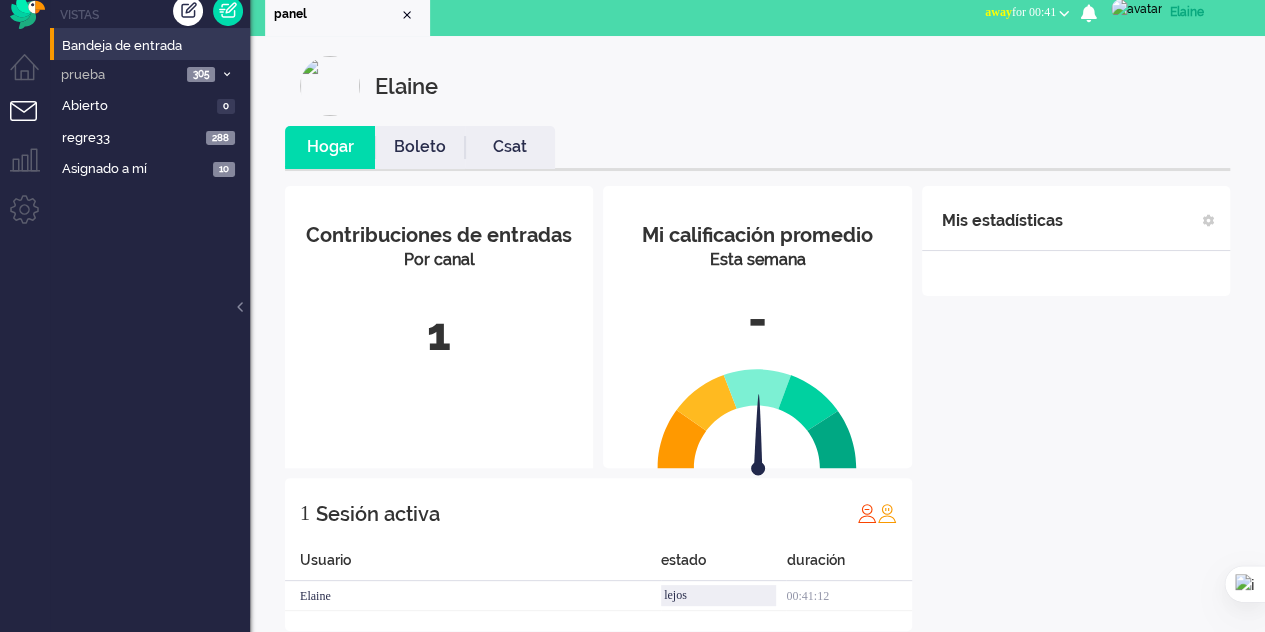 scroll, scrollTop: 0, scrollLeft: 0, axis: both 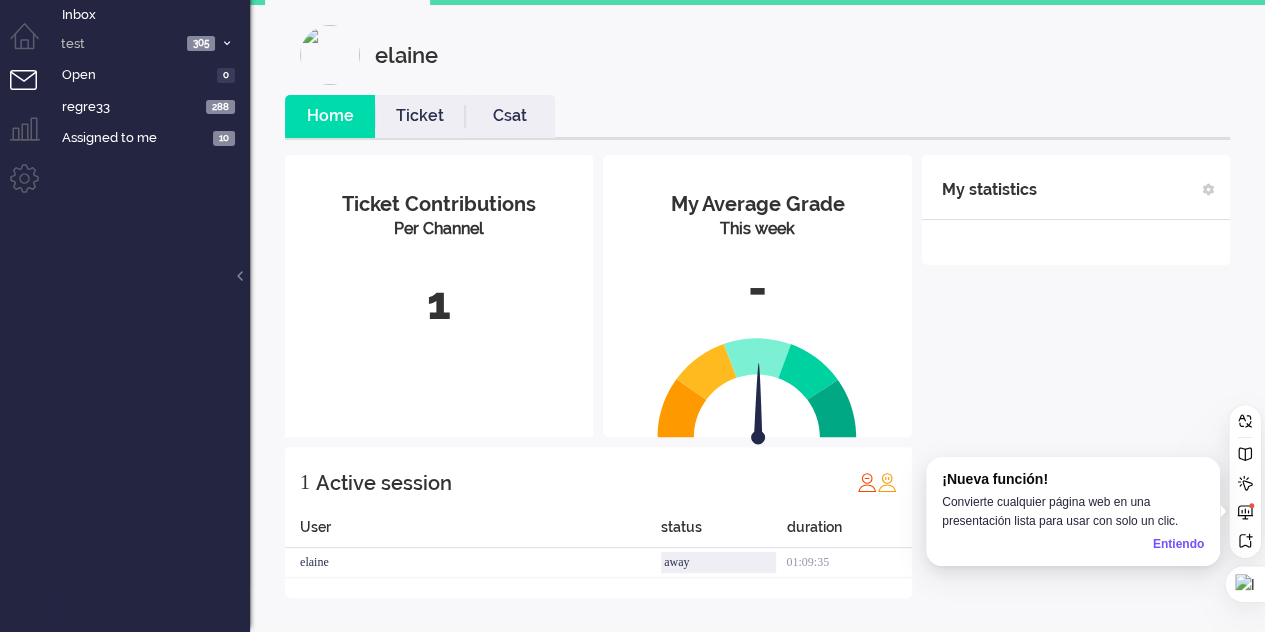 click on "Entiendo" at bounding box center (1178, 544) 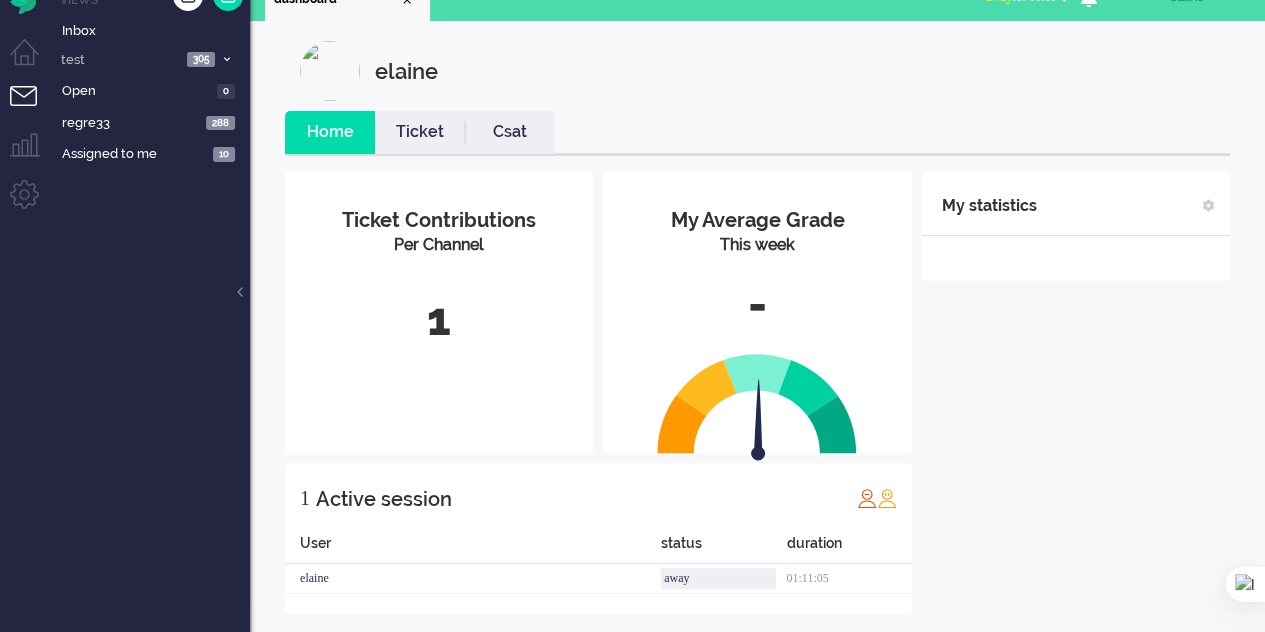 scroll, scrollTop: 45, scrollLeft: 0, axis: vertical 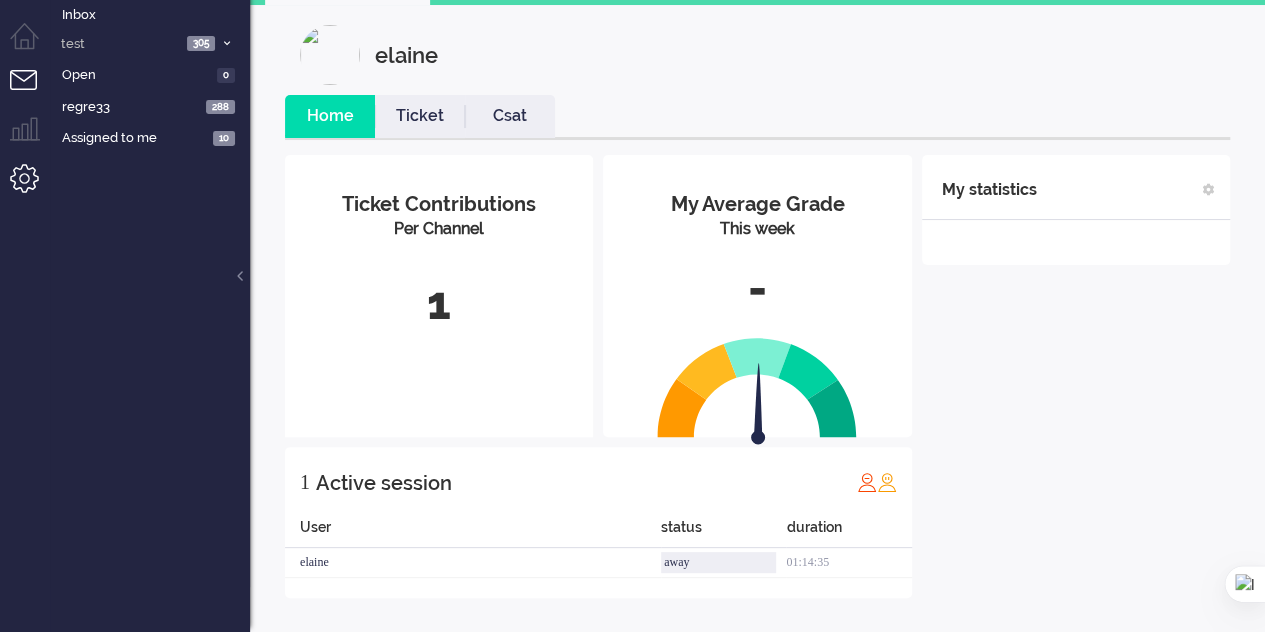 click at bounding box center (32, 186) 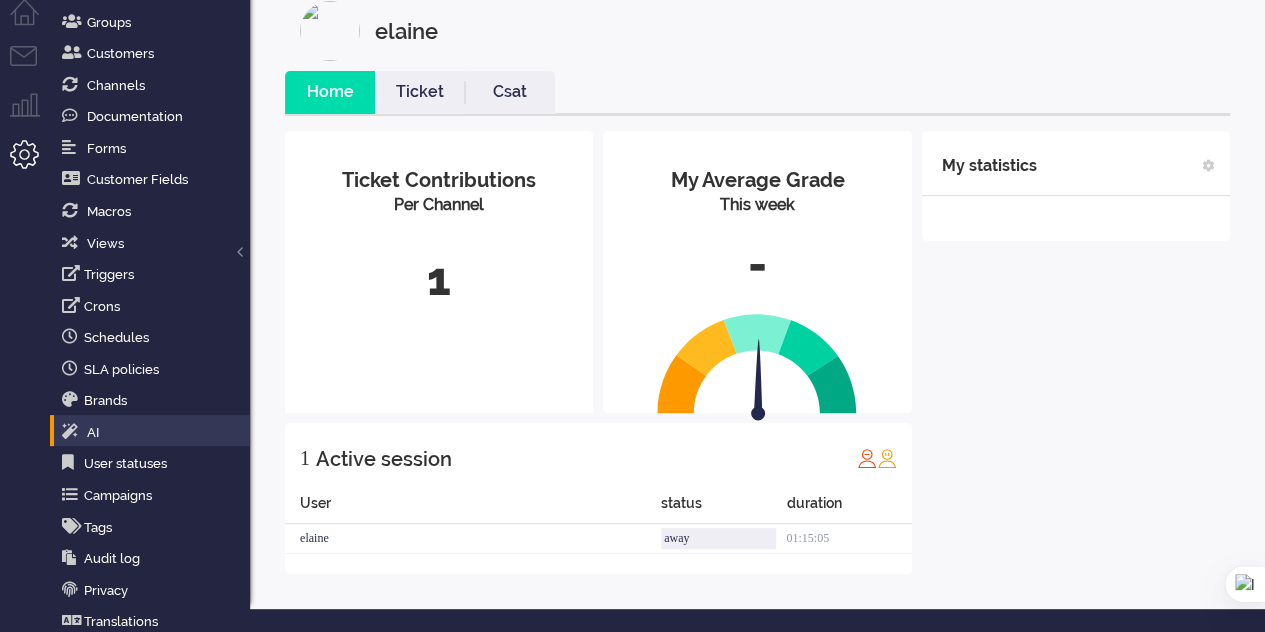 scroll, scrollTop: 136, scrollLeft: 0, axis: vertical 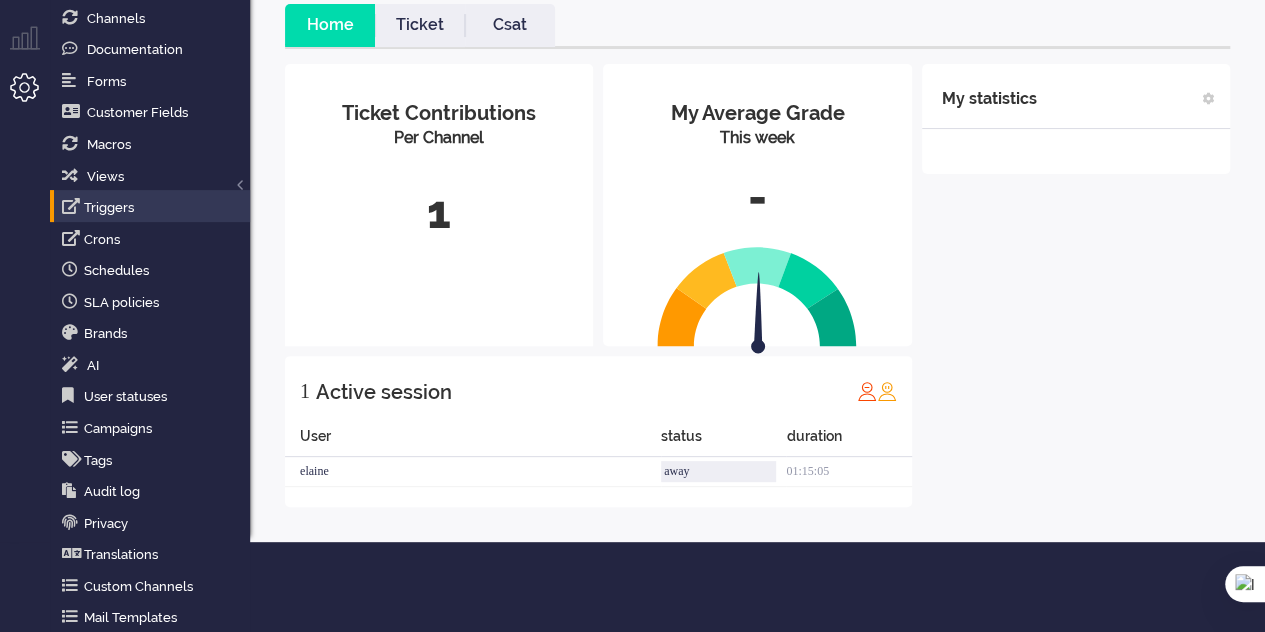 click on "Triggers" at bounding box center (150, 206) 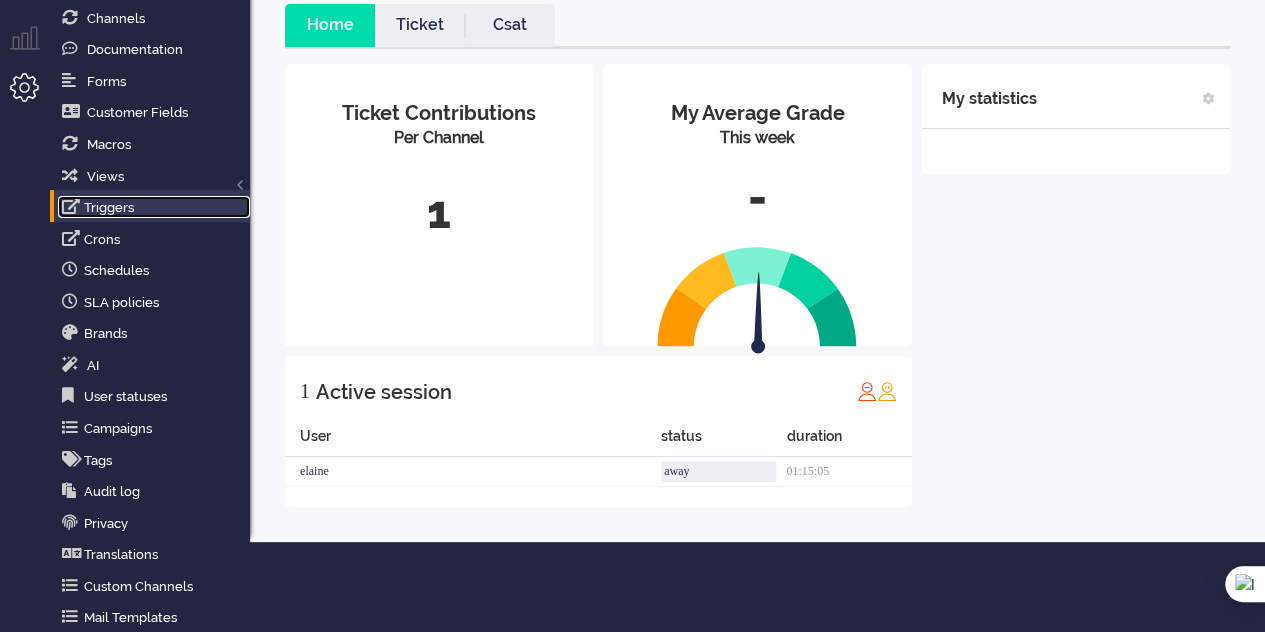 click on "Triggers" at bounding box center (154, 207) 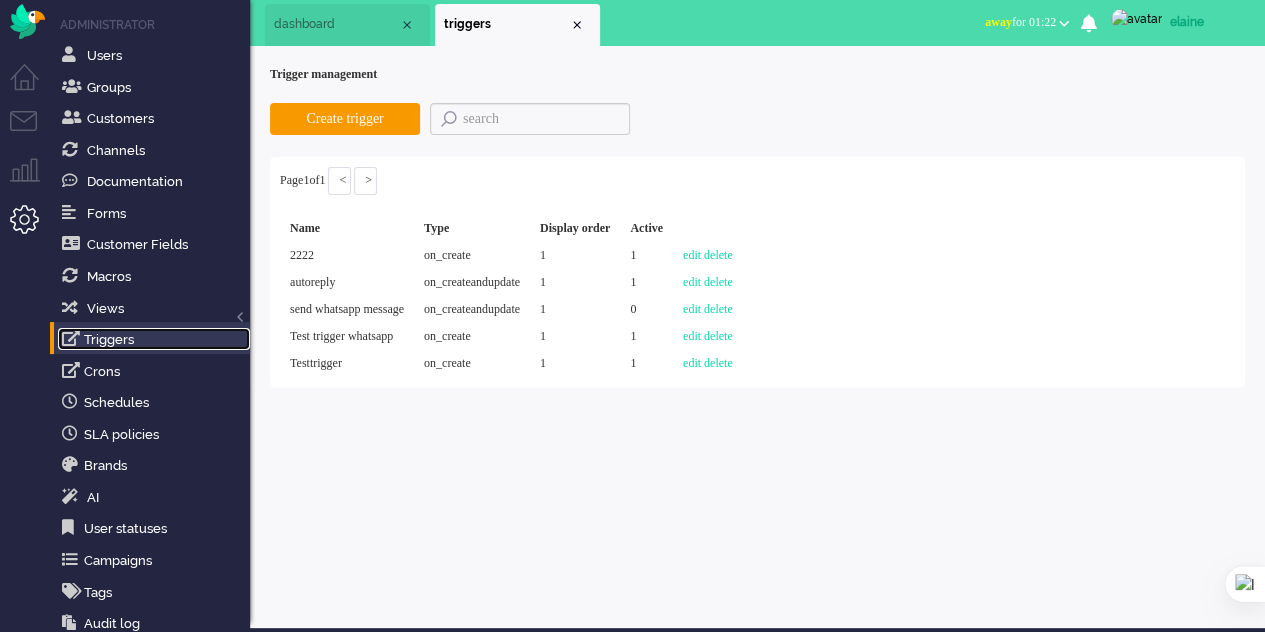 scroll, scrollTop: 0, scrollLeft: 0, axis: both 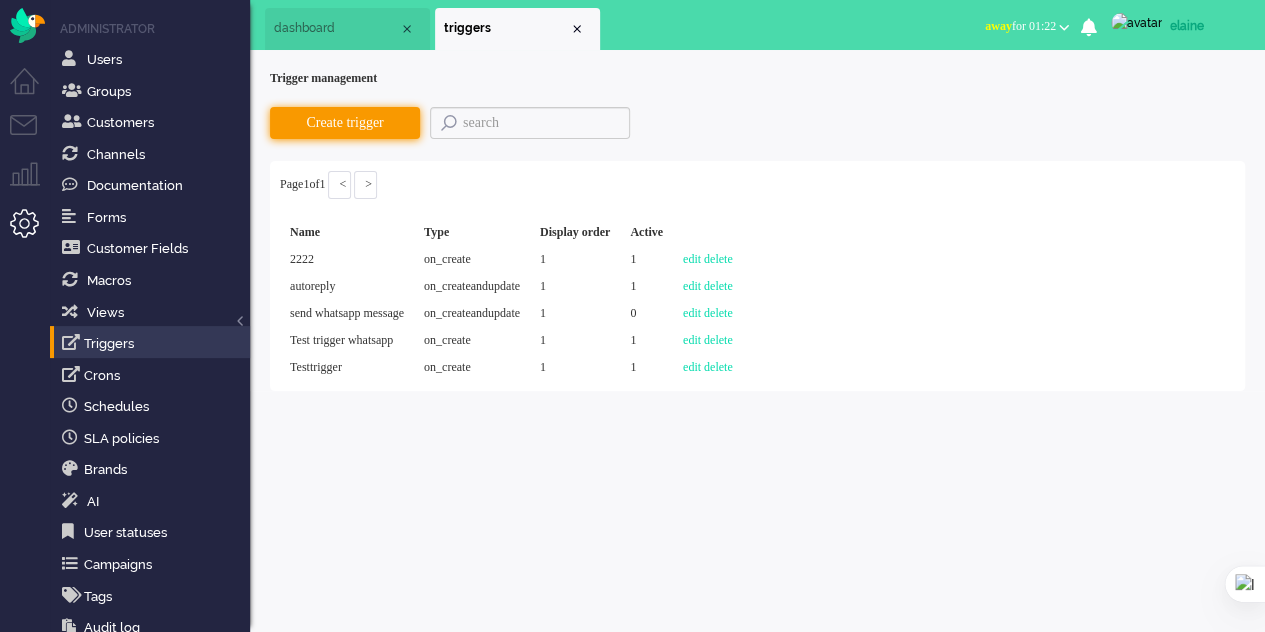 click on "Create trigger" at bounding box center (345, 123) 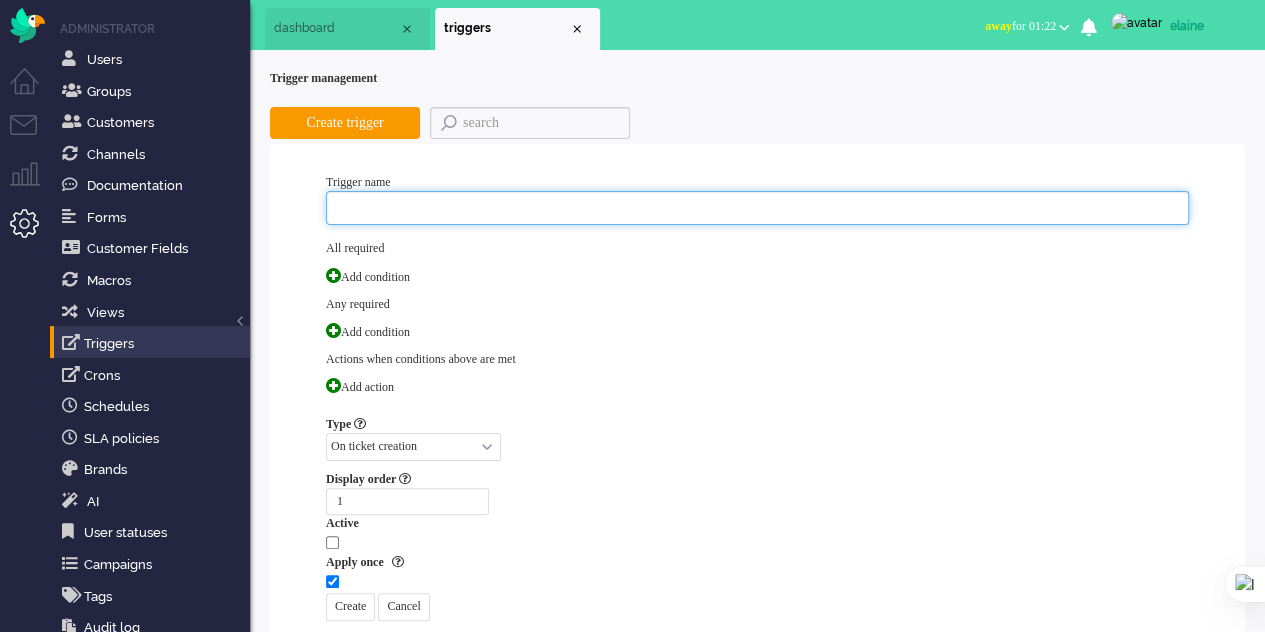 click at bounding box center (757, 208) 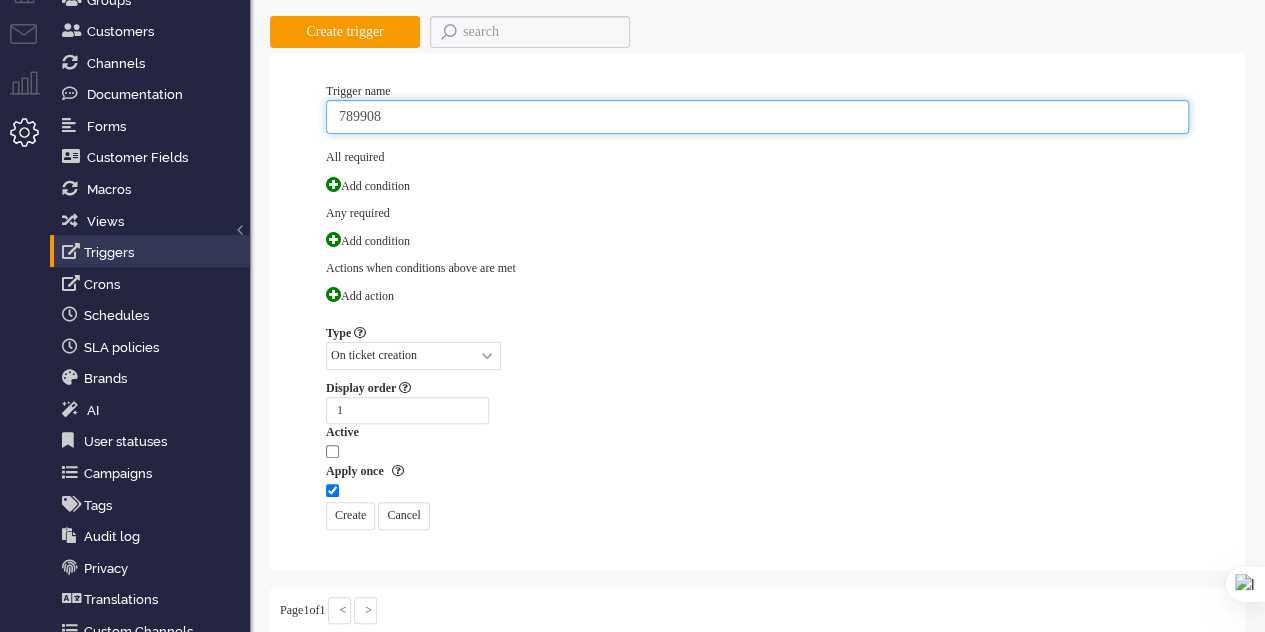 scroll, scrollTop: 200, scrollLeft: 0, axis: vertical 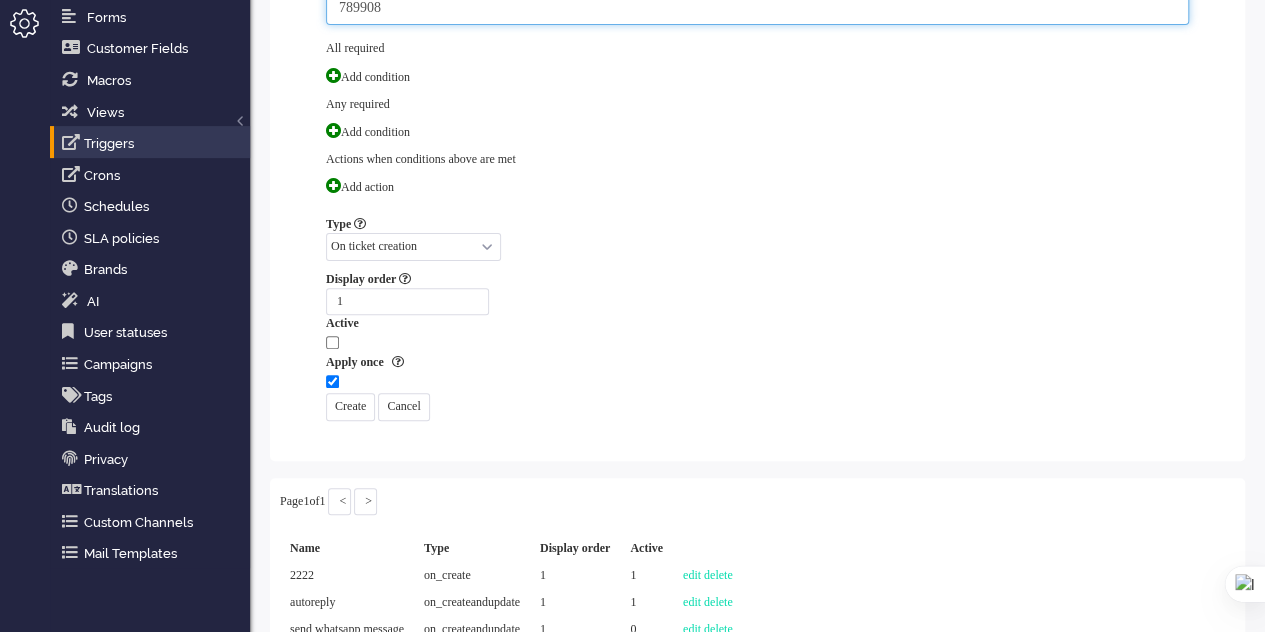 type on "789908" 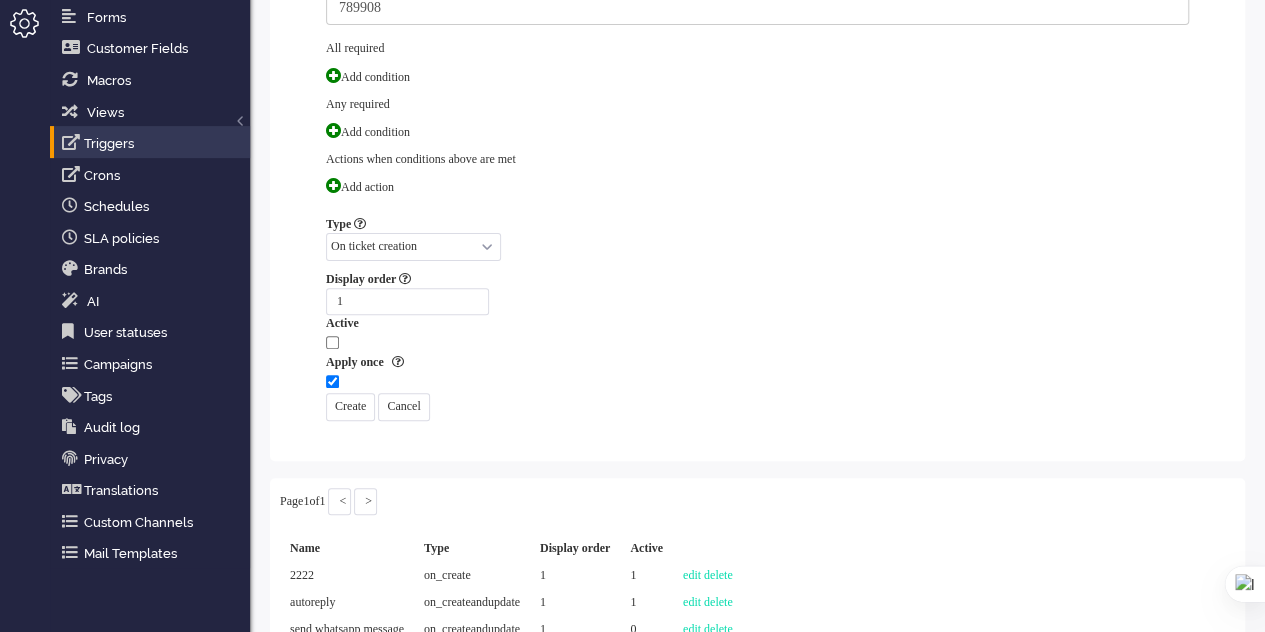 click on "Create" at bounding box center (350, 406) 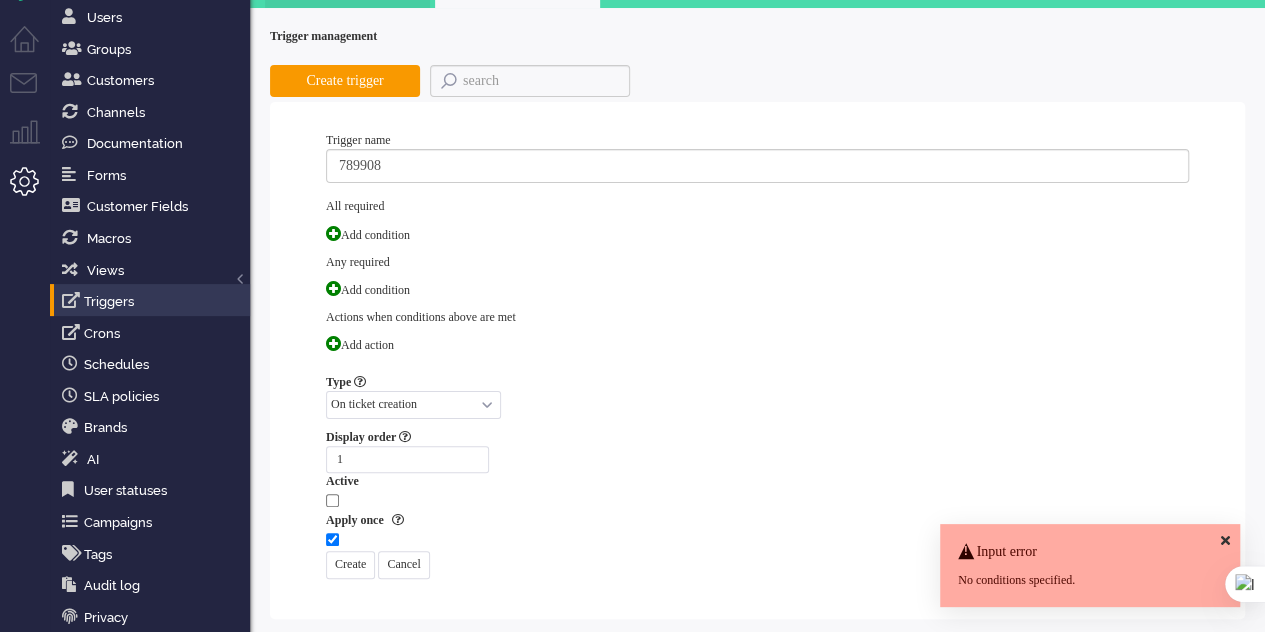 scroll, scrollTop: 0, scrollLeft: 0, axis: both 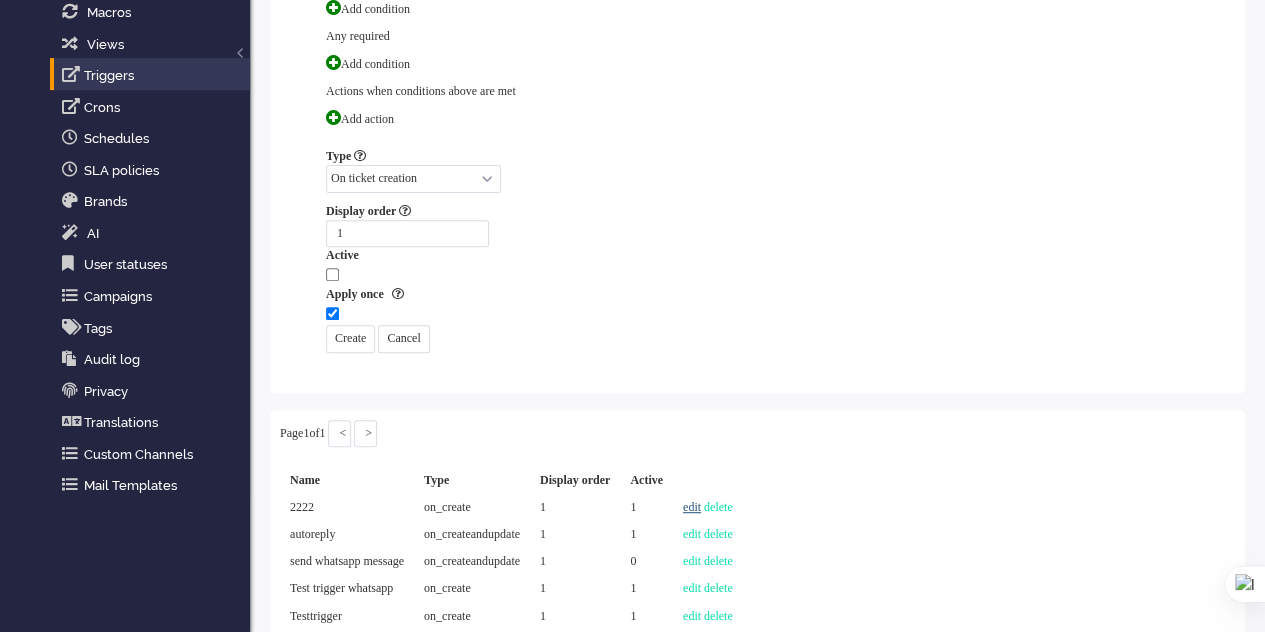 click on "edit" at bounding box center (692, 507) 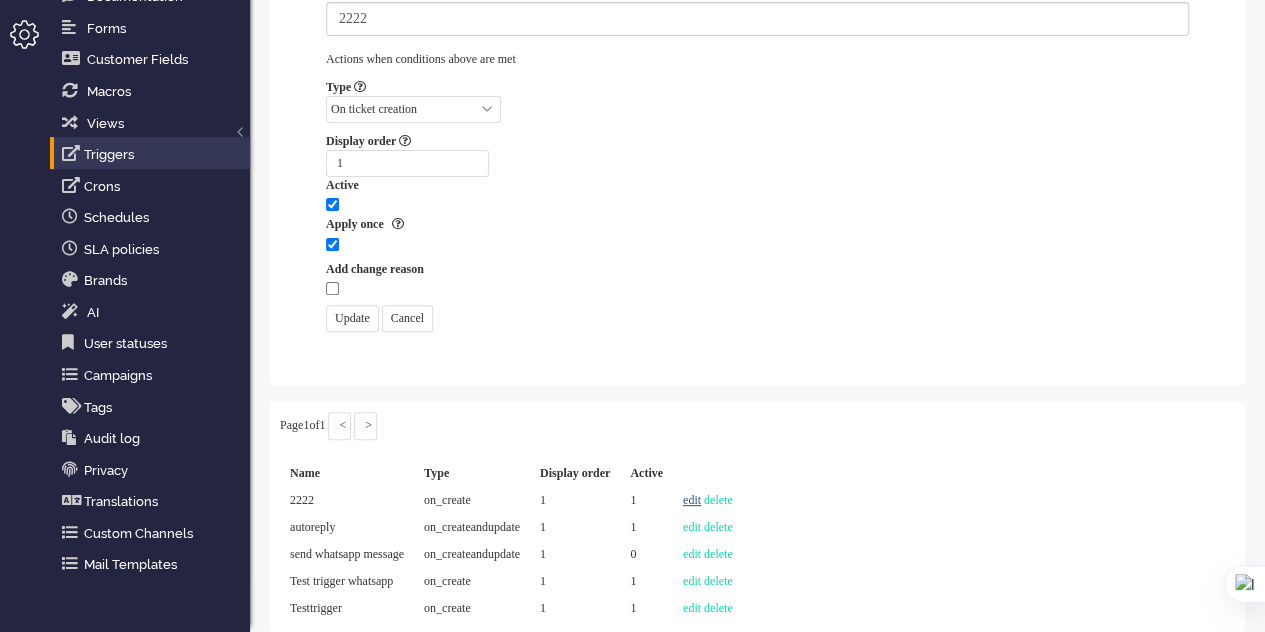 scroll, scrollTop: 188, scrollLeft: 0, axis: vertical 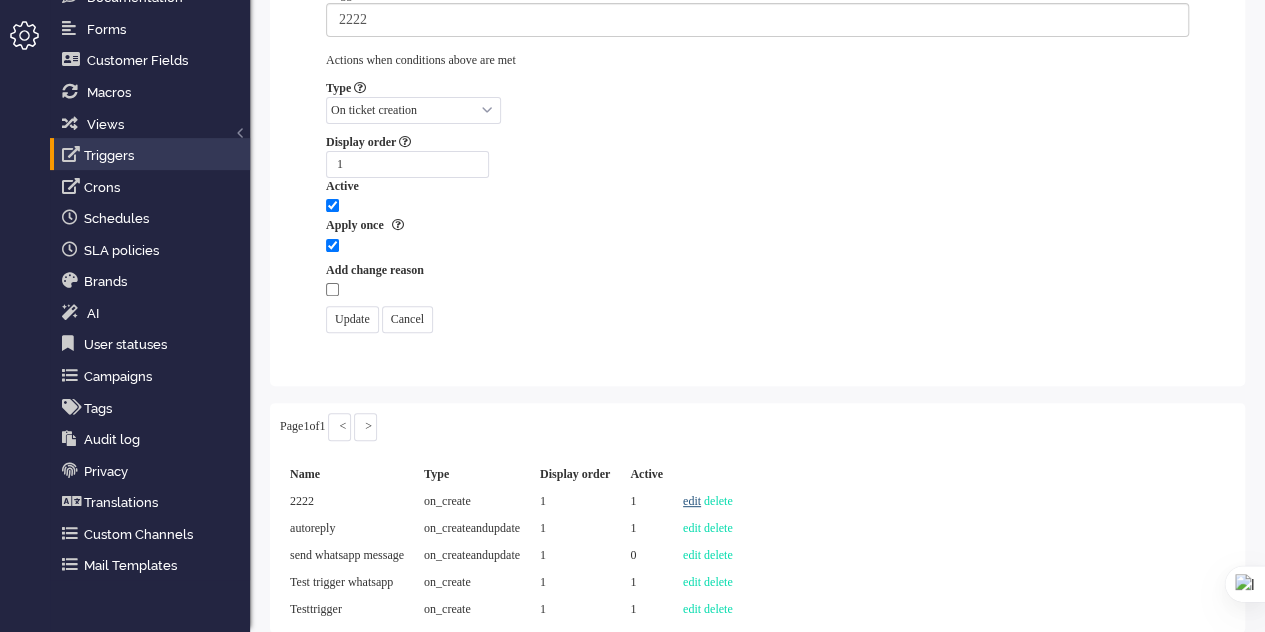 select on "channel_id" 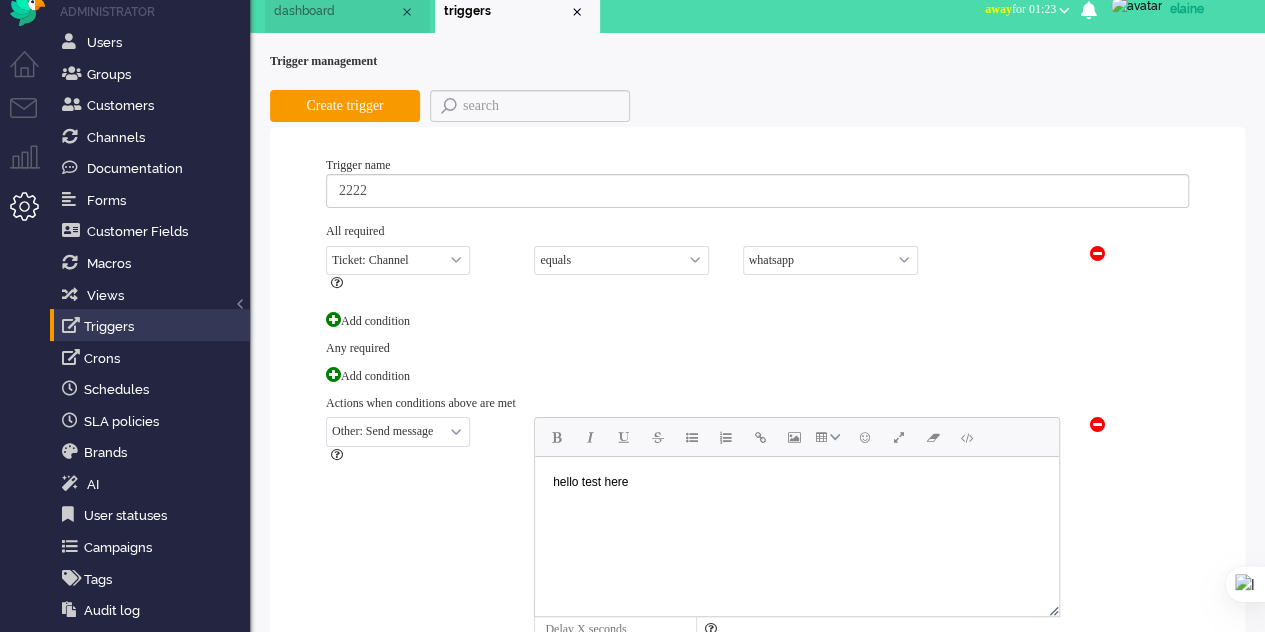 scroll, scrollTop: 0, scrollLeft: 0, axis: both 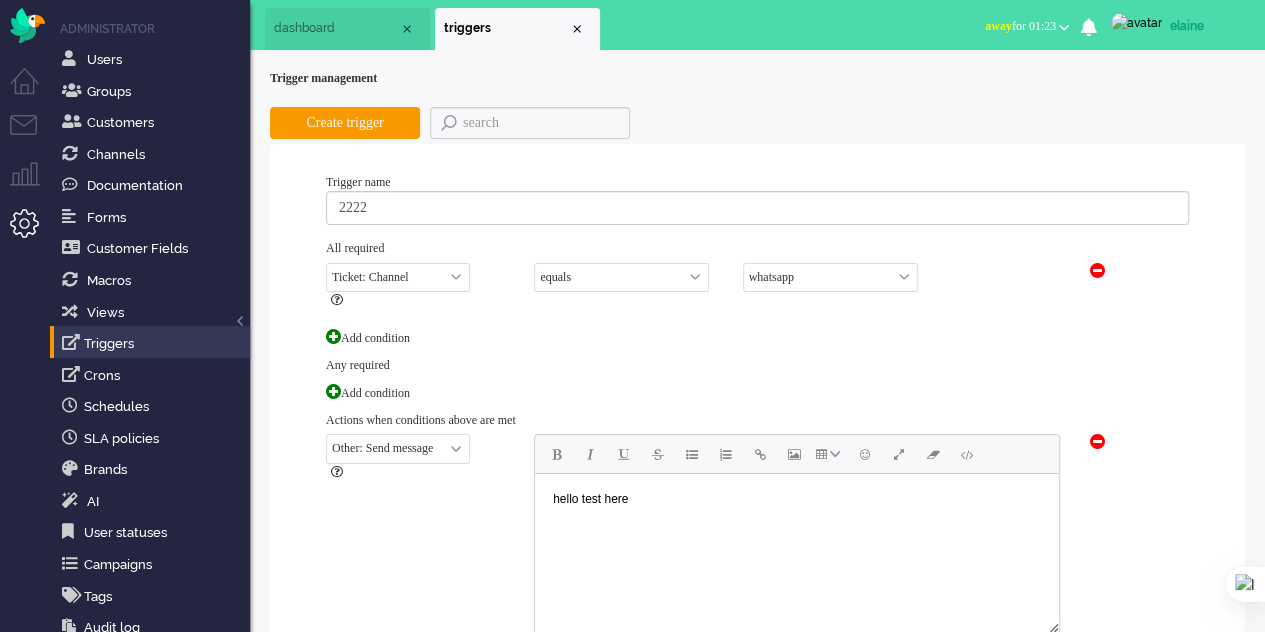 click at bounding box center [1097, 441] 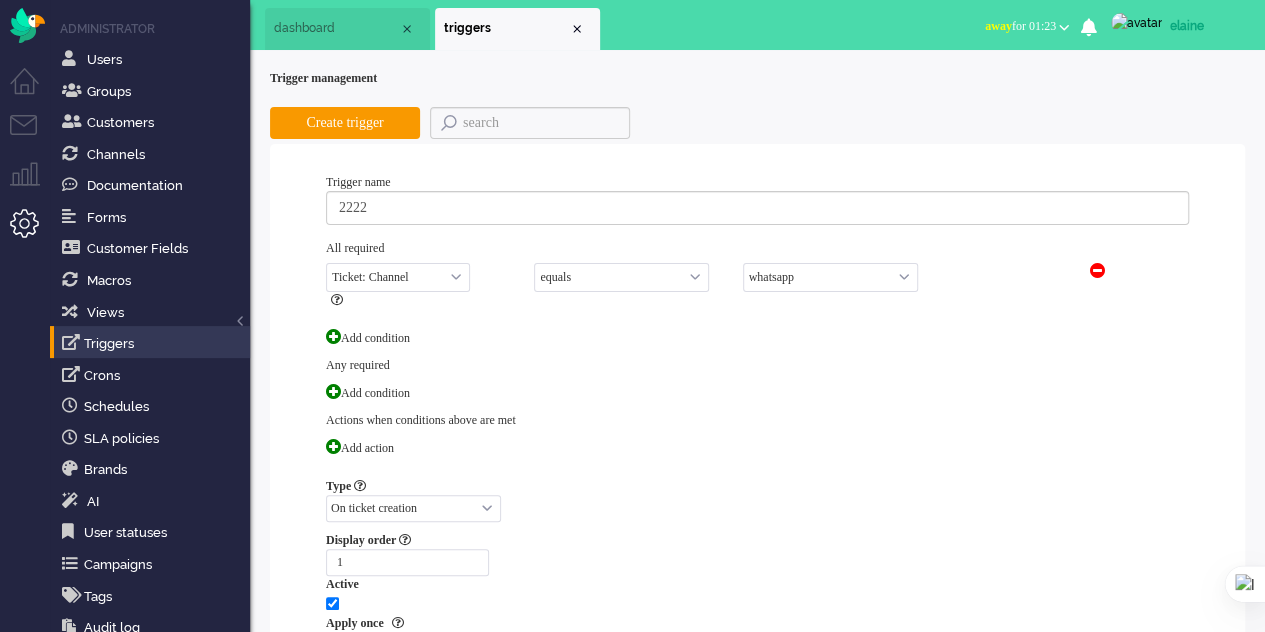 scroll, scrollTop: 0, scrollLeft: 0, axis: both 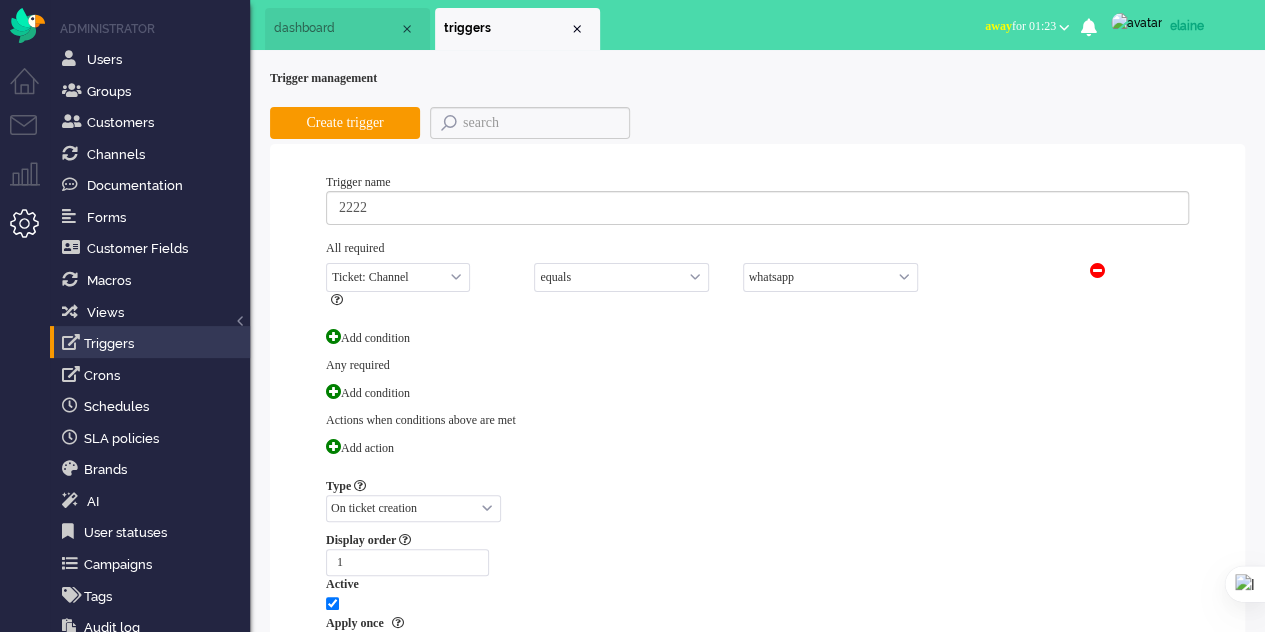 click on "Select... 							 Ticket: Brand Ticket: Channel Ticket: Group Ticket: External address Ticket: Internal address Ticket: Tags Ticket: Form Ticket: Form field option Ticket: Form field not set Ticket: Title Ticket: Content Ticket: Status Ticket: Direction Ticket: Priority Ticket: Last update customer Ticket: custom variable Ticket: Last updated at schedule match Ticket: grade by customer Ticket: Action per external address once per period Ticket: In widget Ticket: Has linked customer Customer Custom: customer Customer Custom: elaine Customer Custom: jasi Customer Custom: love Customer Custom: mami Customer Custom: mari Customer Custom: maria Customer Custom: mariaoo Customer Custom: mat" at bounding box center (398, 277) 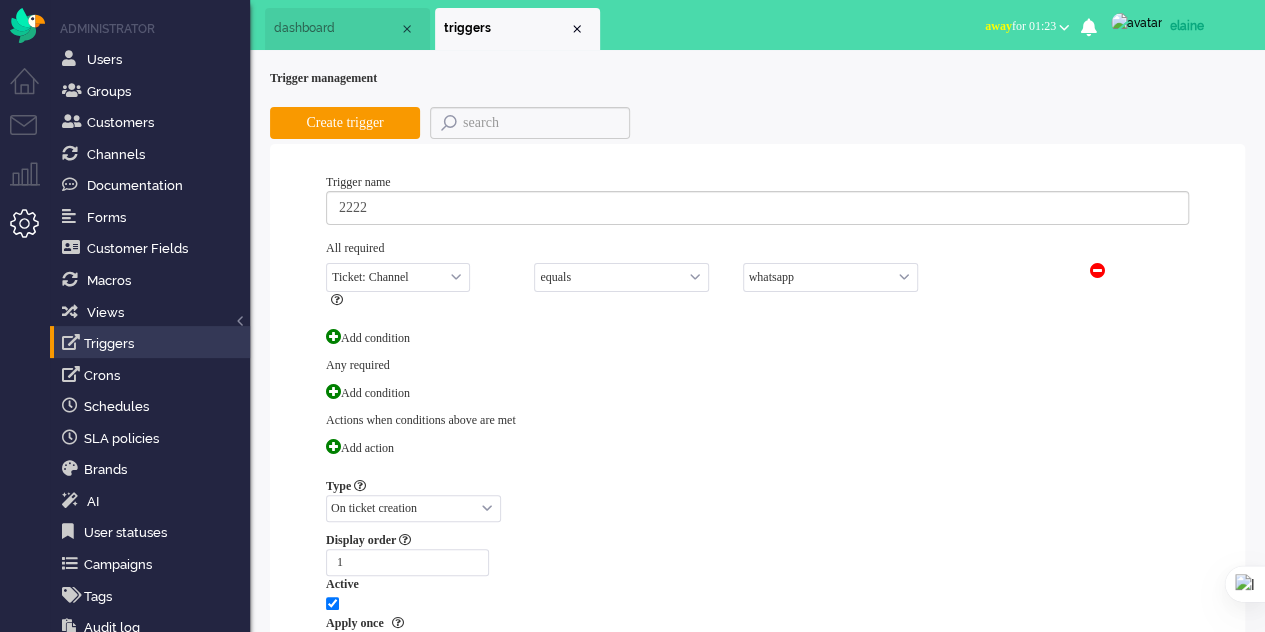 click on "e-mail telephone facebook twitter facebook_pm twitter_pm telephone outbound chat whatsapp sms chatbot note instagram" at bounding box center (830, 277) 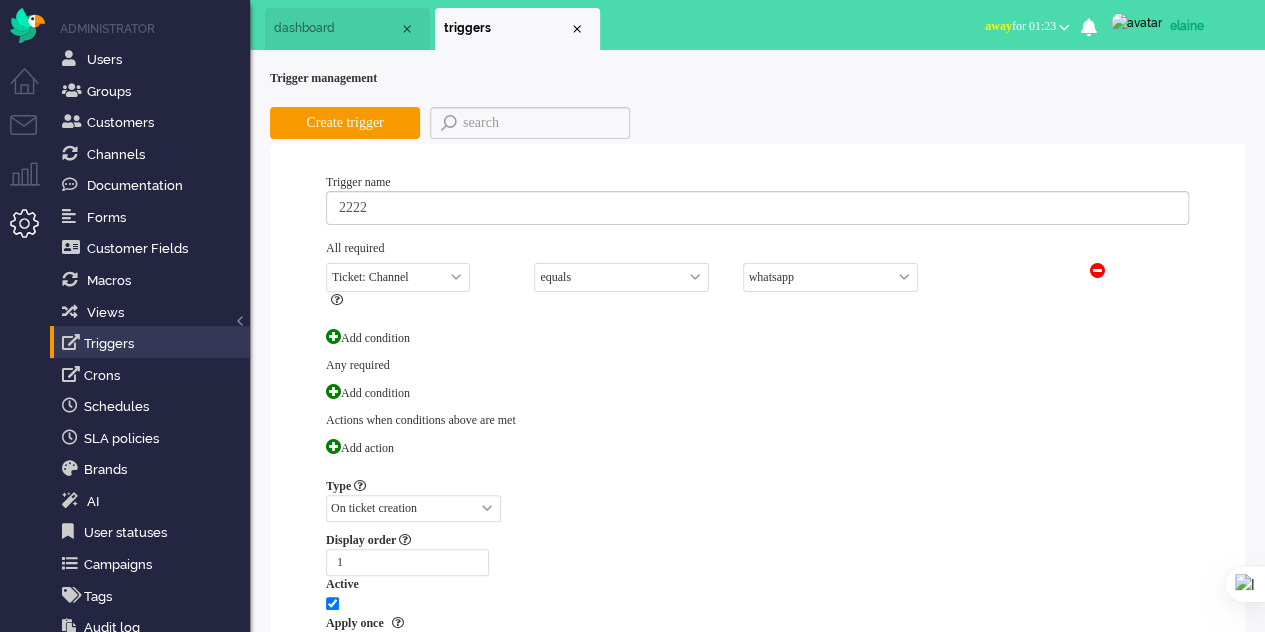 select on "1" 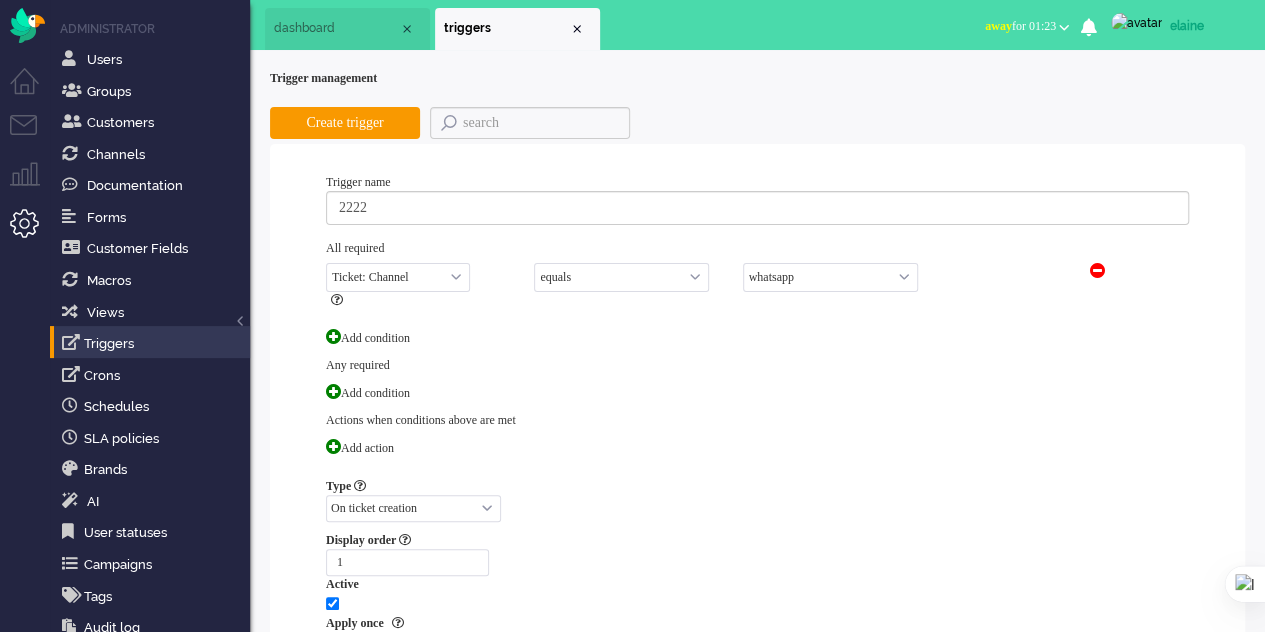 click on "e-mail telephone facebook twitter facebook_pm twitter_pm telephone outbound chat whatsapp sms chatbot note instagram" at bounding box center (830, 277) 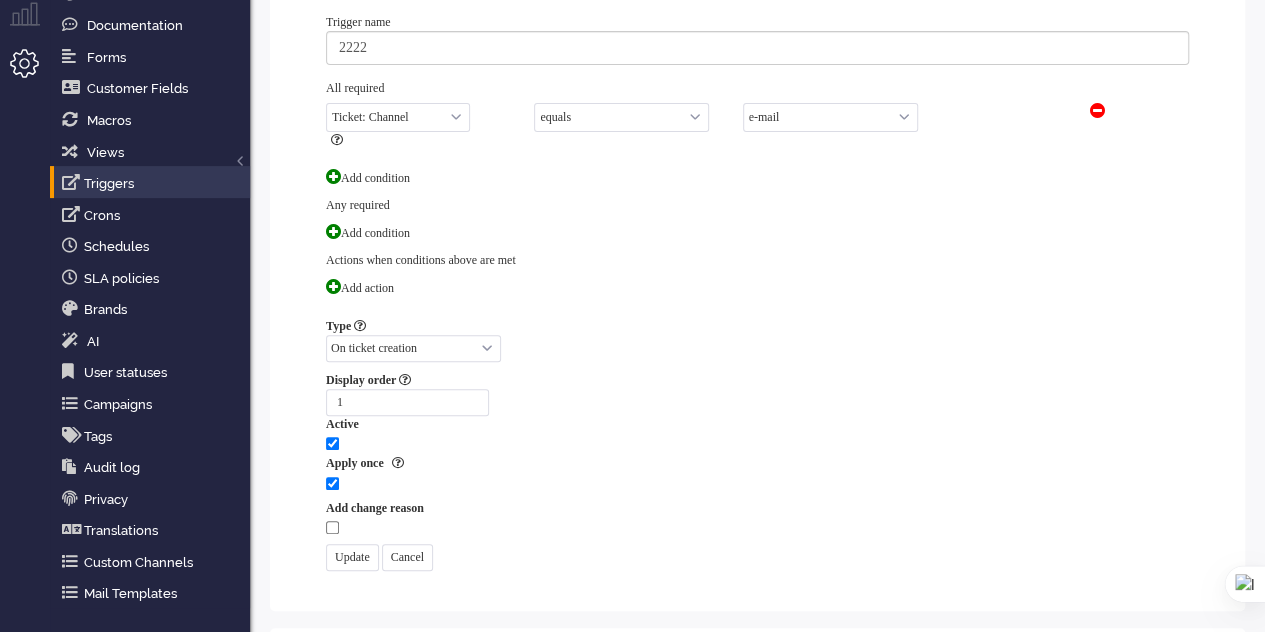 scroll, scrollTop: 300, scrollLeft: 0, axis: vertical 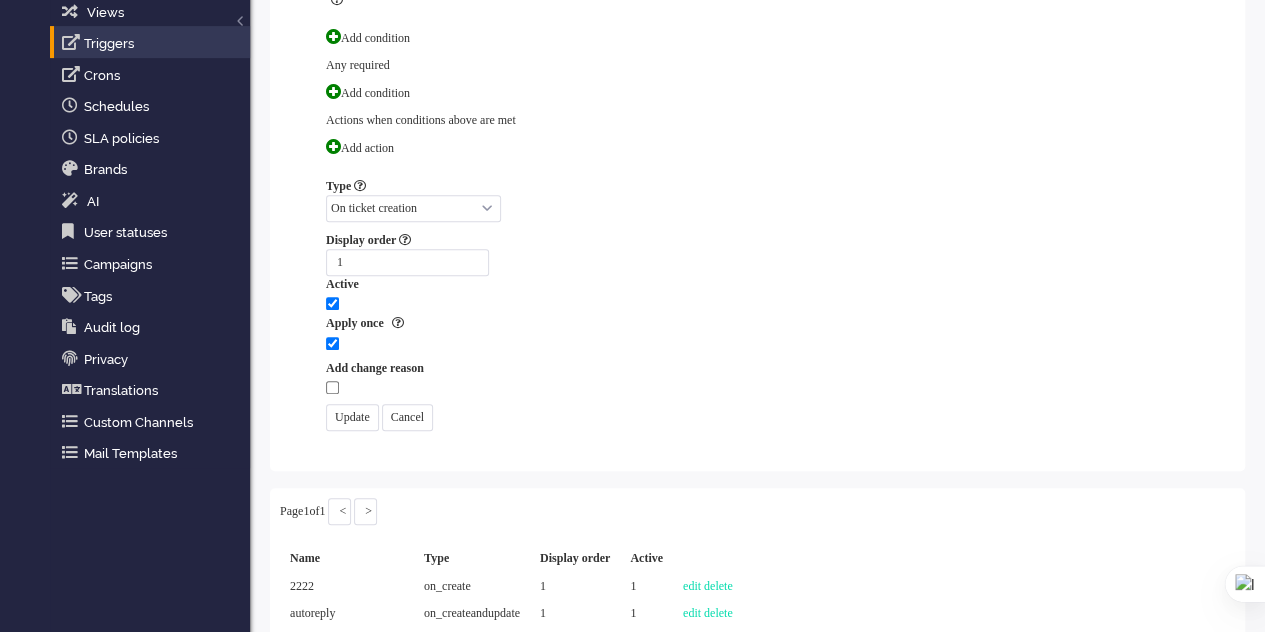 click on "Update" at bounding box center (352, 417) 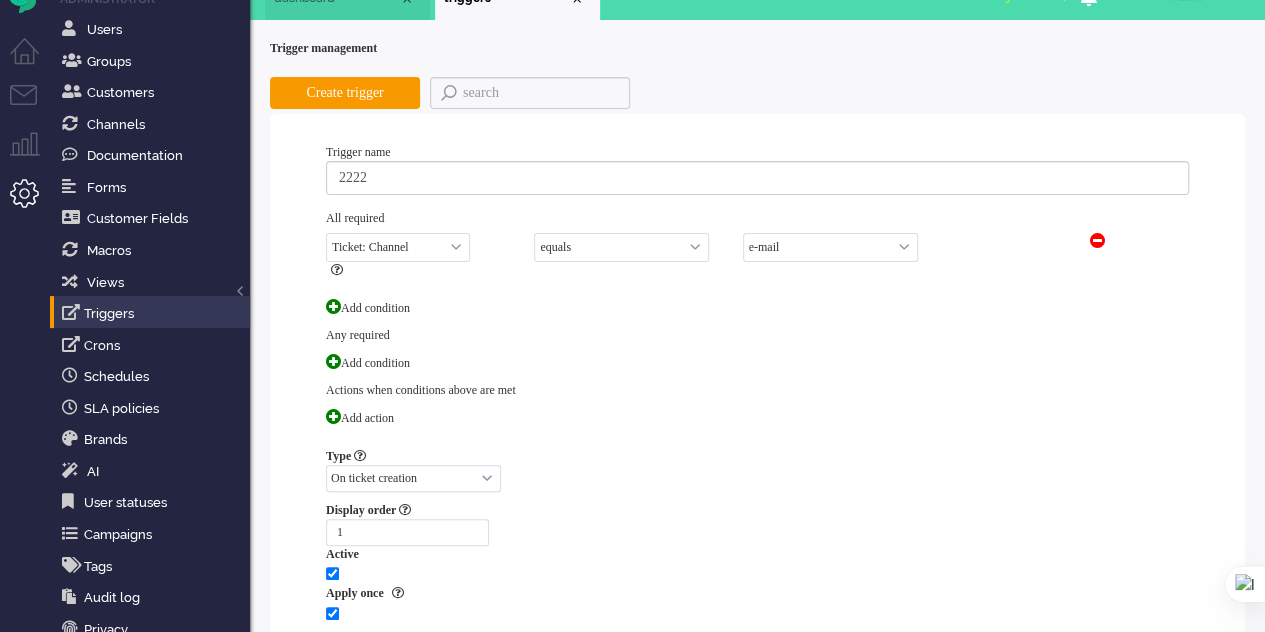scroll, scrollTop: 114, scrollLeft: 0, axis: vertical 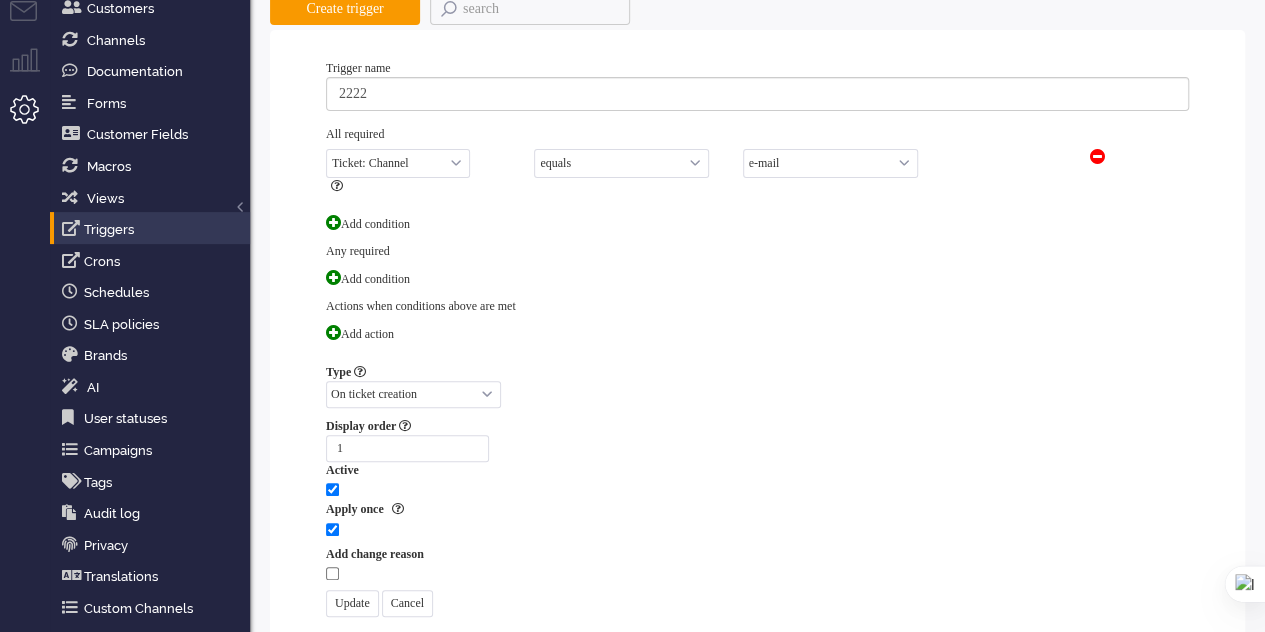 click at bounding box center [333, 332] 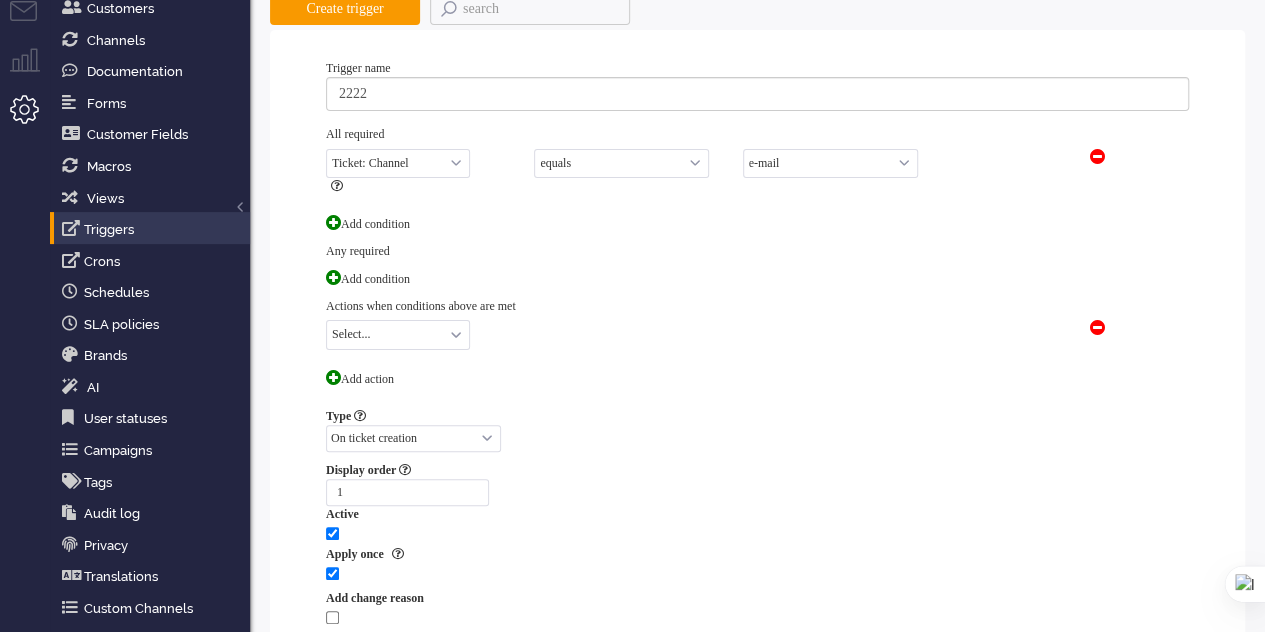 click on "Select...                          Ticket: Brand Ticket: Channel Ticket: User Ticket: Group Ticket: Status Ticket: Priority Ticket: Set External Address Ticket: Set title Ticket: Set note draft Ticket: Set a custom variable Ticket: Set form Ticket: Set tag Ticket: Show timeline Other: Send message Other: Request url Ticket: Set ticket from value from regex Ticket: Summary Ticket Custom: First layer" at bounding box center (398, 334) 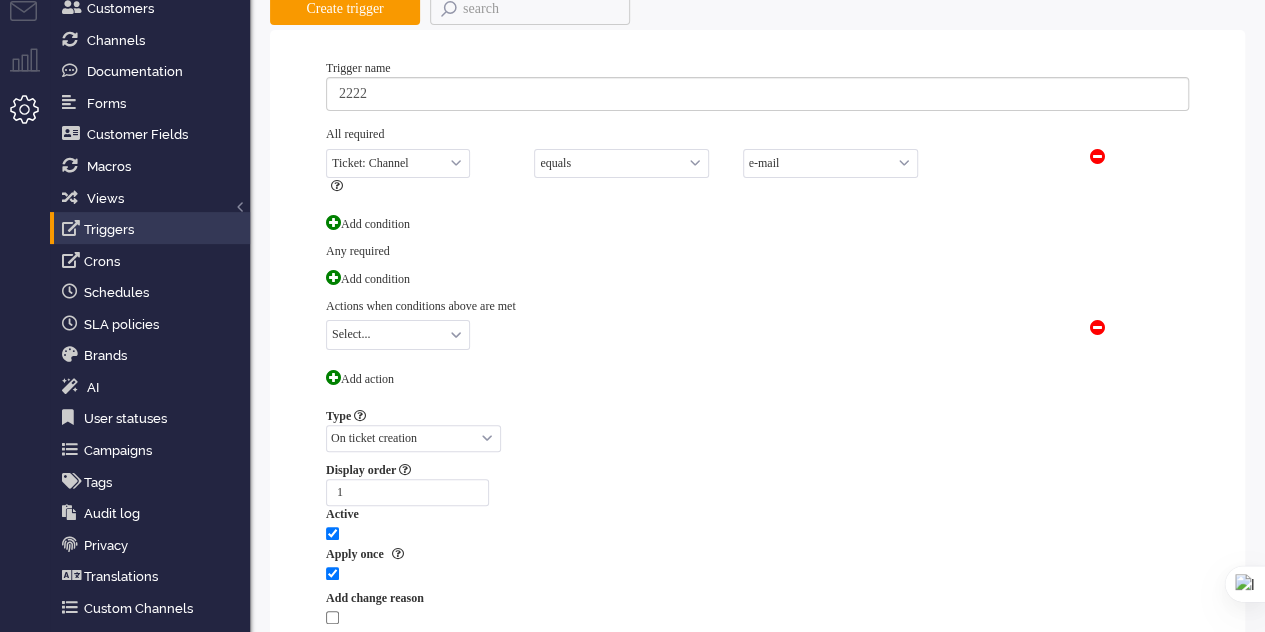 select on "priority" 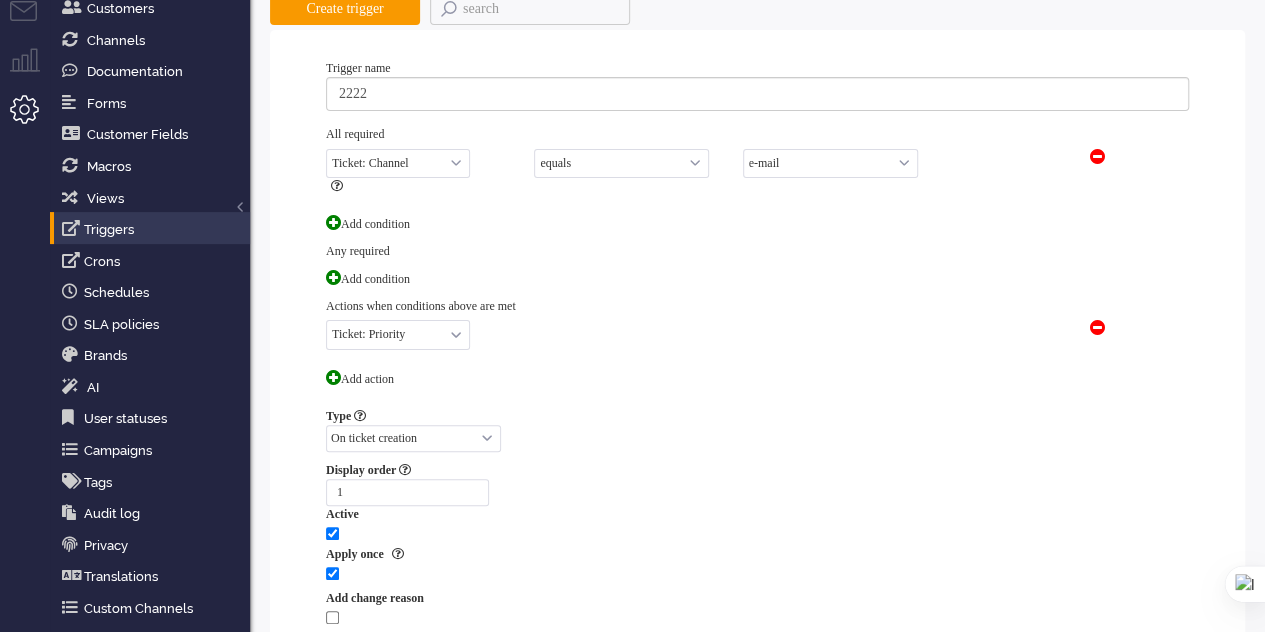 click on "Select...                          Ticket: Brand Ticket: Channel Ticket: User Ticket: Group Ticket: Status Ticket: Priority Ticket: Set External Address Ticket: Set title Ticket: Set note draft Ticket: Set a custom variable Ticket: Set form Ticket: Set tag Ticket: Show timeline Other: Send message Other: Request url Ticket: Set ticket from value from regex Ticket: Summary Ticket Custom: First layer" at bounding box center [398, 334] 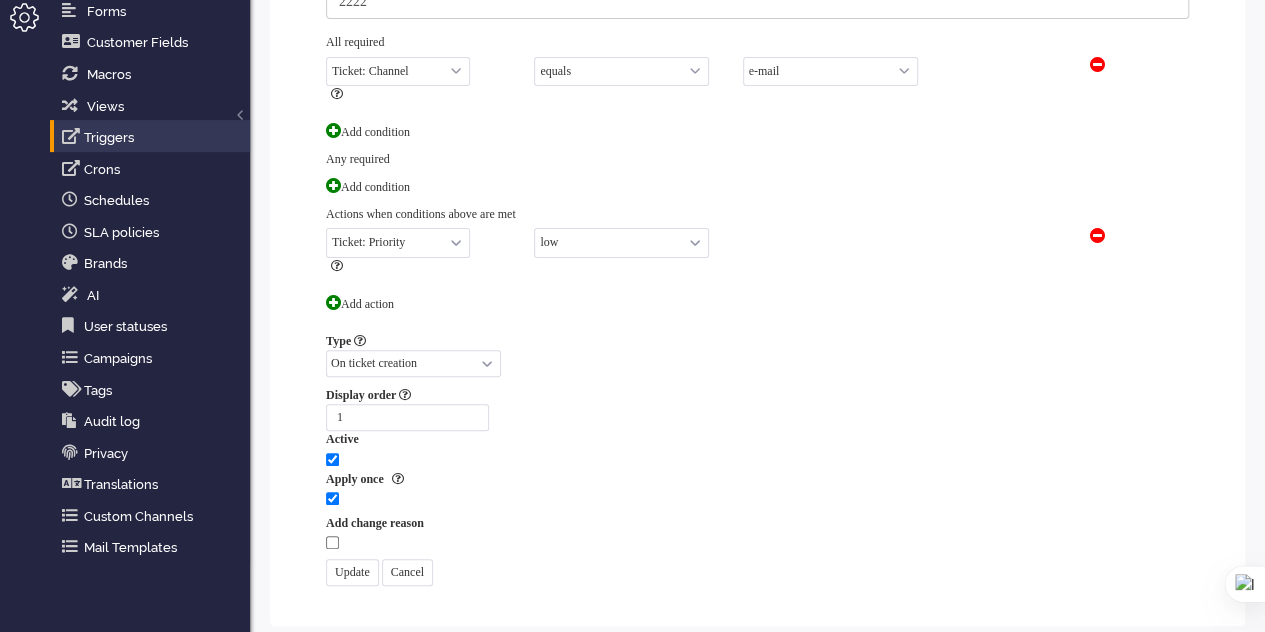 scroll, scrollTop: 314, scrollLeft: 0, axis: vertical 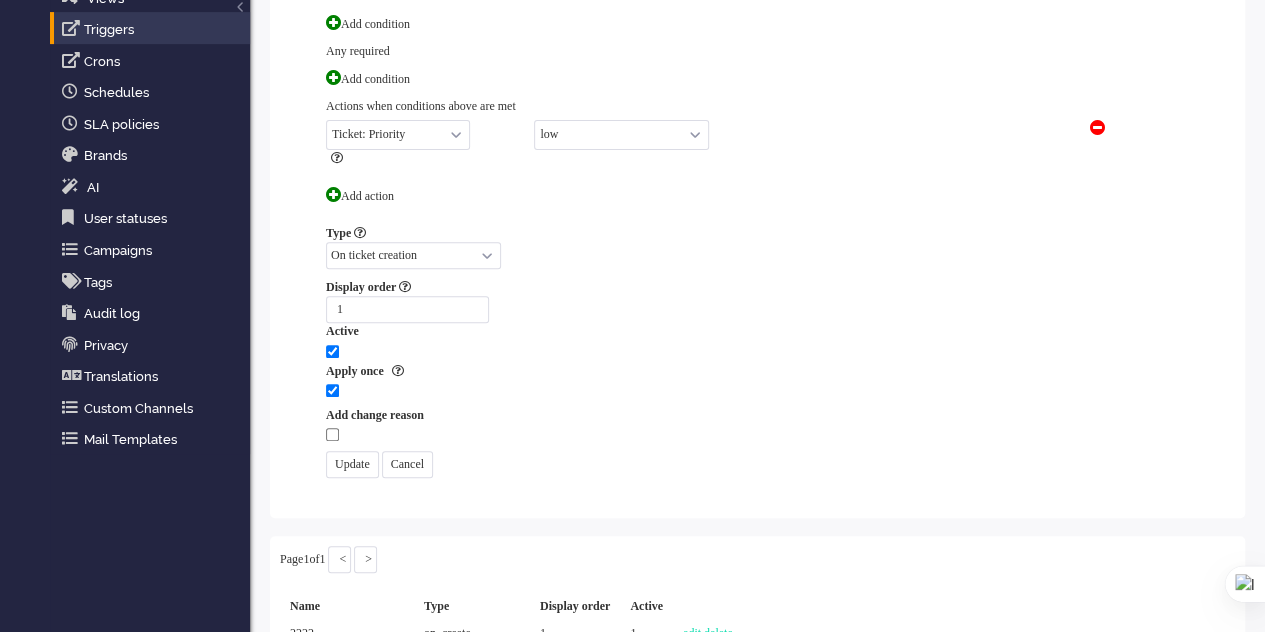 click on "Update" at bounding box center (352, 464) 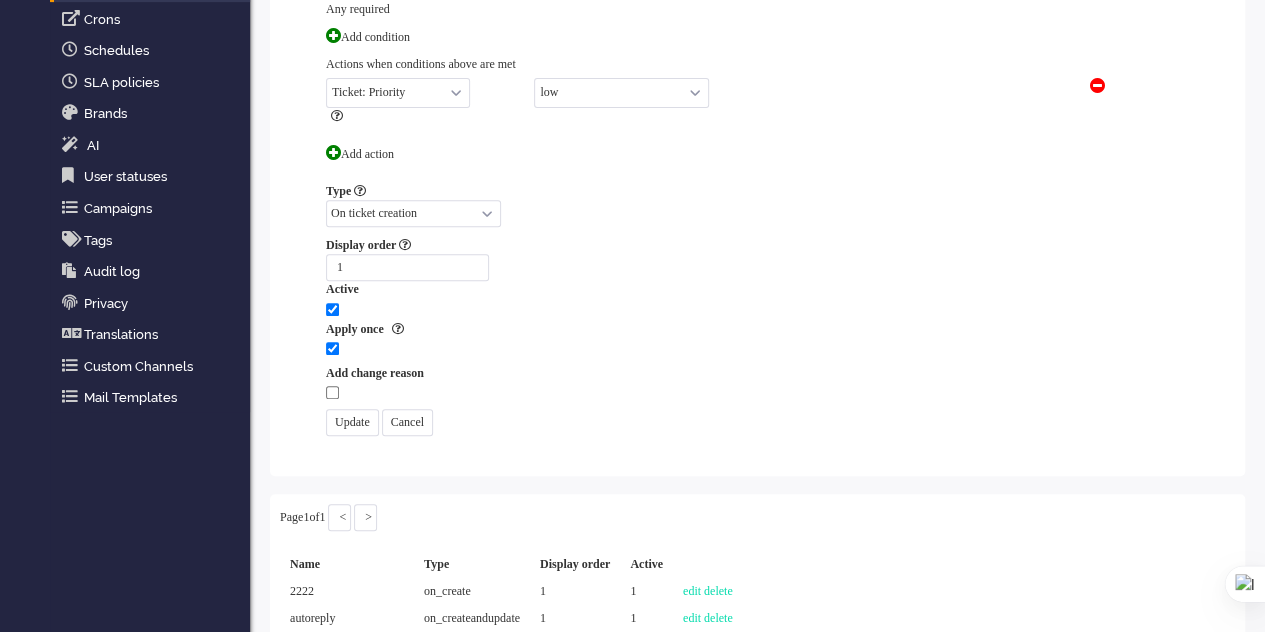 scroll, scrollTop: 400, scrollLeft: 0, axis: vertical 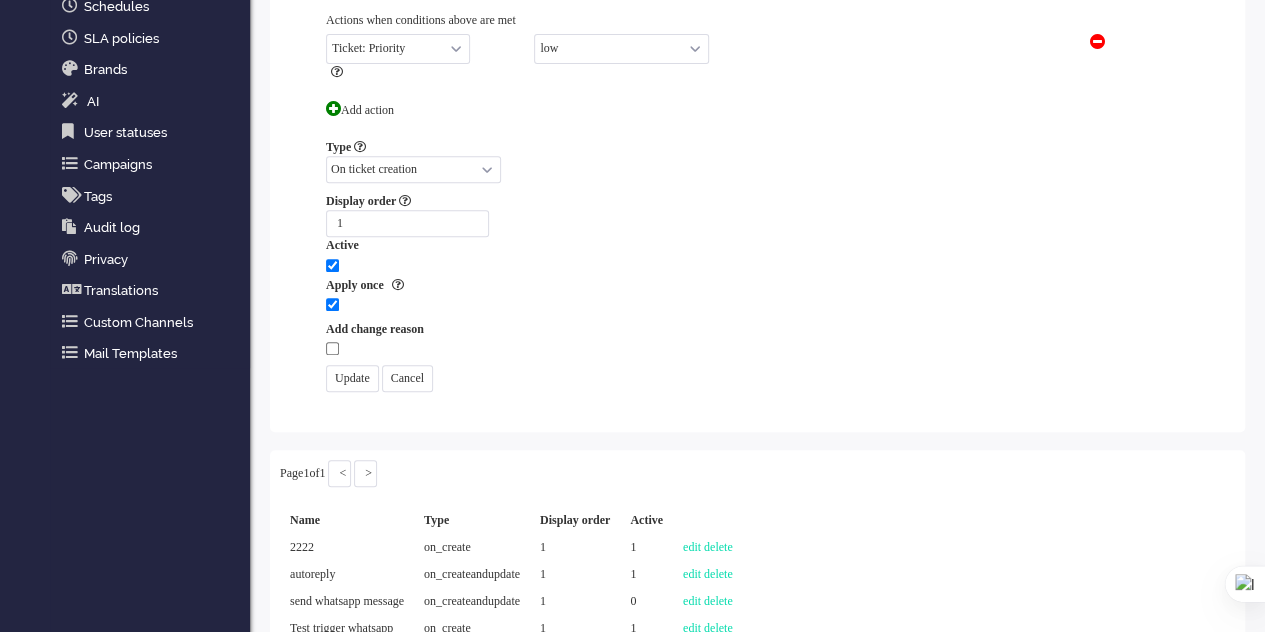 click on "Update" at bounding box center [352, 378] 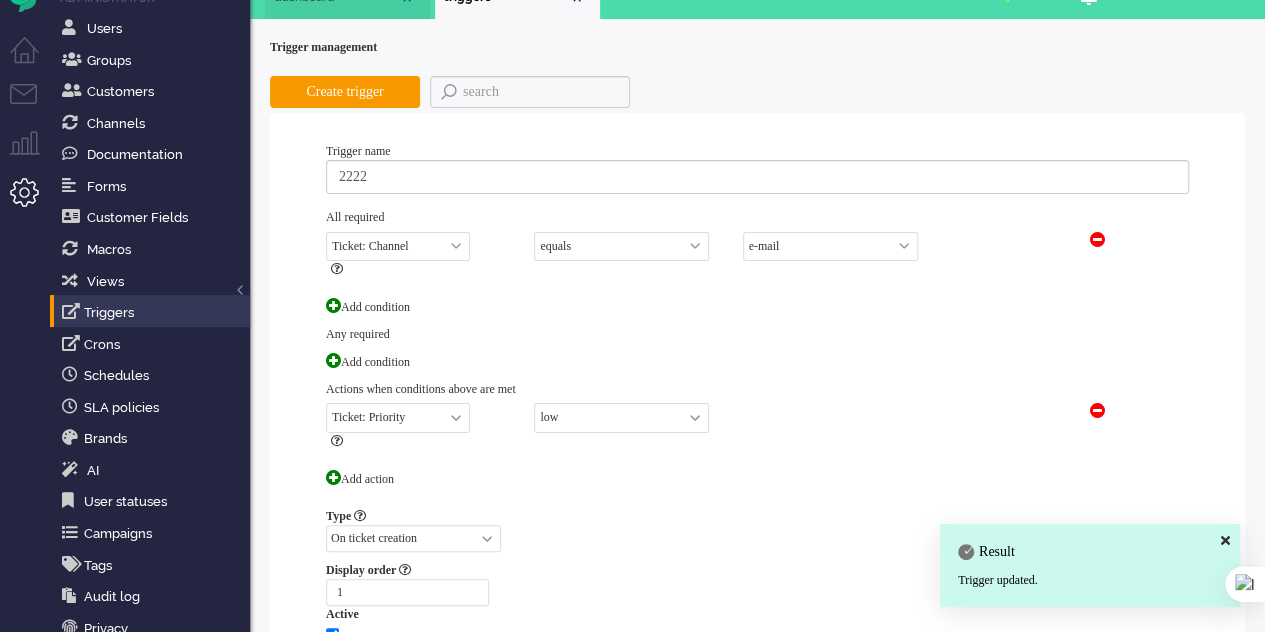 scroll, scrollTop: 0, scrollLeft: 0, axis: both 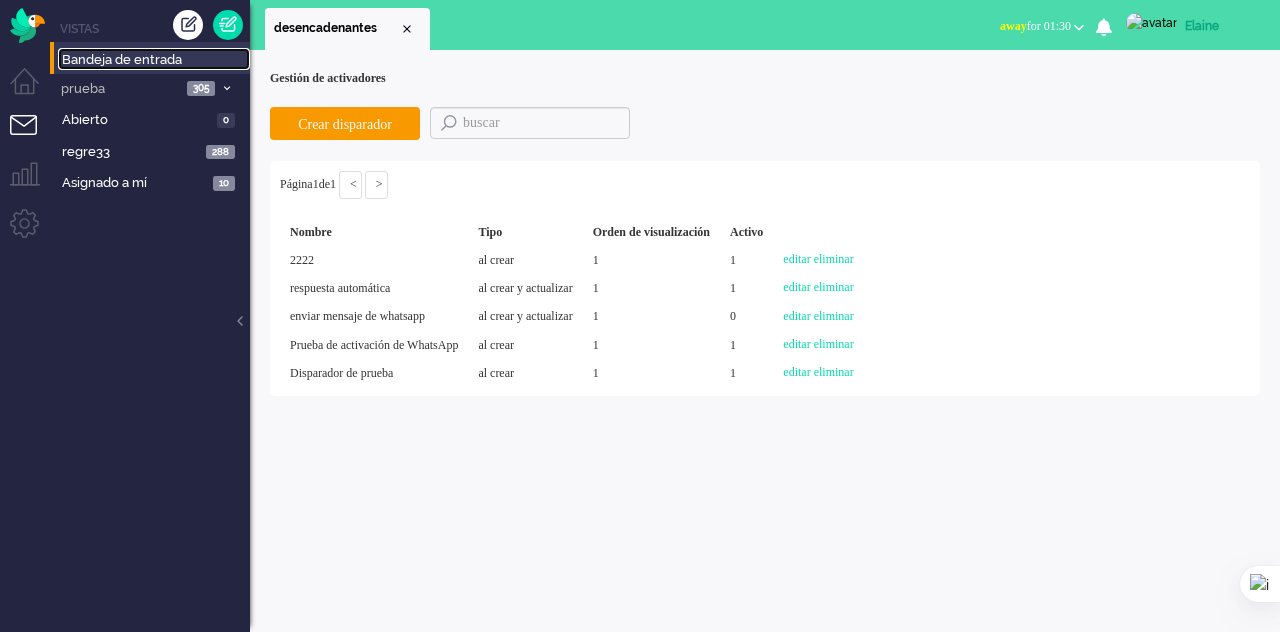 click on "Bandeja de entrada" at bounding box center [122, 59] 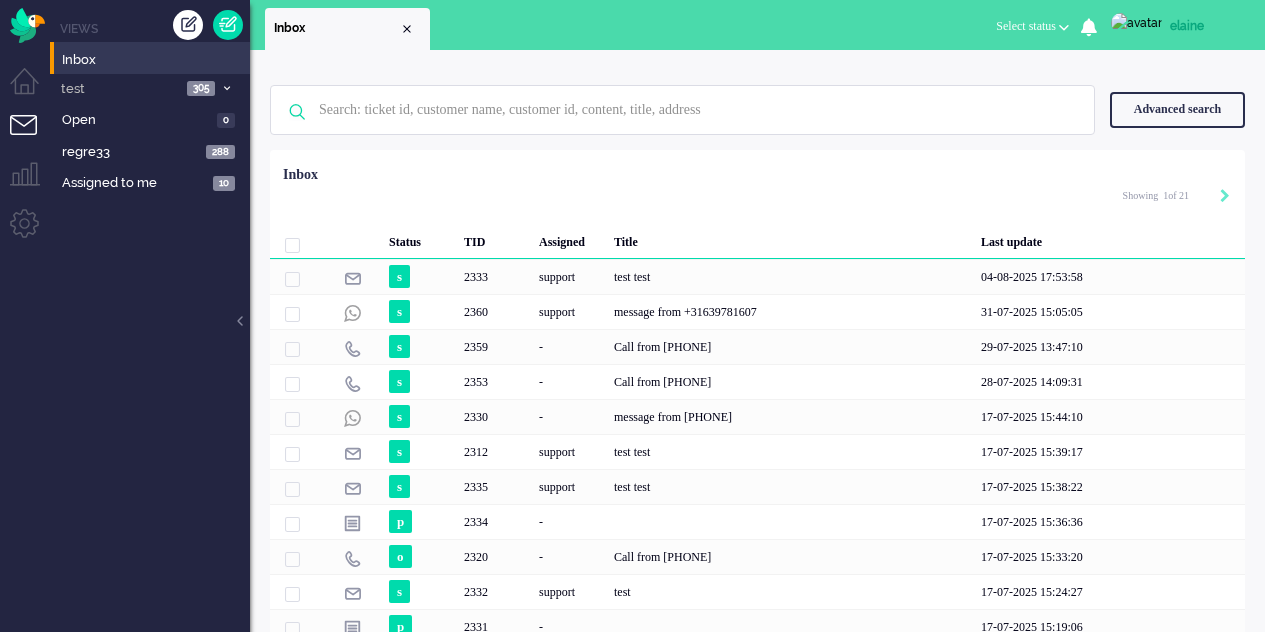 scroll, scrollTop: 0, scrollLeft: 0, axis: both 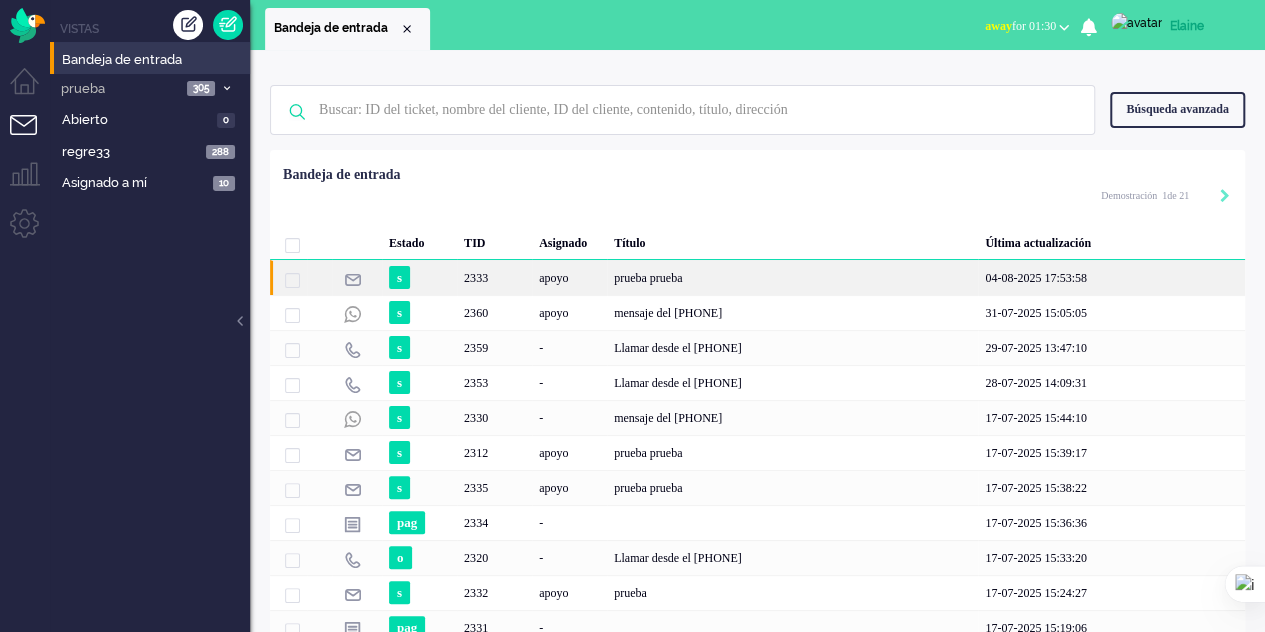 click on "apoyo" 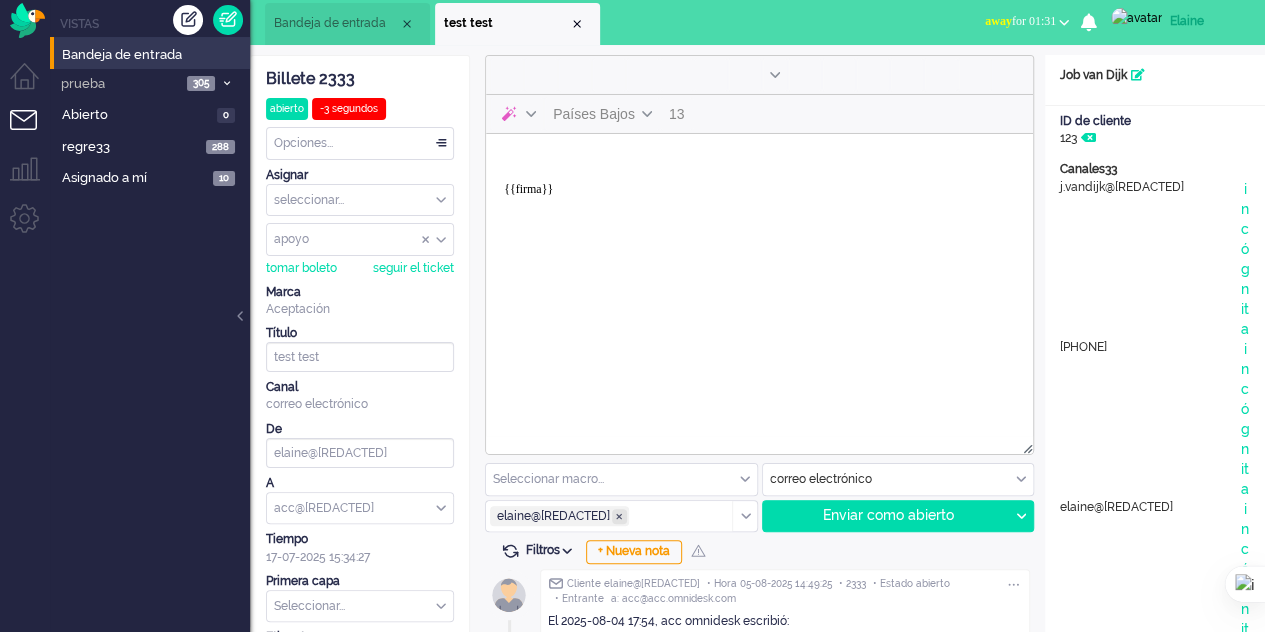 scroll, scrollTop: 0, scrollLeft: 0, axis: both 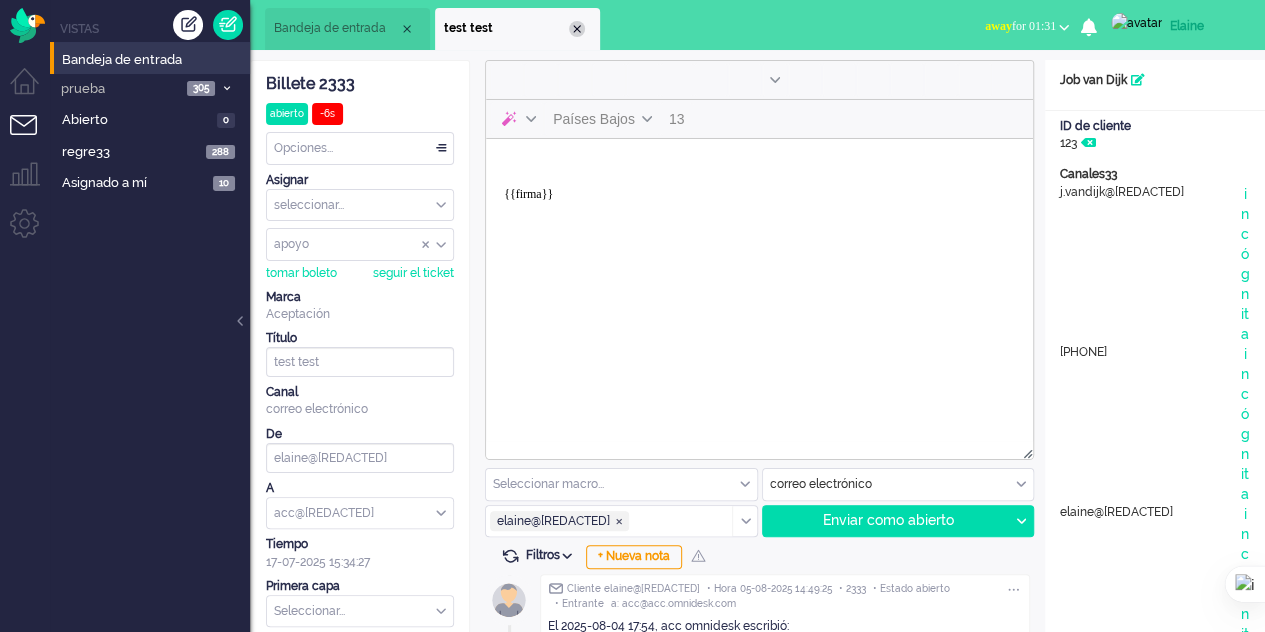click at bounding box center (577, 29) 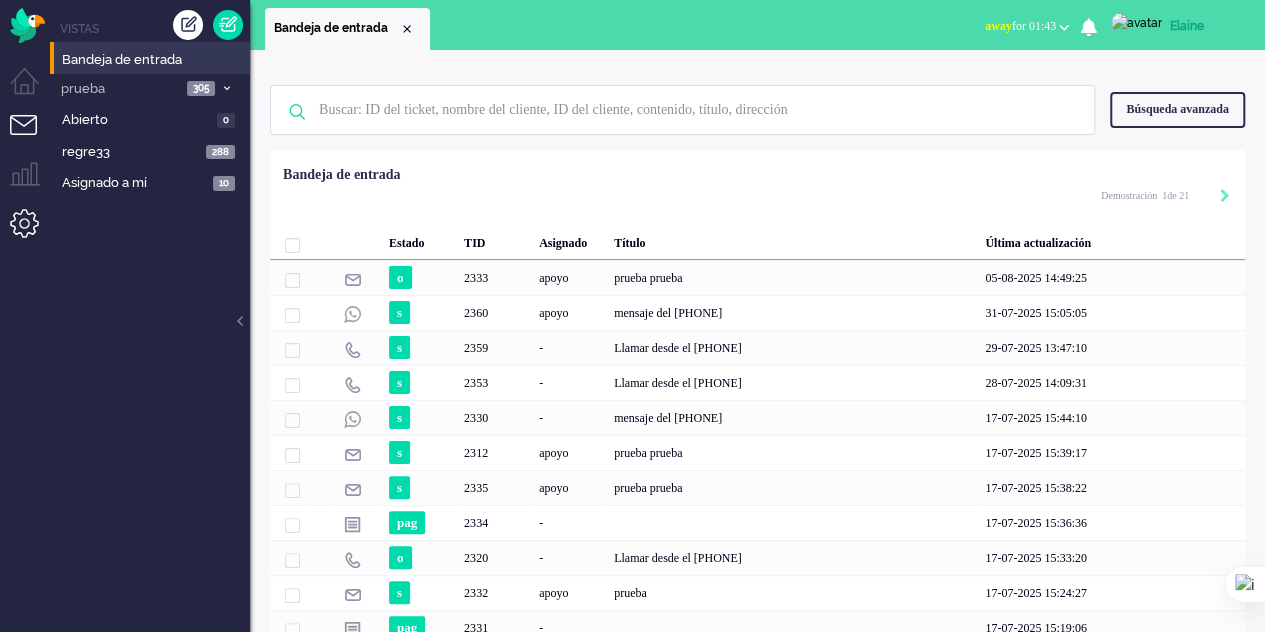 click at bounding box center [32, 231] 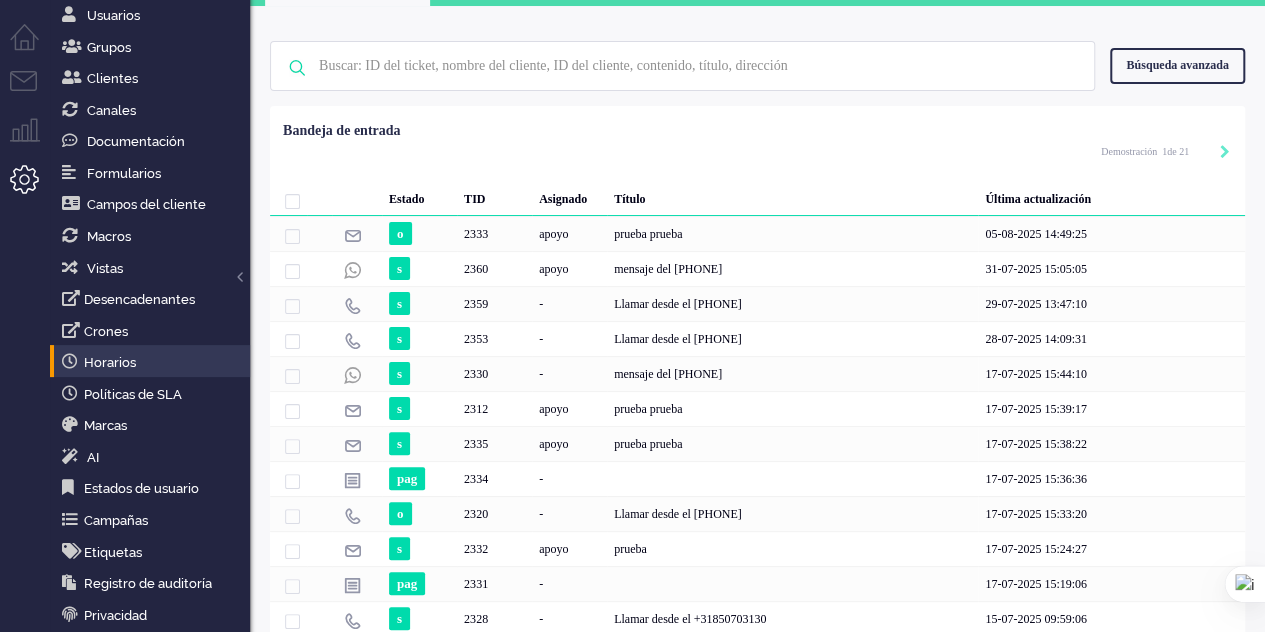 scroll, scrollTop: 0, scrollLeft: 0, axis: both 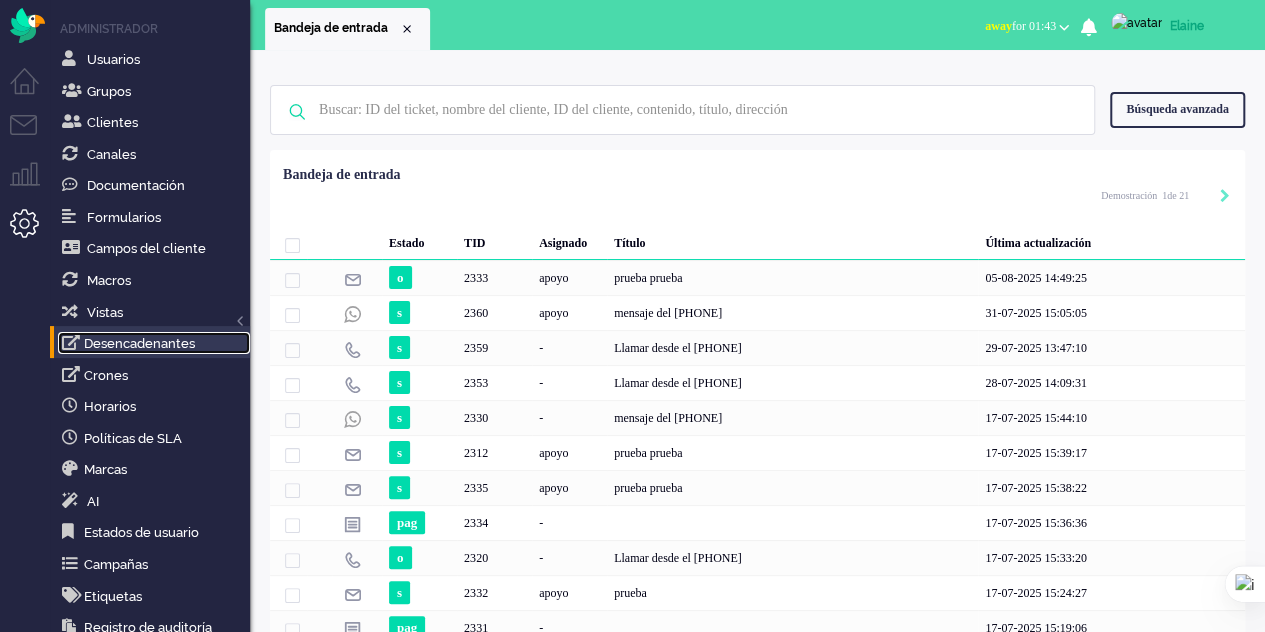 click on "Desencadenantes" at bounding box center [139, 343] 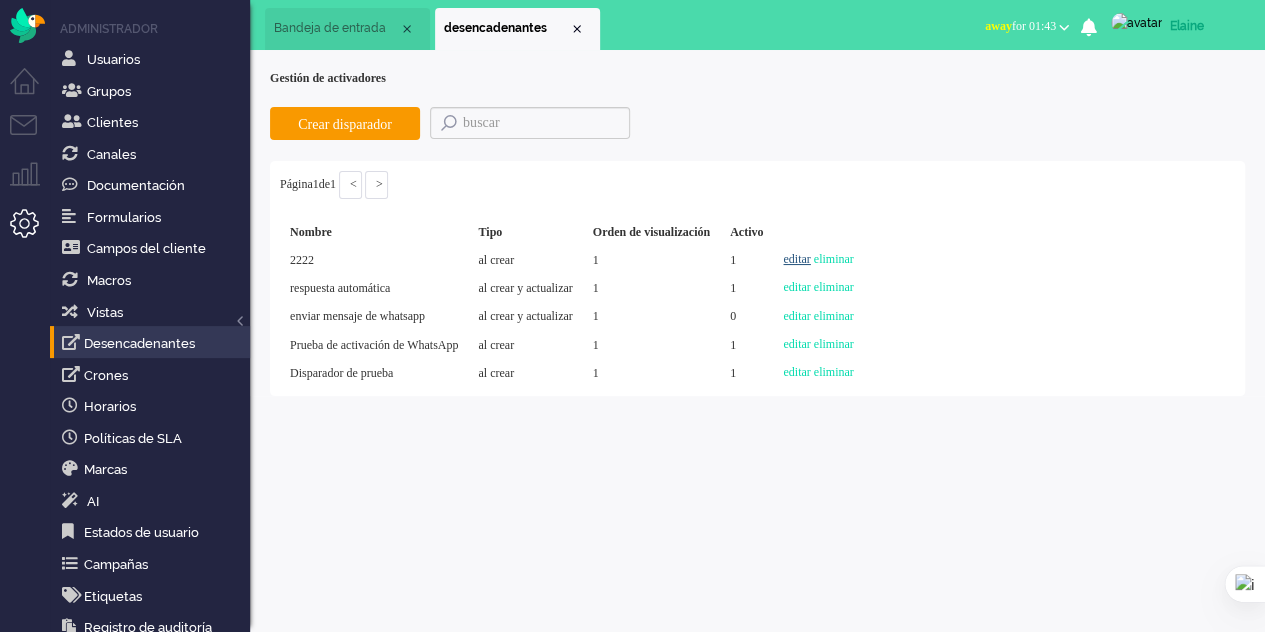 click on "editar" at bounding box center (796, 259) 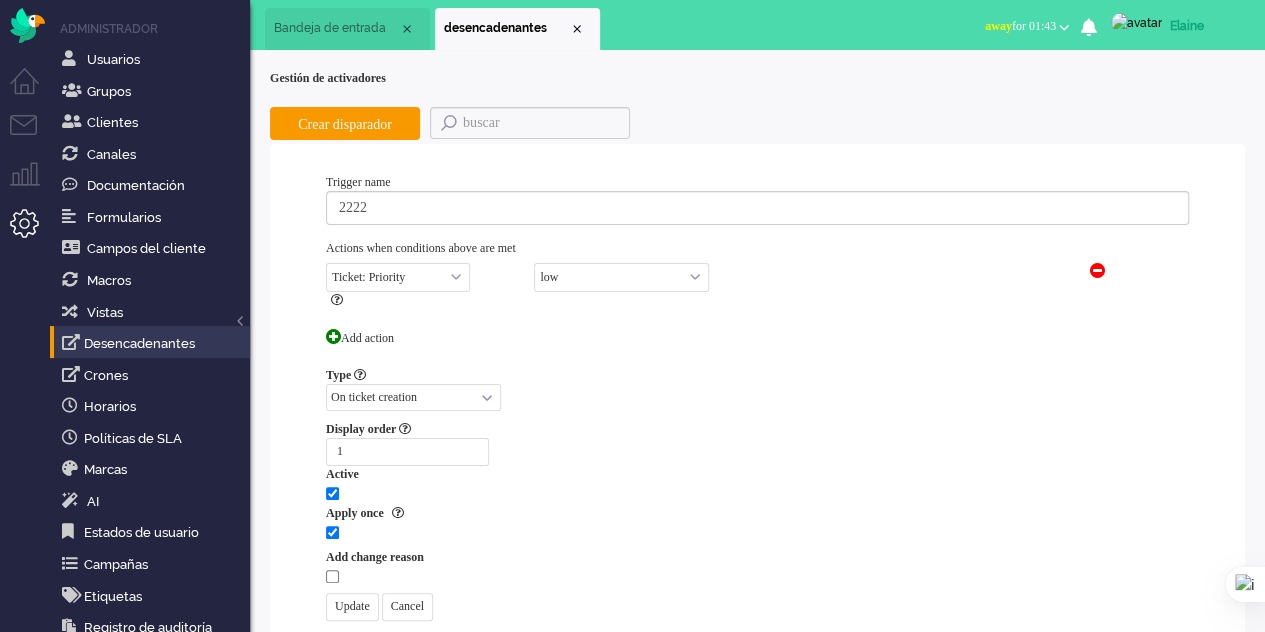 select on "channel_id" 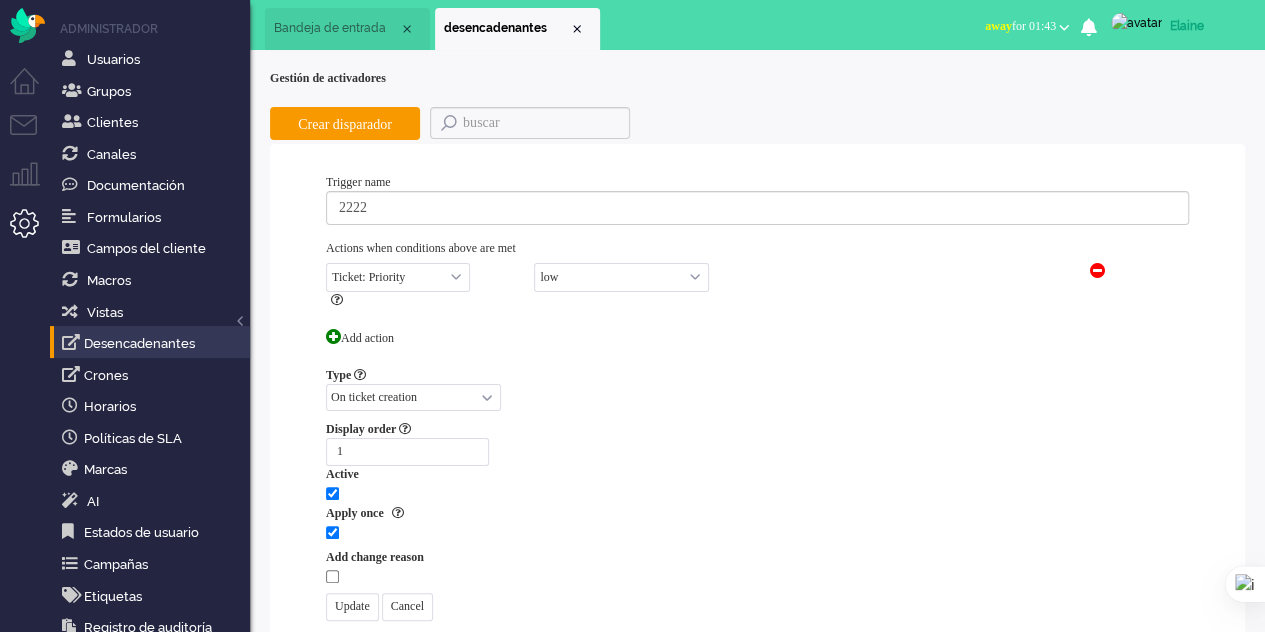 select on "equals" 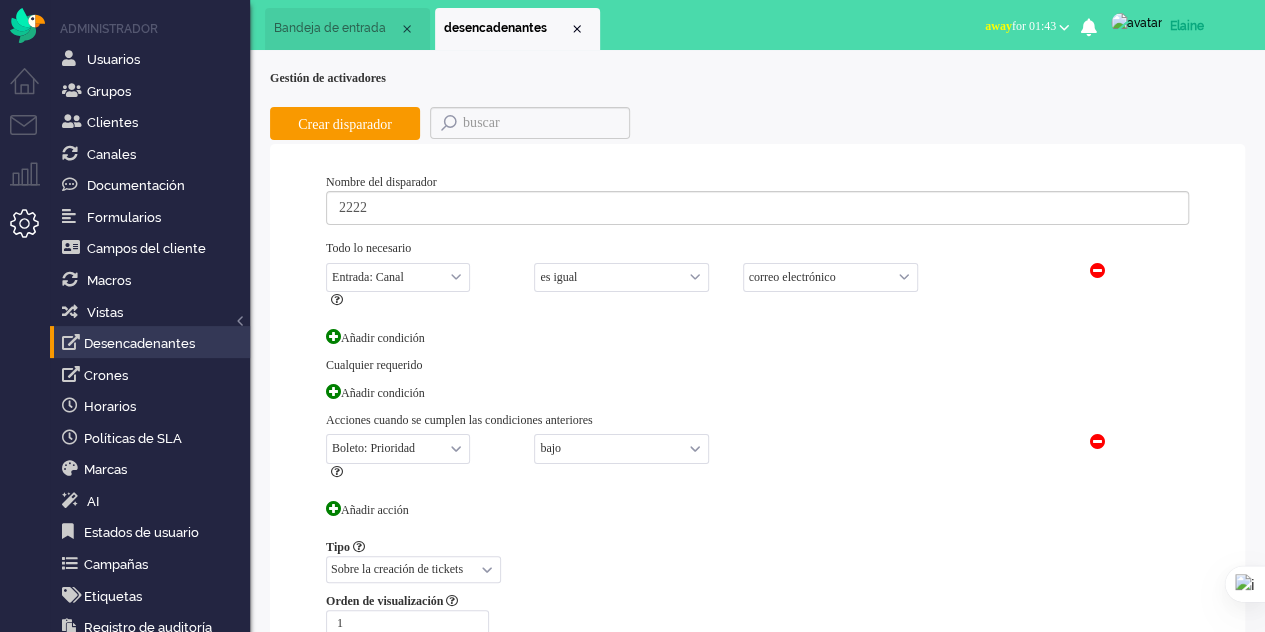click on "Seleccionar...                          Billete: Marca Entrada: Canal Ticket: Usuario Entrada: Grupo Ticket: Estado Boleto: Prioridad Ticket: Establecer dirección externa Ticket: Establecer título Ticket: Establecer borrador de nota Ticket: Establecer una variable personalizada Ticket: Establecer formulario Ticket: Establecer etiqueta Entrada: Mostrar cronología Otro: Enviar mensaje Otro: URL de solicitud Ticket: Establezca el ticket a partir del valor de la expresión regular Ticket: Resumen Ticket Custom: Primera capa" at bounding box center (398, 448) 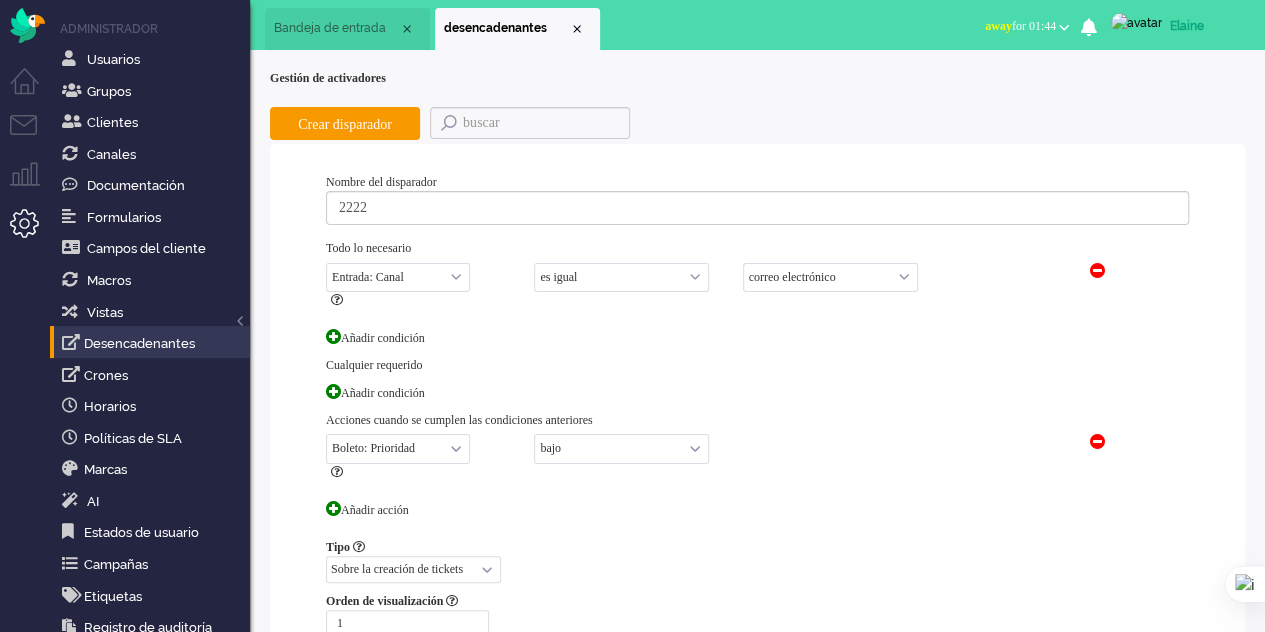select on "status" 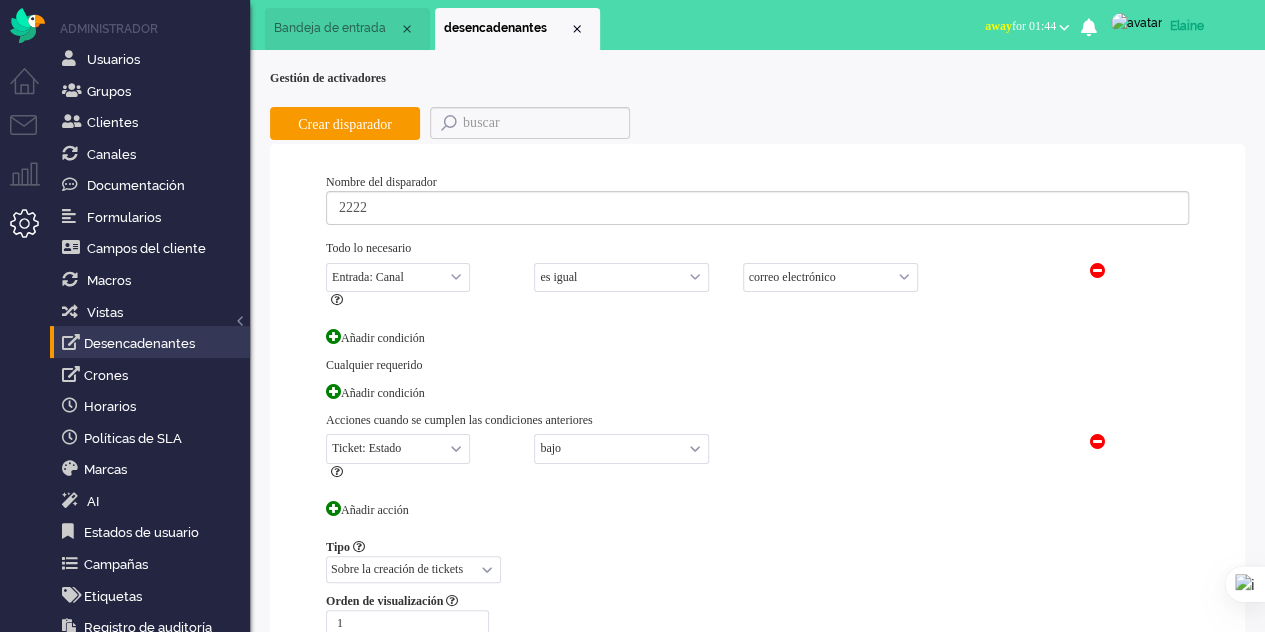click on "Seleccionar...                          Billete: Marca Entrada: Canal Ticket: Usuario Entrada: Grupo Ticket: Estado Boleto: Prioridad Ticket: Establecer dirección externa Ticket: Establecer título Ticket: Establecer borrador de nota Ticket: Establecer una variable personalizada Ticket: Establecer formulario Ticket: Establecer etiqueta Entrada: Mostrar cronología Otro: Enviar mensaje Otro: URL de solicitud Ticket: Establezca el ticket a partir del valor de la expresión regular Ticket: Resumen Ticket Custom: Primera capa" at bounding box center (398, 448) 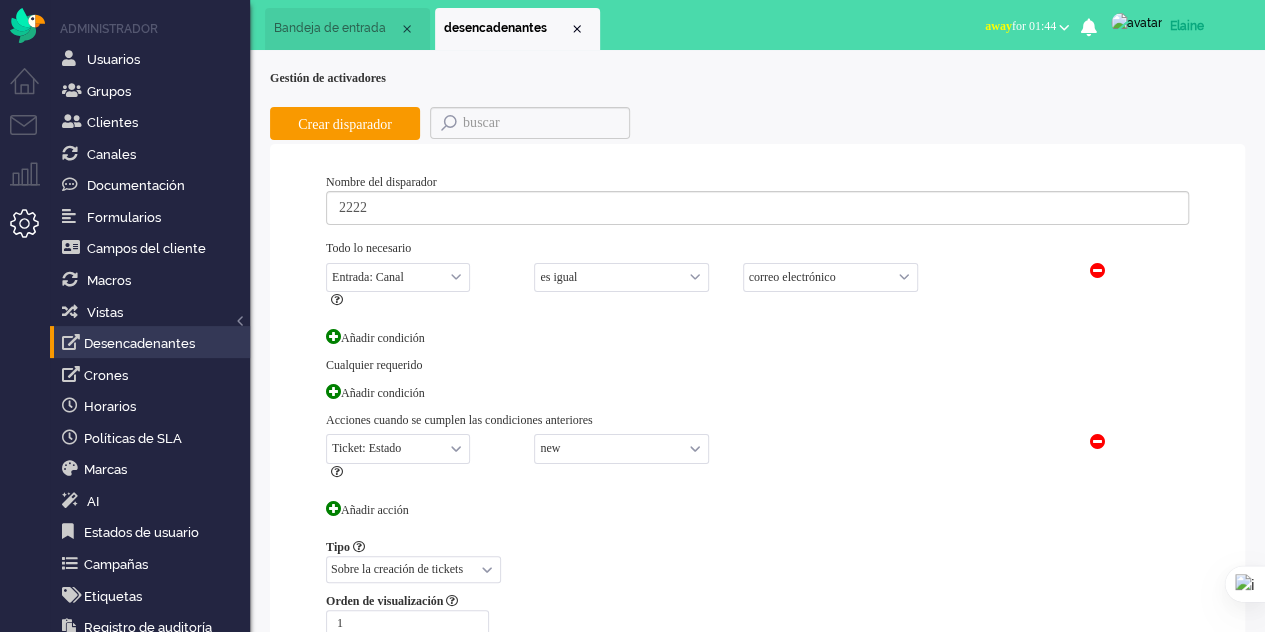 click on "new open pending holding solved closed" at bounding box center (621, 448) 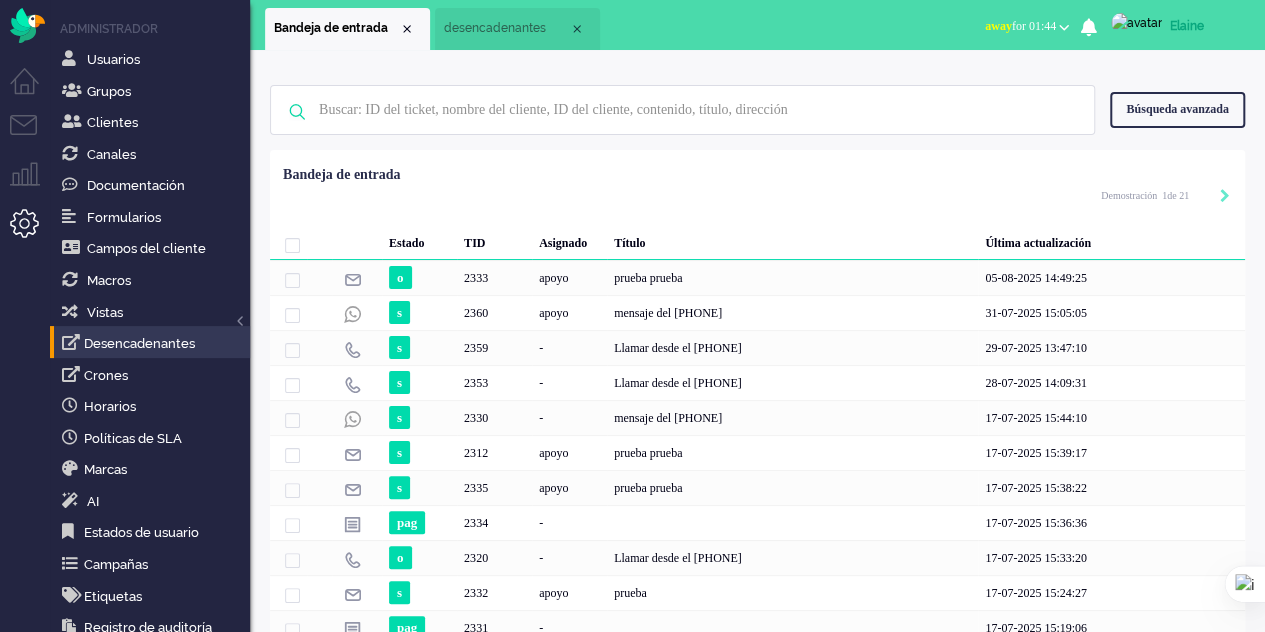 click on "desencadenantes" at bounding box center [495, 28] 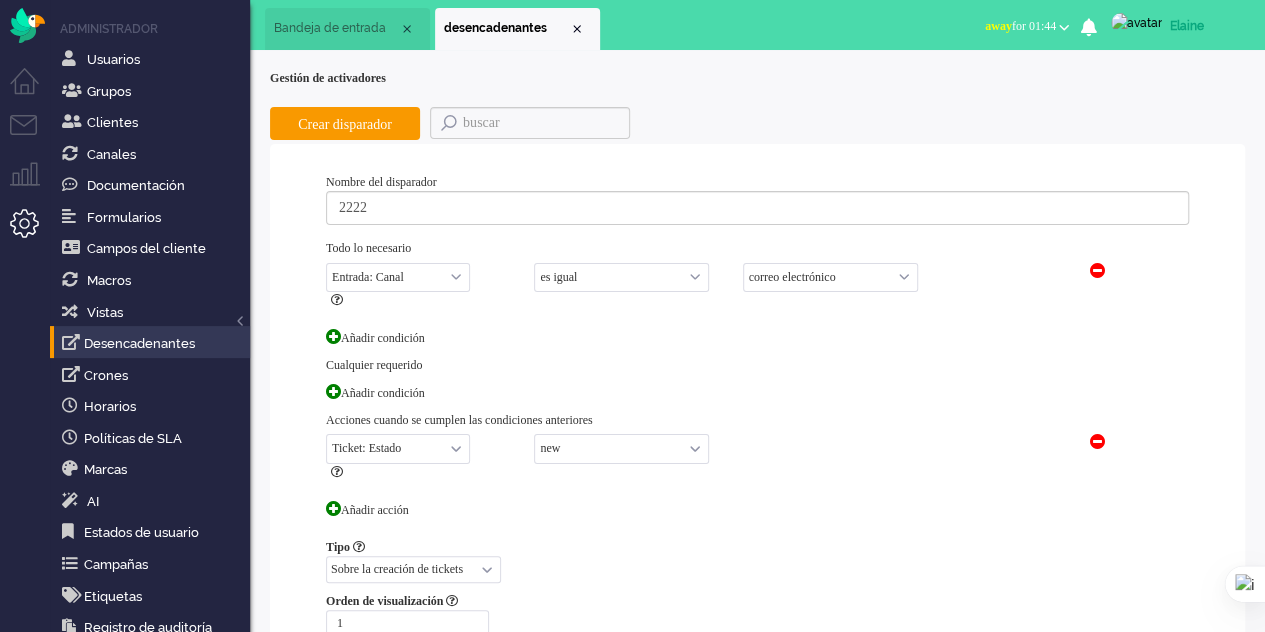 click on "new open pending holding solved closed" at bounding box center (621, 448) 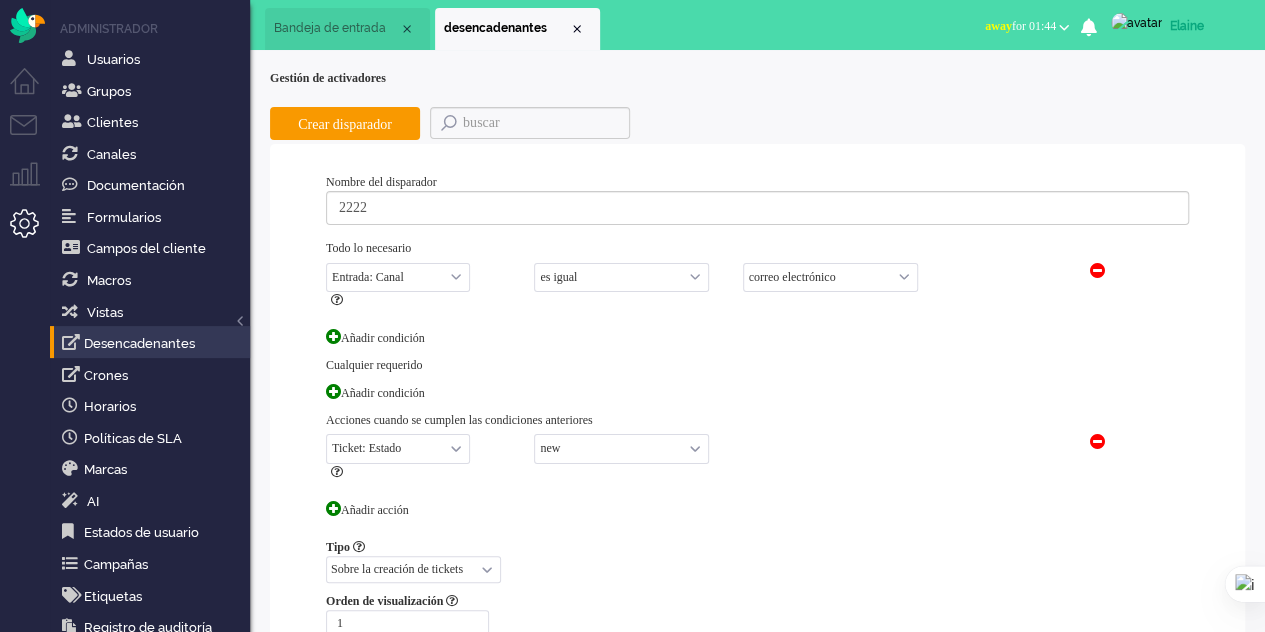 select on "pending" 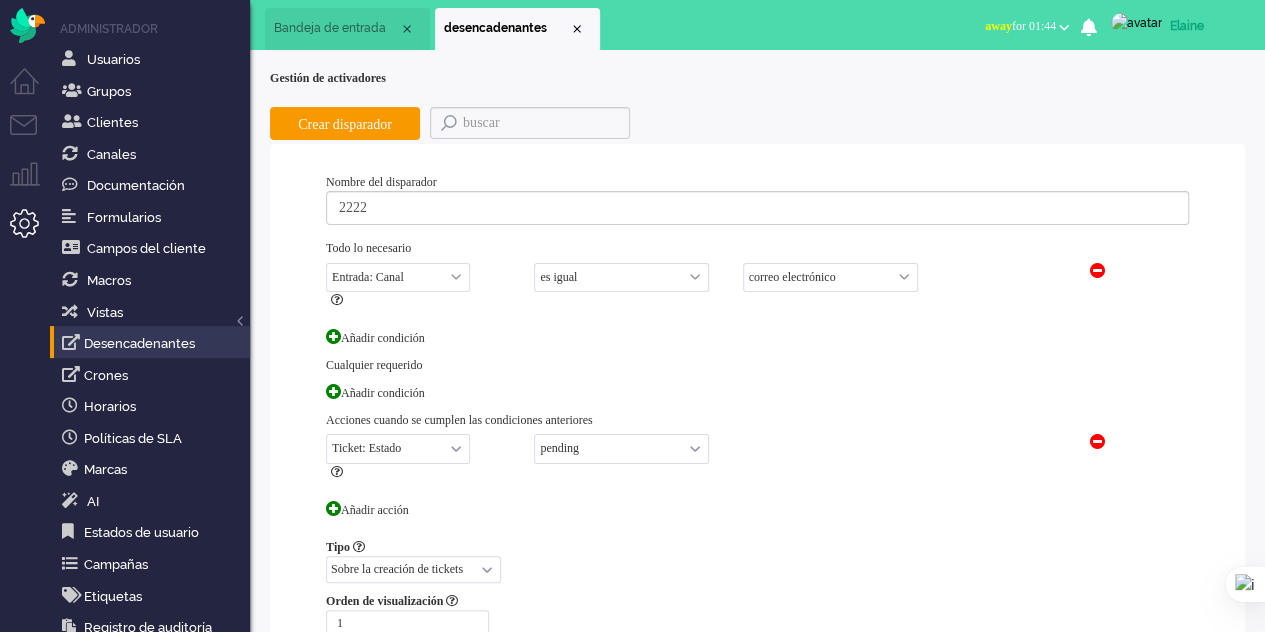 click on "new open pending holding solved closed" at bounding box center (621, 448) 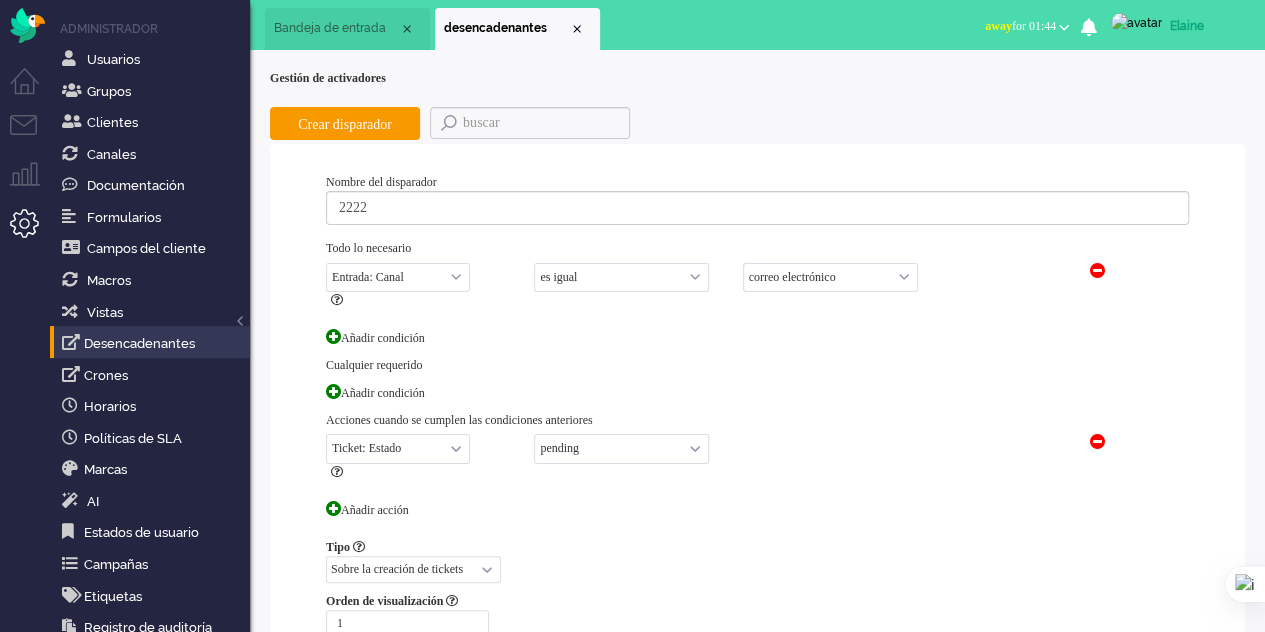 scroll, scrollTop: 200, scrollLeft: 0, axis: vertical 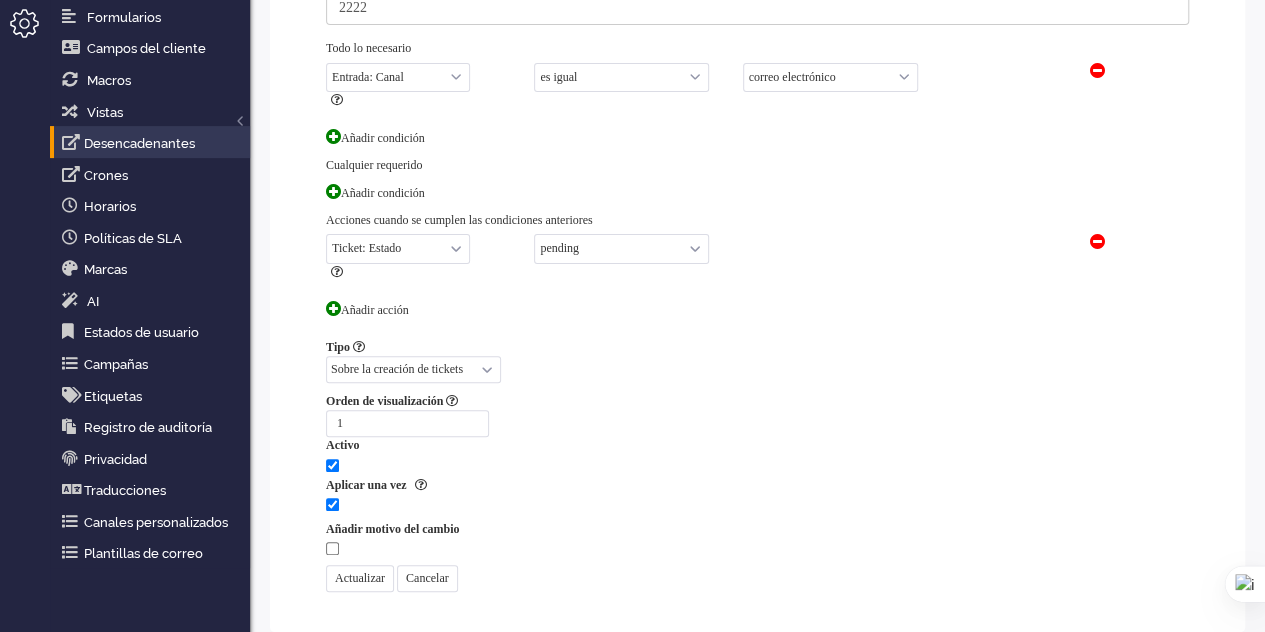 click on "Actualizar" at bounding box center (360, 578) 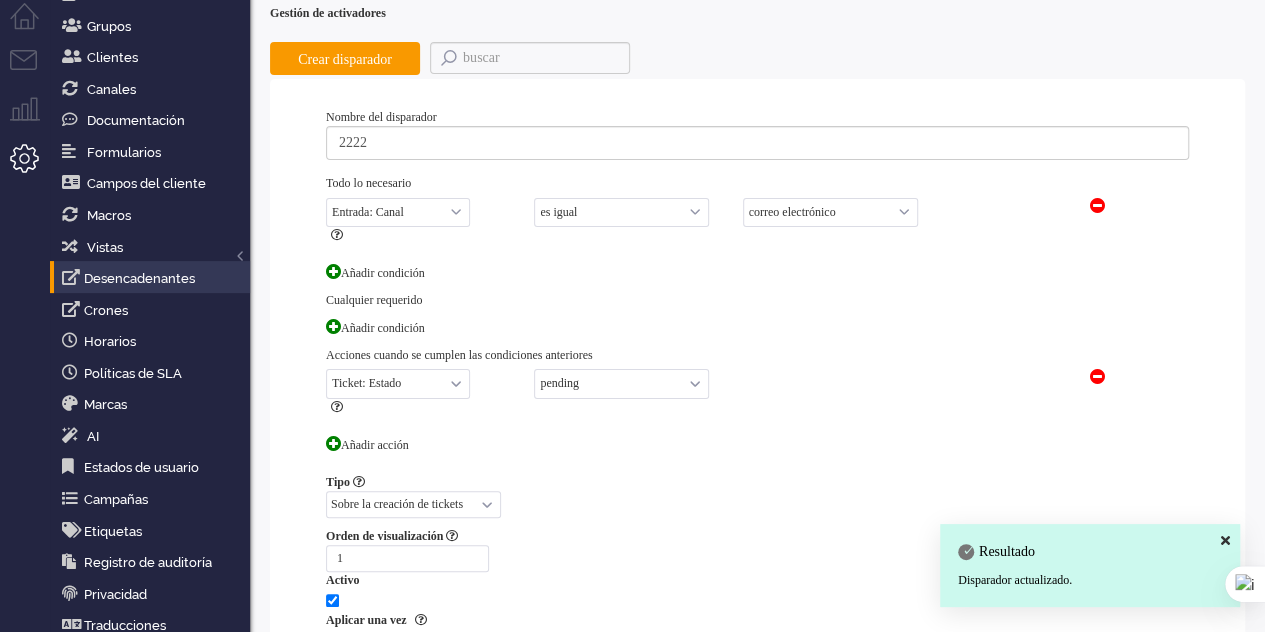 scroll, scrollTop: 0, scrollLeft: 0, axis: both 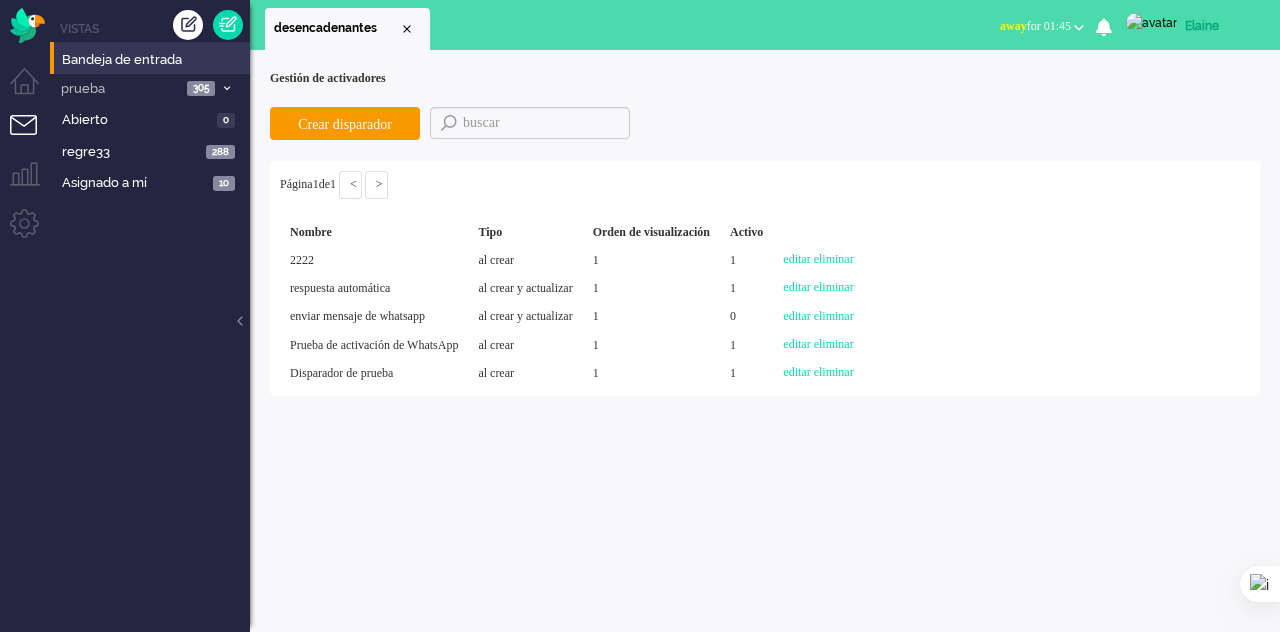 click on "Bandeja de entrada" at bounding box center (150, 58) 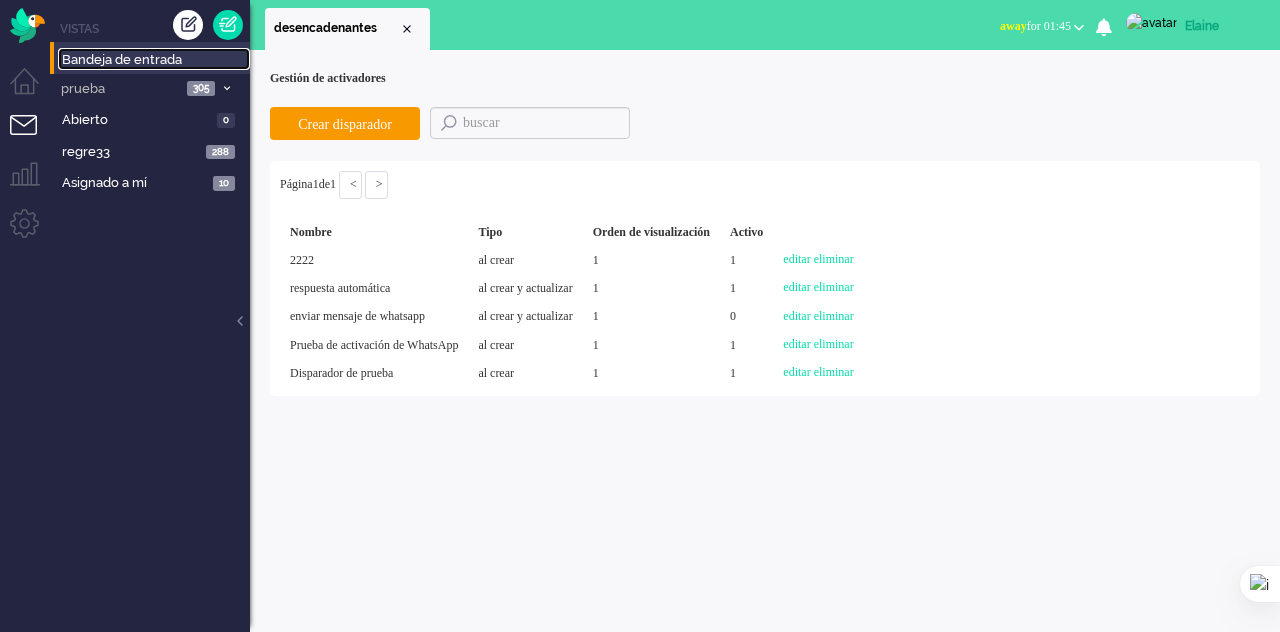 click on "Bandeja de entrada" at bounding box center [154, 59] 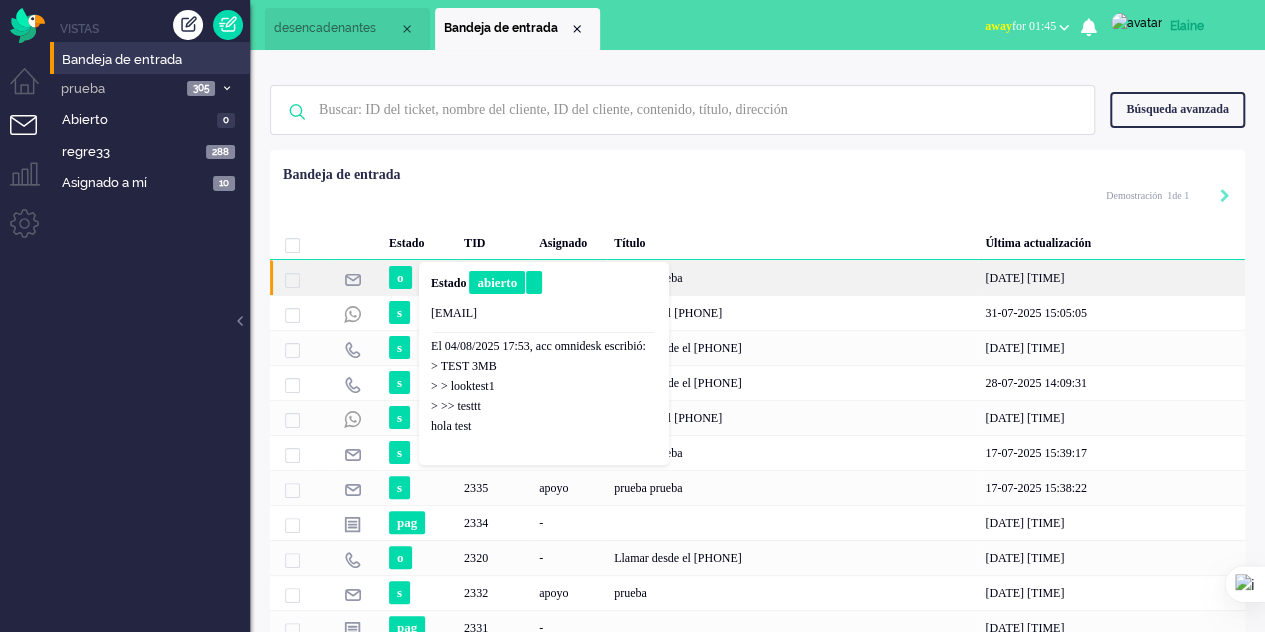 click on "prueba prueba" 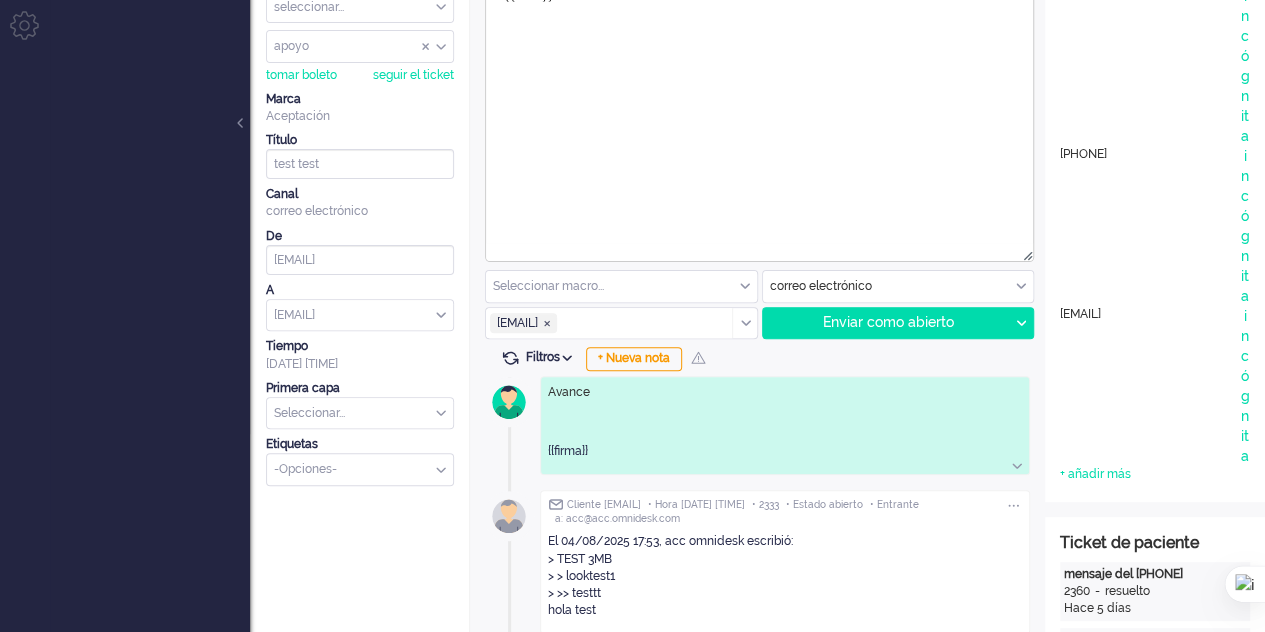scroll, scrollTop: 0, scrollLeft: 0, axis: both 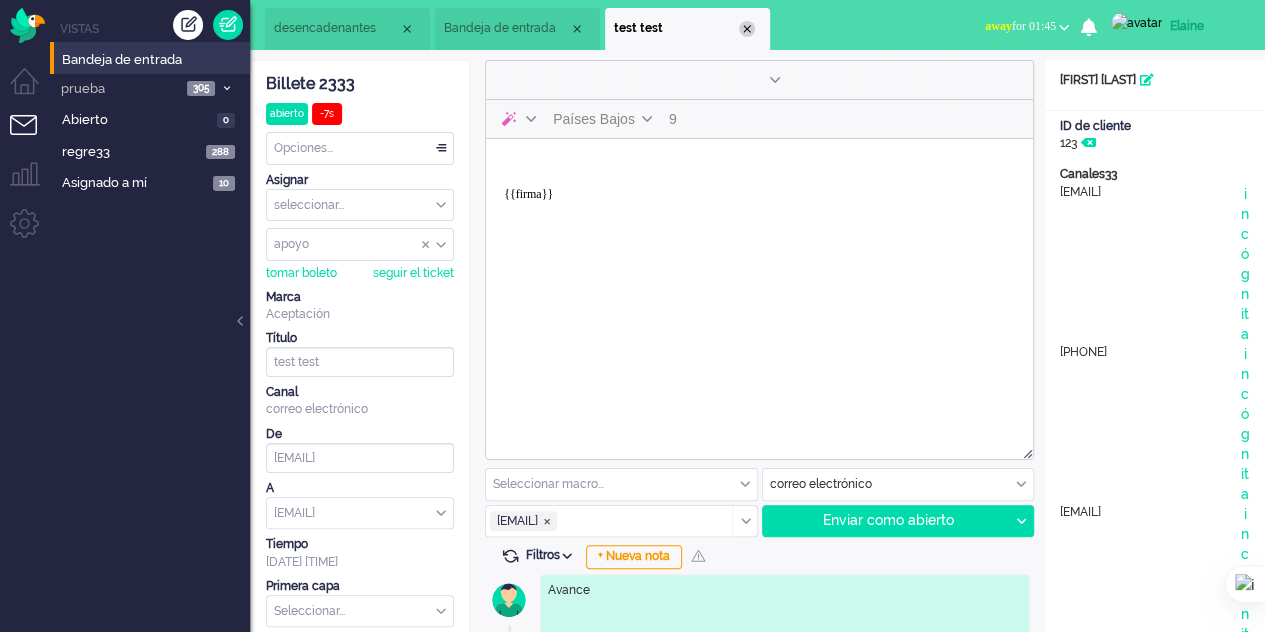 click at bounding box center (747, 29) 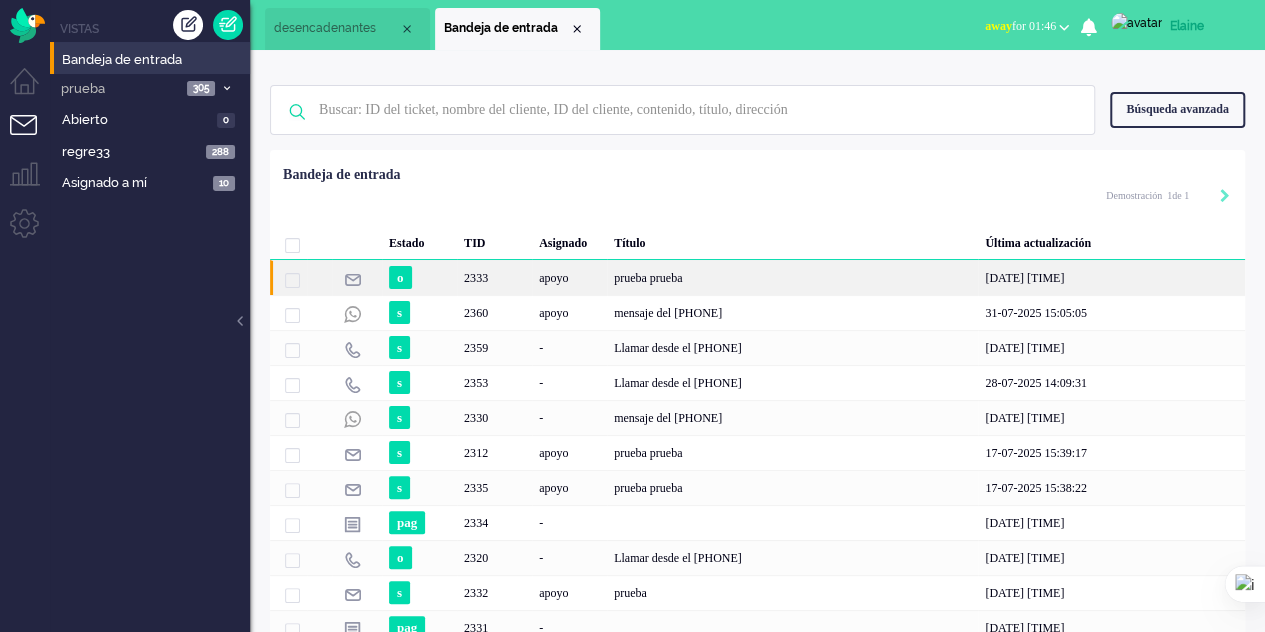 click on "prueba prueba" 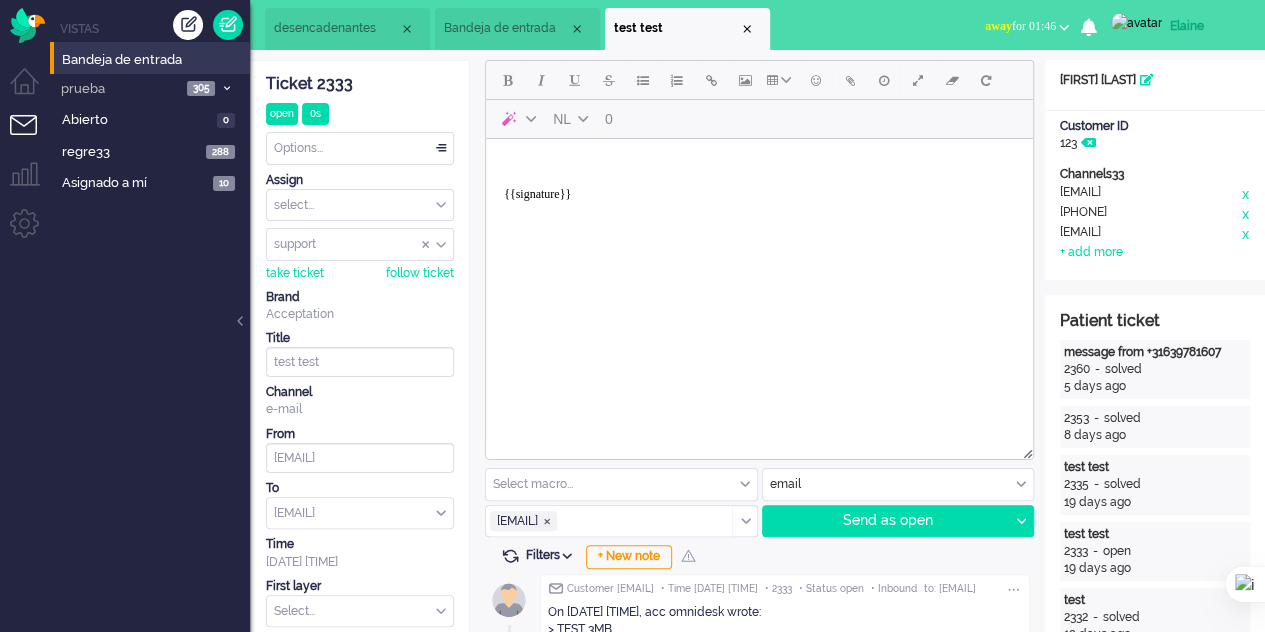 scroll, scrollTop: 0, scrollLeft: 0, axis: both 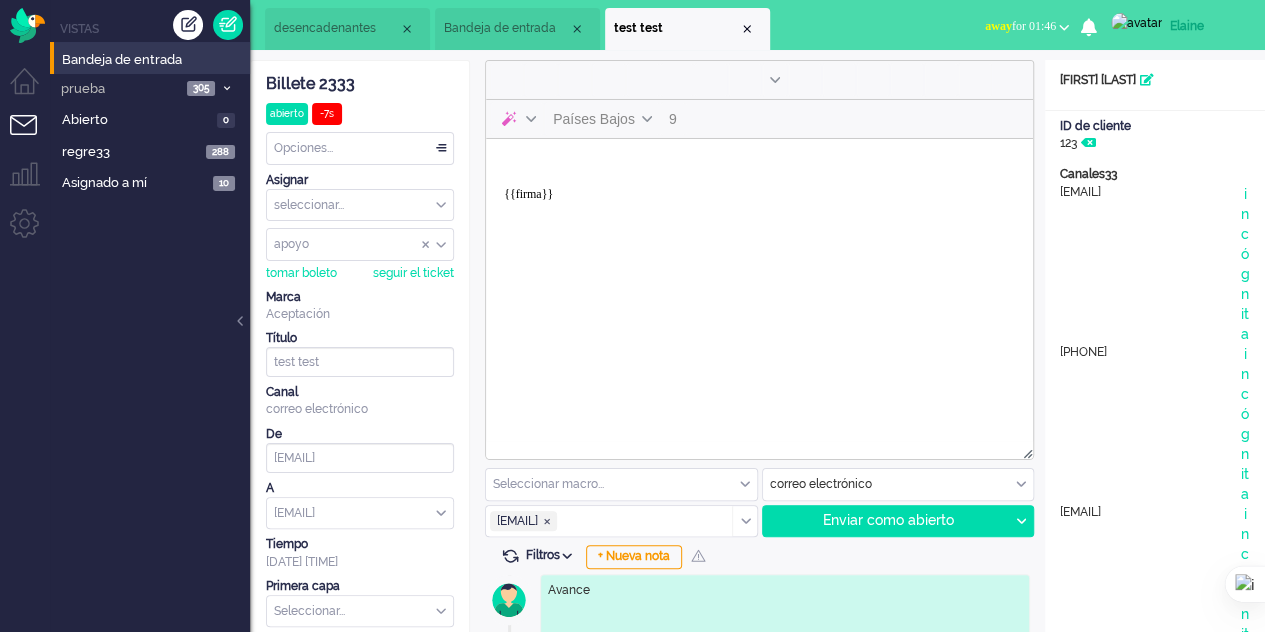 type 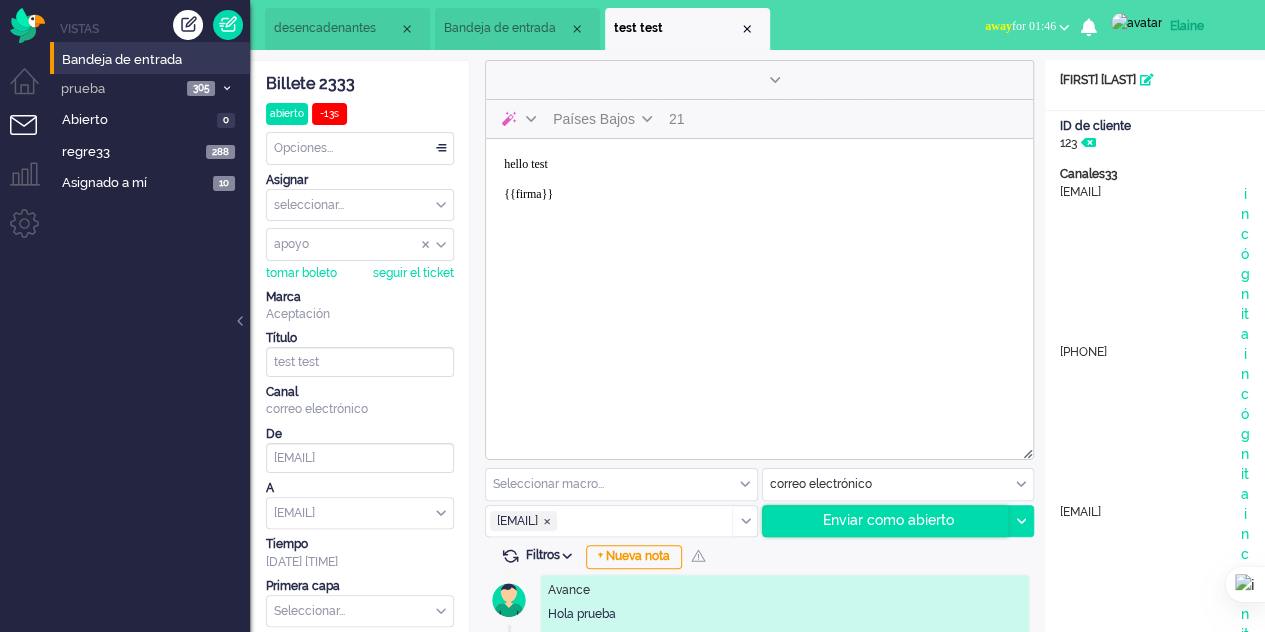 click on "Enviar como abierto" at bounding box center (888, 520) 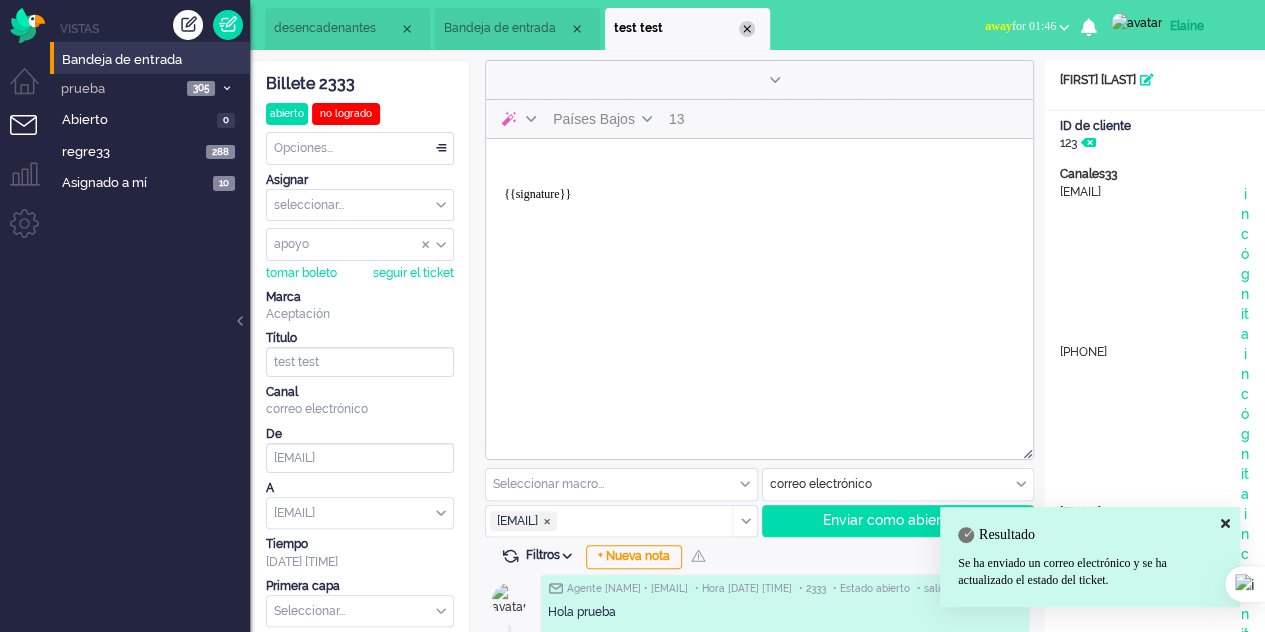 click at bounding box center [747, 29] 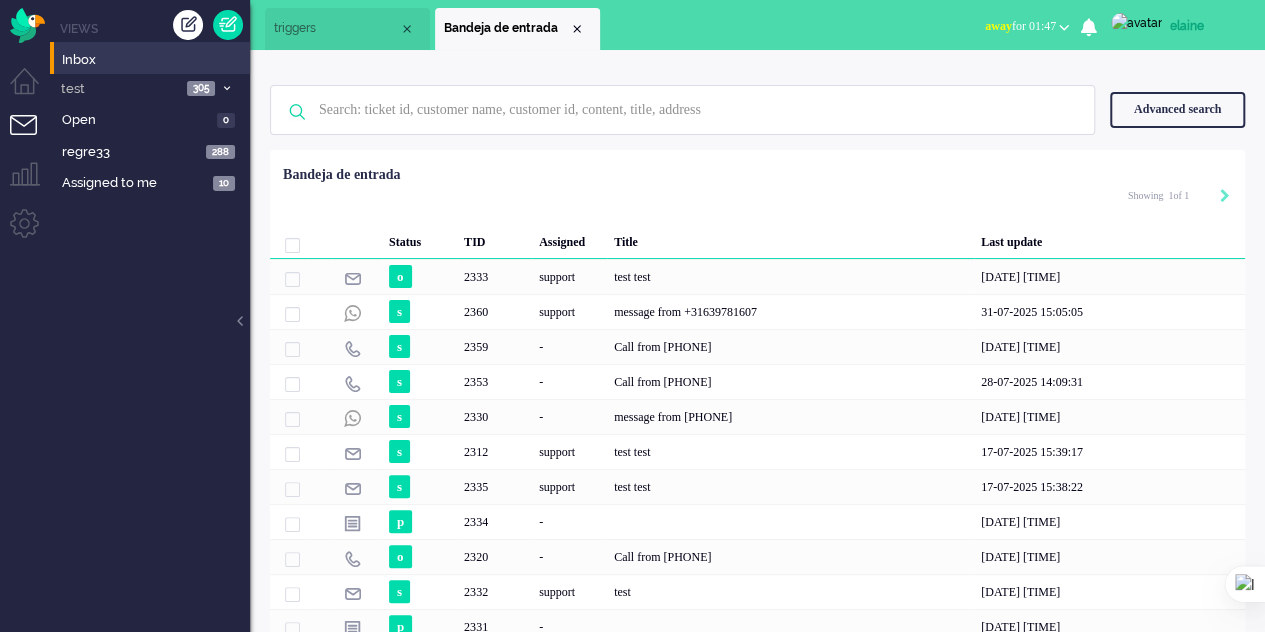 click on "triggers" at bounding box center (336, 28) 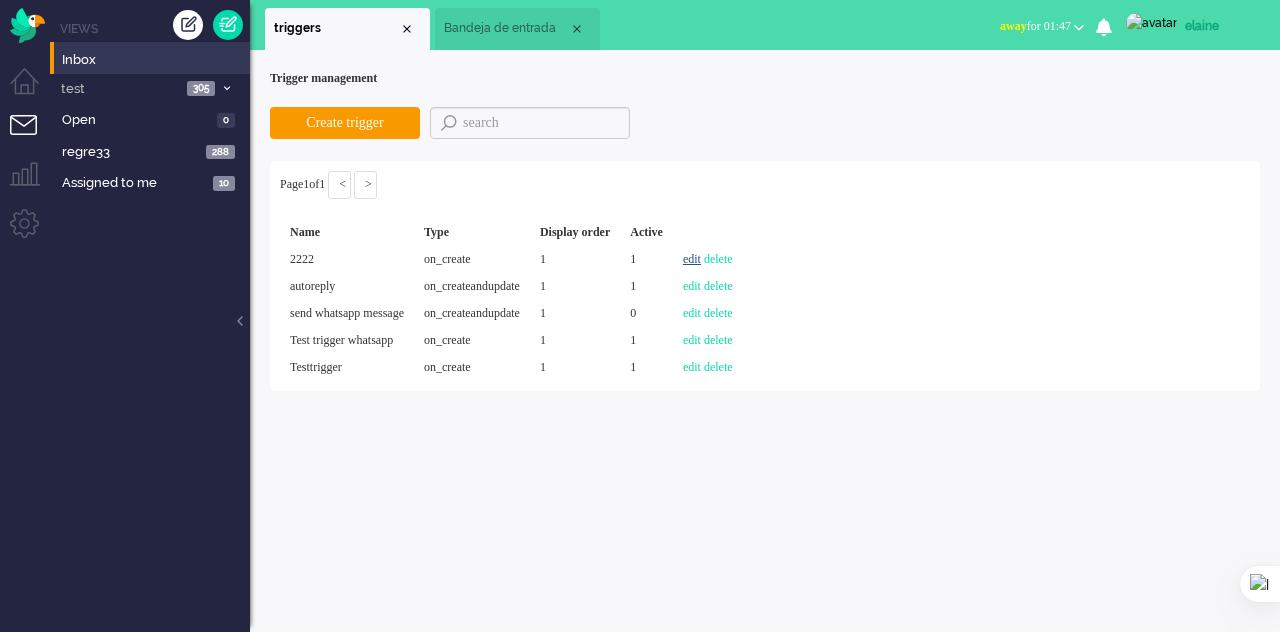 click on "edit" at bounding box center [692, 259] 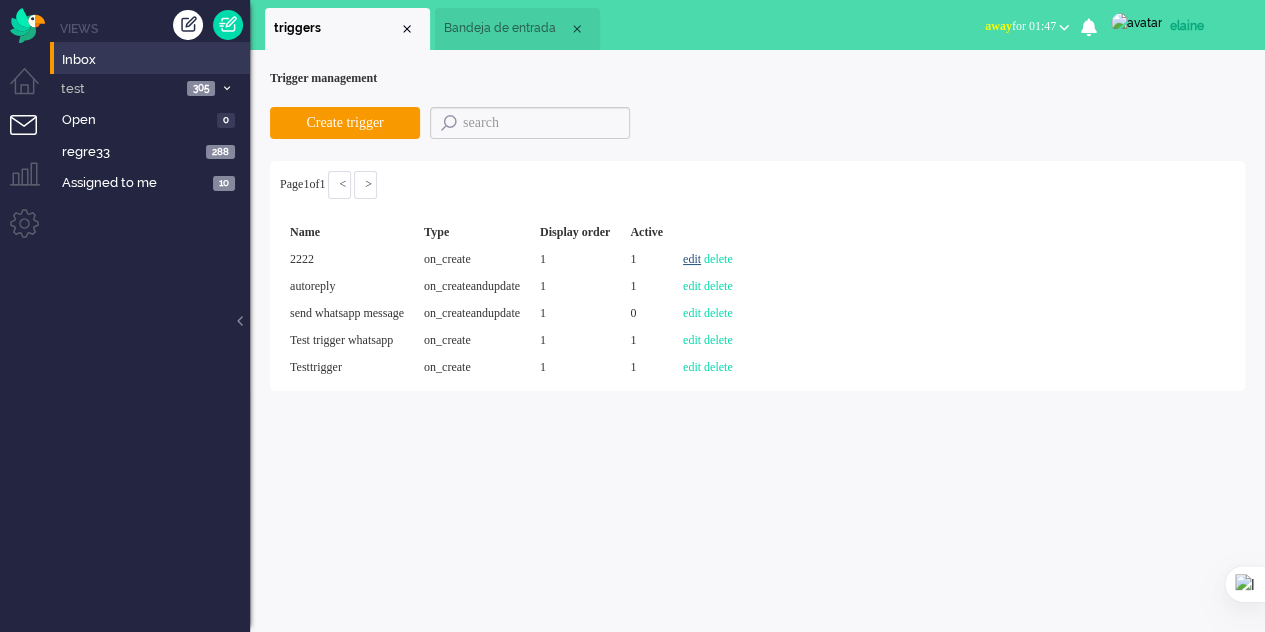 select on "channel_id" 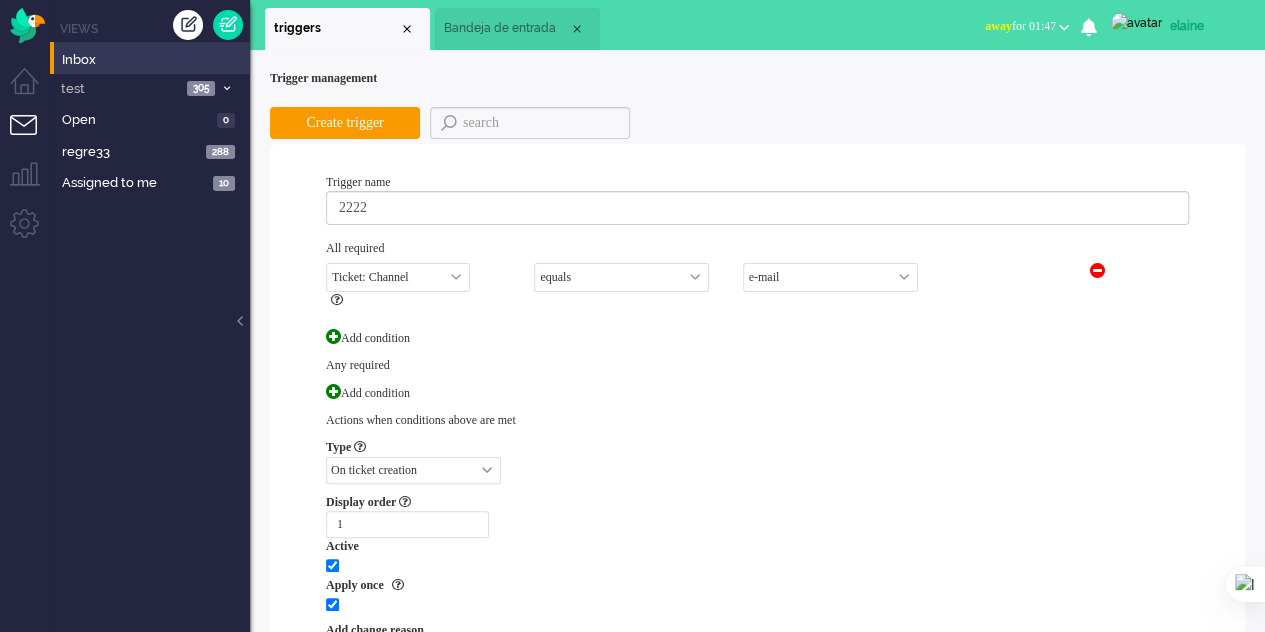select on "status" 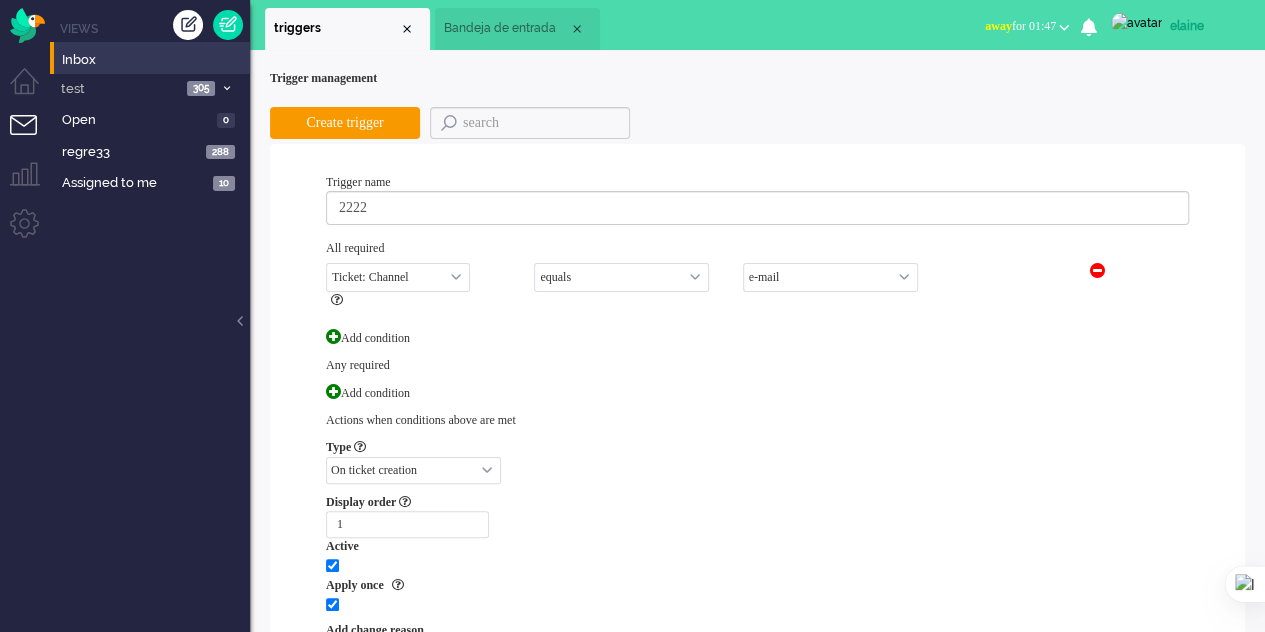 select on "pending" 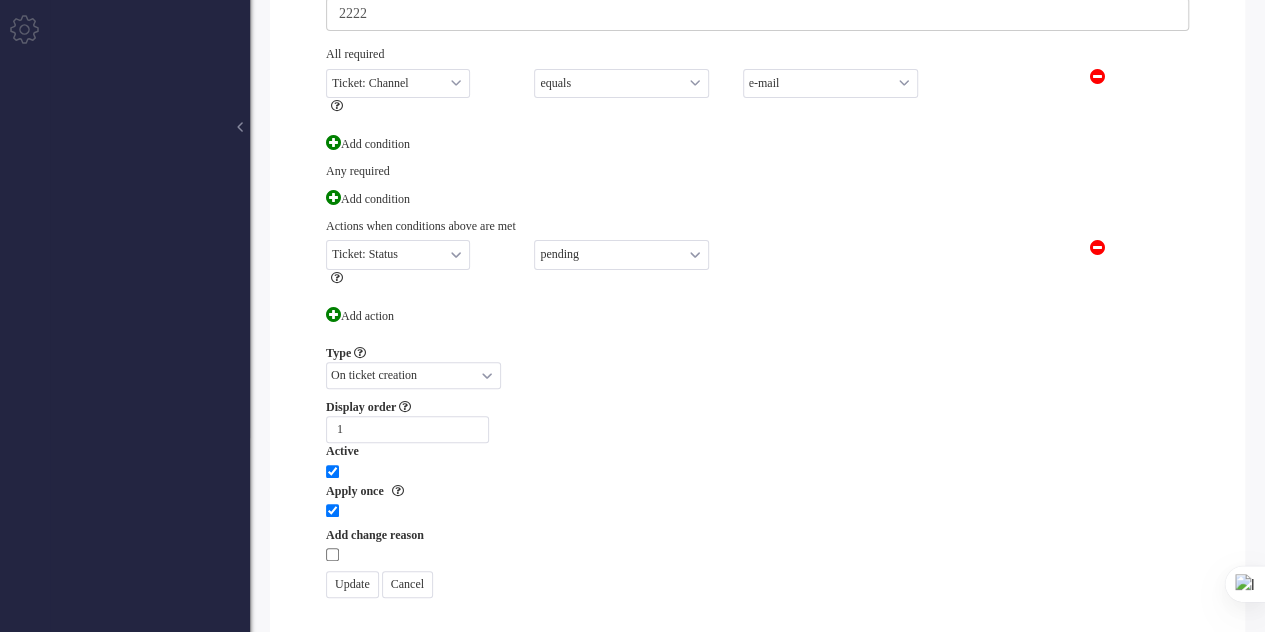 scroll, scrollTop: 200, scrollLeft: 0, axis: vertical 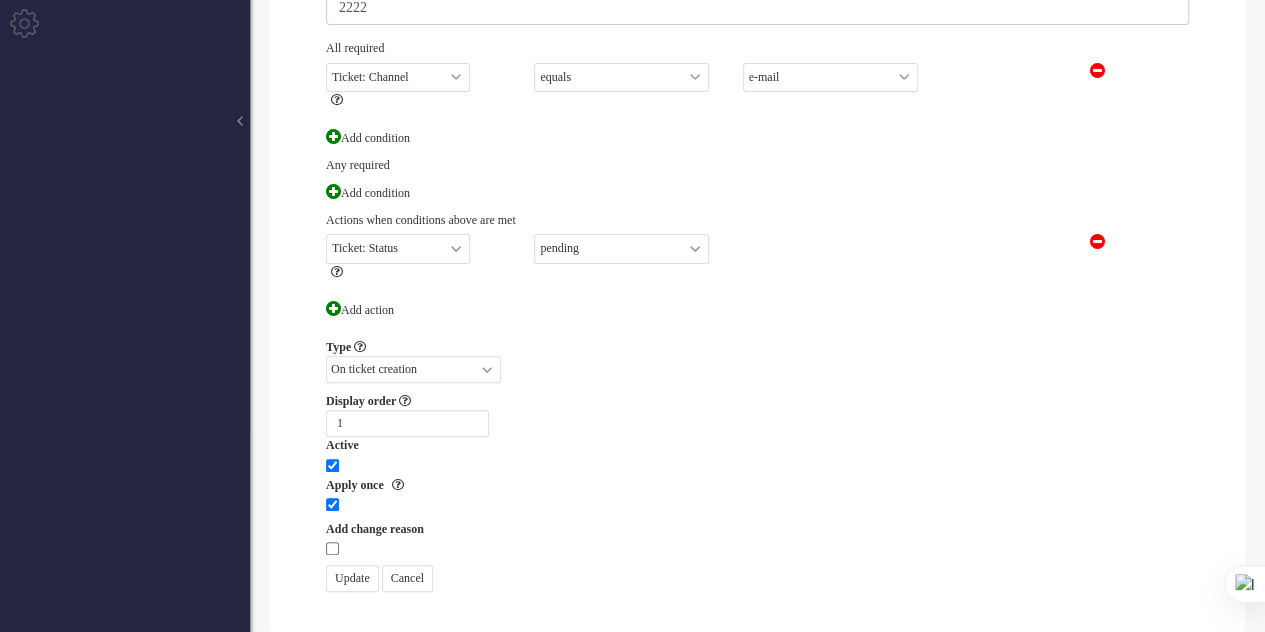 click on "On ticket creation On ticket update On create and update" at bounding box center (413, 369) 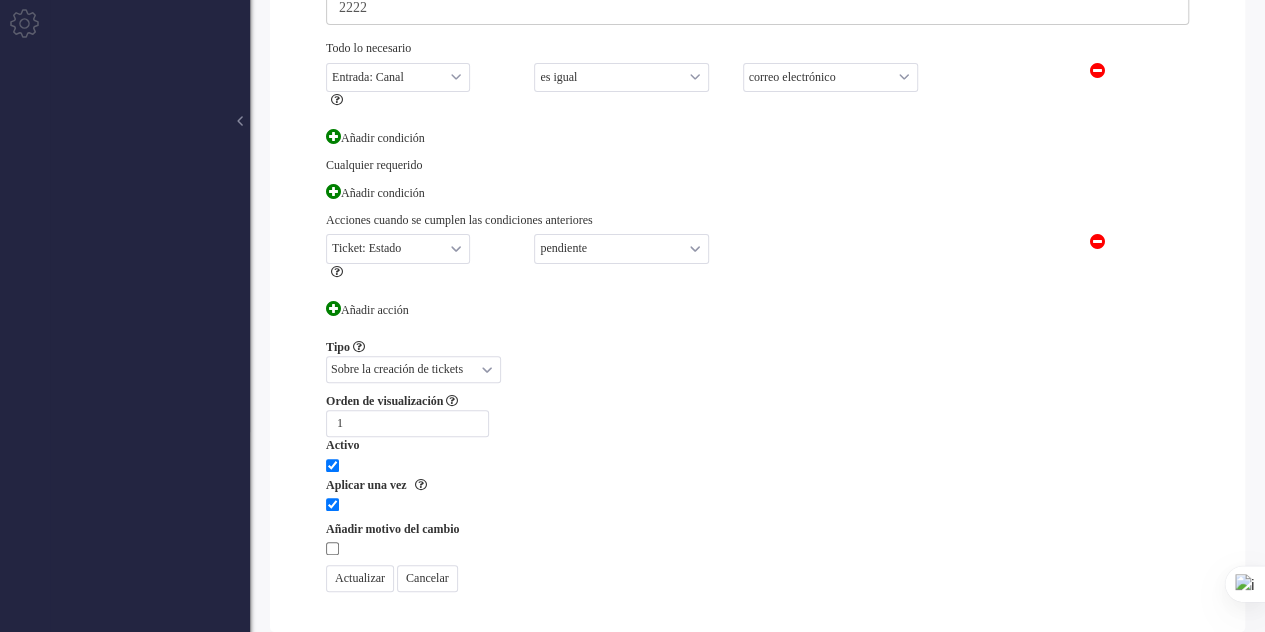 click on "Sobre la creación de tickets Actualización del ticket Sobre crear y actualizar" at bounding box center (413, 369) 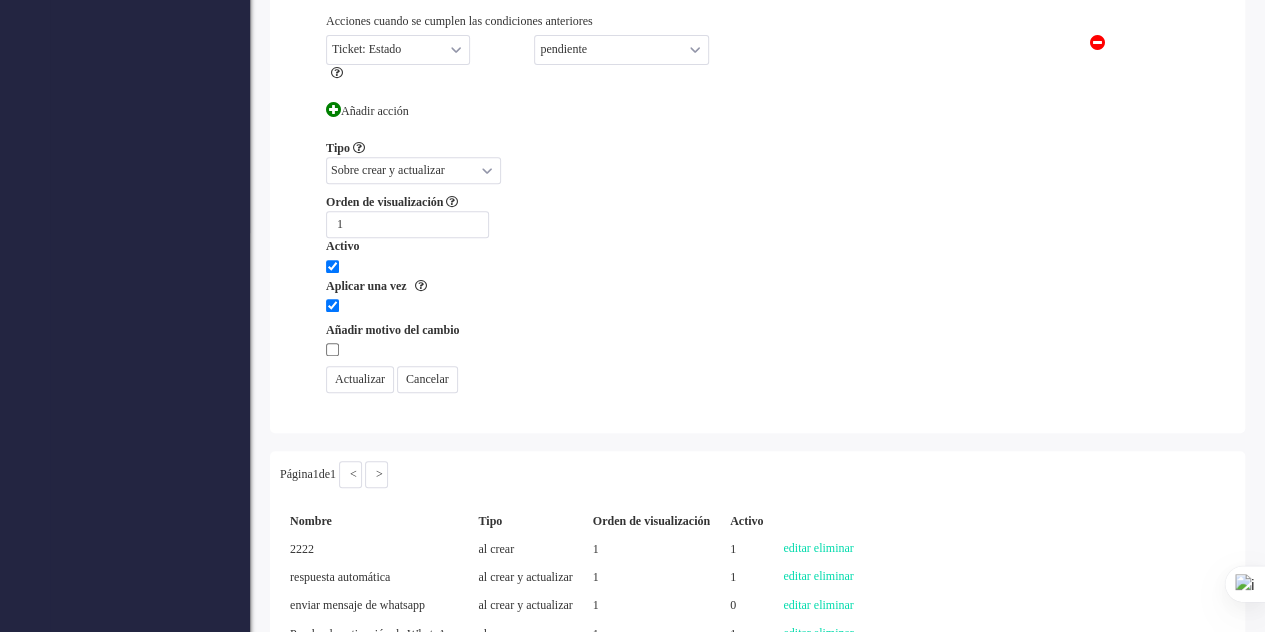 scroll, scrollTop: 400, scrollLeft: 0, axis: vertical 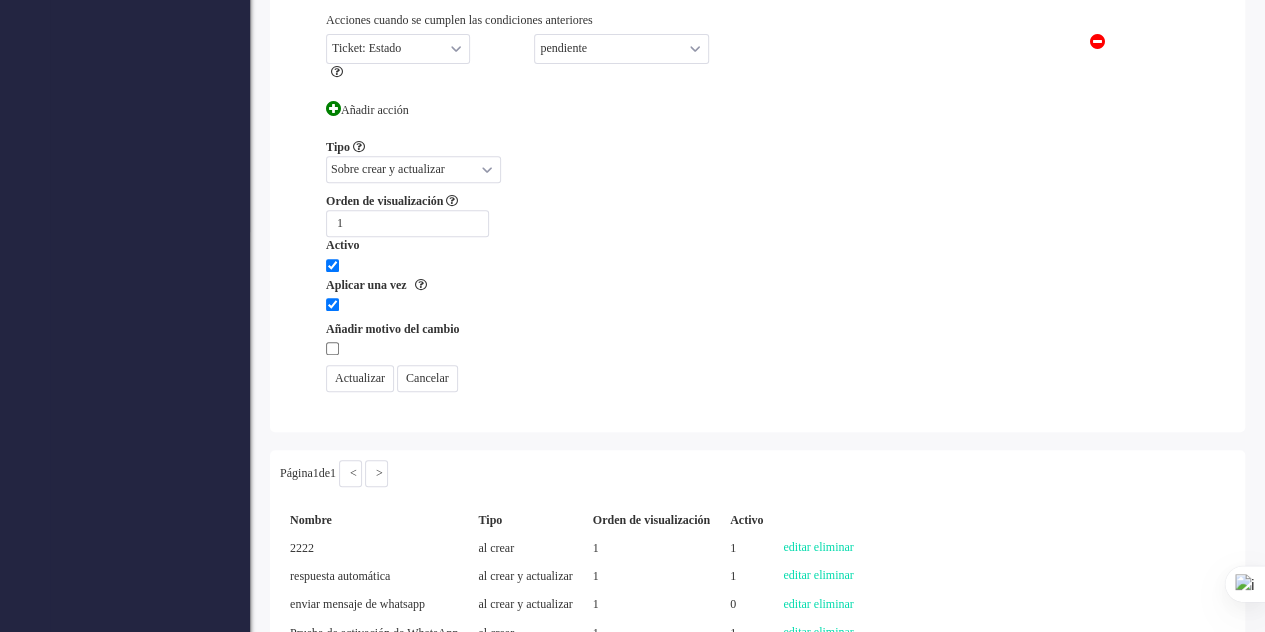 click on "Actualizar" at bounding box center (360, 378) 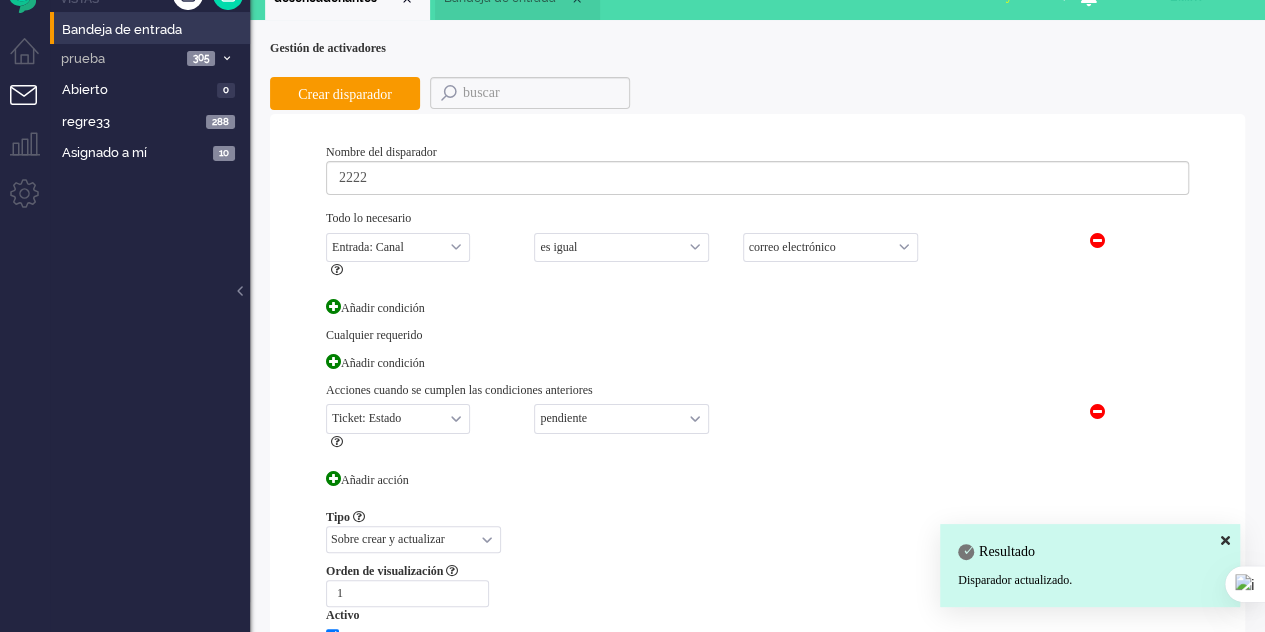 scroll, scrollTop: 0, scrollLeft: 0, axis: both 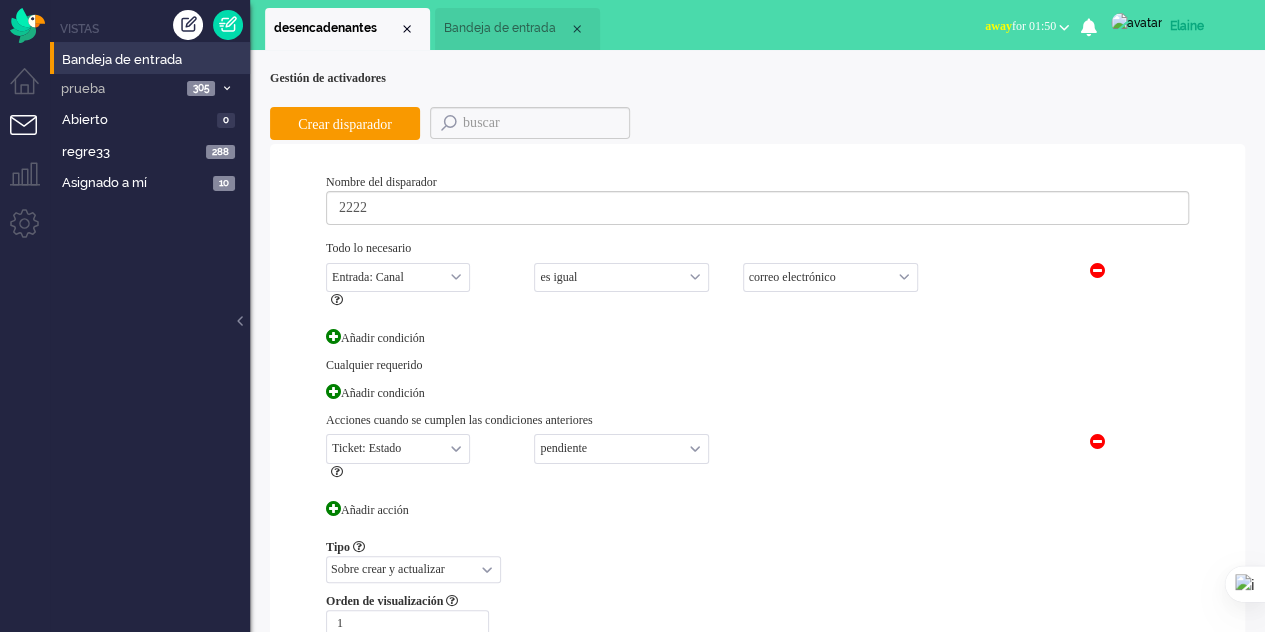 click on "Bandeja de entrada" at bounding box center [517, 29] 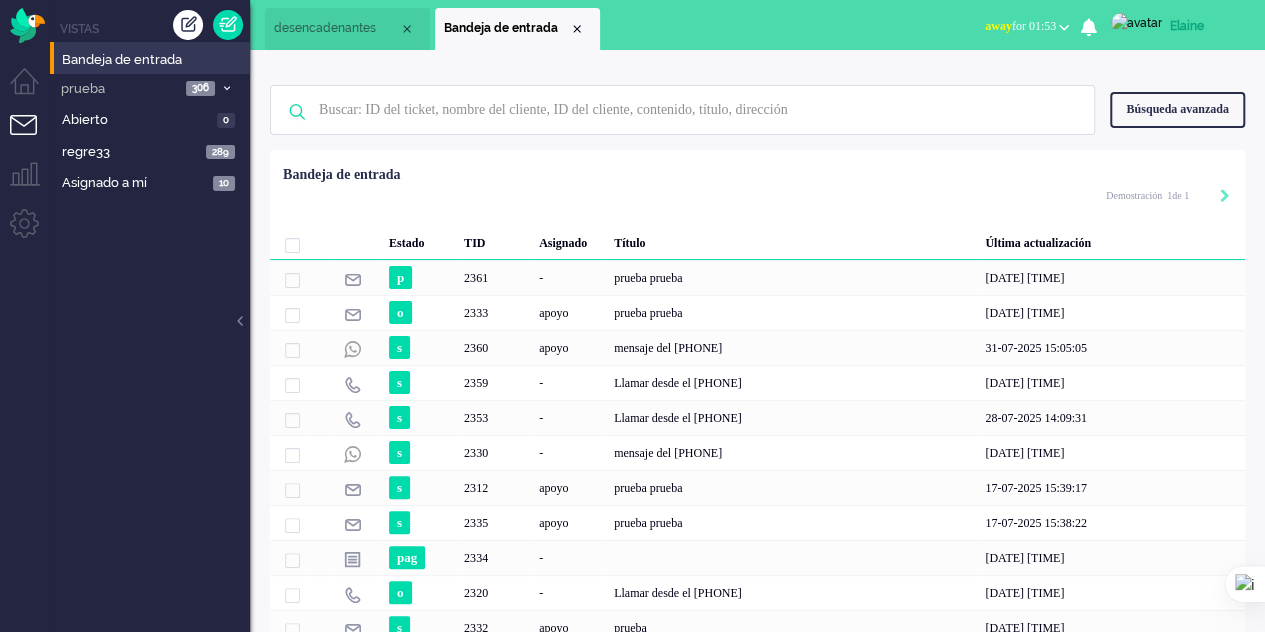 click on "desencadenantes" at bounding box center (336, 28) 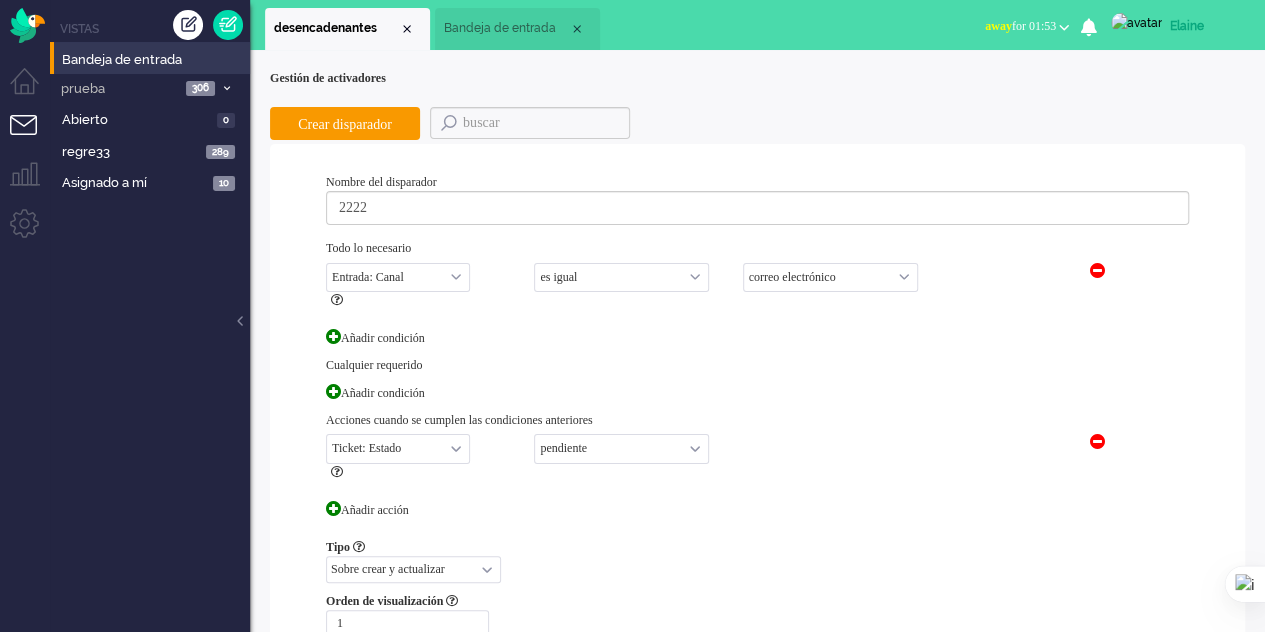 click on "Bandeja de entrada" at bounding box center [500, 28] 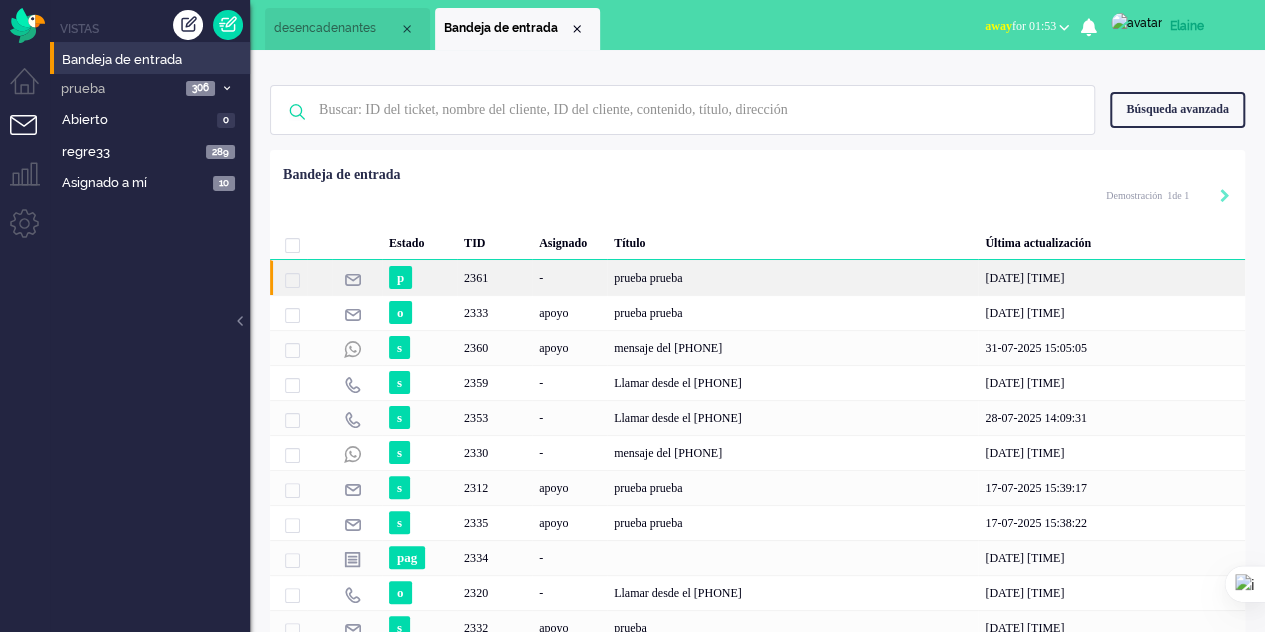 click on "prueba prueba" 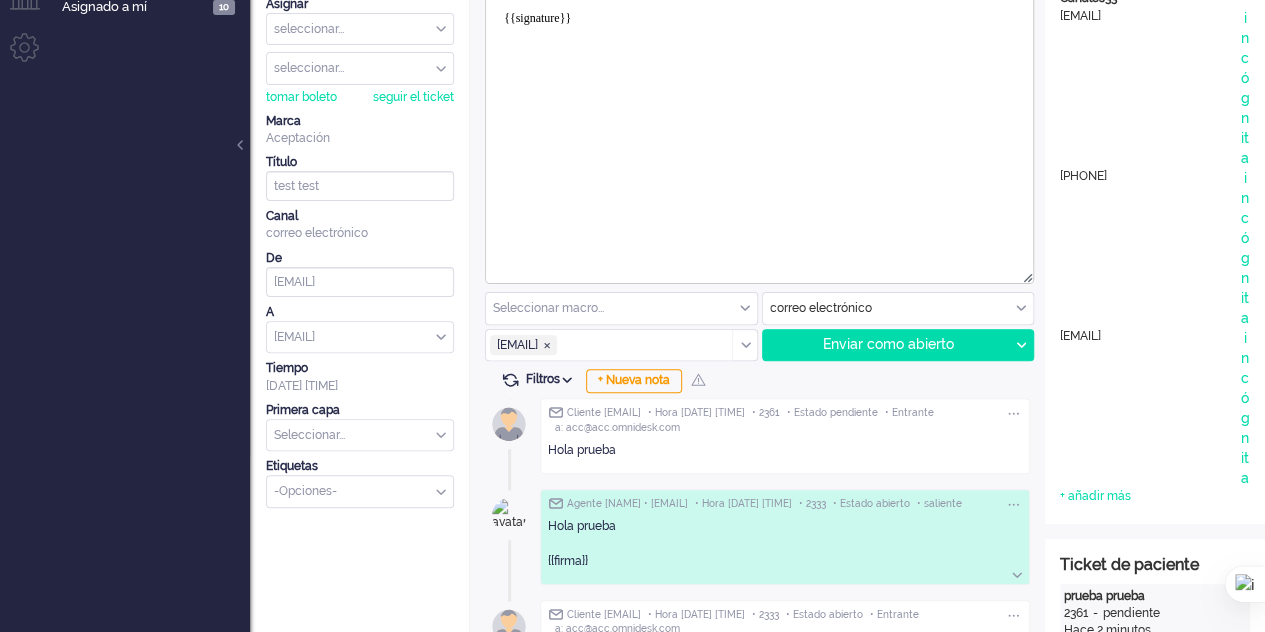 scroll, scrollTop: 0, scrollLeft: 0, axis: both 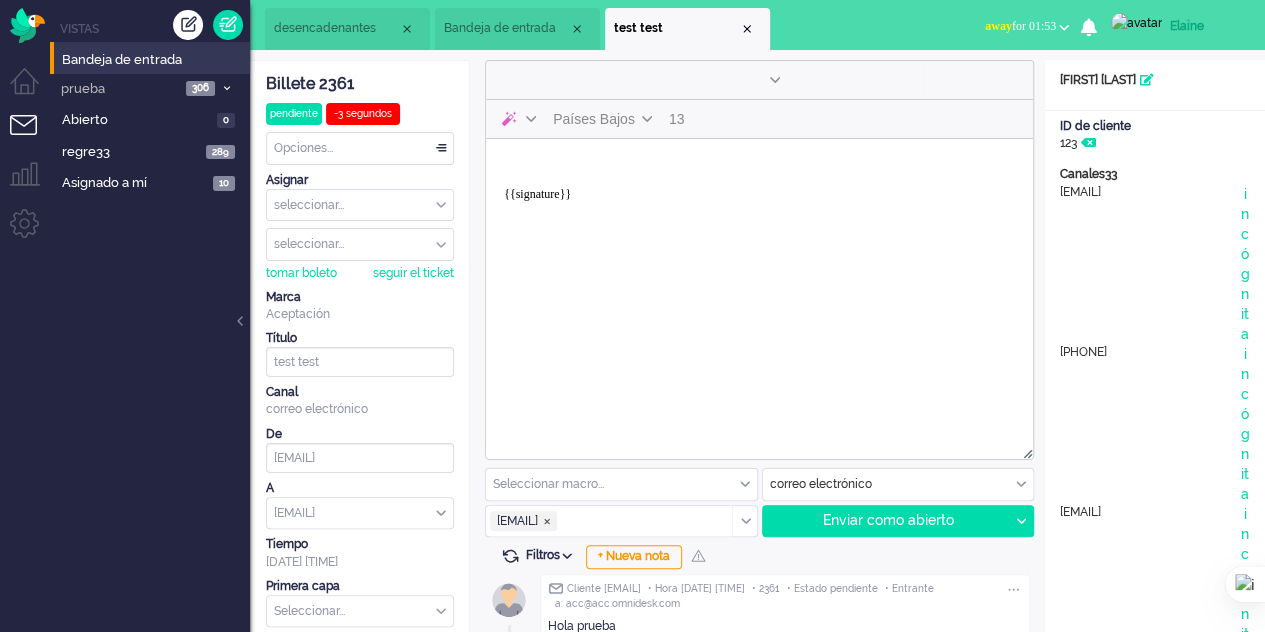 click on "Bandeja de entrada" at bounding box center [500, 28] 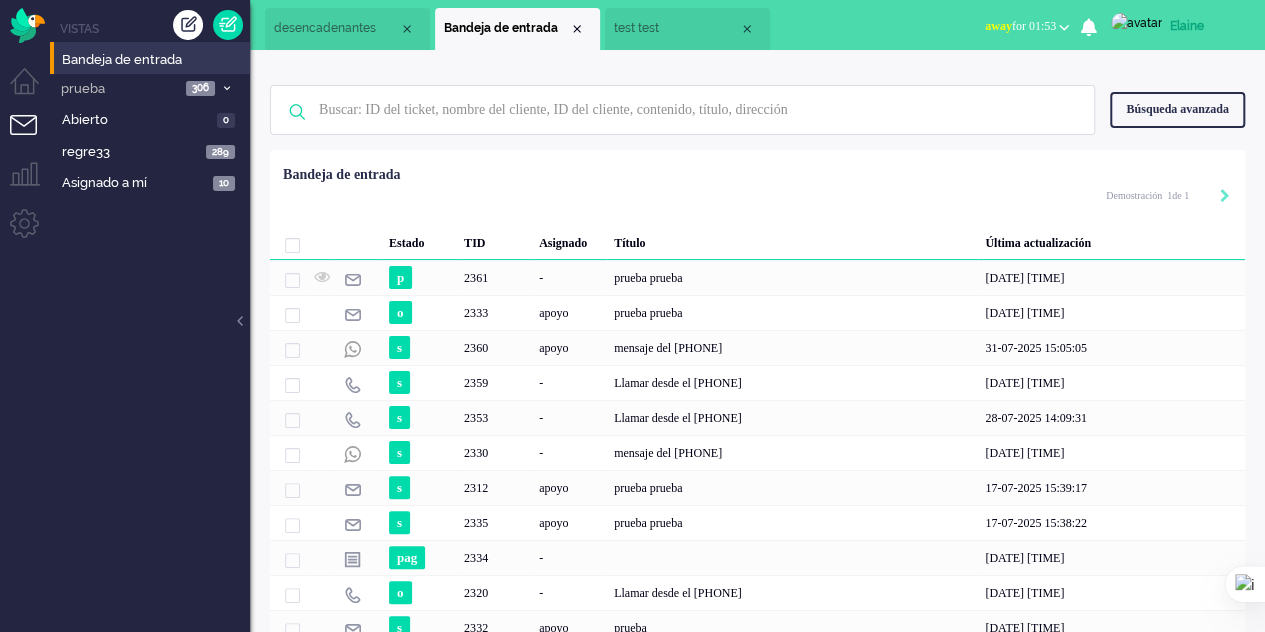 click on "desencadenantes" at bounding box center (347, 29) 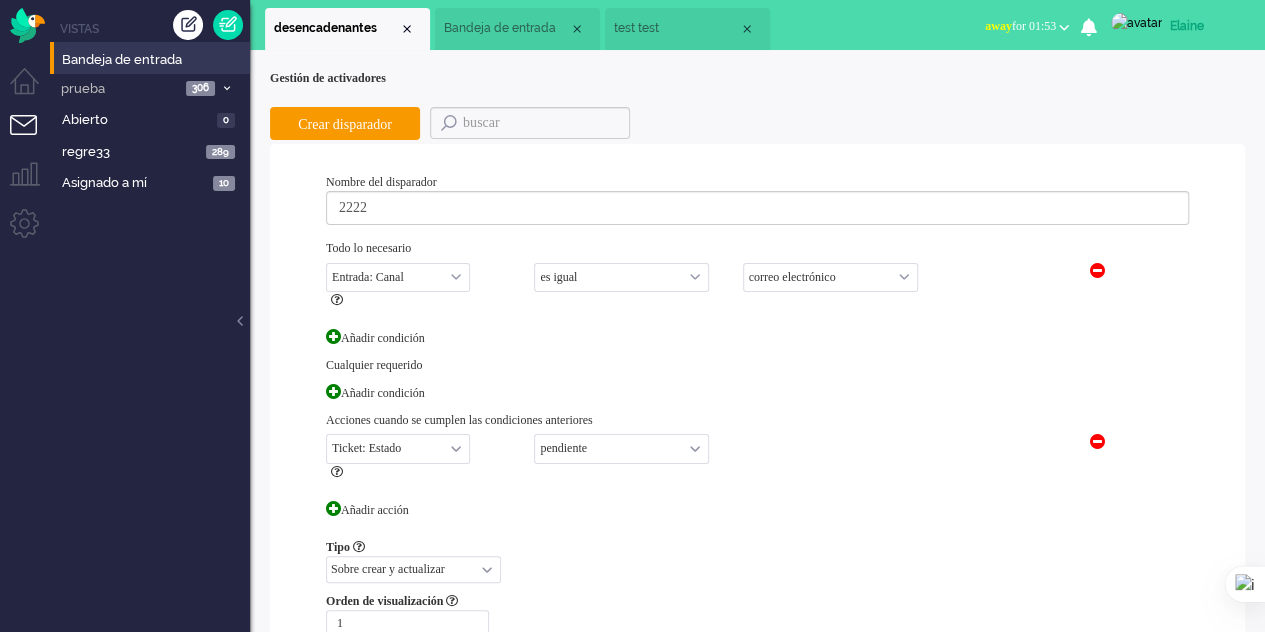 click on "correo electrónico teléfono Facebook gorjeo facebook_pm twitter_pm llamadas salientes charlar WhatsApp mensajes de texto chatbot nota Instagram" at bounding box center [830, 277] 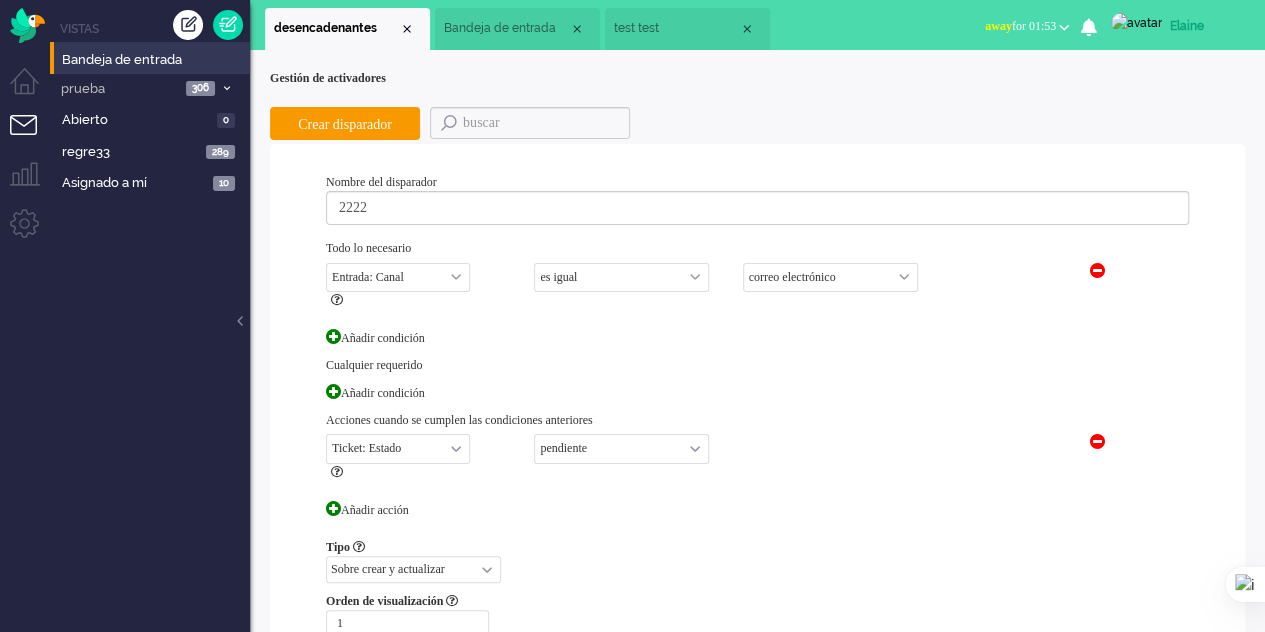 select on "2" 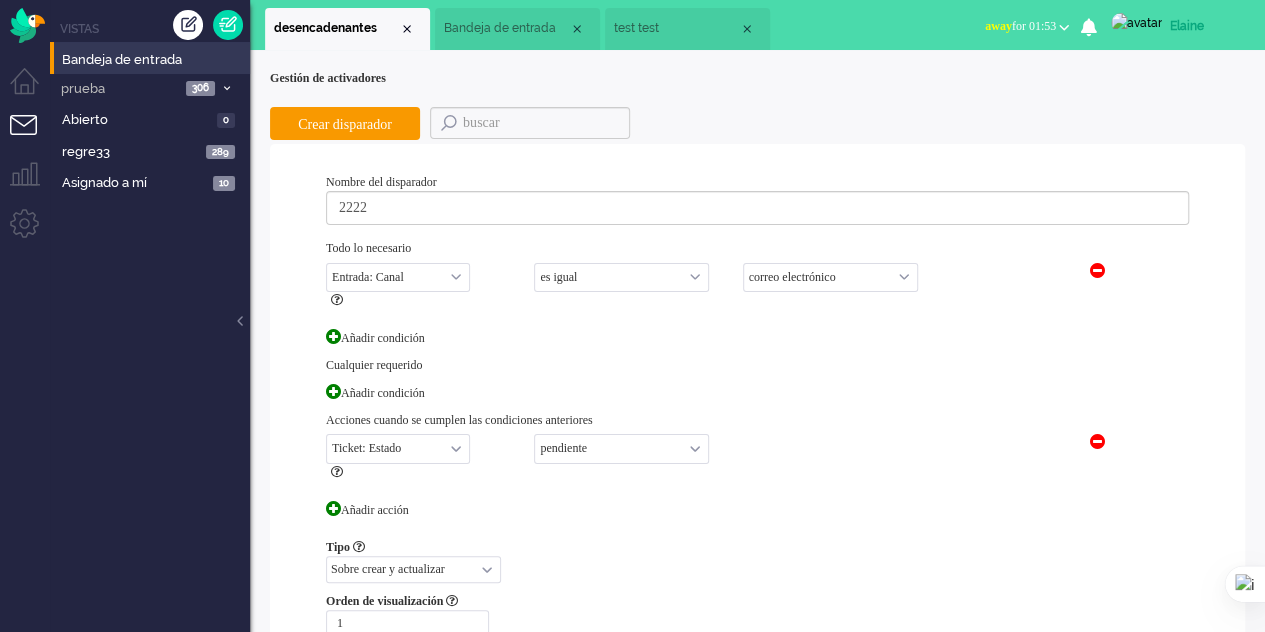 click on "correo electrónico teléfono Facebook gorjeo facebook_pm twitter_pm llamadas salientes charlar WhatsApp mensajes de texto chatbot nota Instagram" at bounding box center (830, 277) 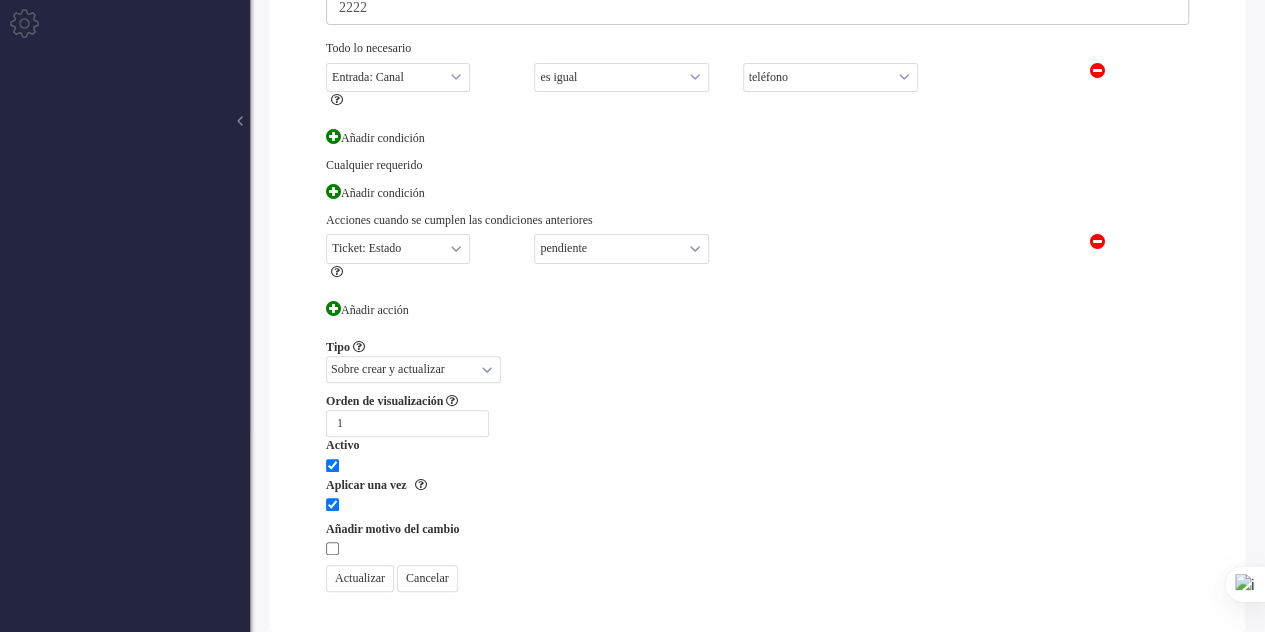 scroll, scrollTop: 300, scrollLeft: 0, axis: vertical 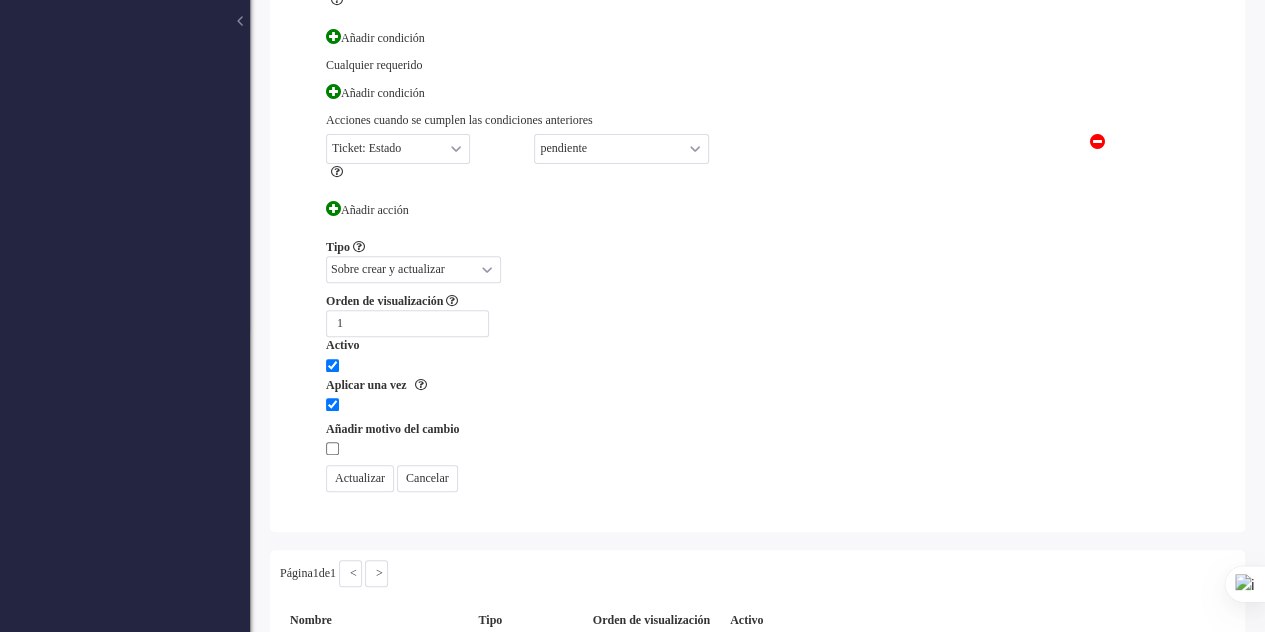 click on "Actualizar" at bounding box center [360, 478] 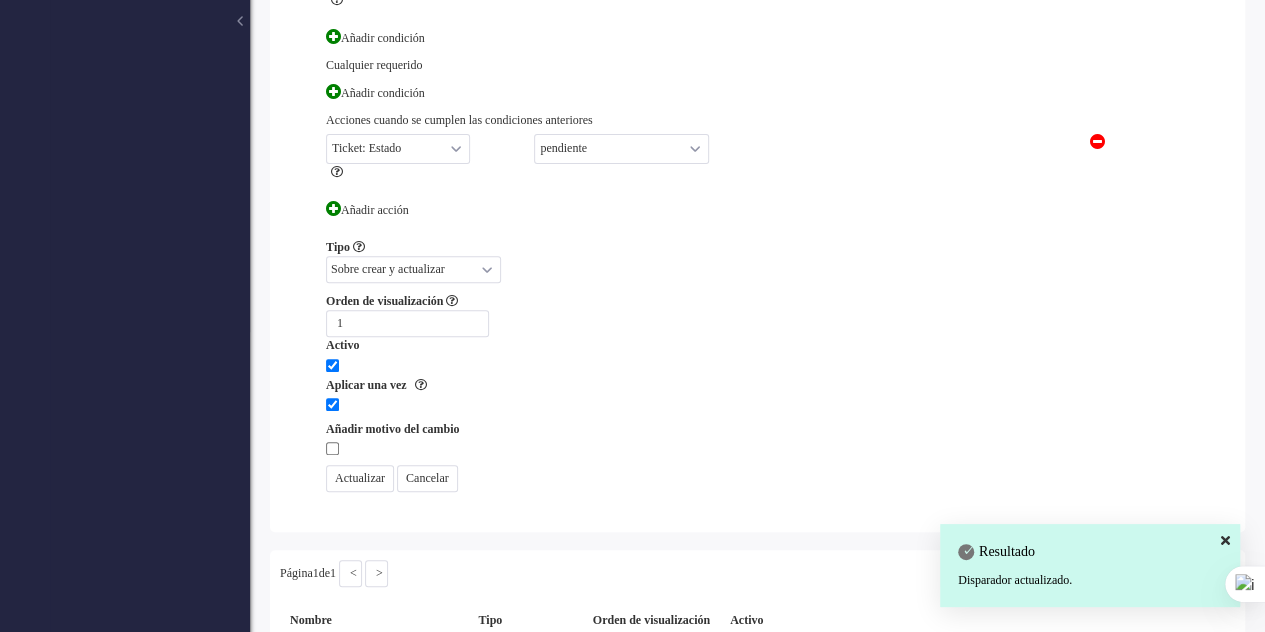 scroll, scrollTop: 0, scrollLeft: 0, axis: both 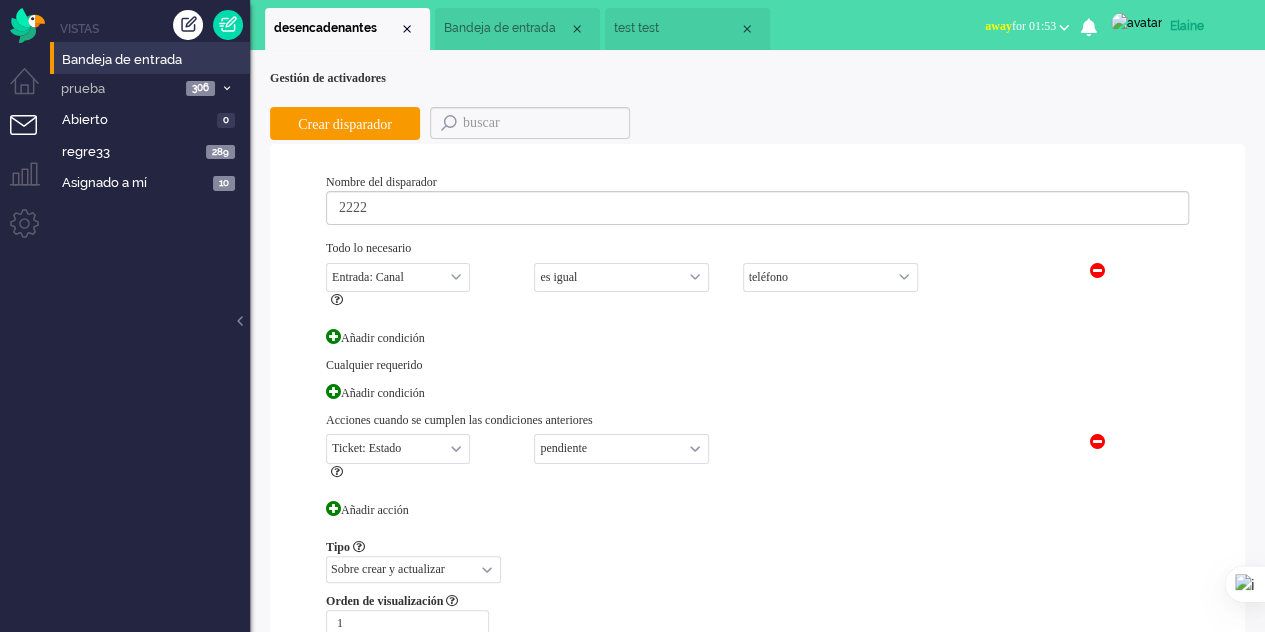 click on "Bandeja de entrada" at bounding box center [500, 28] 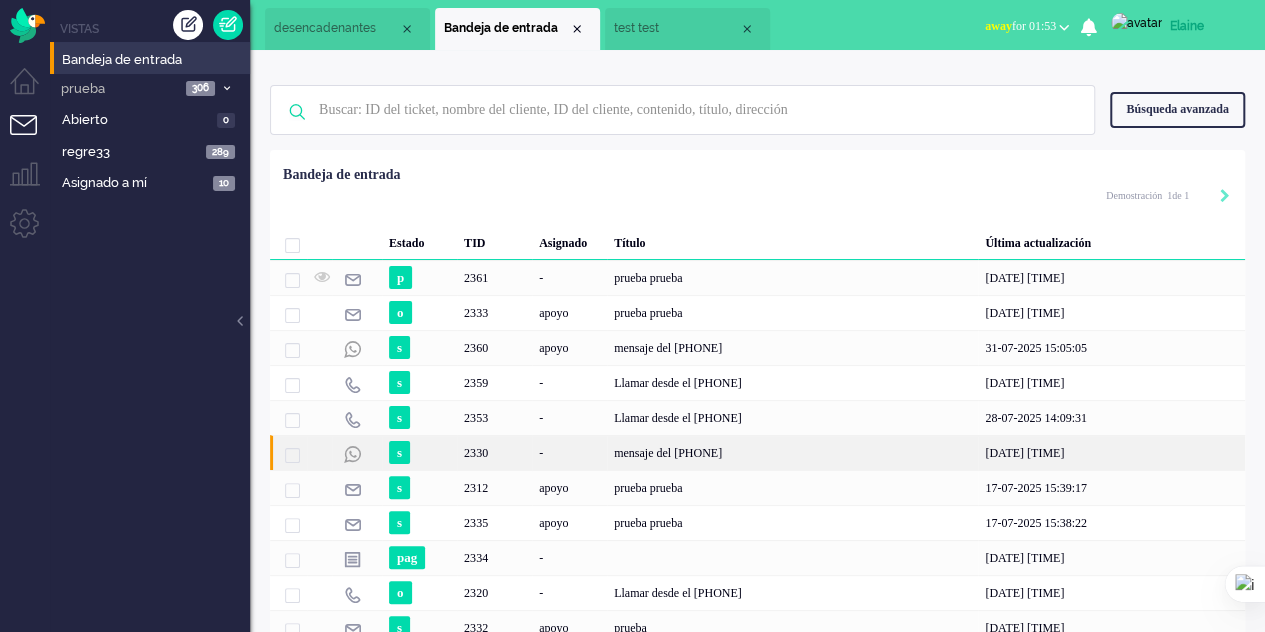 click on "mensaje del +34634395895" at bounding box center [668, 453] 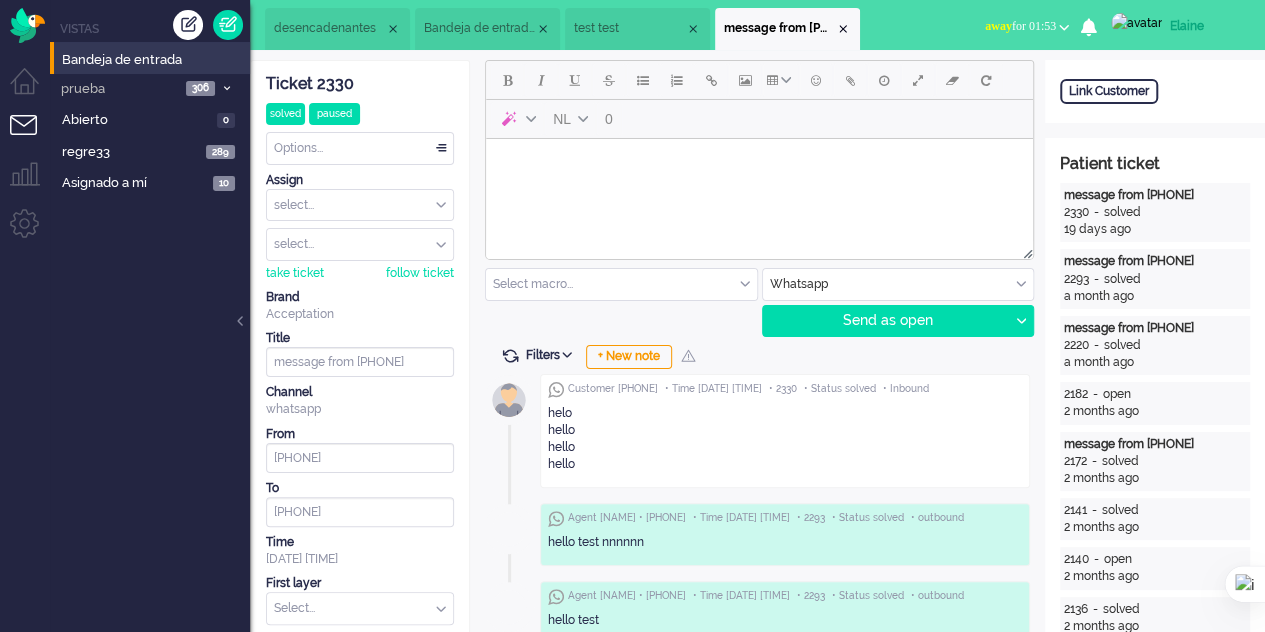 scroll, scrollTop: 0, scrollLeft: 0, axis: both 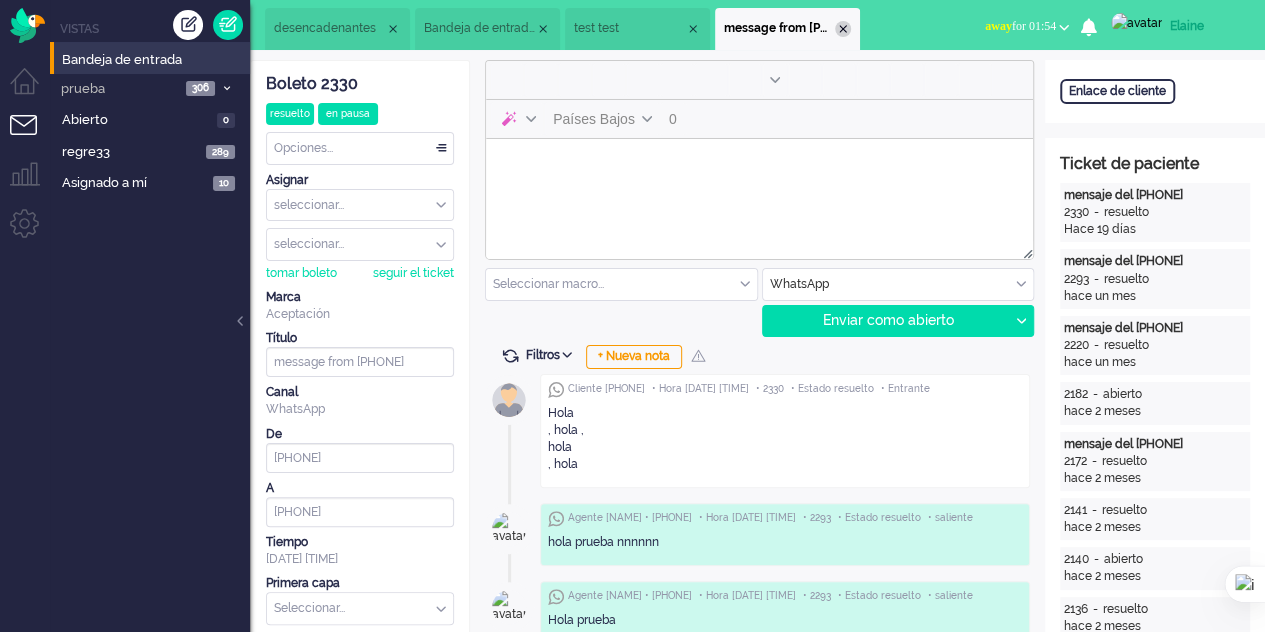 click at bounding box center [843, 29] 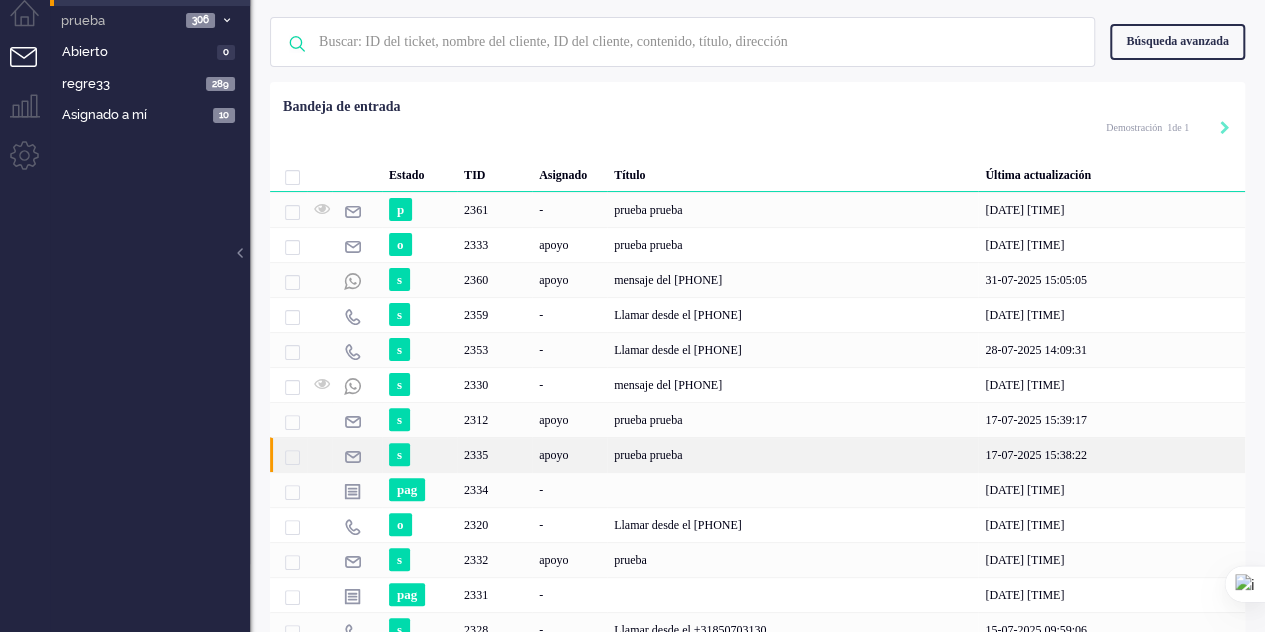 scroll, scrollTop: 100, scrollLeft: 0, axis: vertical 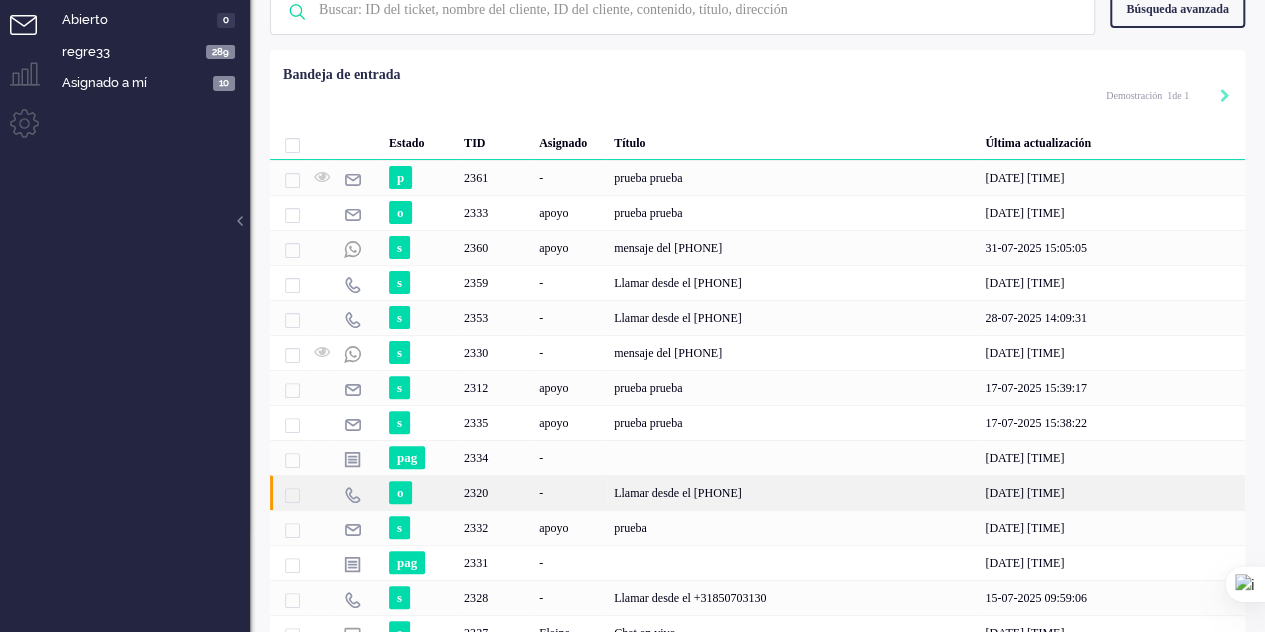 click on "Llamar desde el +34631833516" at bounding box center (678, 493) 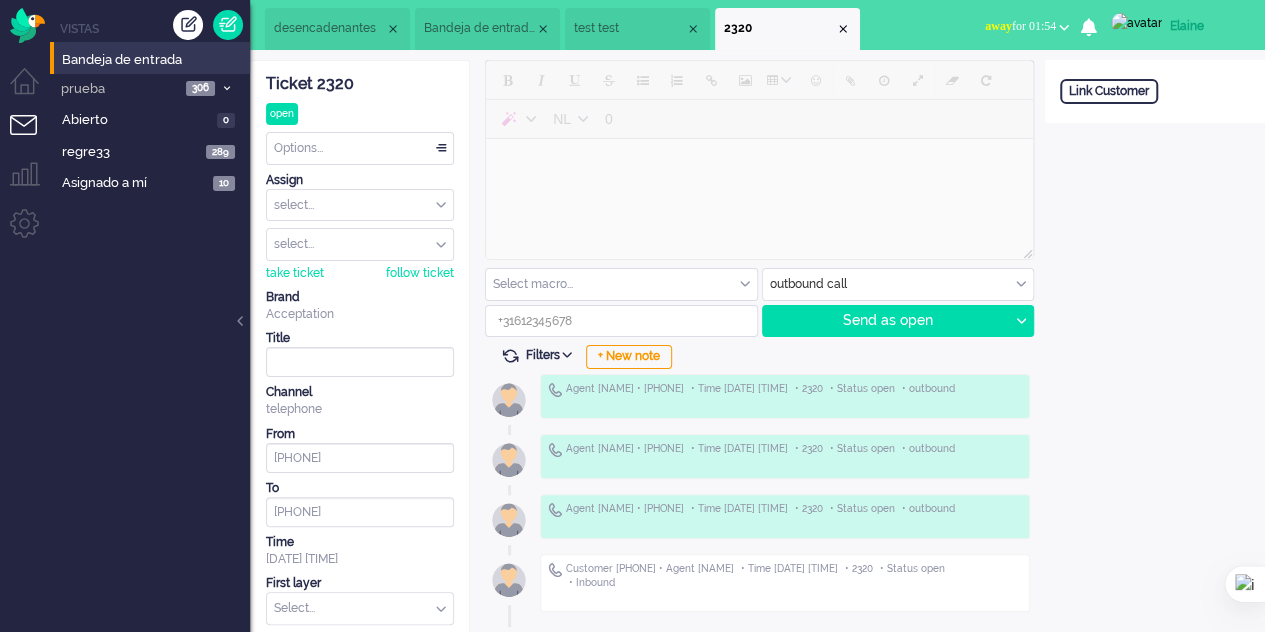 scroll, scrollTop: 0, scrollLeft: 0, axis: both 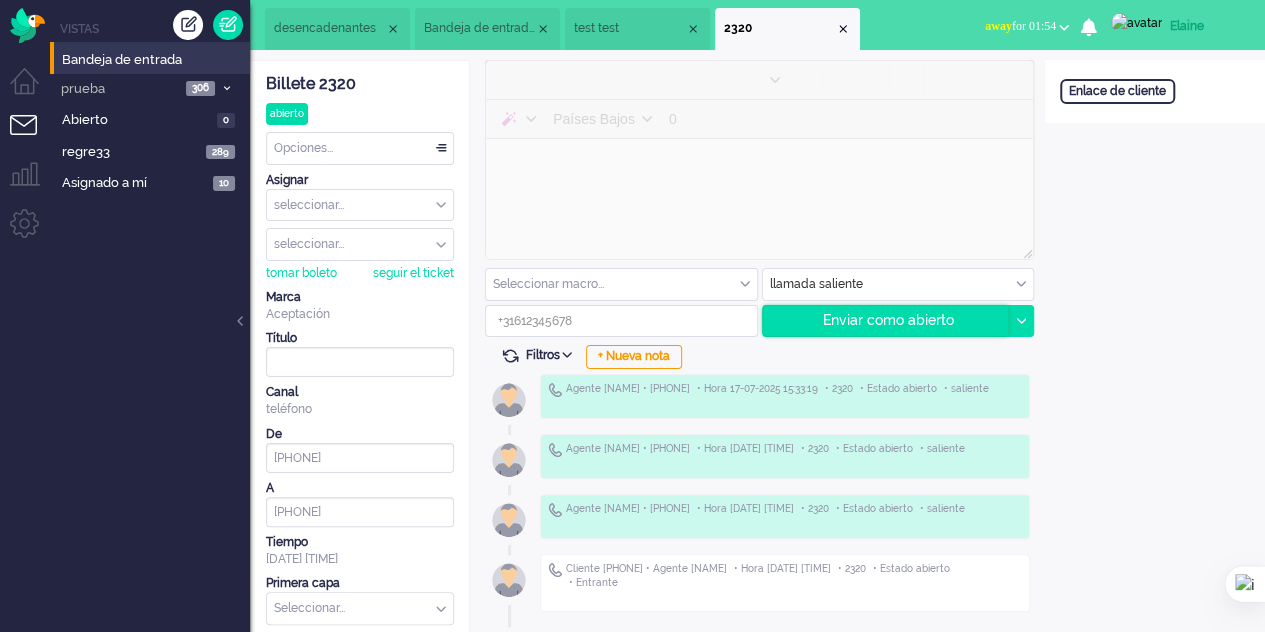 click on "Enviar como abierto" at bounding box center (886, 321) 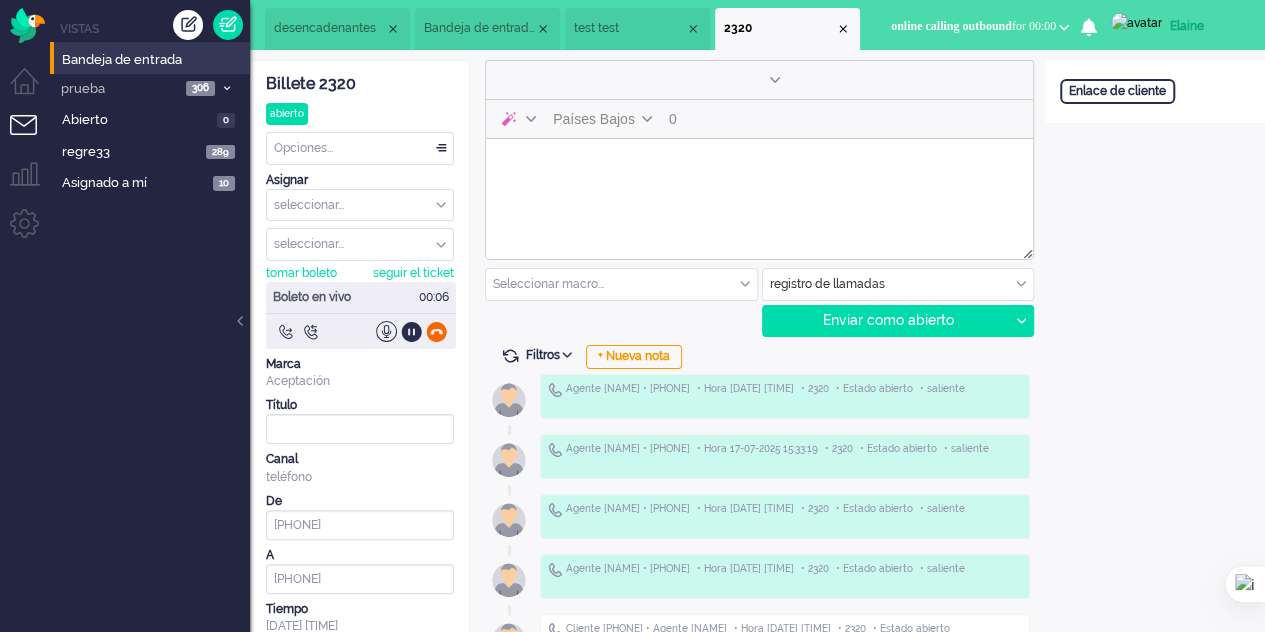 click 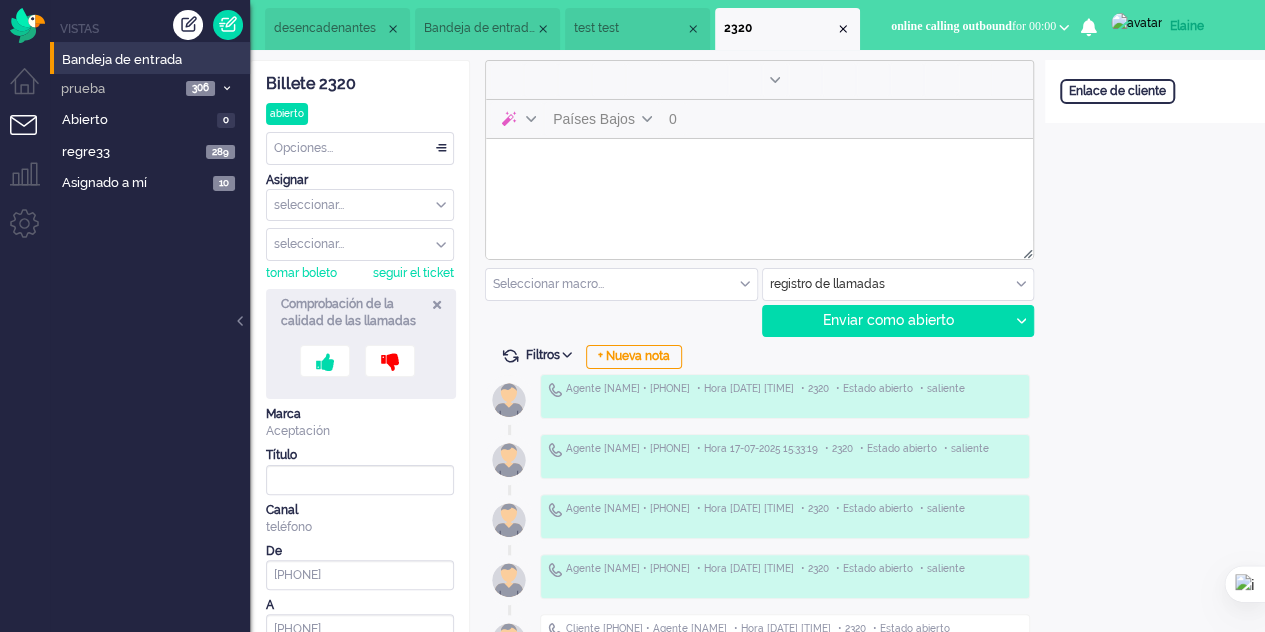 click at bounding box center (437, 313) 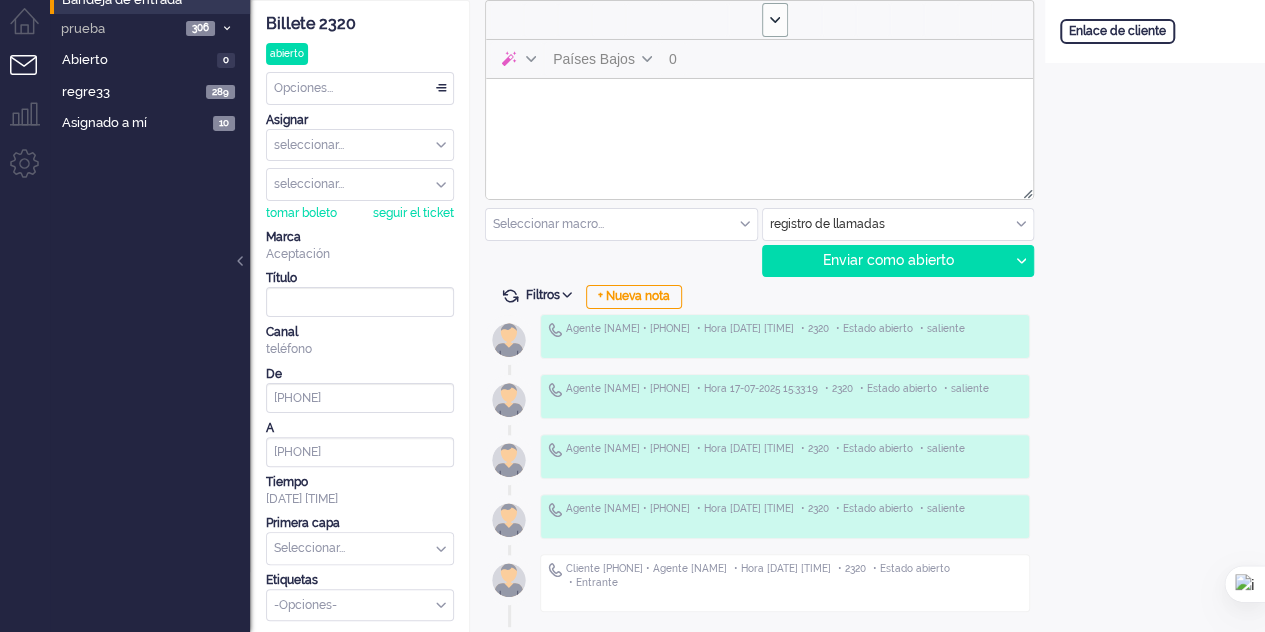 scroll, scrollTop: 0, scrollLeft: 0, axis: both 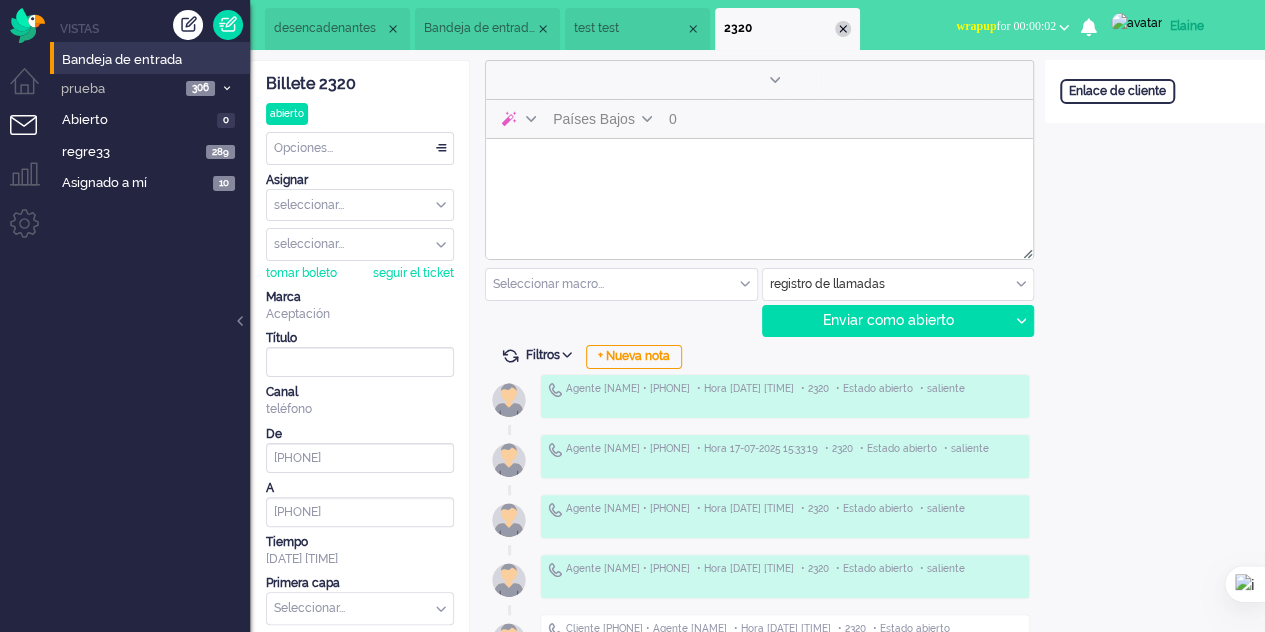 click at bounding box center (843, 29) 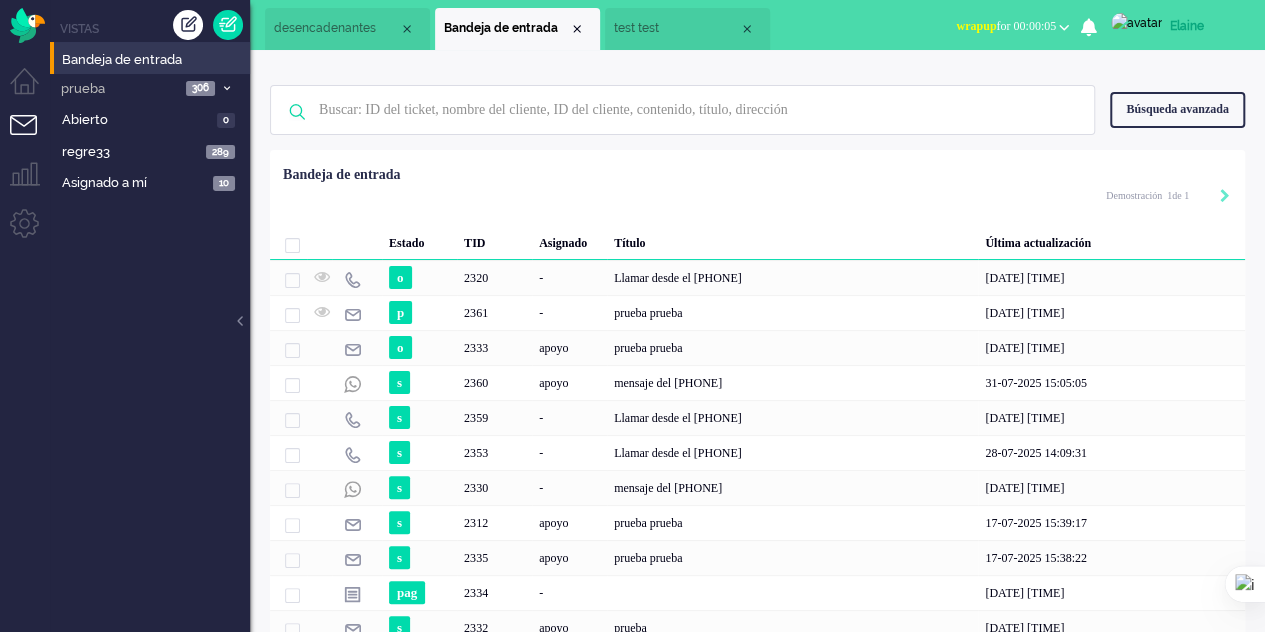 click on "desencadenantes" at bounding box center (336, 28) 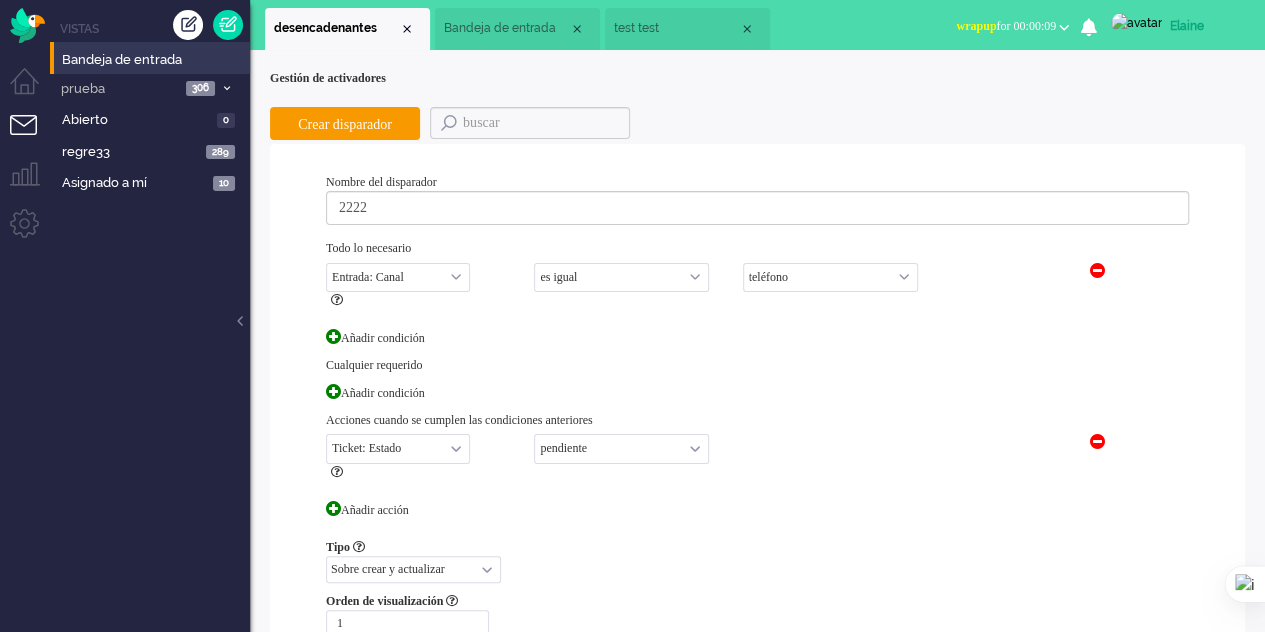 click on "Bandeja de entrada" at bounding box center [500, 28] 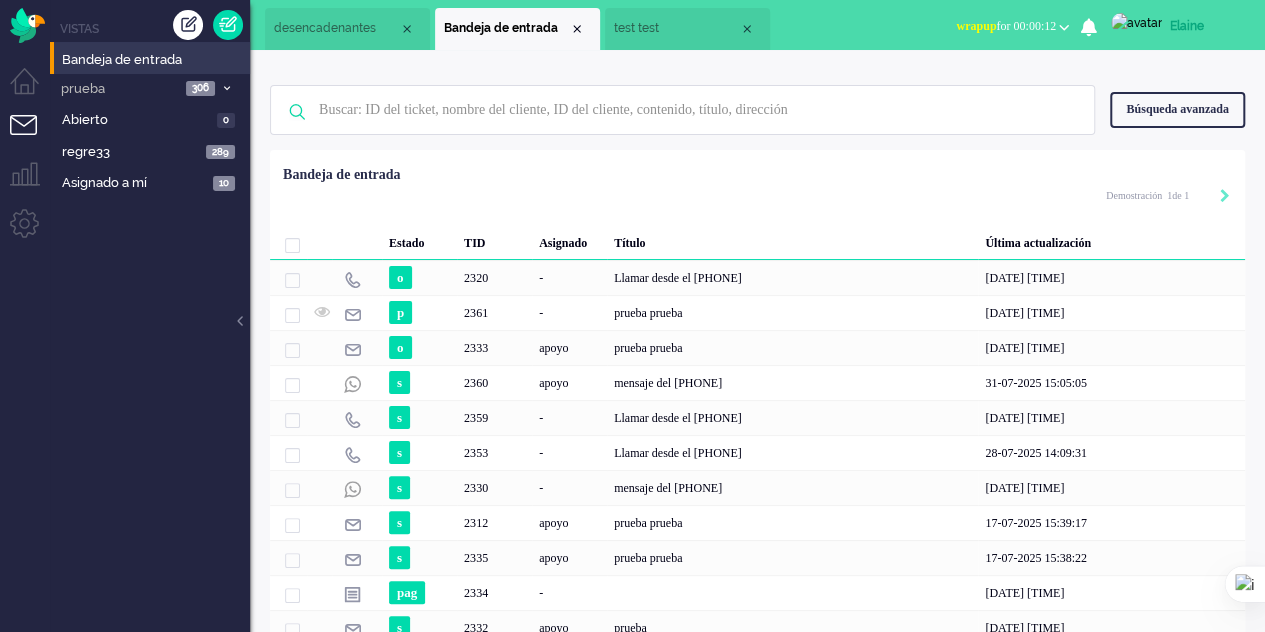 click on "desencadenantes" at bounding box center [347, 29] 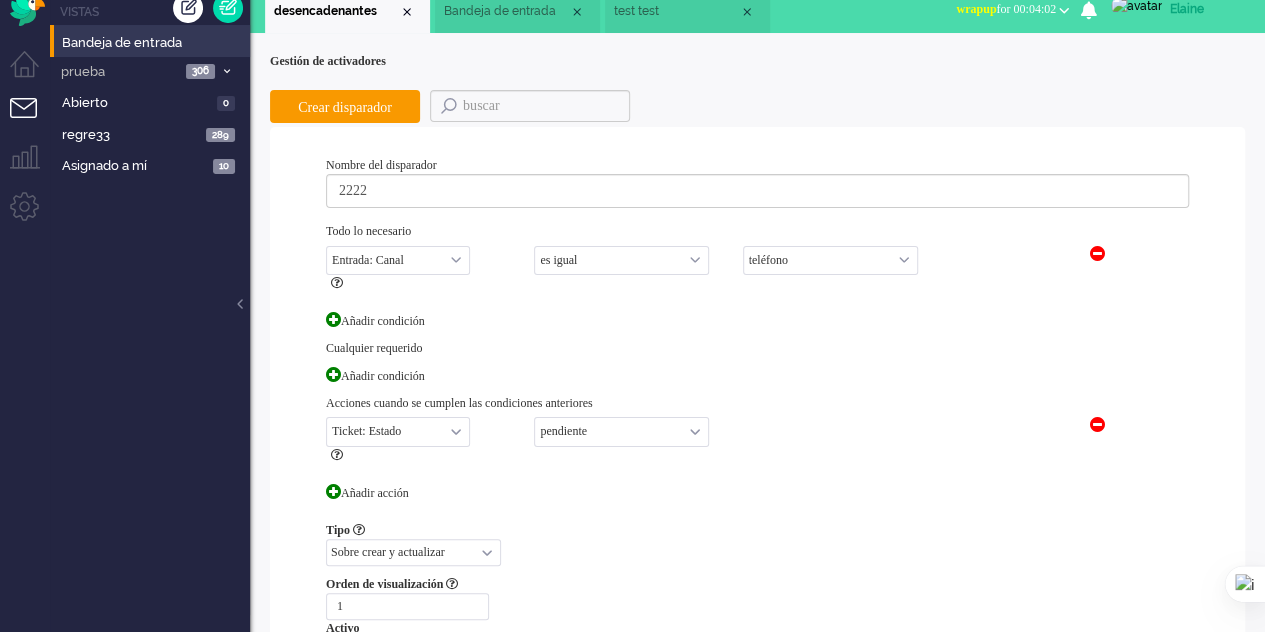 scroll, scrollTop: 0, scrollLeft: 0, axis: both 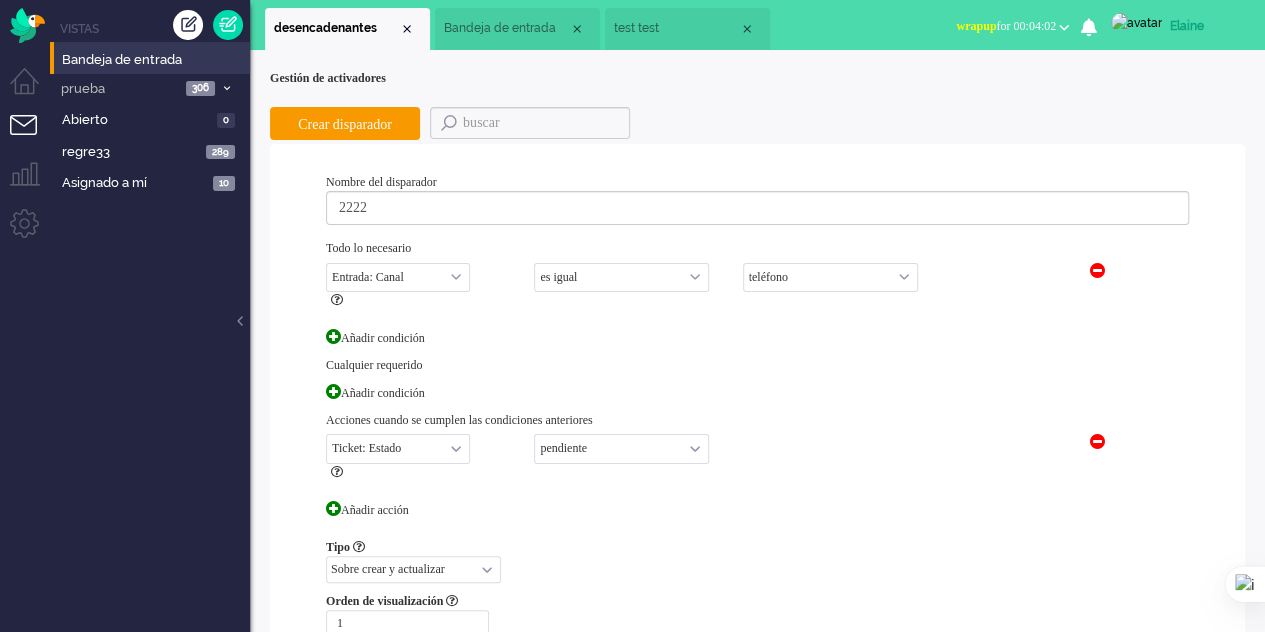 click on "Bandeja de entrada" at bounding box center (500, 28) 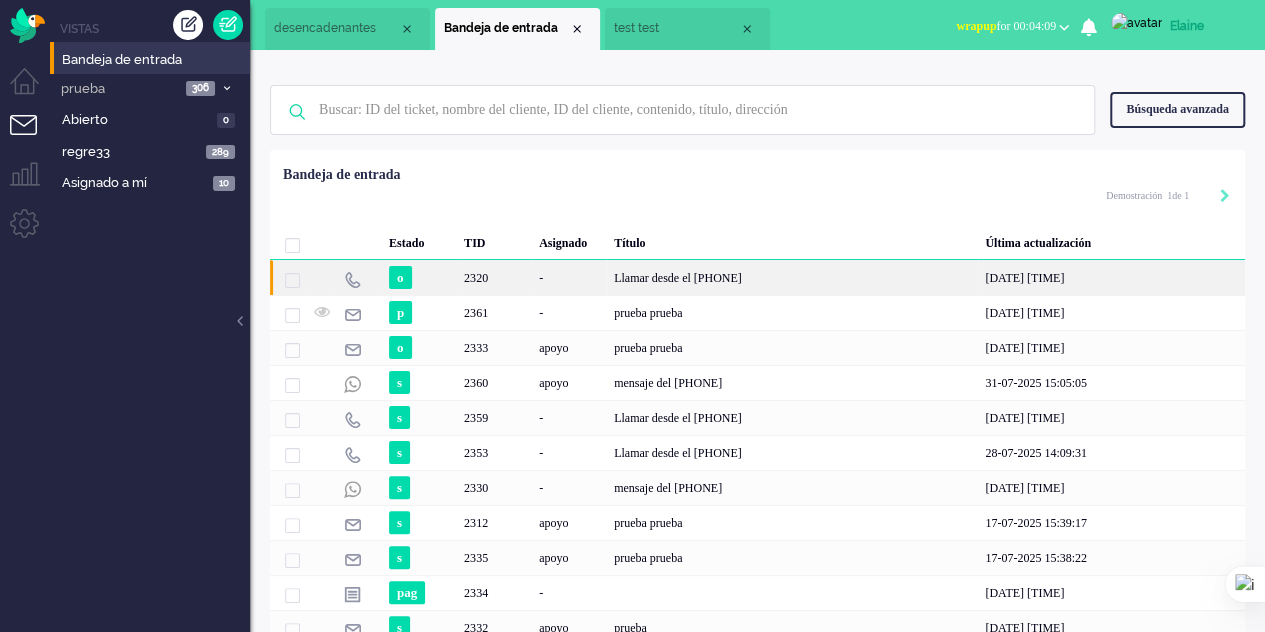 click on "Llamar desde el +34631833516" 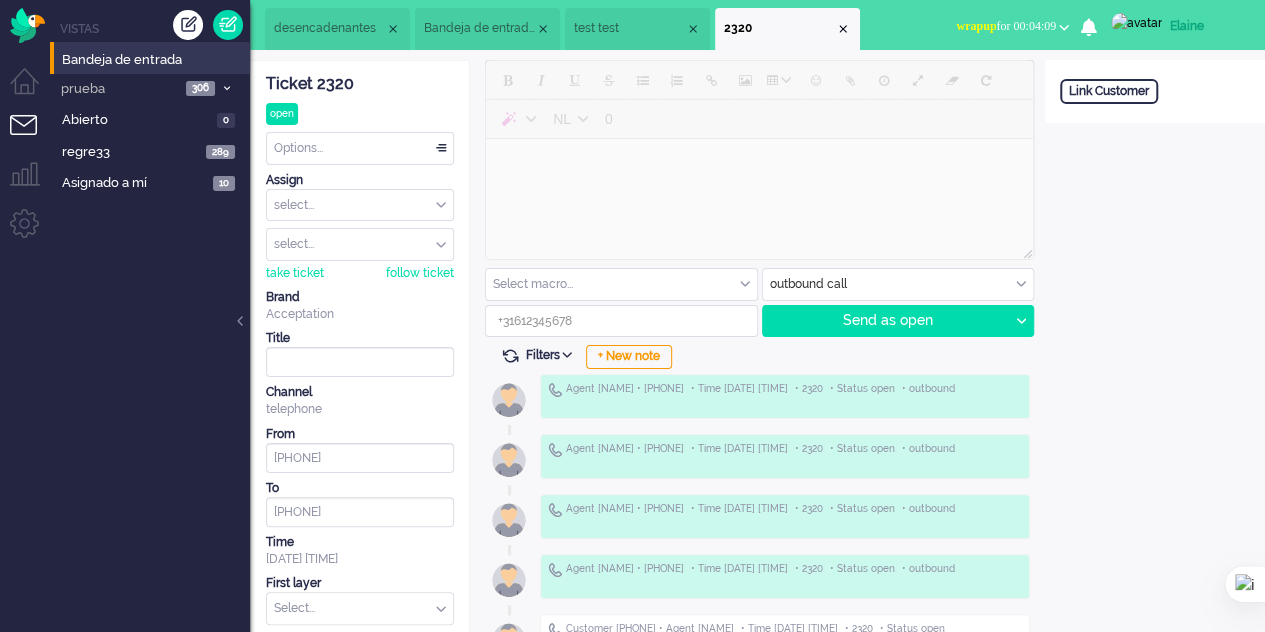 scroll, scrollTop: 0, scrollLeft: 0, axis: both 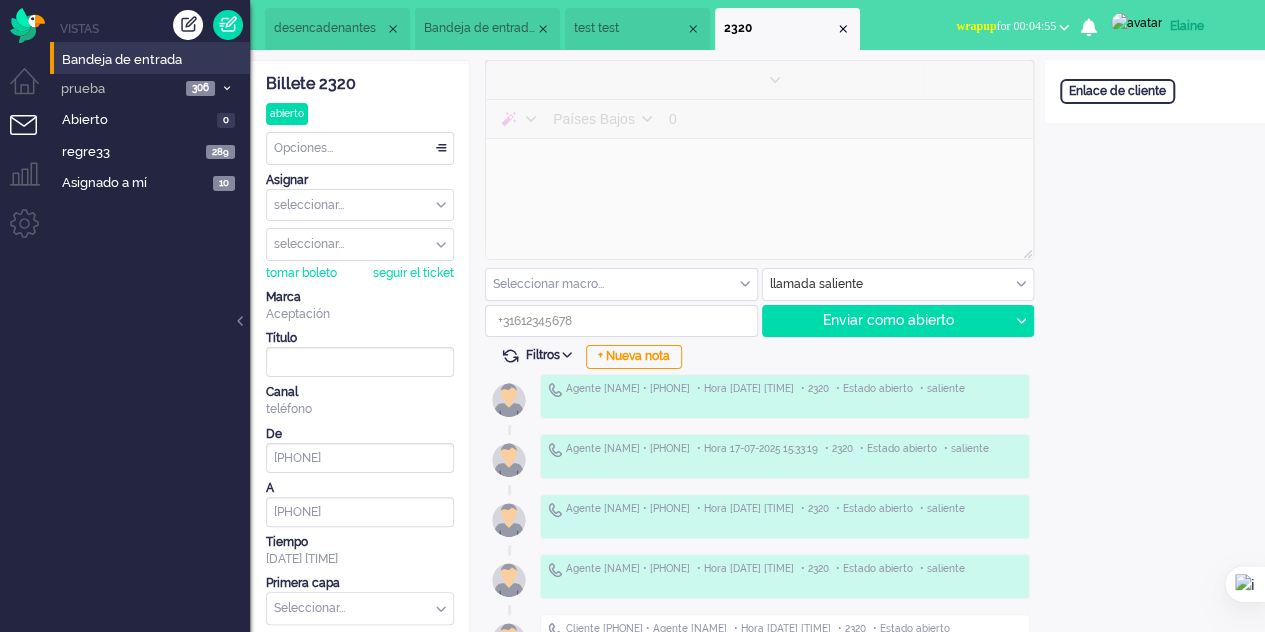 click on "wrapup  for 00:04:55" at bounding box center (1012, 26) 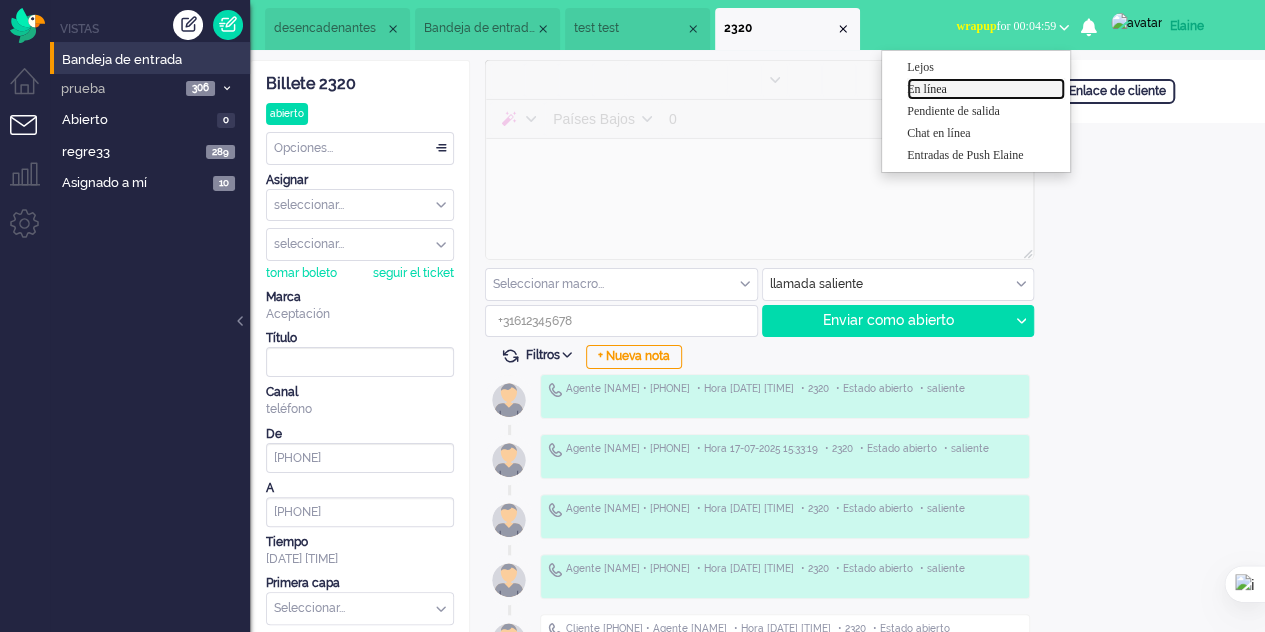 click on "En línea" at bounding box center [927, 89] 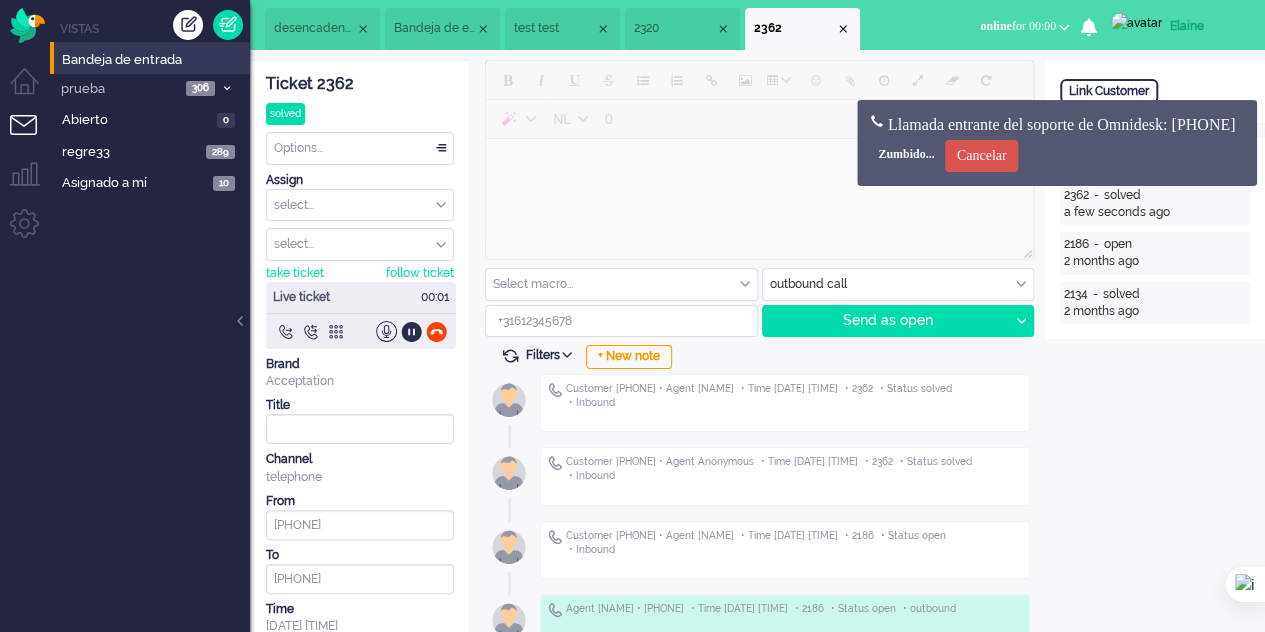 scroll, scrollTop: 0, scrollLeft: 0, axis: both 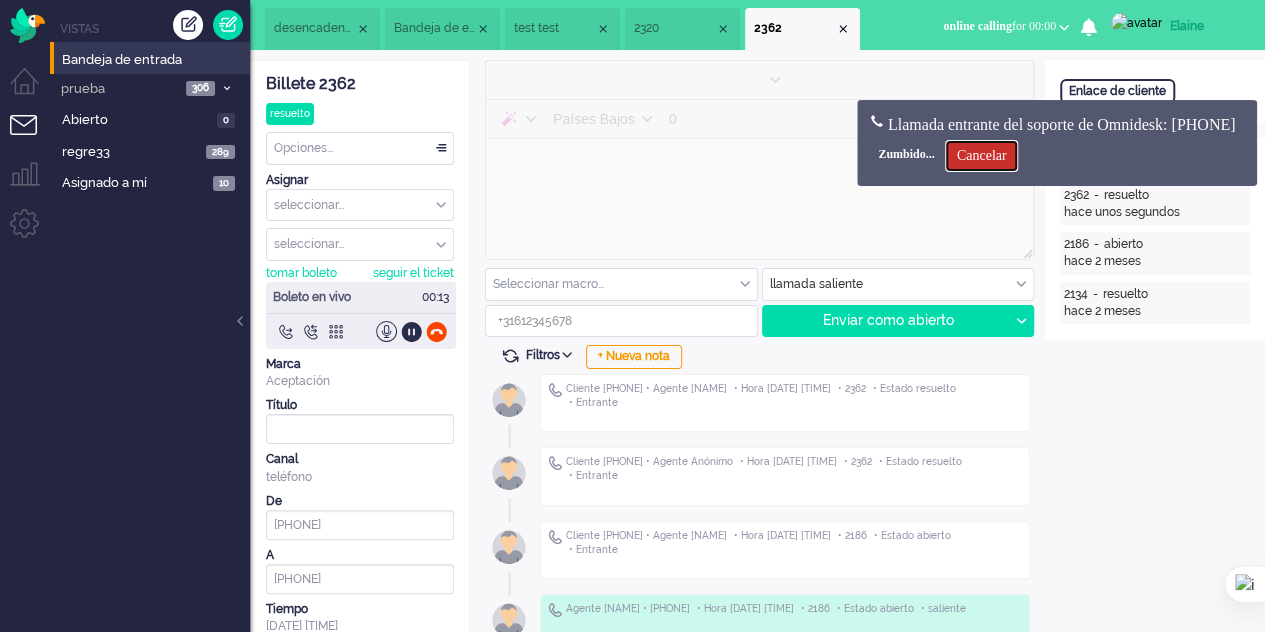click on "Cancelar" at bounding box center [982, 156] 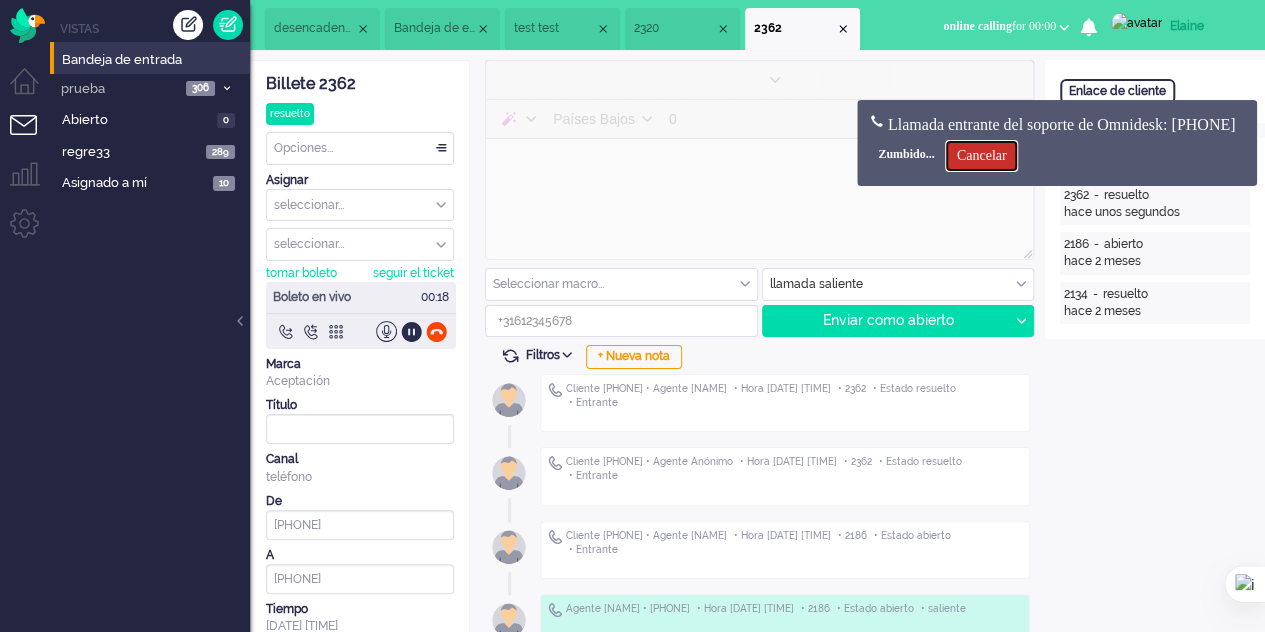 click on "Cancelar" at bounding box center (982, 156) 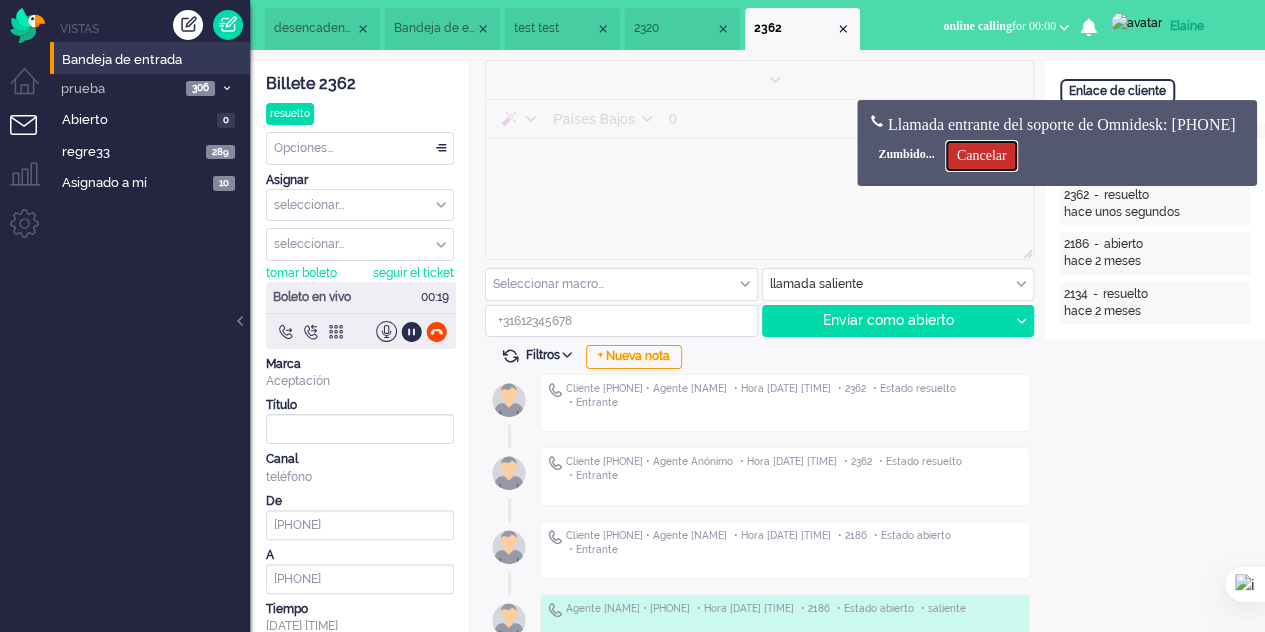 click on "Cancelar" at bounding box center (982, 156) 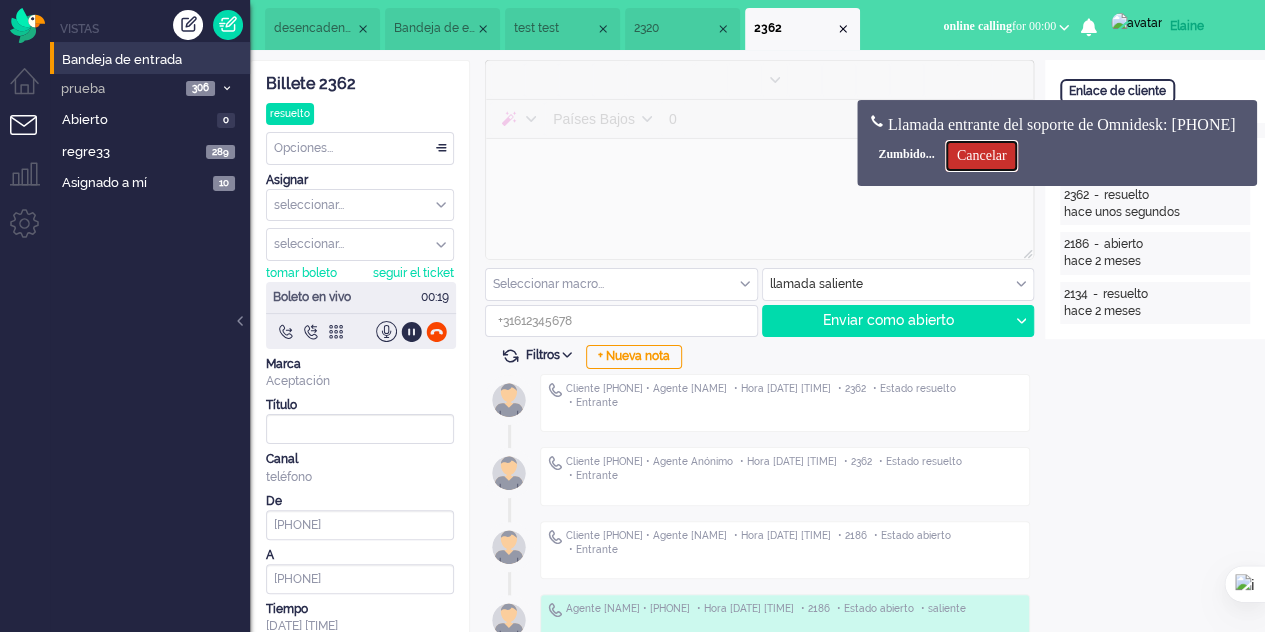 click on "Cancelar" at bounding box center [982, 156] 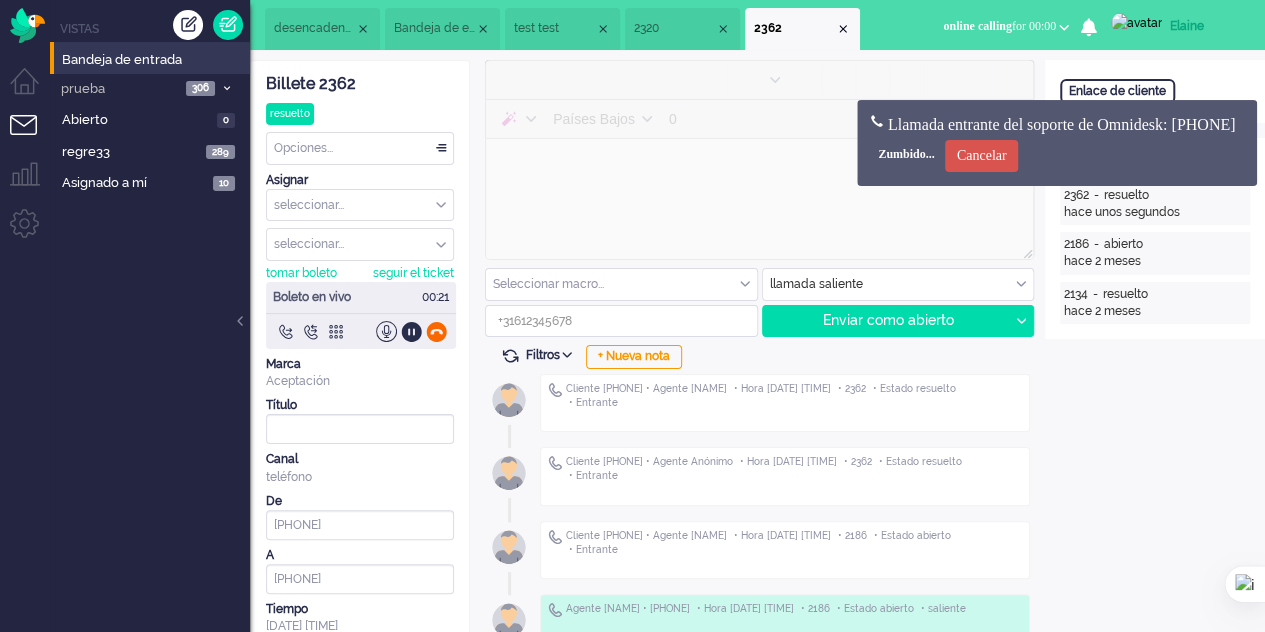 click 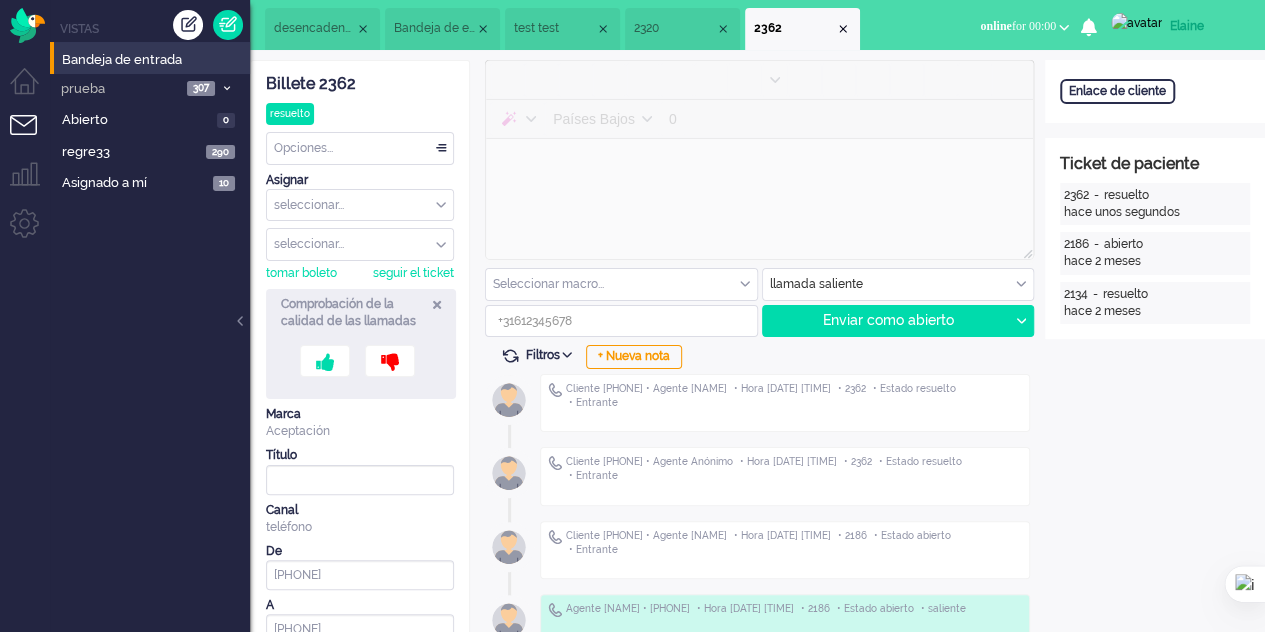 click on "Bandeja de entrada" at bounding box center [450, 28] 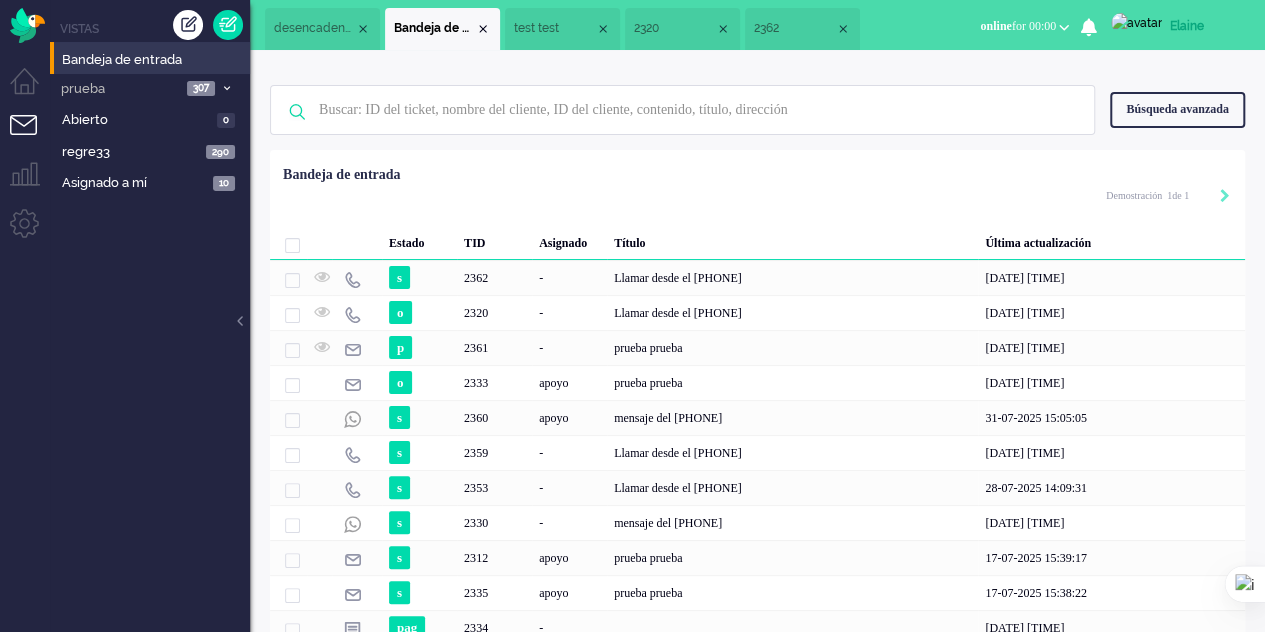 click on "desencadenantes" at bounding box center (325, 28) 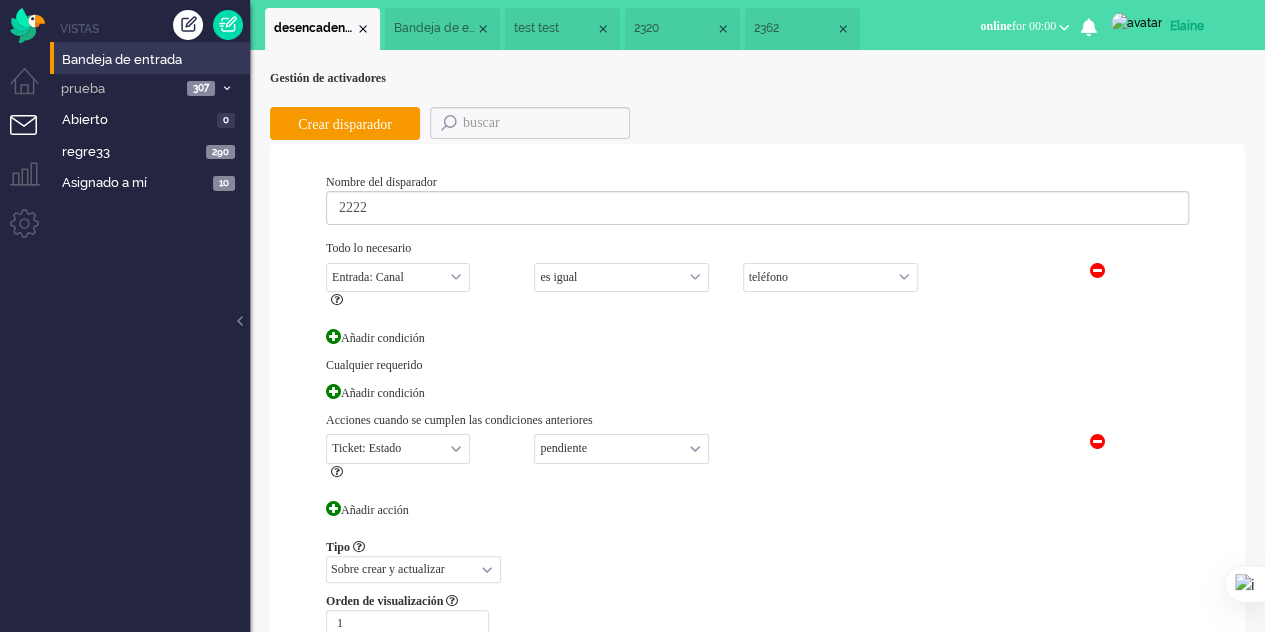 click on "2362" at bounding box center [794, 28] 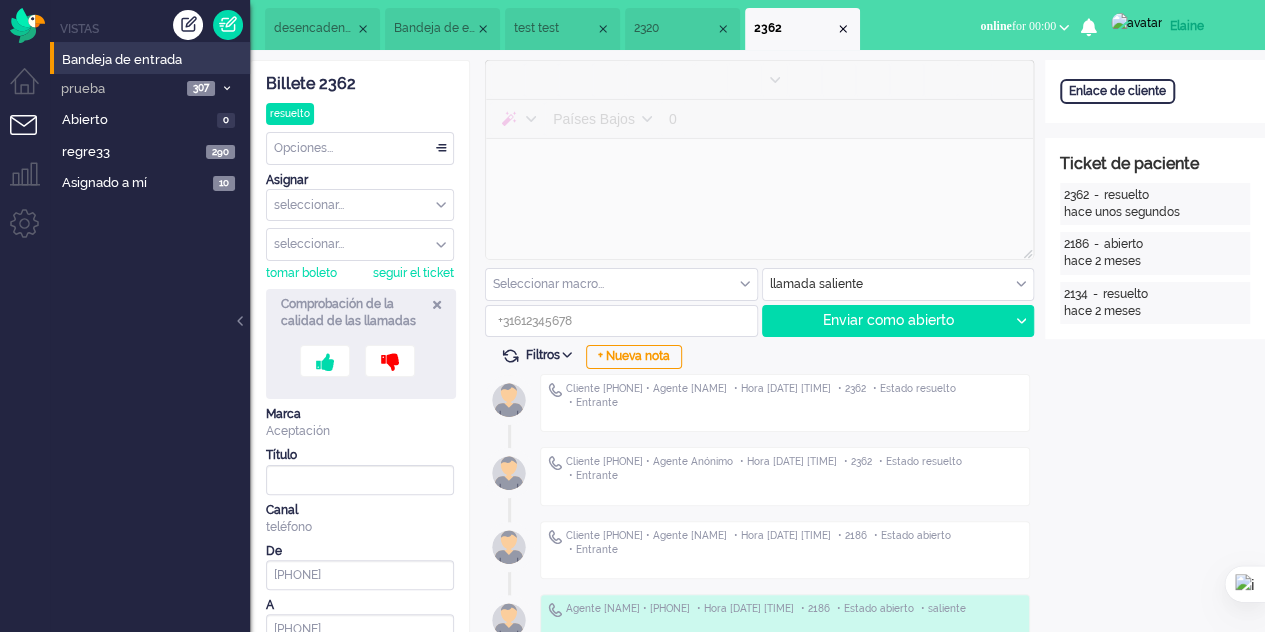 click on "2320" at bounding box center [674, 28] 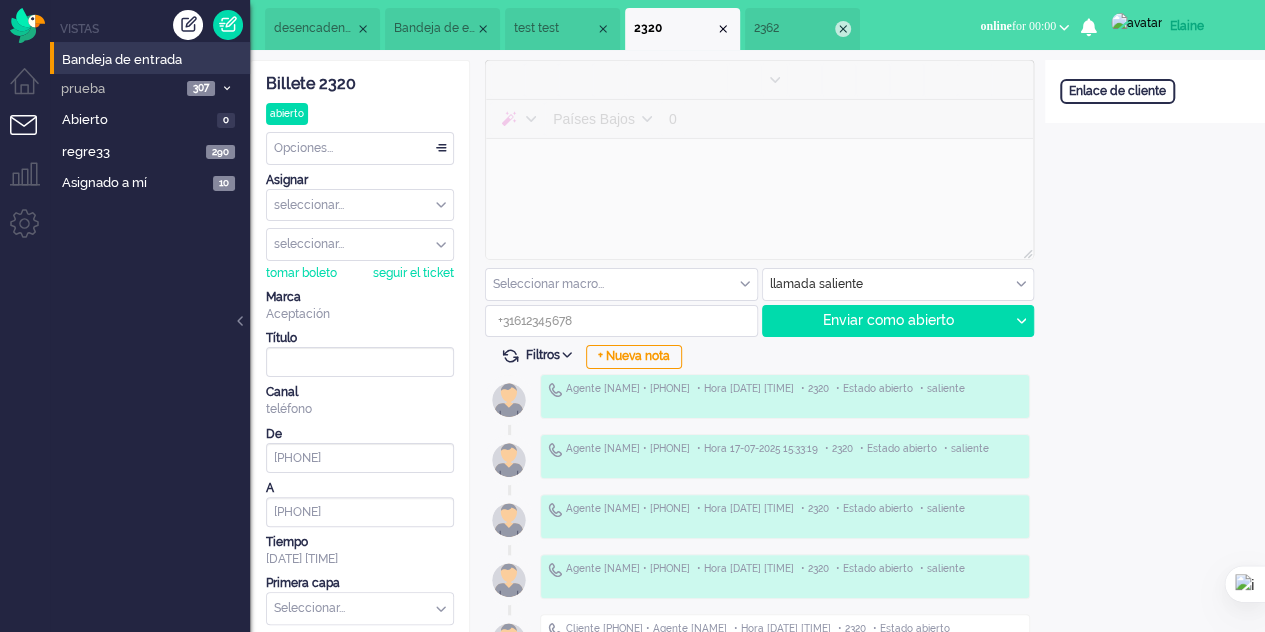 click at bounding box center [843, 29] 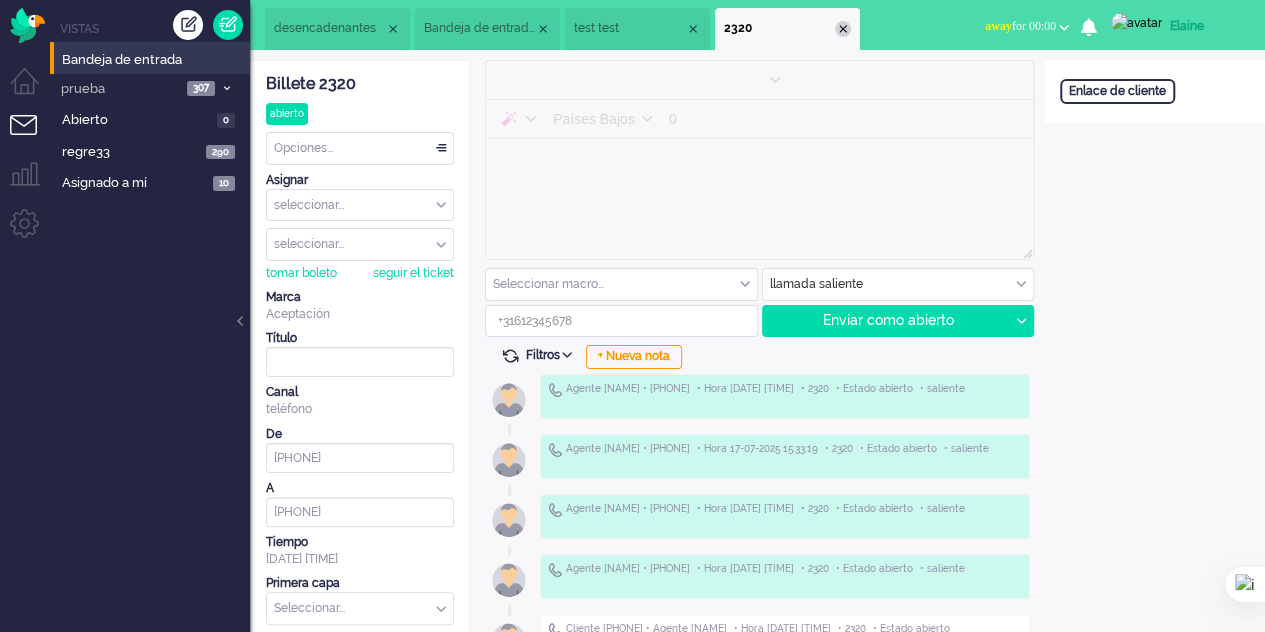 click at bounding box center [843, 29] 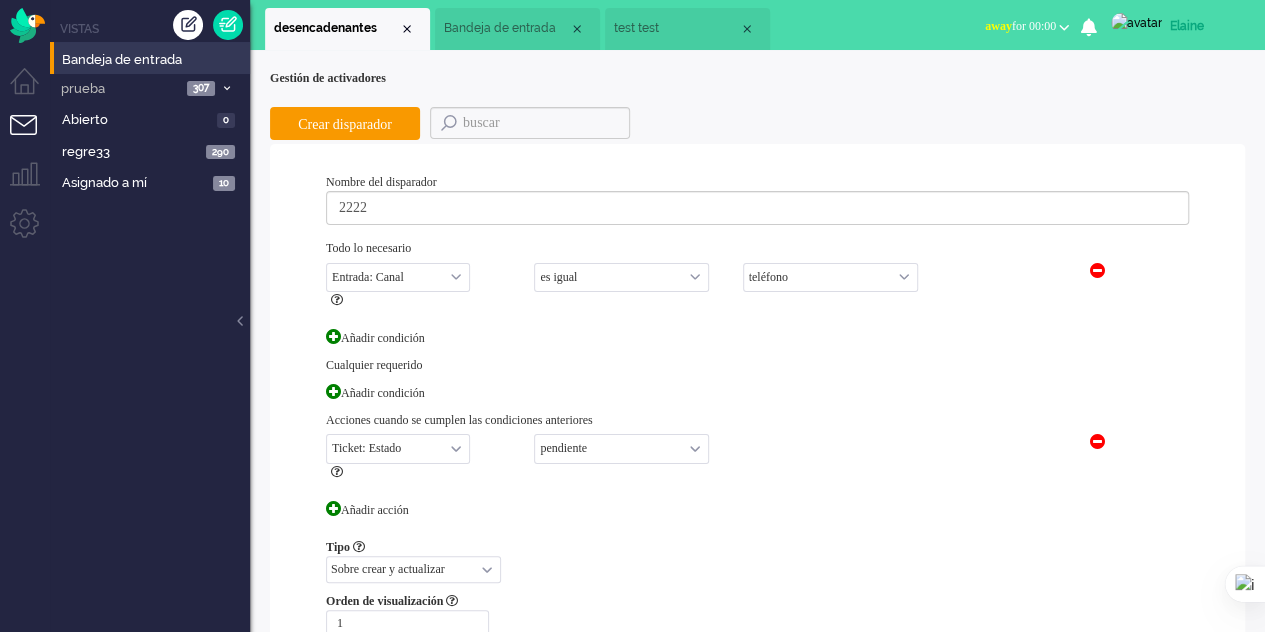 click at bounding box center [747, 29] 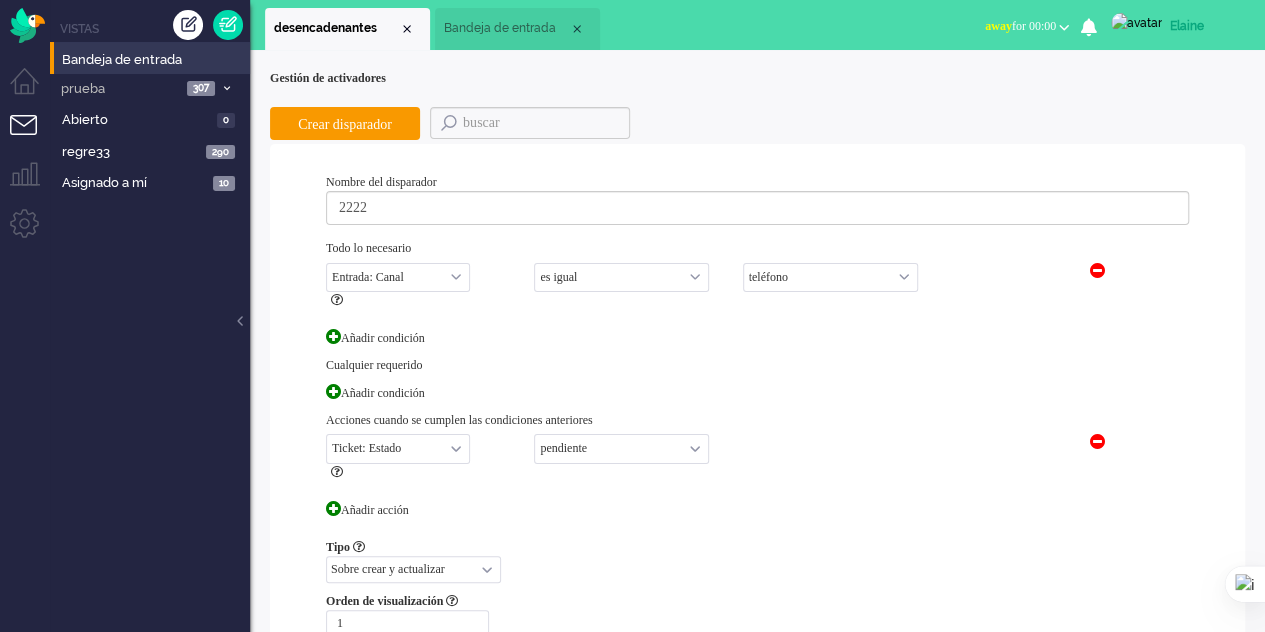 click on "Bandeja de entrada" at bounding box center (500, 28) 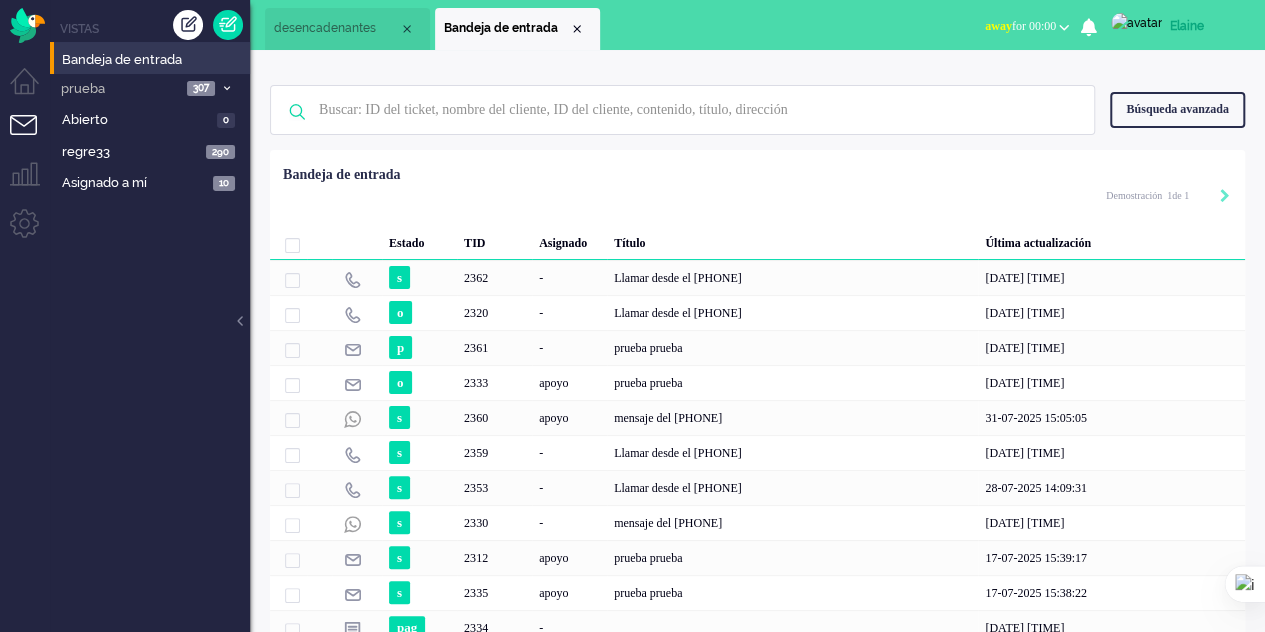 click on "desencadenantes" at bounding box center (325, 28) 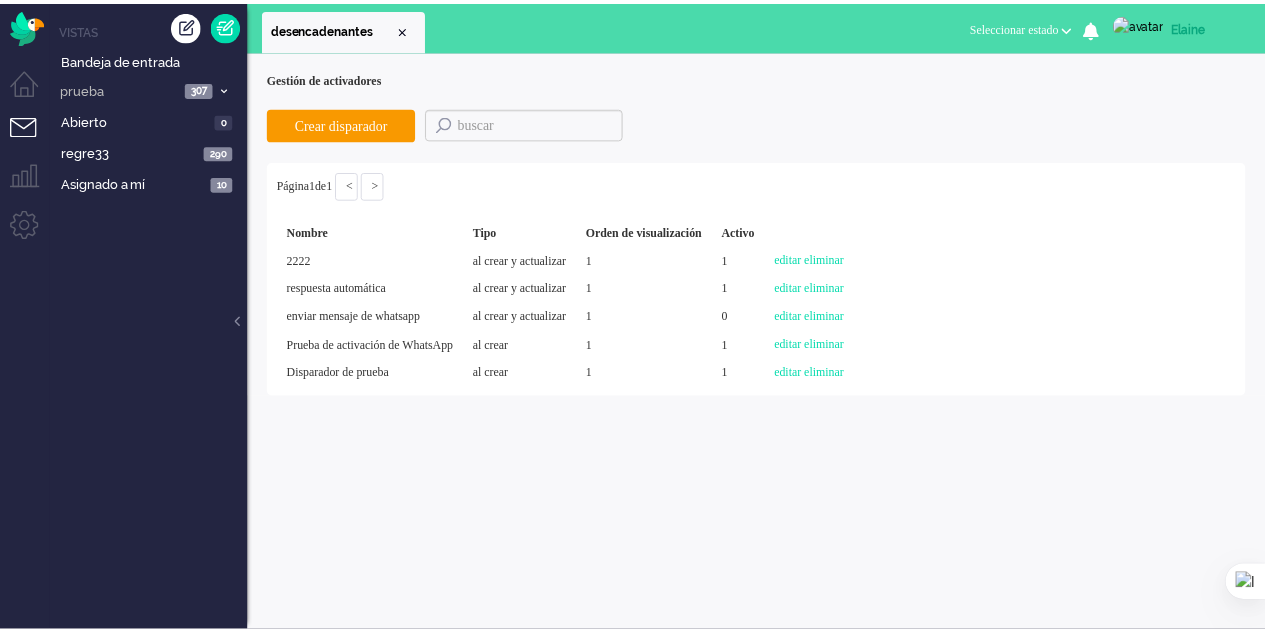 scroll, scrollTop: 0, scrollLeft: 0, axis: both 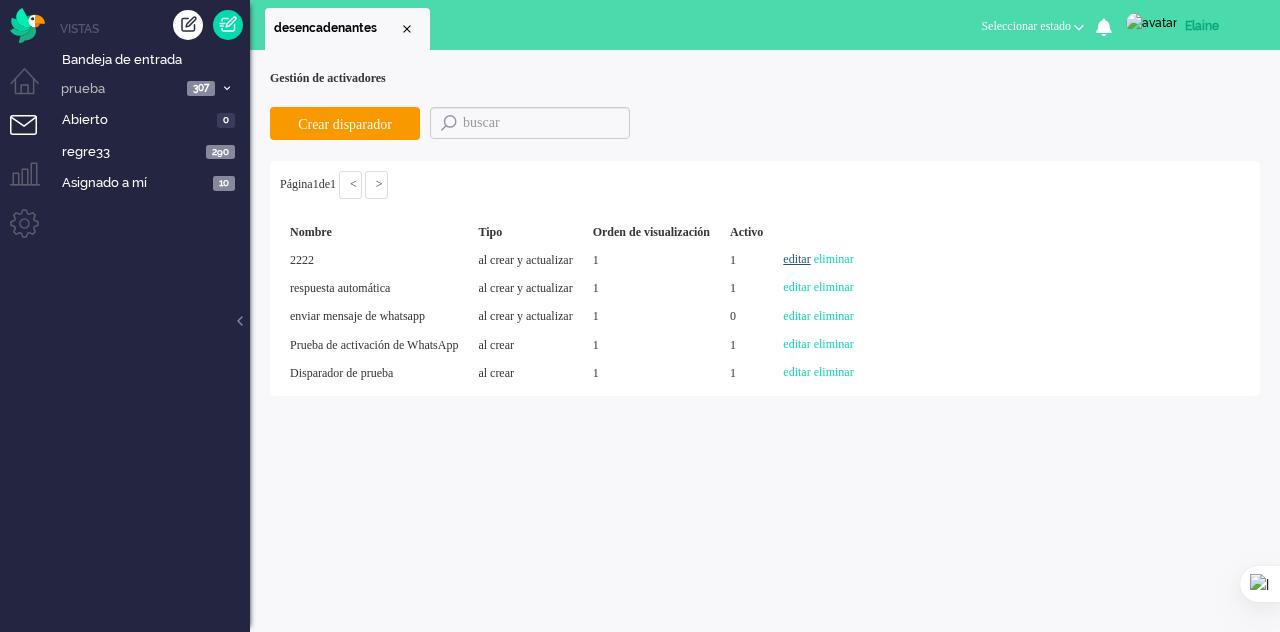 click on "editar" at bounding box center [796, 259] 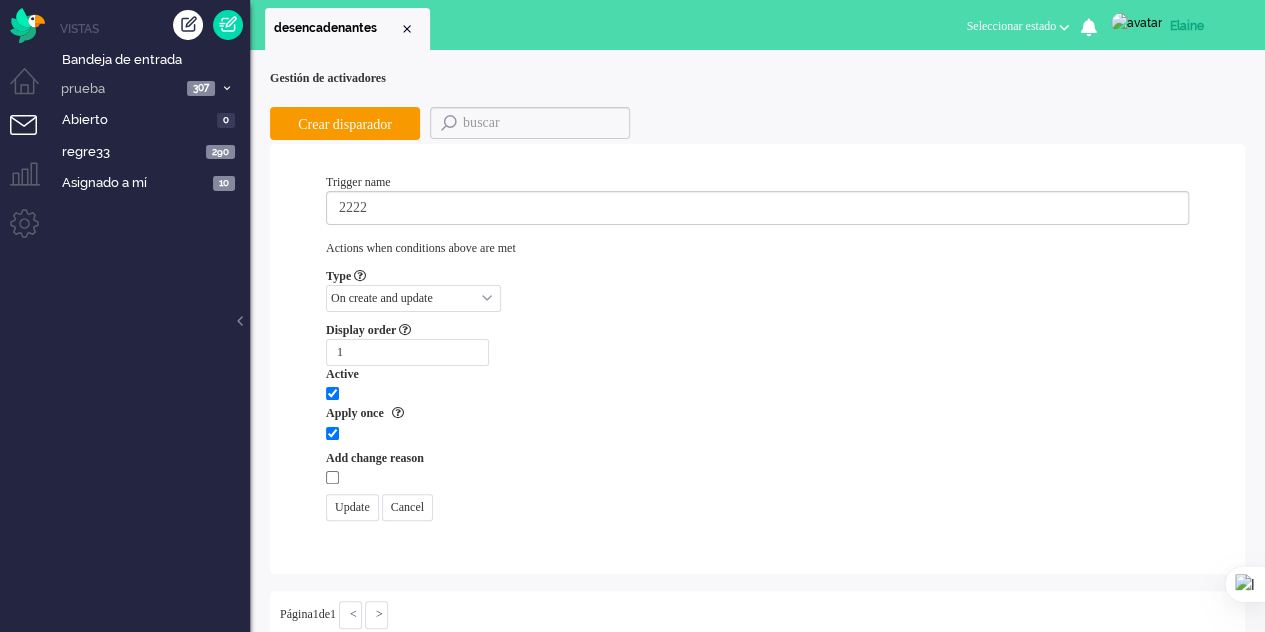 select on "channel_id" 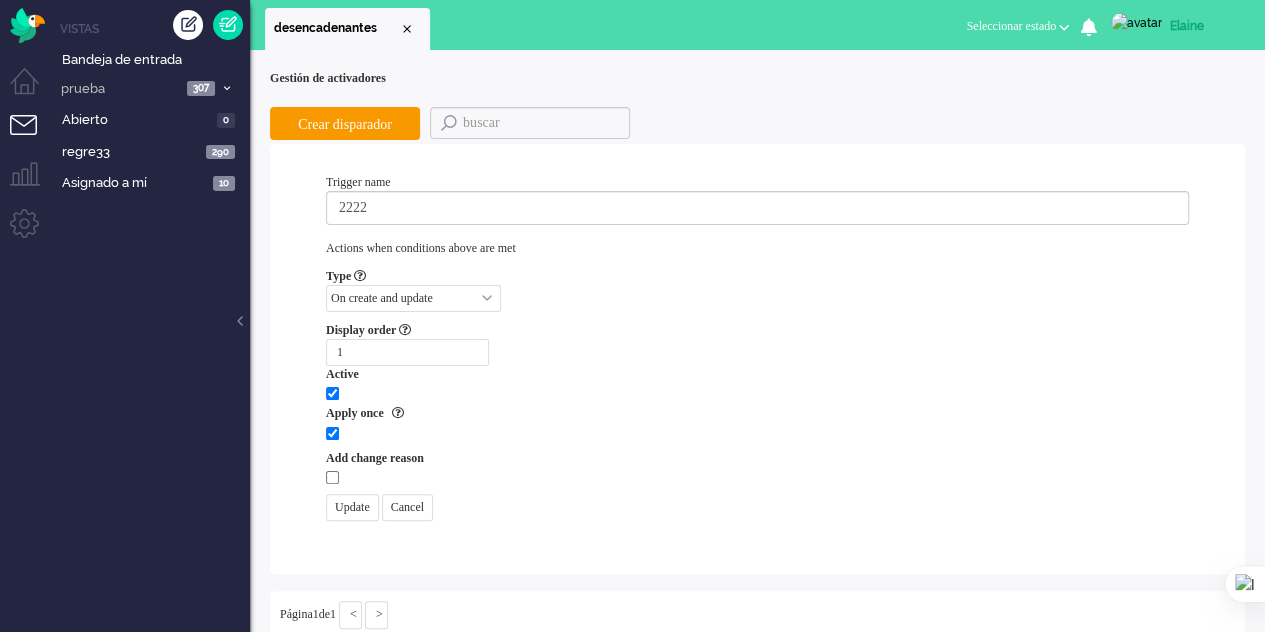 select on "equals" 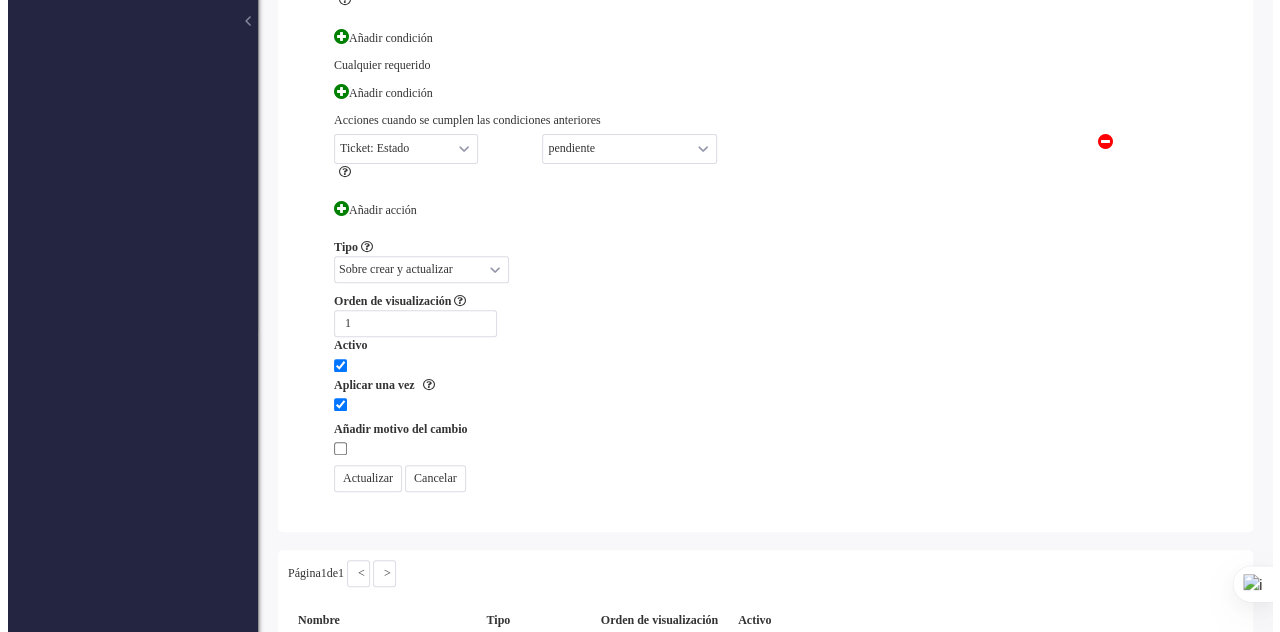 scroll, scrollTop: 0, scrollLeft: 0, axis: both 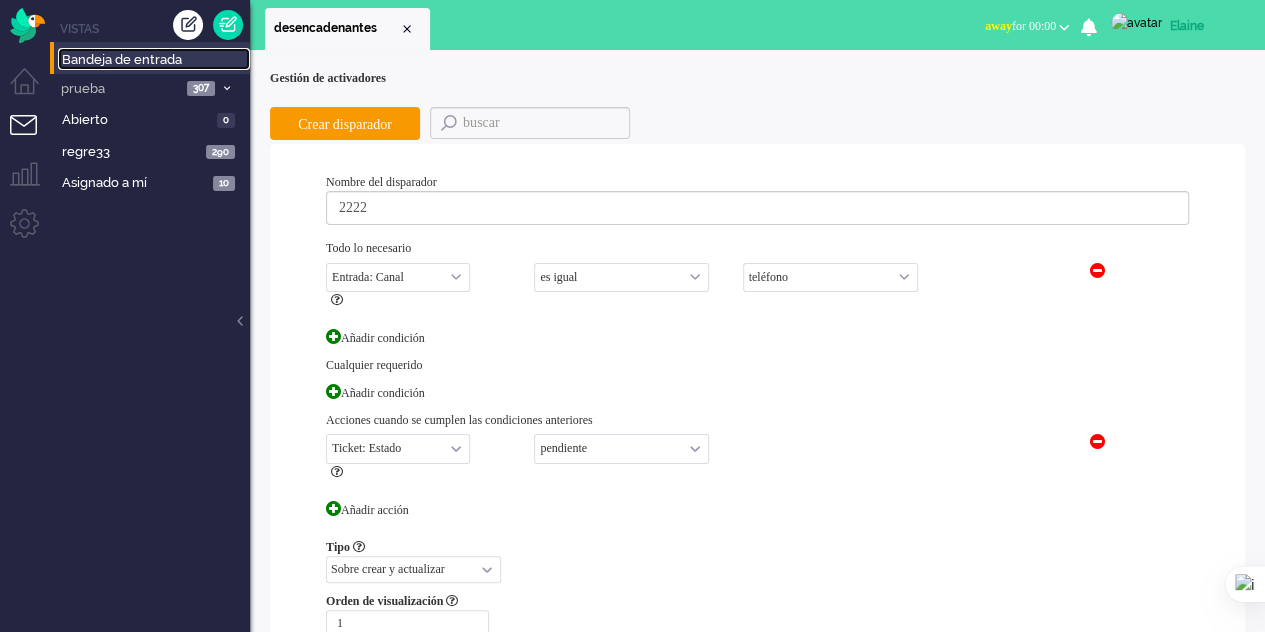 click on "Bandeja de entrada" at bounding box center (122, 59) 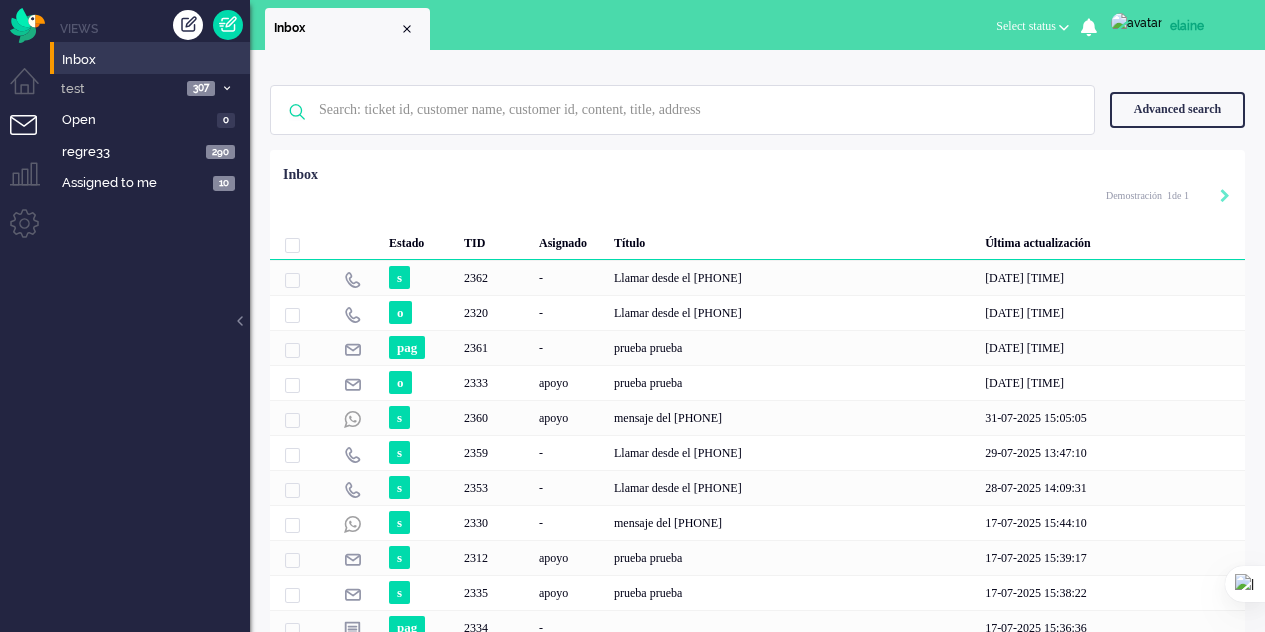 scroll, scrollTop: 0, scrollLeft: 0, axis: both 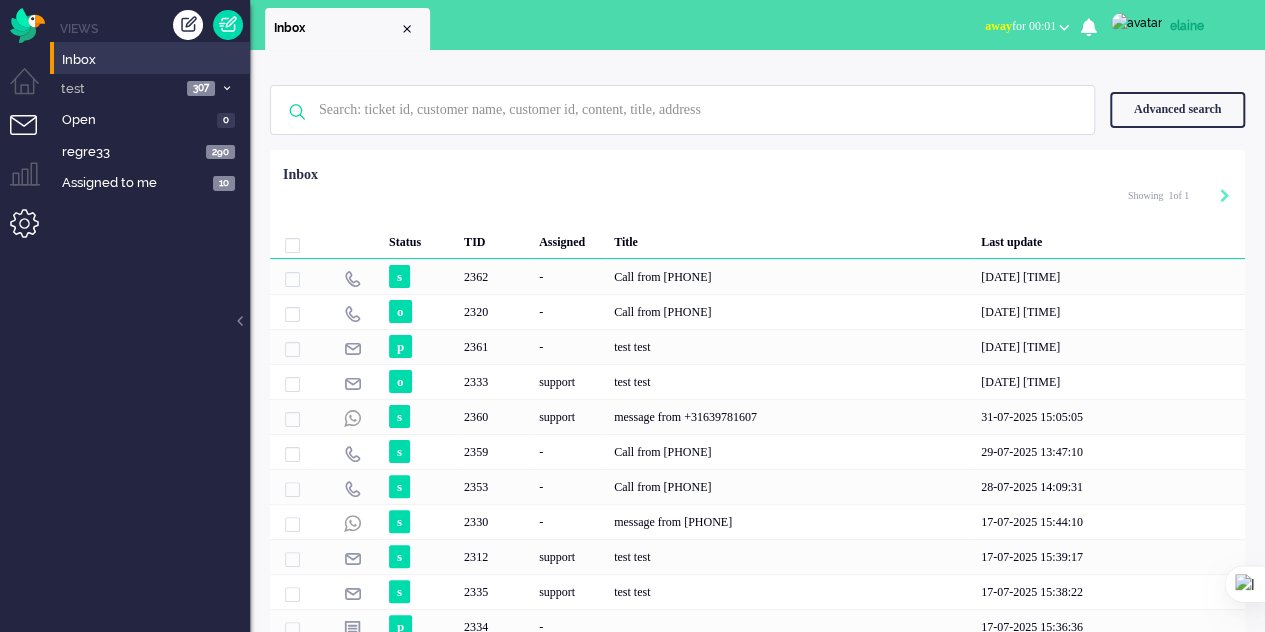 click at bounding box center [32, 231] 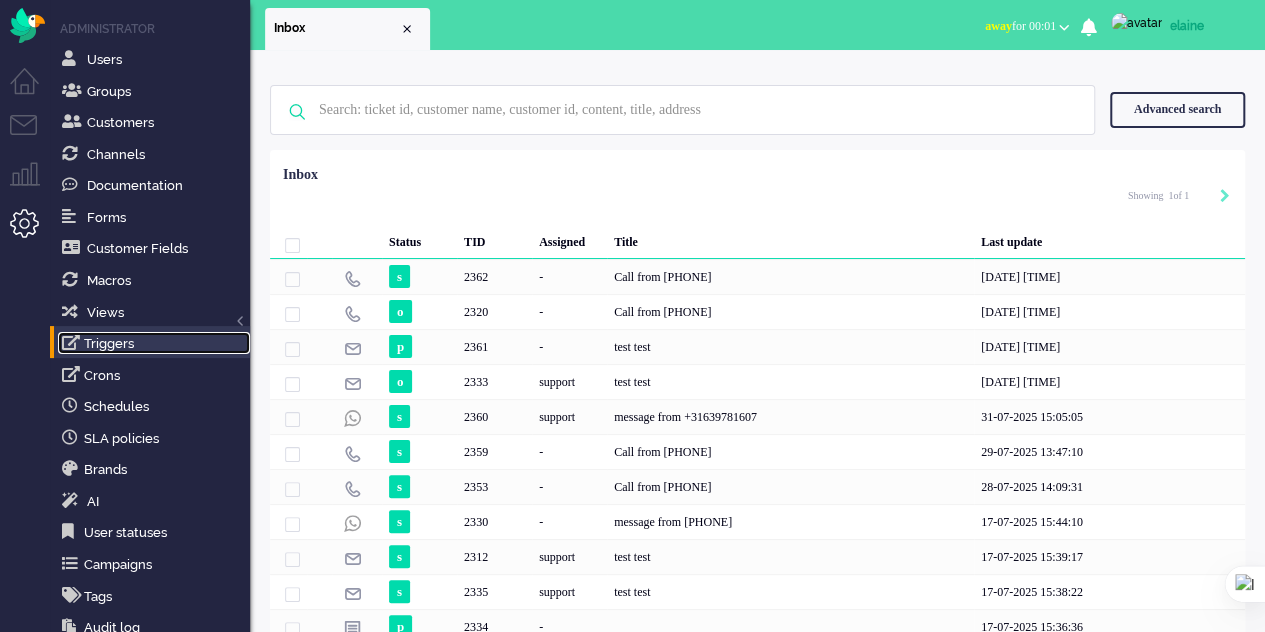 click on "Triggers" at bounding box center [154, 343] 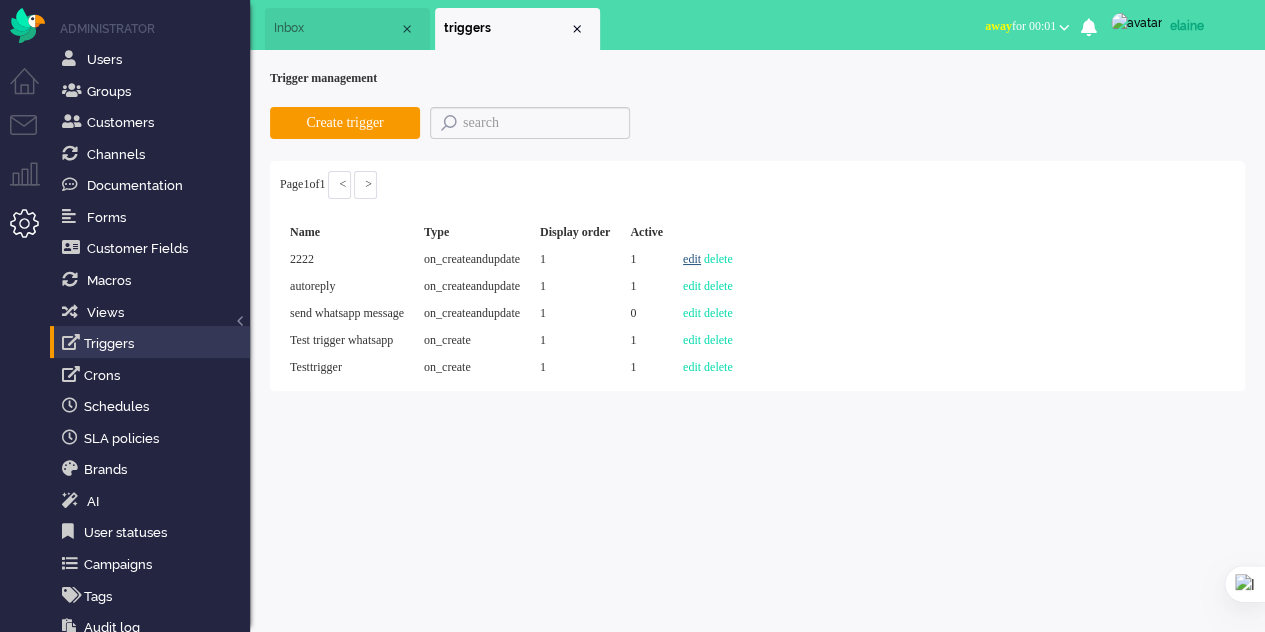 click on "edit" at bounding box center (692, 259) 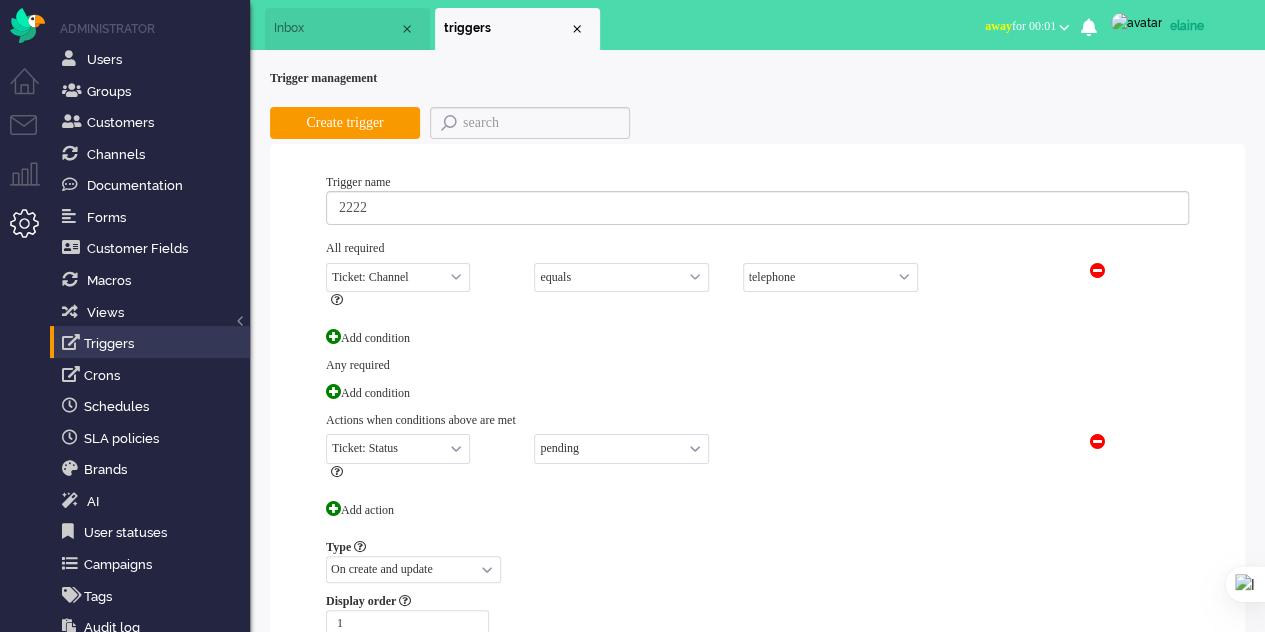 click on "e-mail telephone facebook twitter facebook_pm twitter_pm telephone outbound chat whatsapp sms chatbot note instagram" at bounding box center [830, 277] 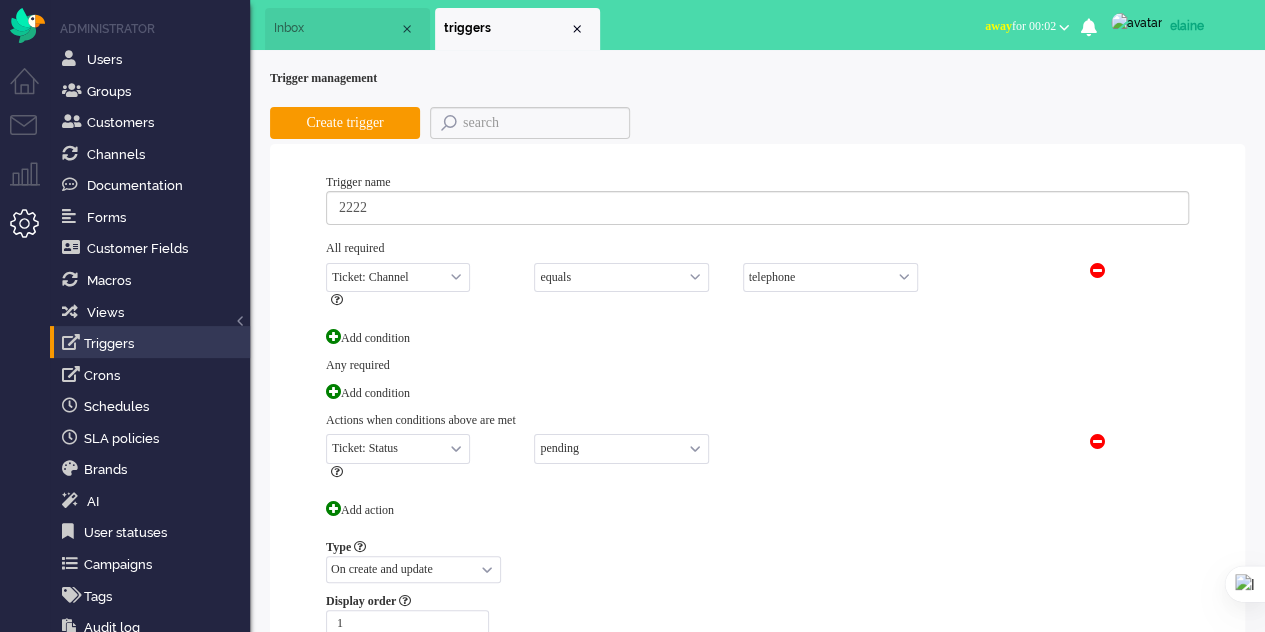 select on "1" 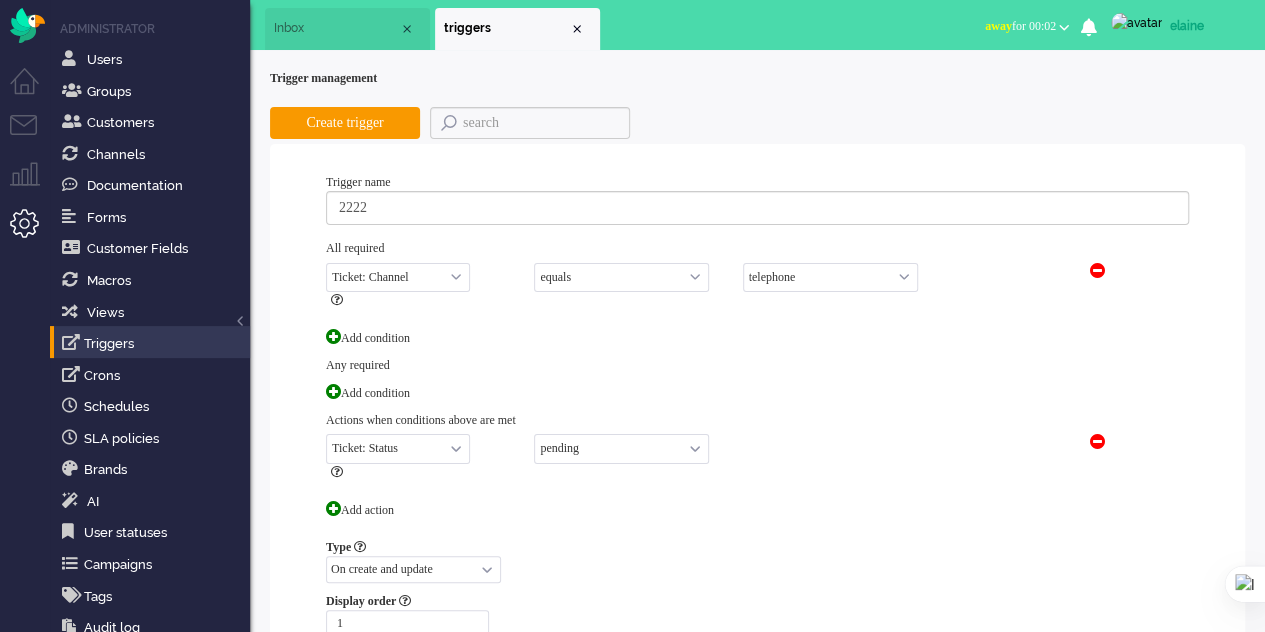 click on "e-mail telephone facebook twitter facebook_pm twitter_pm telephone outbound chat whatsapp sms chatbot note instagram" at bounding box center [830, 277] 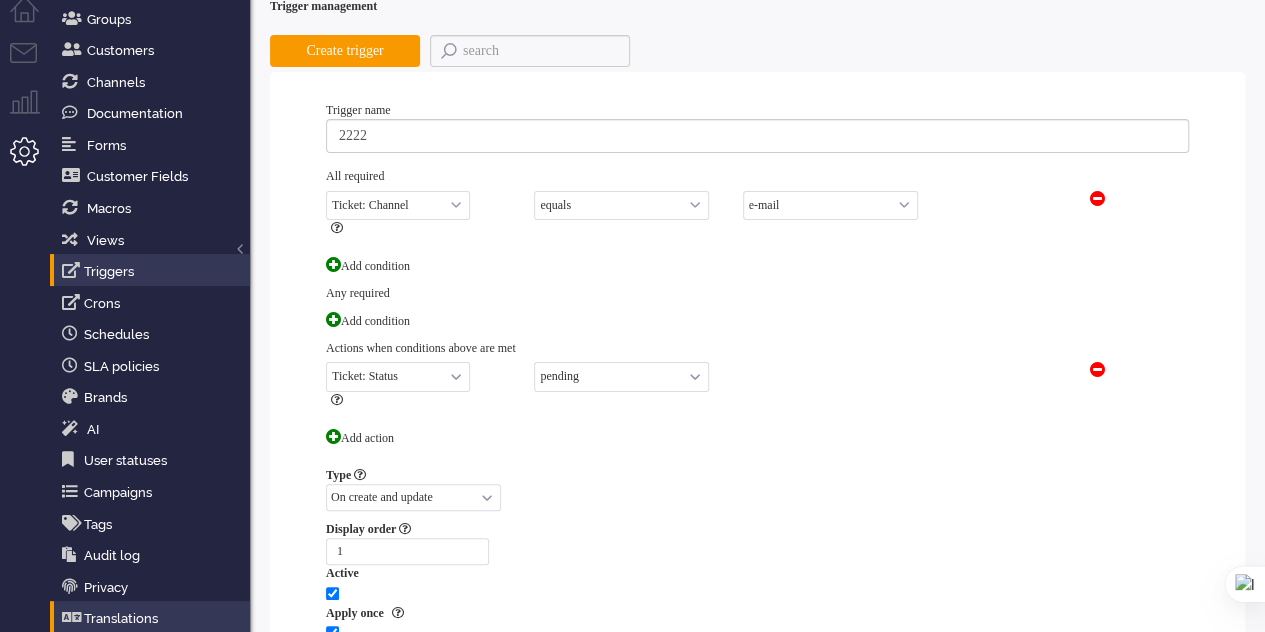 scroll, scrollTop: 200, scrollLeft: 0, axis: vertical 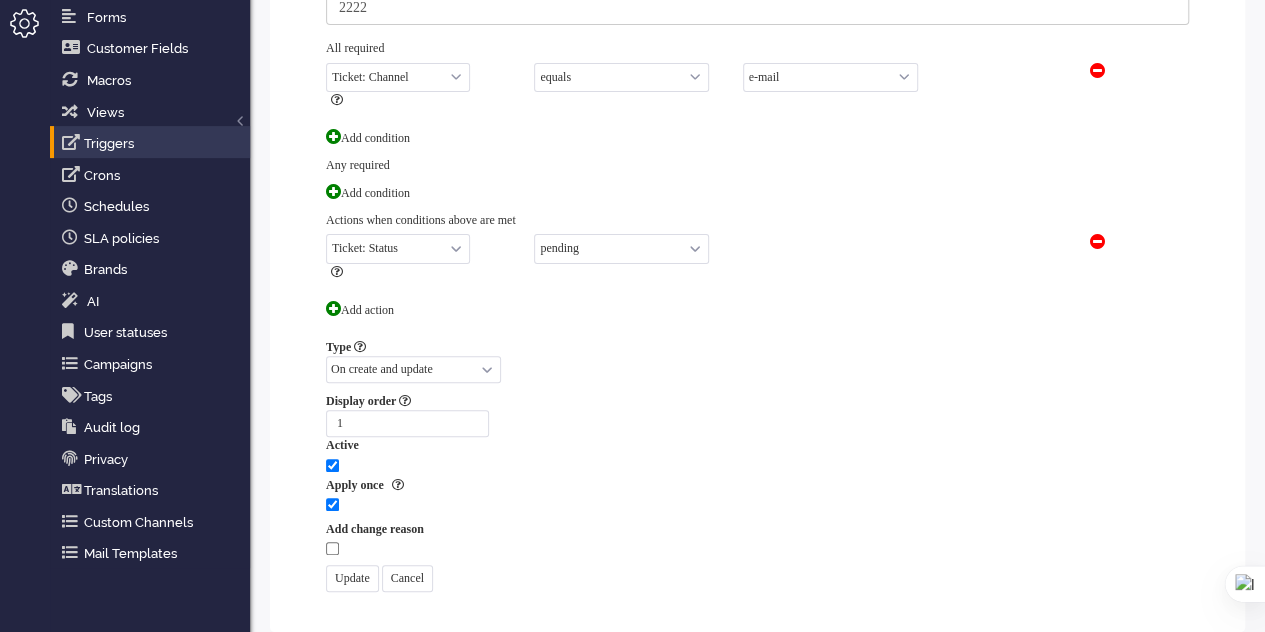 click on "Update" at bounding box center [352, 578] 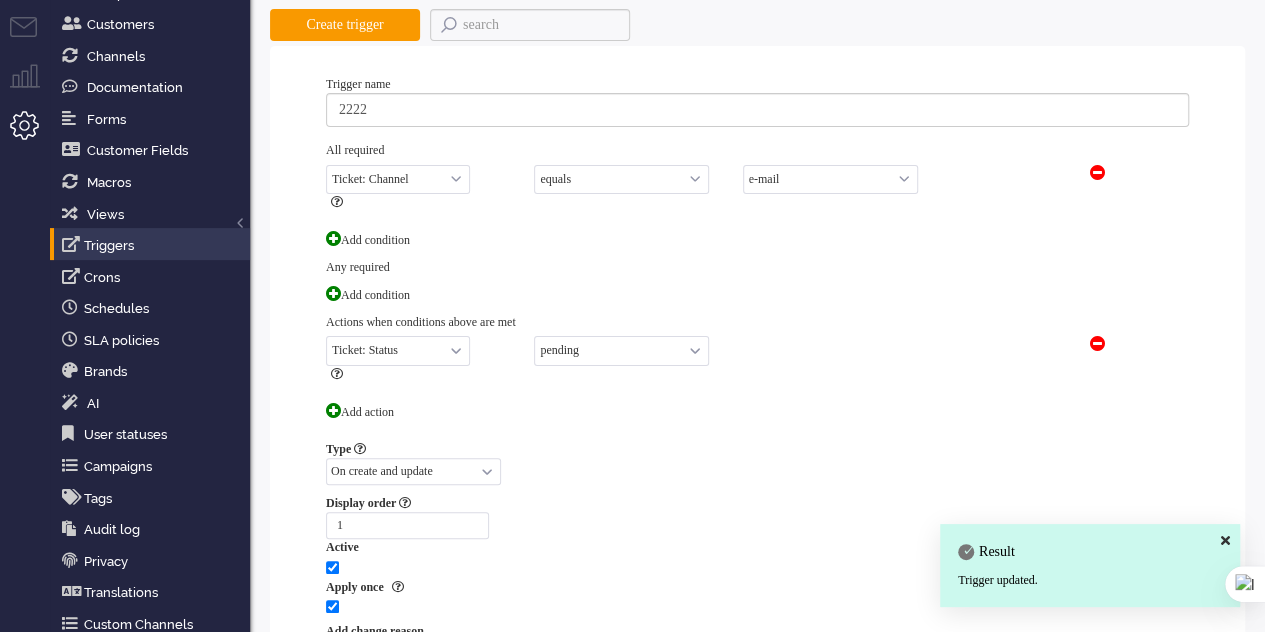 scroll, scrollTop: 0, scrollLeft: 0, axis: both 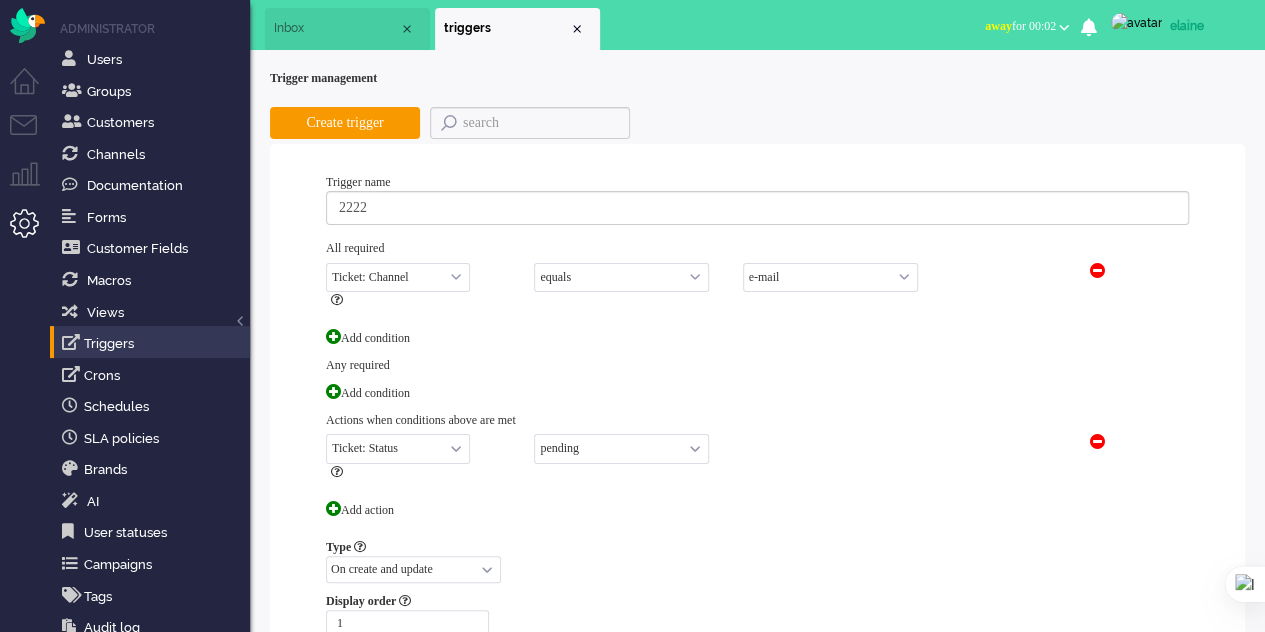 click on "Inbox" at bounding box center (336, 28) 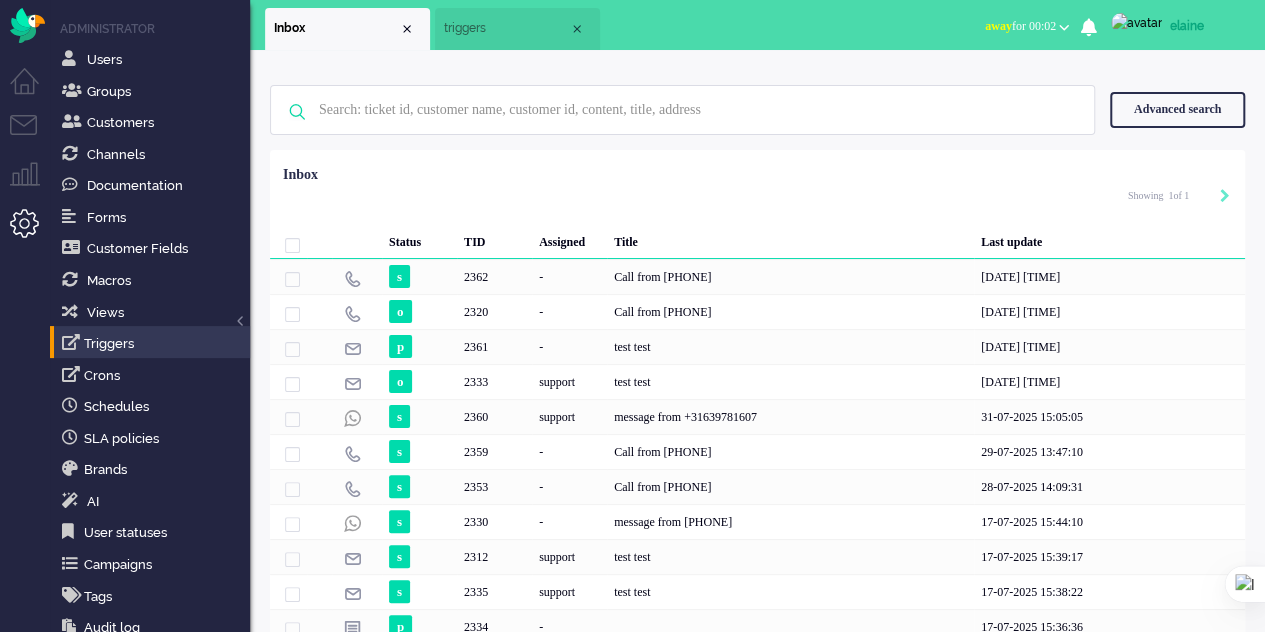 click on "triggers" at bounding box center (517, 29) 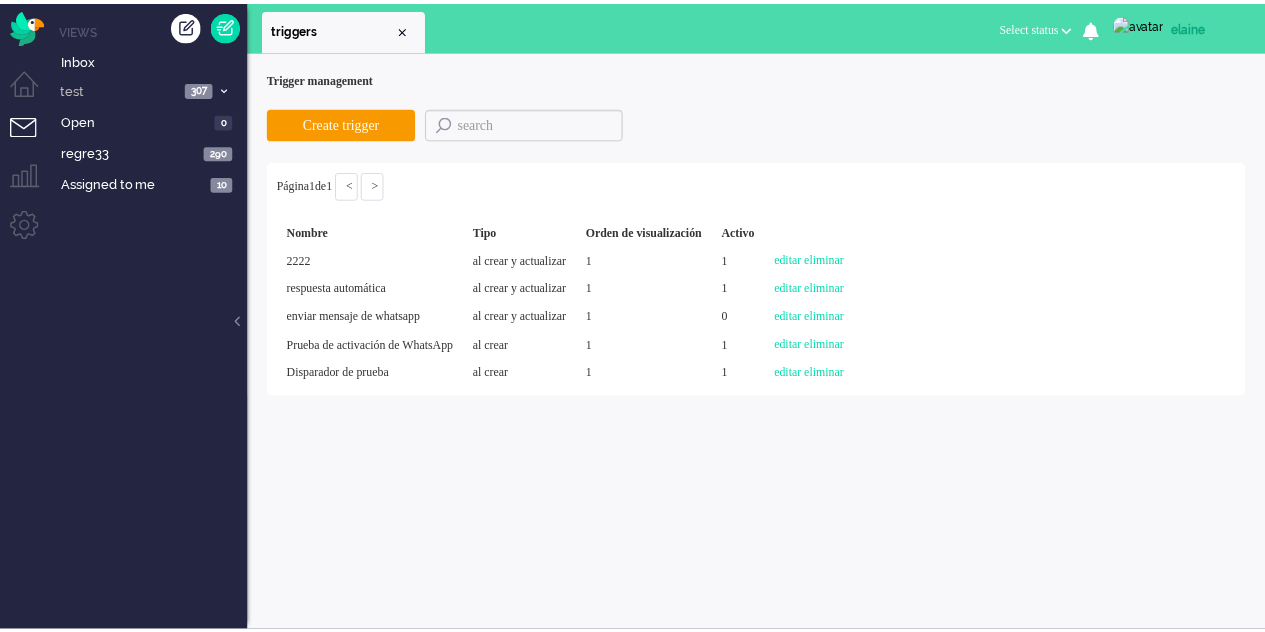 scroll, scrollTop: 0, scrollLeft: 0, axis: both 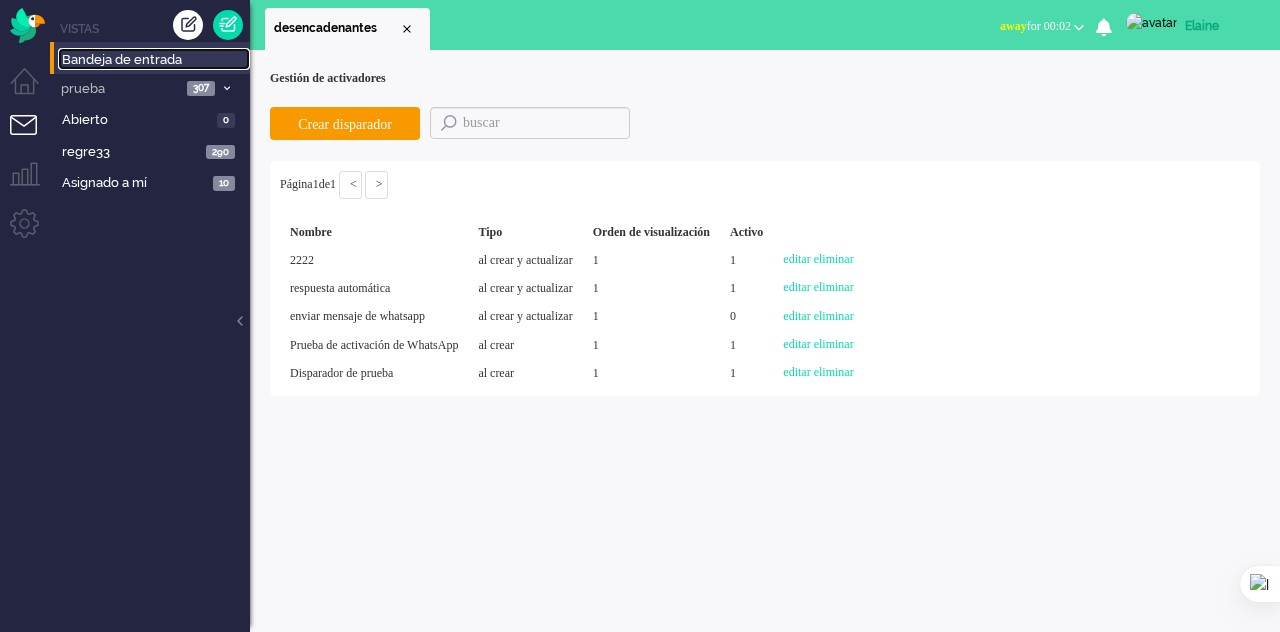 click on "Bandeja de entrada" at bounding box center (122, 59) 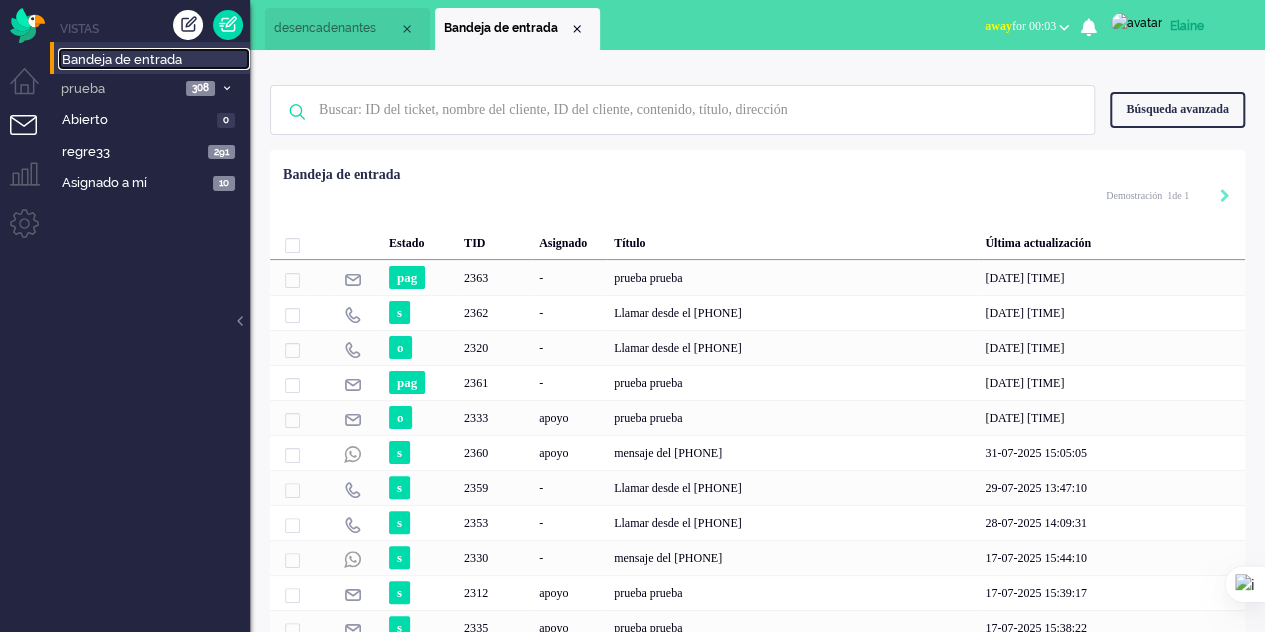 click on "desencadenantes" at bounding box center [325, 28] 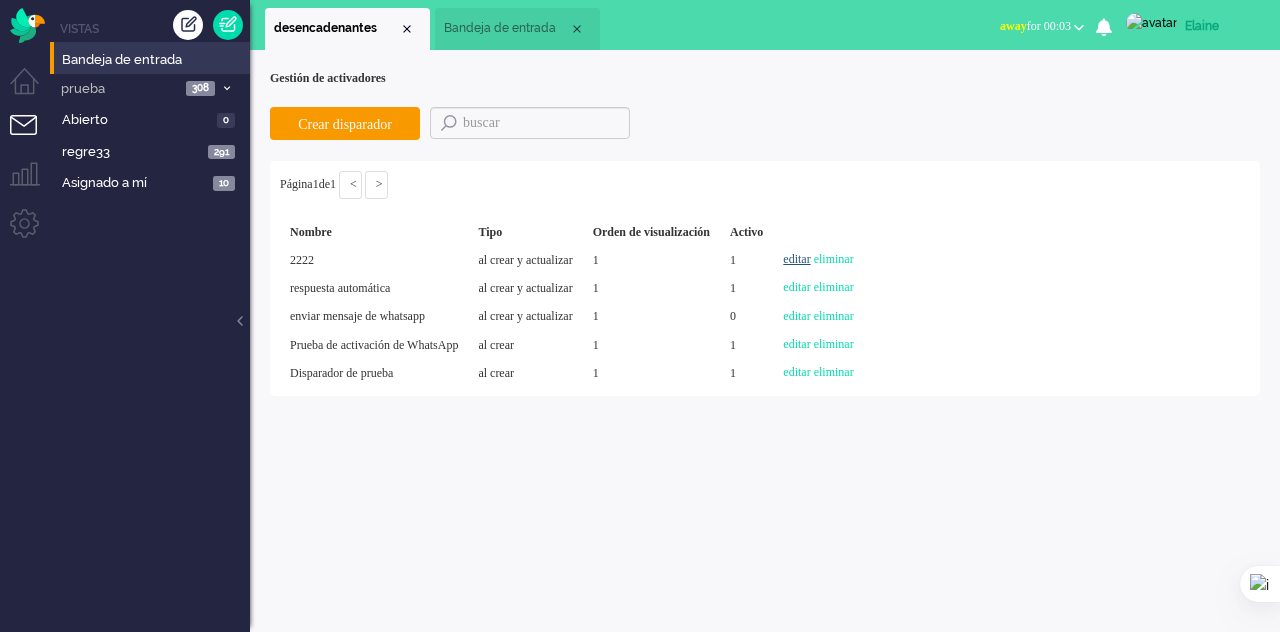 click on "editar" at bounding box center (796, 259) 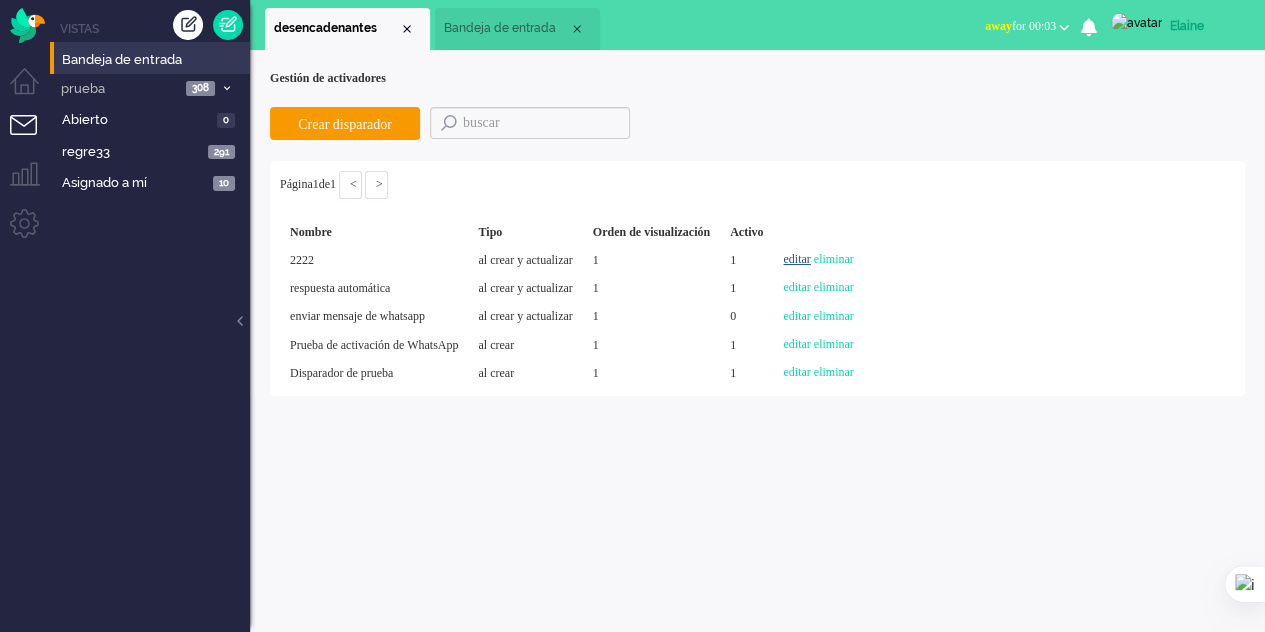 select on "channel_id" 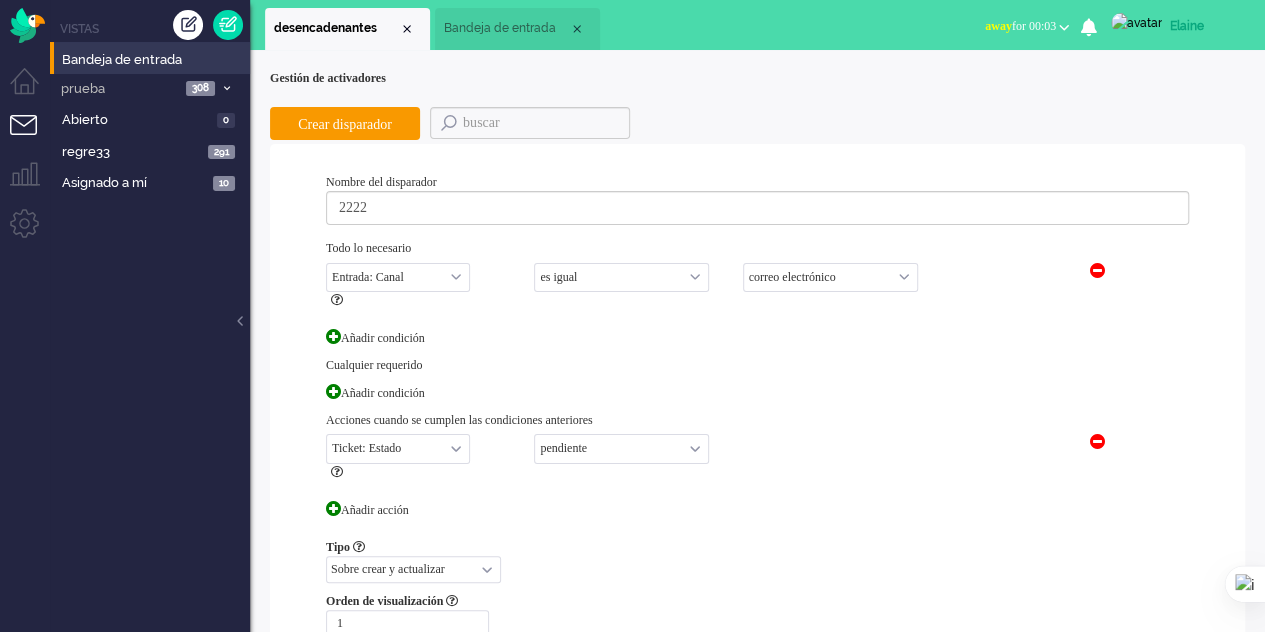 click on "correo electrónico teléfono Facebook gorjeo facebook_pm twitter_pm llamadas salientes charlar WhatsApp mensajes de texto chatbot nota Instagram" at bounding box center [830, 277] 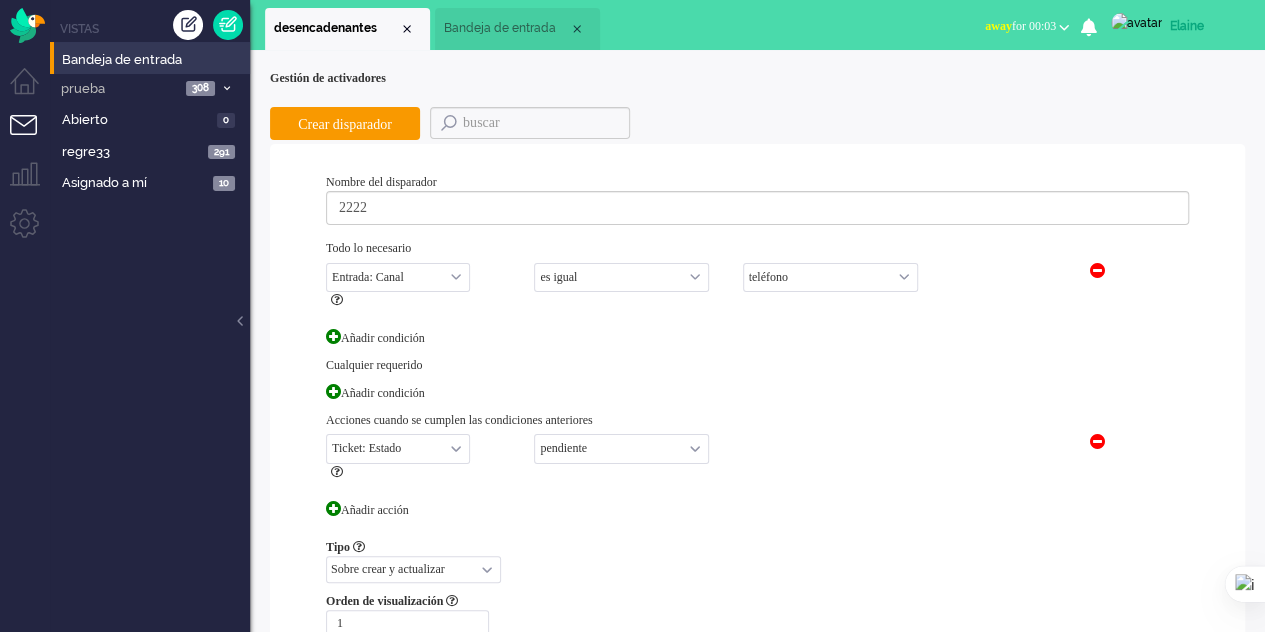 click on "correo electrónico teléfono Facebook gorjeo facebook_pm twitter_pm llamadas salientes charlar WhatsApp mensajes de texto chatbot nota Instagram" at bounding box center (830, 277) 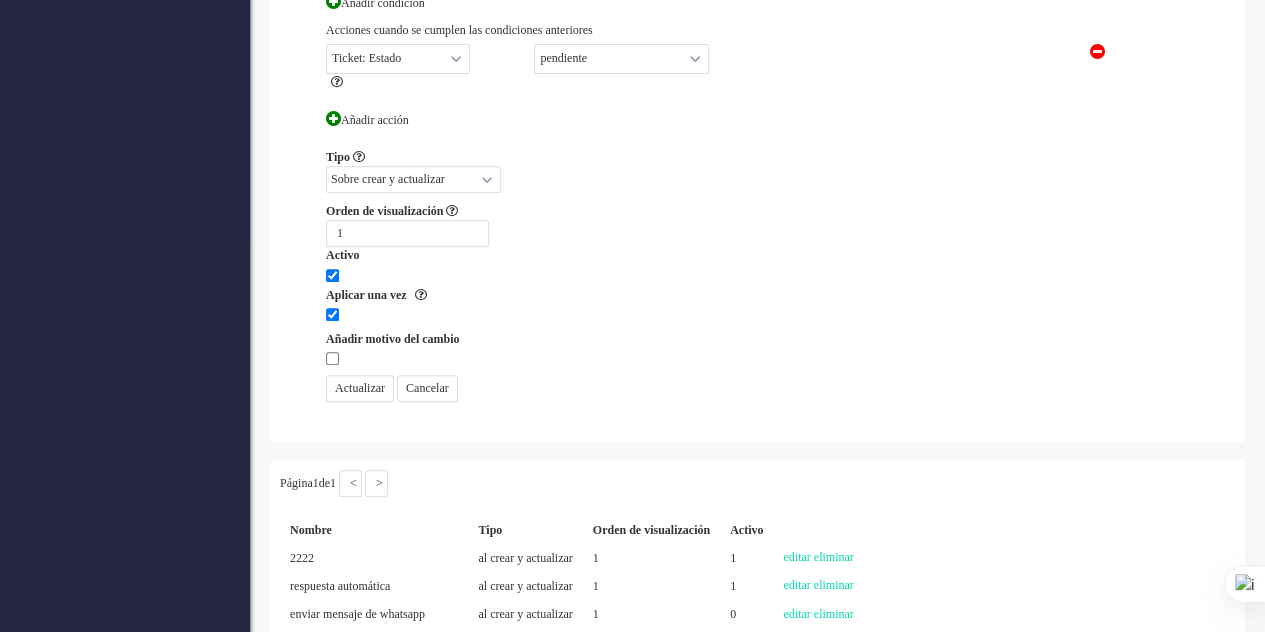 scroll, scrollTop: 400, scrollLeft: 0, axis: vertical 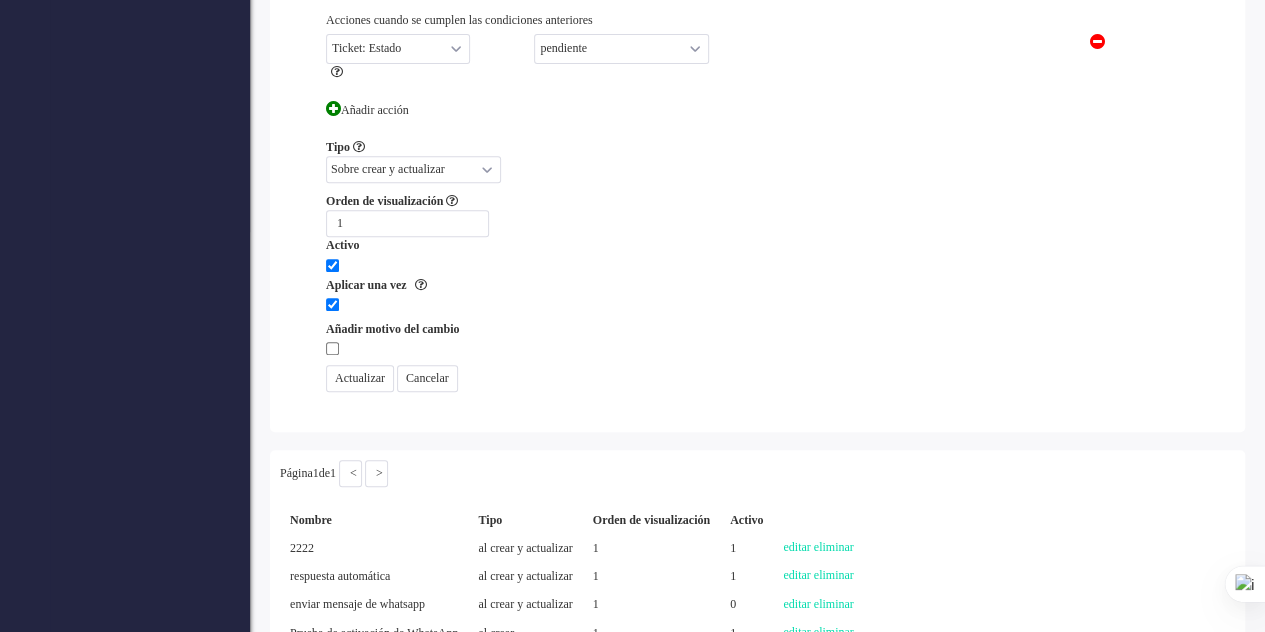 click on "Actualizar" at bounding box center [360, 378] 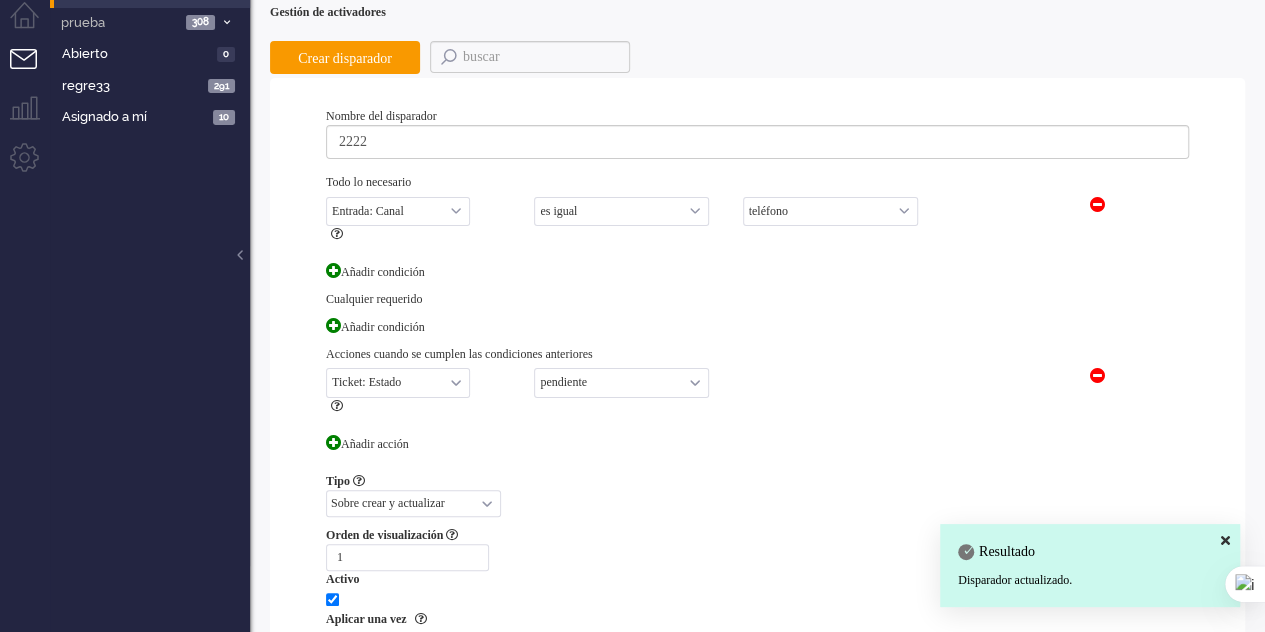 scroll, scrollTop: 0, scrollLeft: 0, axis: both 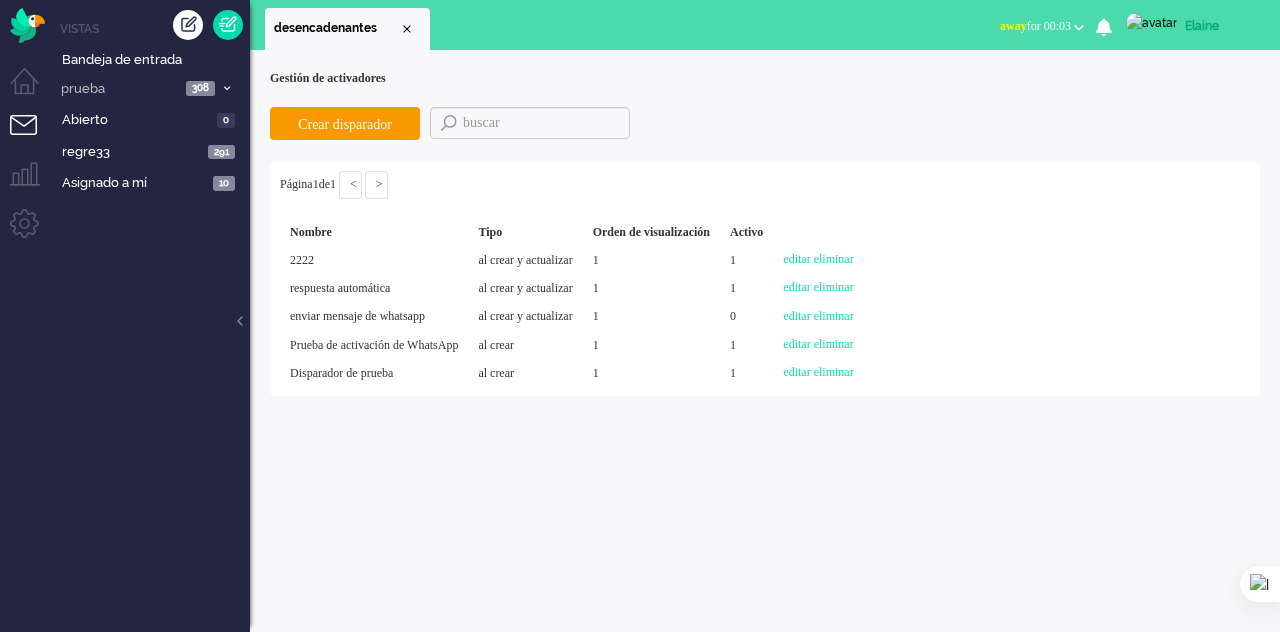 click on "Nombre Tipo Orden de visualización Activo 2222 al crear y actualizar 1 1 editar    eliminar   respuesta automática al crear y actualizar 1 1 editar    eliminar   enviar mensaje de whatsapp al crear y actualizar 1 0 editar    eliminar   Prueba de activación de WhatsApp al crear 1 1 editar    eliminar   Disparador de prueba al crear 1 1 editar    eliminar" at bounding box center (765, 303) 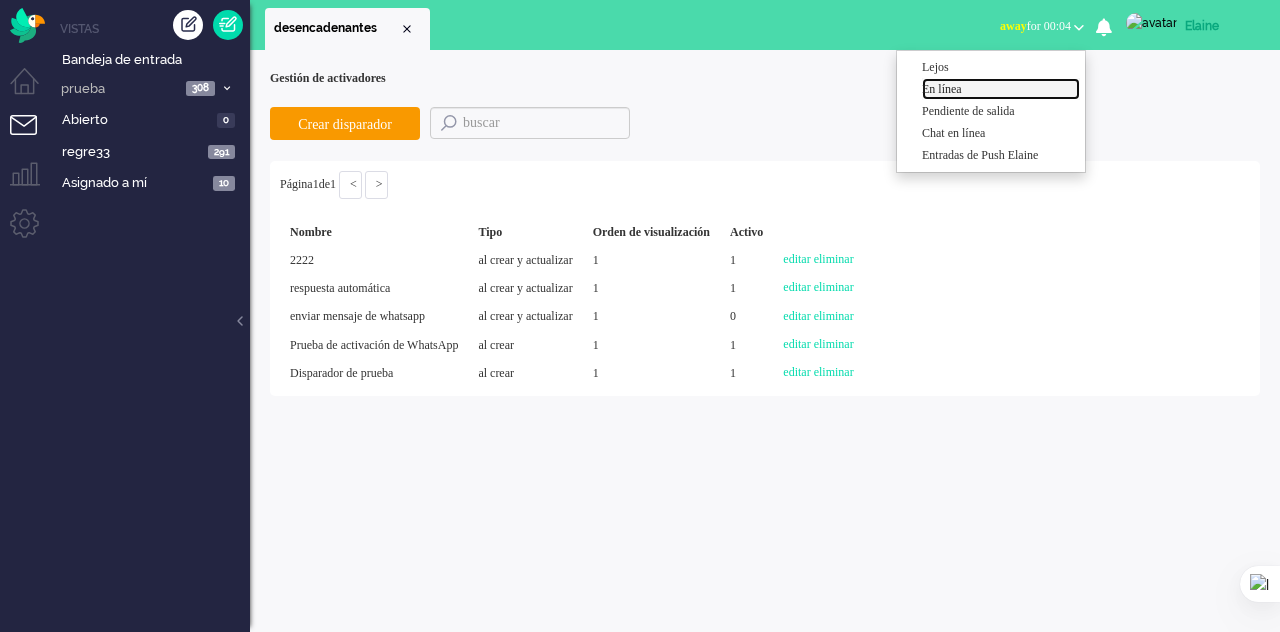 click on "En línea" at bounding box center [942, 89] 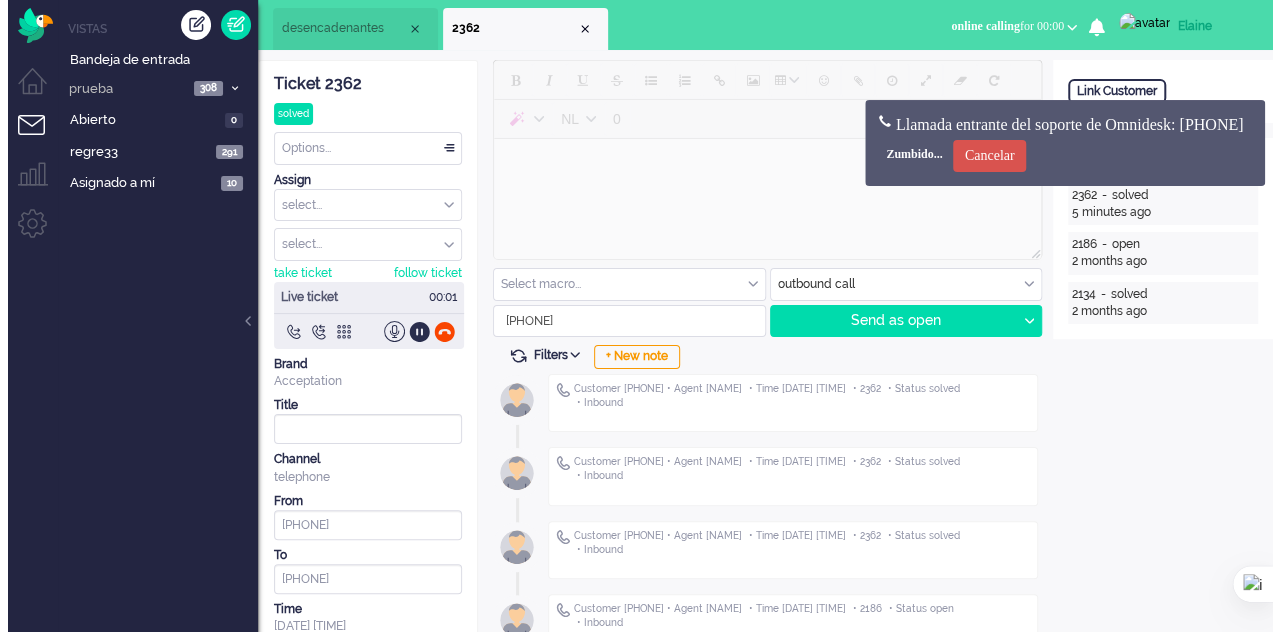 scroll, scrollTop: 0, scrollLeft: 0, axis: both 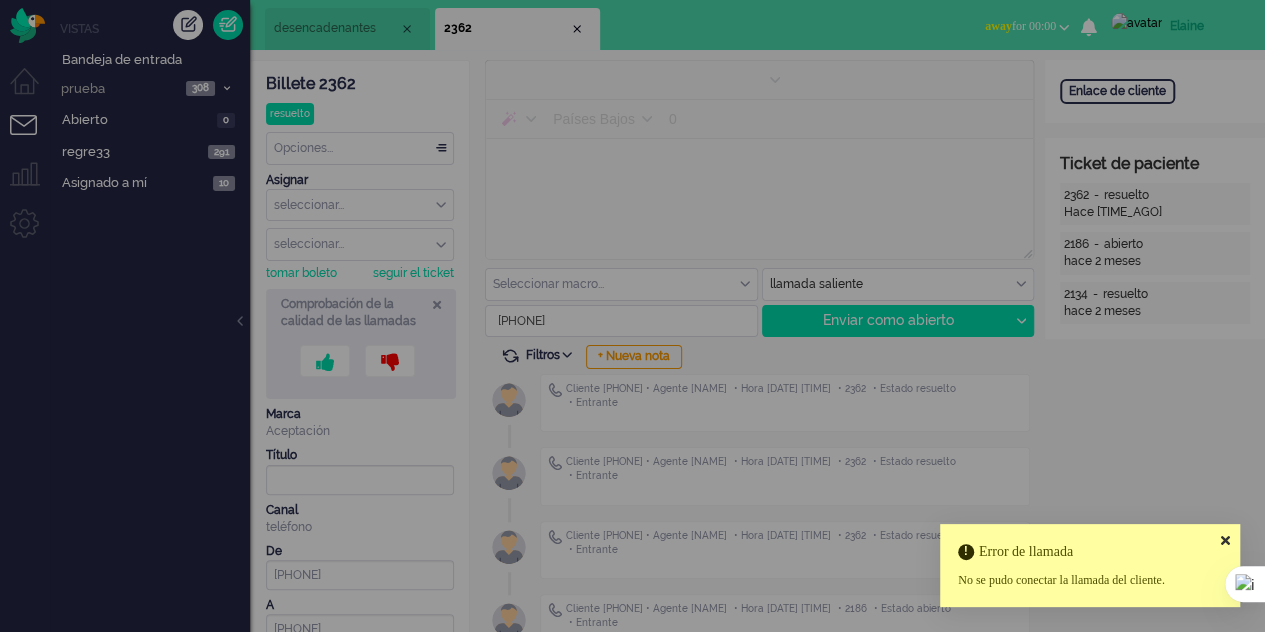 click on "Error de llamada No se pudo conectar la llamada del cliente." at bounding box center (1090, 565) 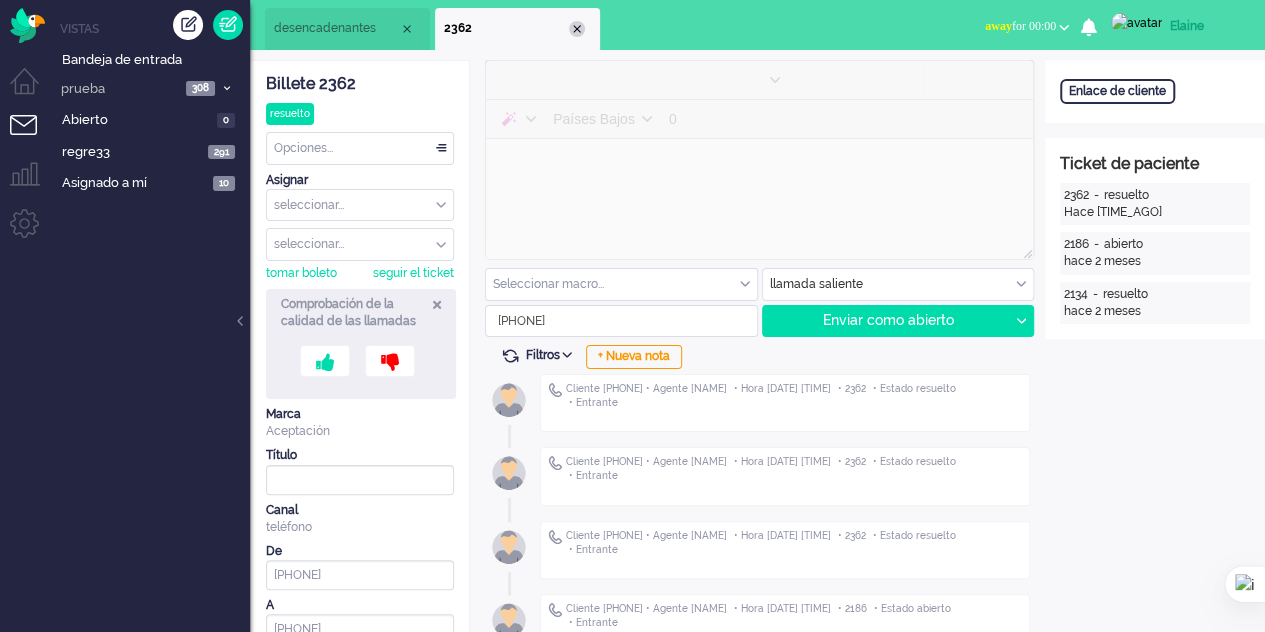 click at bounding box center [577, 29] 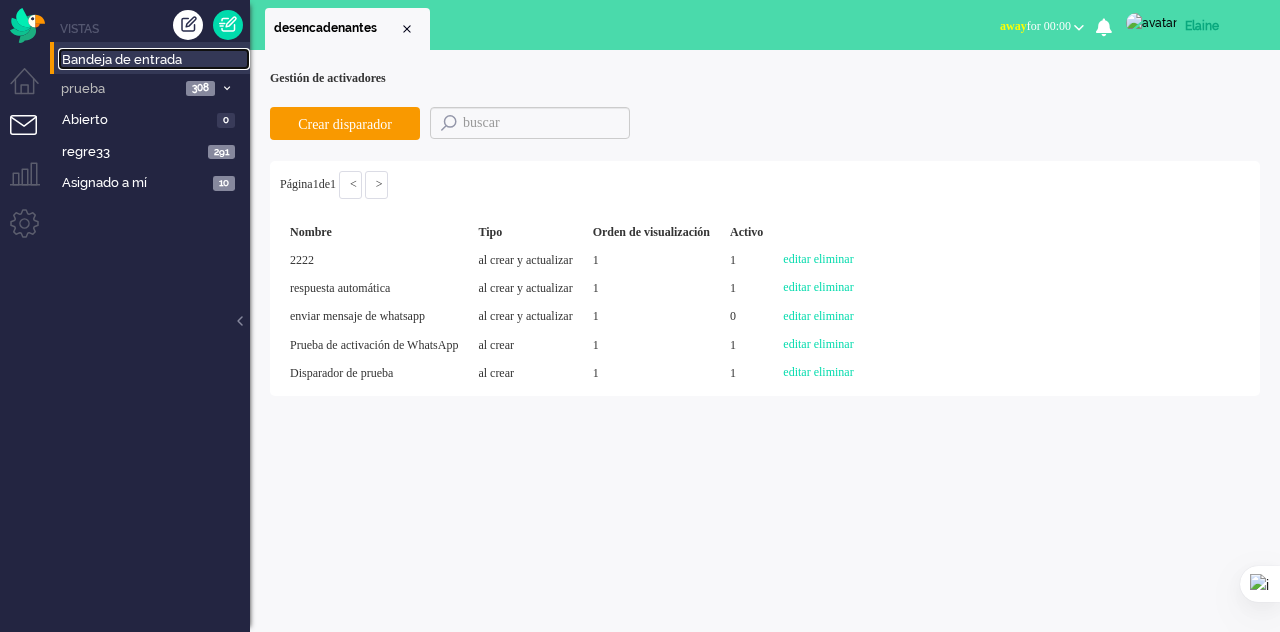click on "Bandeja de entrada" at bounding box center (122, 59) 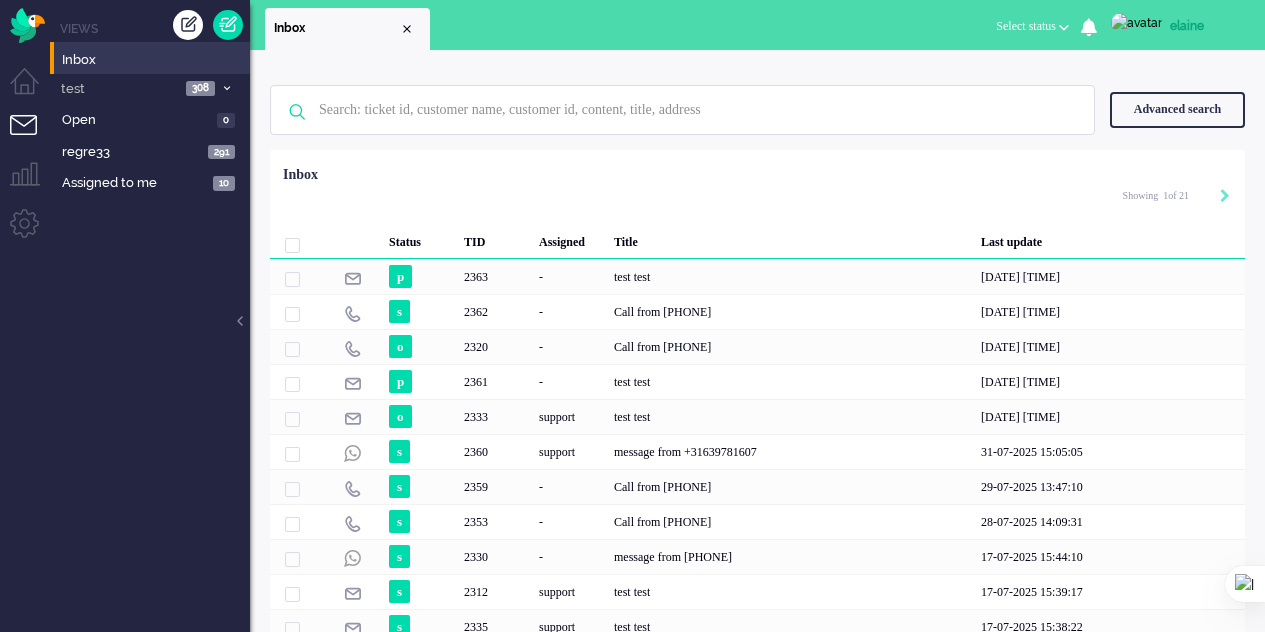 scroll, scrollTop: 0, scrollLeft: 0, axis: both 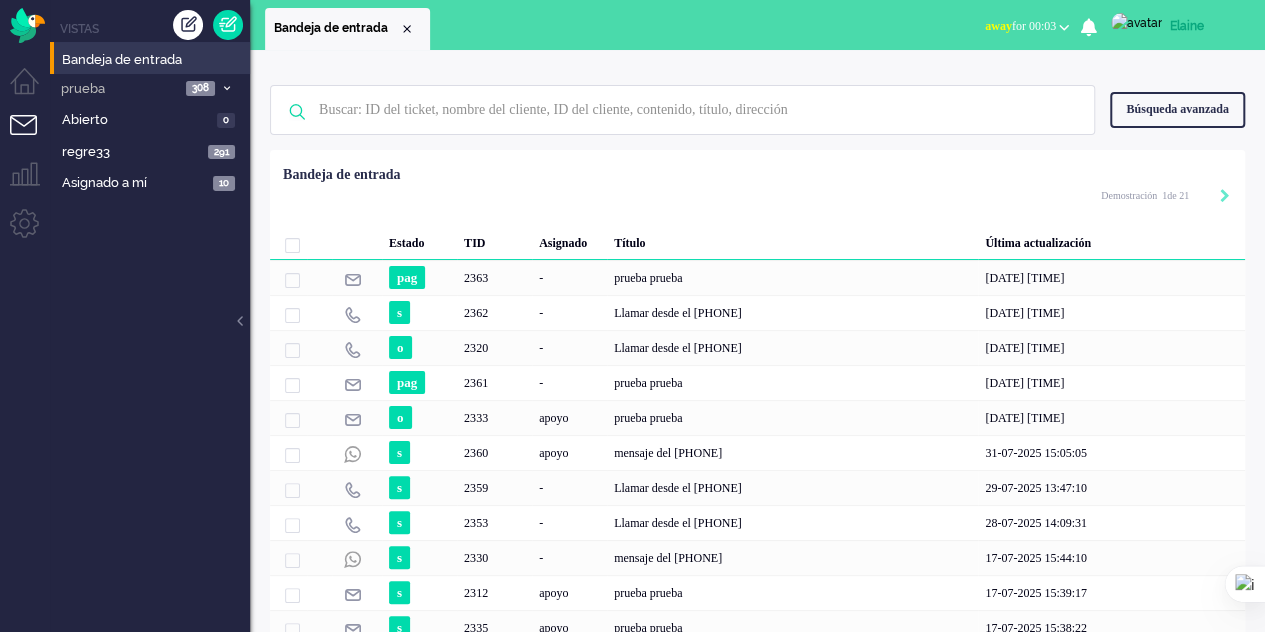 click at bounding box center [1064, 27] 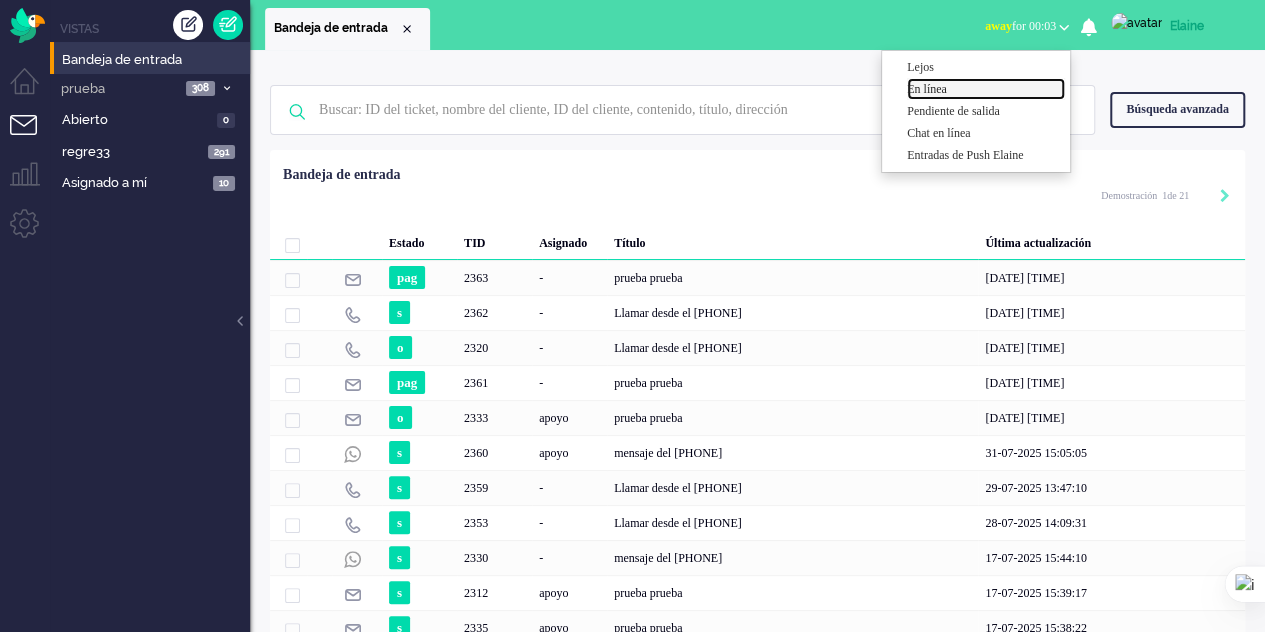 click on "En línea" at bounding box center (927, 89) 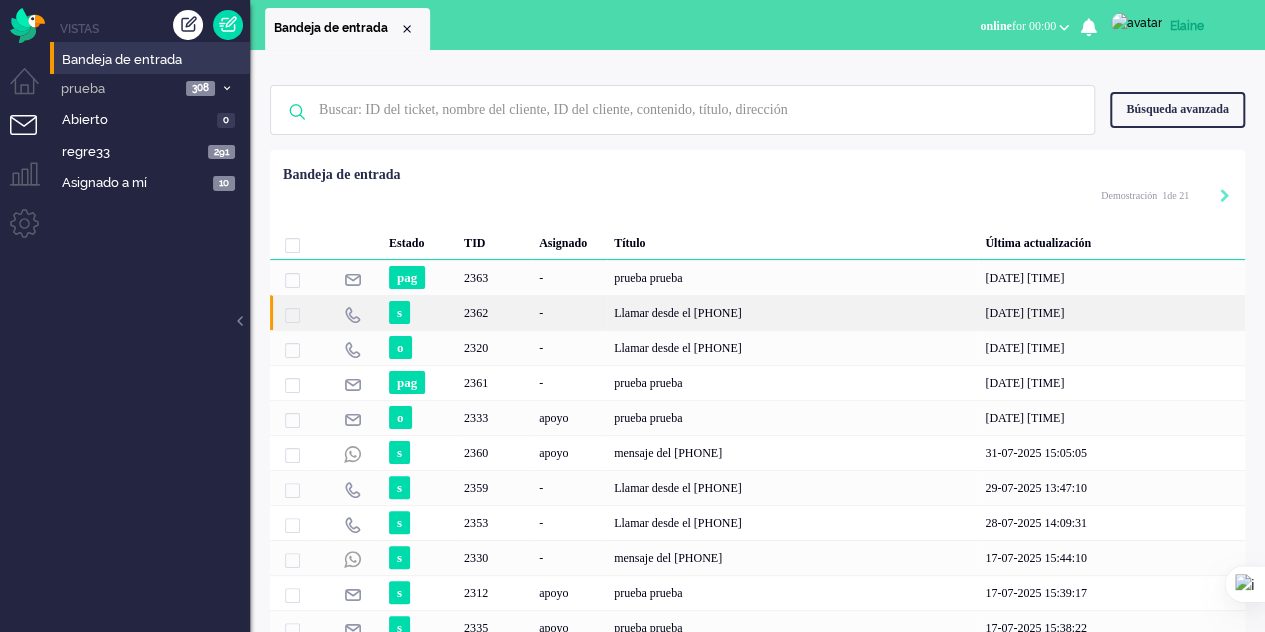 click on "Llamar desde el [PHONE]" 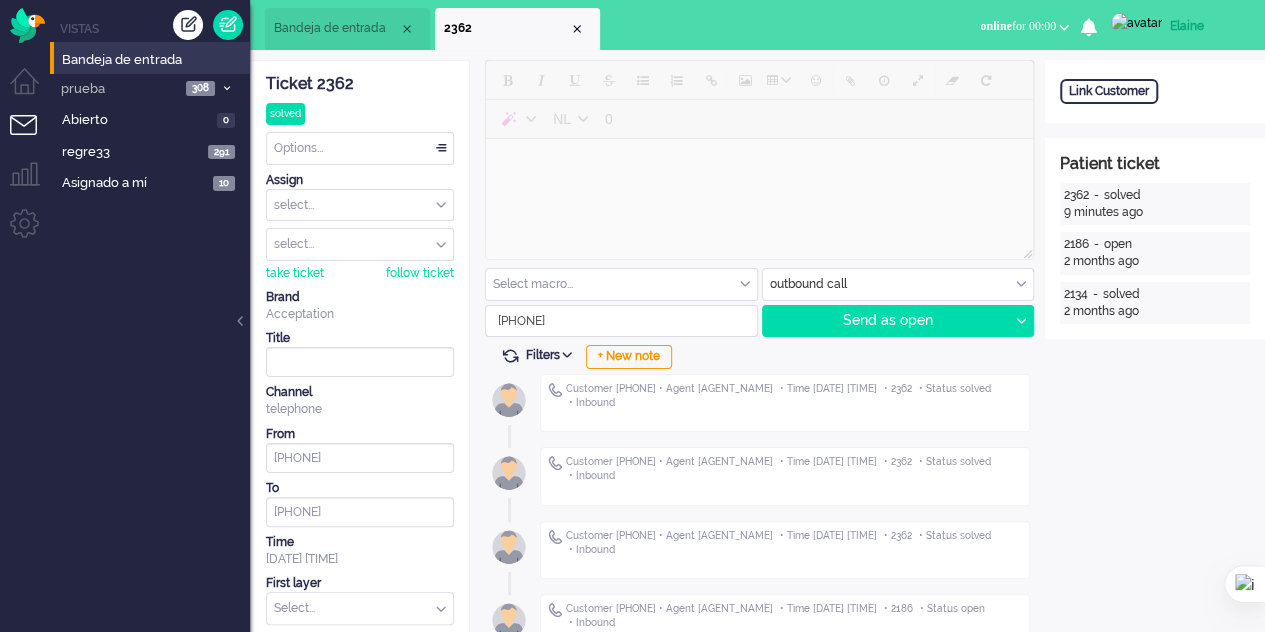 scroll, scrollTop: 0, scrollLeft: 0, axis: both 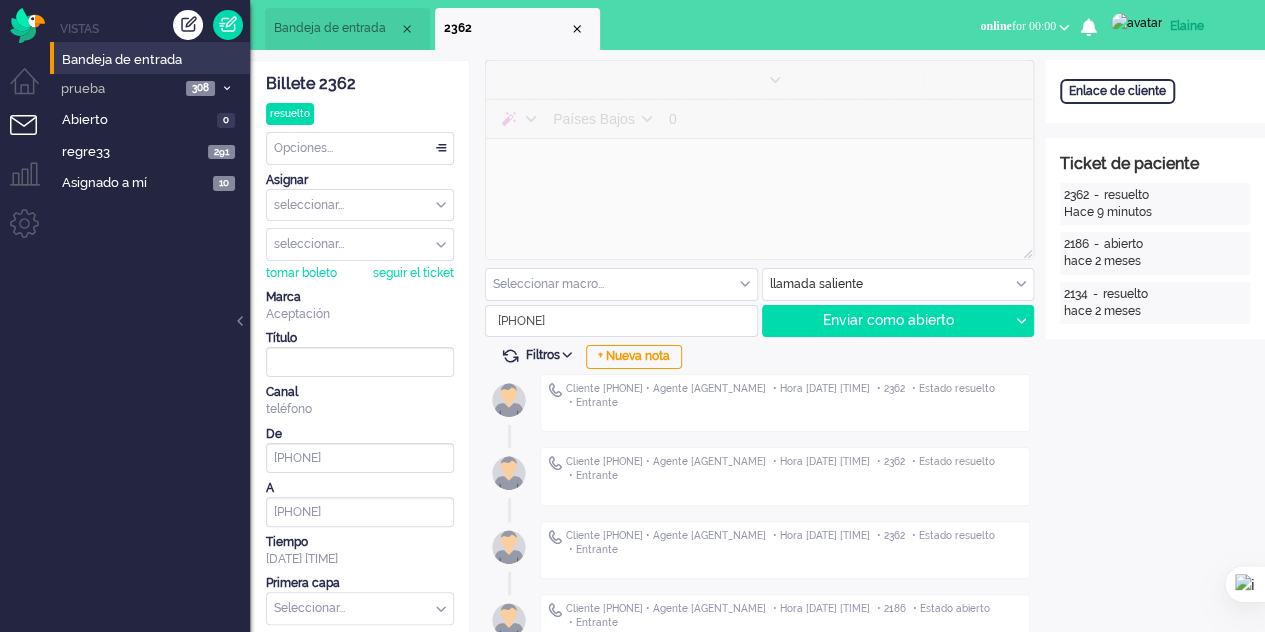 click on "2362" at bounding box center (517, 29) 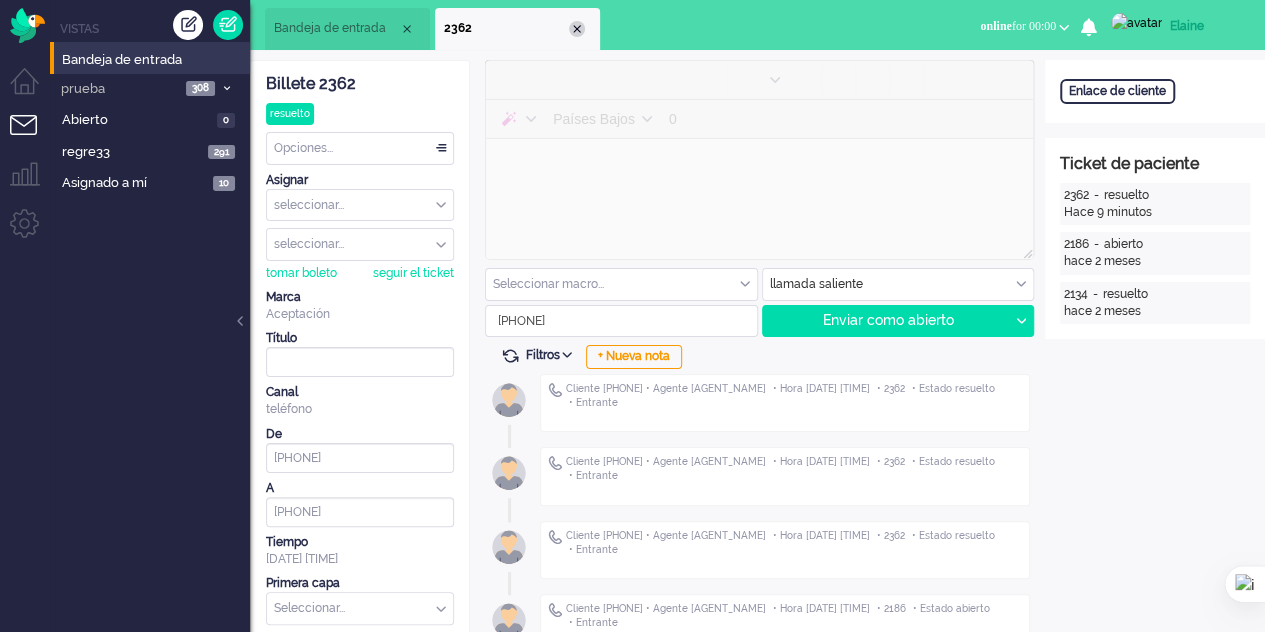 click at bounding box center (577, 29) 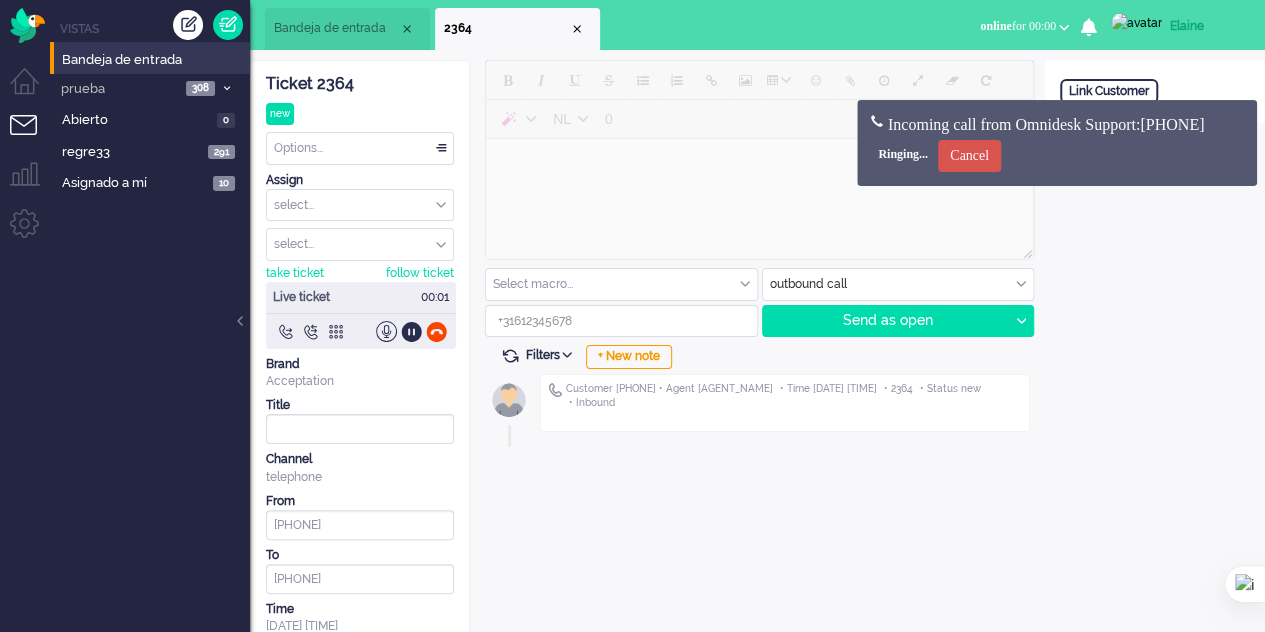 scroll, scrollTop: 0, scrollLeft: 0, axis: both 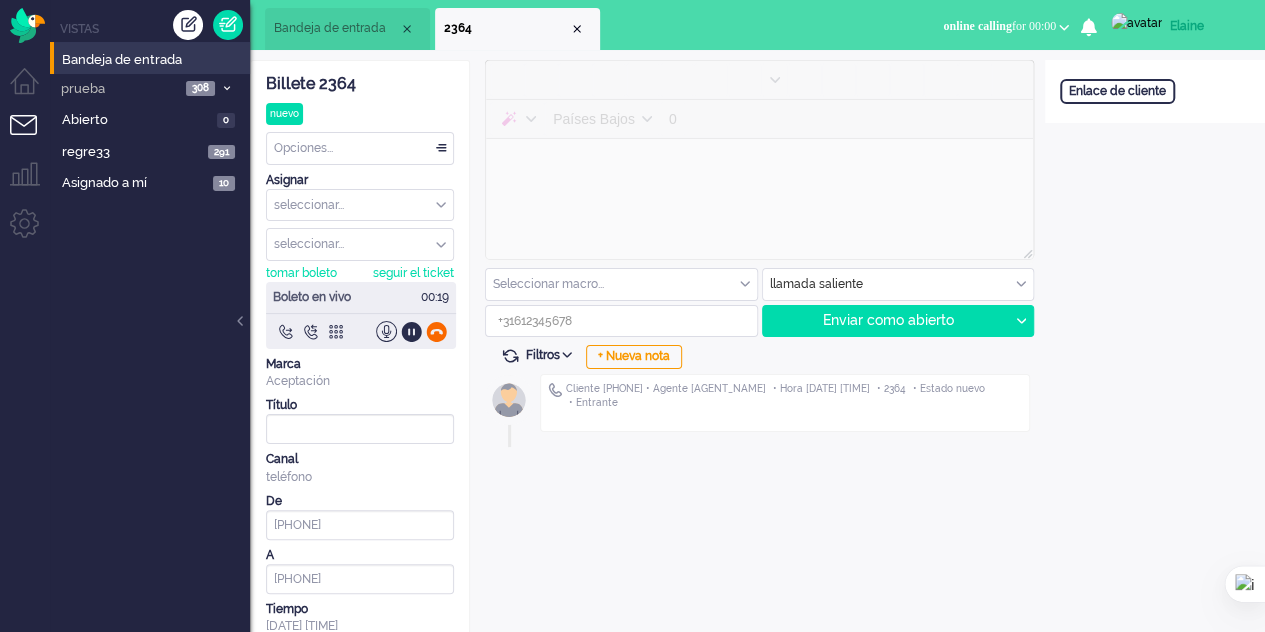 click 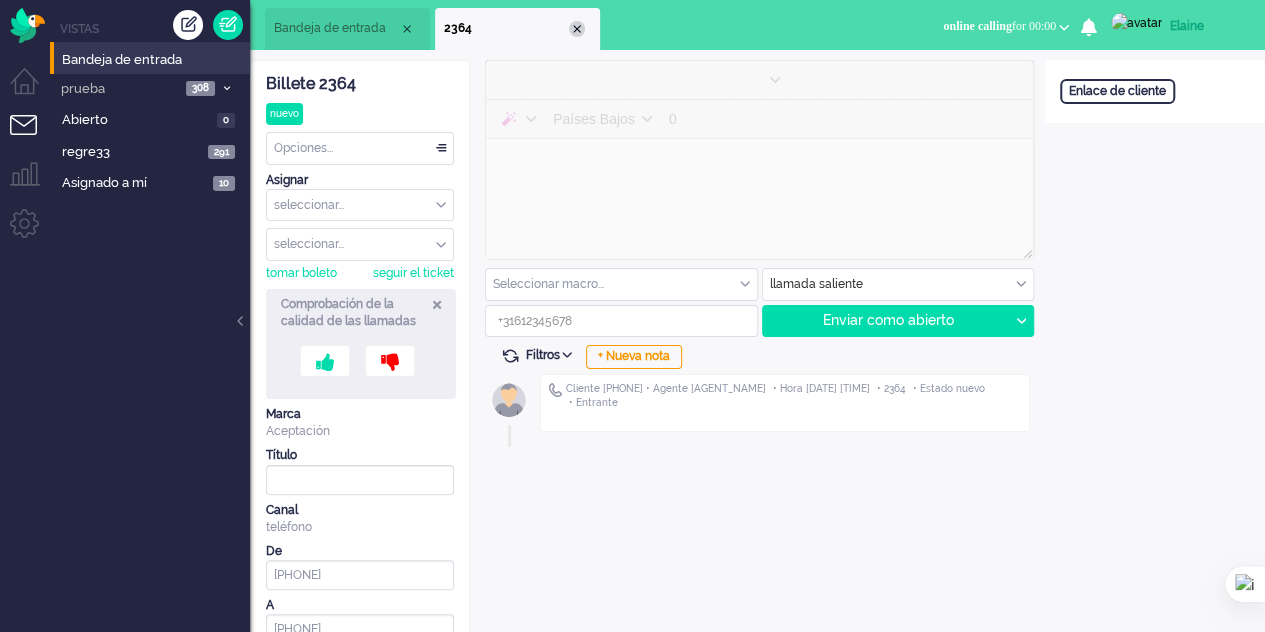 click at bounding box center [577, 29] 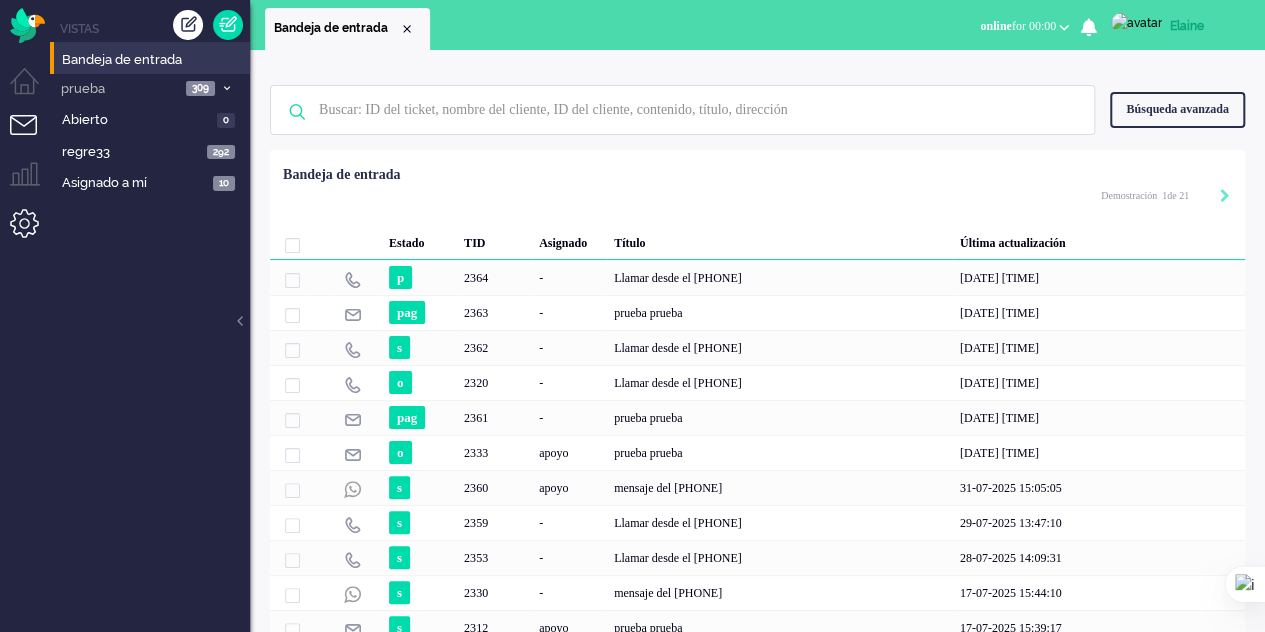click at bounding box center [32, 231] 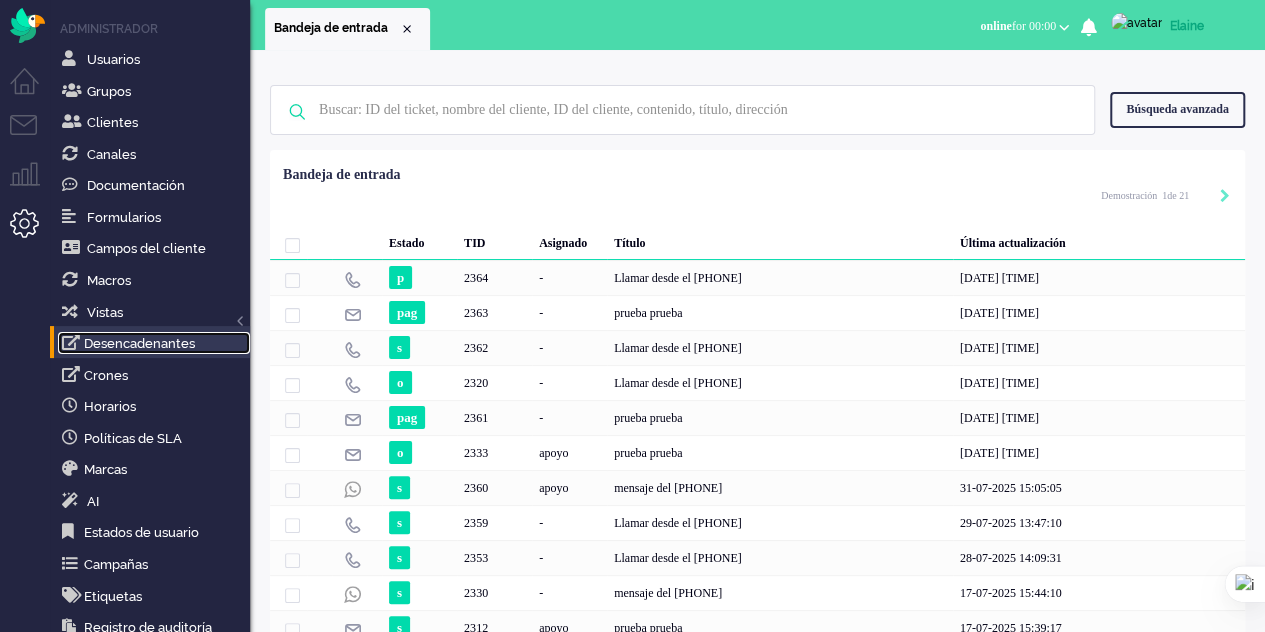 click on "Desencadenantes" at bounding box center (139, 343) 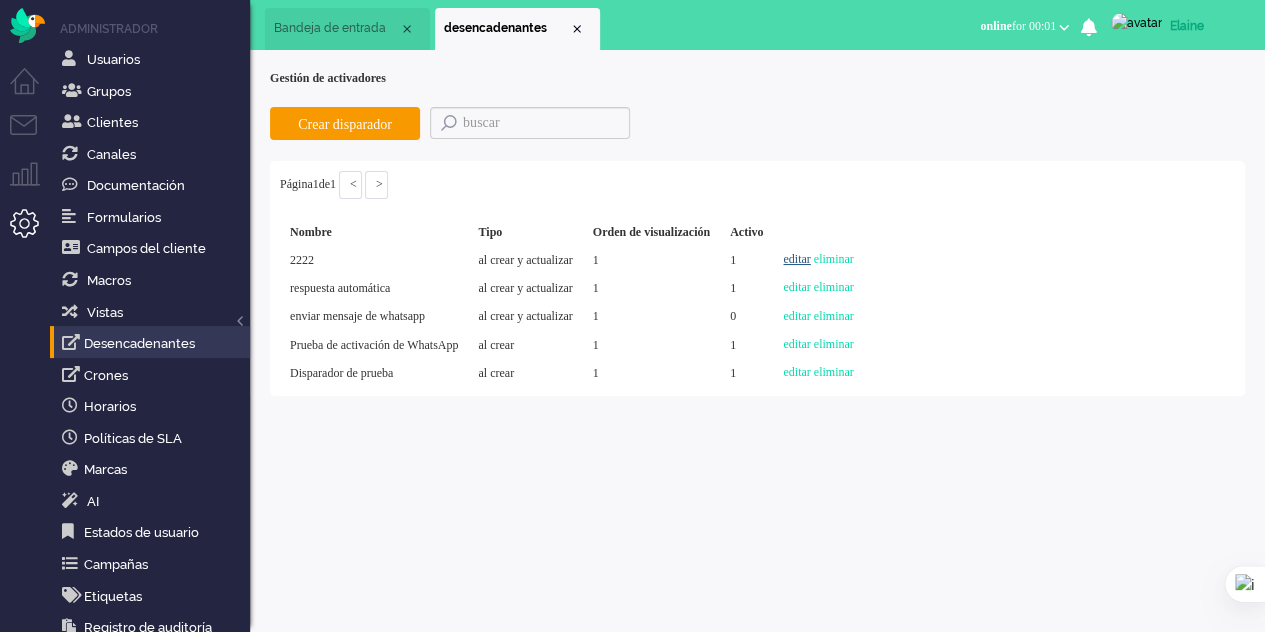 click on "editar" at bounding box center (796, 259) 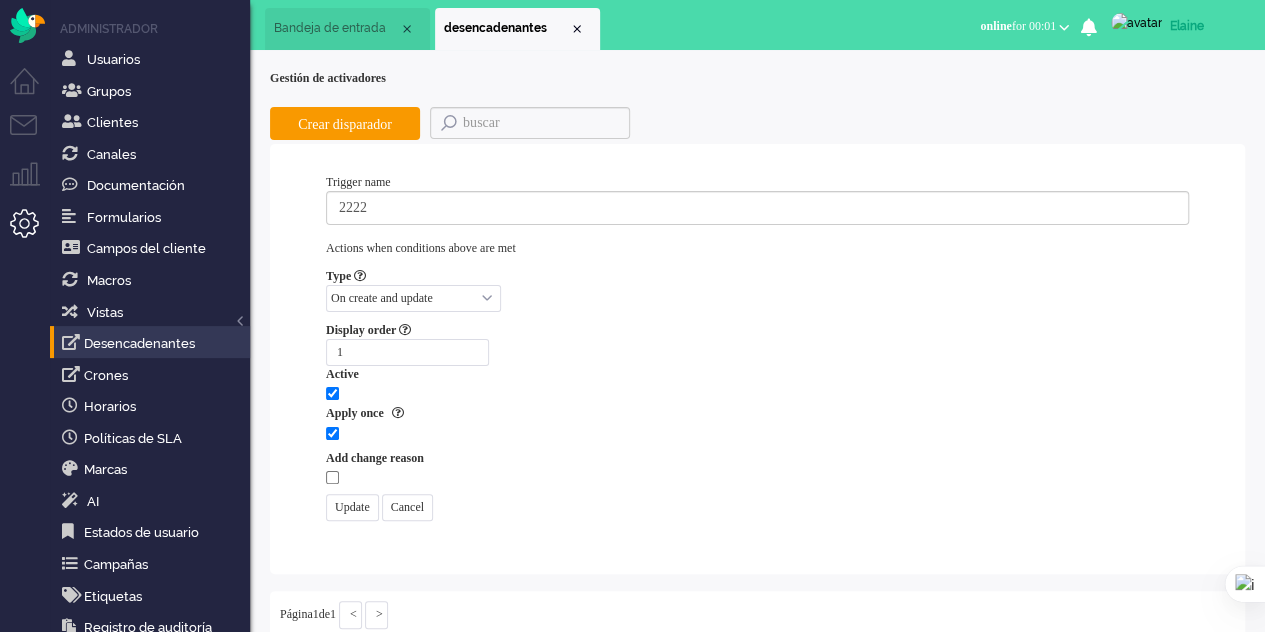 select on "channel_id" 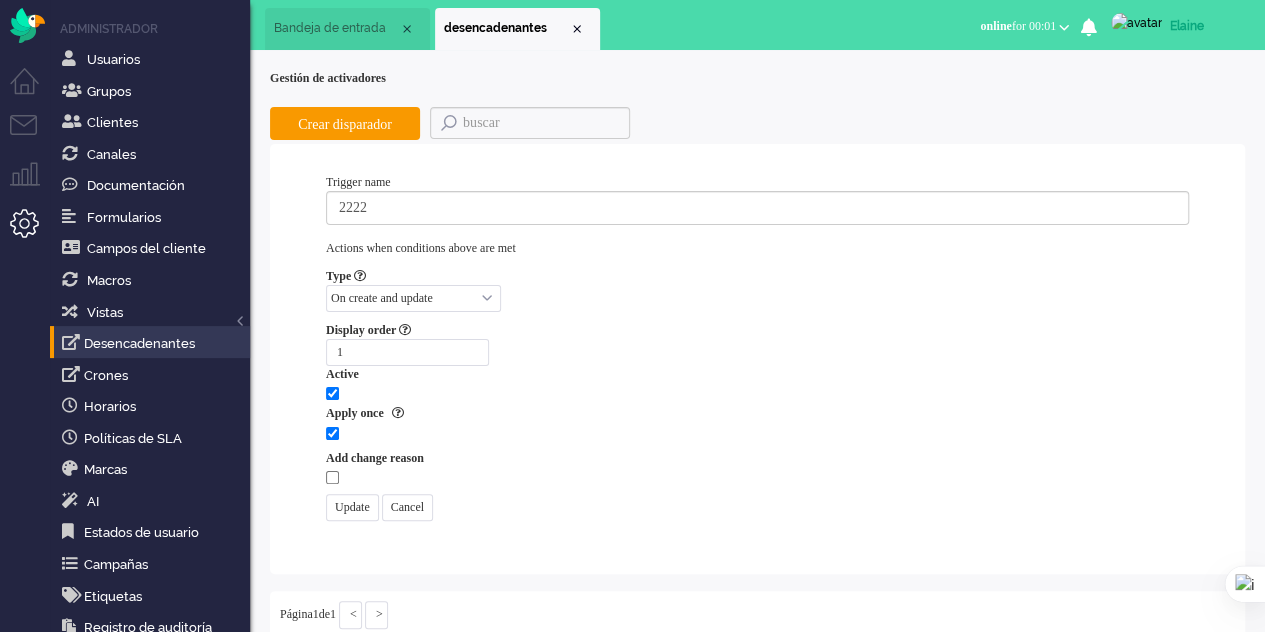 select on "equals" 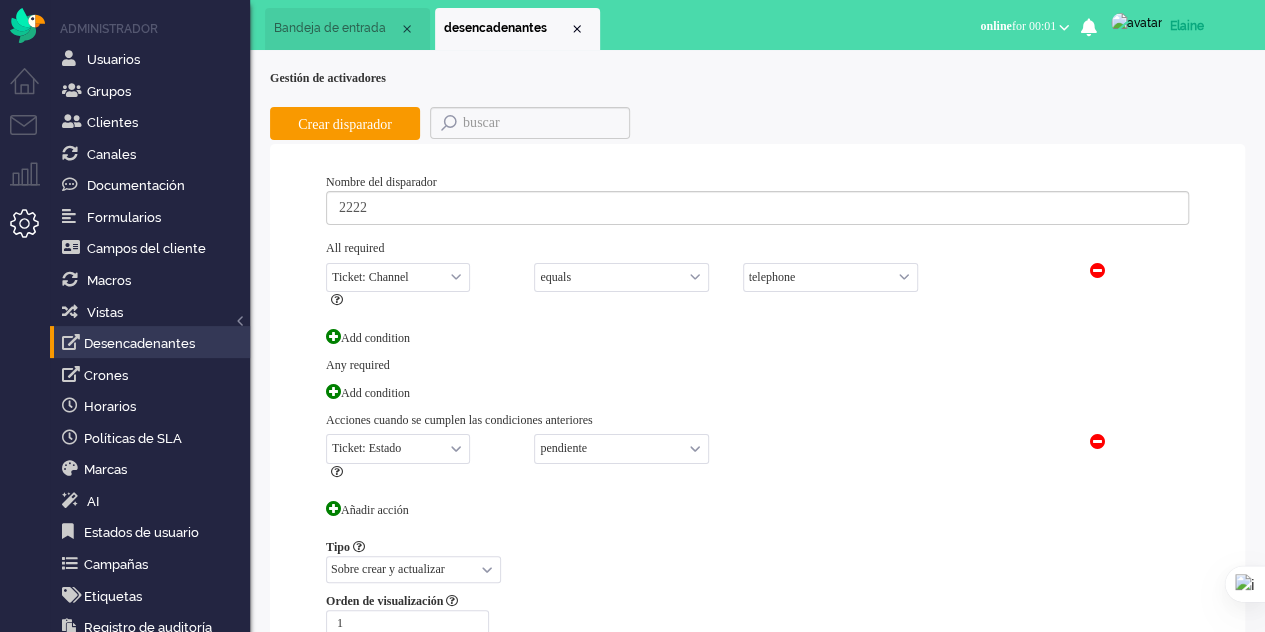 click on "e-mail telephone facebook twitter facebook_pm twitter_pm telephone outbound chat whatsapp sms chatbot note instagram" at bounding box center (830, 277) 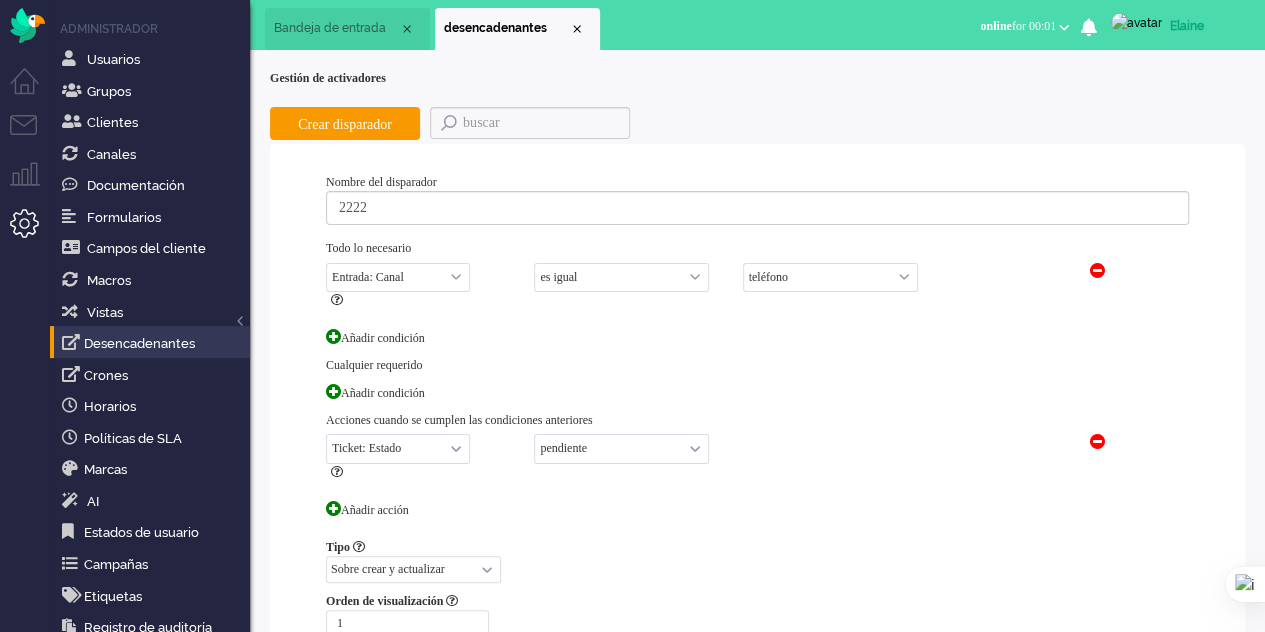 select on "8" 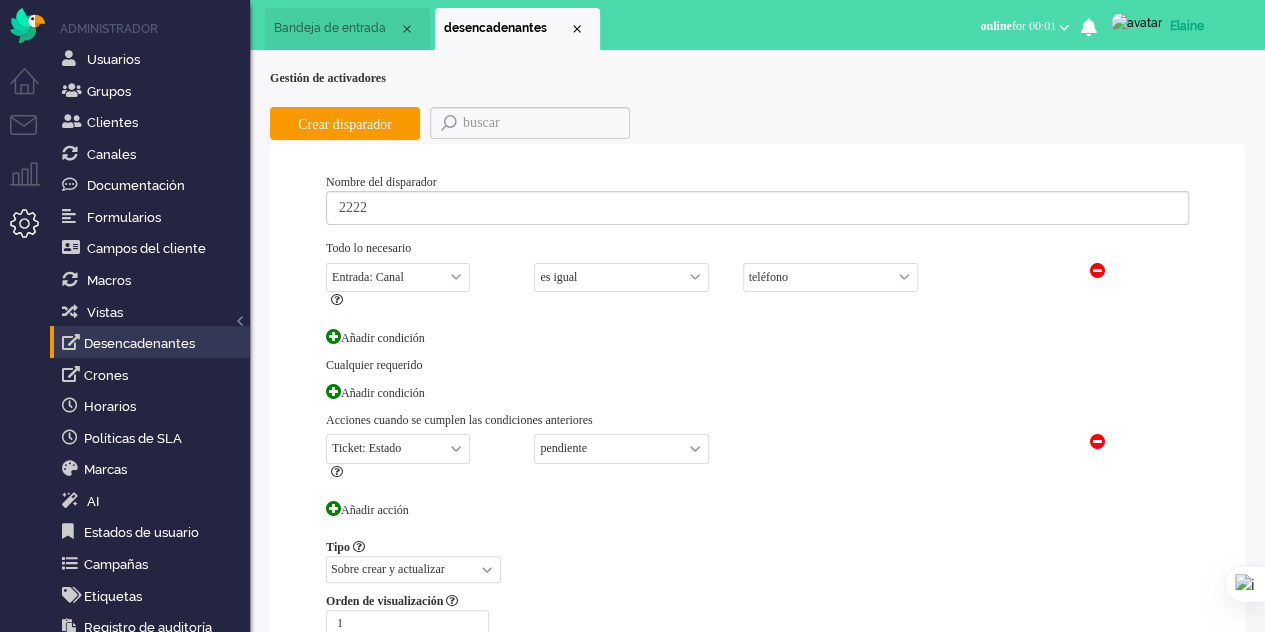 click on "correo electrónico teléfono Facebook gorjeo facebook_pm twitter_pm llamadas salientes charlar WhatsApp mensajes de texto chatbot nota Instagram" at bounding box center [830, 277] 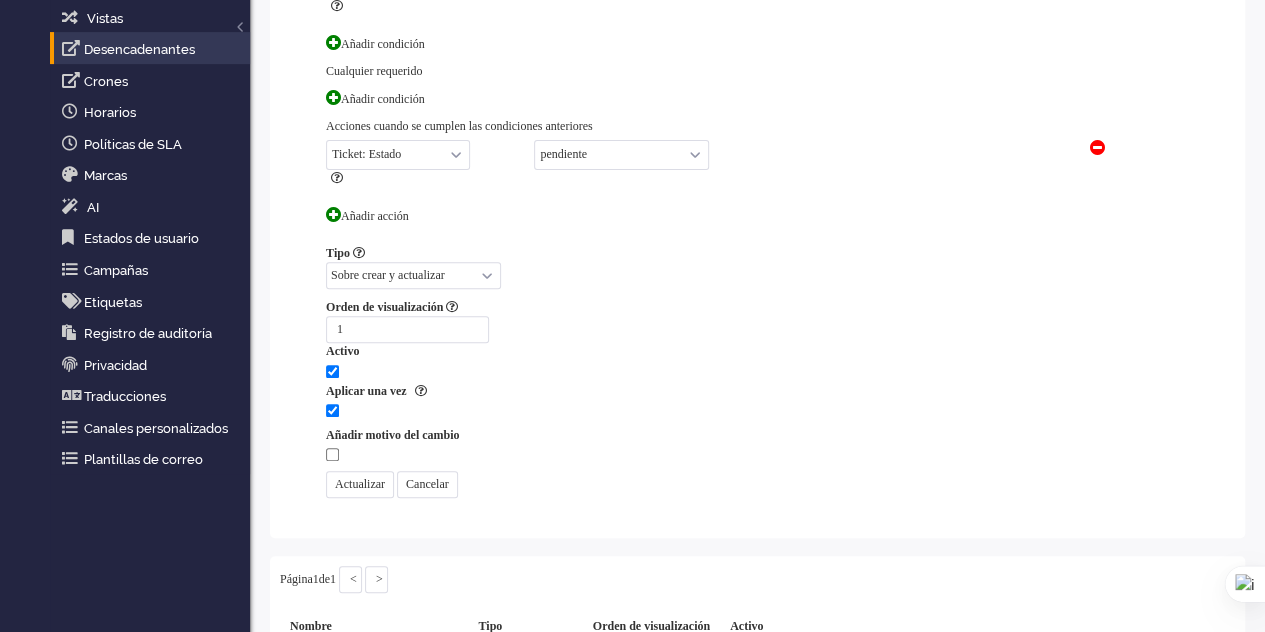 scroll, scrollTop: 300, scrollLeft: 0, axis: vertical 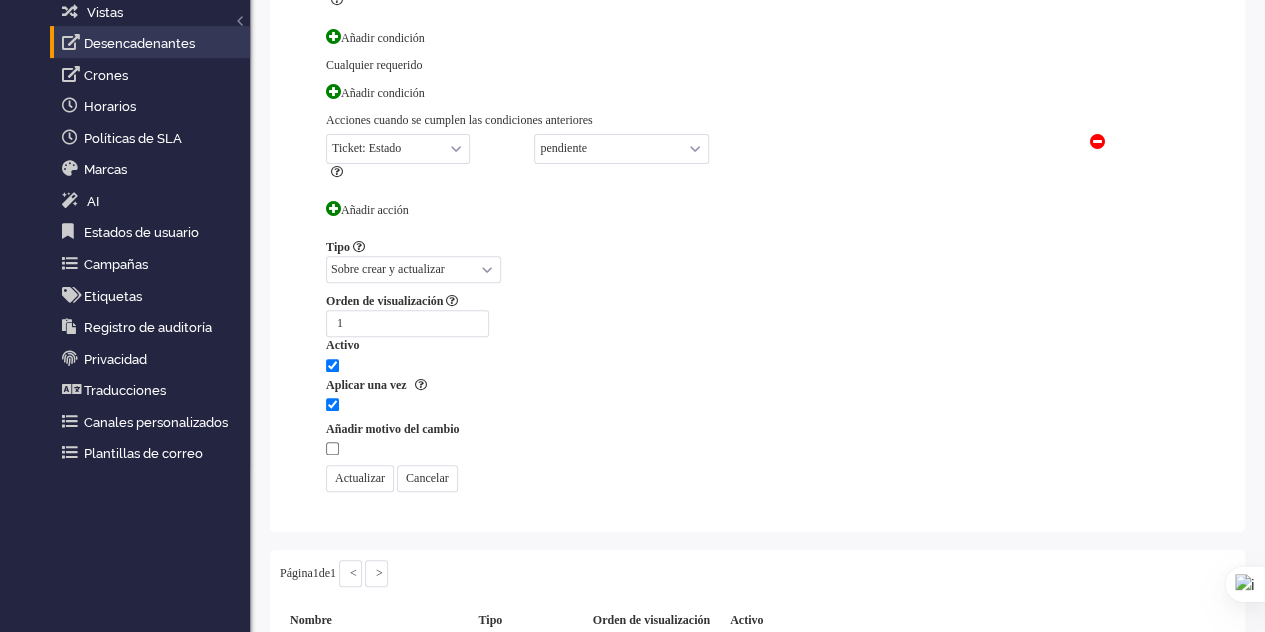 click on "Actualizar" at bounding box center [360, 478] 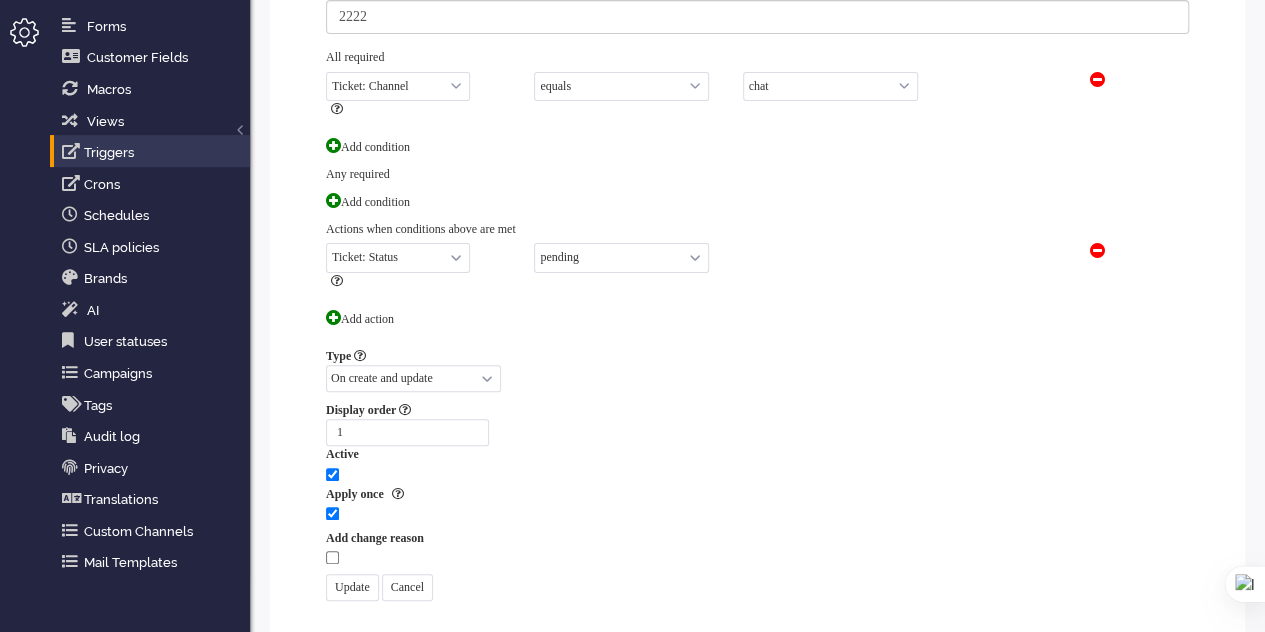 scroll, scrollTop: 200, scrollLeft: 0, axis: vertical 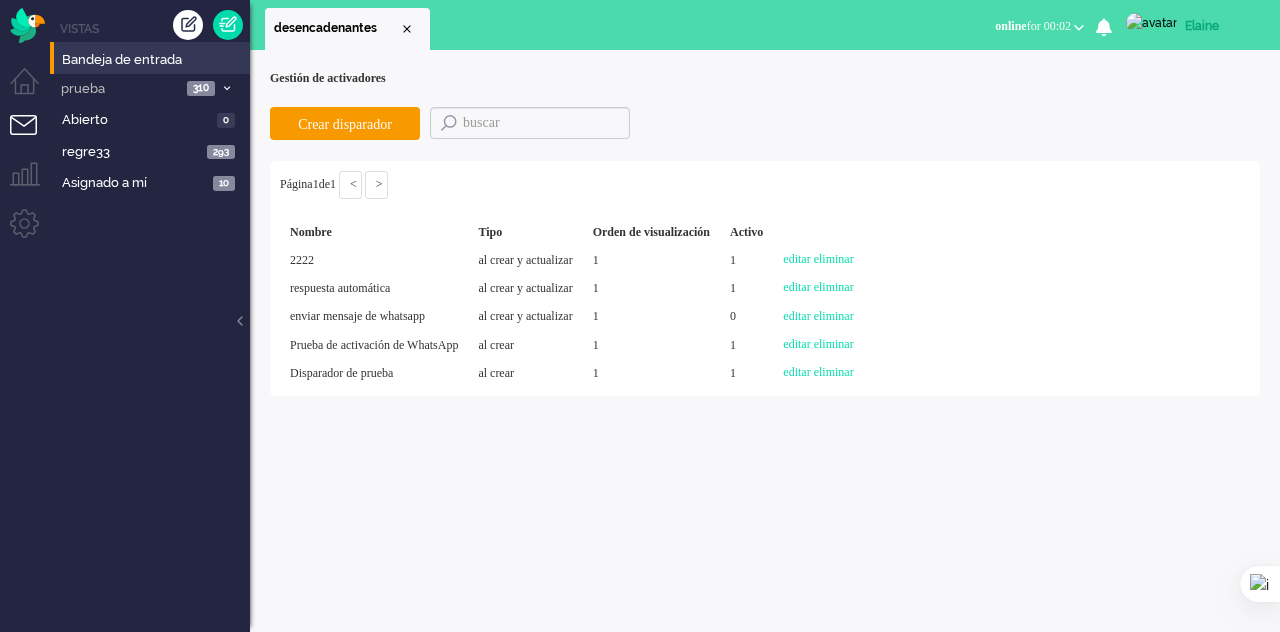 click on "Bandeja de entrada" at bounding box center (150, 58) 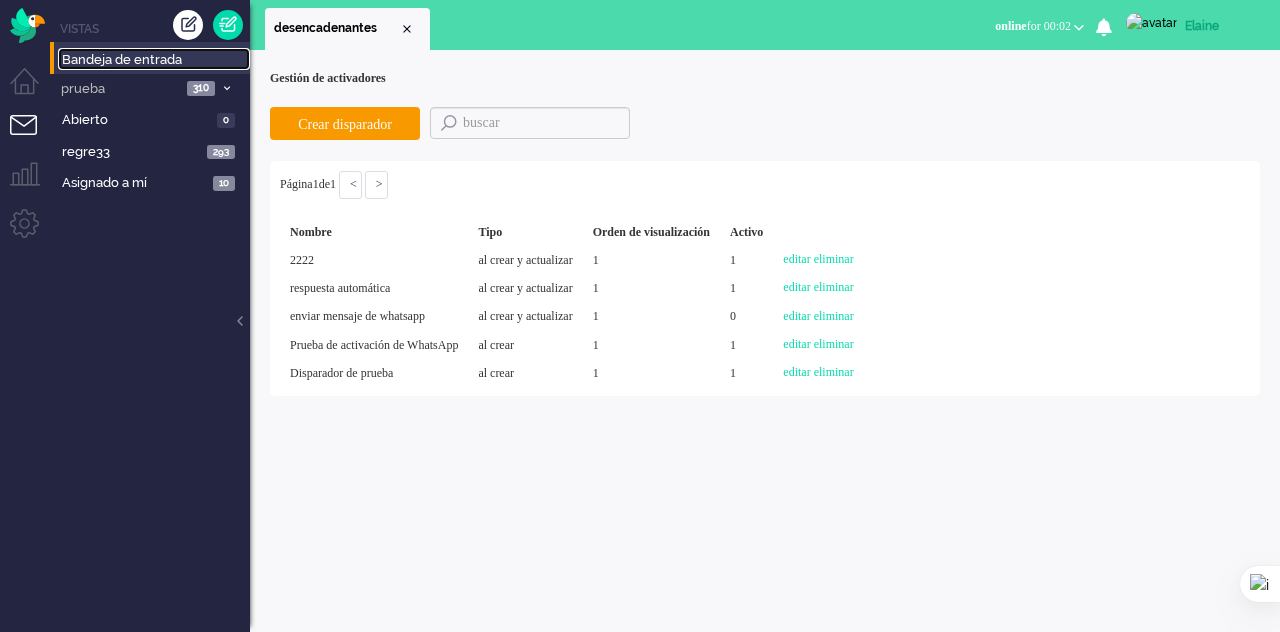 click on "Bandeja de entrada" at bounding box center [122, 59] 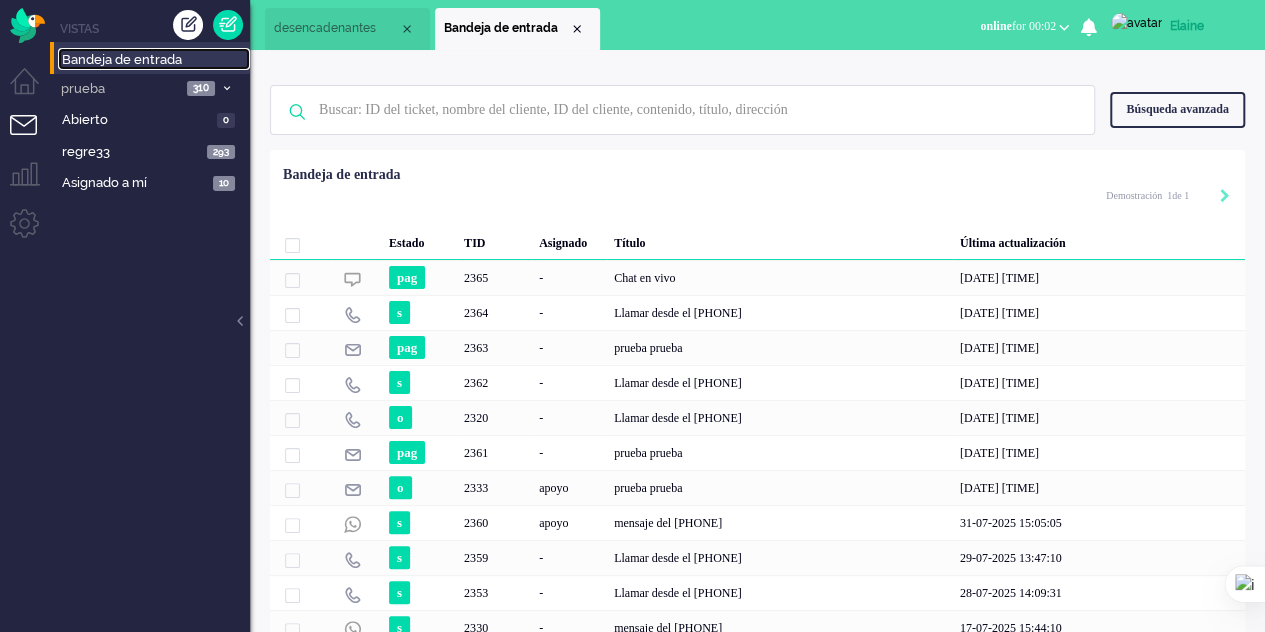 click on "desencadenantes" at bounding box center [325, 28] 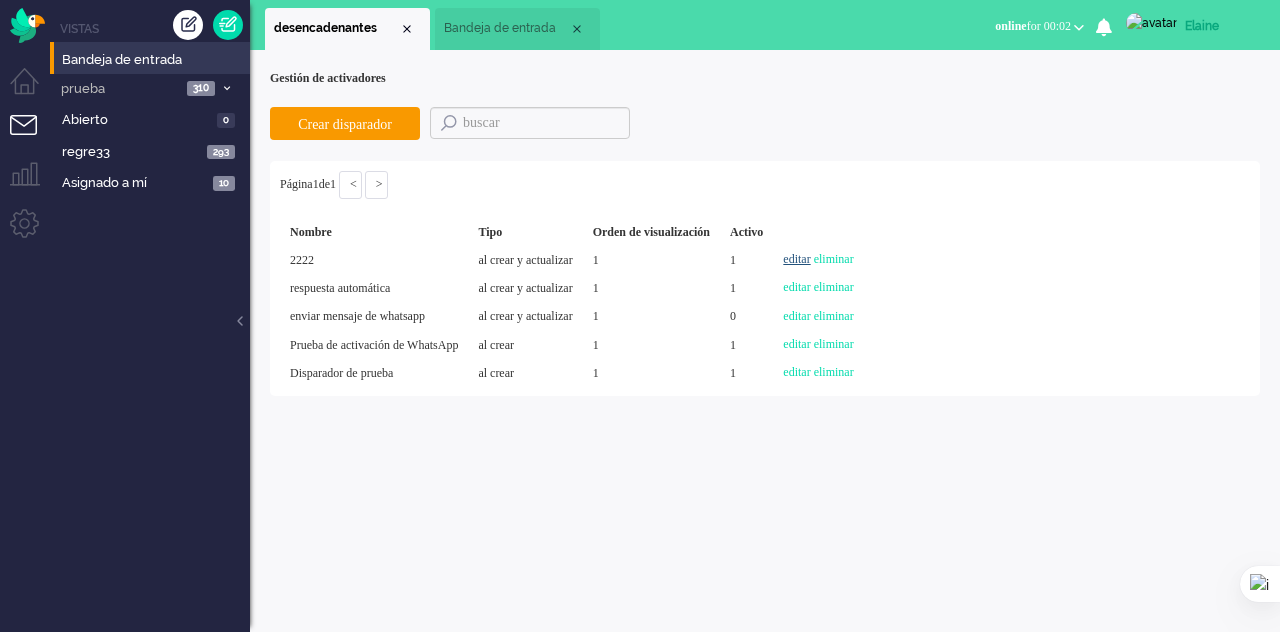 click on "editar" at bounding box center [796, 259] 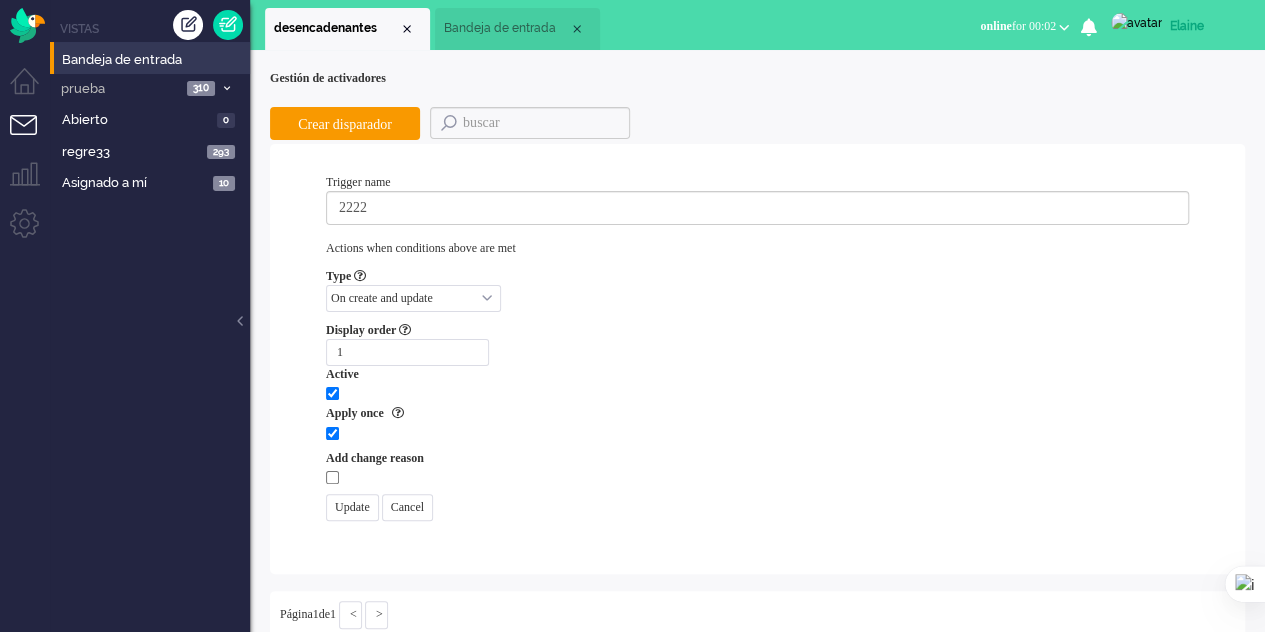 select on "channel_id" 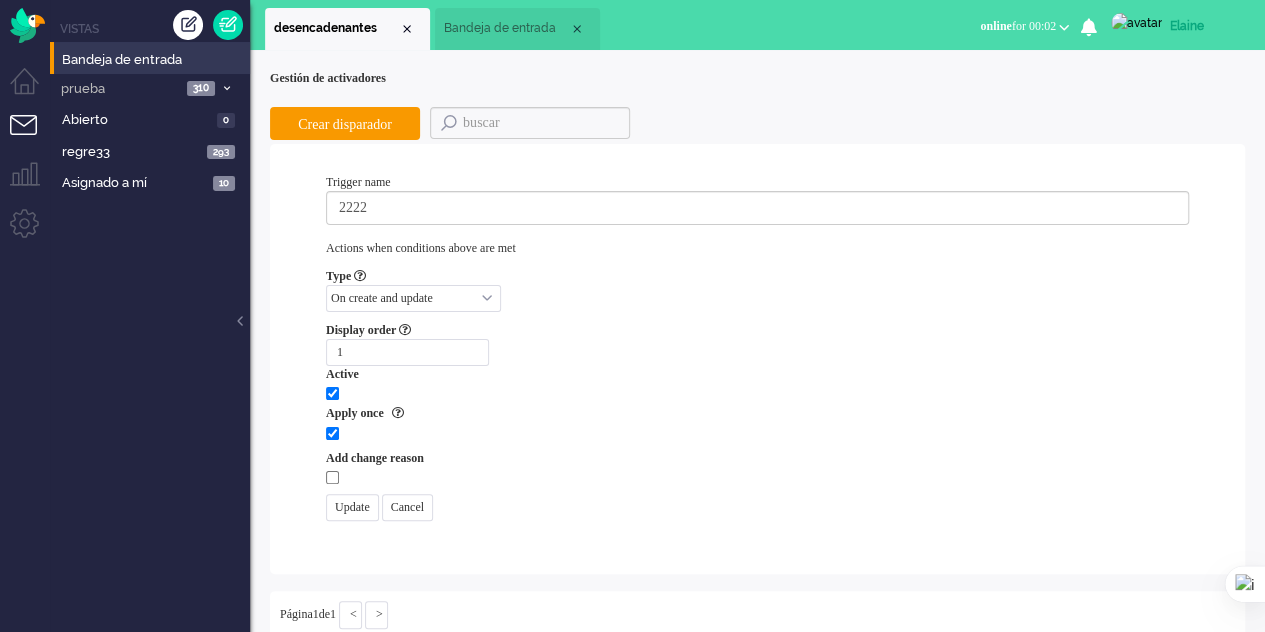 select on "equals" 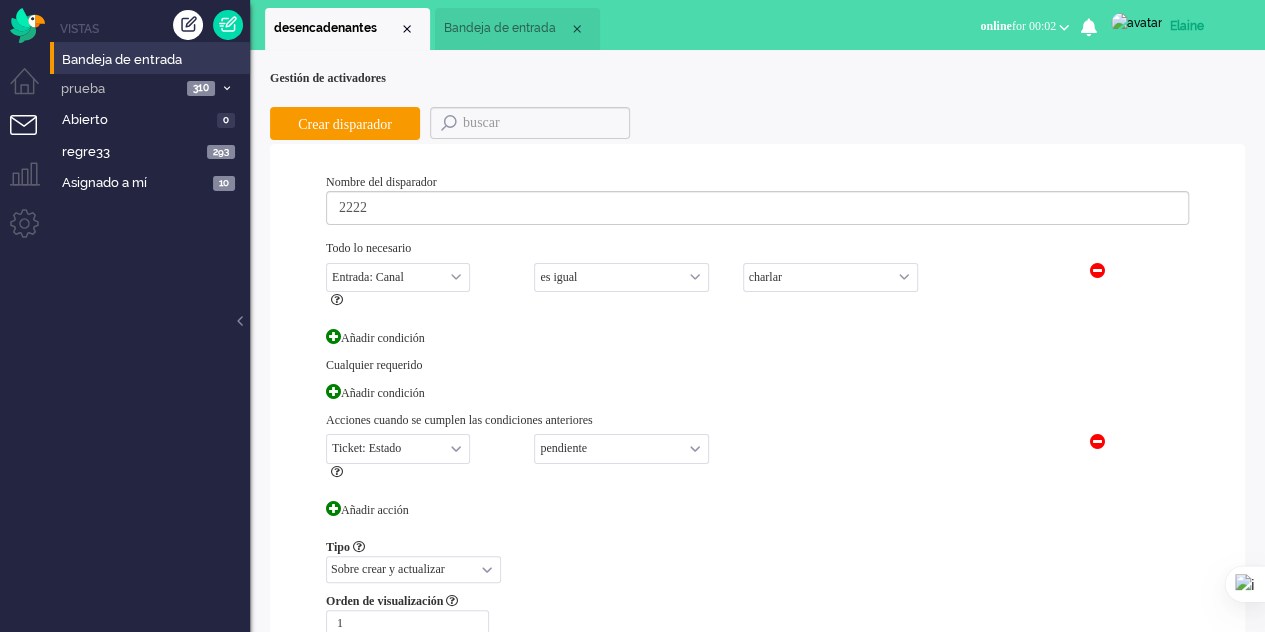 click on "correo electrónico teléfono Facebook gorjeo facebook_pm twitter_pm llamadas salientes charlar WhatsApp mensajes de texto chatbot nota Instagram" at bounding box center [830, 277] 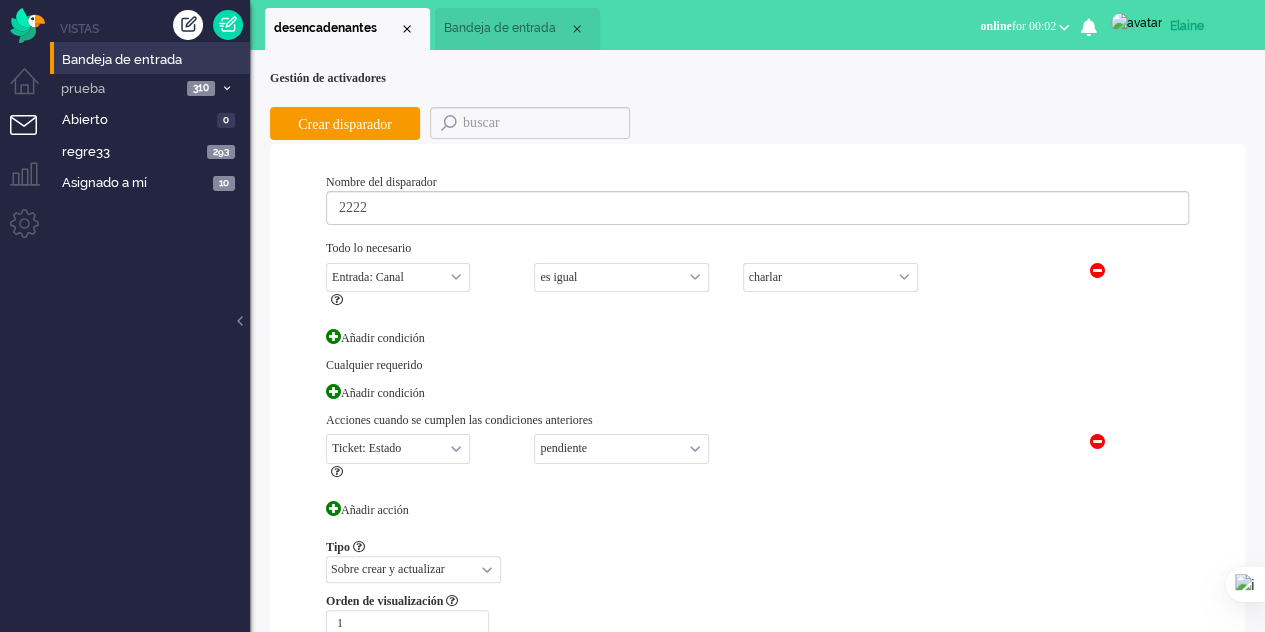 select on "9" 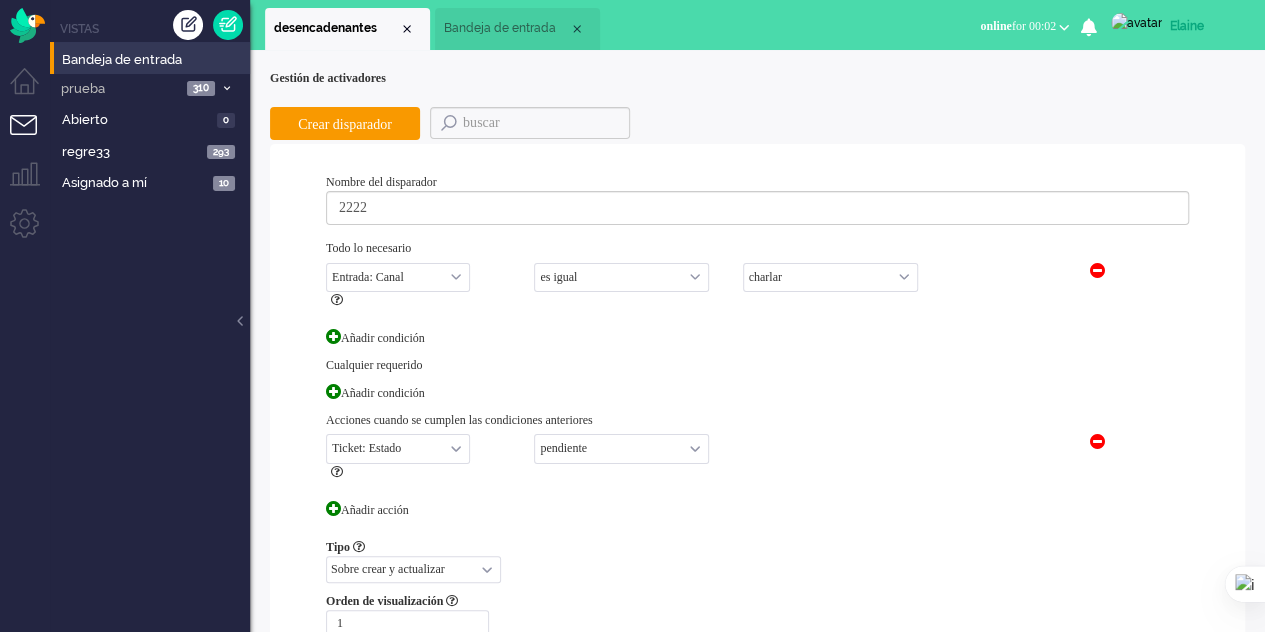 click on "correo electrónico teléfono Facebook gorjeo facebook_pm twitter_pm llamadas salientes charlar WhatsApp mensajes de texto chatbot nota Instagram" at bounding box center [830, 277] 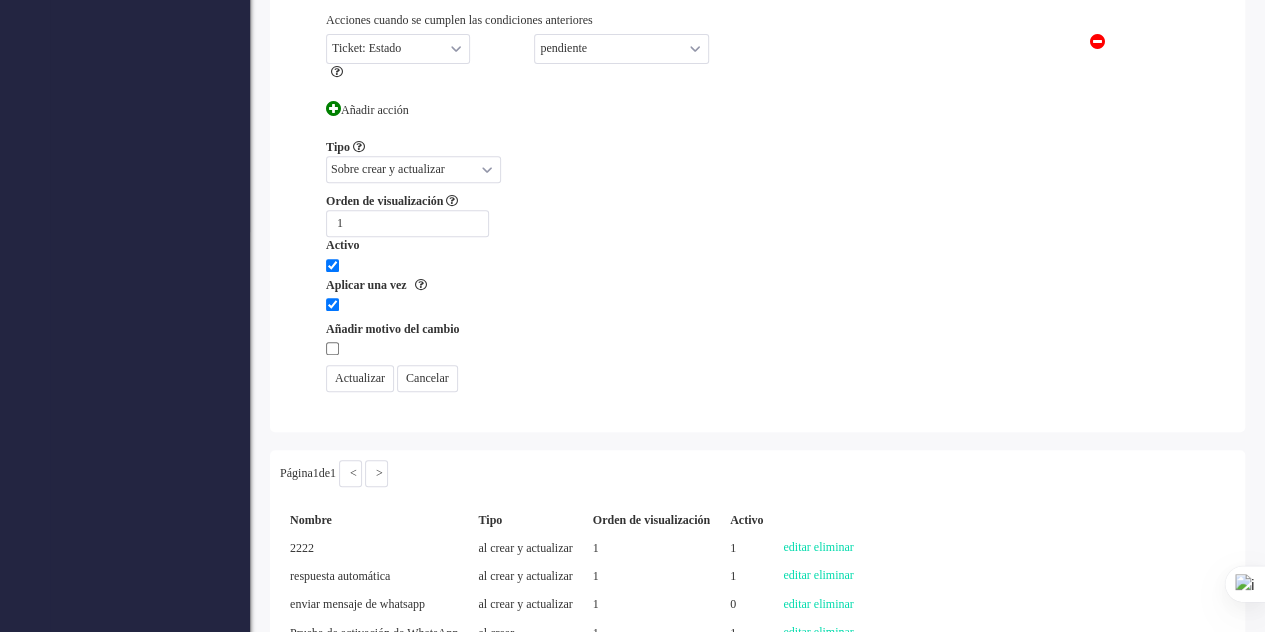 click on "Actualizar" at bounding box center (360, 378) 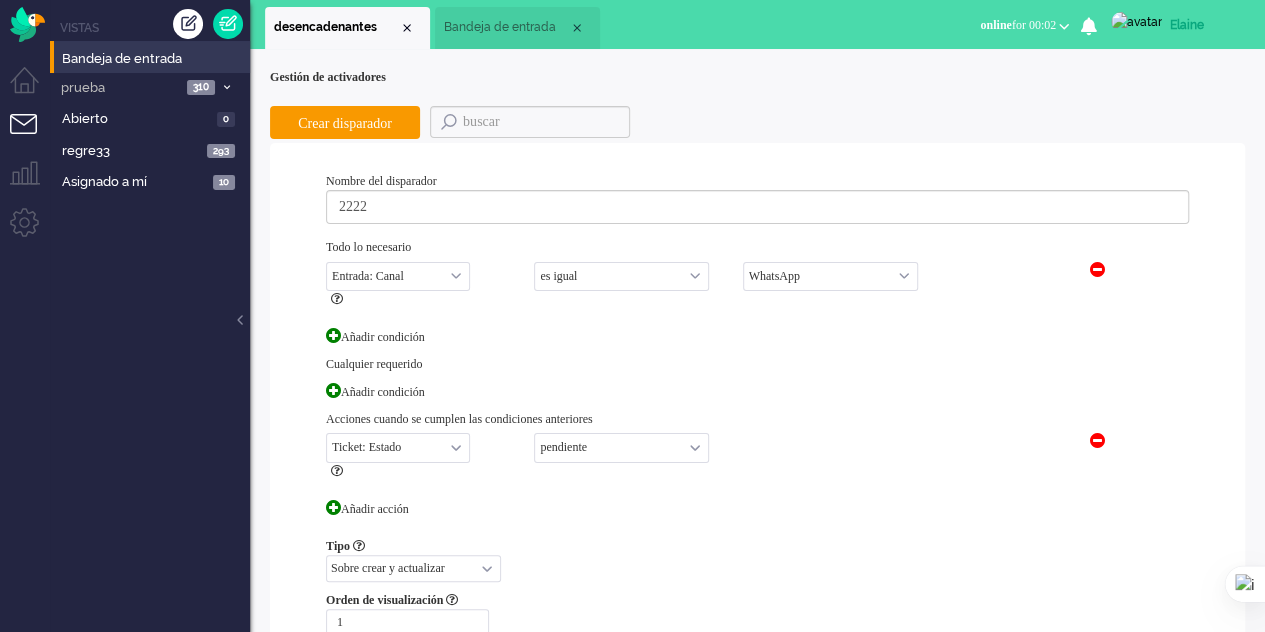 scroll, scrollTop: 0, scrollLeft: 0, axis: both 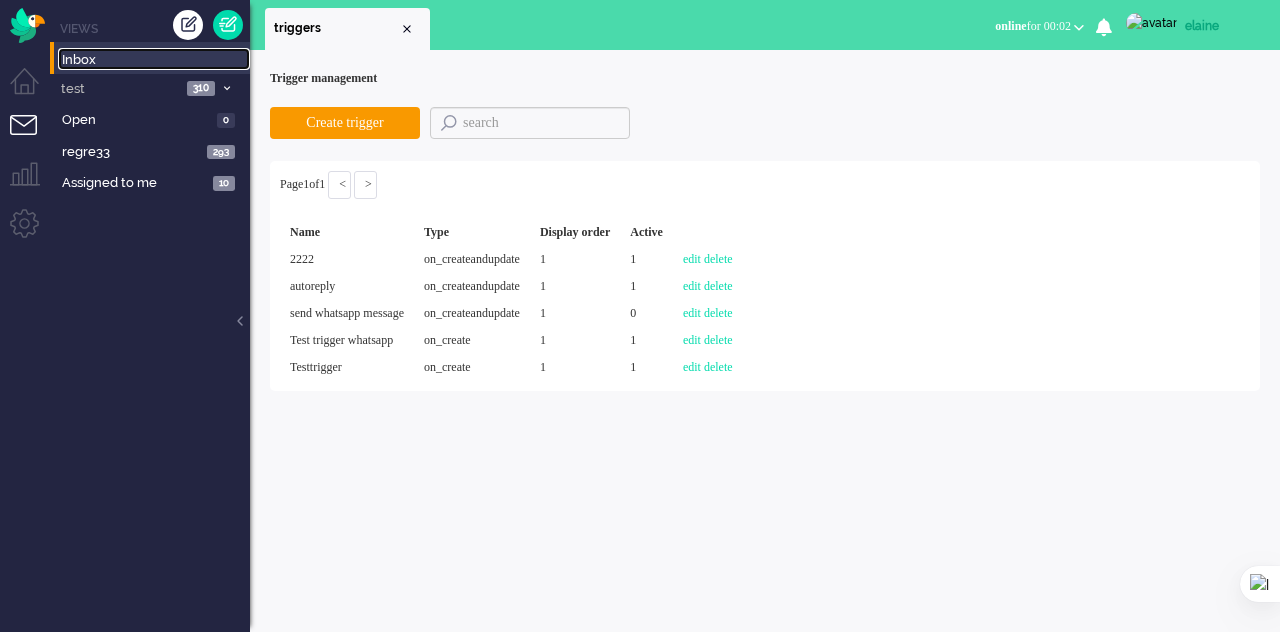 click on "Inbox" at bounding box center [156, 60] 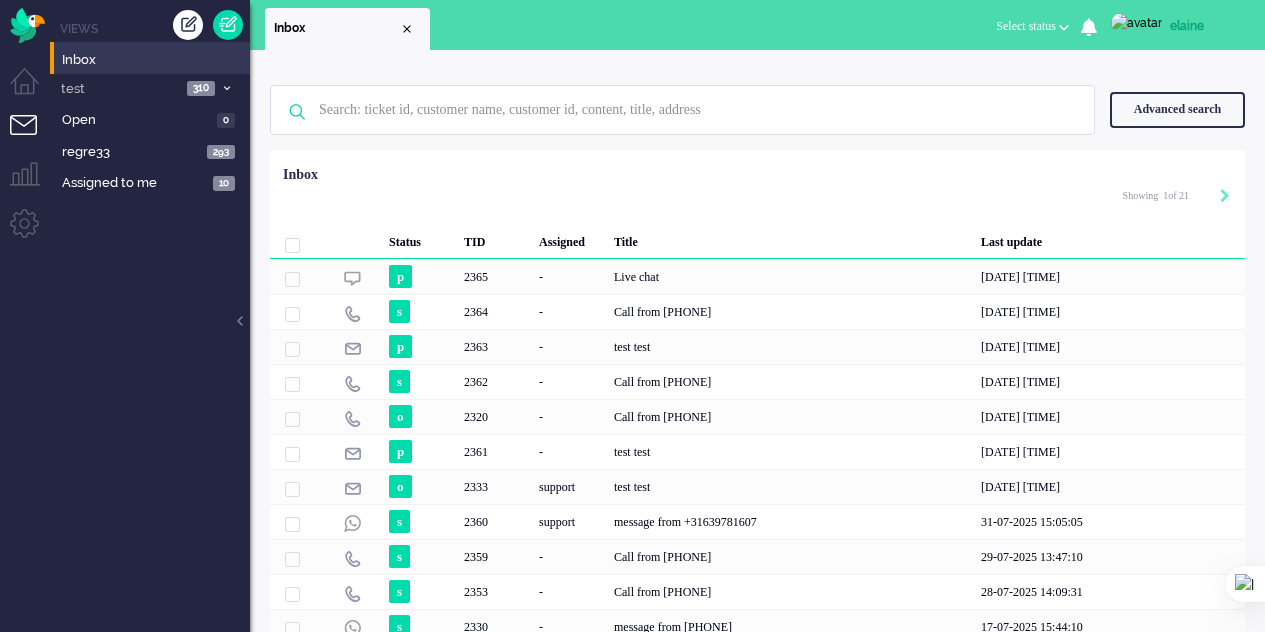scroll, scrollTop: 0, scrollLeft: 0, axis: both 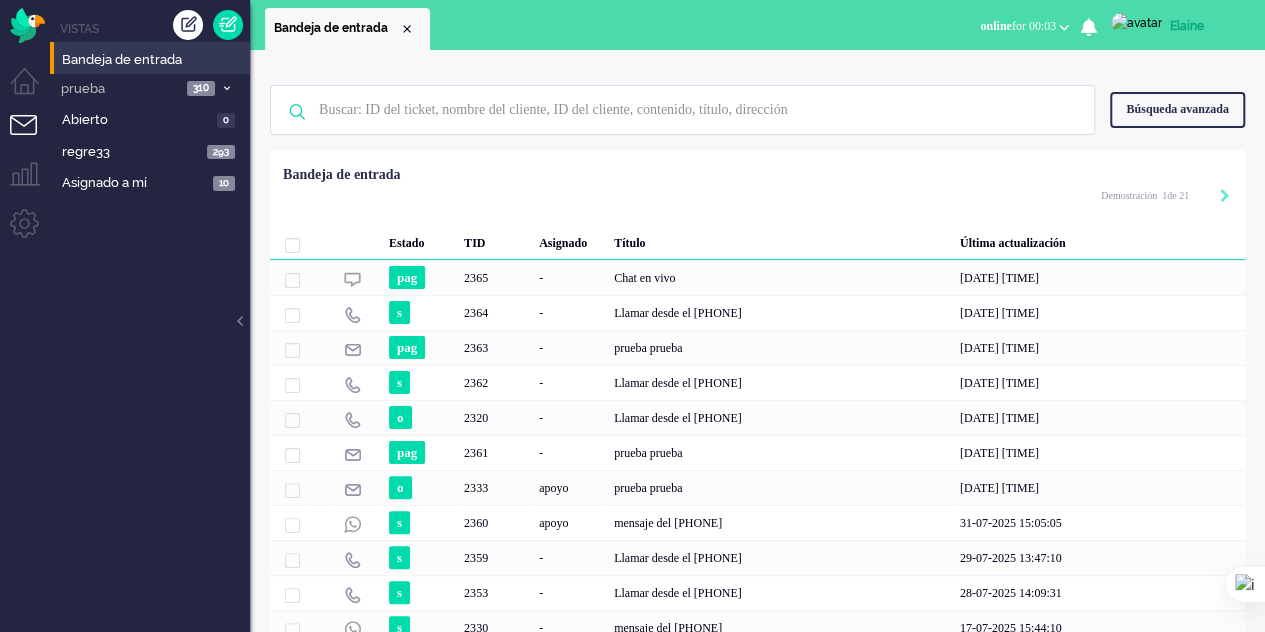 click on "Estado TID Asignado Título Última actualización pag 2365 - Chat en vivo [DATE] [TIME] s 2364 - Llamar desde el [PHONE] [DATE] [TIME] pag 2363 - prueba prueba [DATE] [TIME] s 2362 - Llamar desde el [PHONE] [DATE] [TIME] o 2320 - Llamar desde el [PHONE] [DATE] [TIME] pag 2361 - prueba prueba [DATE] [TIME] o 2333 apoyo prueba prueba [DATE] [TIME] s 2360 apoyo mensaje del [PHONE] [DATE] [TIME] s 2359 - Llamar desde el [PHONE] [DATE] [TIME] s 2353 - Llamar desde el [PHONE] [DATE] [TIME] s 2330 - mensaje del [PHONE] [DATE] [TIME] s 2312 apoyo prueba prueba [DATE] [TIME] s 2335 apoyo prueba prueba [DATE] [TIME] pag 2334 - [DATE] [TIME] s 2332 apoyo prueba [DATE] [TIME] Selected 0  Set Status: open pending holding solved Delete Select... Unassign acunetix acunetix [LASTNAME] [LASTNAME] elaine2 elaine elaine designs fbreview Review name LastName hello dongit hellotest dongit job Test Mark Filippo [NUMBER]" at bounding box center (757, 471) 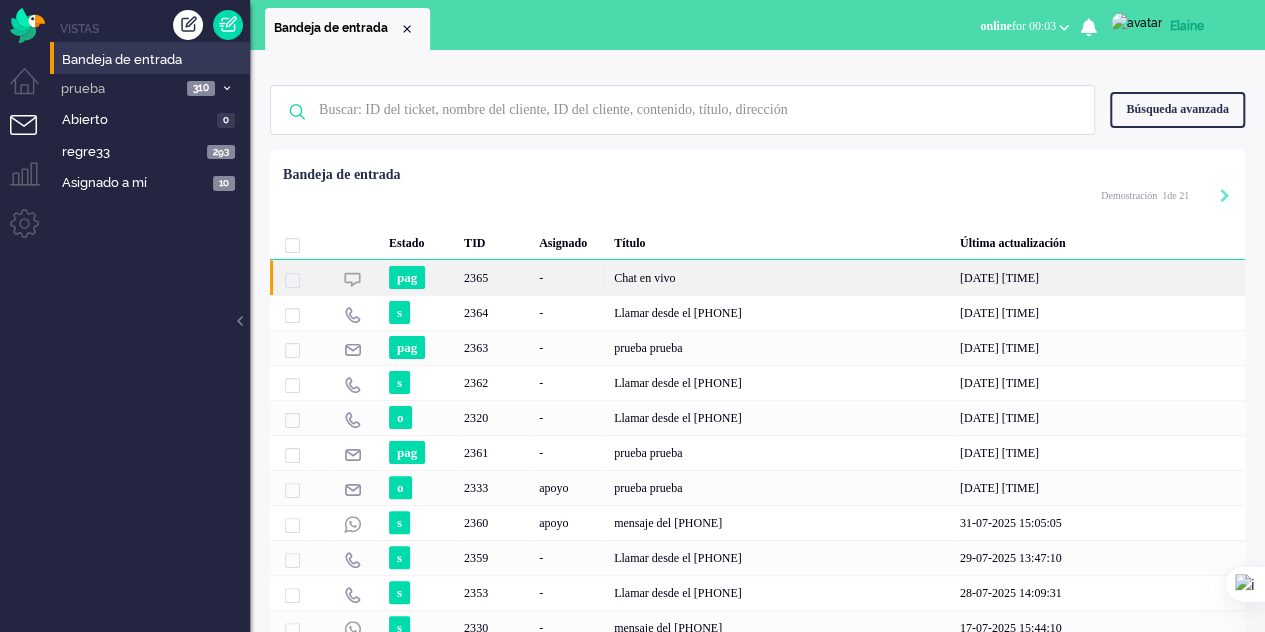click on "Chat en vivo" 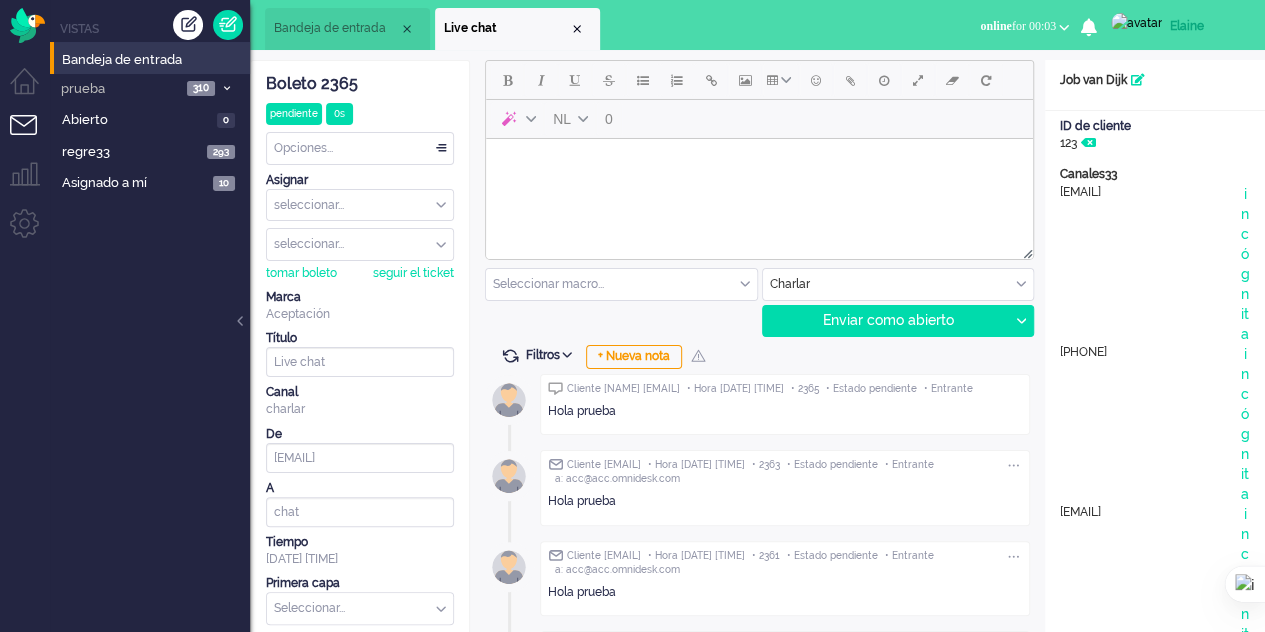 scroll, scrollTop: 0, scrollLeft: 0, axis: both 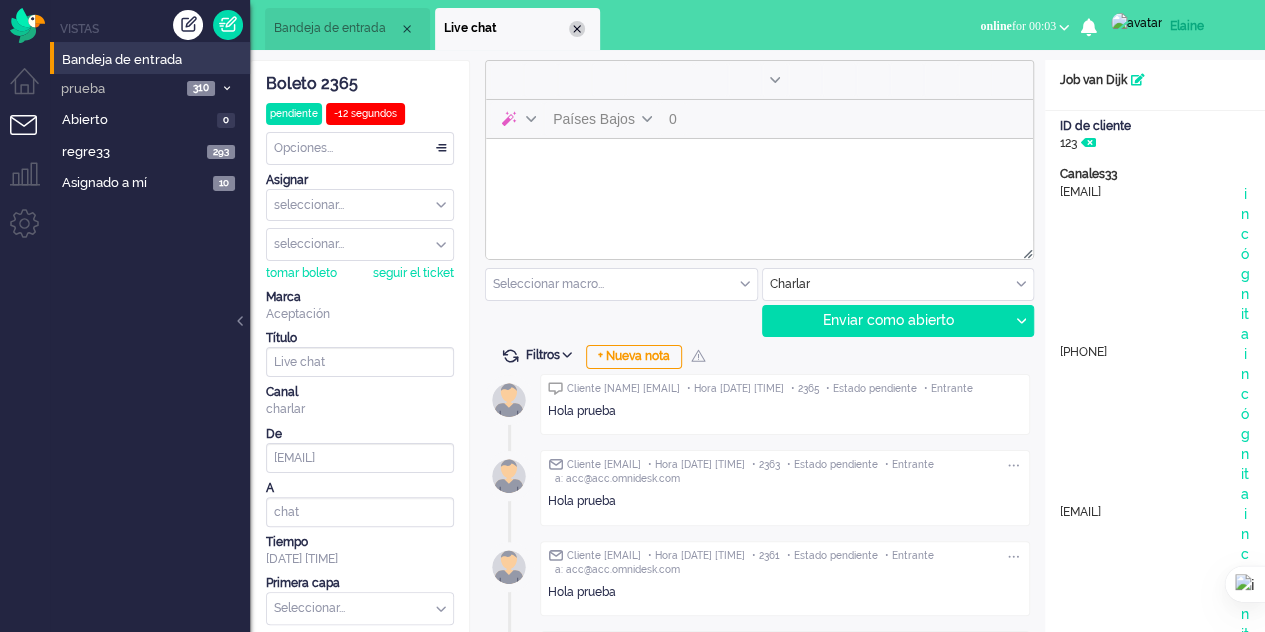 click at bounding box center (577, 29) 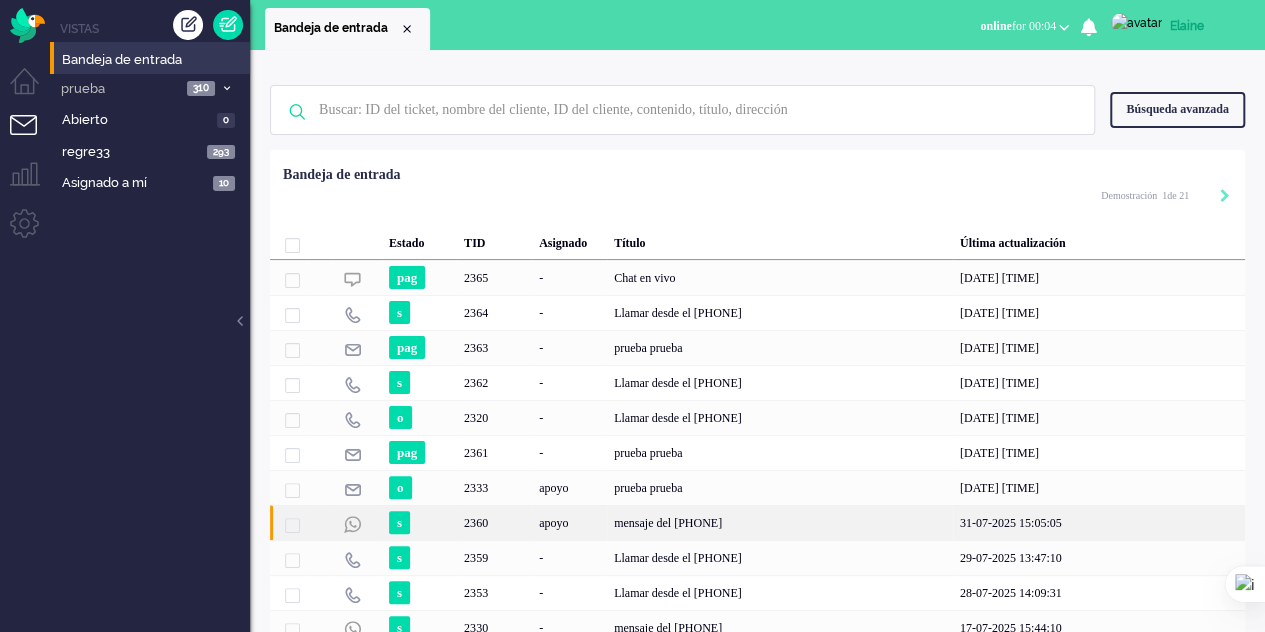 click on "mensaje del [PHONE]" at bounding box center [668, 523] 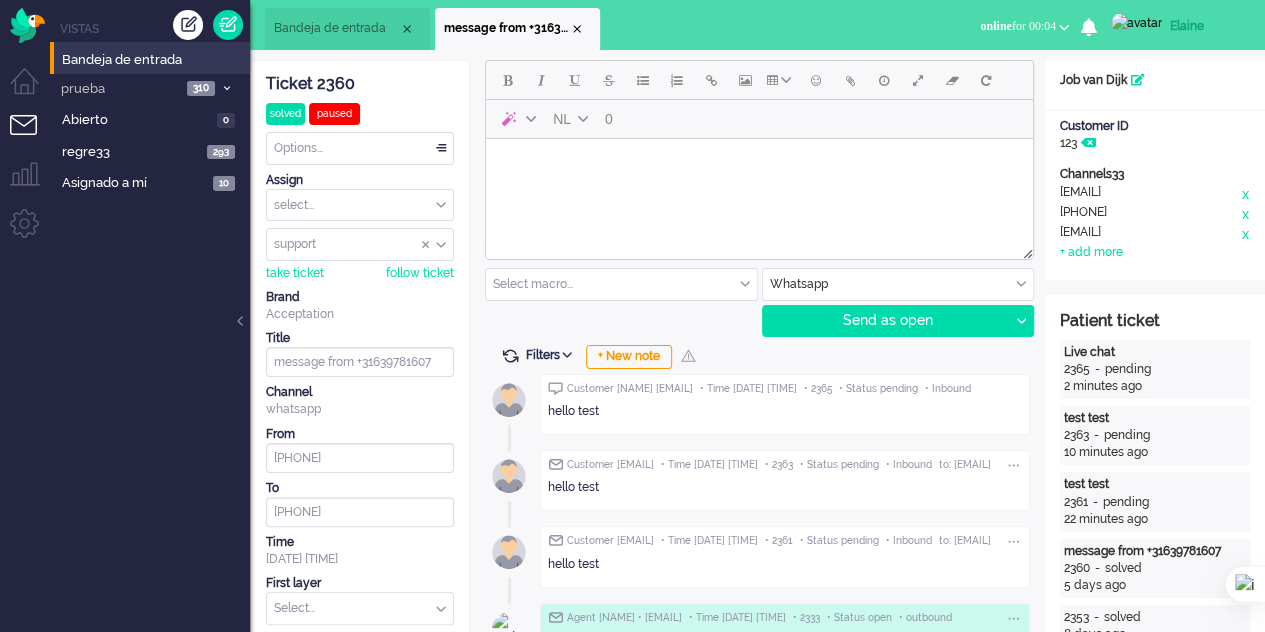 scroll, scrollTop: 0, scrollLeft: 0, axis: both 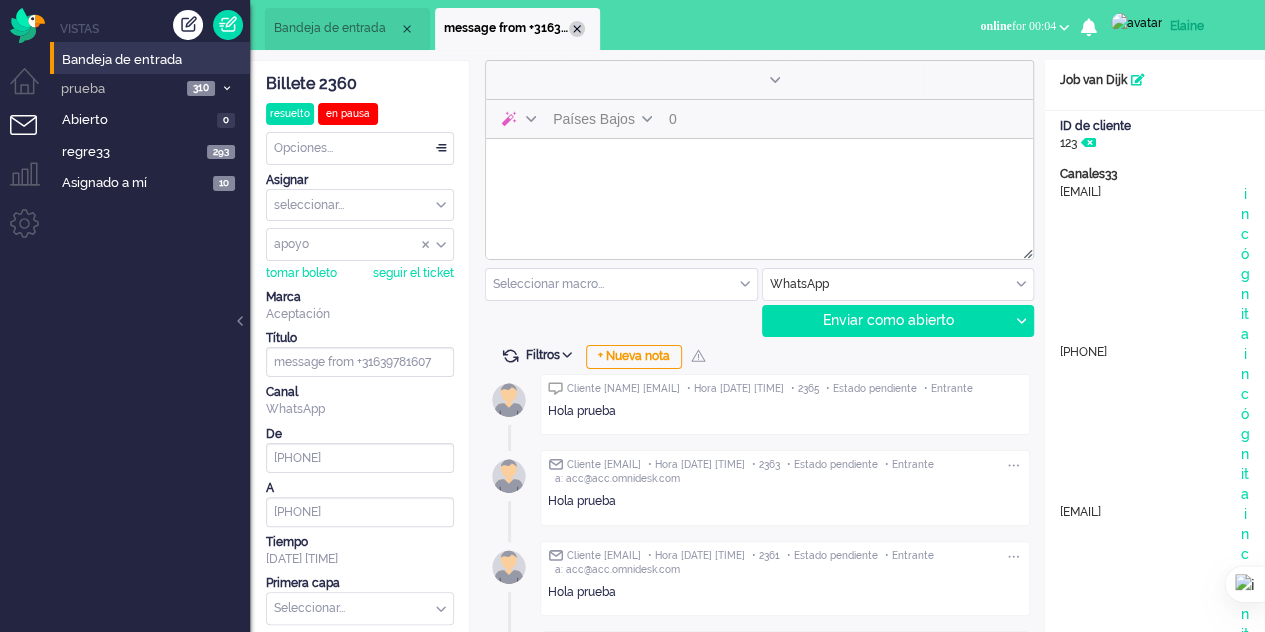 click at bounding box center [577, 29] 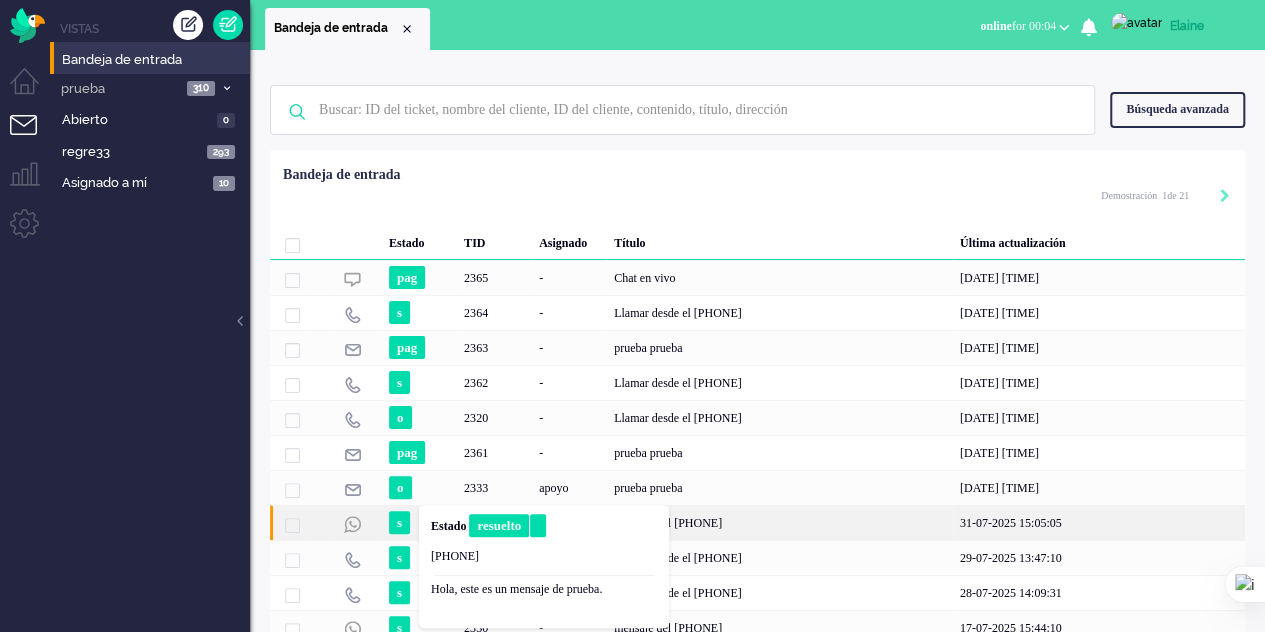 click on "s" at bounding box center [399, 522] 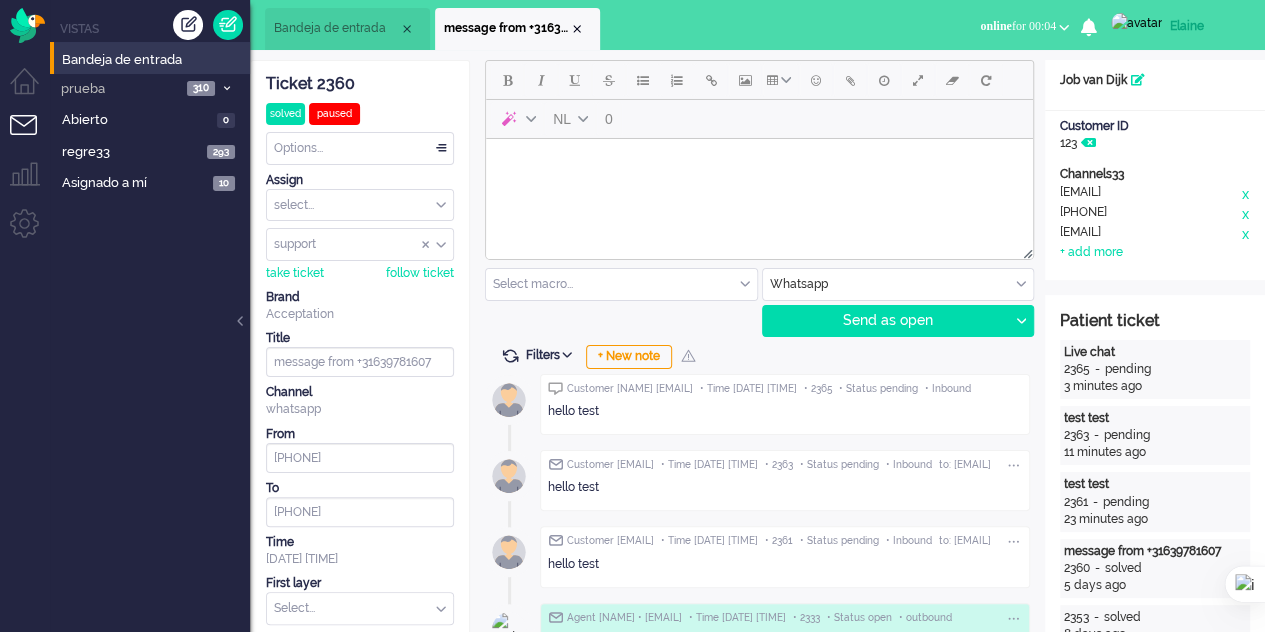 scroll, scrollTop: 0, scrollLeft: 0, axis: both 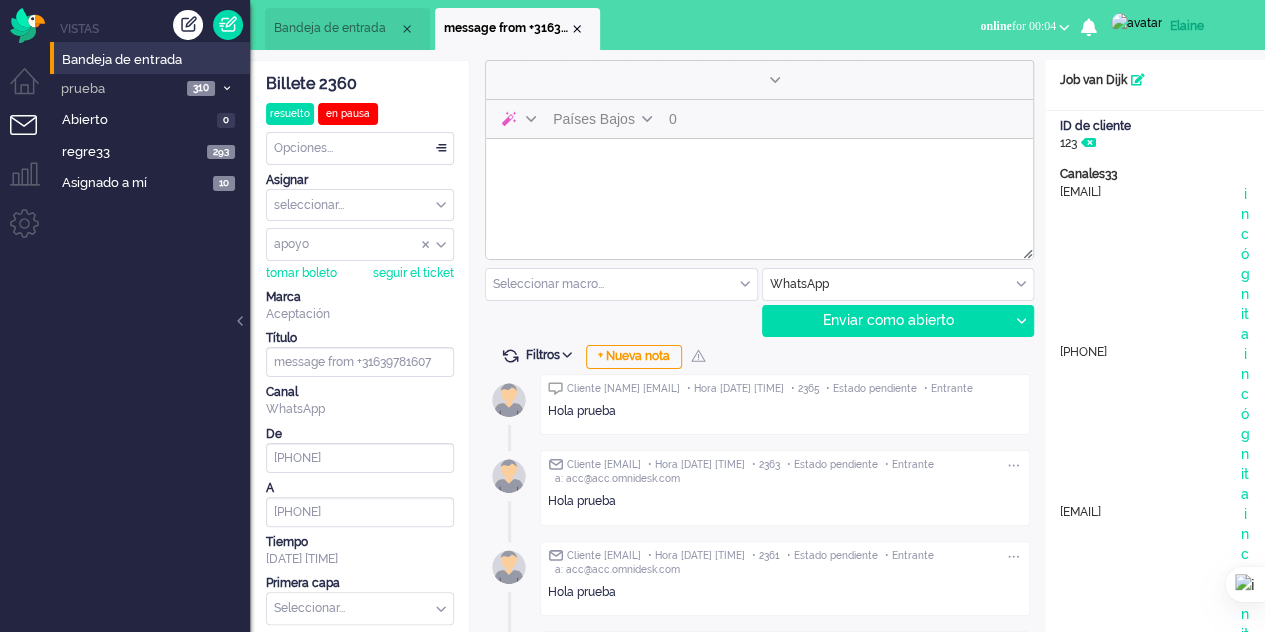 click at bounding box center [759, 164] 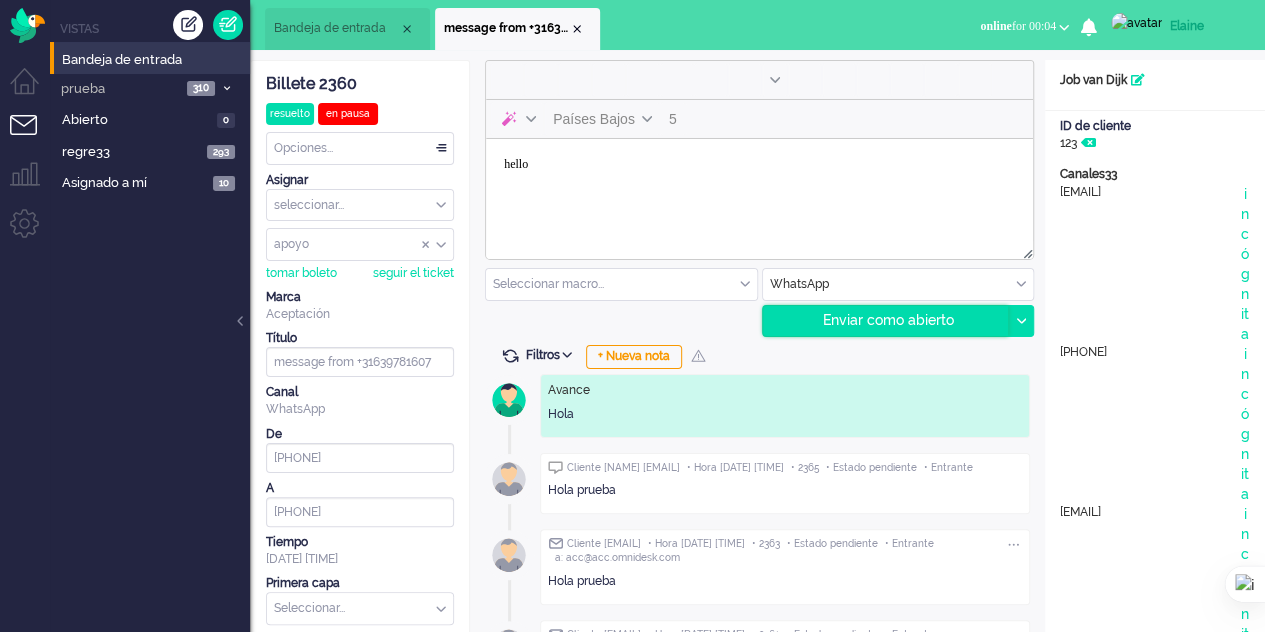click on "Enviar como abierto" at bounding box center (888, 320) 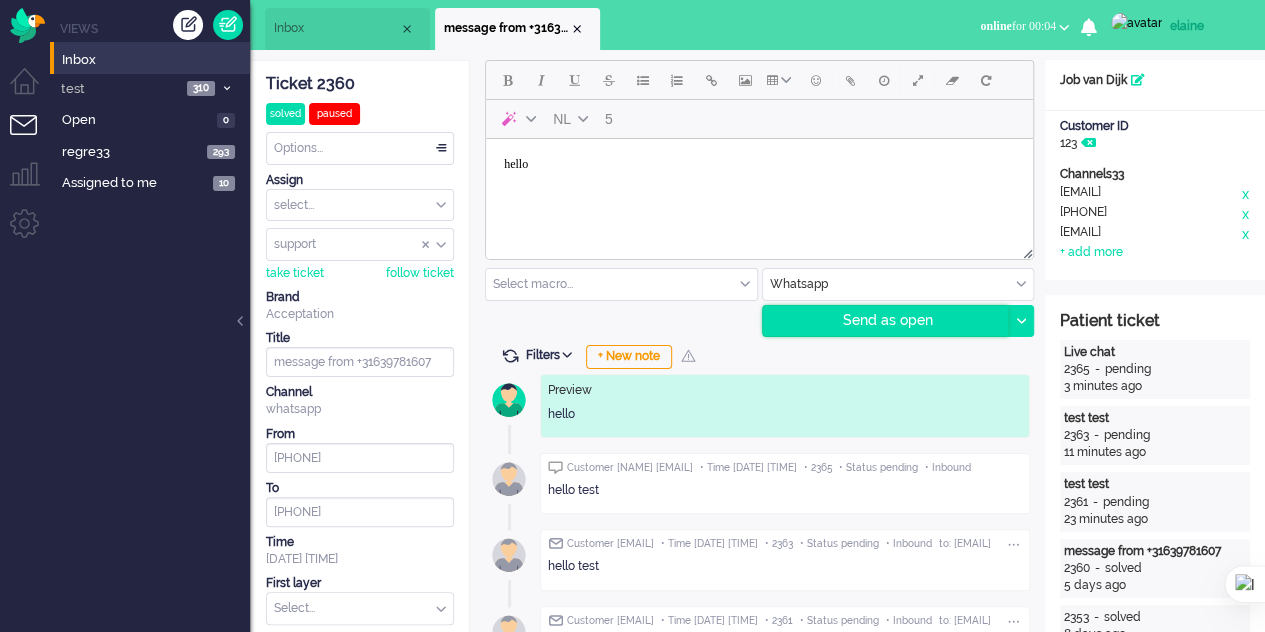 click on "Send as open" at bounding box center (886, 321) 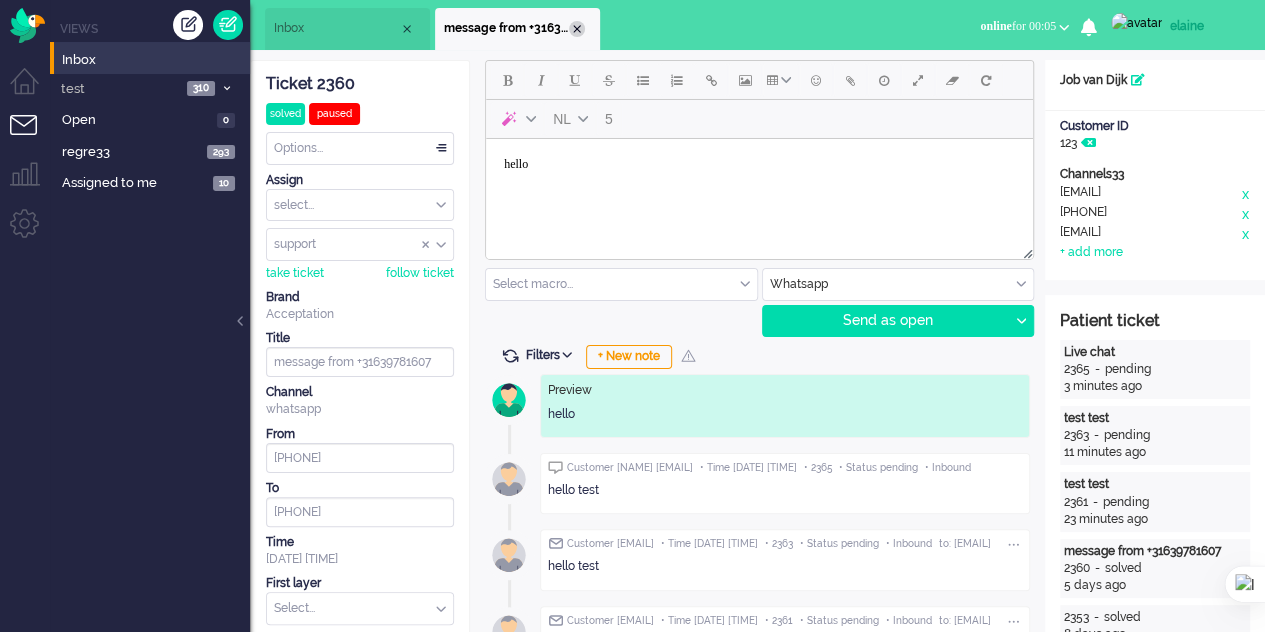 click at bounding box center (577, 29) 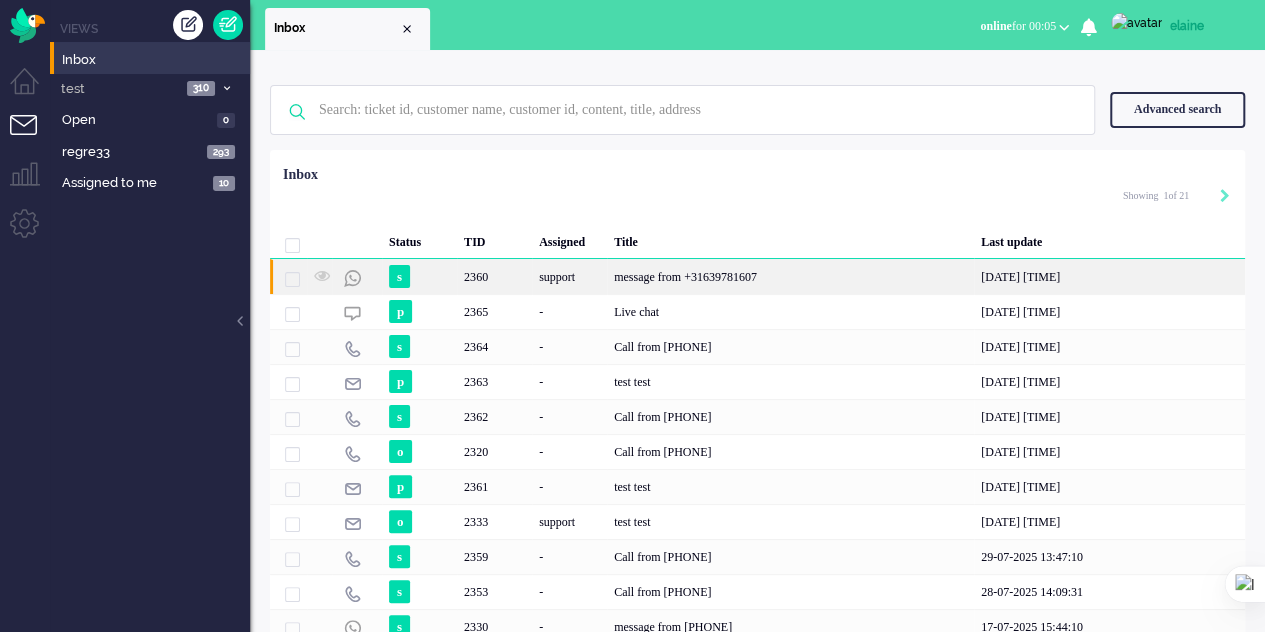 click on "message from +31639781607" 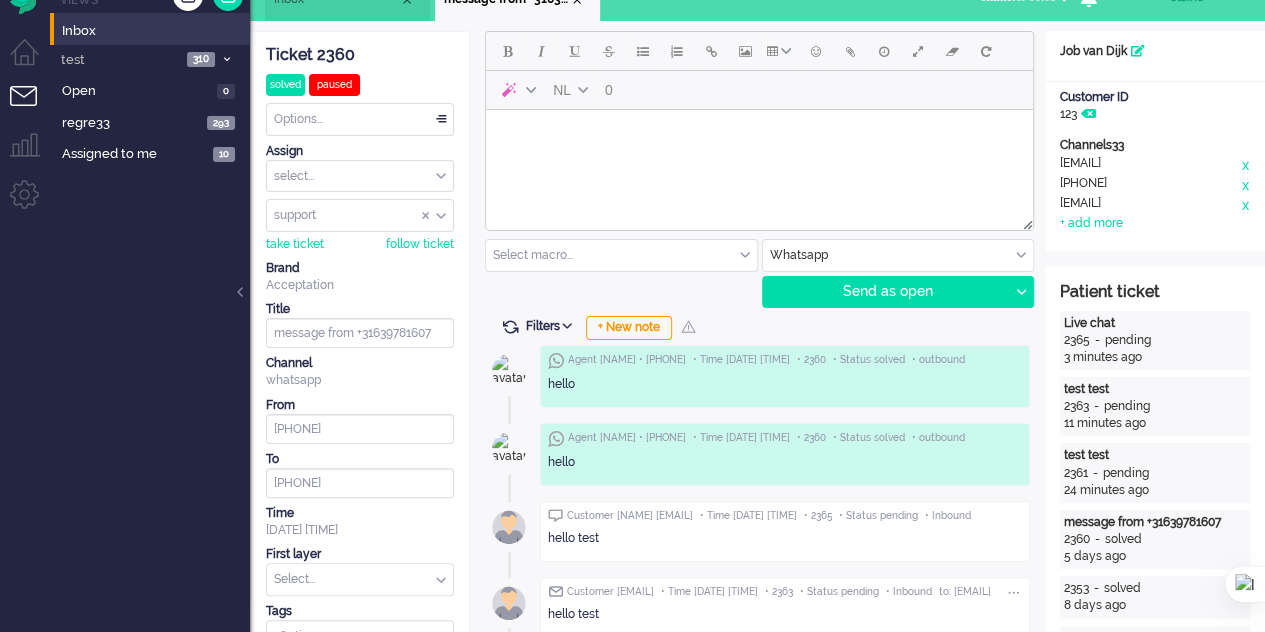 scroll, scrollTop: 0, scrollLeft: 0, axis: both 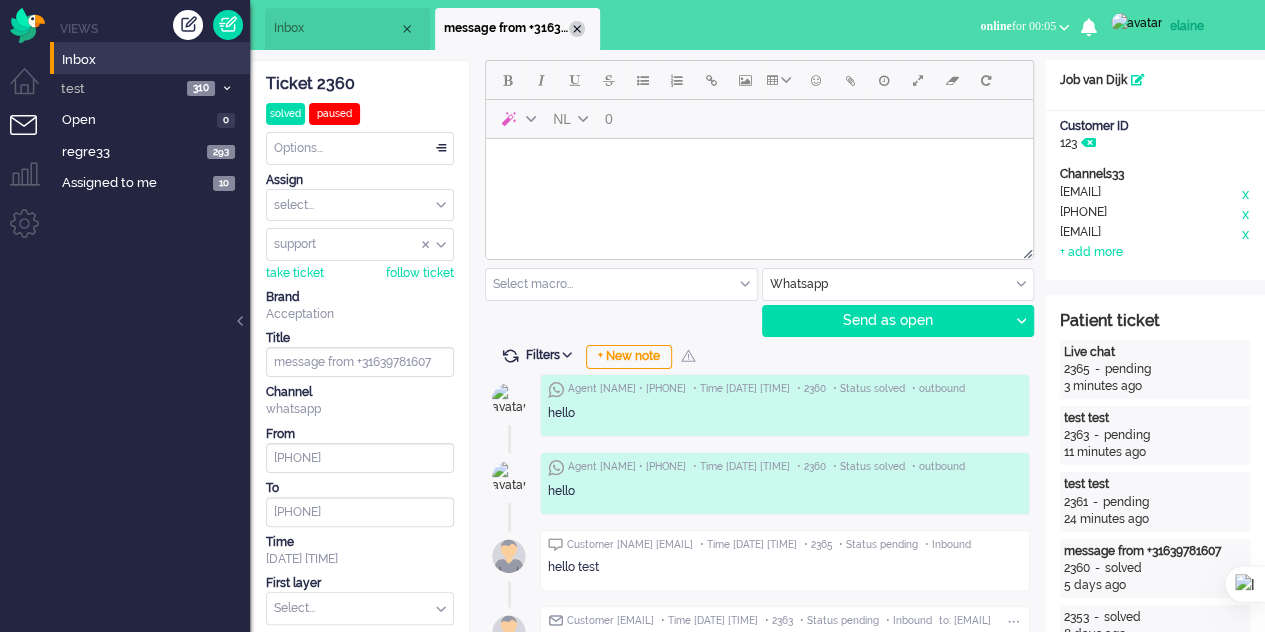 click at bounding box center (577, 29) 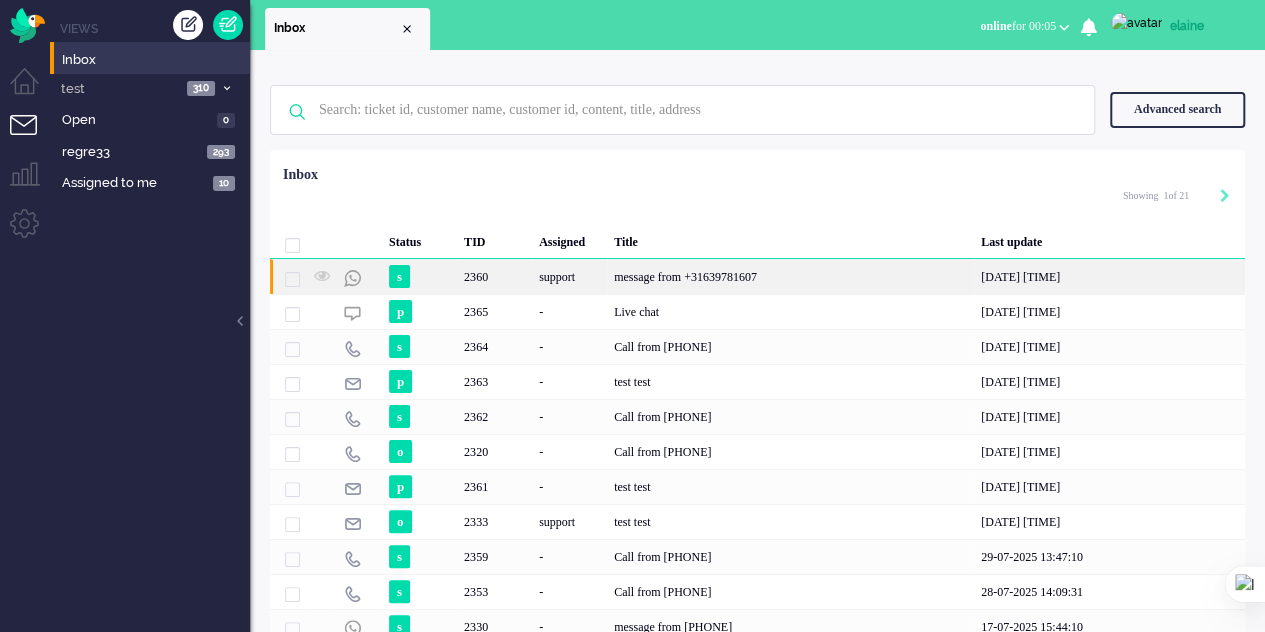 click on "message from +31639781607" 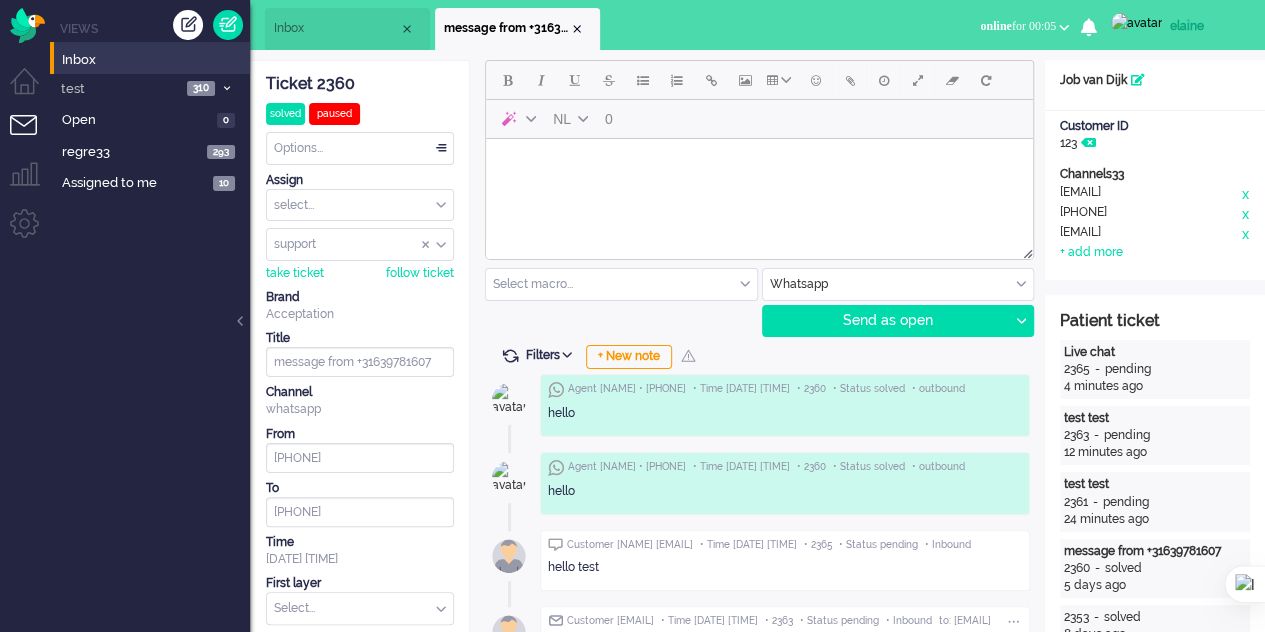 scroll, scrollTop: 0, scrollLeft: 0, axis: both 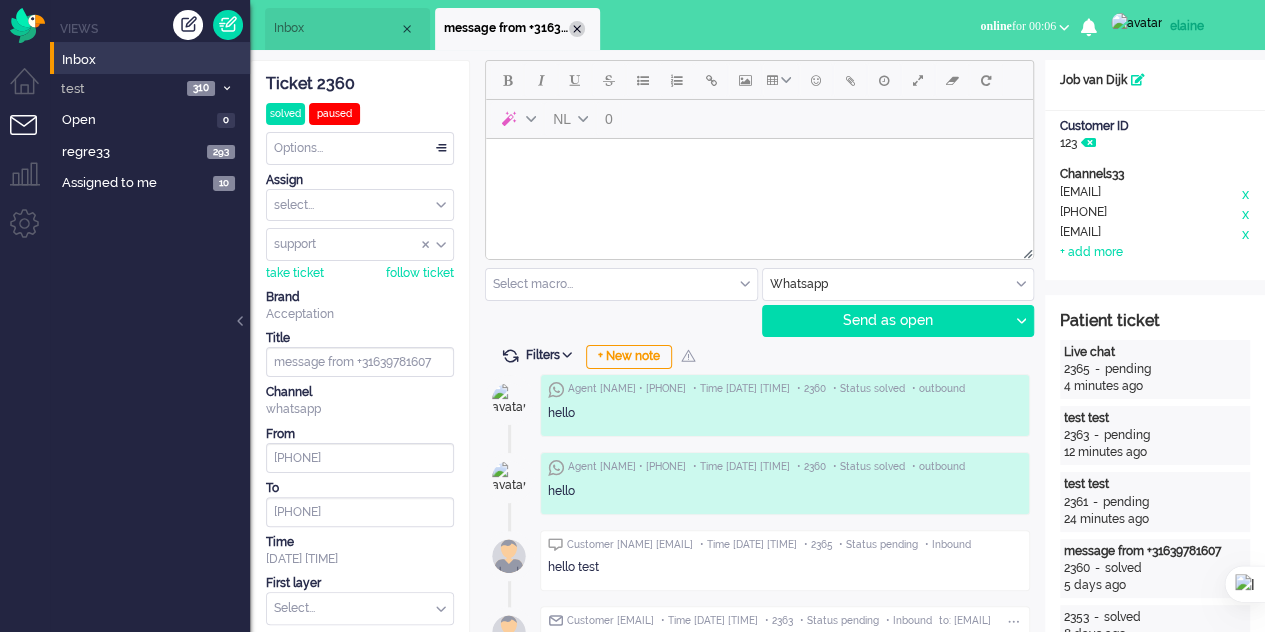 click at bounding box center [577, 29] 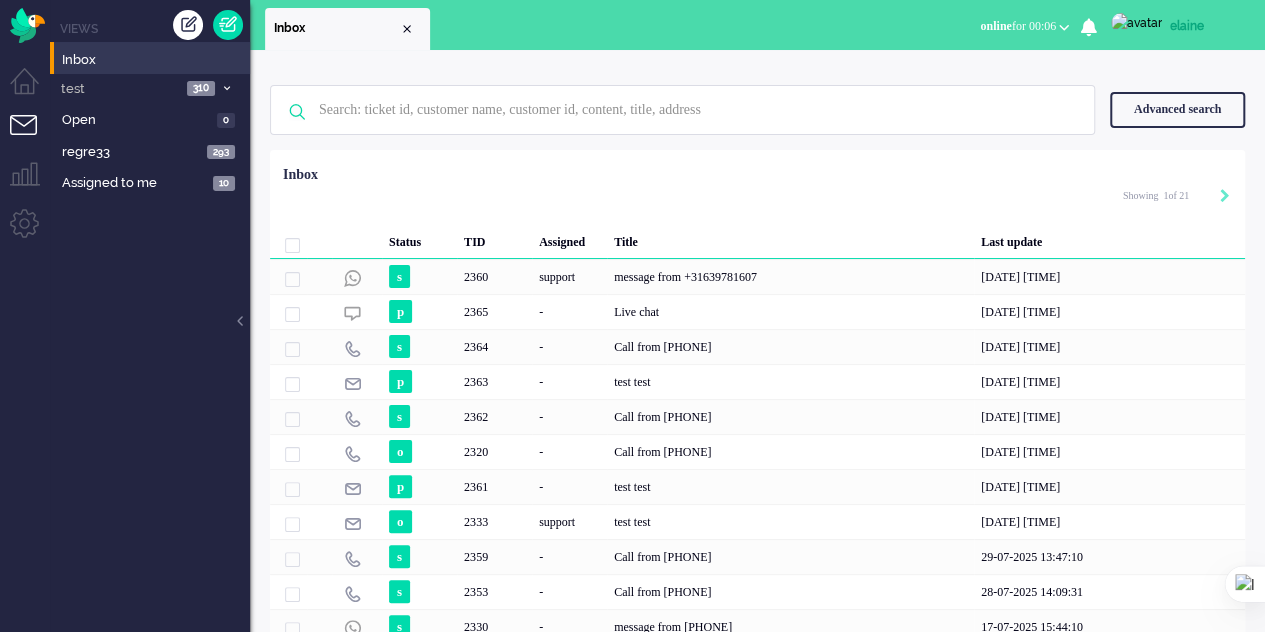 click on "Status TID Assigned Title Last update s 2360 support message from +31639781607 05-08-2025 15:32:55 p 2365 - Live chat 05-08-2025 15:29:56 s 2364 - Call from +34634185470 05-08-2025 15:27:29 p 2363 - test test 05-08-2025 15:21:55 s 2362 - Call from +34642313275 05-08-2025 15:18:00 o 2320 - Call from +34631833516 05-08-2025 15:12:58 p 2361 - test test 05-08-2025 15:09:40 o 2333 support test test 05-08-2025 15:05:19 s 2359 - Call from +31618674740 29-07-2025 13:47:10 s 2353 - Call from +31639781607 28-07-2025 14:09:31 s 2330 - message from +34634395895 17-07-2025 15:44:10 s 2312 support test test 17-07-2025 15:39:17 s 2335 support test test 17-07-2025 15:38:22 p 2334 - 17-07-2025 15:36:36 s 2332 support test 17-07-2025 15:24:27 Selected 0  Set Status: open pending holding solved Delete Select... Unassign acunetix acunetix daniel Mierden elaine2 elaine elaine designs fbreview Review name LastName hello dongit hellotest dongit job Test Mark Filippo markus.s Steinbacher mathieu gatsonides patrick Herwich test test" at bounding box center [757, 470] 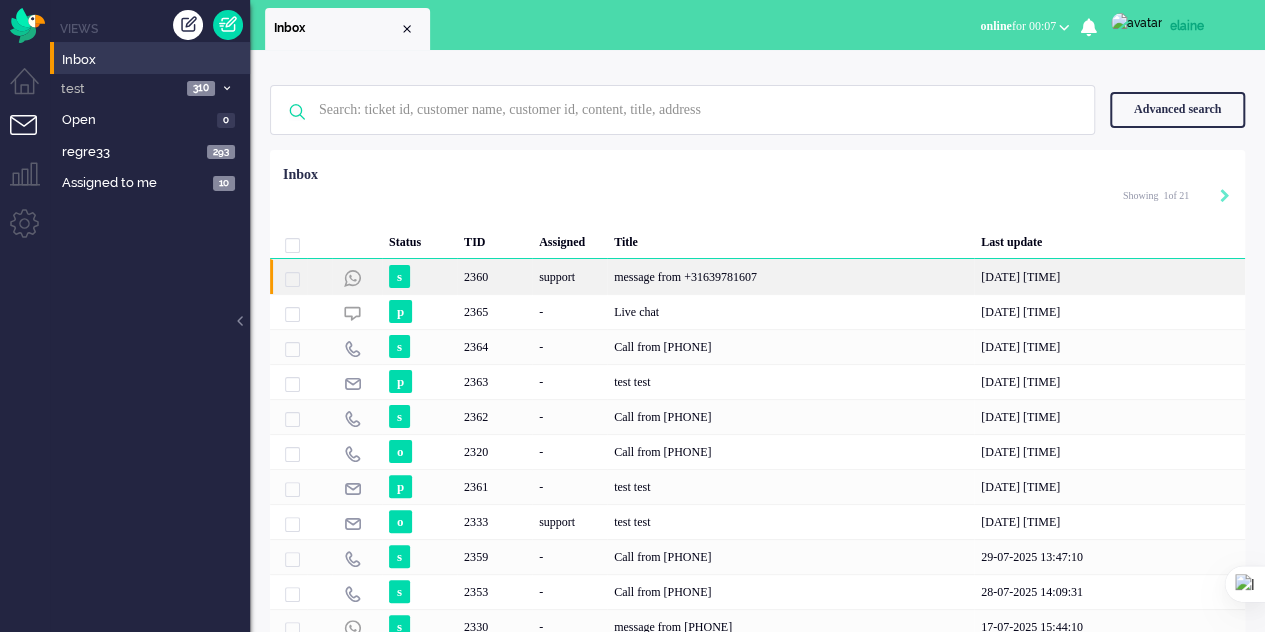 click on "message from +31639781607" 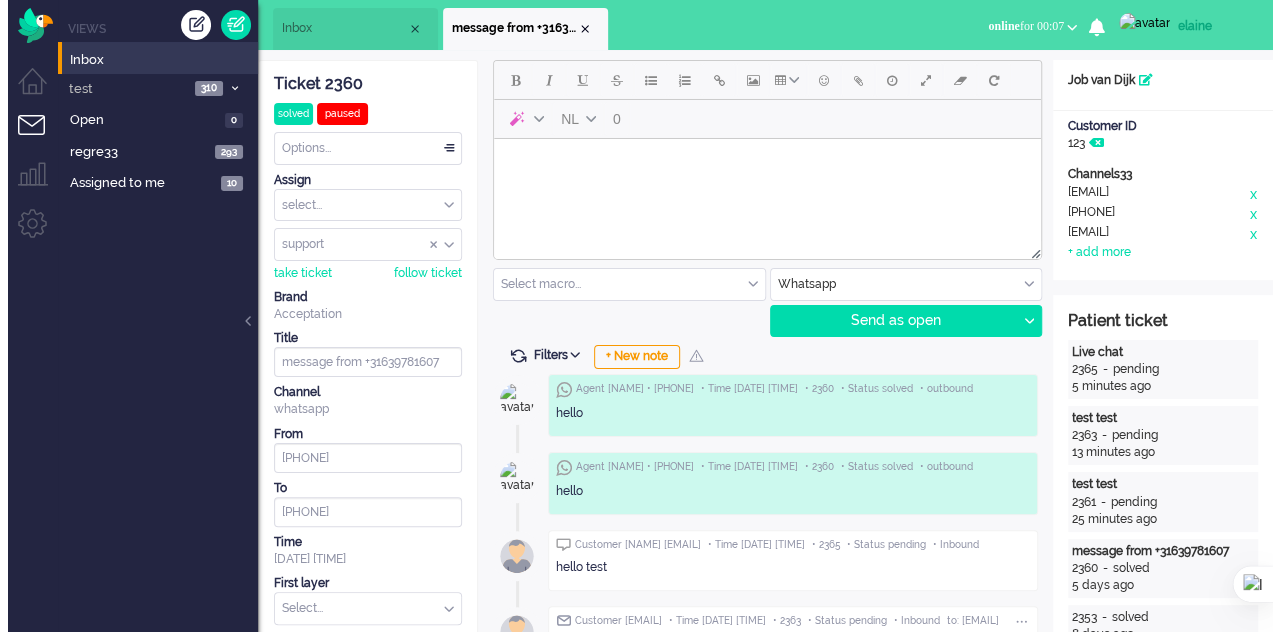scroll, scrollTop: 0, scrollLeft: 0, axis: both 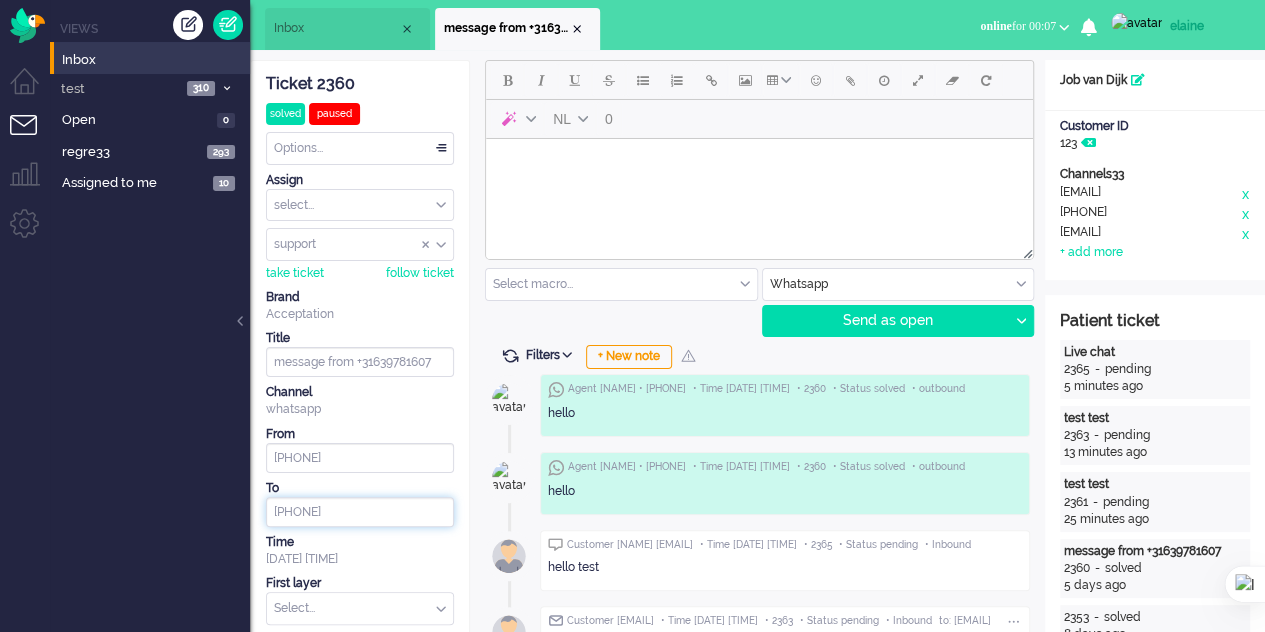 click on "+15551370920" 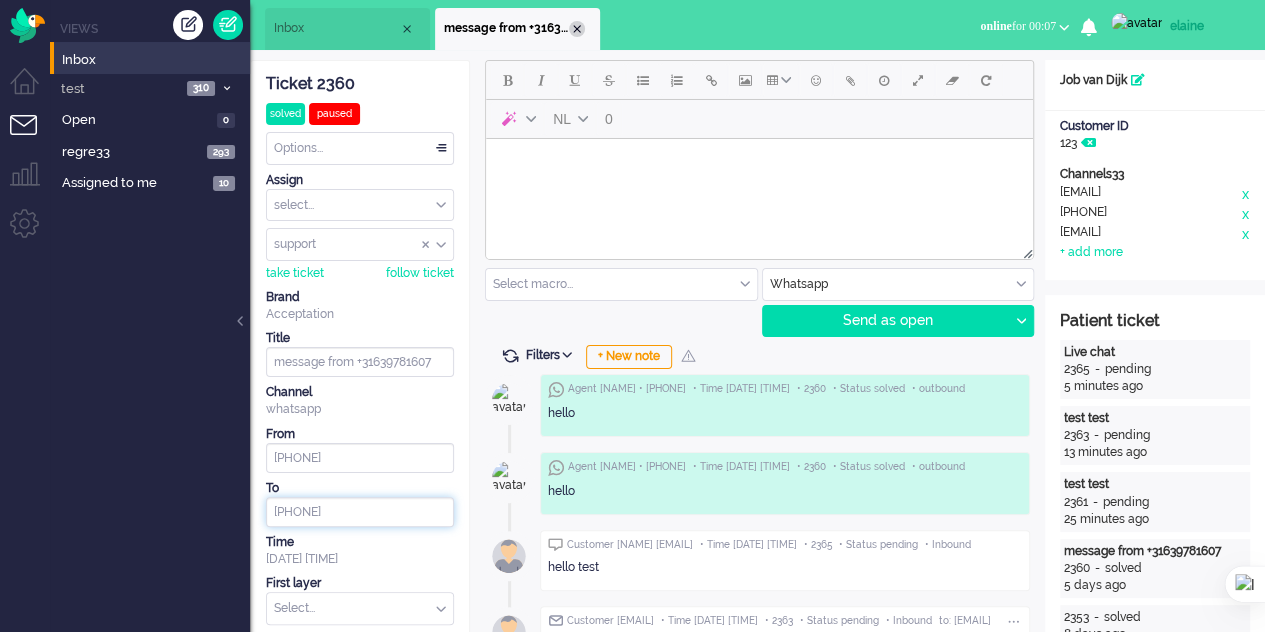 click at bounding box center (577, 29) 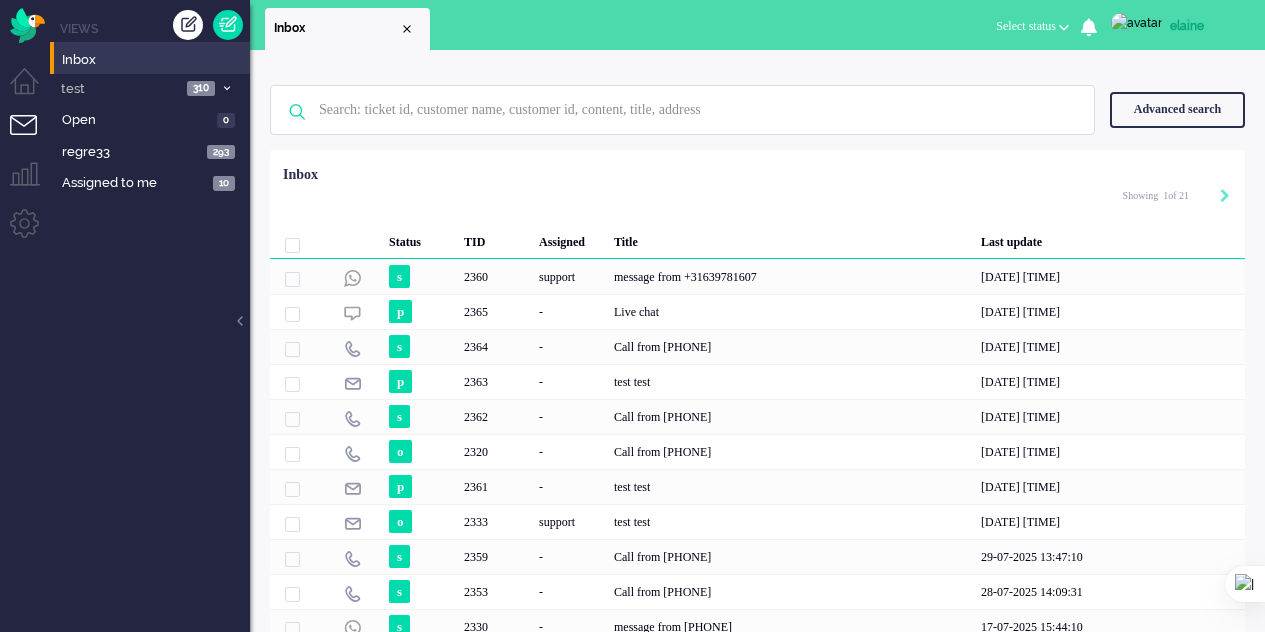 scroll, scrollTop: 0, scrollLeft: 0, axis: both 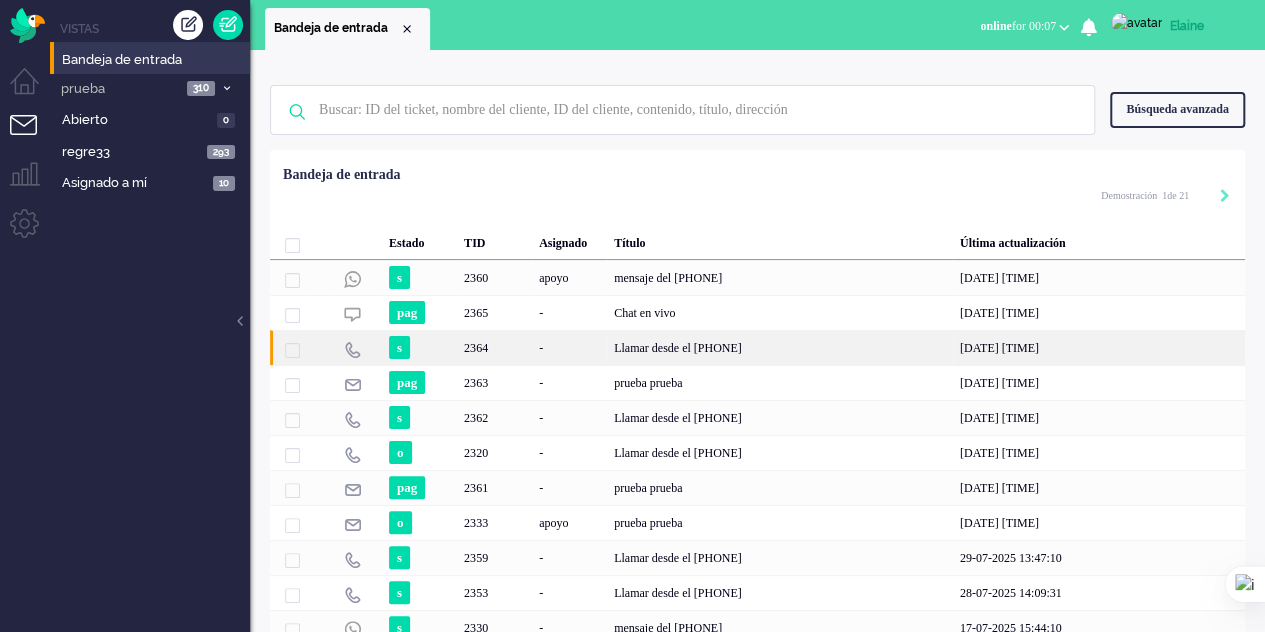 click on "Llamar desde el [PHONE]" at bounding box center (678, 348) 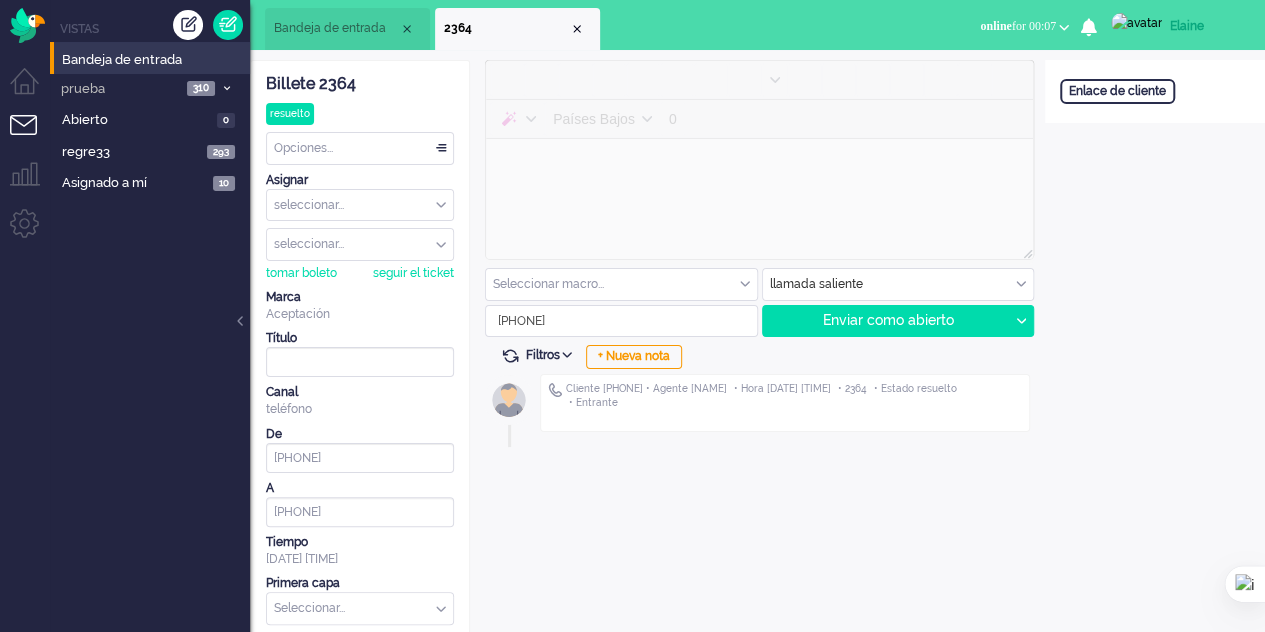 scroll, scrollTop: 0, scrollLeft: 0, axis: both 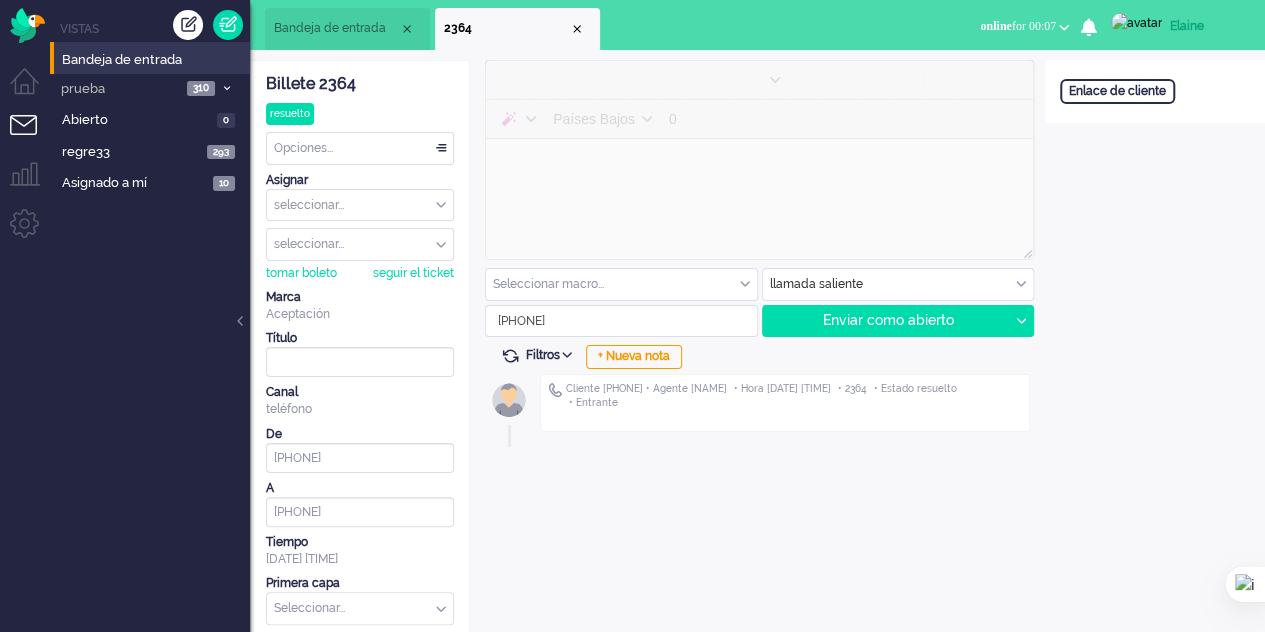 click at bounding box center [898, 284] 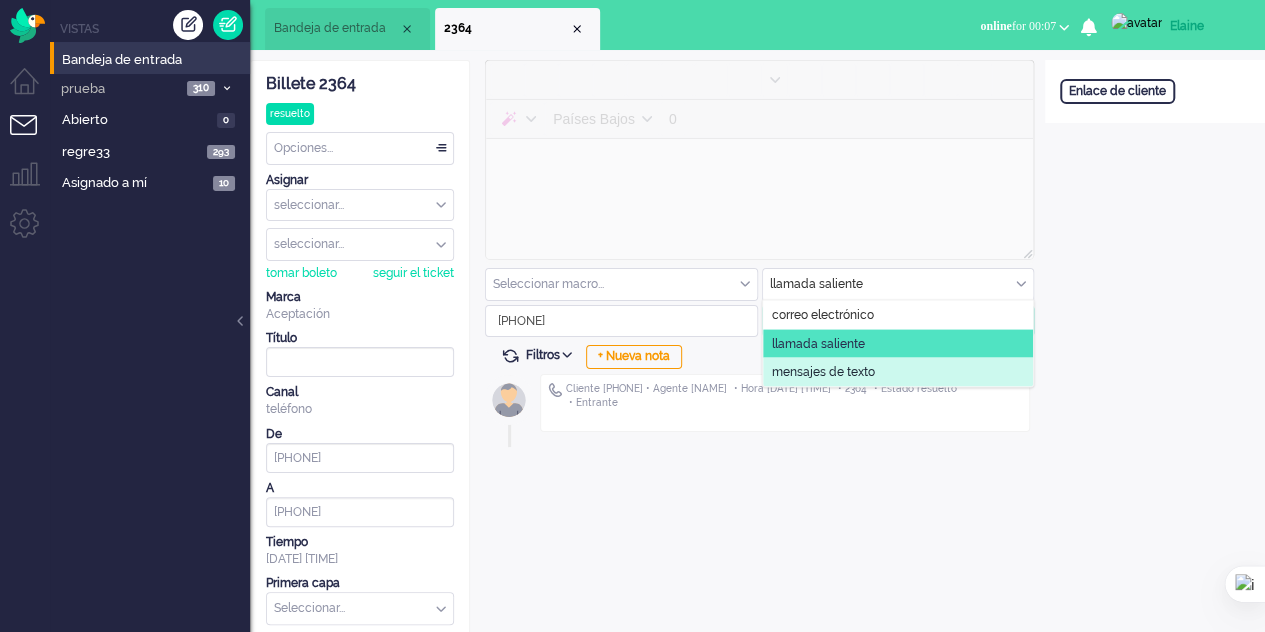 click on "Bandeja de entrada" at bounding box center [347, 29] 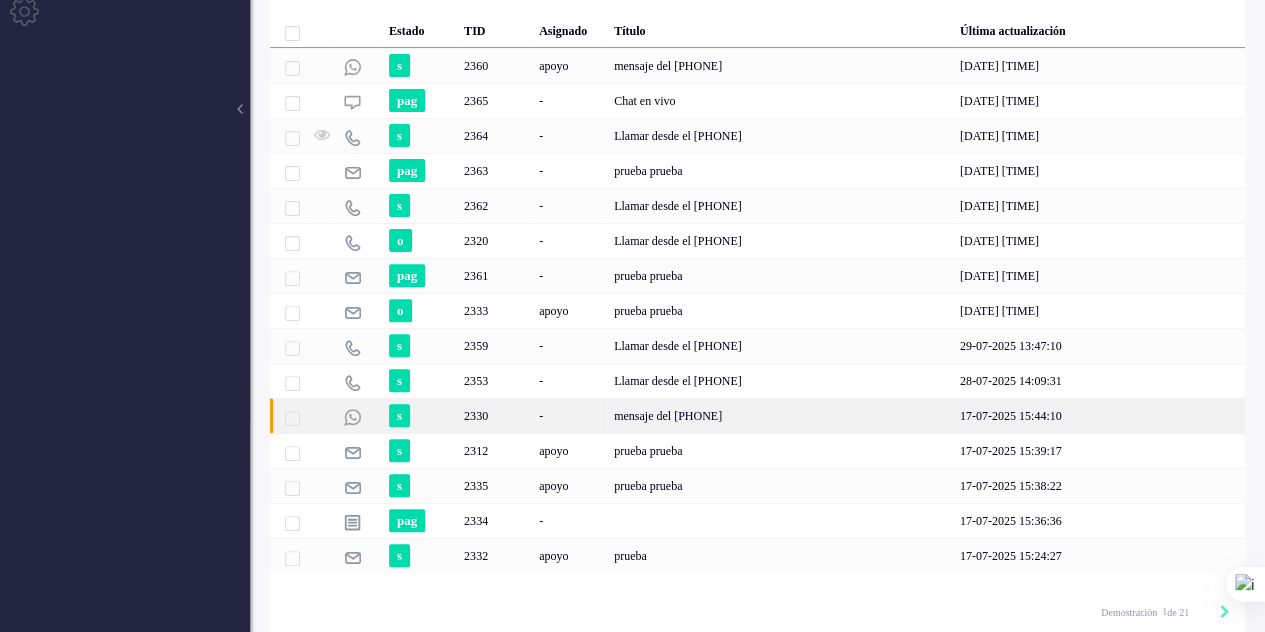 scroll, scrollTop: 218, scrollLeft: 0, axis: vertical 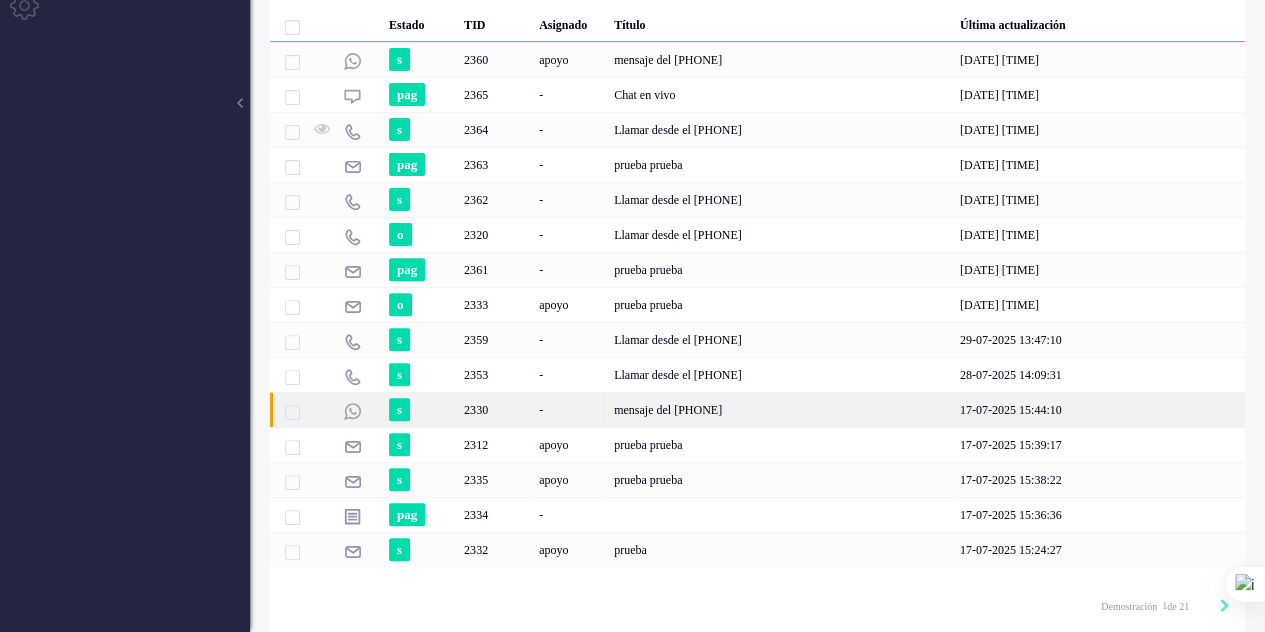 click on "mensaje del [PHONE]" at bounding box center [668, 410] 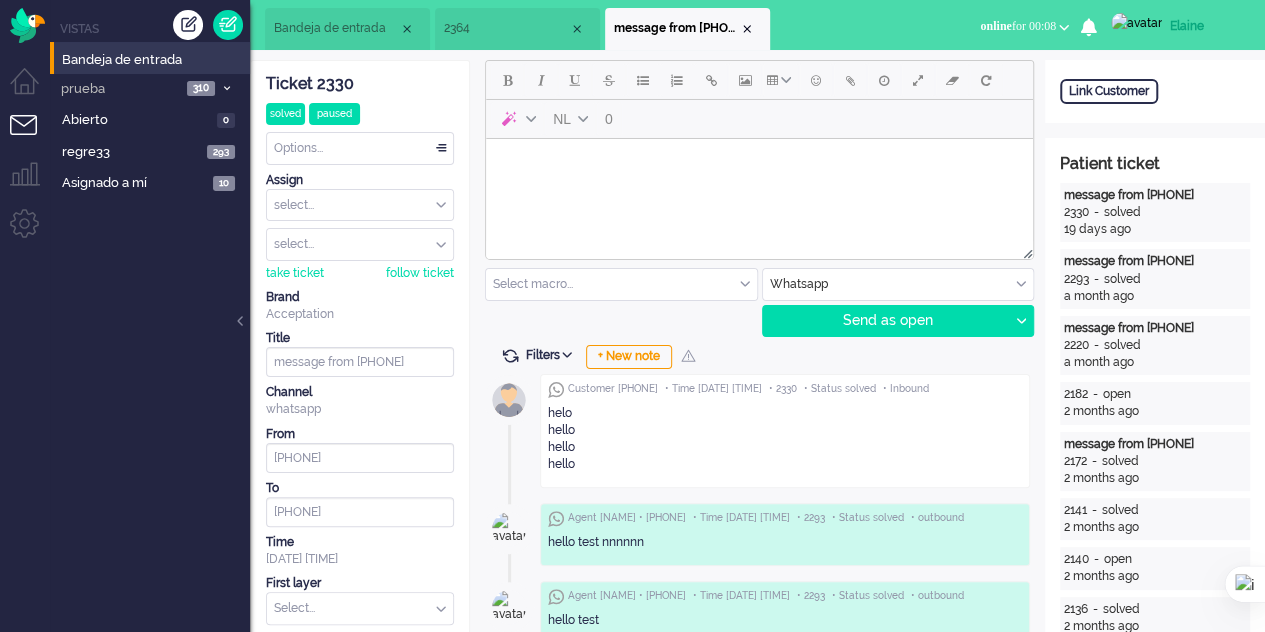 scroll, scrollTop: 0, scrollLeft: 0, axis: both 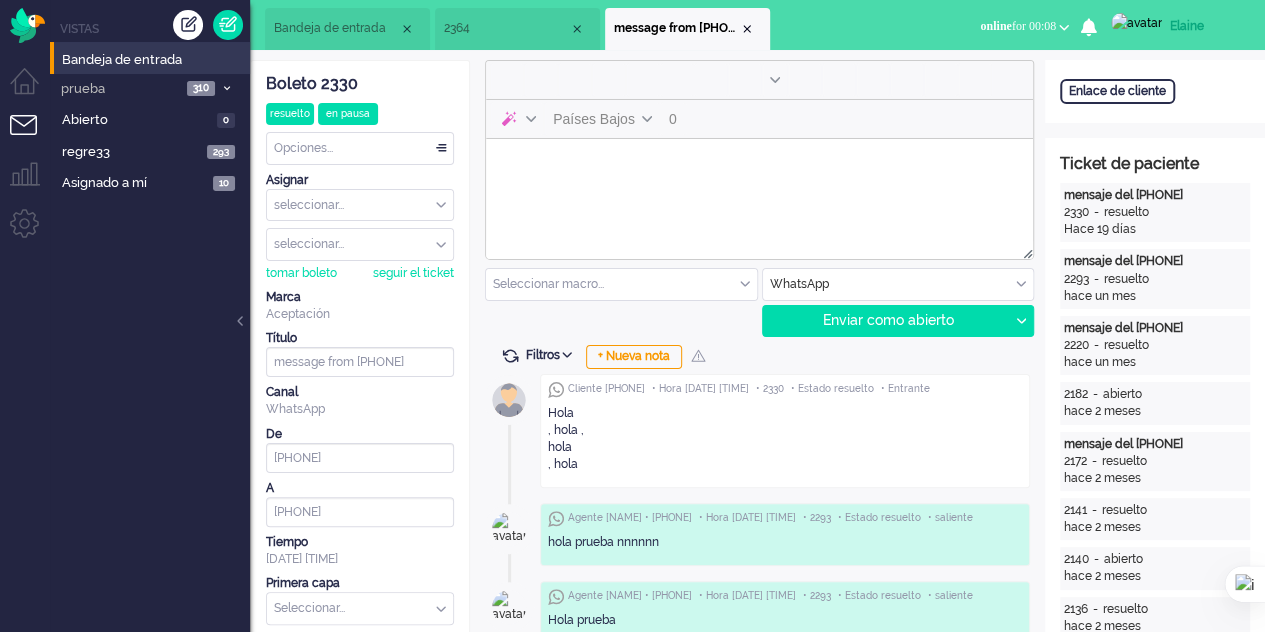 type 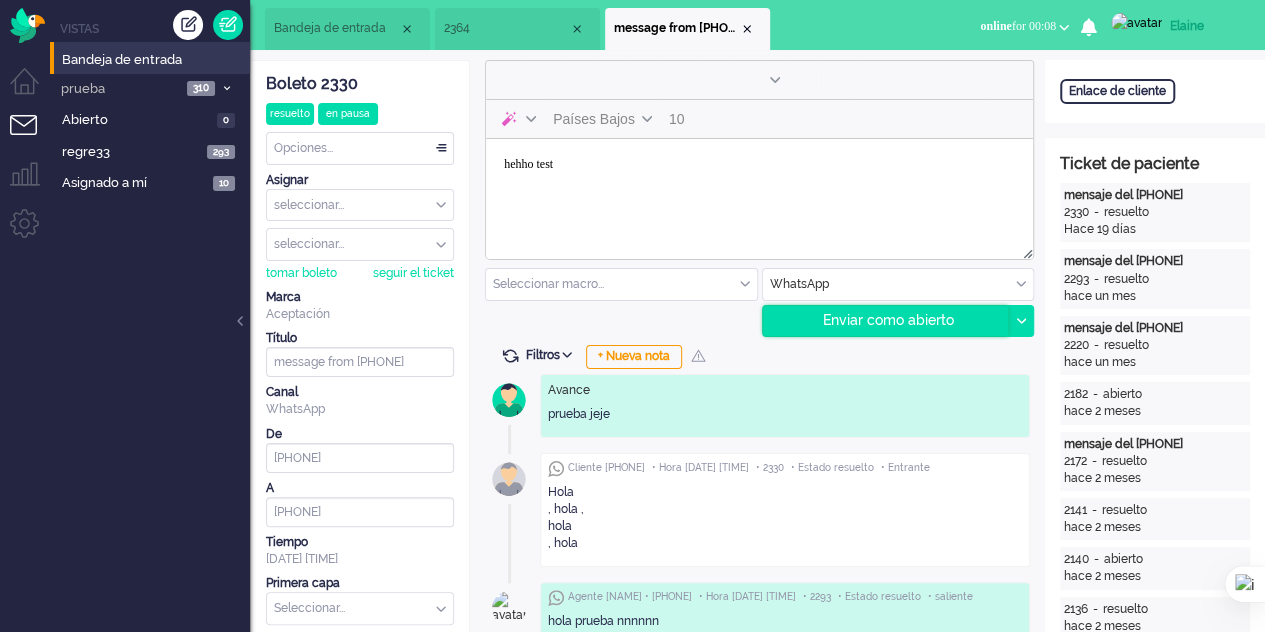 click on "Enviar como abierto" at bounding box center (888, 320) 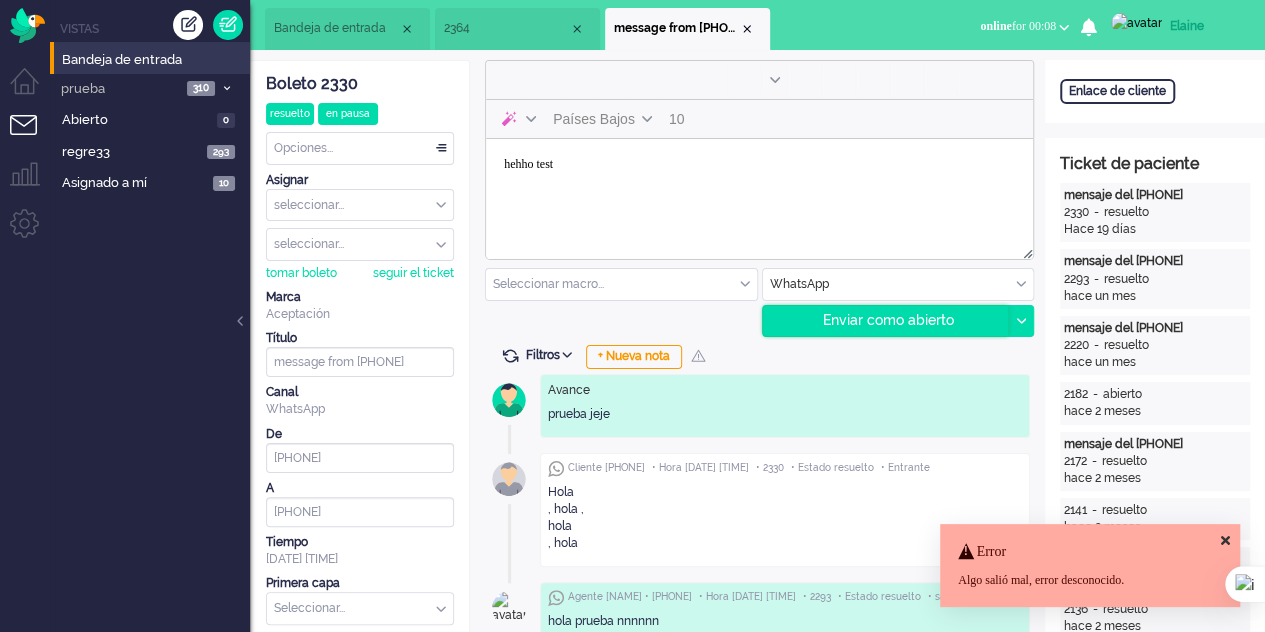 click on "Enviar como abierto" at bounding box center (888, 320) 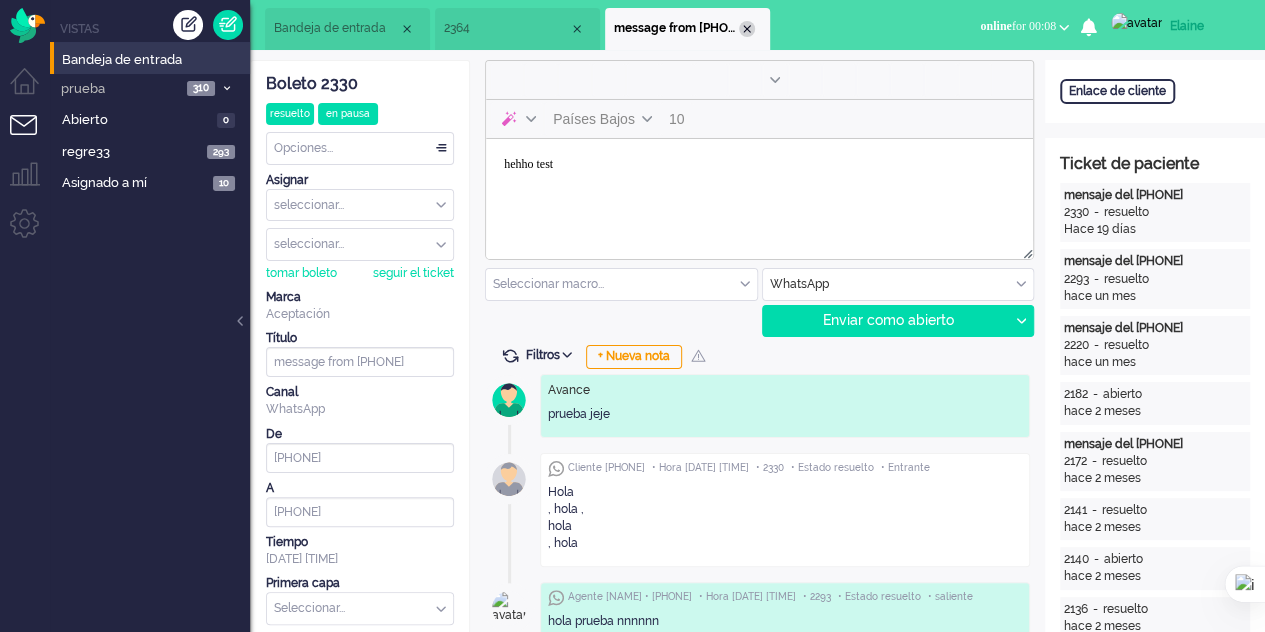 click at bounding box center (747, 29) 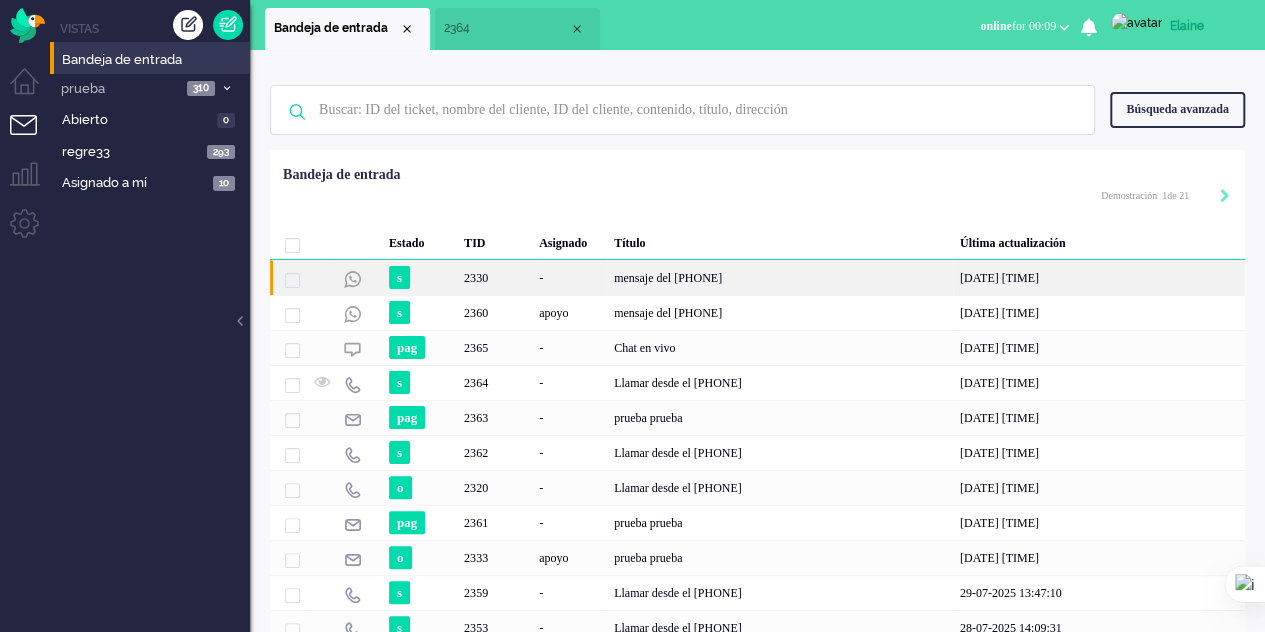 click on "mensaje del [PHONE]" at bounding box center [668, 278] 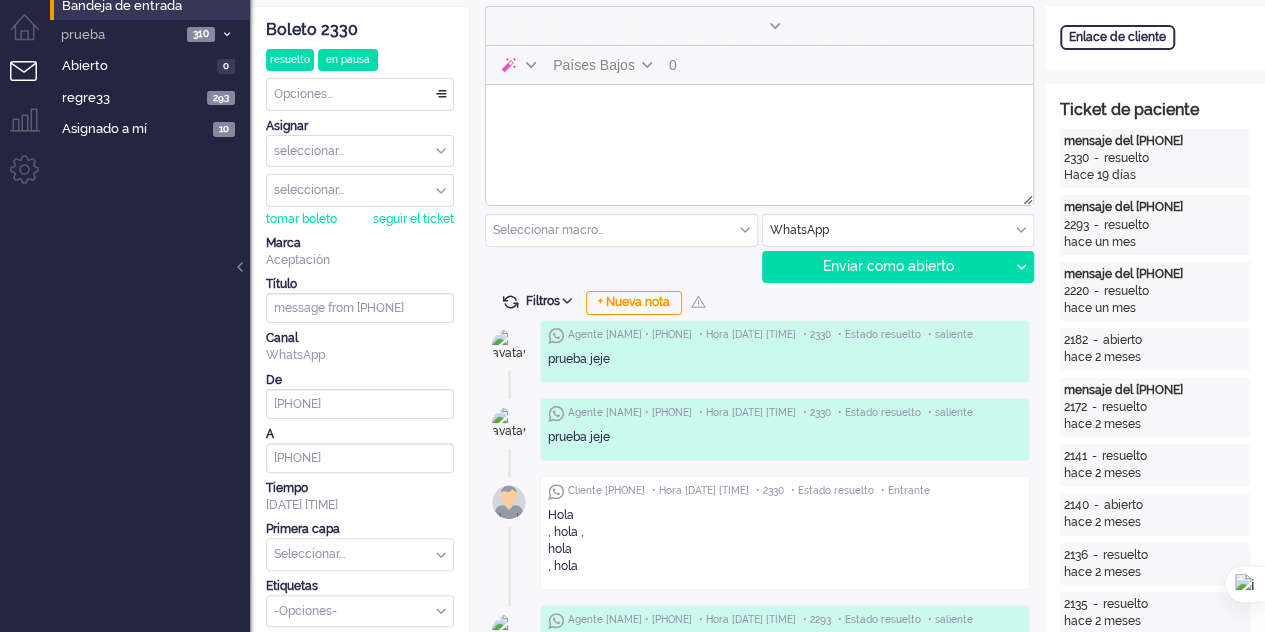 scroll, scrollTop: 0, scrollLeft: 0, axis: both 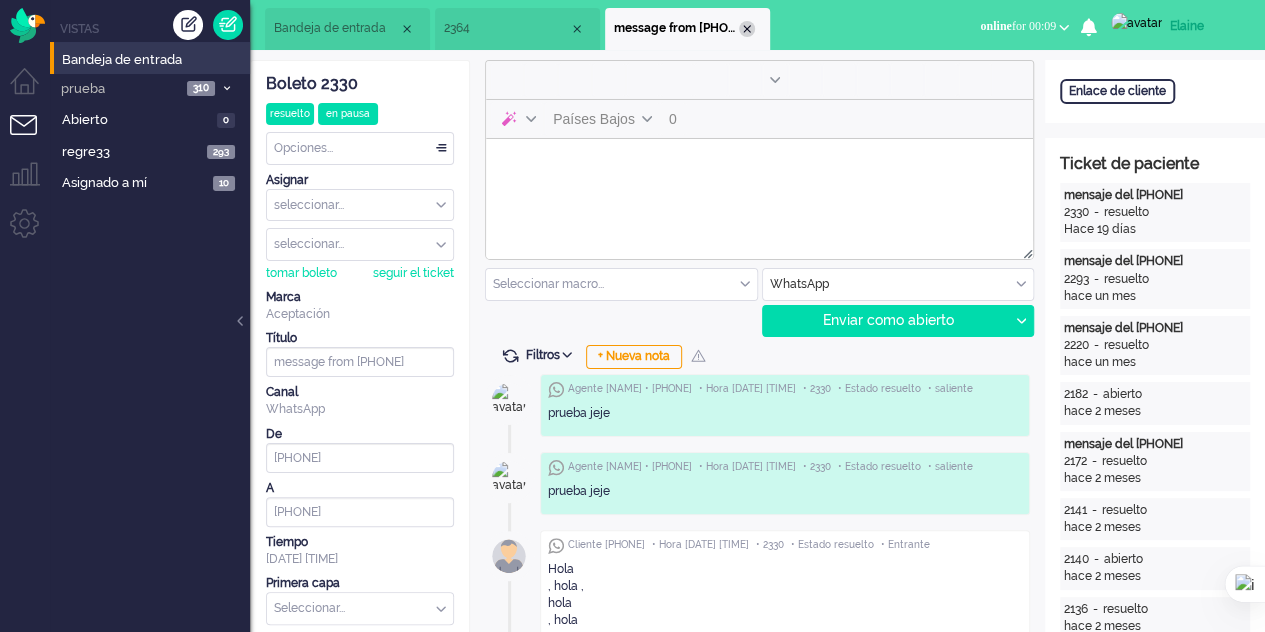 click at bounding box center (747, 29) 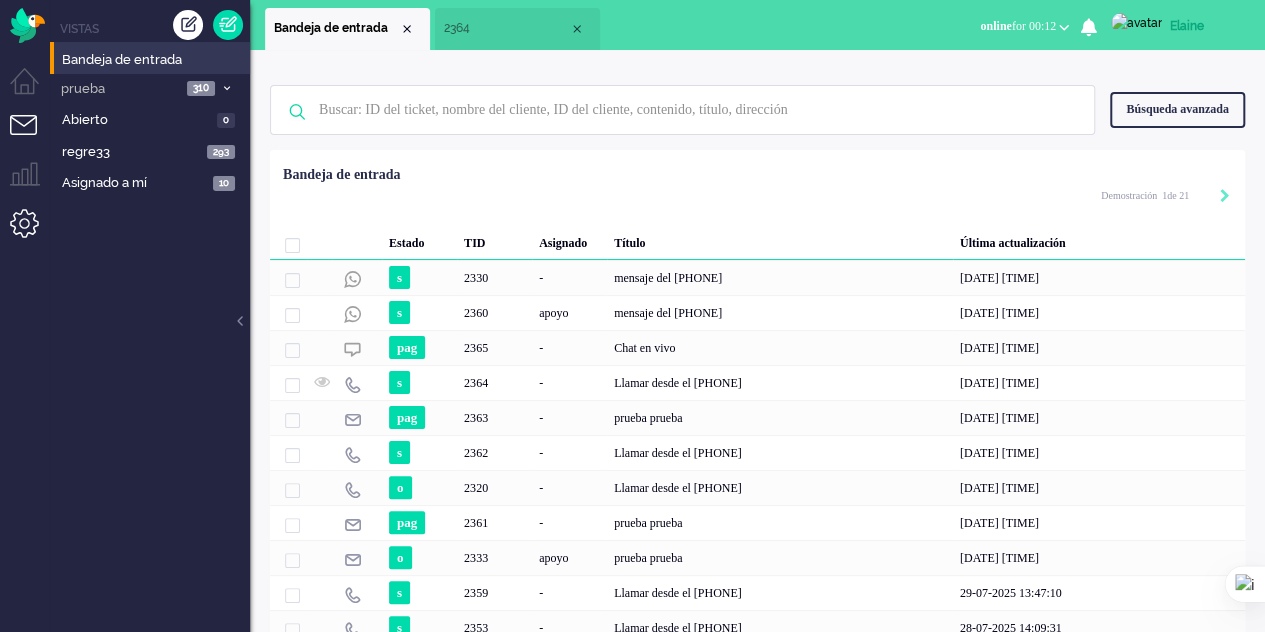 click at bounding box center [32, 231] 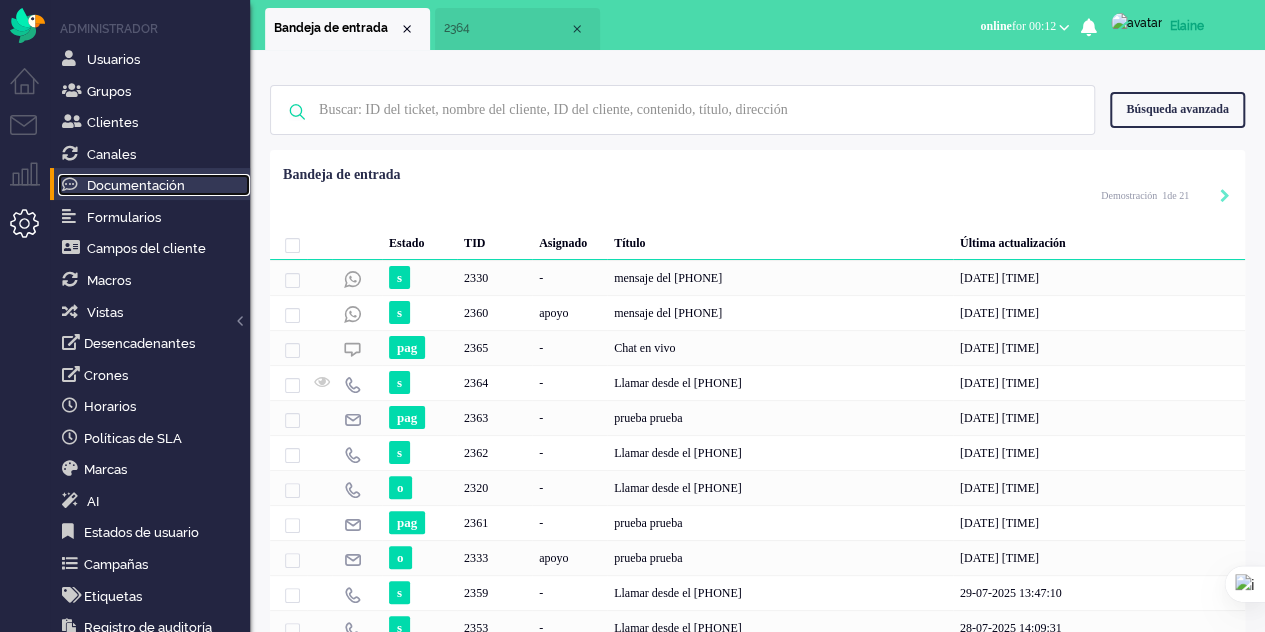 click on "Documentación" at bounding box center (136, 185) 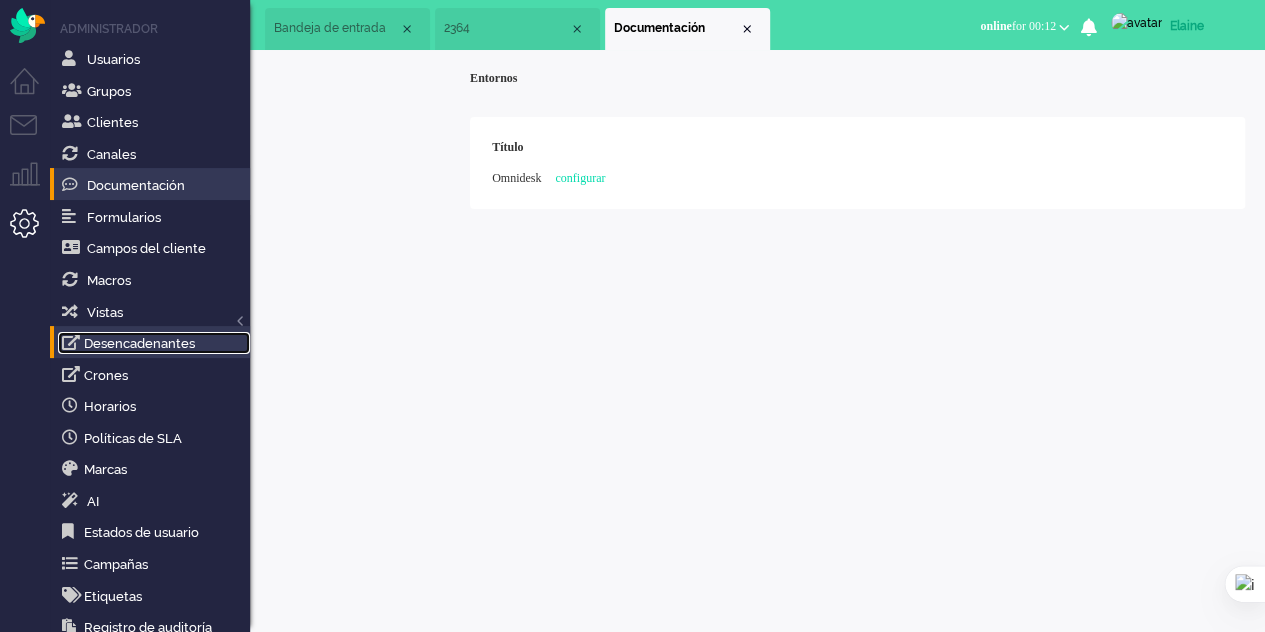 click on "Desencadenantes" at bounding box center (139, 343) 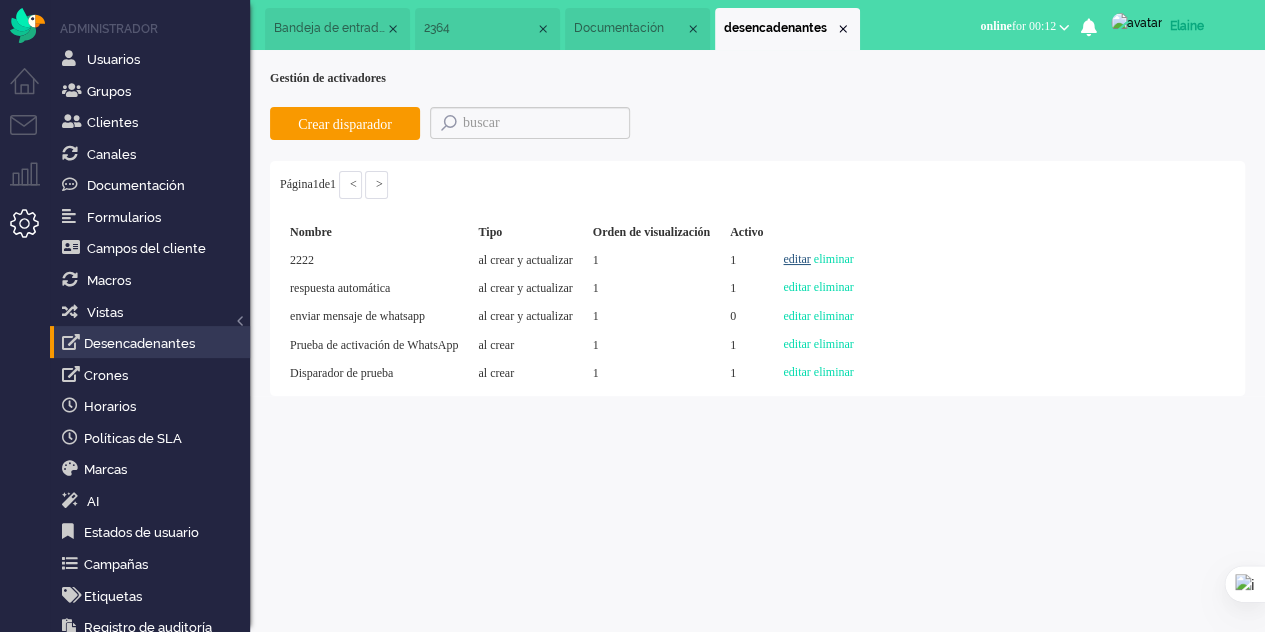 click on "editar" at bounding box center (796, 259) 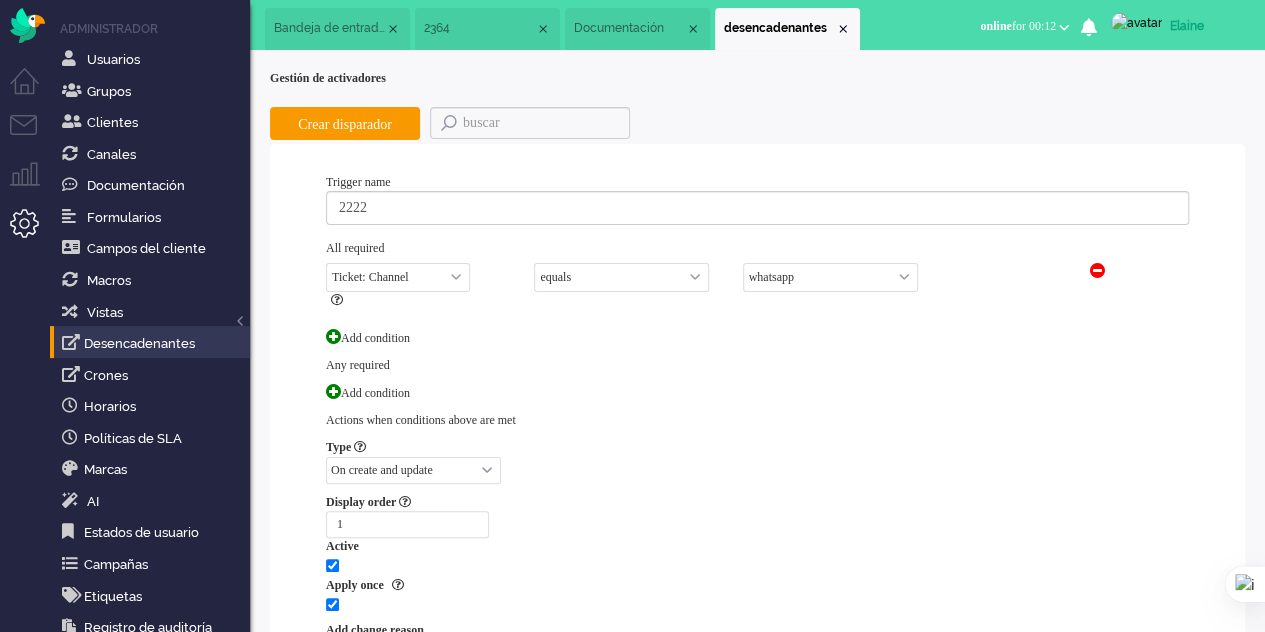 select on "status" 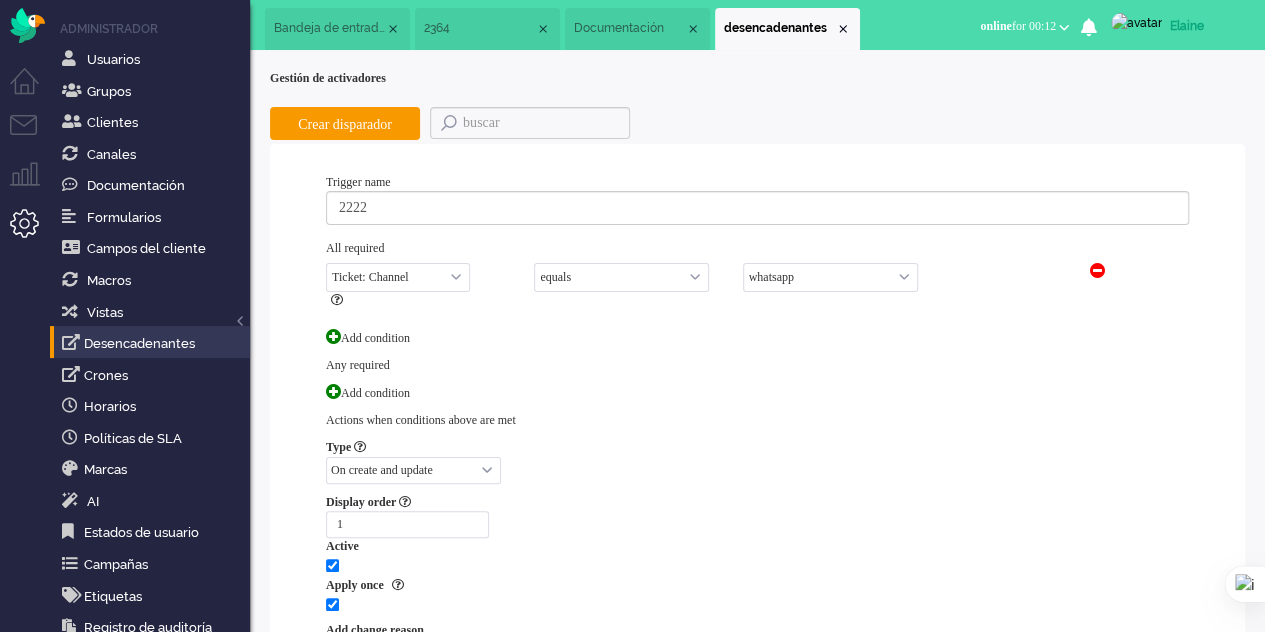select on "pending" 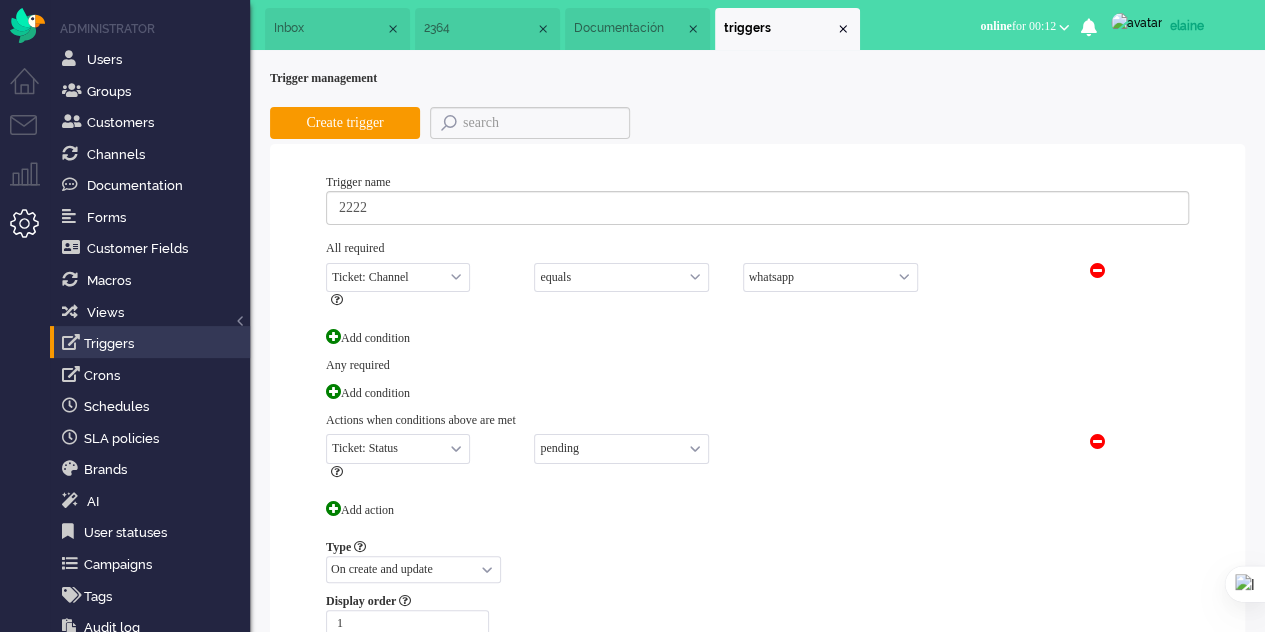 click on "Add condition" at bounding box center (752, 393) 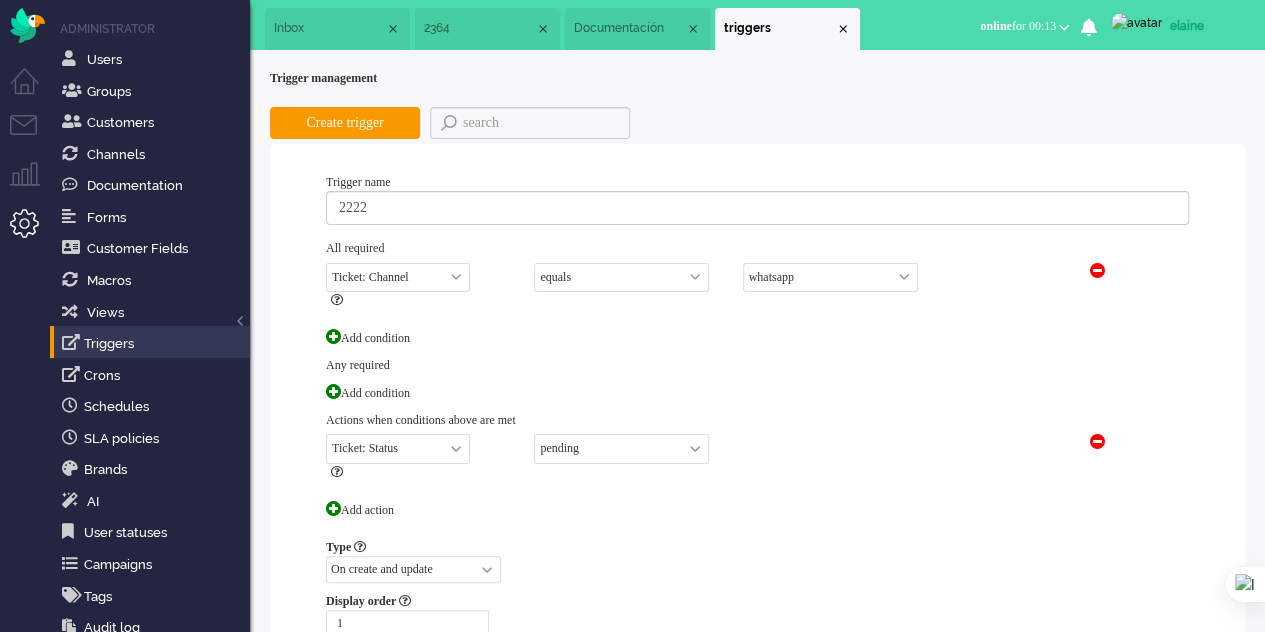 select on "12" 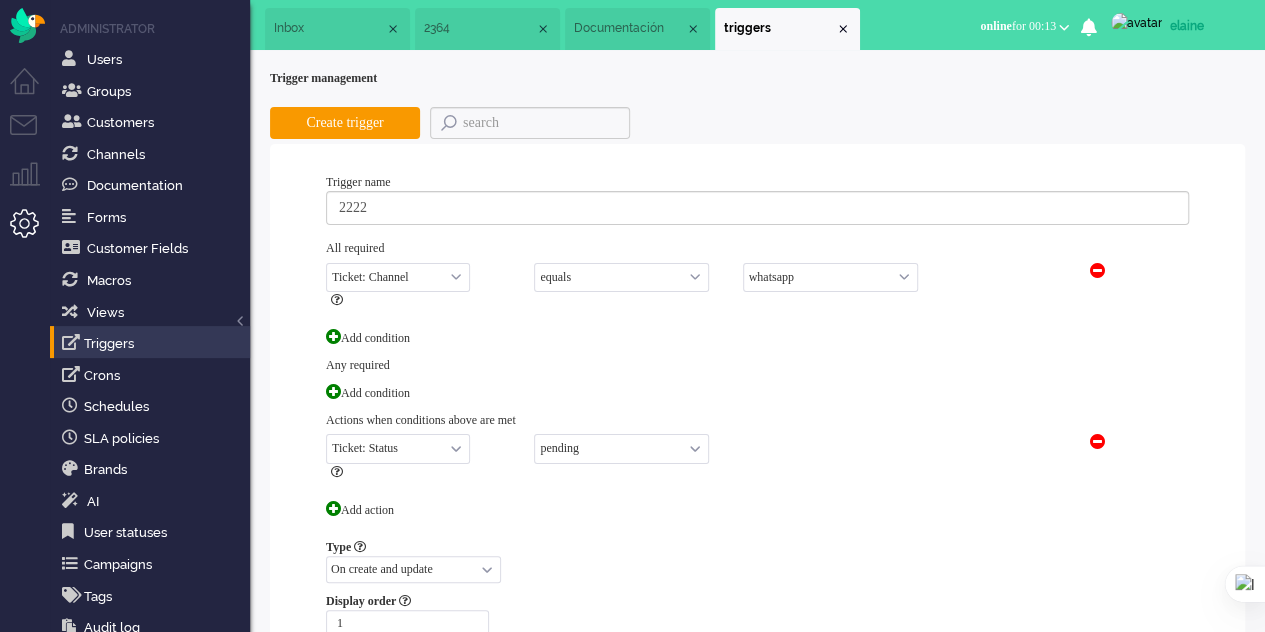 click on "e-mail telephone facebook twitter facebook_pm twitter_pm telephone outbound chat whatsapp sms chatbot note instagram" at bounding box center (830, 277) 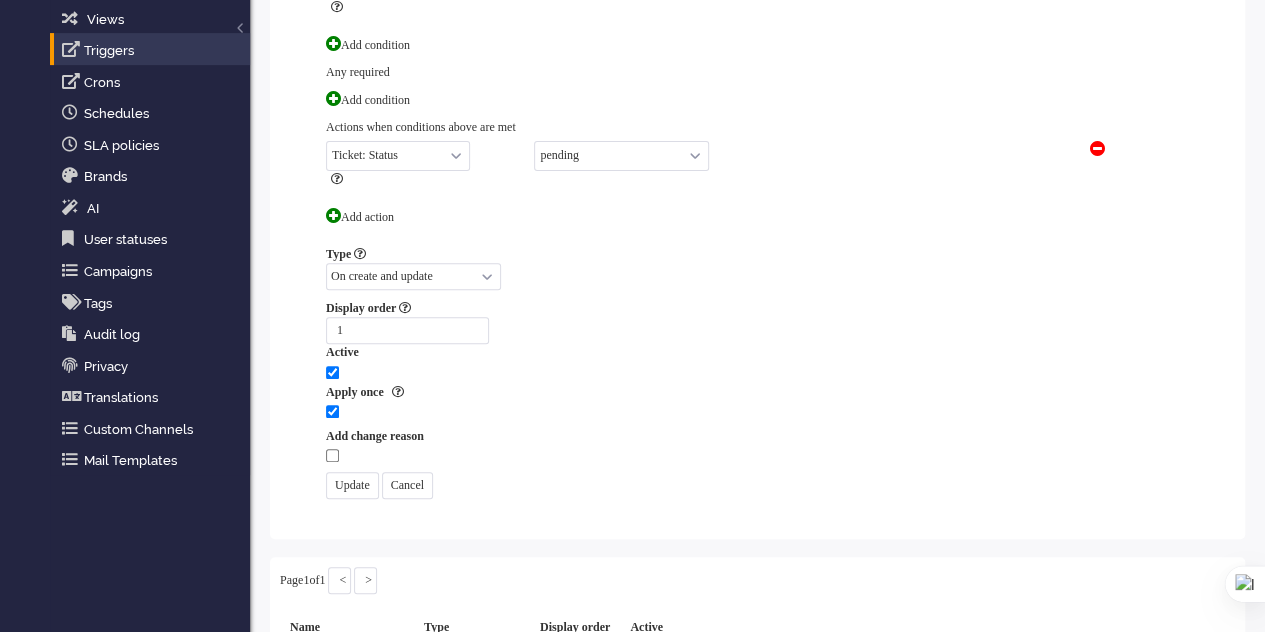 scroll, scrollTop: 300, scrollLeft: 0, axis: vertical 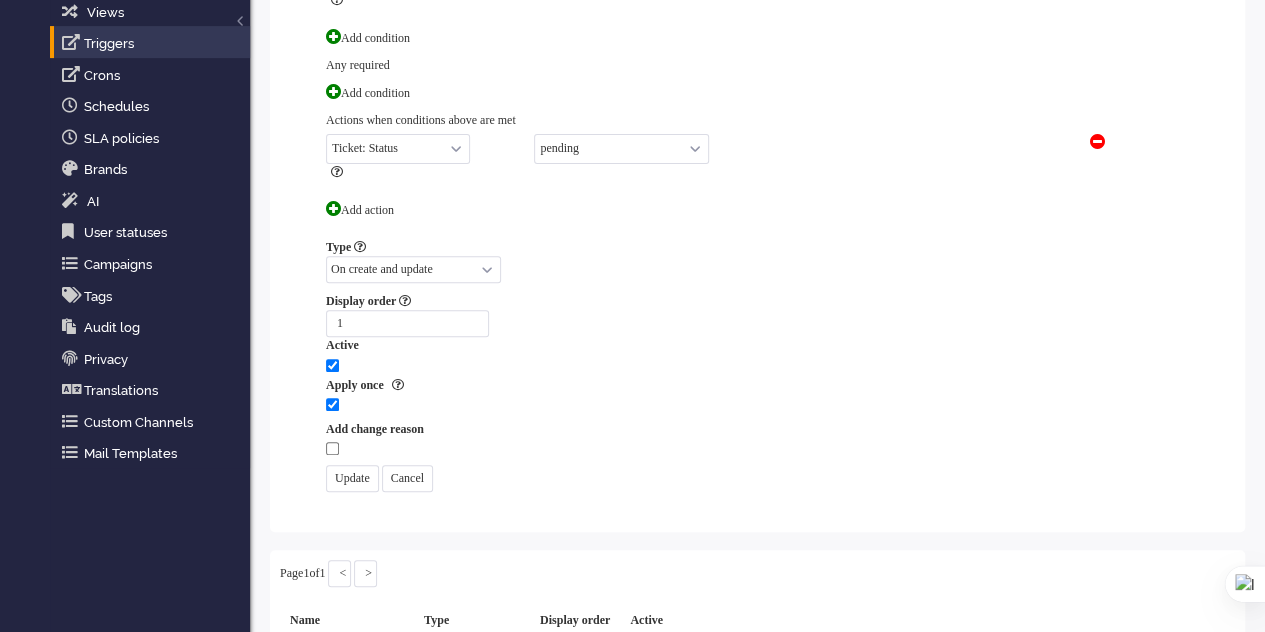 click on "Update" at bounding box center [352, 478] 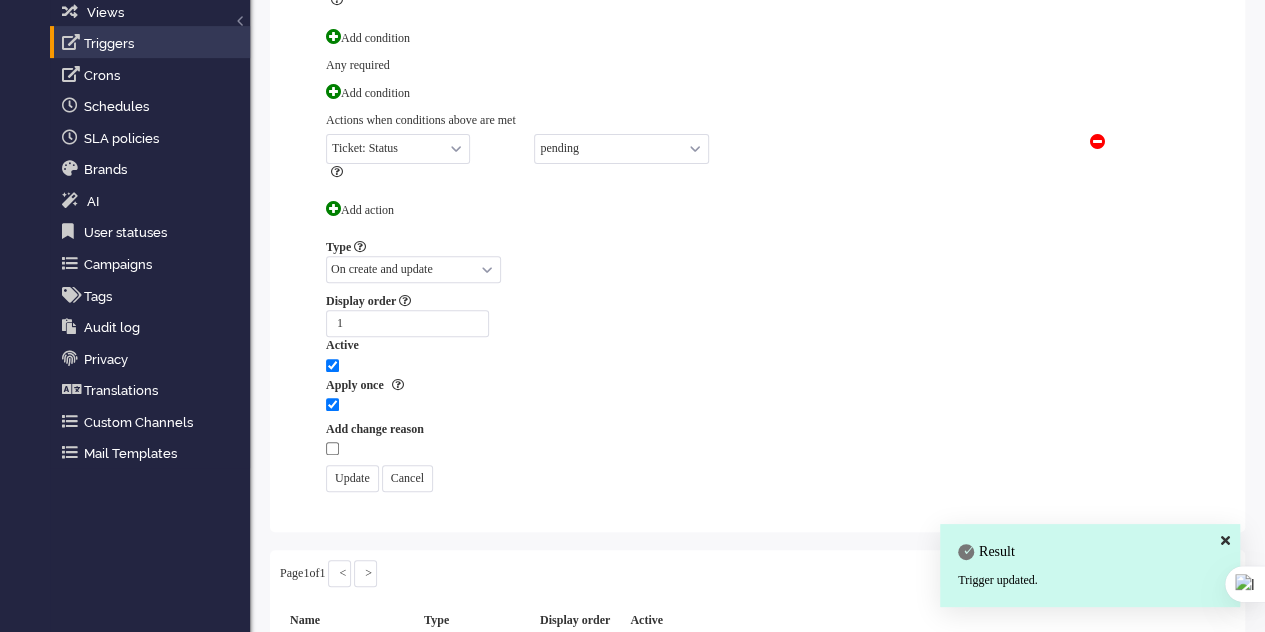 scroll, scrollTop: 0, scrollLeft: 0, axis: both 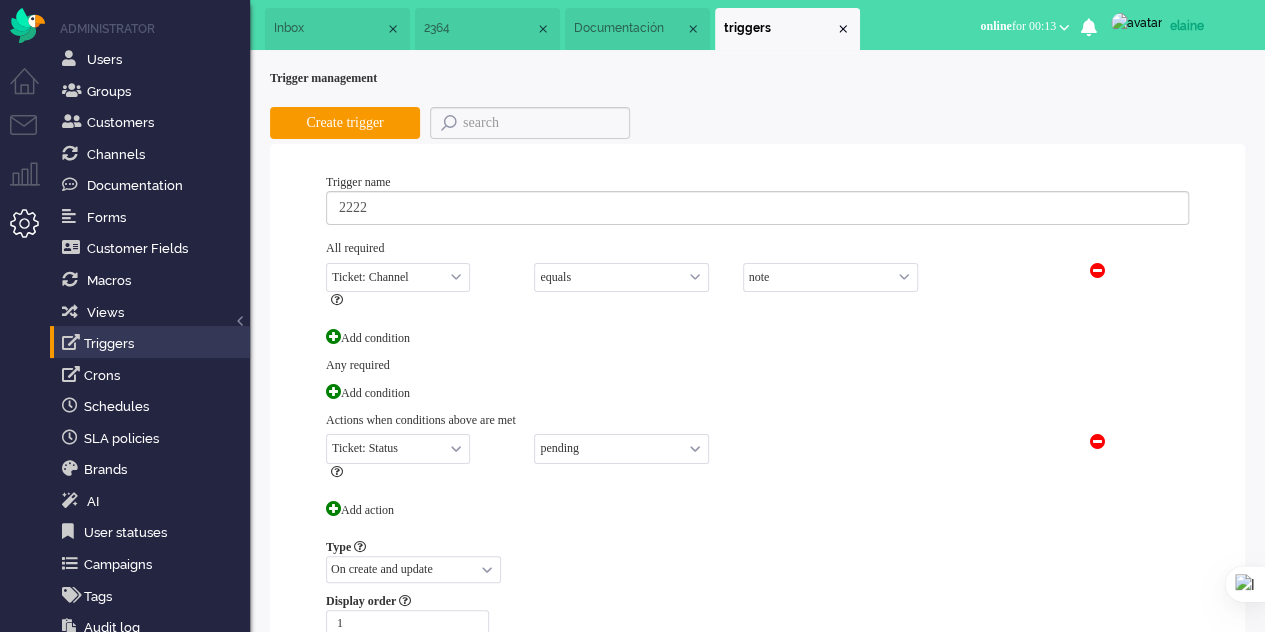 click on "Inbox" at bounding box center [329, 28] 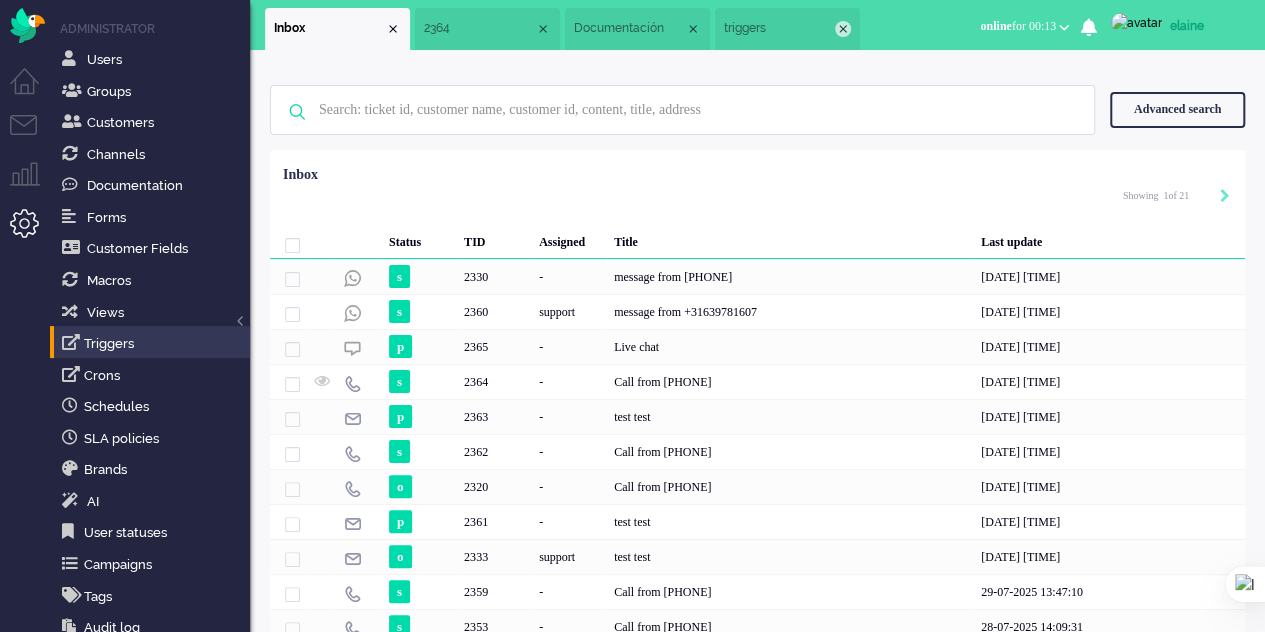 click at bounding box center [843, 29] 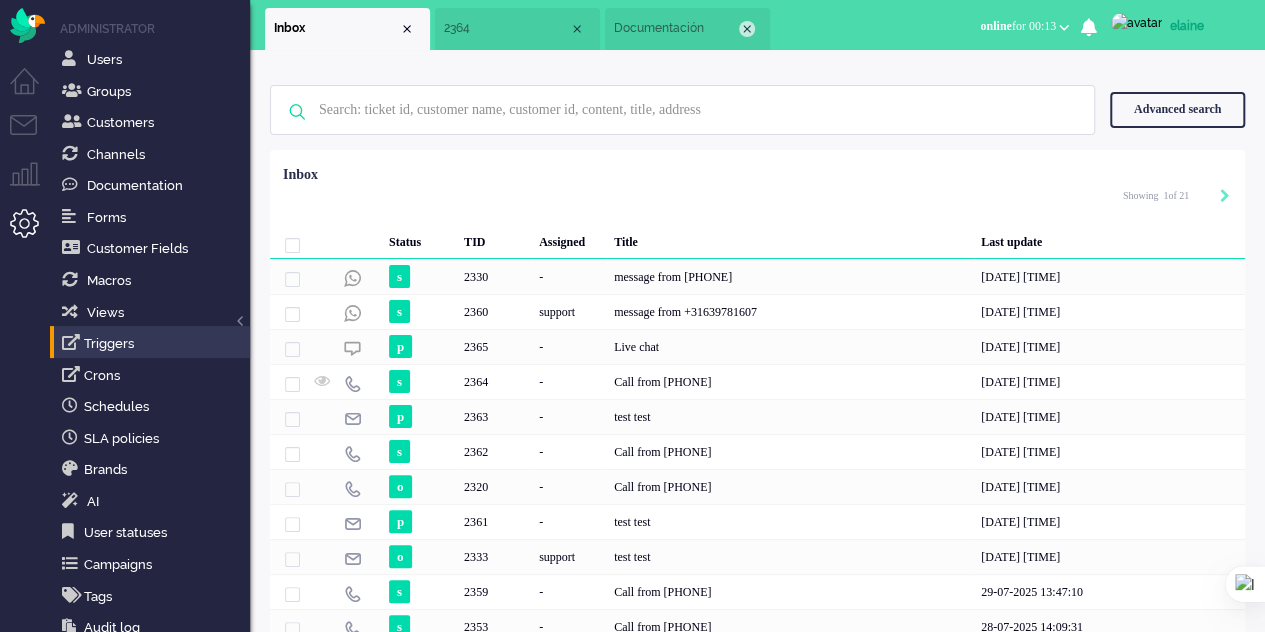 click at bounding box center [747, 29] 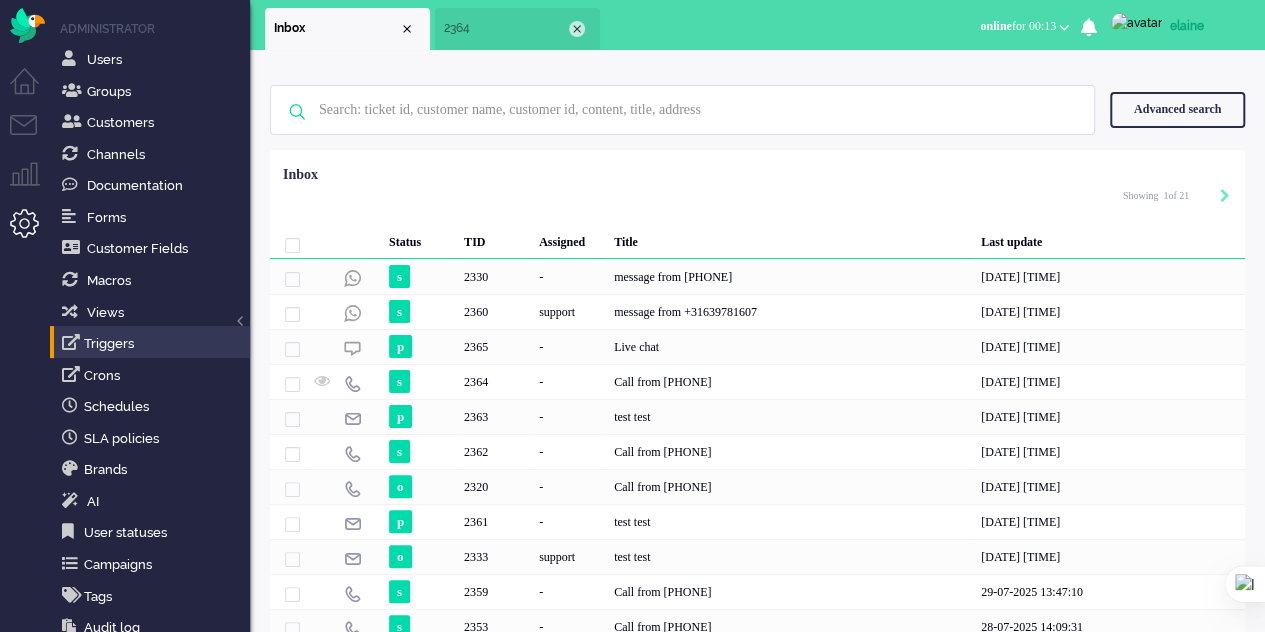 click at bounding box center (577, 29) 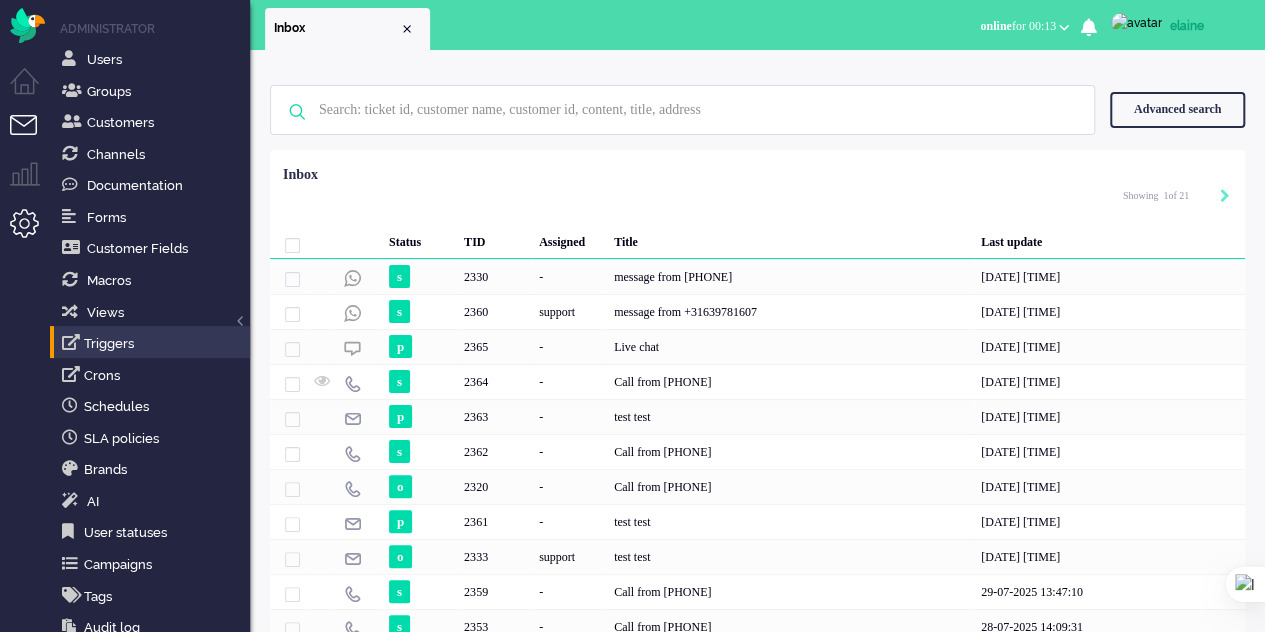click at bounding box center [32, 137] 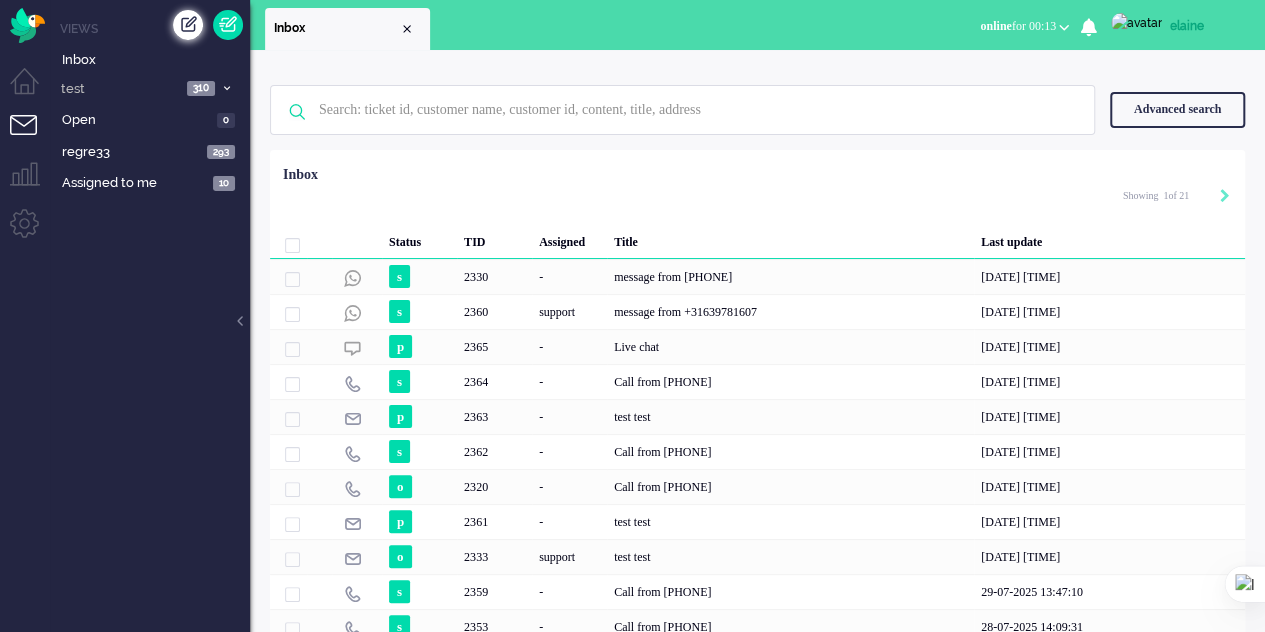 click at bounding box center (188, 25) 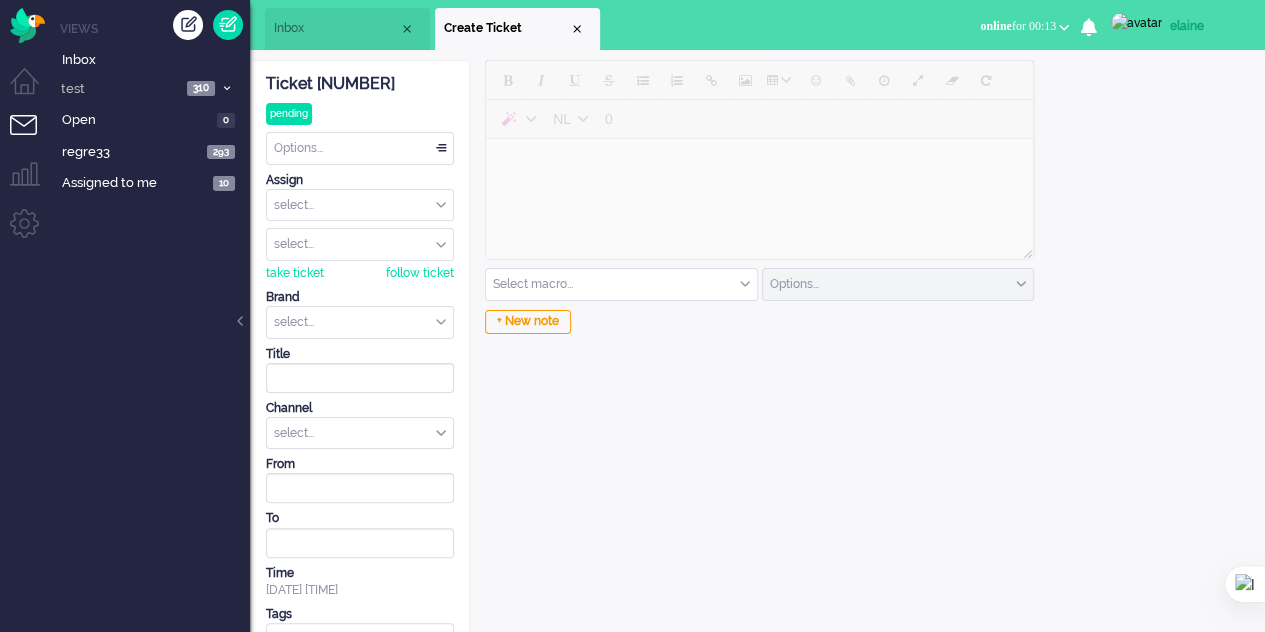 scroll, scrollTop: 0, scrollLeft: 0, axis: both 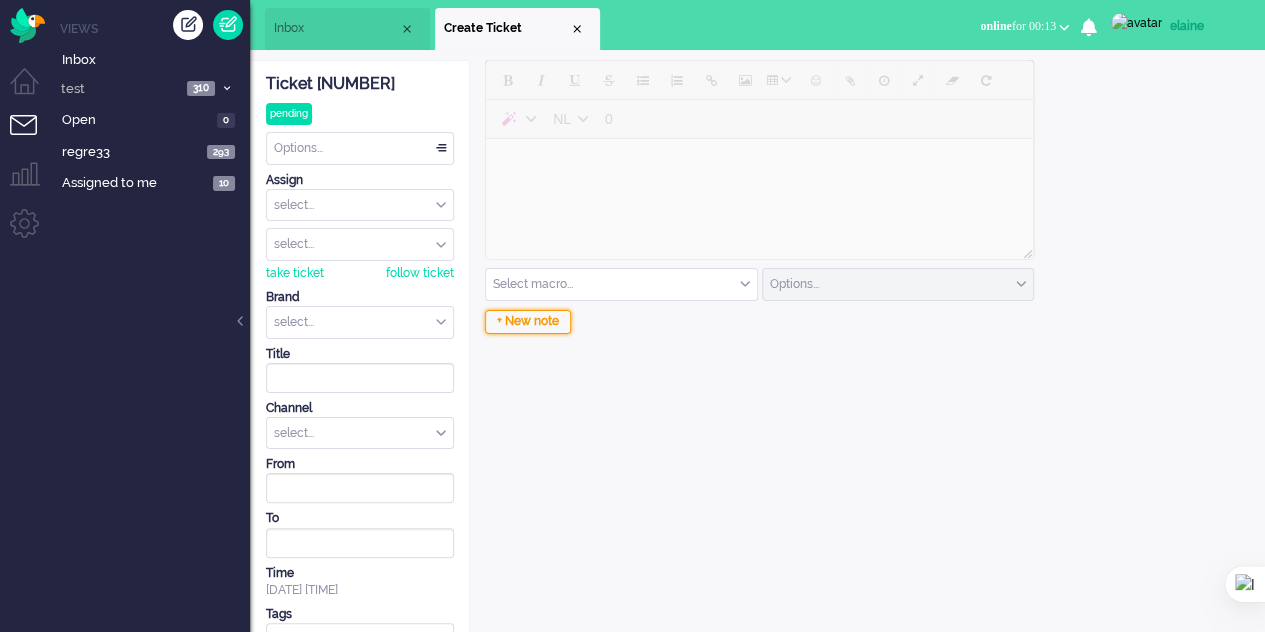 click on "+ New note" at bounding box center [528, 322] 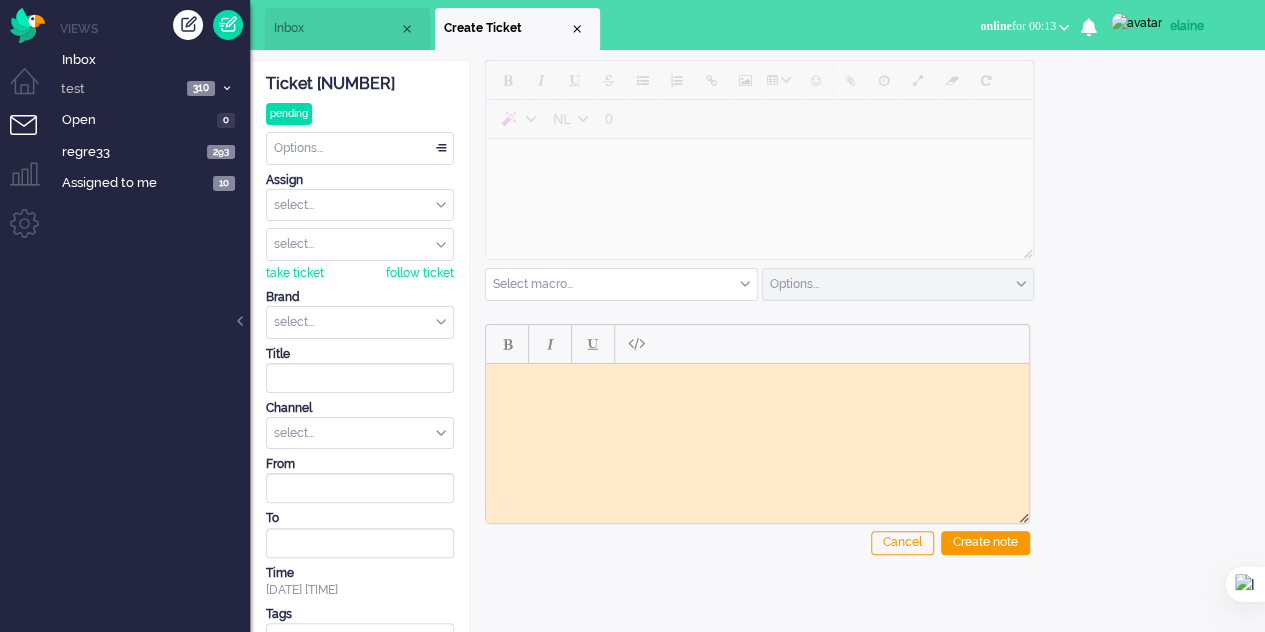 scroll, scrollTop: 0, scrollLeft: 0, axis: both 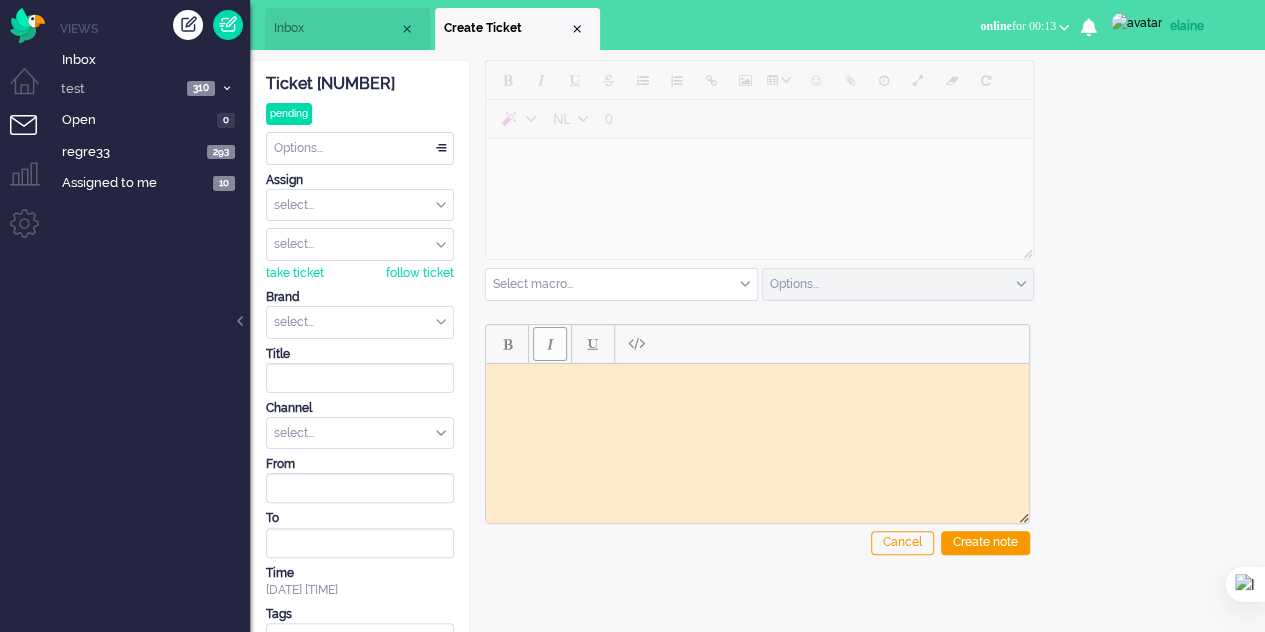 type 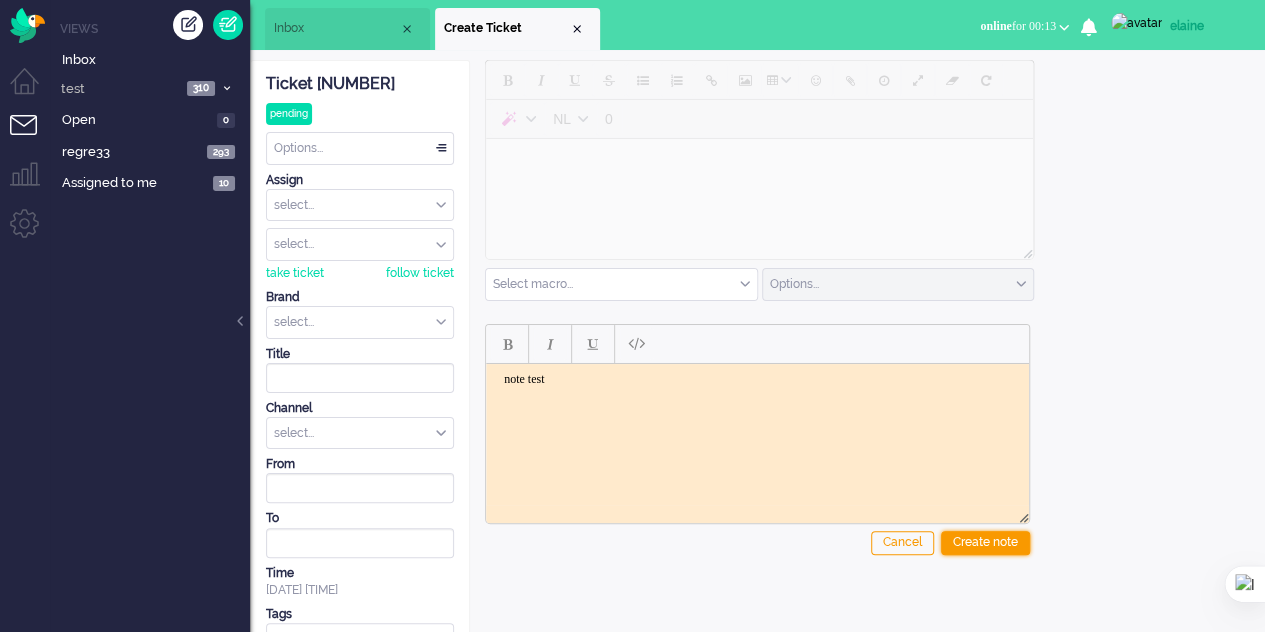click on "Create note" at bounding box center (985, 543) 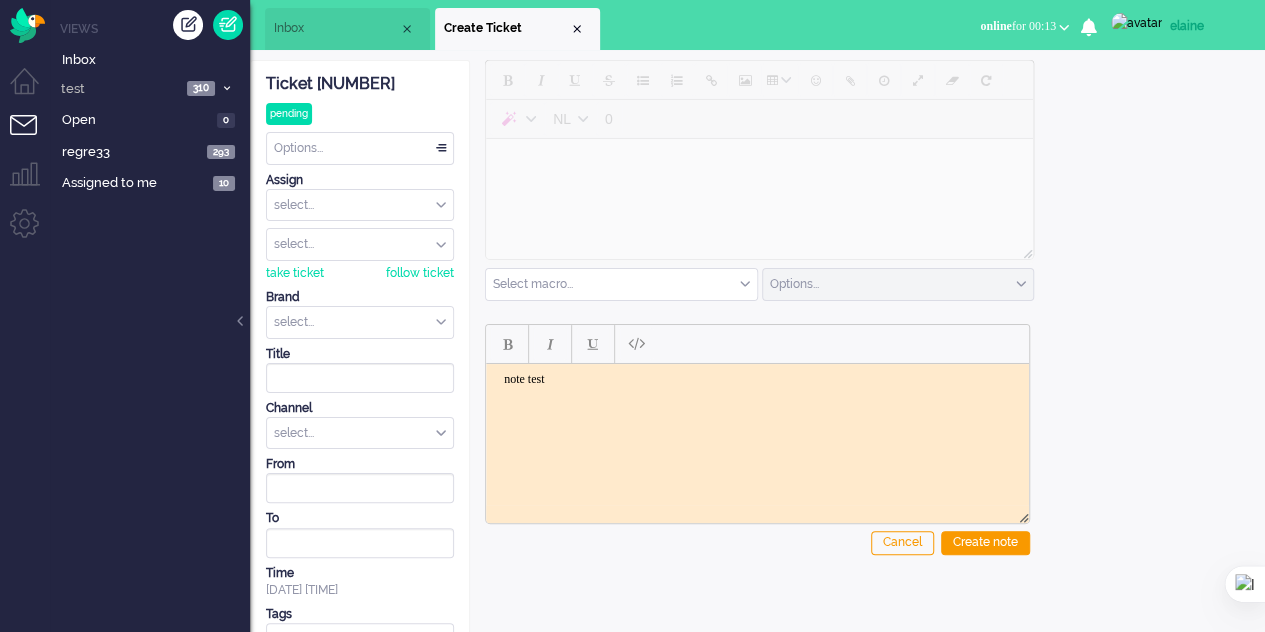 click on "select..." at bounding box center (360, 433) 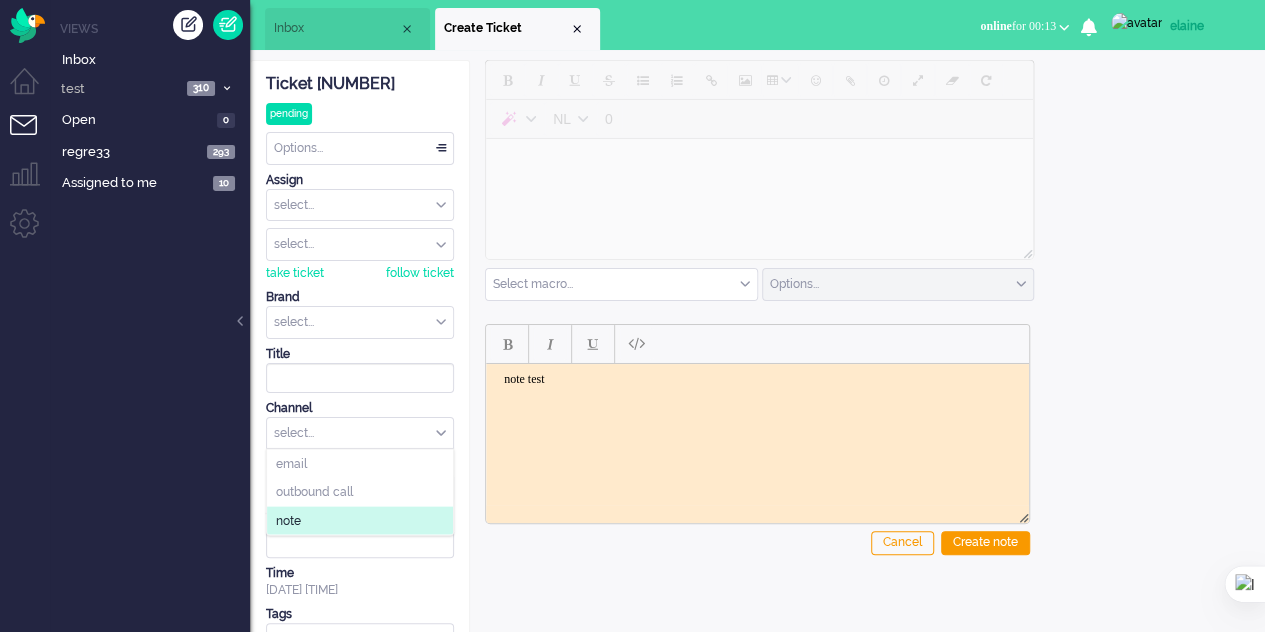 click on "note" 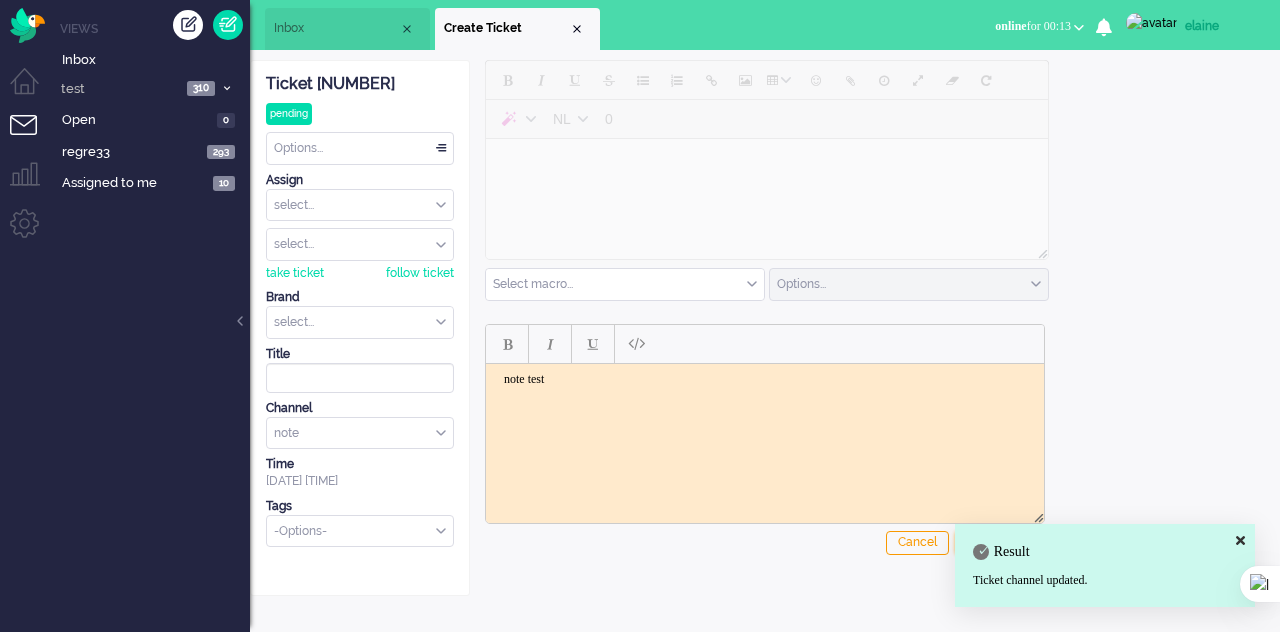 click on "Result Ticket channel updated." at bounding box center [1105, 565] 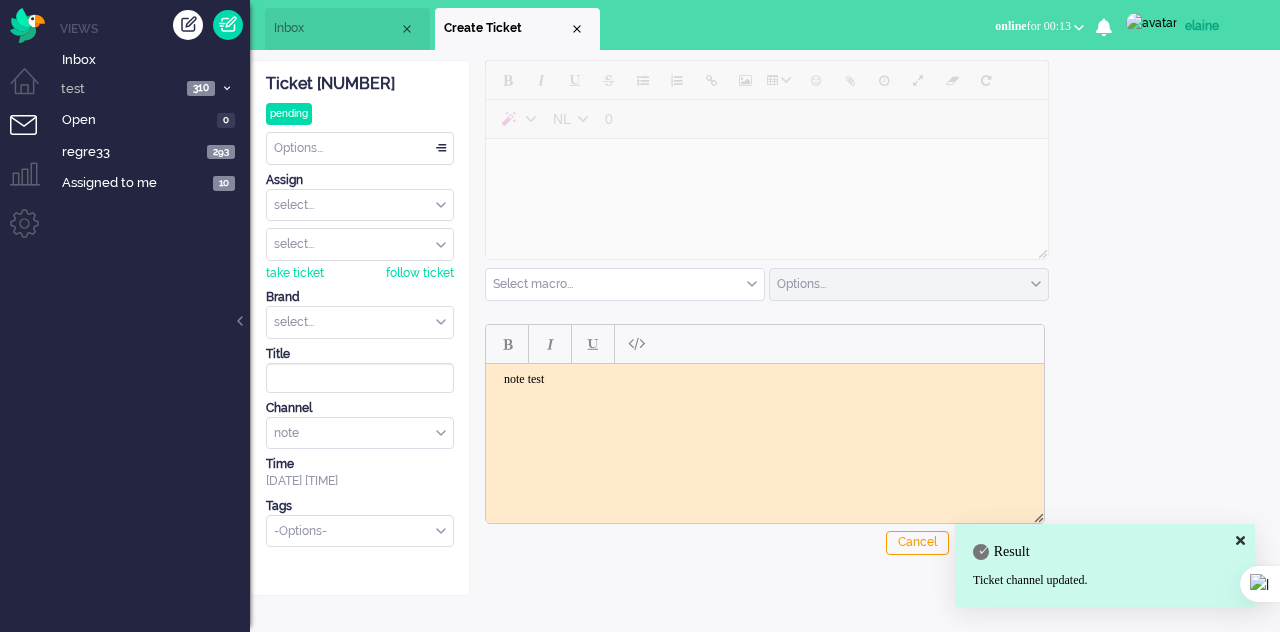 click at bounding box center (1240, 540) 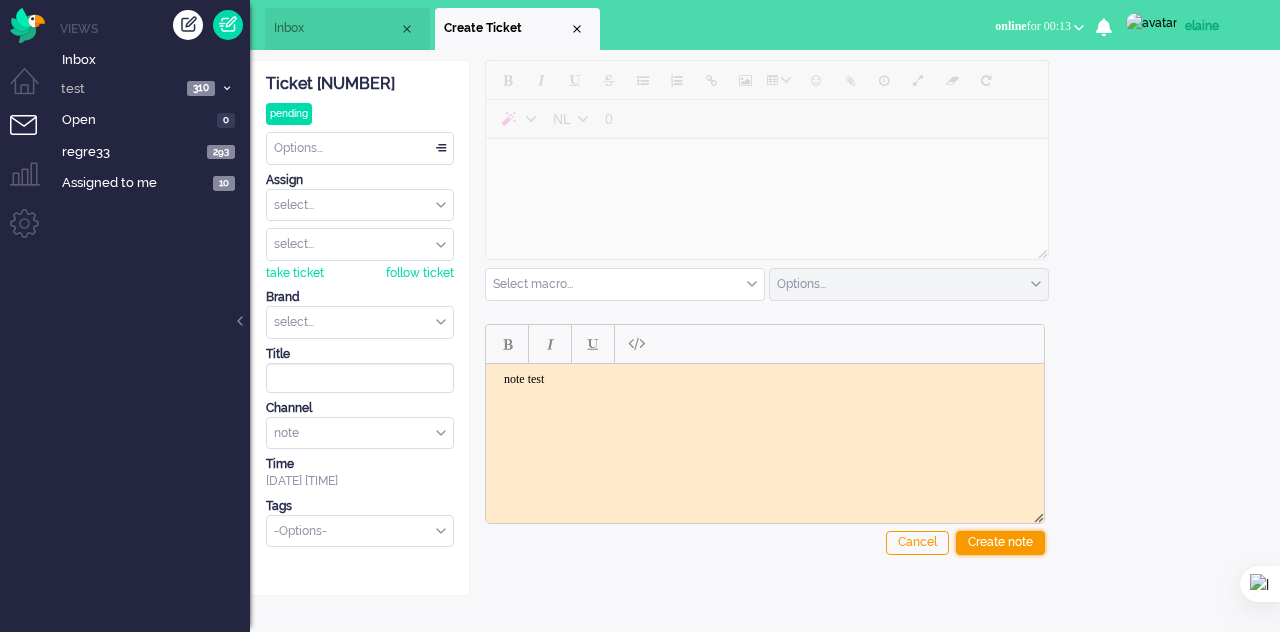 click on "Create note" at bounding box center (1000, 543) 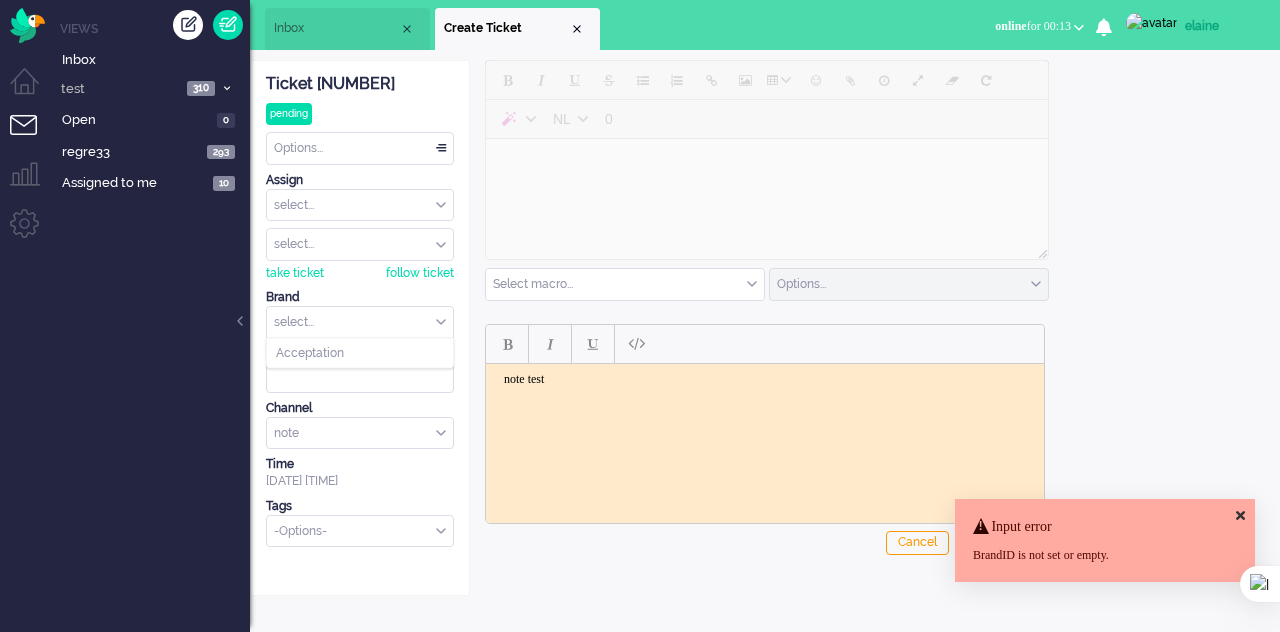 click at bounding box center (360, 322) 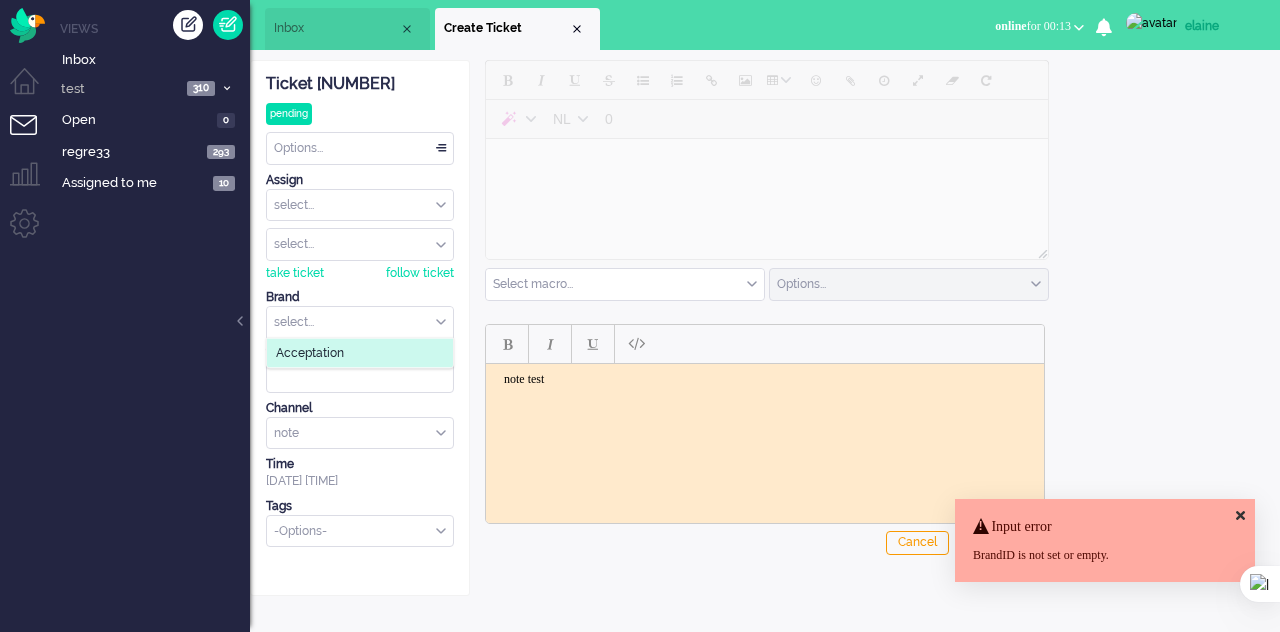 click on "Acceptation" 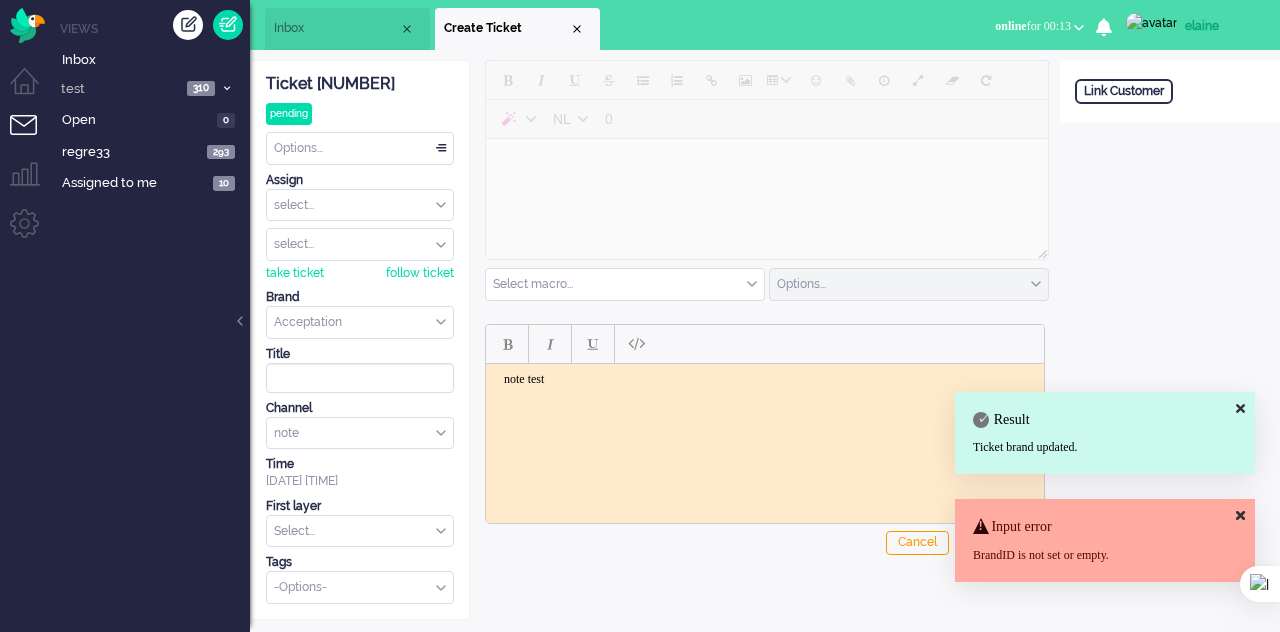 click on "Input error BrandID is not set or empty." at bounding box center (1105, 540) 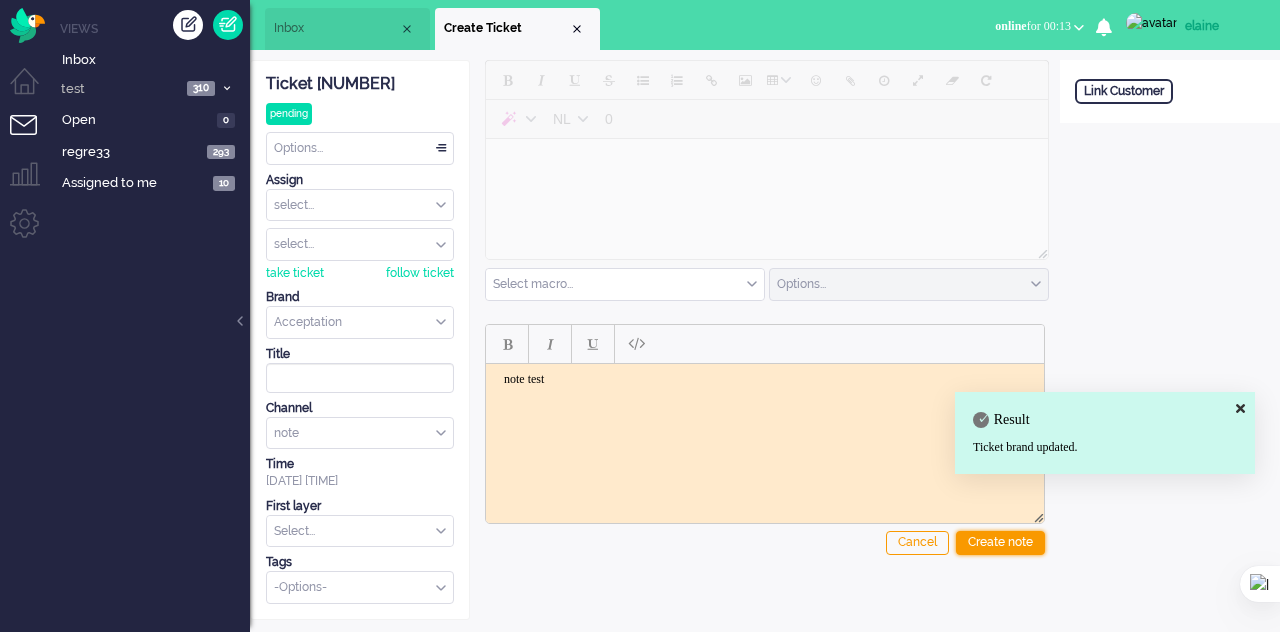 click on "Create note" at bounding box center [1000, 543] 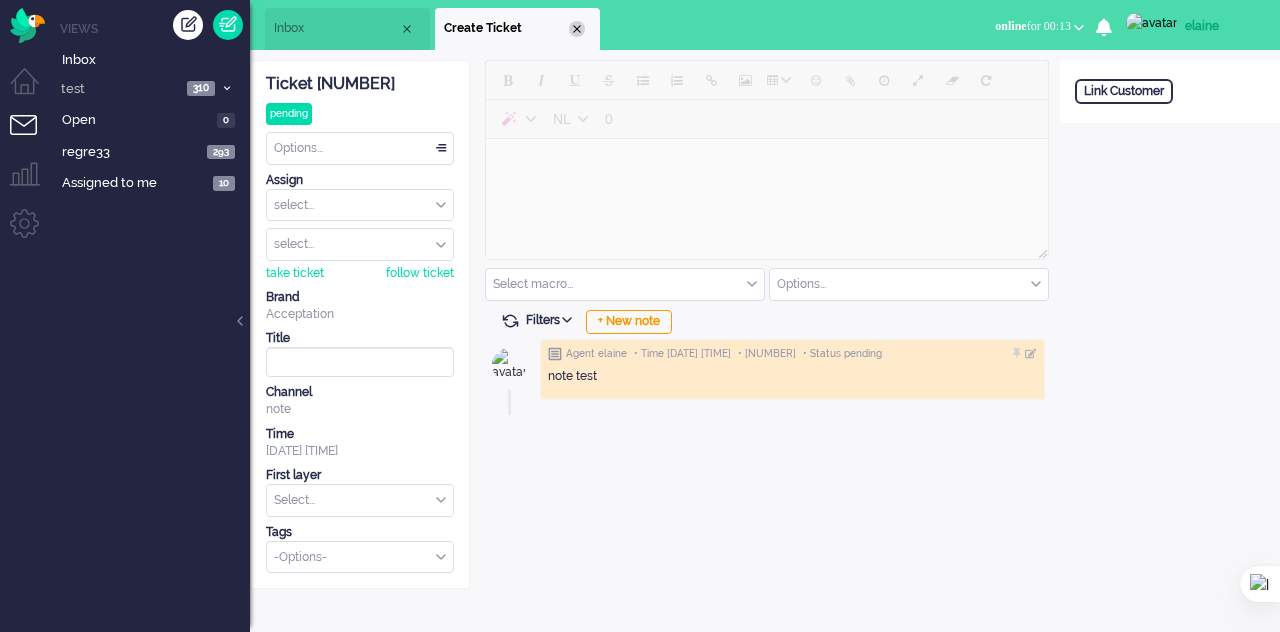 click at bounding box center (577, 29) 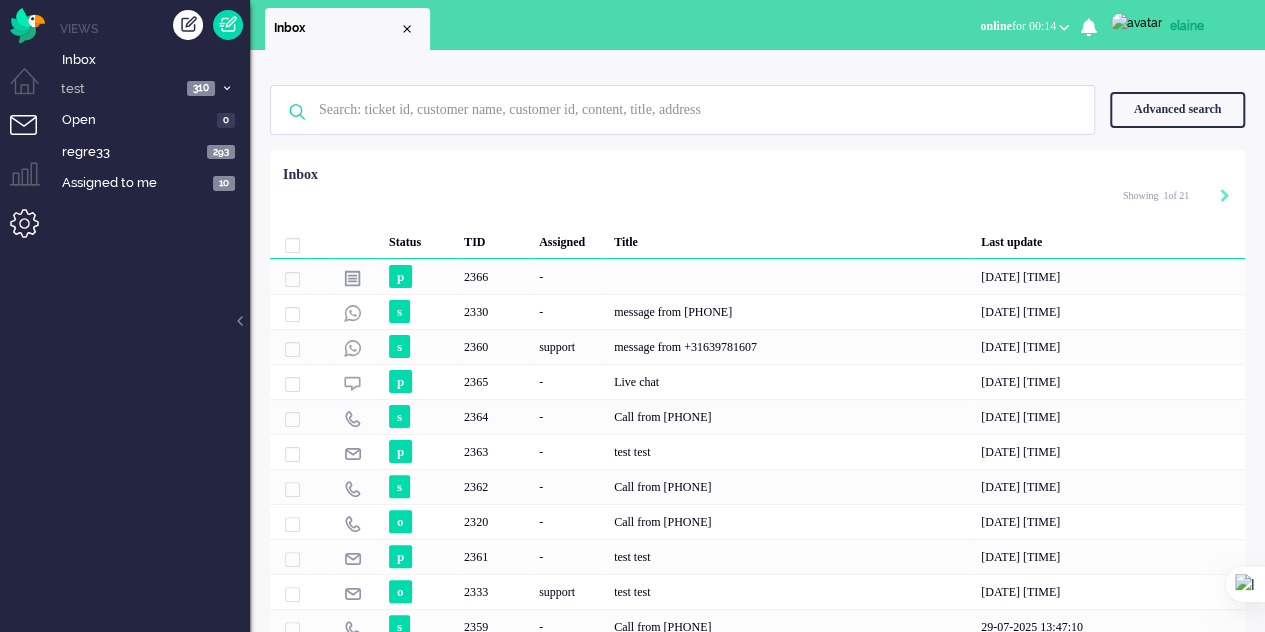click at bounding box center [32, 231] 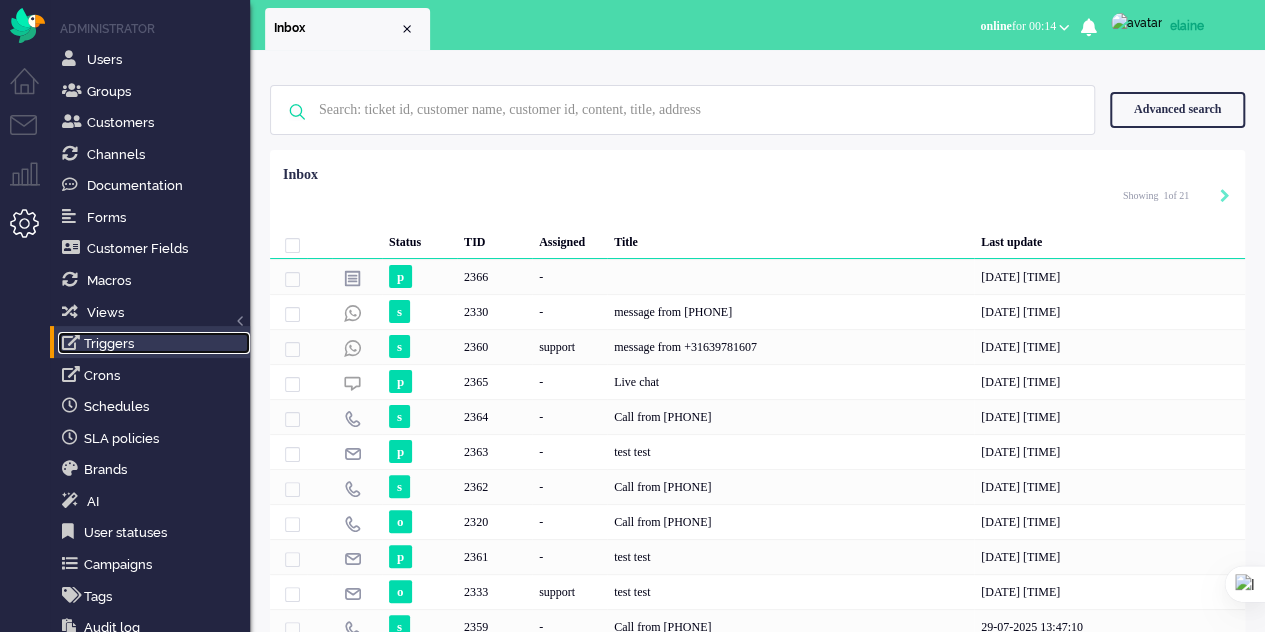 click on "Triggers" at bounding box center [154, 343] 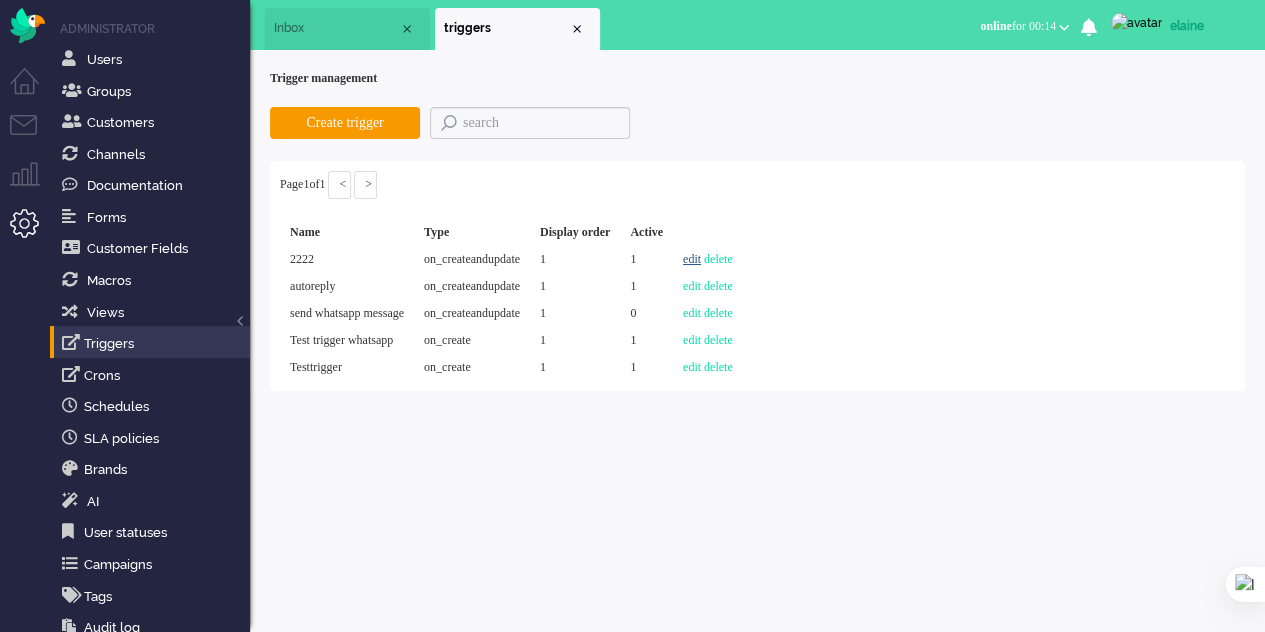 click on "edit" at bounding box center [692, 259] 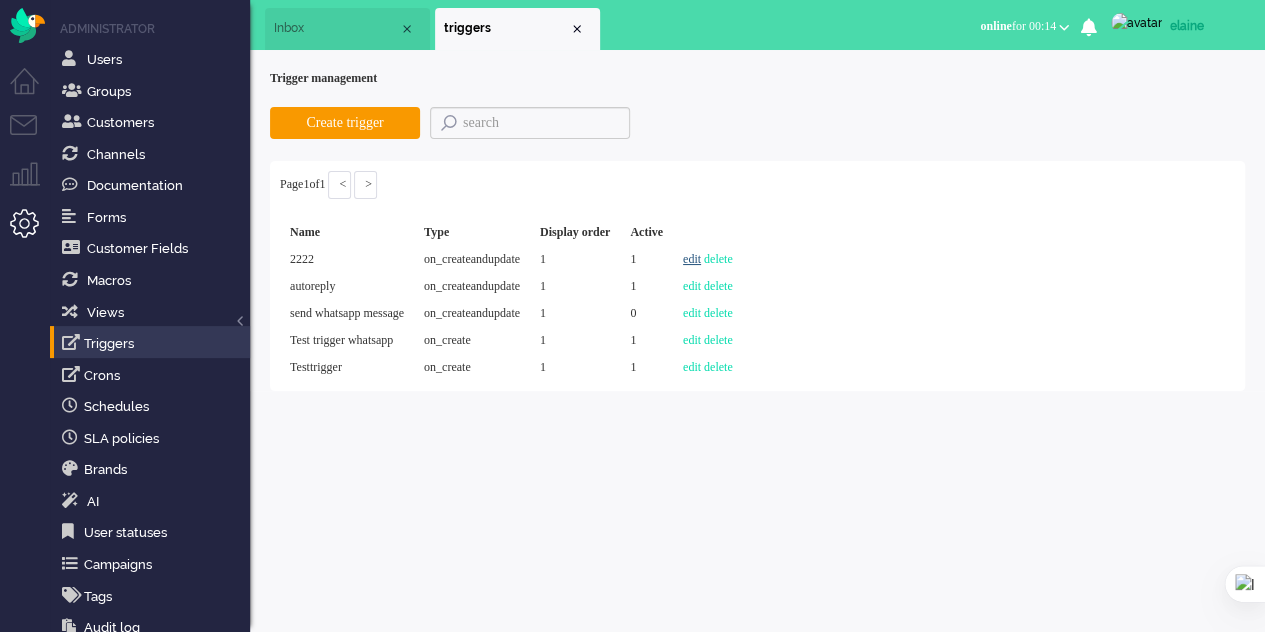 select on "channel_id" 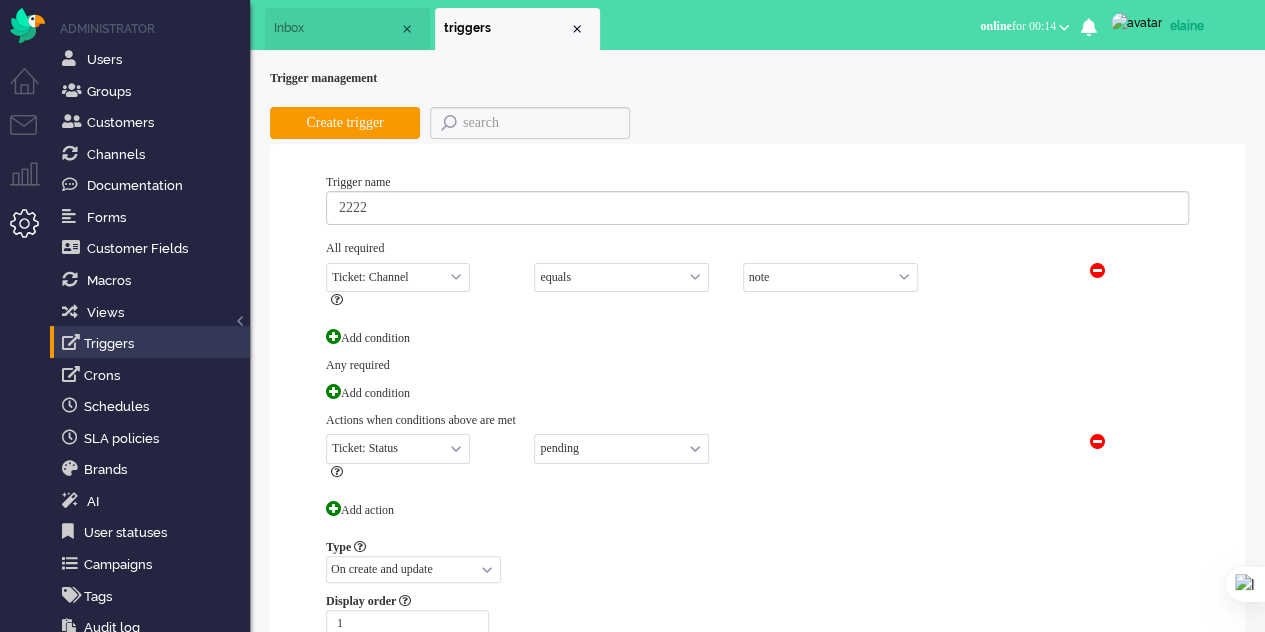click on "Select... 										 equals not equals" at bounding box center [621, 277] 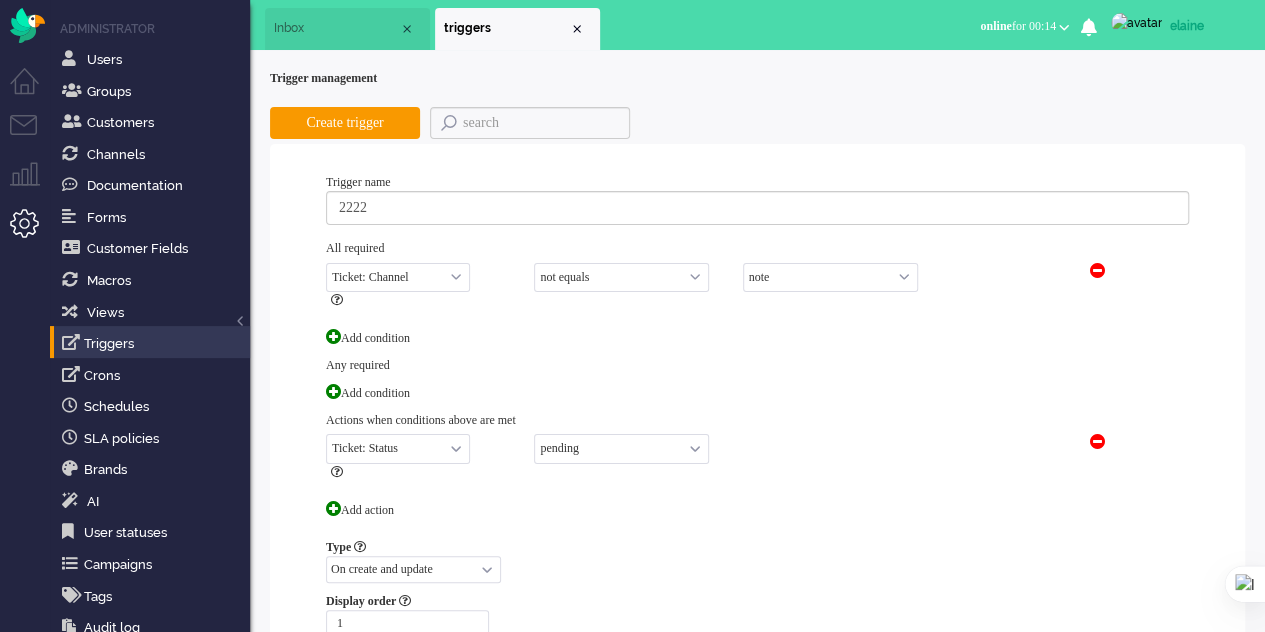 click on "Select... 										 equals not equals" at bounding box center (621, 277) 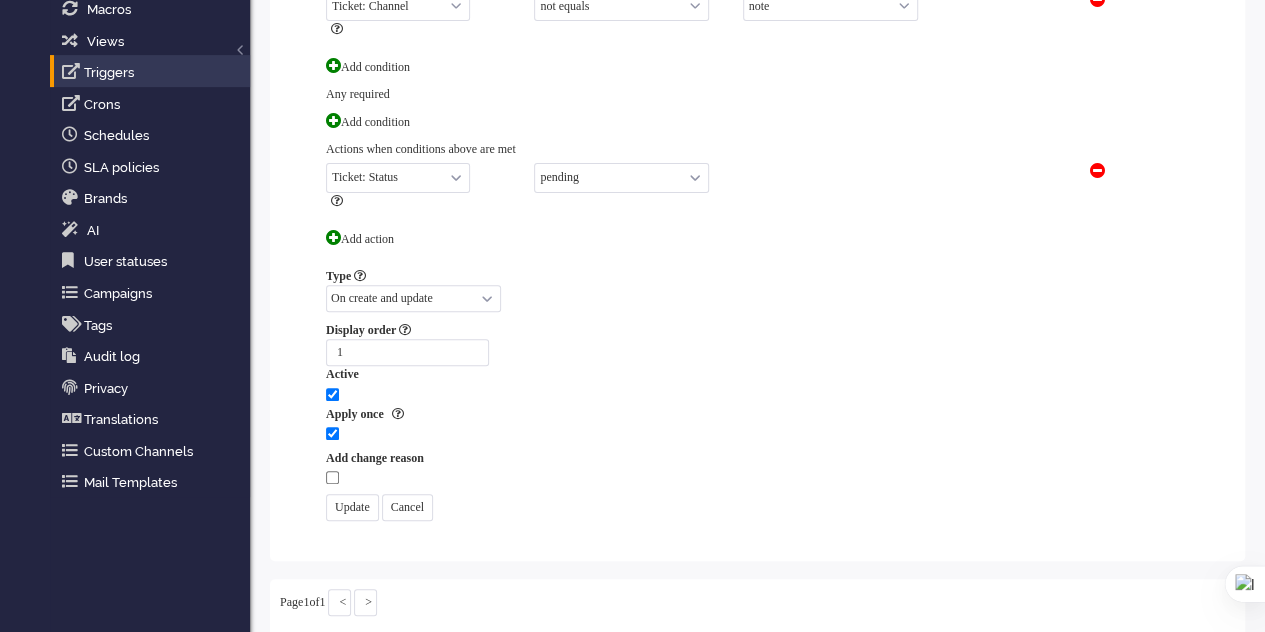 scroll, scrollTop: 300, scrollLeft: 0, axis: vertical 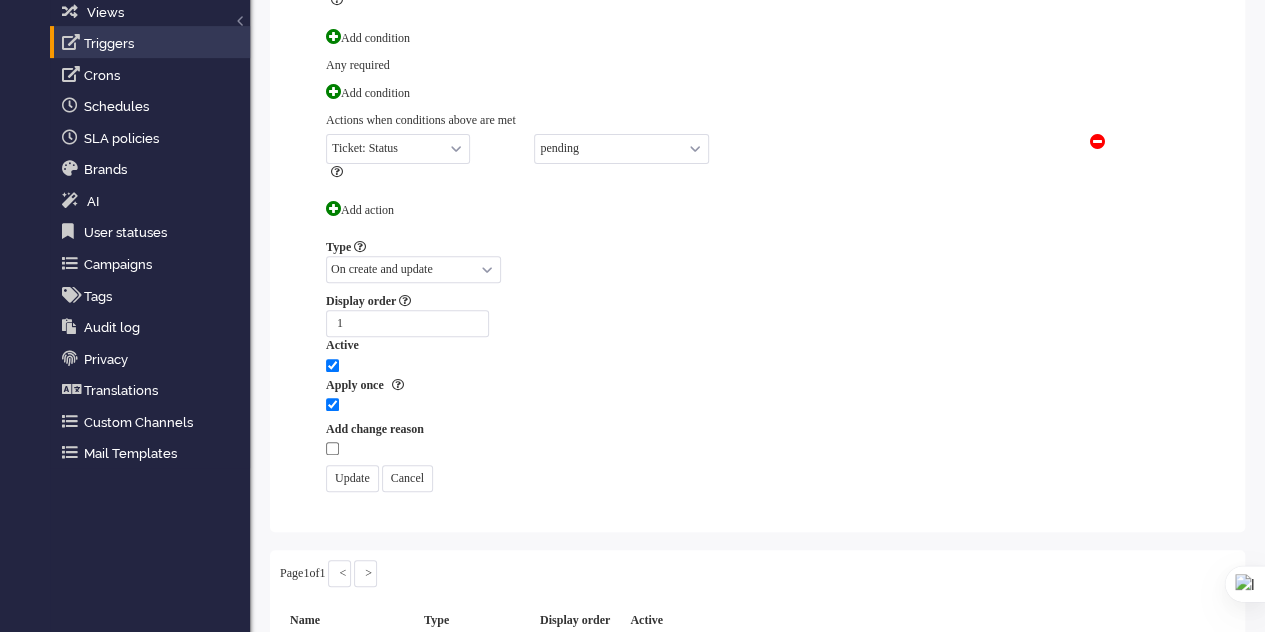 click on "new open pending holding solved closed" at bounding box center [621, 148] 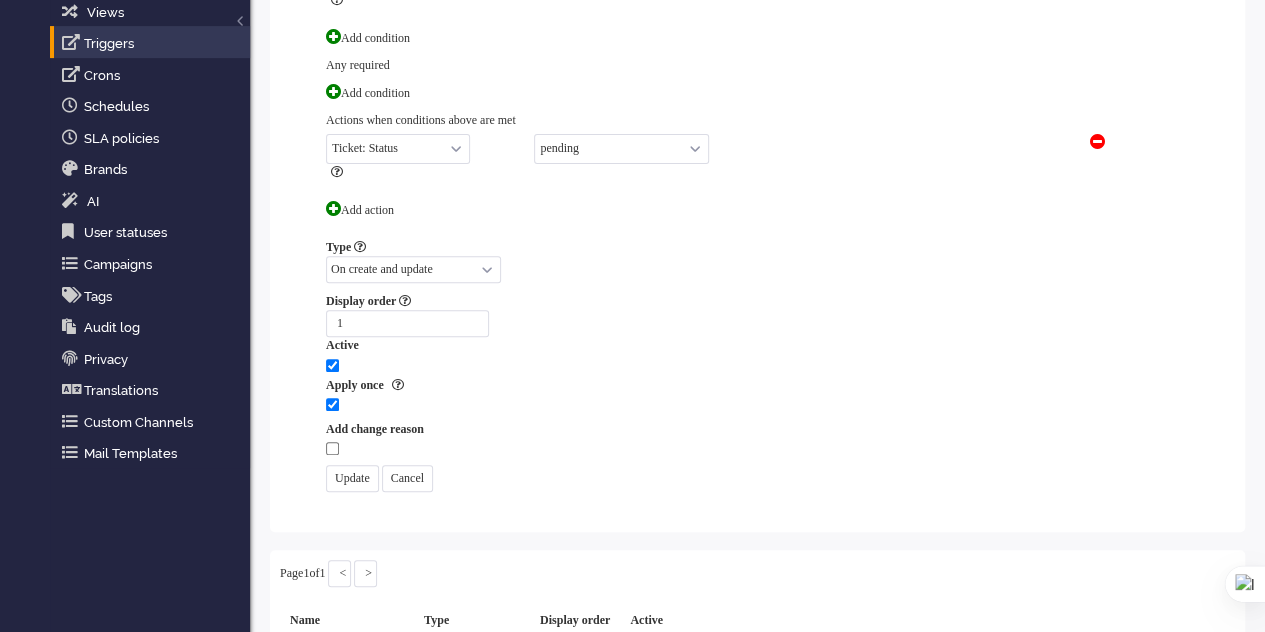 select on "new" 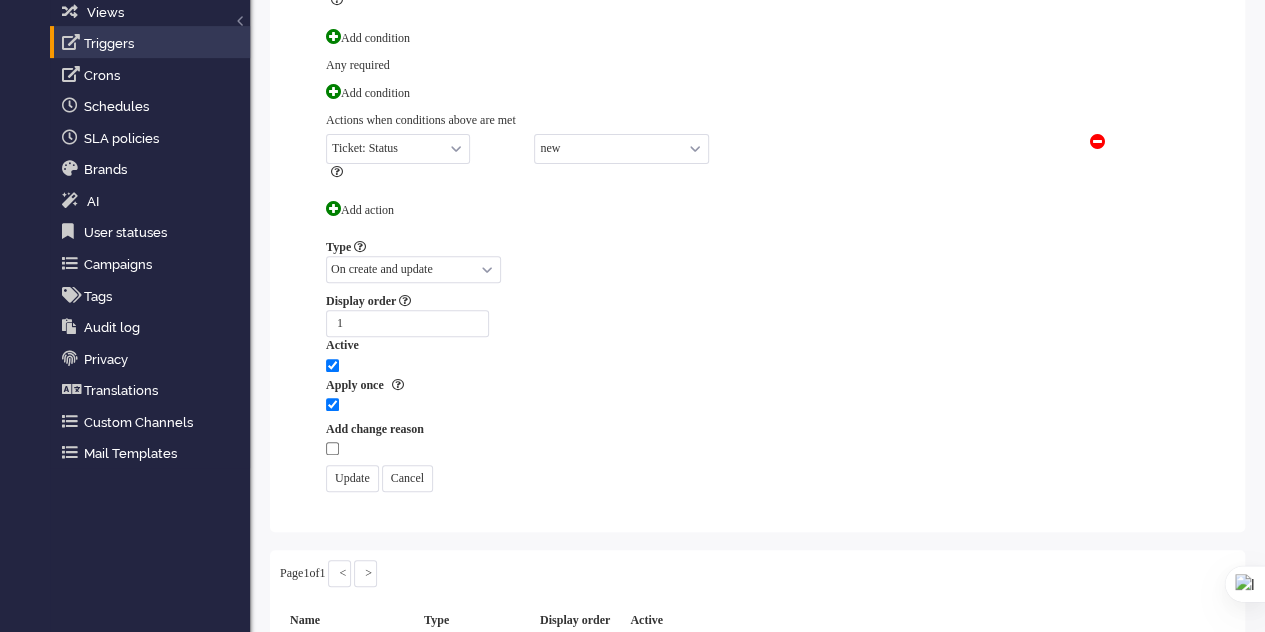 click on "Update" at bounding box center [352, 478] 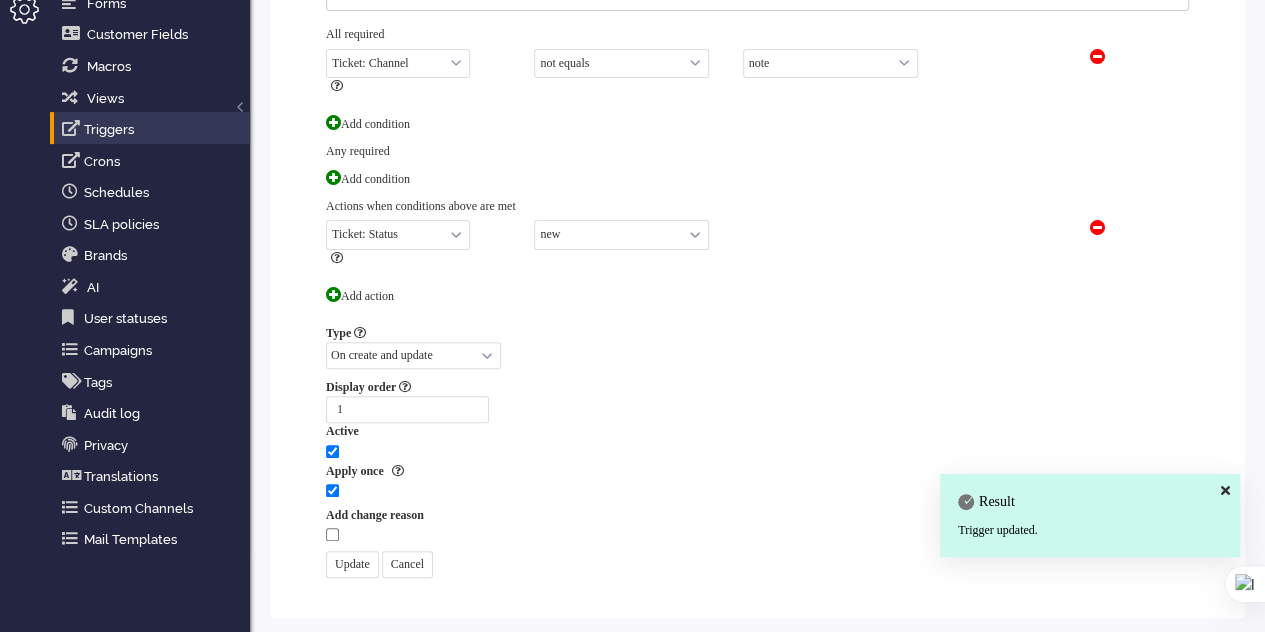 scroll, scrollTop: 0, scrollLeft: 0, axis: both 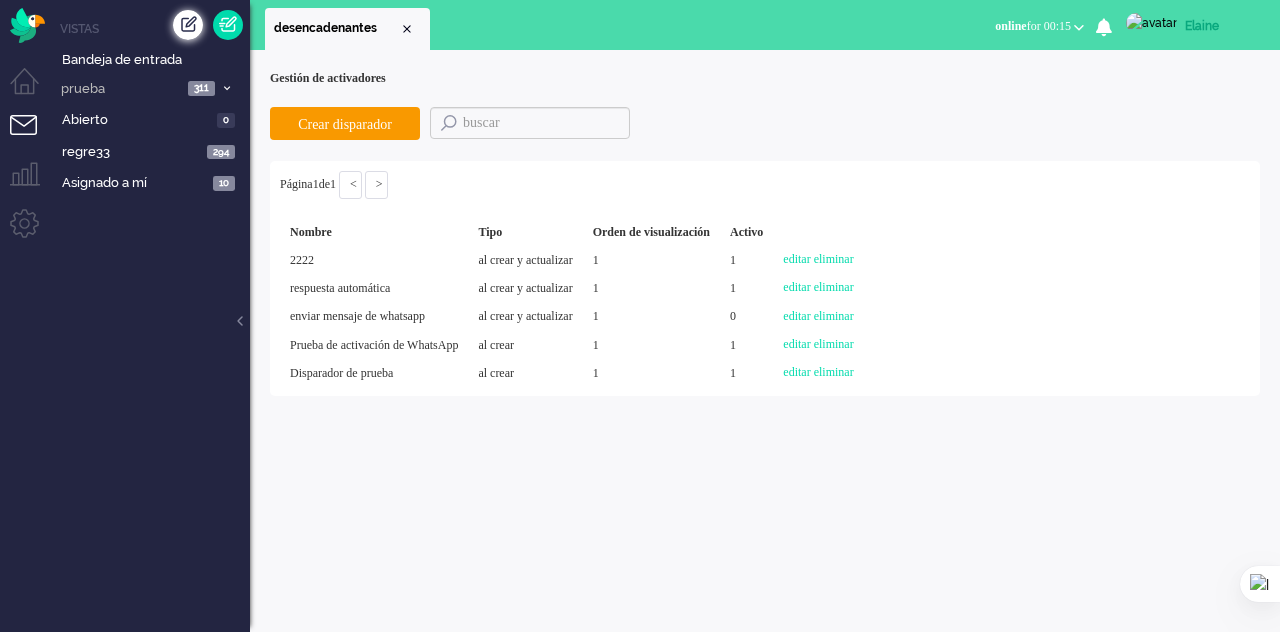 click at bounding box center (188, 25) 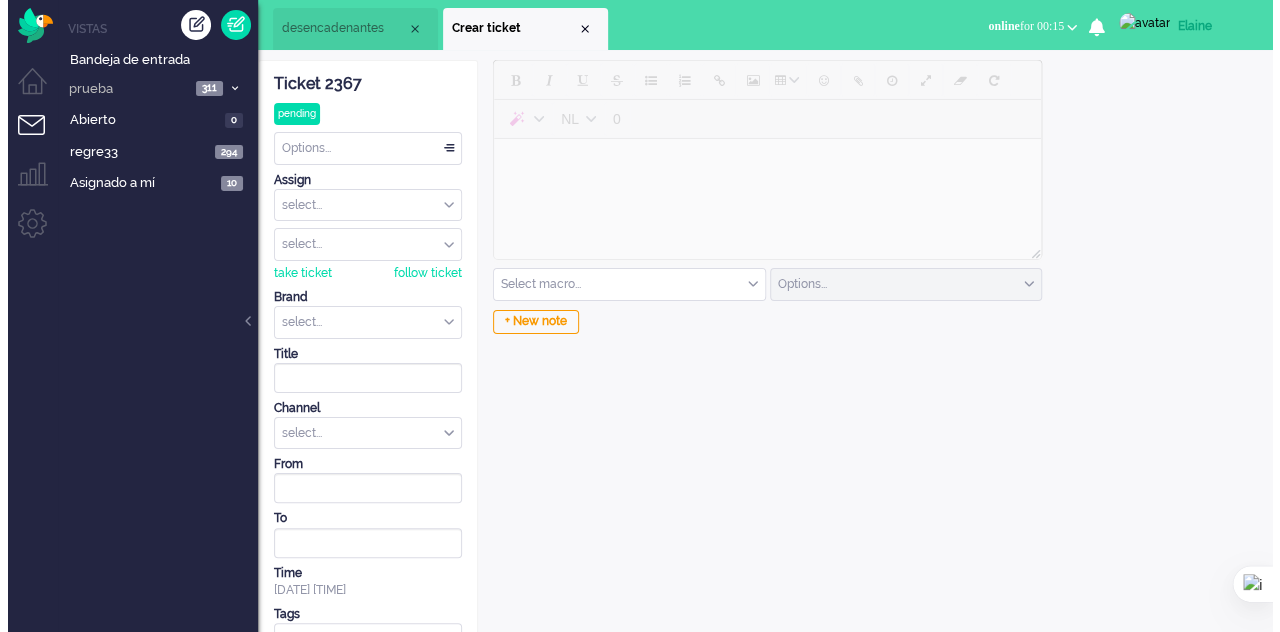 scroll, scrollTop: 0, scrollLeft: 0, axis: both 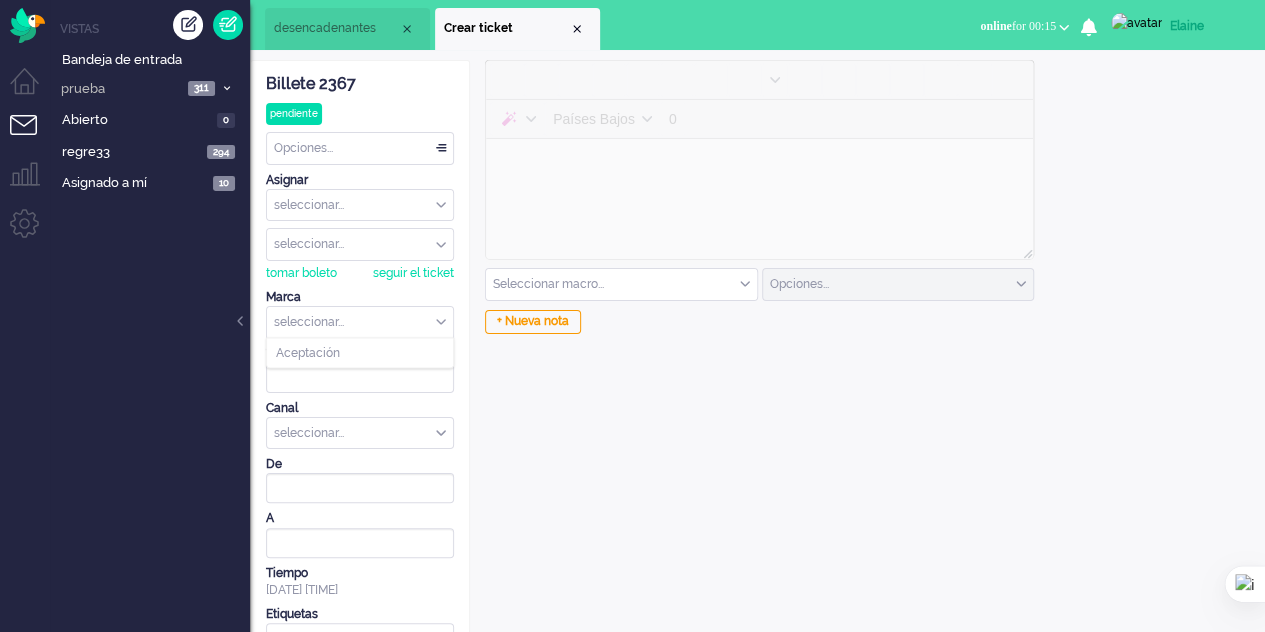 click at bounding box center (360, 322) 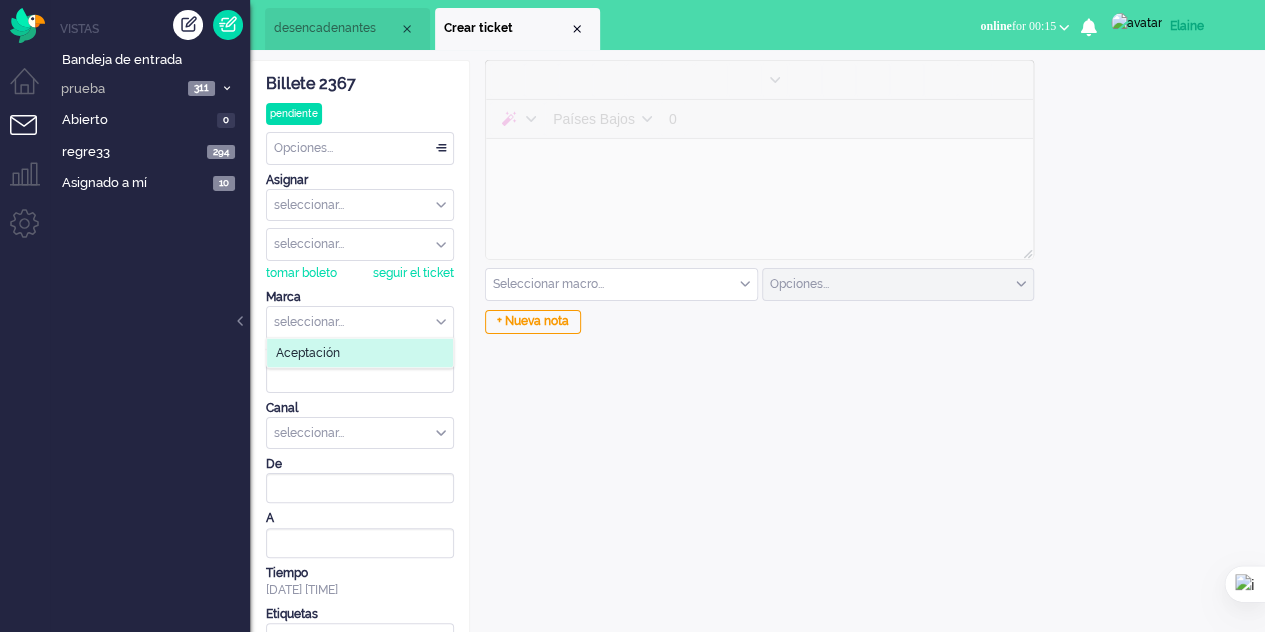 click on "Aceptación" 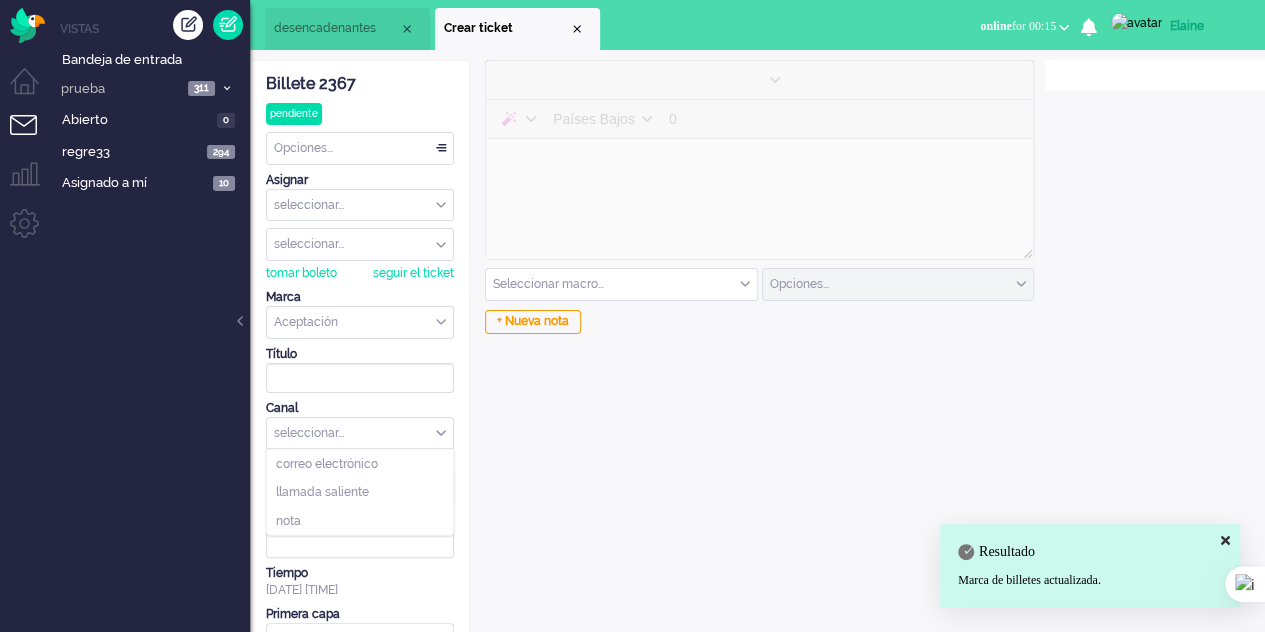 click on "seleccionar..." at bounding box center [360, 433] 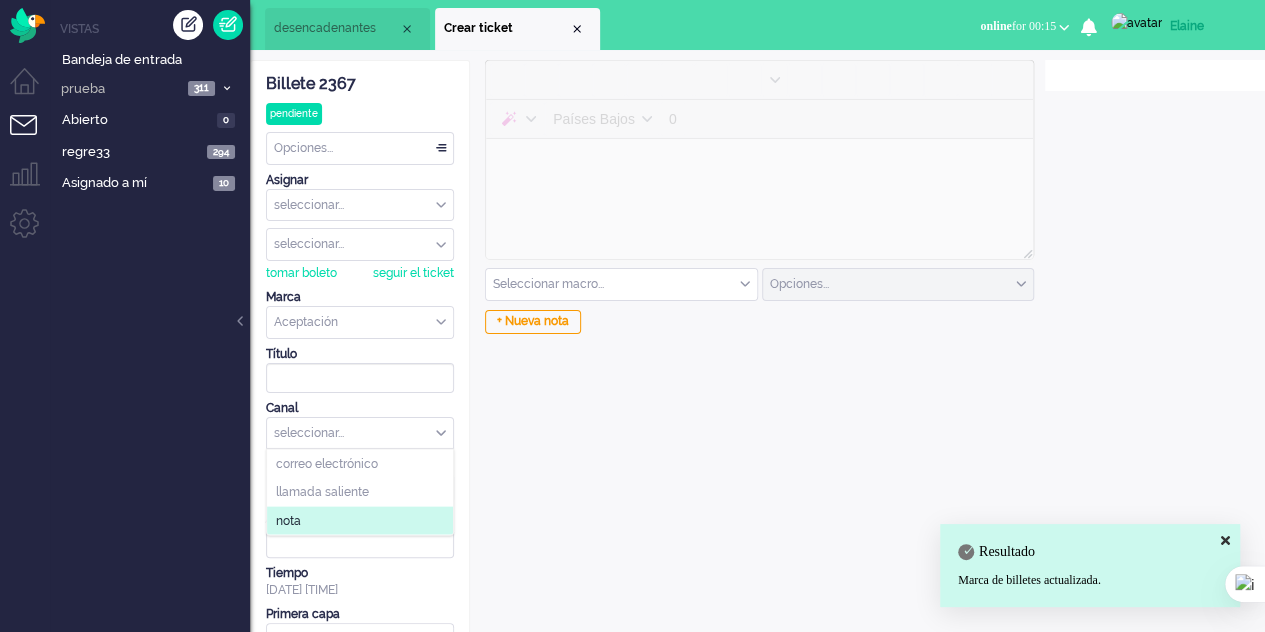 click on "nota" 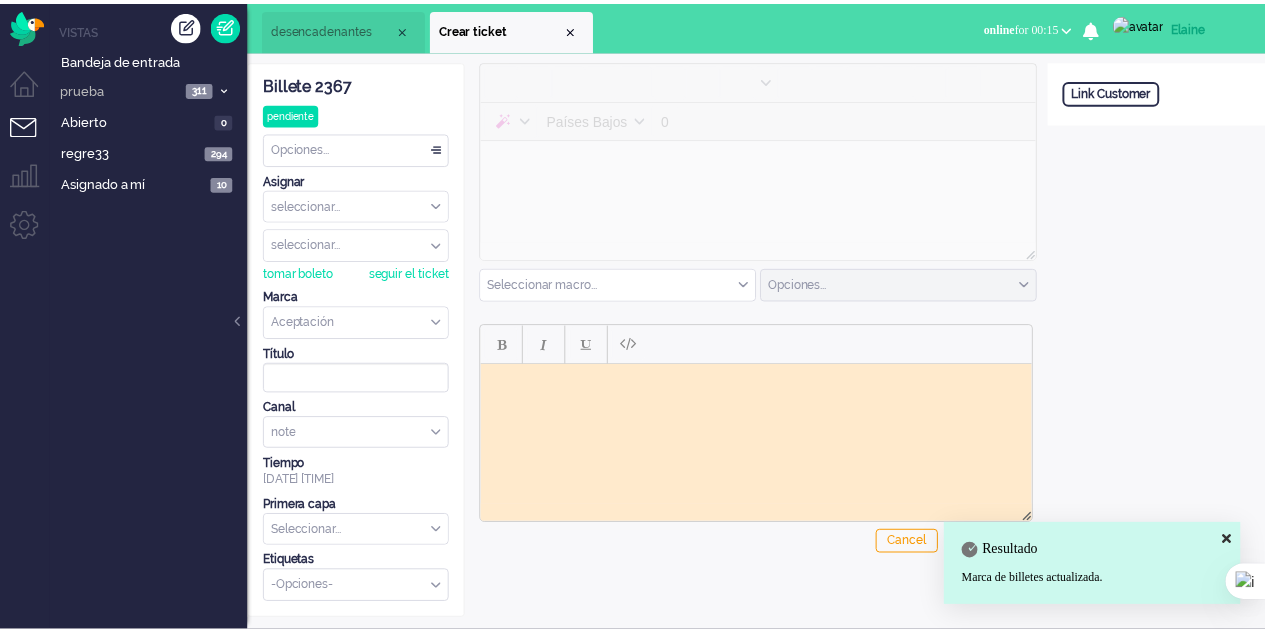scroll, scrollTop: 0, scrollLeft: 0, axis: both 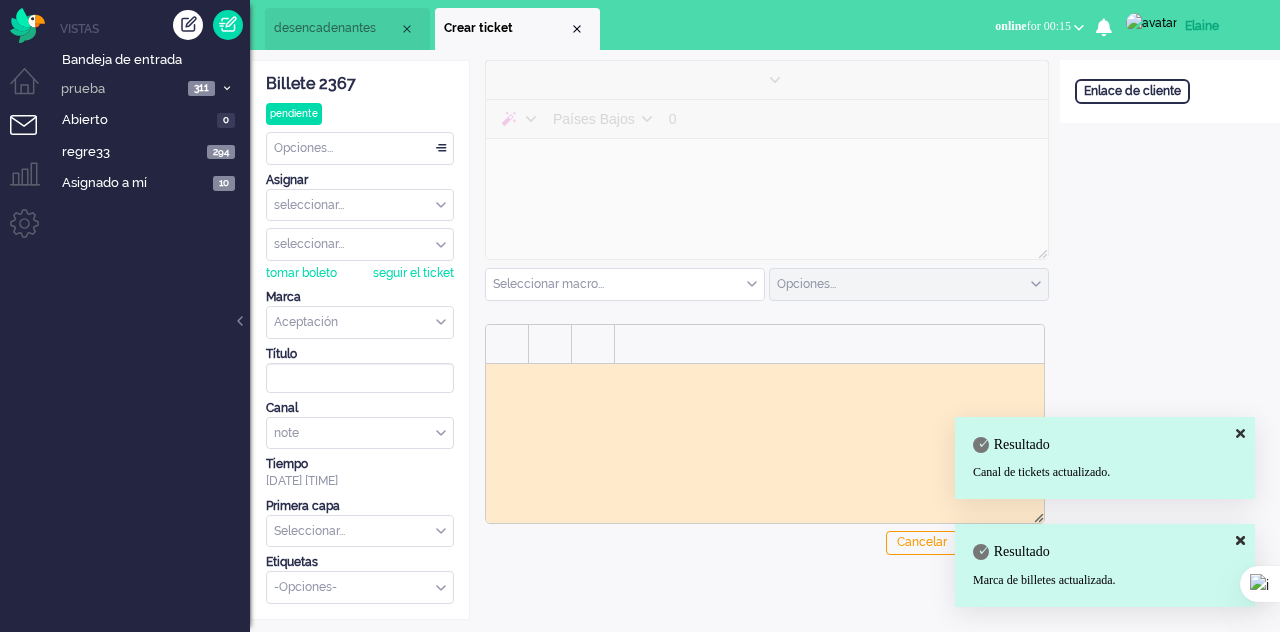 type 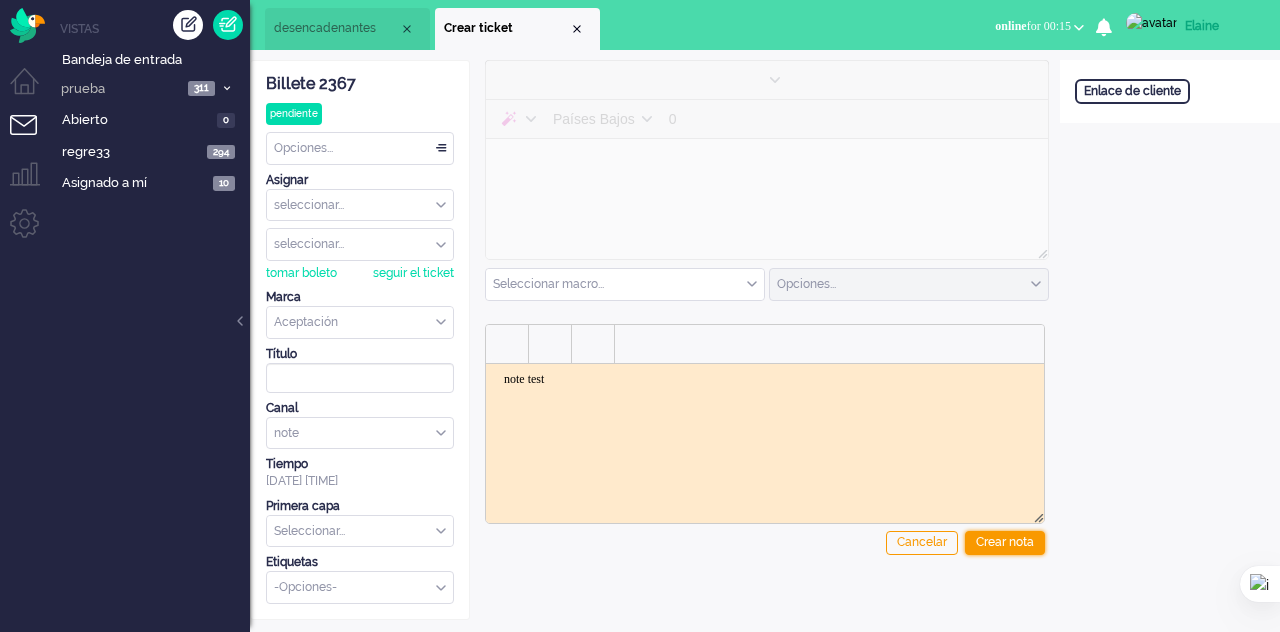 click on "Crear nota" at bounding box center [1005, 542] 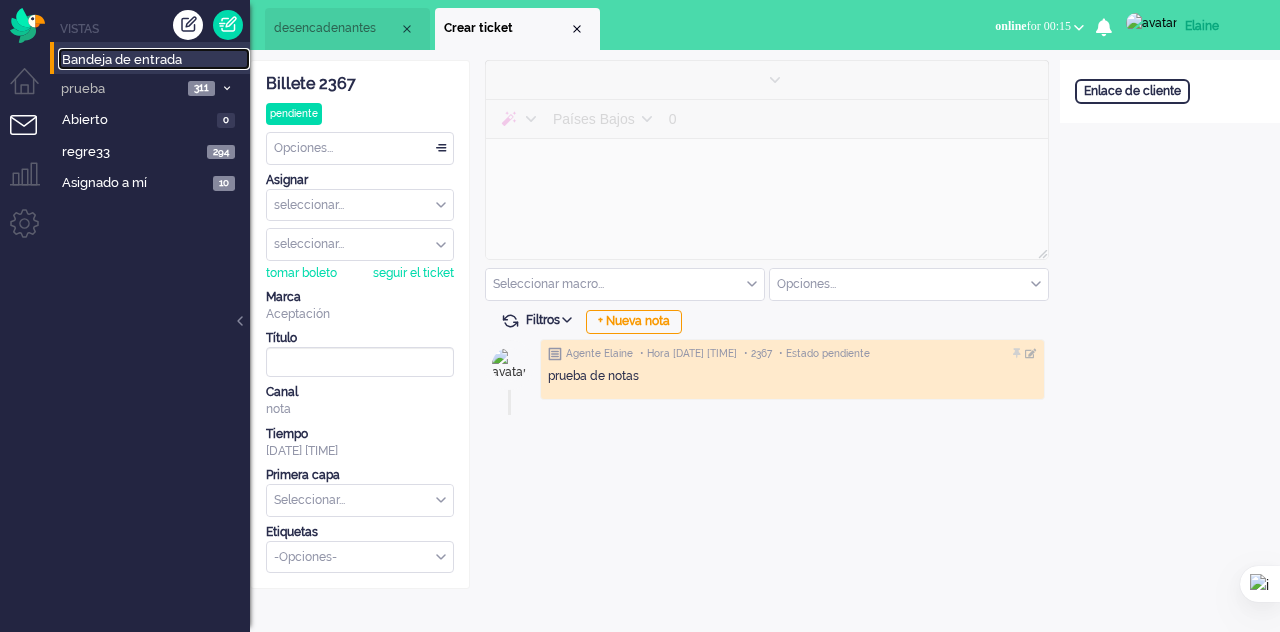 click on "Bandeja de entrada" at bounding box center (122, 59) 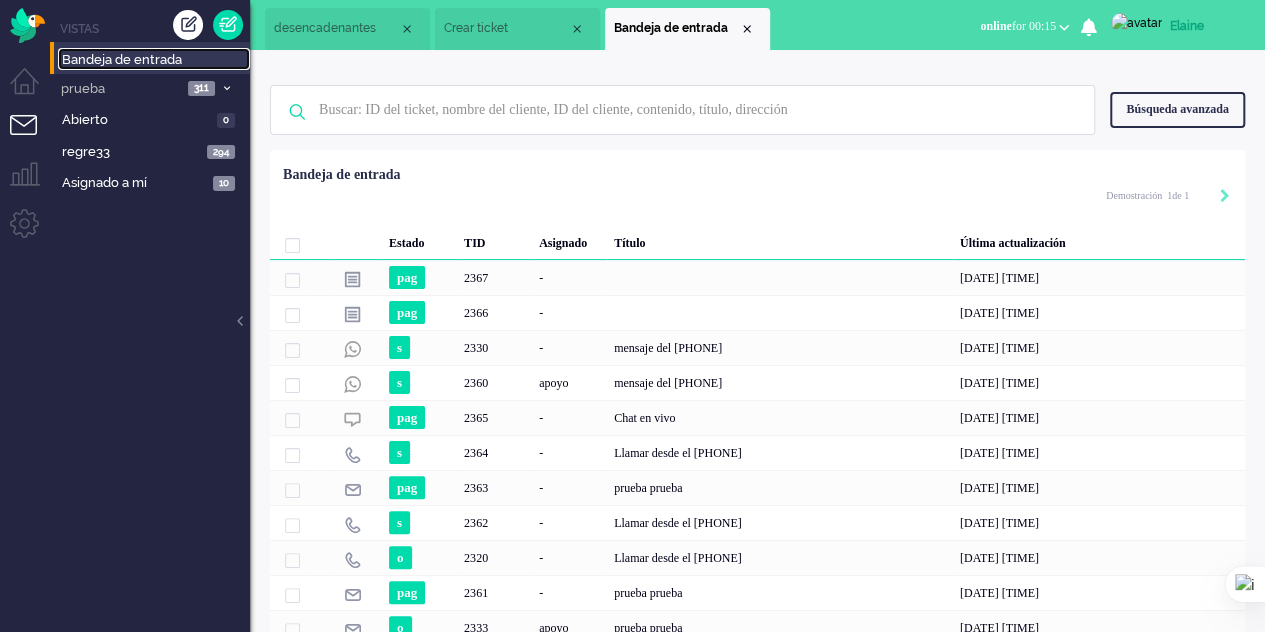 click on "desencadenantes" at bounding box center [347, 29] 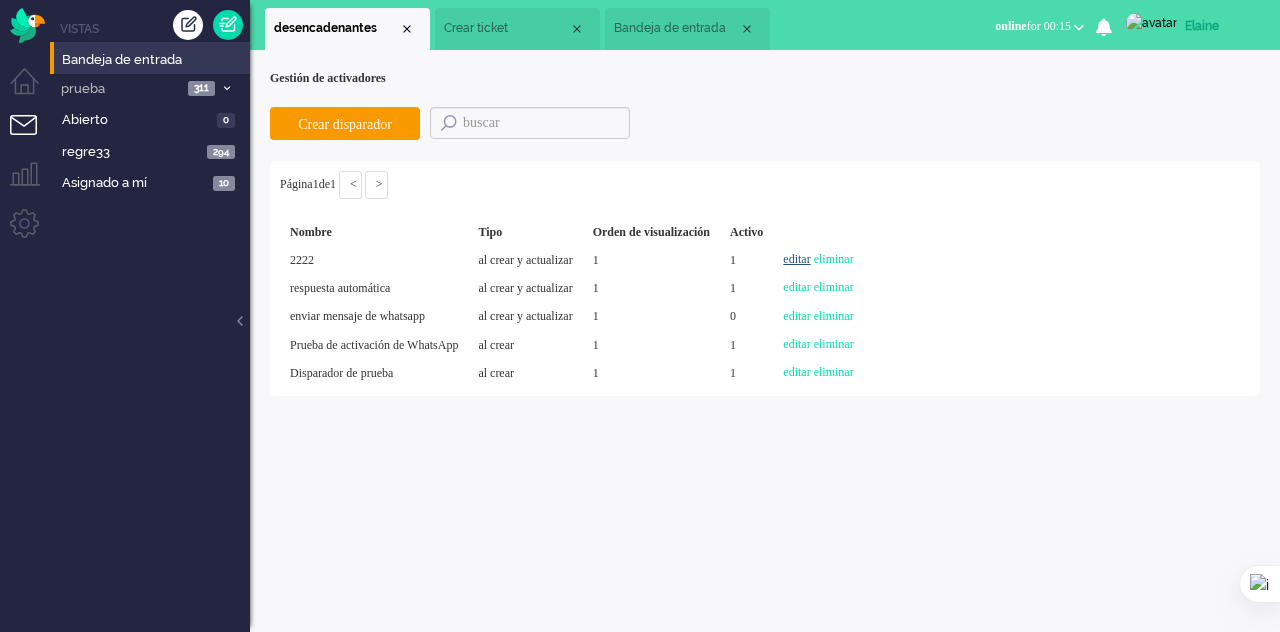 click on "editar" at bounding box center (796, 259) 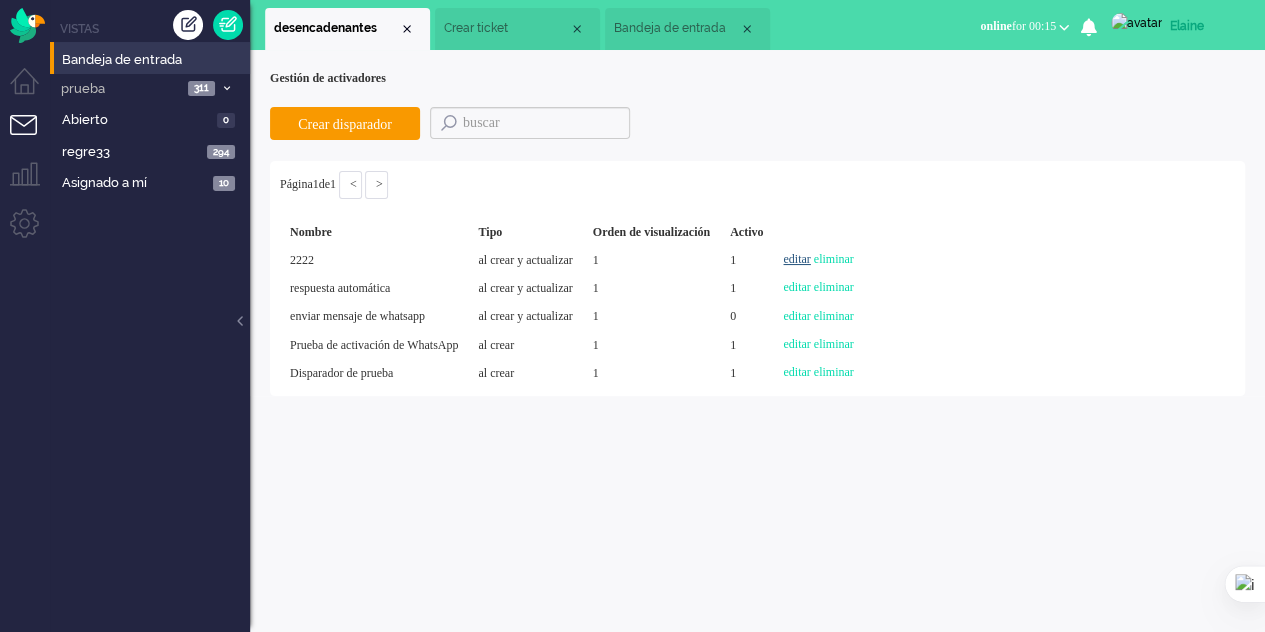 select on "channel_id" 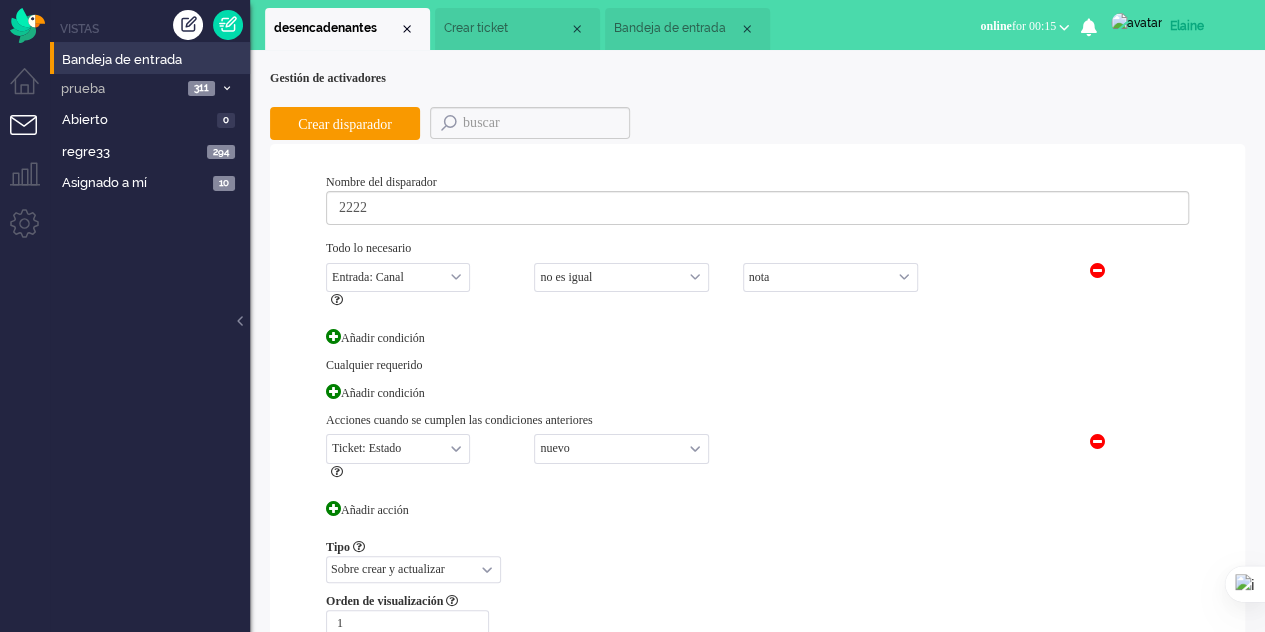 click on "correo electrónico teléfono Facebook gorjeo facebook_pm twitter_pm llamadas salientes charlar WhatsApp mensajes de texto chatbot nota Instagram" at bounding box center [830, 277] 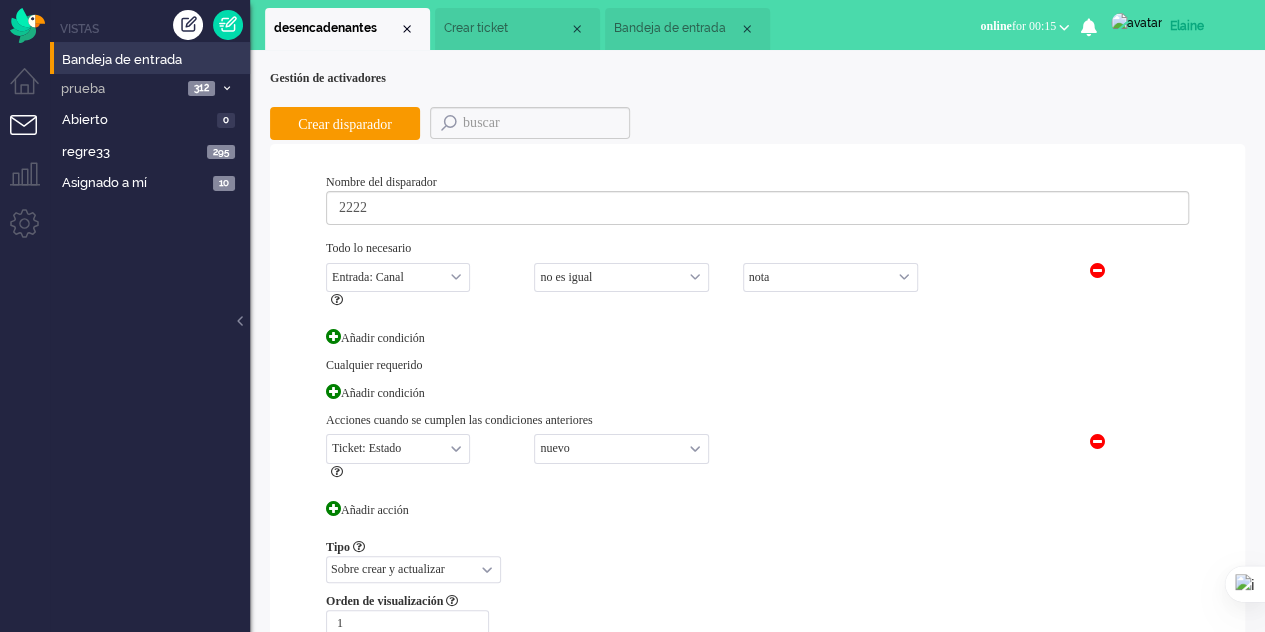 select on "8" 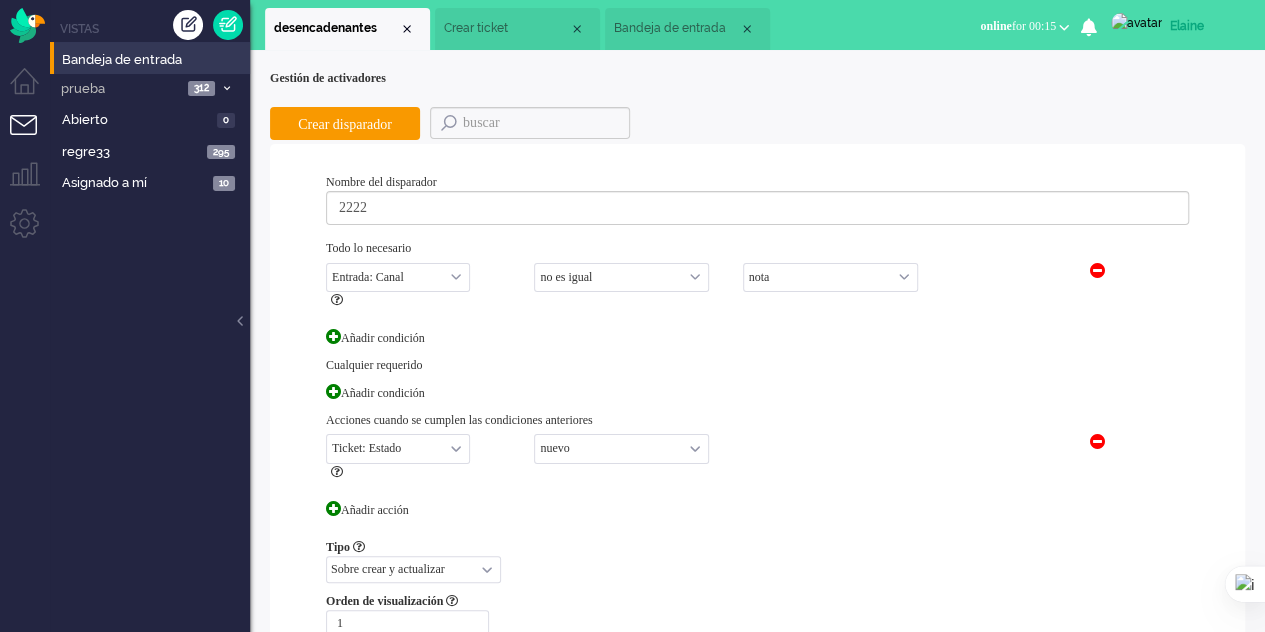 click on "correo electrónico teléfono Facebook gorjeo facebook_pm twitter_pm llamadas salientes charlar WhatsApp mensajes de texto chatbot nota Instagram" at bounding box center (830, 277) 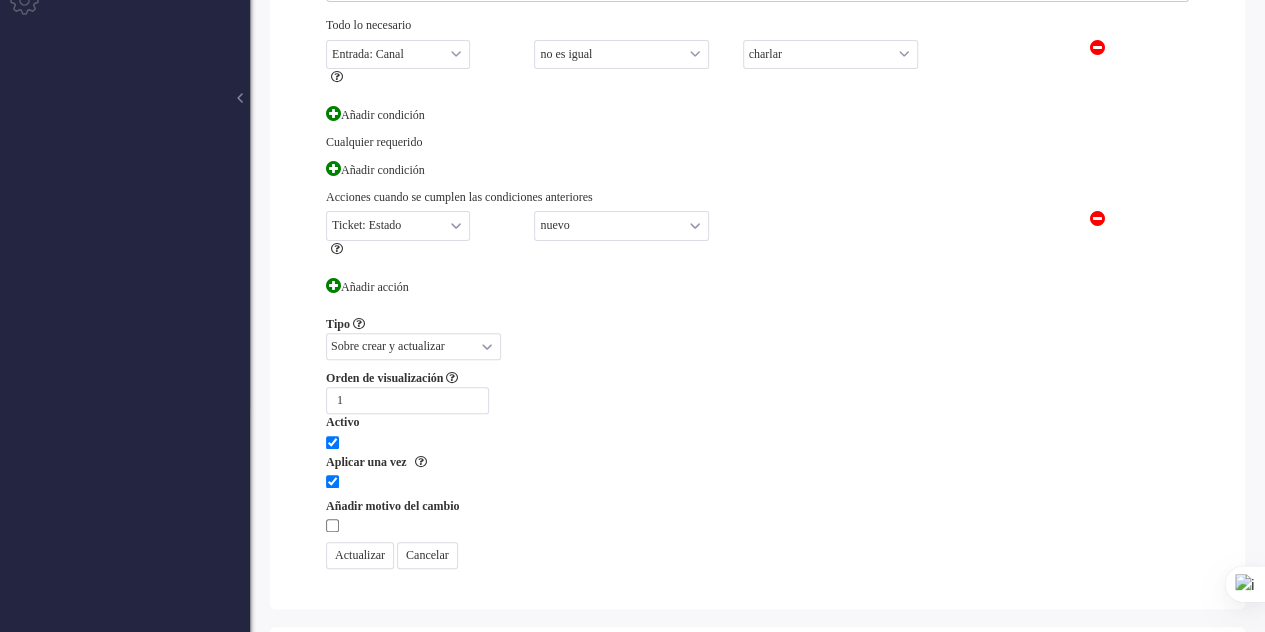 scroll, scrollTop: 300, scrollLeft: 0, axis: vertical 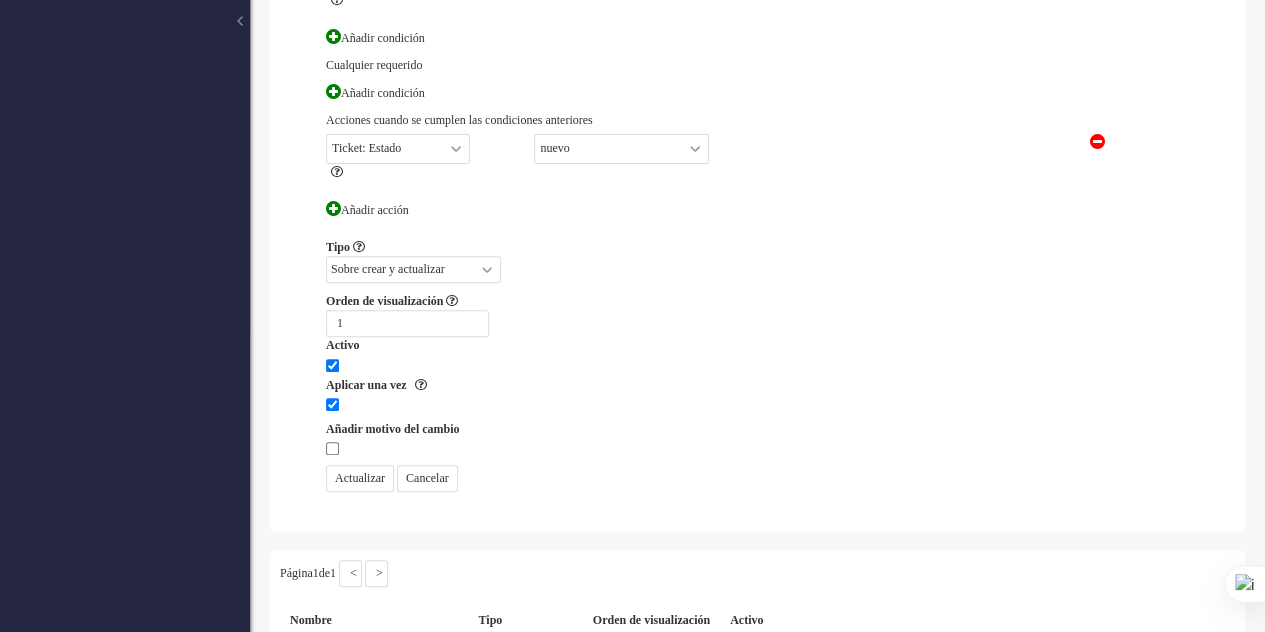 click on "Actualizar" at bounding box center (360, 478) 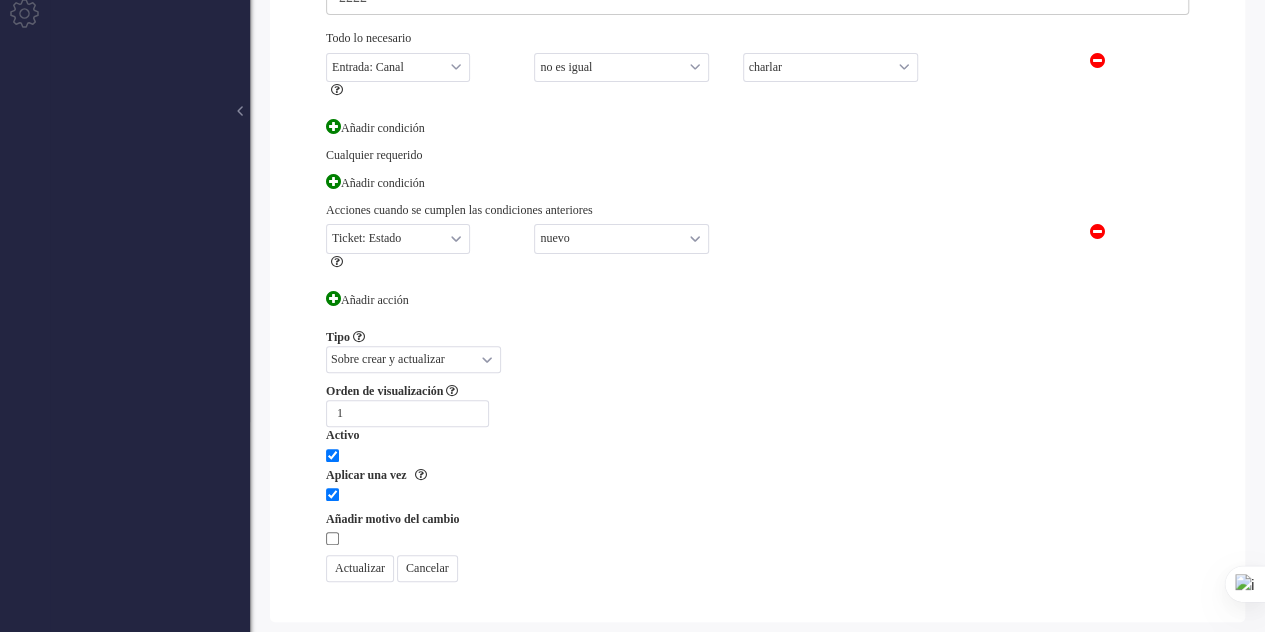 scroll, scrollTop: 0, scrollLeft: 0, axis: both 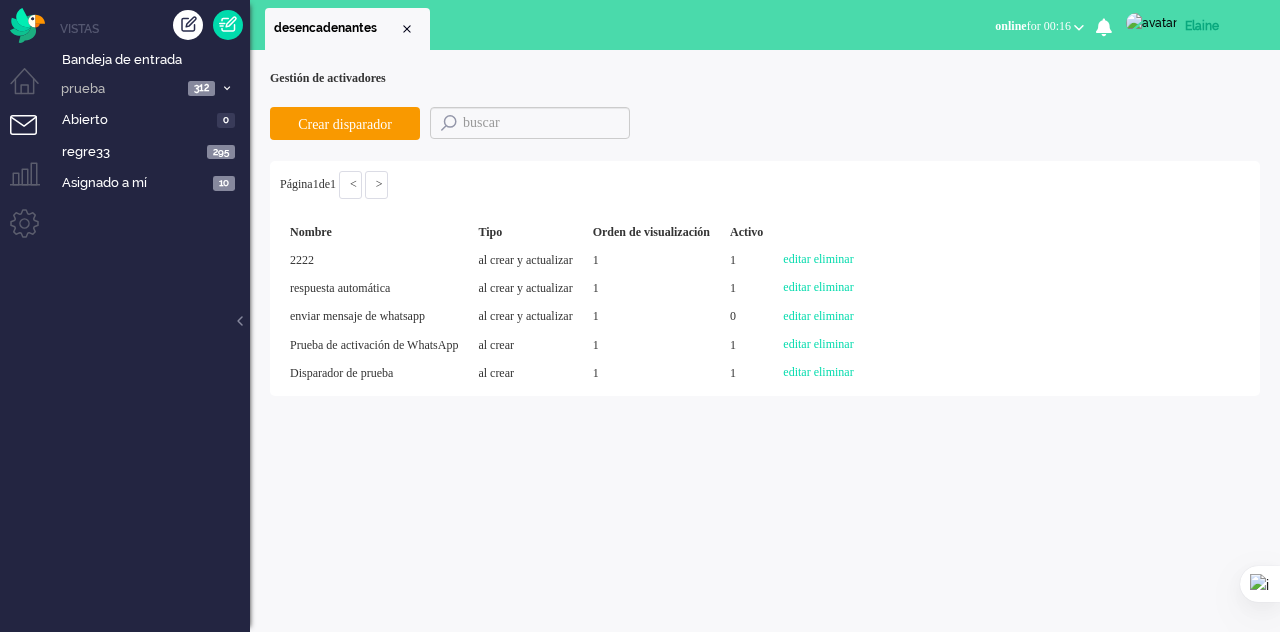 click at bounding box center [32, 137] 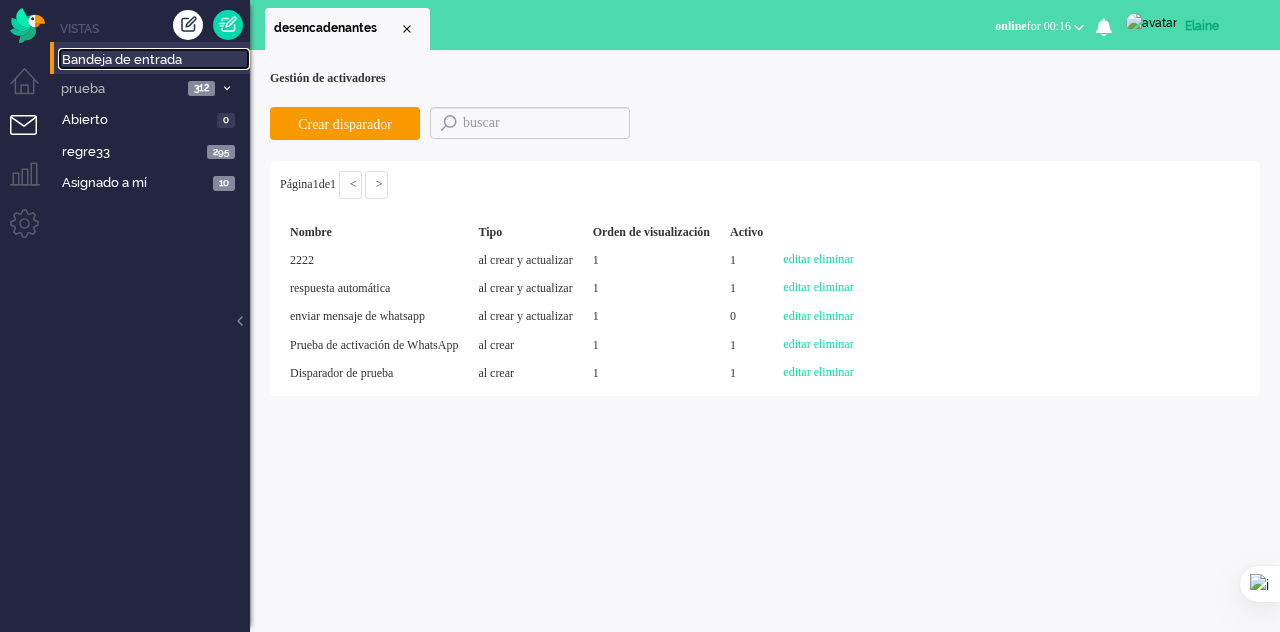 click on "Bandeja de entrada" at bounding box center [122, 59] 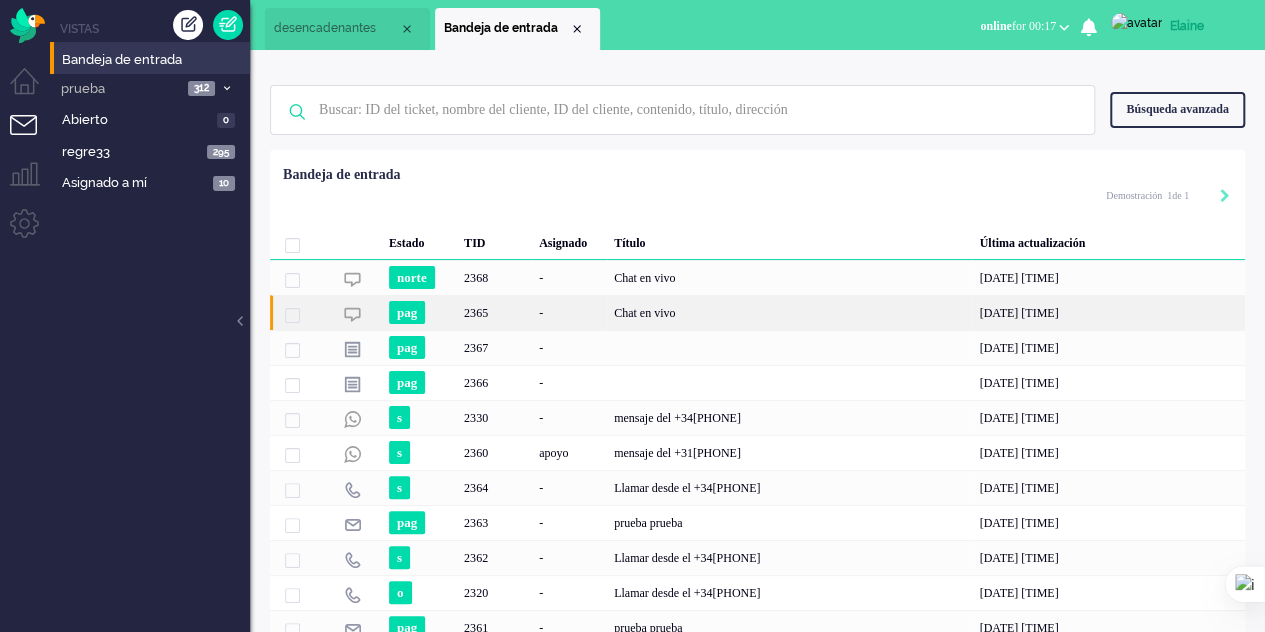 click on "Chat en vivo" at bounding box center (644, 313) 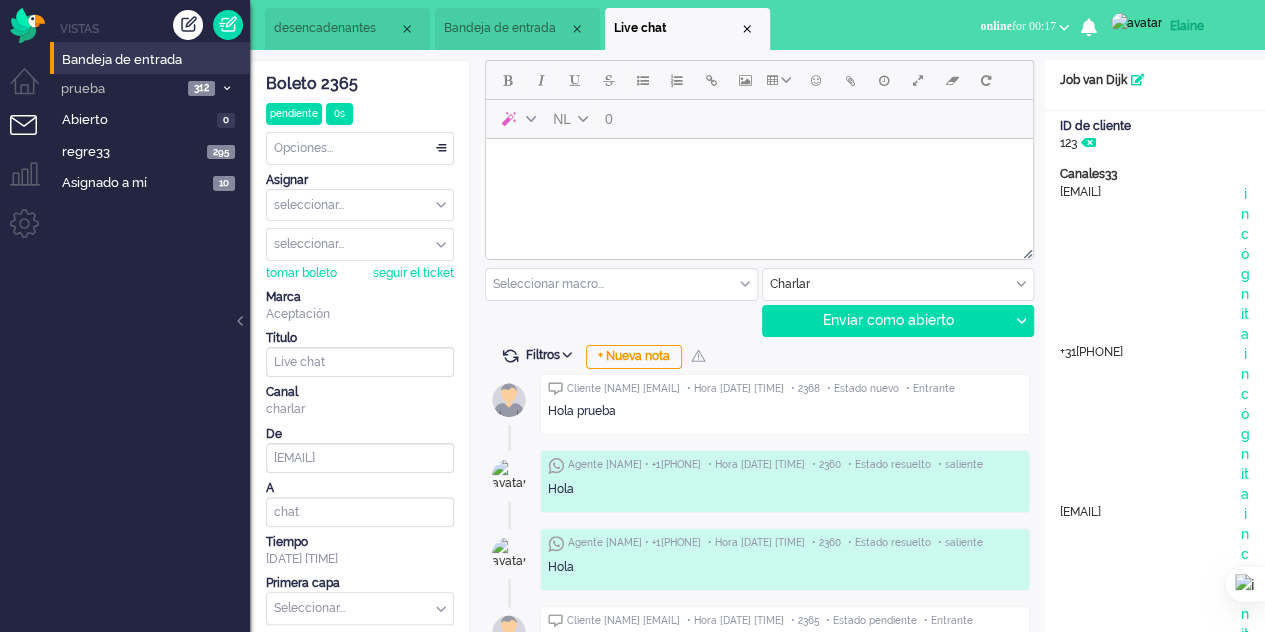 scroll, scrollTop: 0, scrollLeft: 0, axis: both 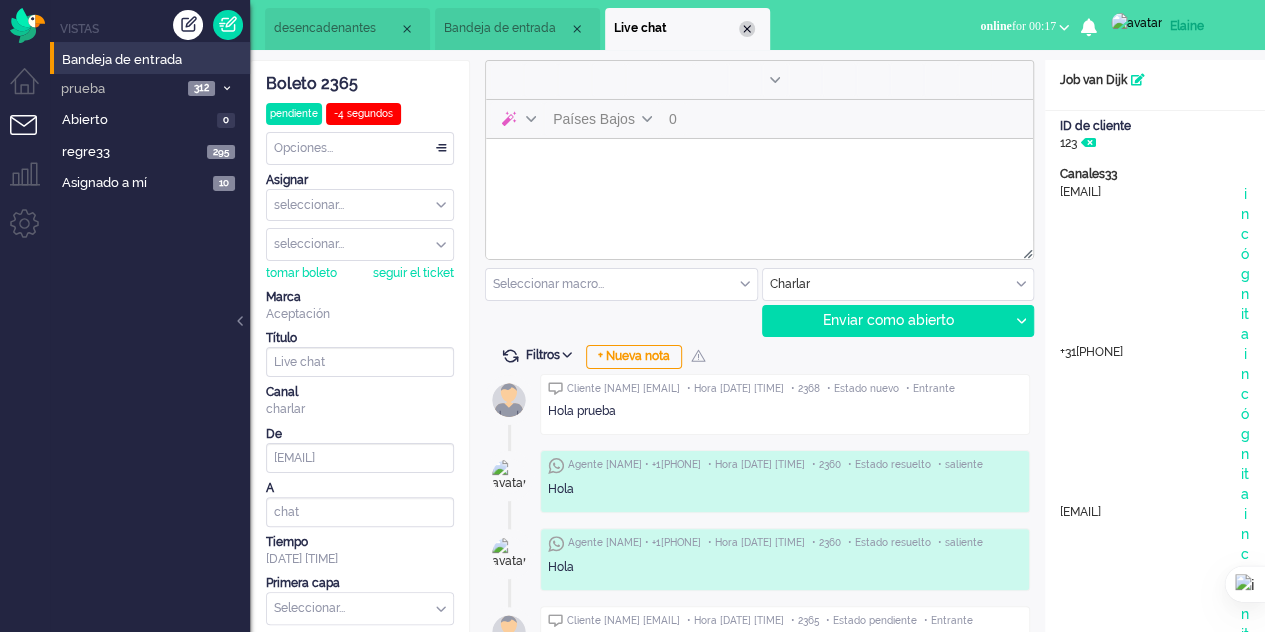 click at bounding box center [747, 29] 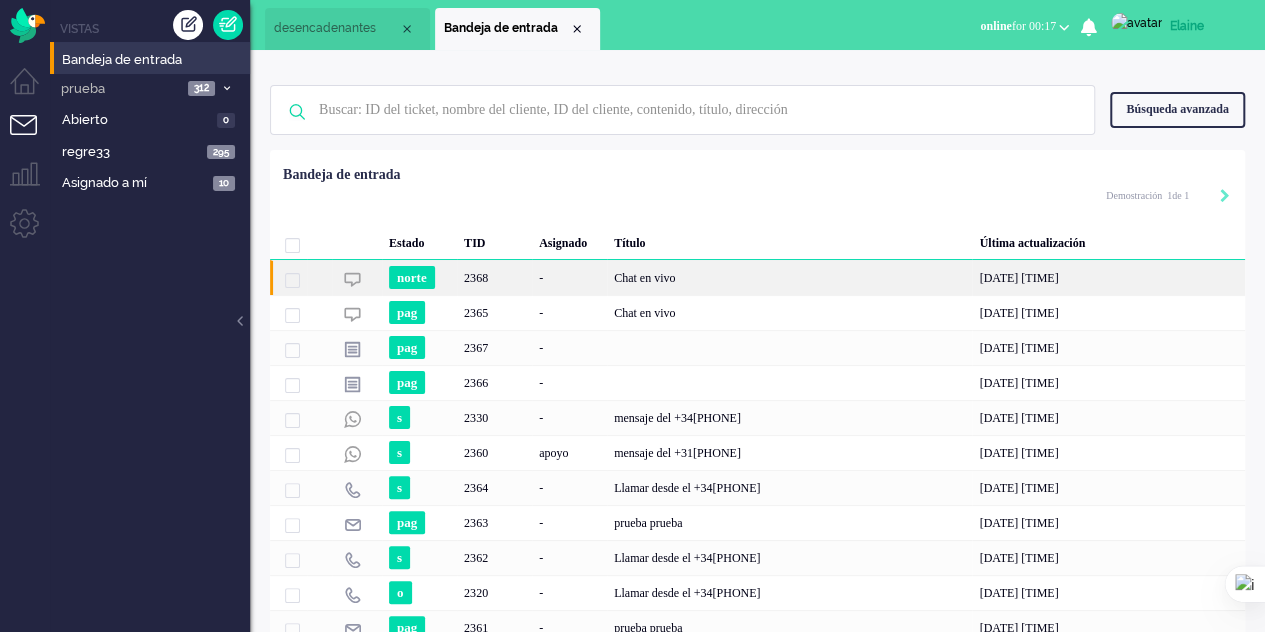 click on "2368" 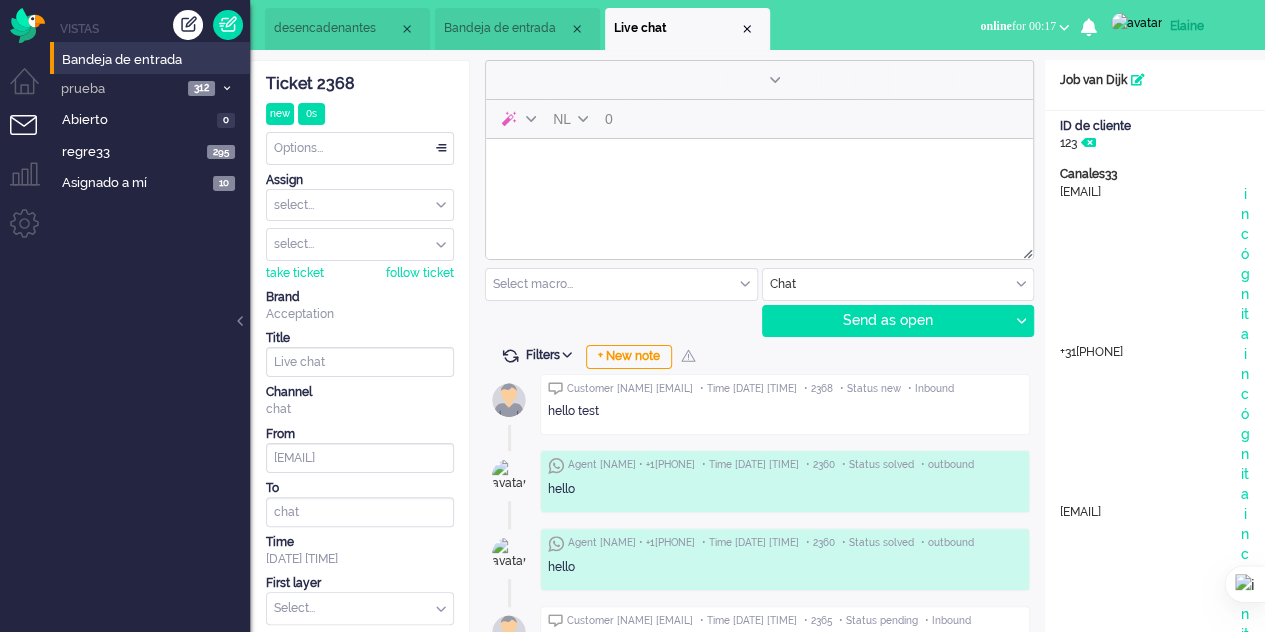 scroll, scrollTop: 0, scrollLeft: 0, axis: both 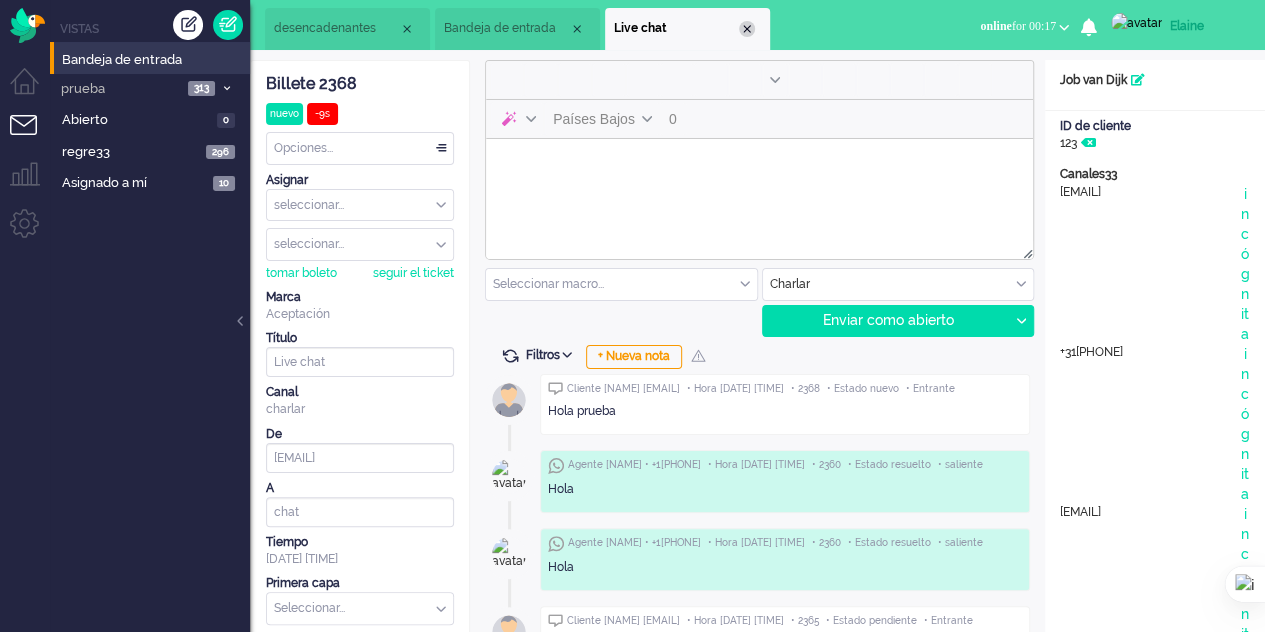 click at bounding box center [747, 29] 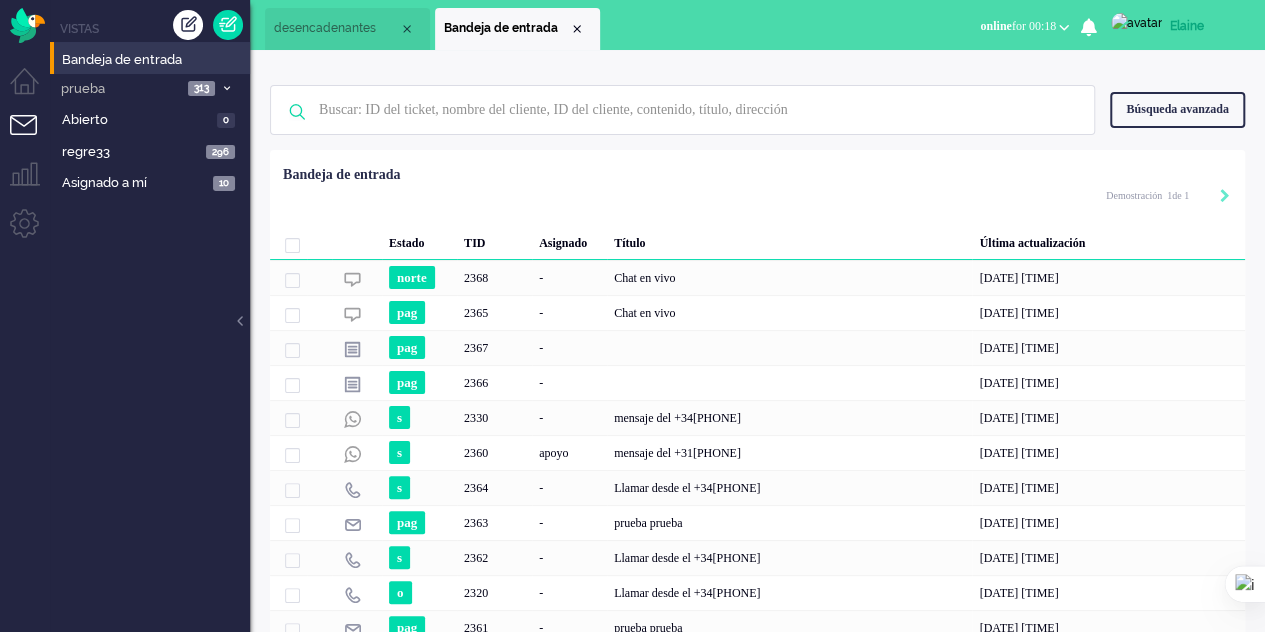 click on "Seleccionado 0 Estado del conjunto: abierto pendiente tenencia resuelto Borrar Seleccionar... Desasignar acunetix acunetix Daniel Mierden elaine2 elaine diseños de elaine Reseña de fbreview nombre Apellido Hola dongit hola dongit Prueba de trabajo Mark Filippo Markus Steinbacher Mathieu Gatsonides Patricio Herwich administrador de pentestadmin supervisor de pruebas de penetración agente pentestagent p.piraat Pirata prueba prueba usuario de prueba para acceso para Mark prueba del probador escaneo de aplicaciones web de intrusos prueba de thomas.test Bandeja de entrada Demostración 1 de 1" 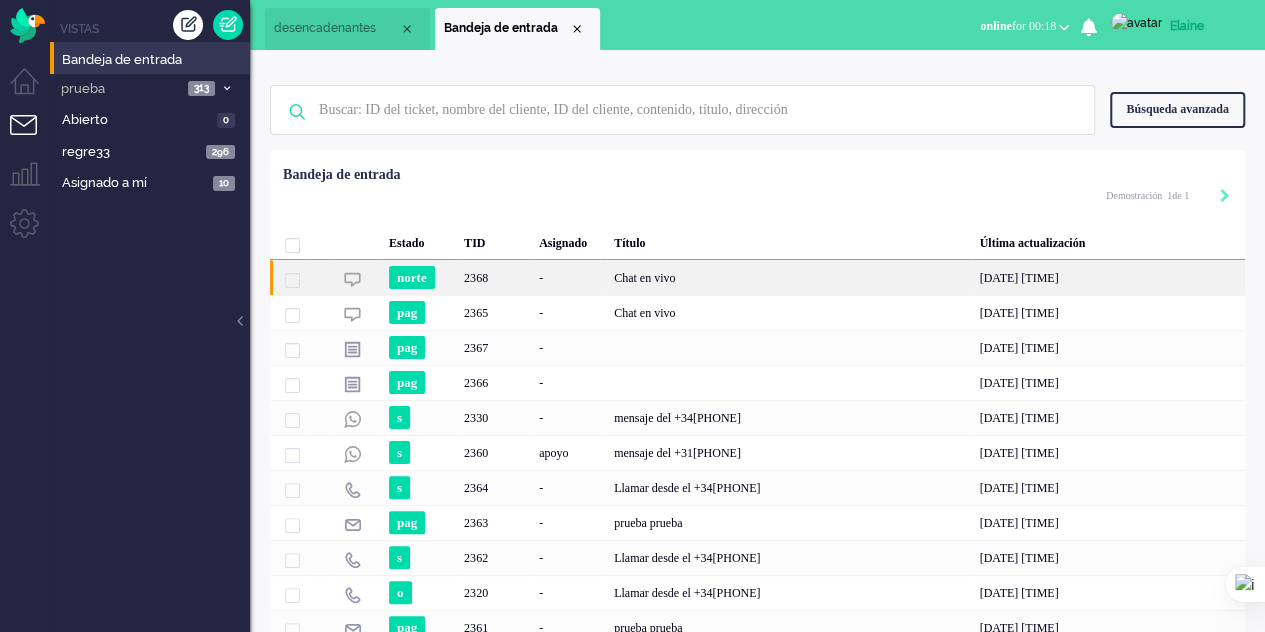 click on "Chat en vivo" at bounding box center [644, 277] 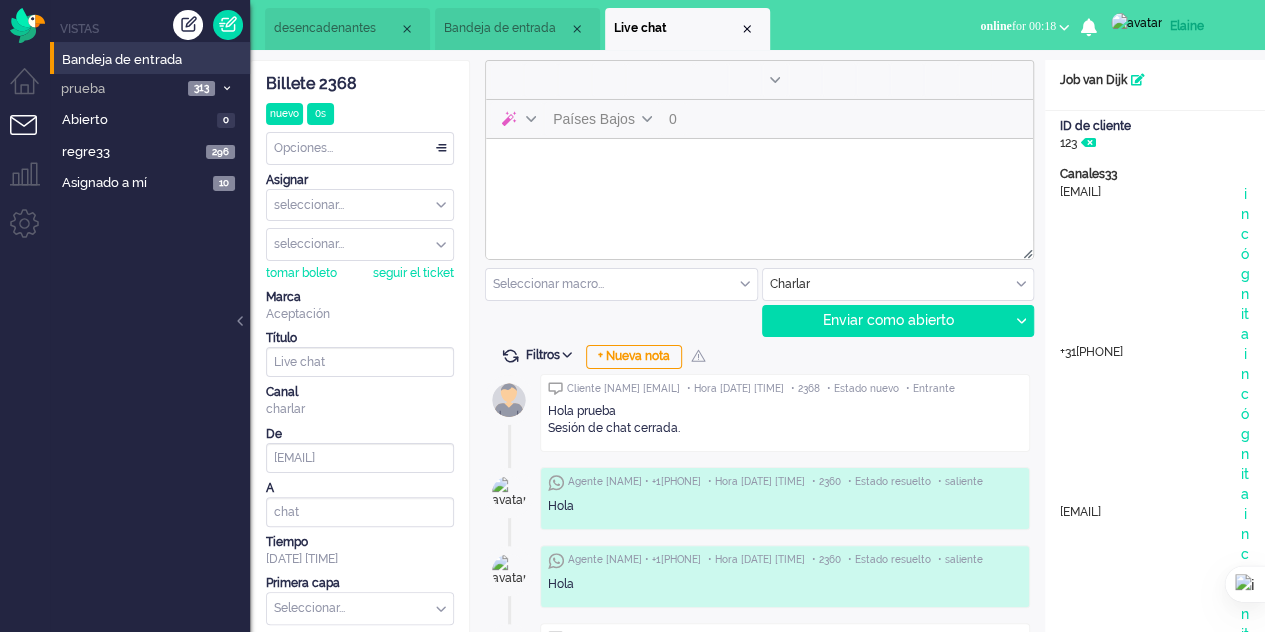 scroll, scrollTop: 0, scrollLeft: 0, axis: both 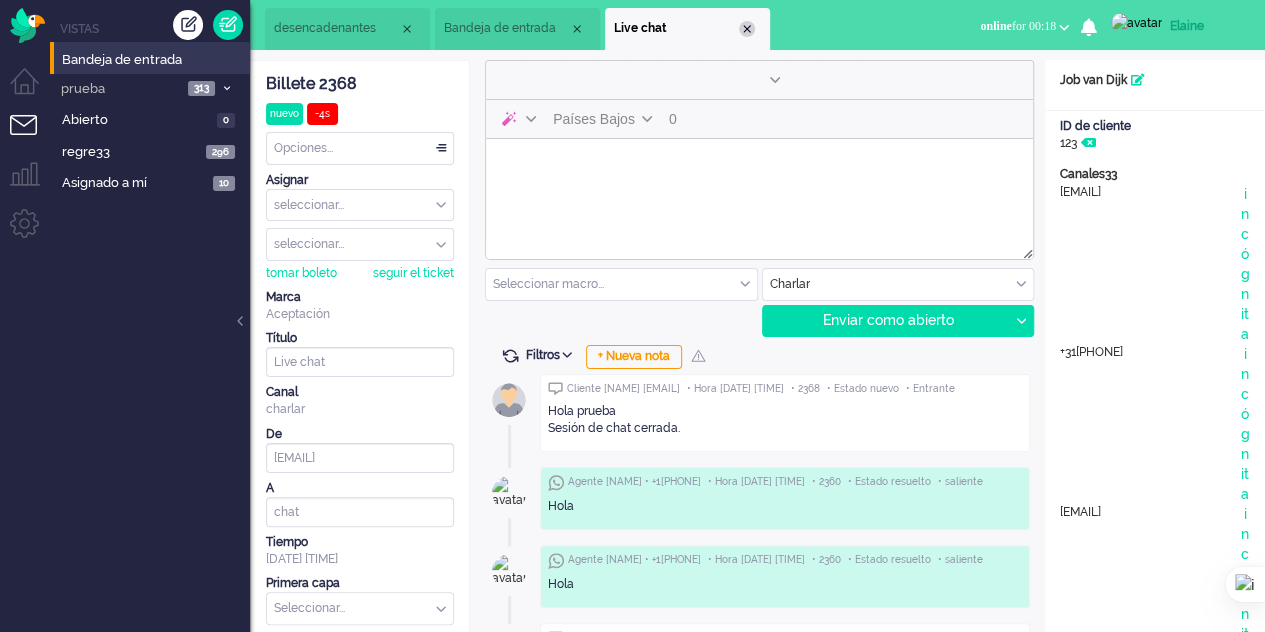 click at bounding box center [747, 29] 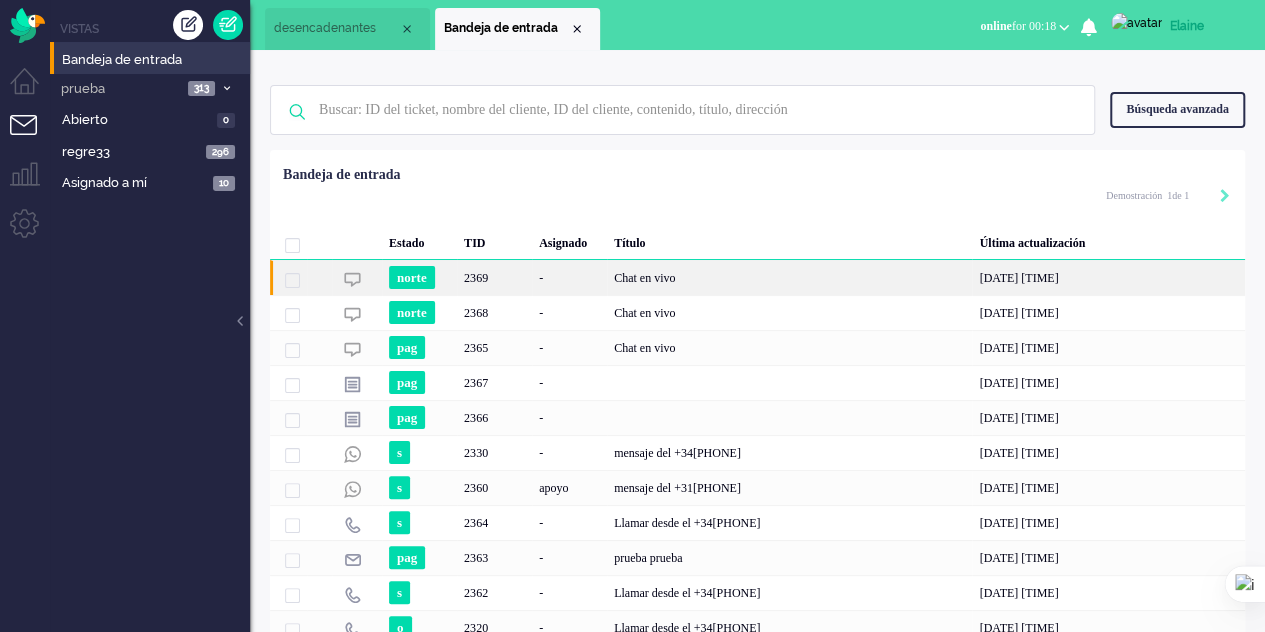 click on "-" at bounding box center (541, 278) 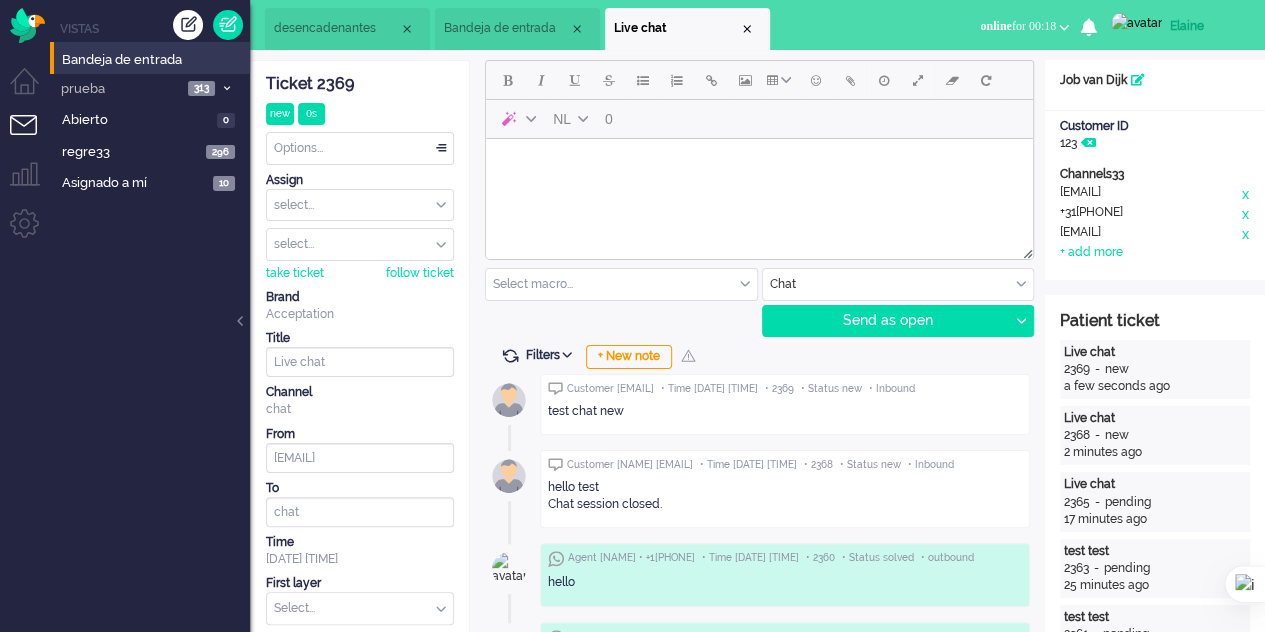 scroll, scrollTop: 0, scrollLeft: 0, axis: both 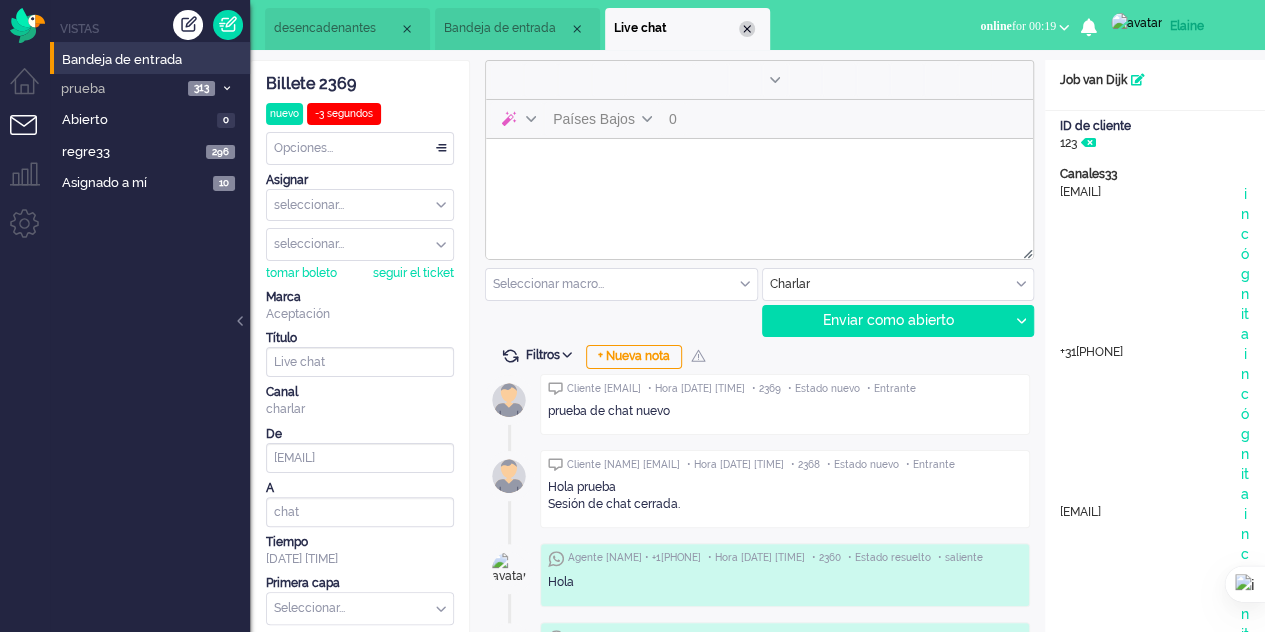 click at bounding box center (747, 29) 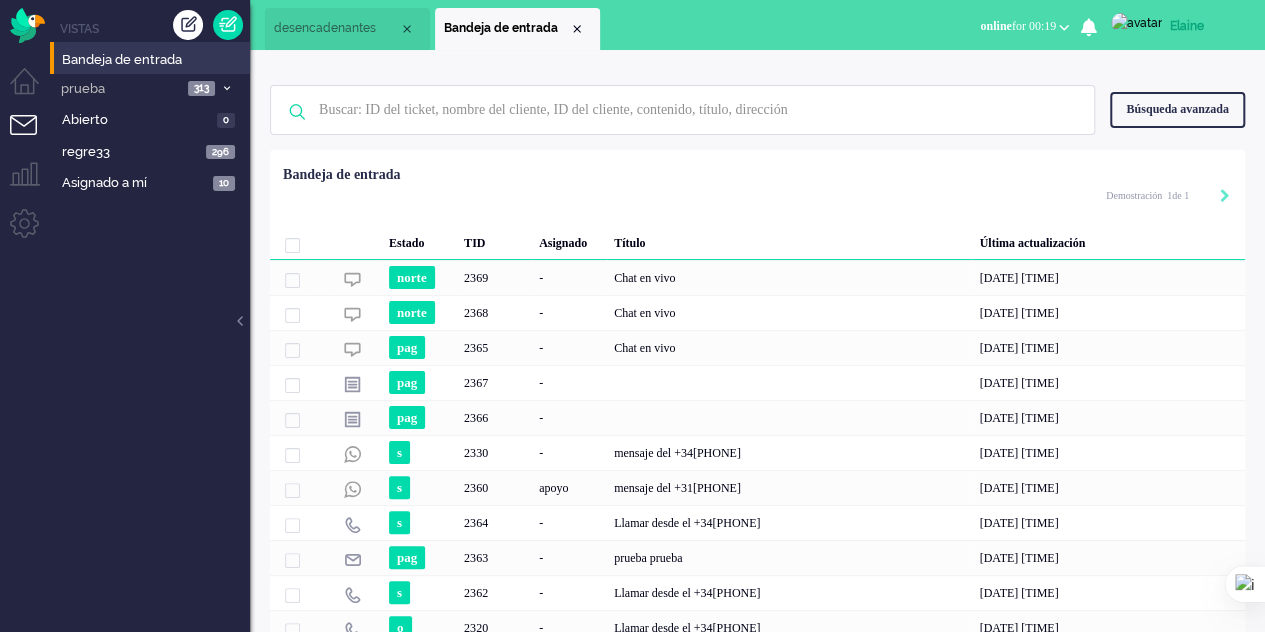 click on "desencadenantes" at bounding box center (347, 29) 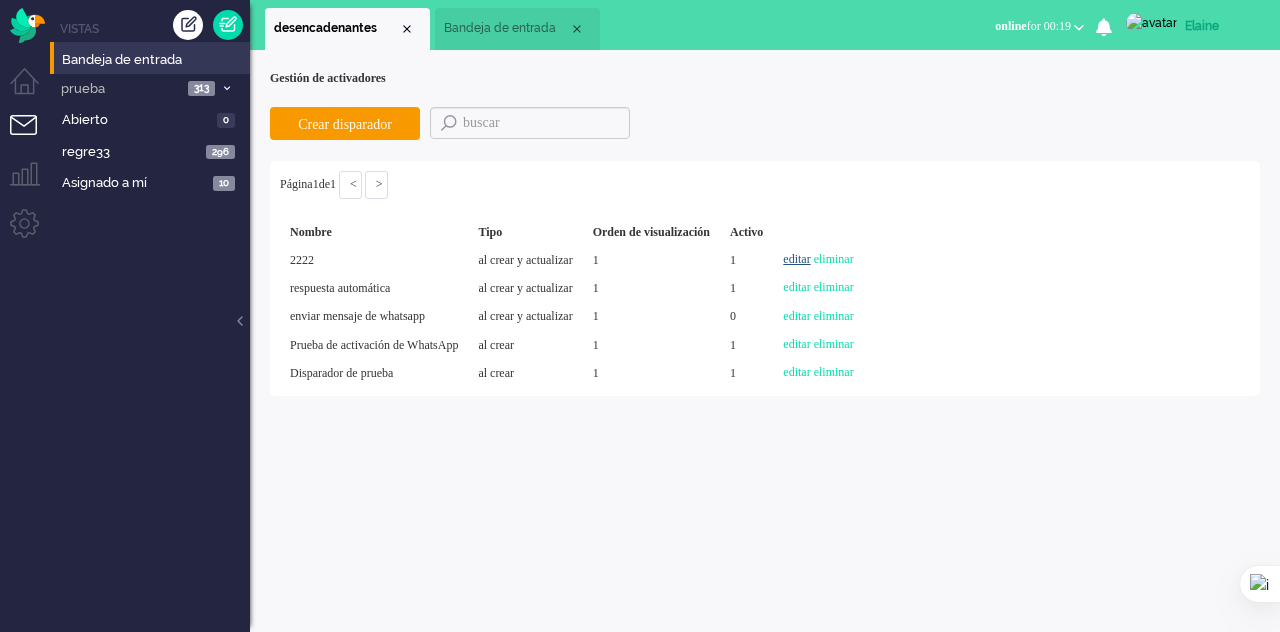 click on "editar" at bounding box center [796, 259] 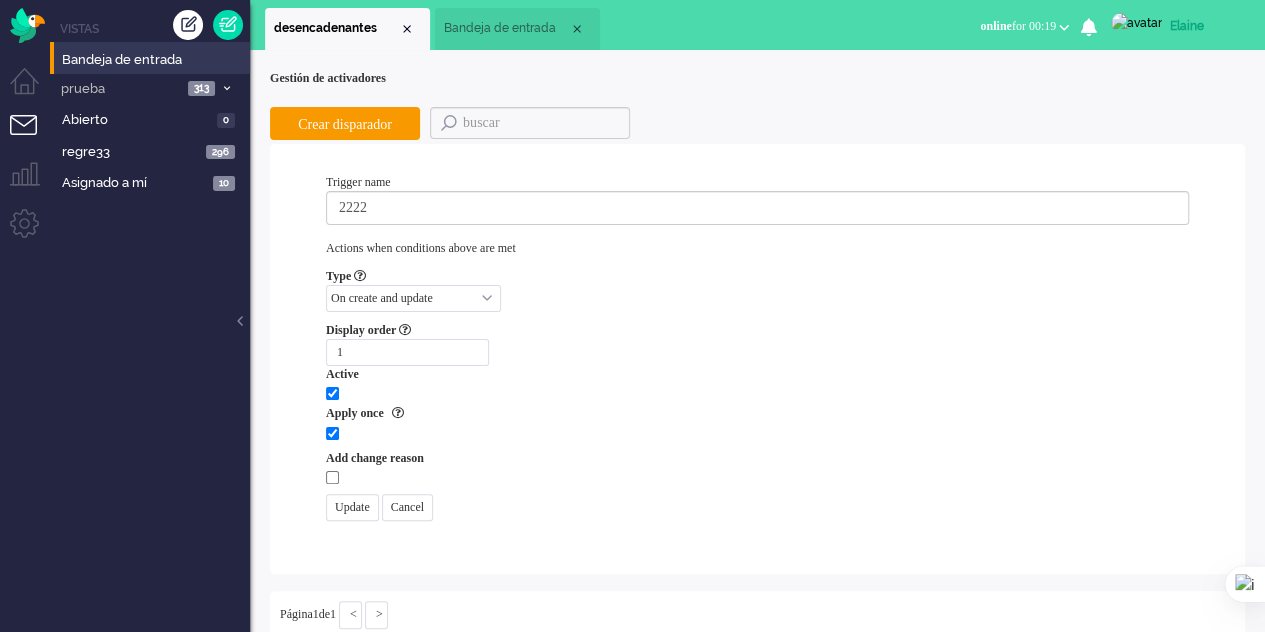 select on "channel_id" 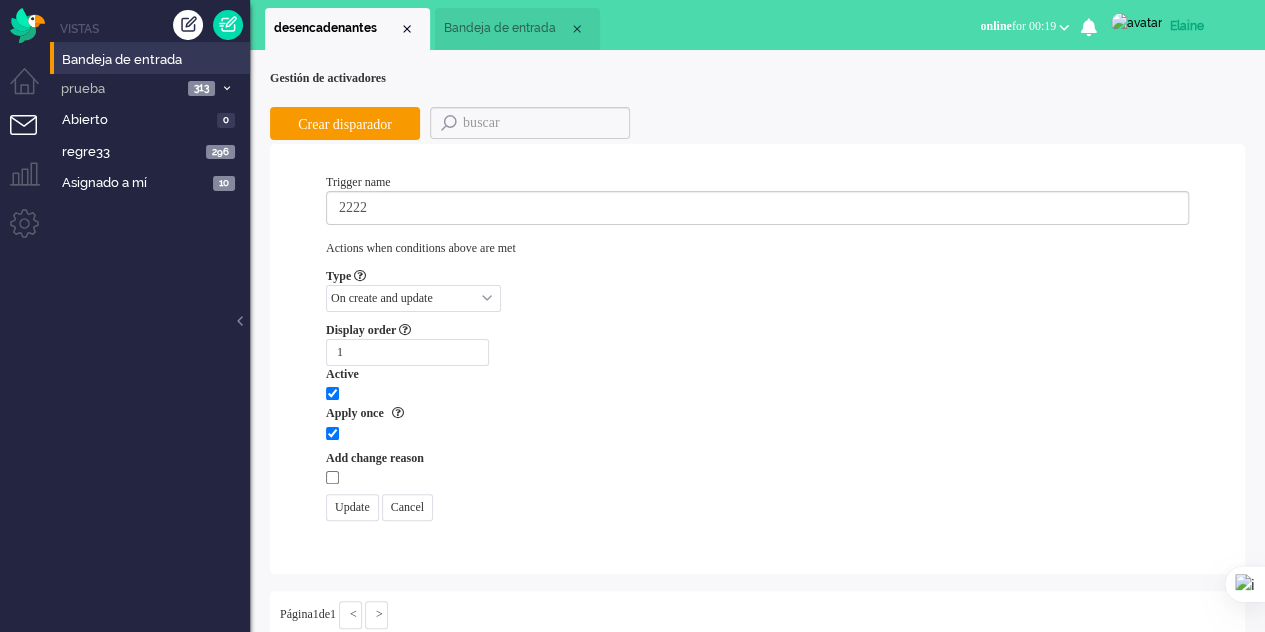 select on "not equals" 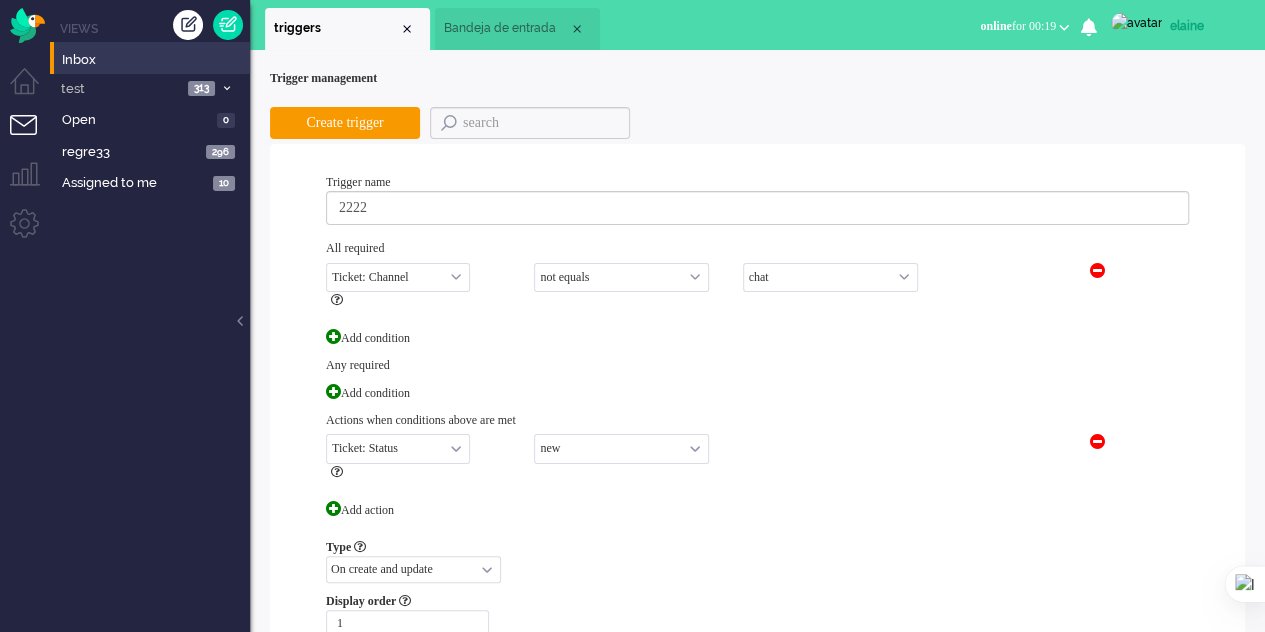 click on "Add condition" at bounding box center (752, 393) 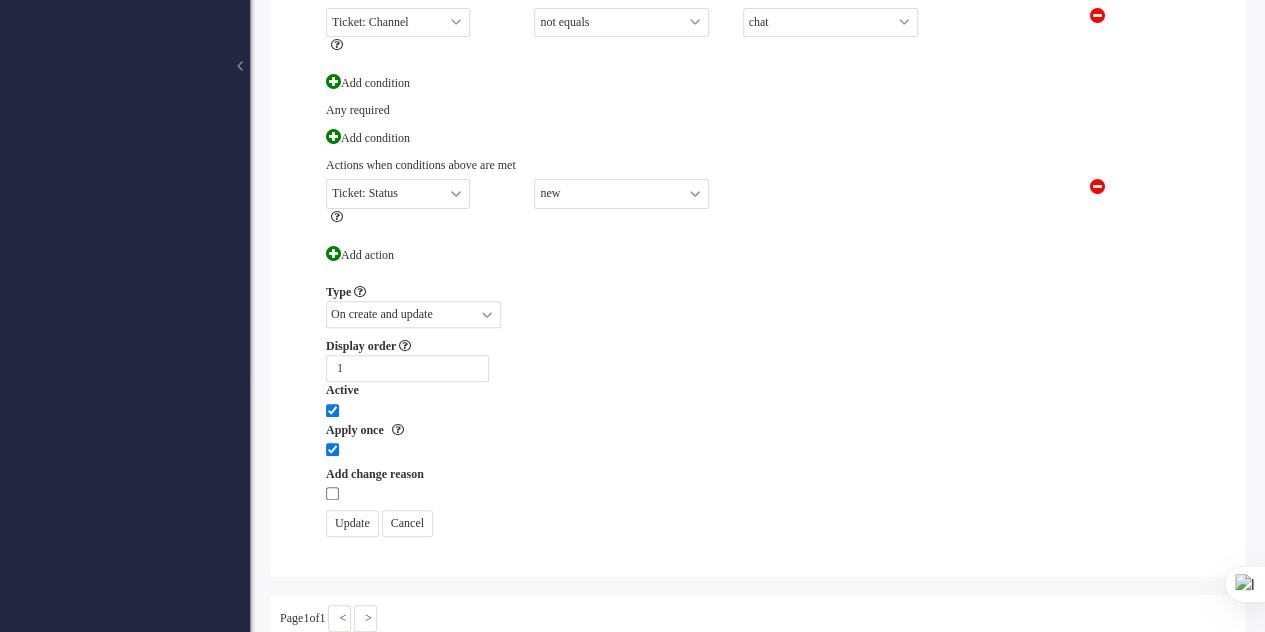 scroll, scrollTop: 400, scrollLeft: 0, axis: vertical 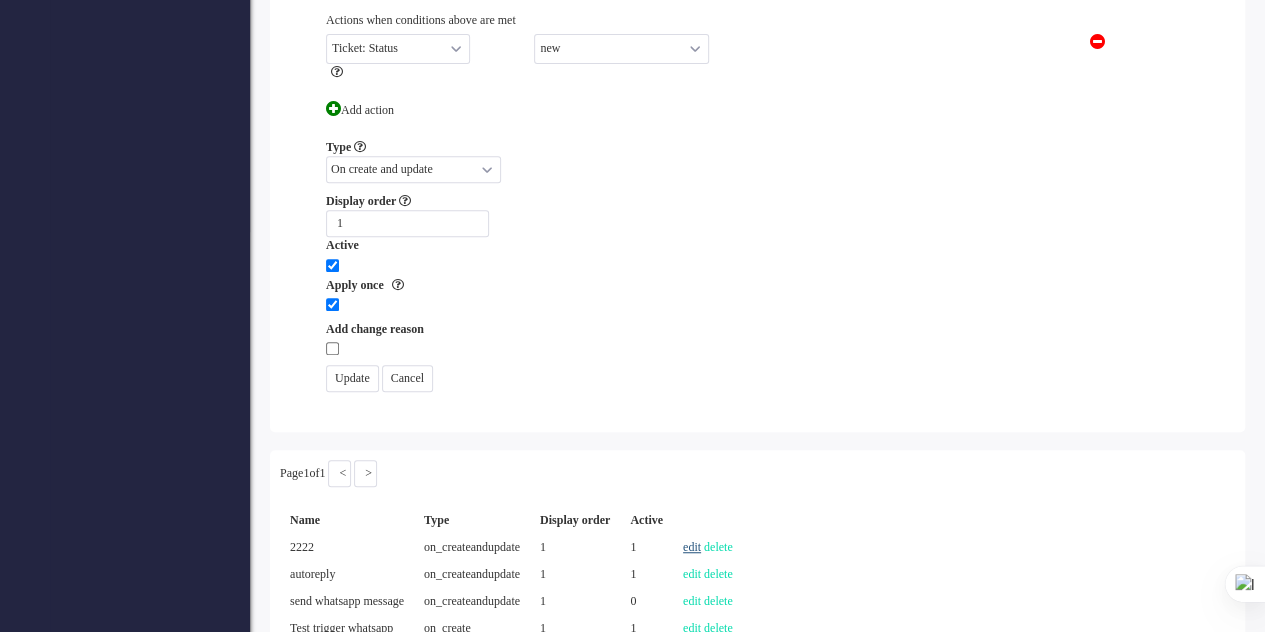 click on "Update" at bounding box center [352, 378] 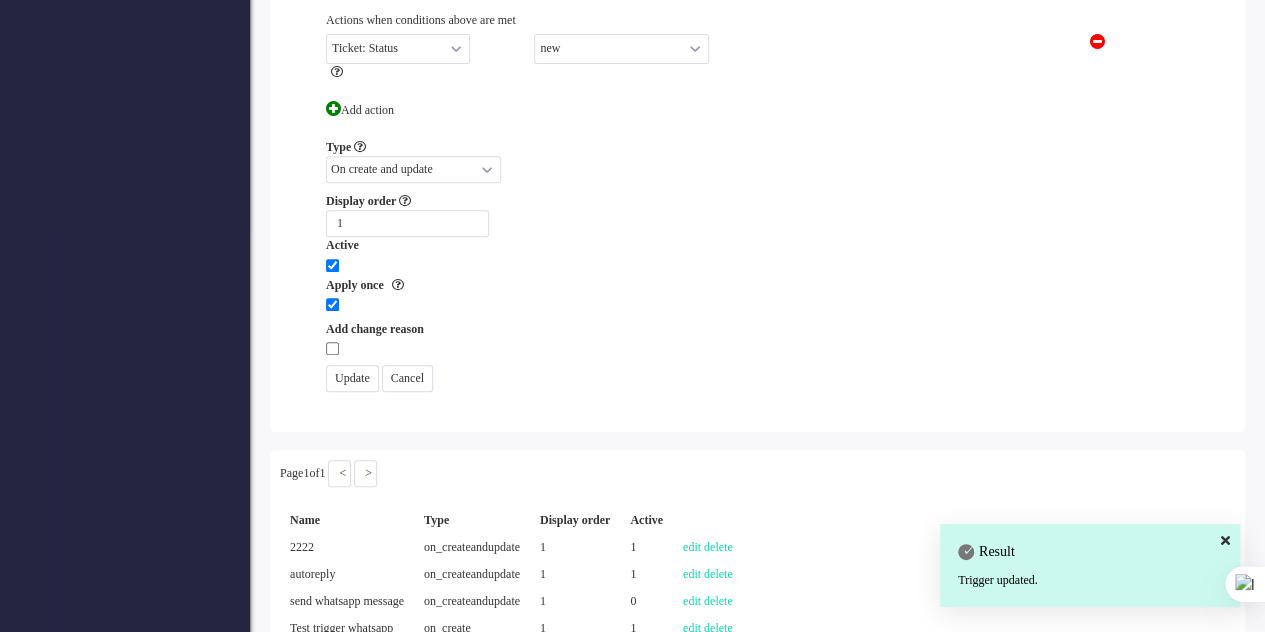 scroll, scrollTop: 0, scrollLeft: 0, axis: both 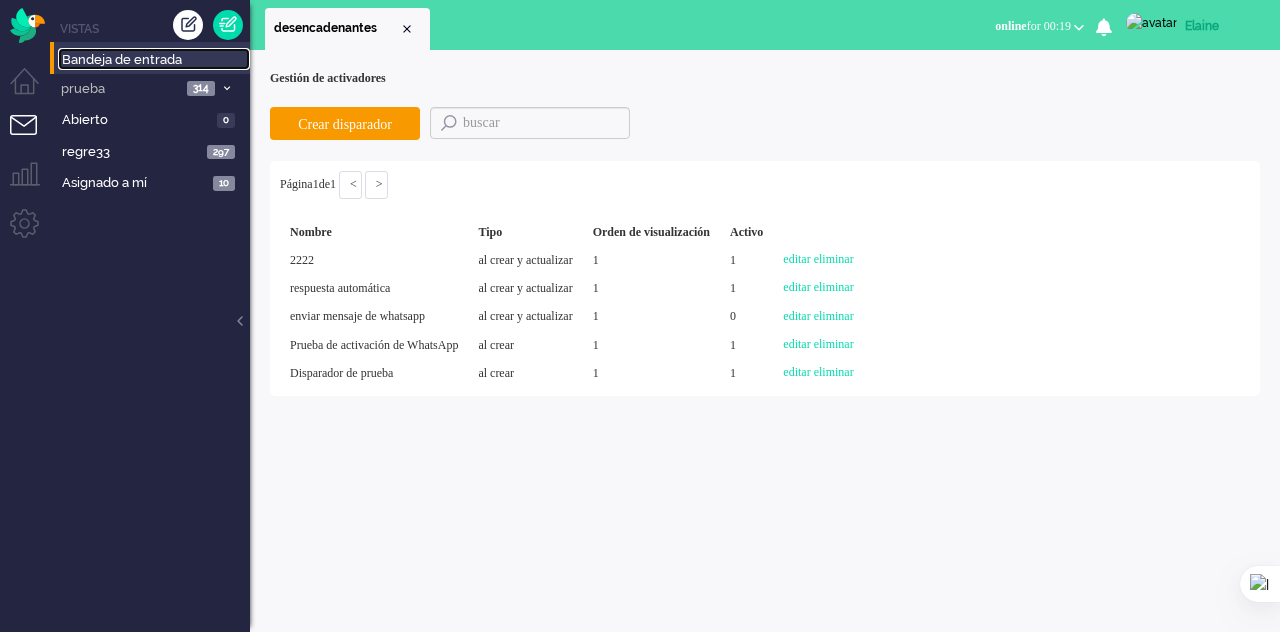 click on "Bandeja de entrada" at bounding box center (154, 59) 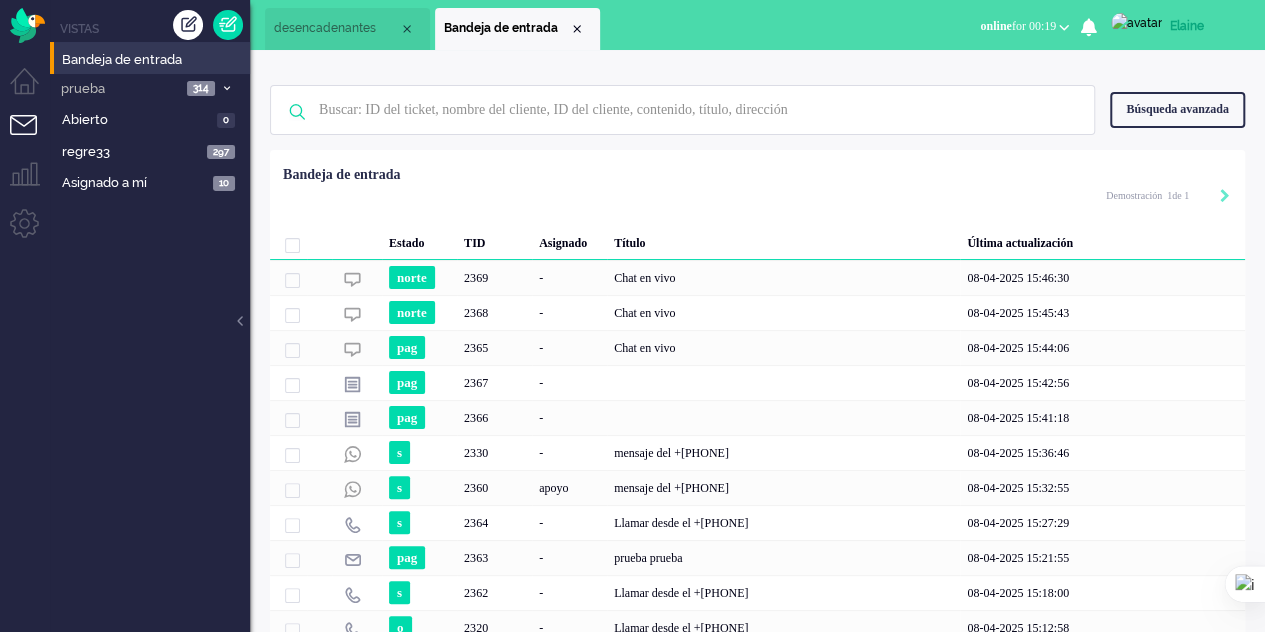 click on "Estado TID Asignado Título Última actualización norte 2369 - Chat en vivo 05-08-2025 15:46:30 norte 2368 - Chat en vivo 05-08-2025 15:45:43 pag 2365 - Chat en vivo 05-08-2025 15:44:06 pag 2367 - 05-08-2025 15:42:56 pag 2366 - 05-08-2025 15:41:18 s 2330 - mensaje del +34634395895 05-08-2025 15:36:46 s 2360 apoyo mensaje del +31639781607 05-08-2025 15:32:55 s 2364 - Llamar desde el +34634185470 05-08-2025 15:27:29 pag 2363 - prueba prueba 05-08-2025 15:21:55 s 2362 - Llamar desde el +34642313275 05-08-2025 15:18:00 o 2320 - Llamar desde el +34631833516 05-08-2025 15:12:58 pag 2361 - prueba prueba 05-08-2025 15:09:40 o 2333 apoyo prueba prueba 05-08-2025 15:05:19 s 2359 - Llamar desde el +31618674740 29-07-2025 13:47:10 s 2353 - Llamar desde el +31639781607 28-07-2025 14:09:31 Seleccionado 0 Estado del conjunto: abierto pendiente tenencia resuelto Borrar Seleccionar... Unassign acunetix acunetix daniel Mierden elaine2 elaine elaine designs fbreview Review name LastName hello dongit hellotest dongit job Test 1" at bounding box center [757, 471] 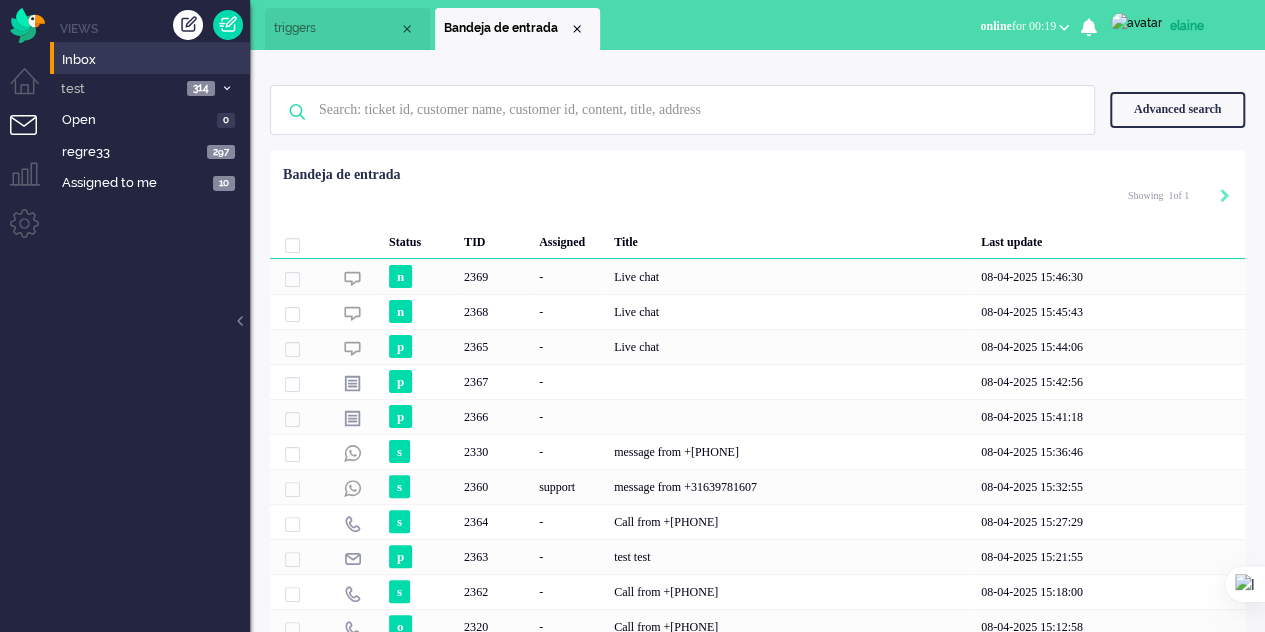 click on "Loading... Status TID Assigned Title Last update n 2369 - Live chat 05-08-2025 15:46:30 n 2368 - Live chat 05-08-2025 15:45:43 p 2365 - Live chat 05-08-2025 15:44:06 p 2367 - 05-08-2025 15:42:56 p 2366 - 05-08-2025 15:41:18 s 2330 - message from +34634395895 05-08-2025 15:36:46 s 2360 support message from +31639781607 05-08-2025 15:32:55 s 2364 - Call from +34634185470 05-08-2025 15:27:29 p 2363 - test test 05-08-2025 15:21:55 s 2362 - Call from +34642313275 05-08-2025 15:18:00 o 2320 - Call from +34631833516 05-08-2025 15:12:58 p 2361 - test test 05-08-2025 15:09:40 o 2333 support test test 05-08-2025 15:05:19 s 2359 - Call from +31618674740 29-07-2025 13:47:10 s 2353 - Call from +31639781607 28-07-2025 14:09:31 Selected 0  Set Status: open pending holding solved Delete Select... Unassign acunetix acunetix daniel Mierden elaine2 elaine elaine designs fbreview Review name LastName hello dongit hellotest dongit job Test Mark Filippo markus.s Steinbacher mathieu gatsonides patrick Herwich pentestadmin admin 1 1" at bounding box center (757, 501) 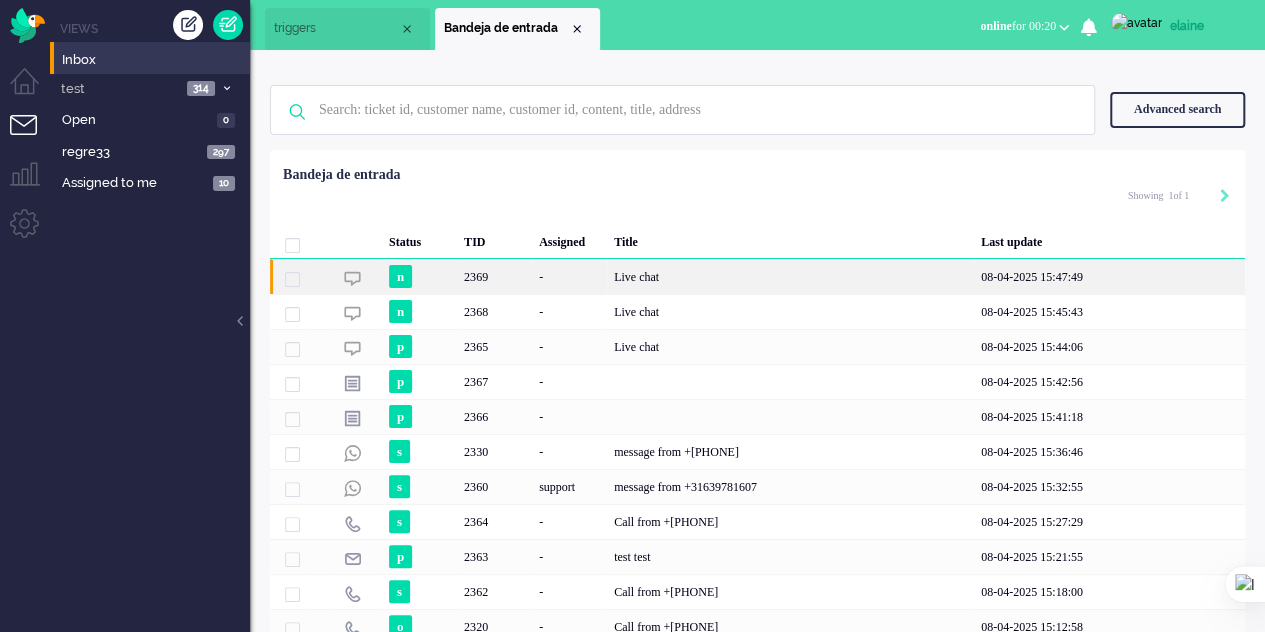 click on "Live chat" 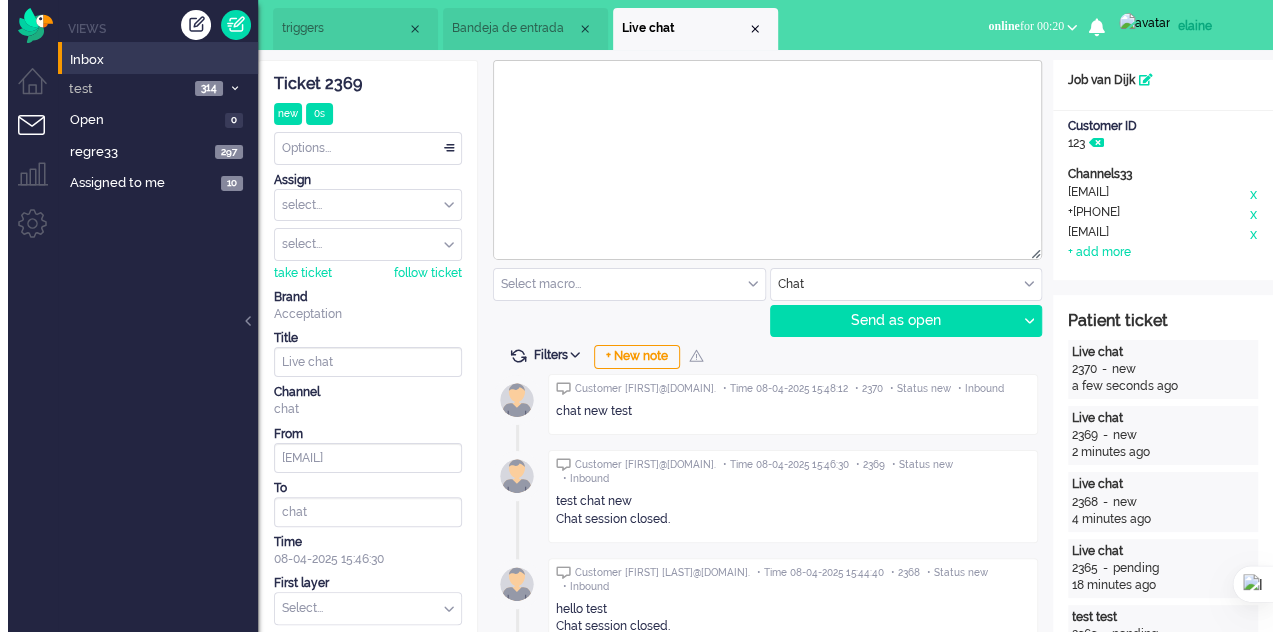 scroll, scrollTop: 0, scrollLeft: 0, axis: both 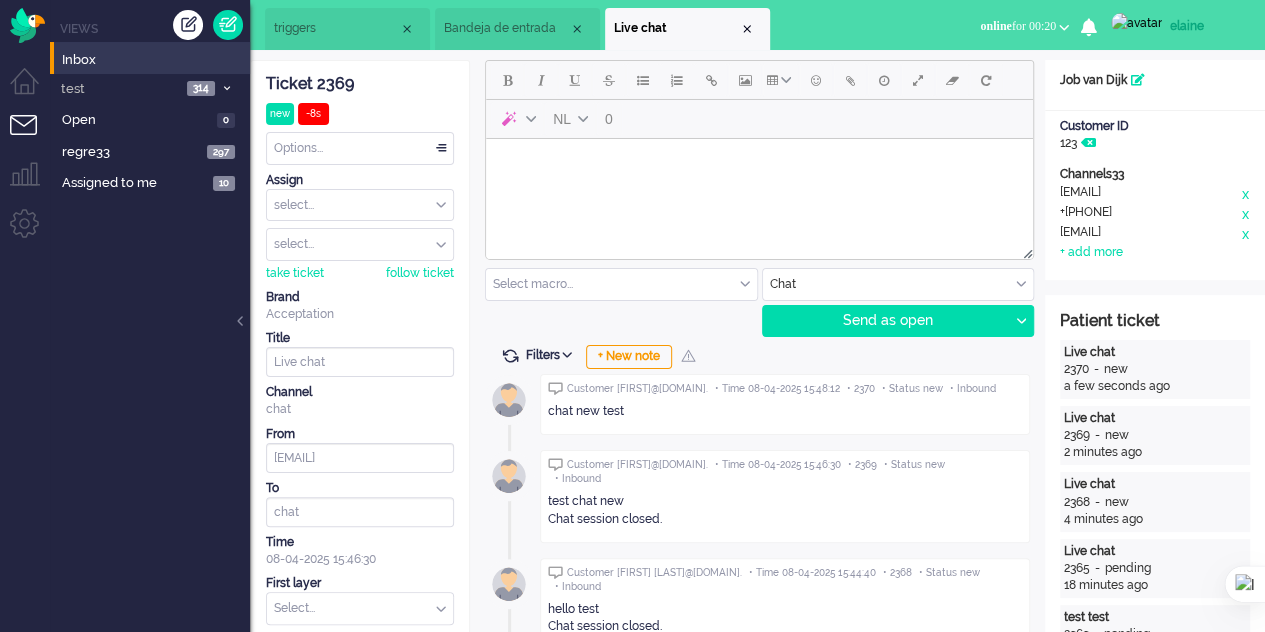 click at bounding box center (747, 29) 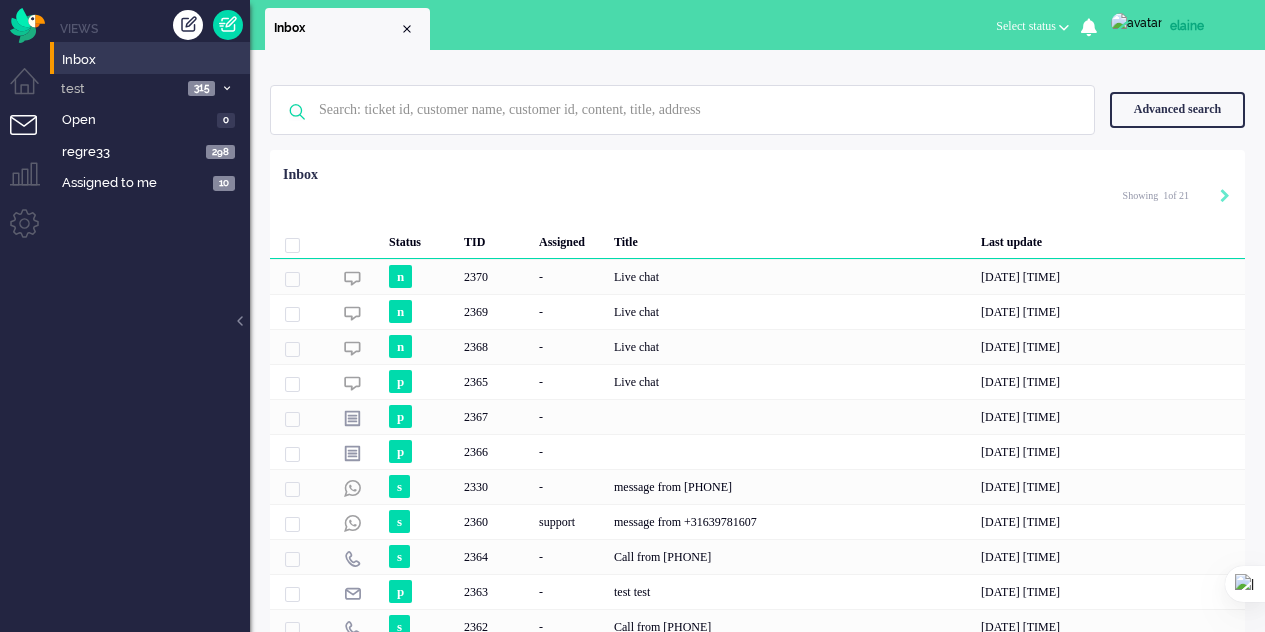 scroll, scrollTop: 0, scrollLeft: 0, axis: both 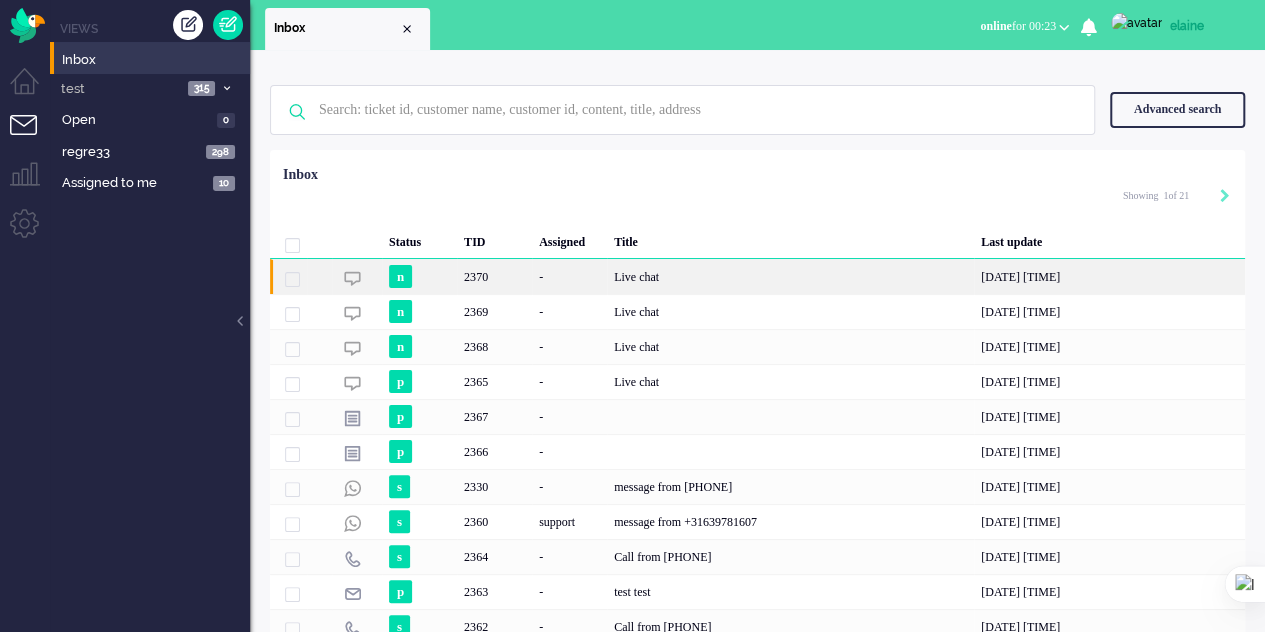 click on "Live chat" 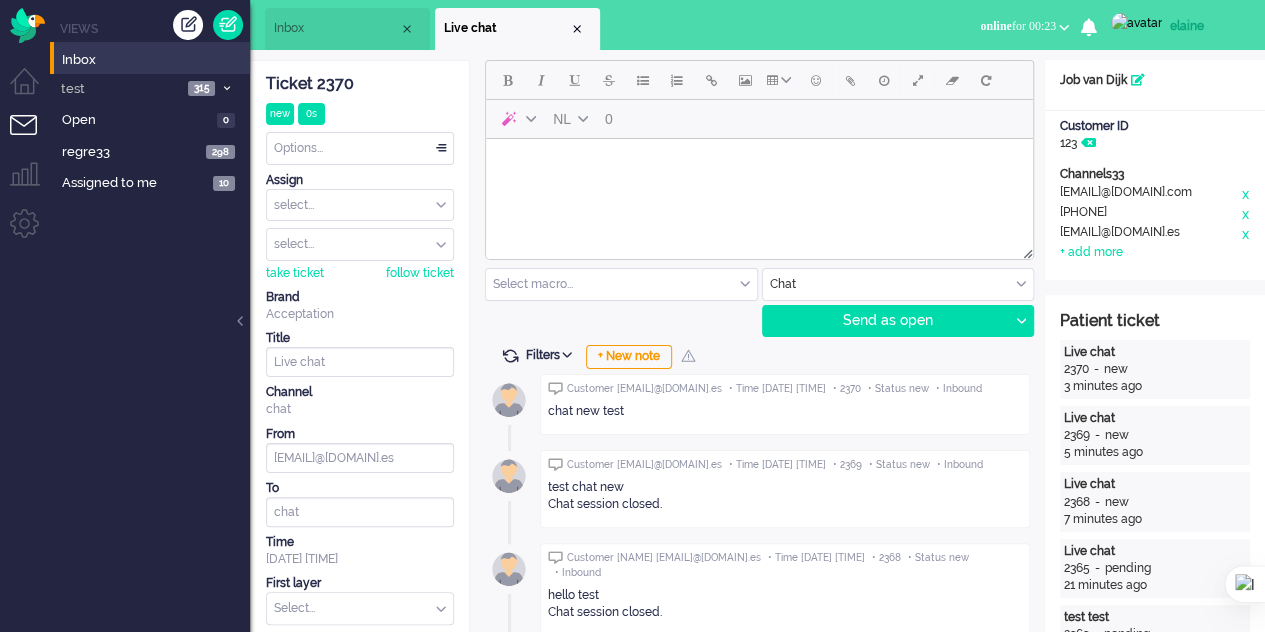 scroll, scrollTop: 0, scrollLeft: 0, axis: both 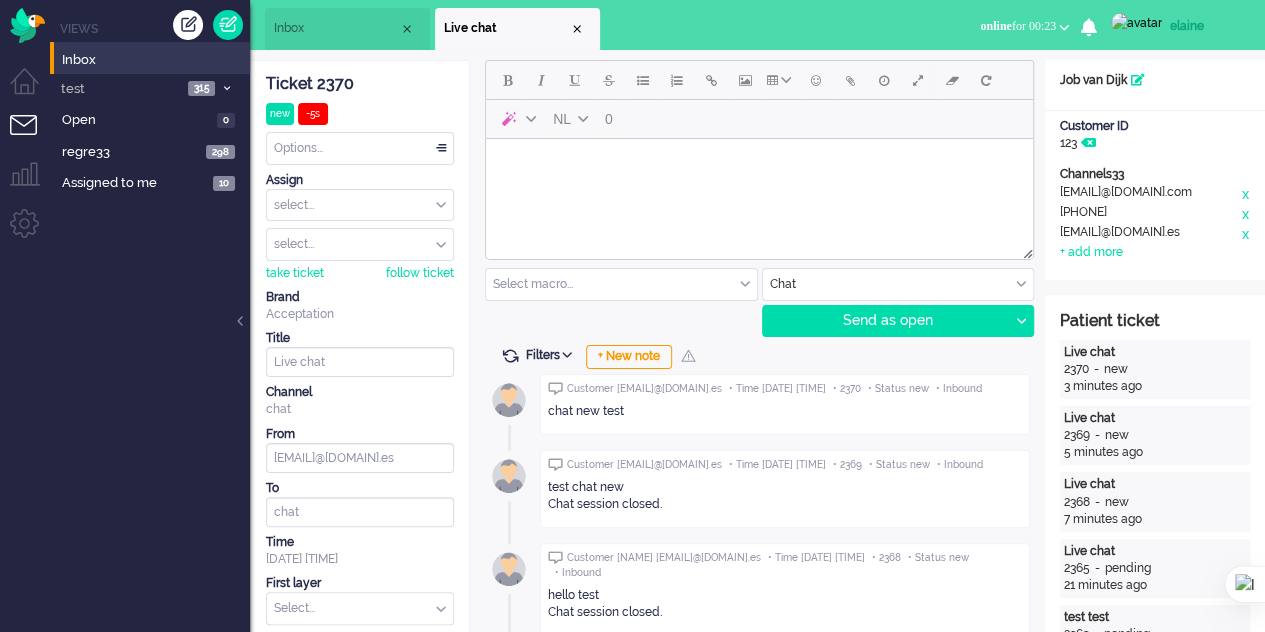 drag, startPoint x: 584, startPoint y: 26, endPoint x: 524, endPoint y: 26, distance: 60 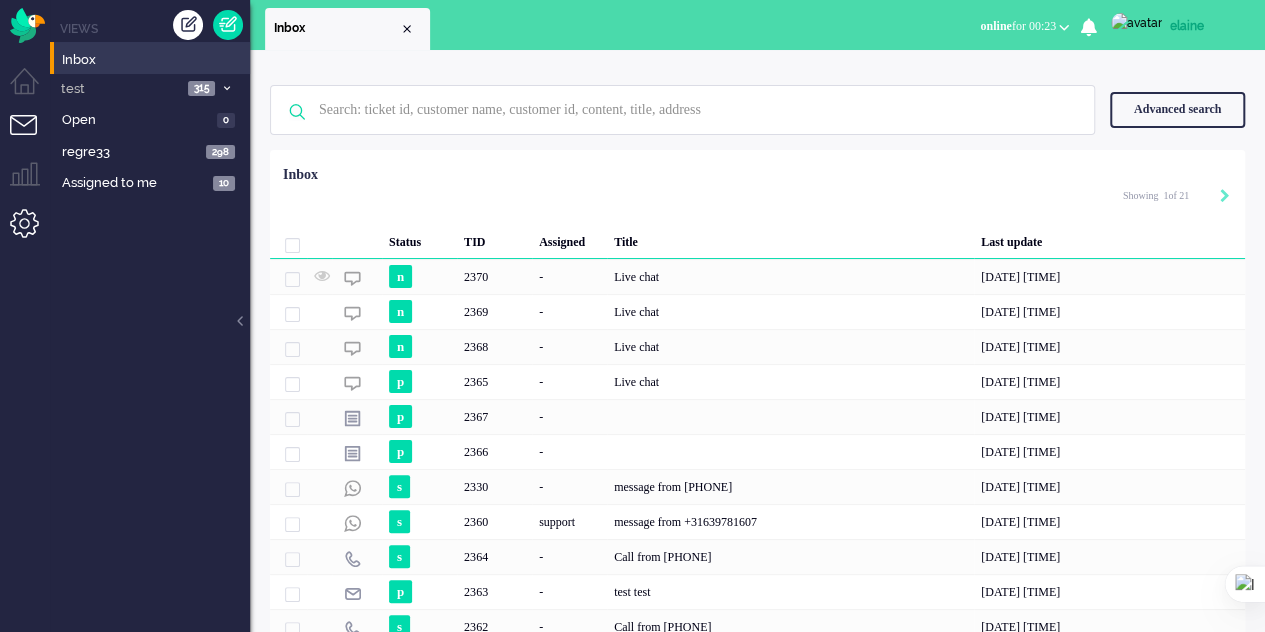 click at bounding box center [32, 231] 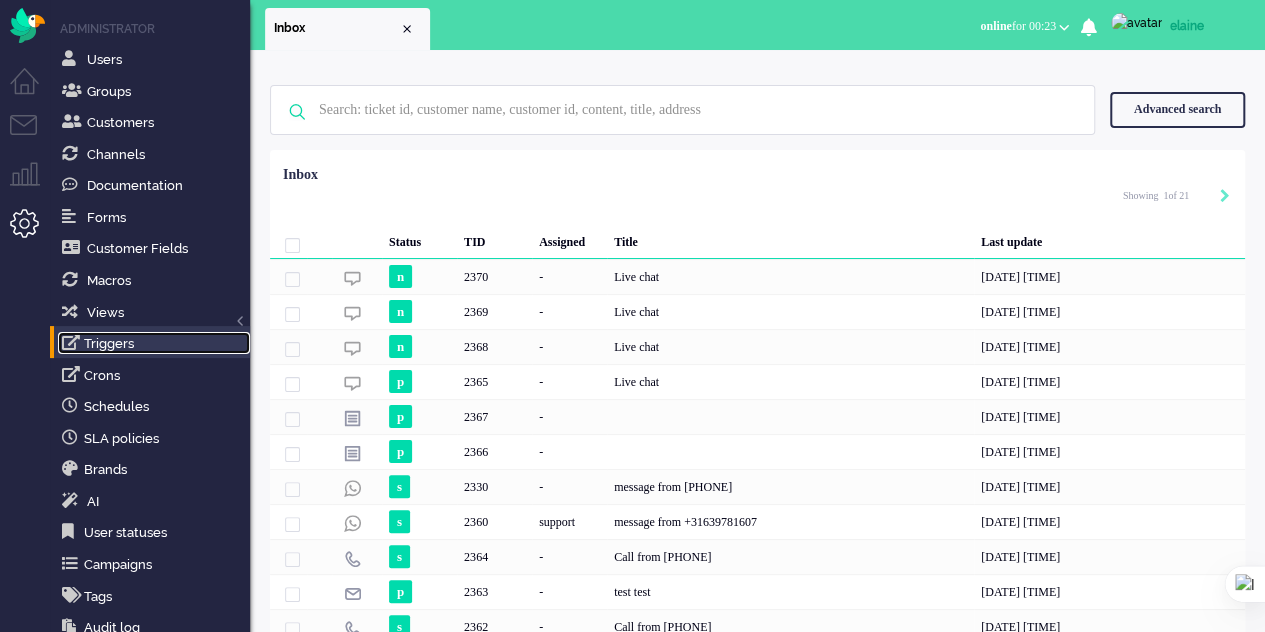click on "Triggers" at bounding box center (154, 343) 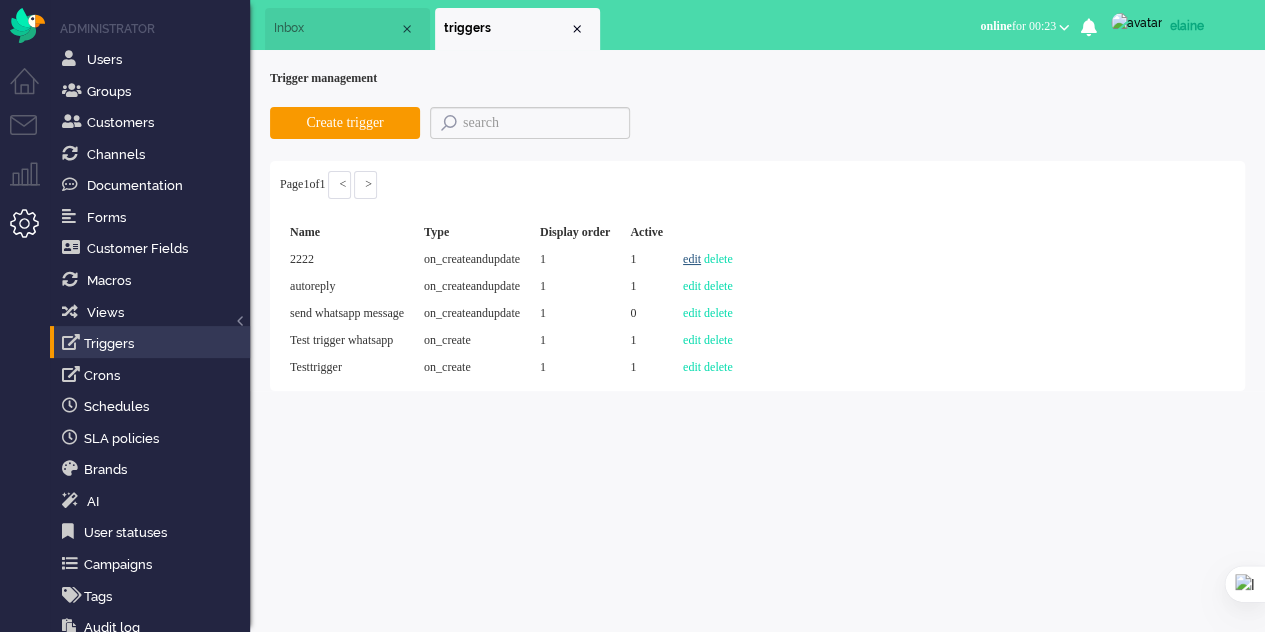 click on "edit" at bounding box center (692, 259) 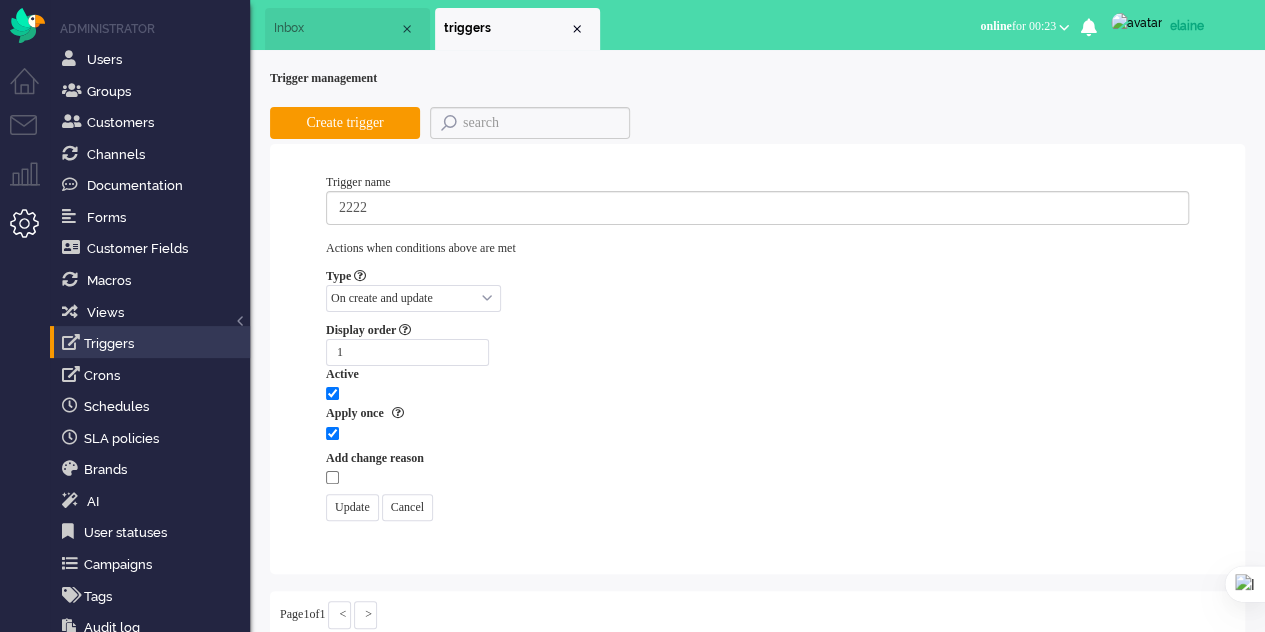 select on "channel_id" 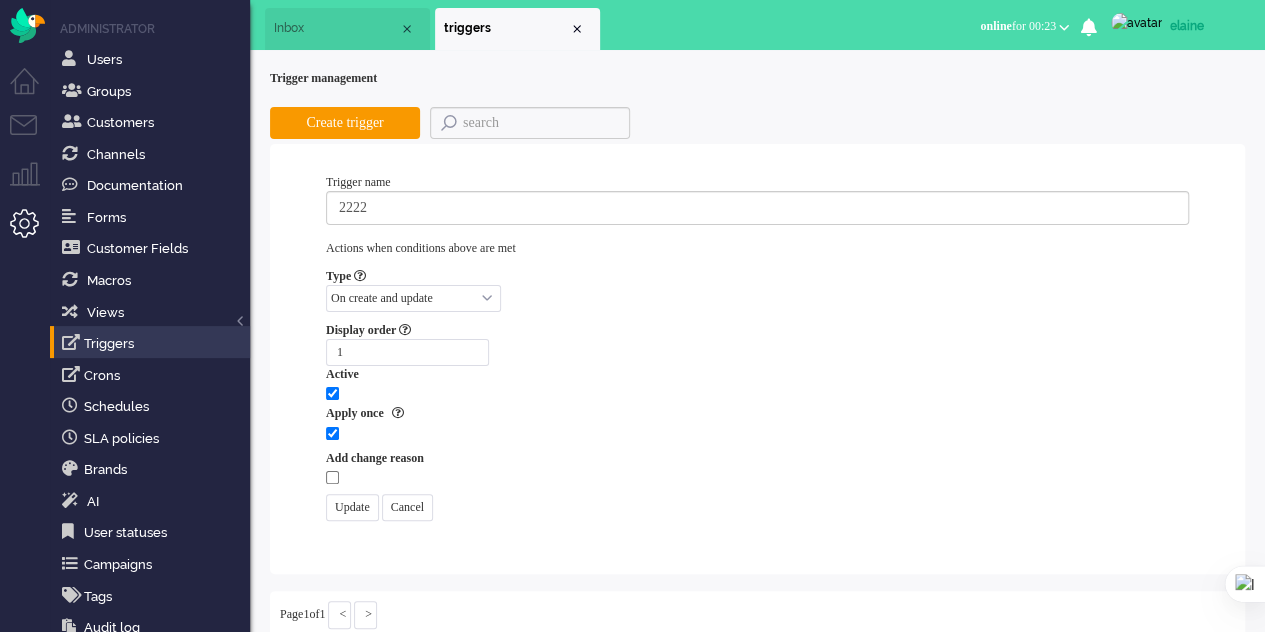 select on "not equals" 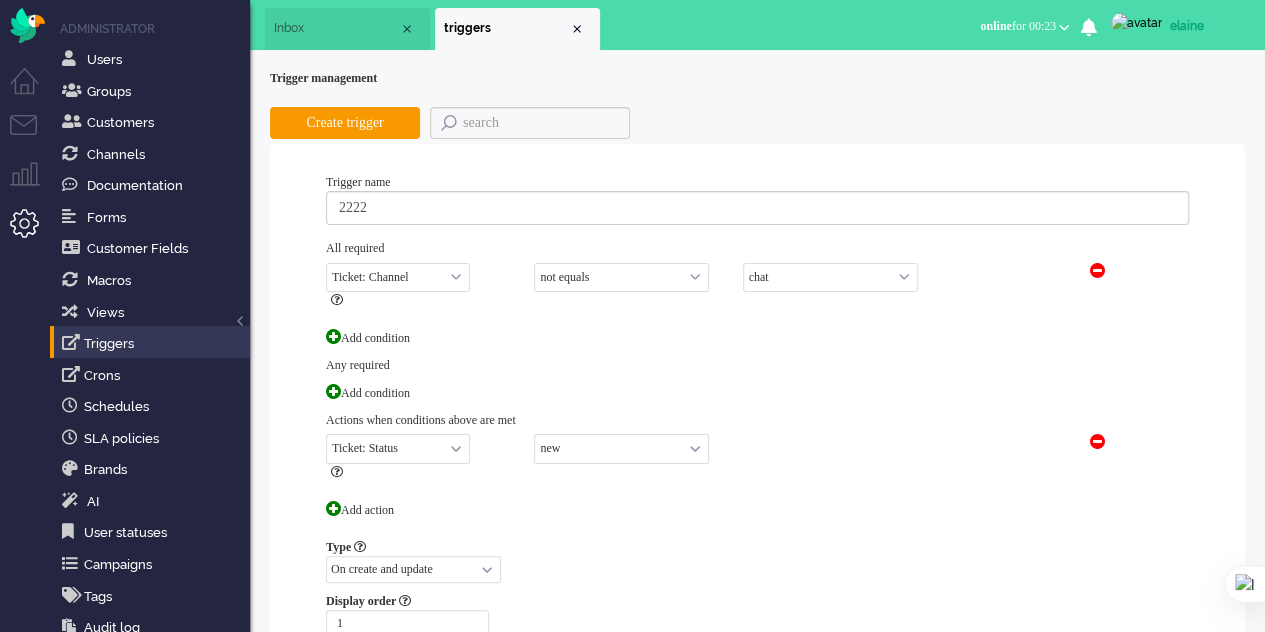 click on "e-mail telephone facebook twitter facebook_pm twitter_pm telephone outbound chat whatsapp sms chatbot note instagram" at bounding box center [830, 277] 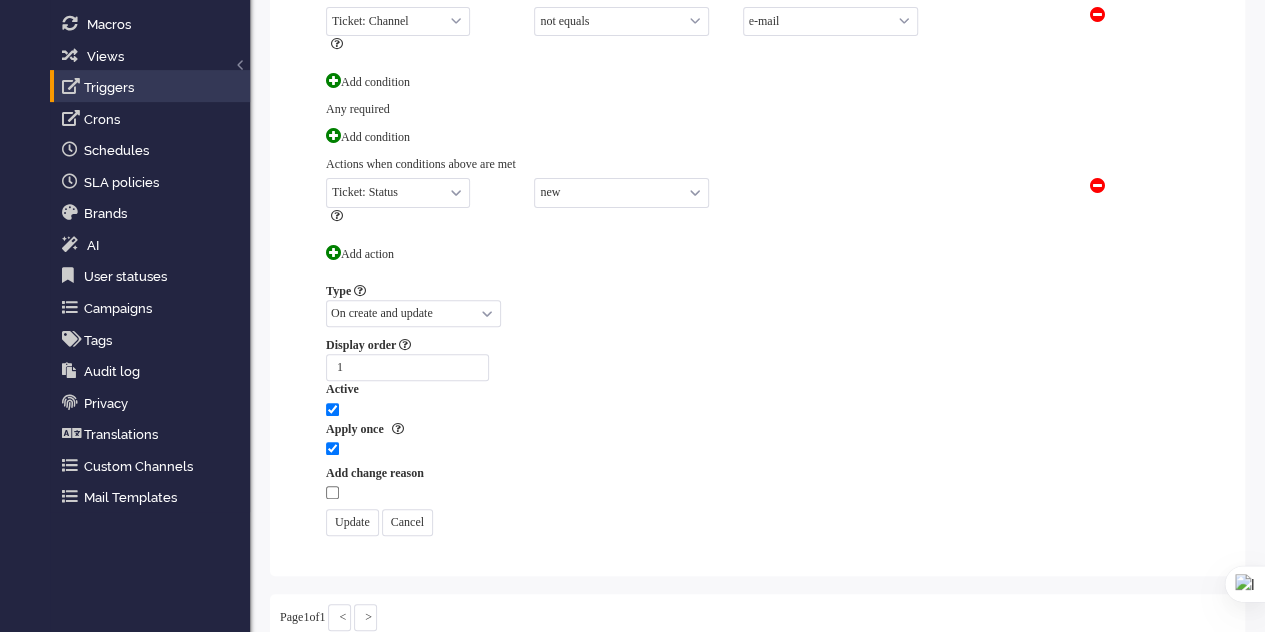 scroll, scrollTop: 300, scrollLeft: 0, axis: vertical 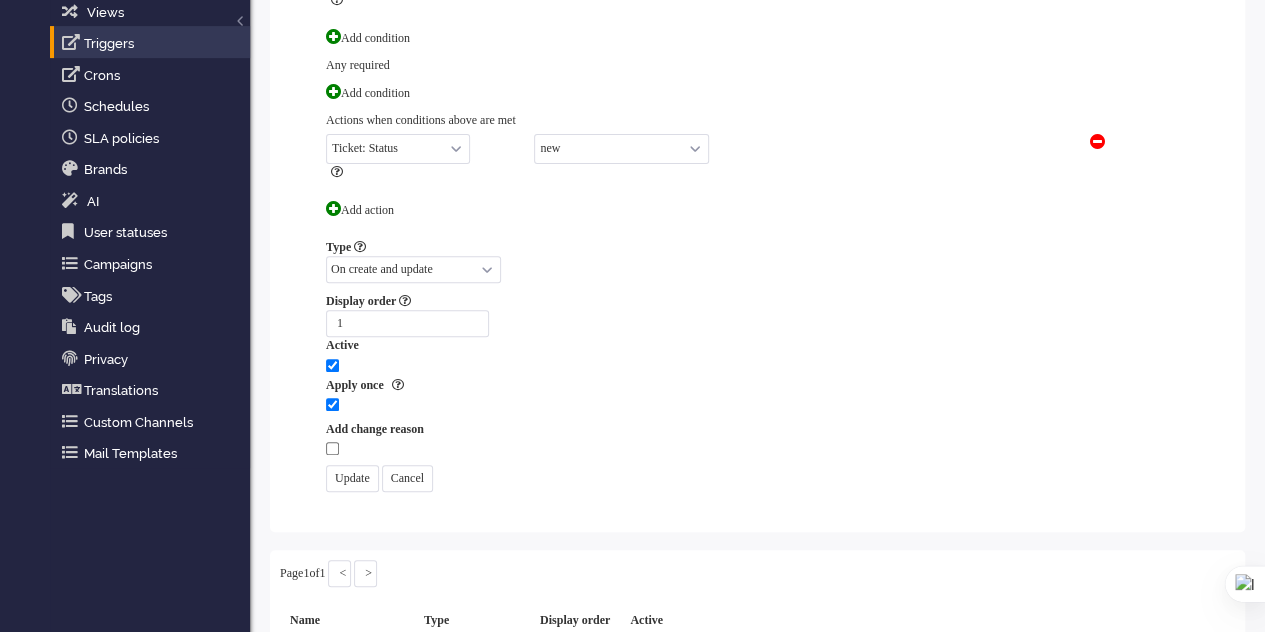click on "Update" at bounding box center [352, 478] 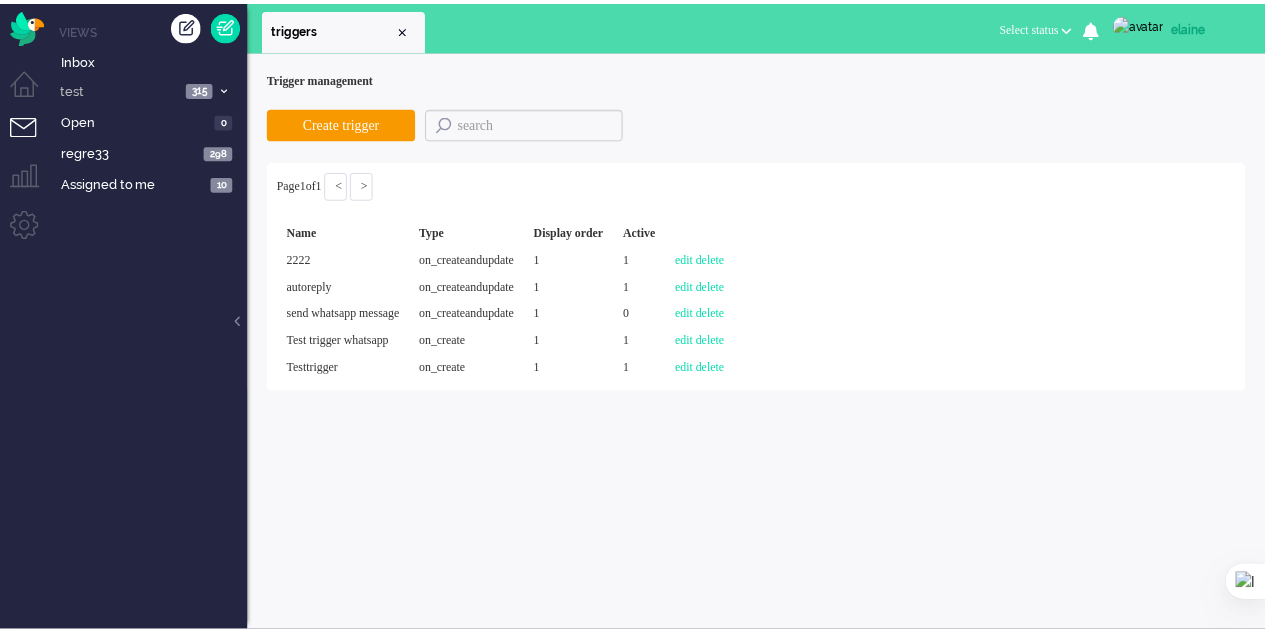 scroll, scrollTop: 0, scrollLeft: 0, axis: both 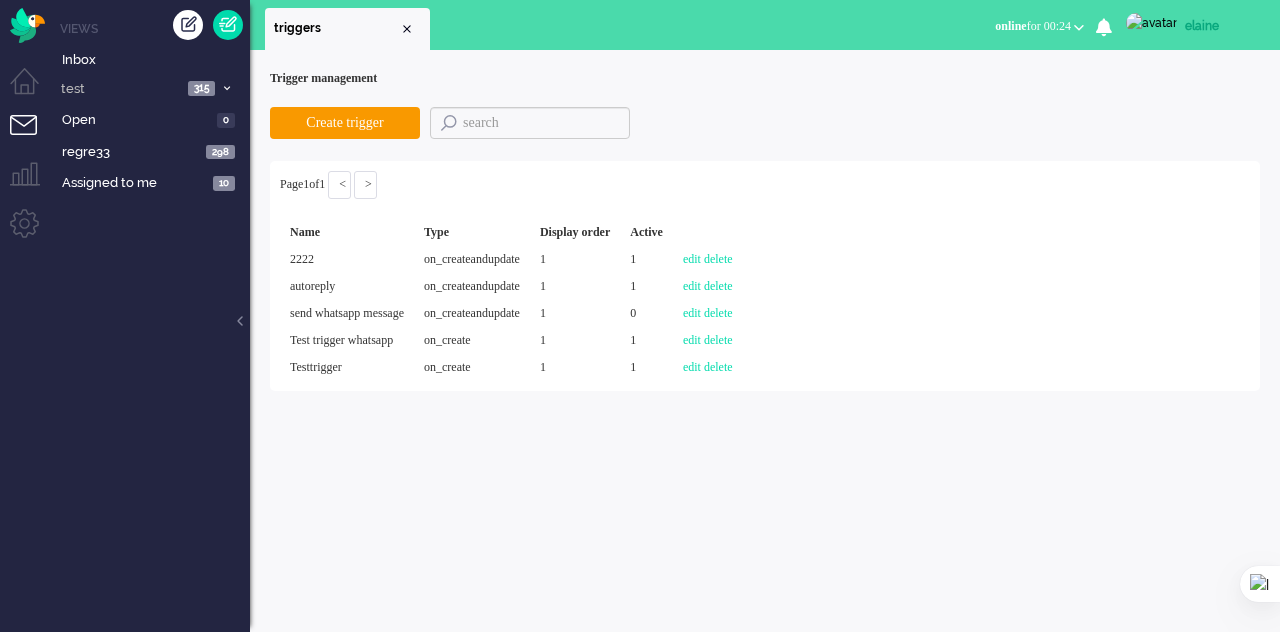 click at bounding box center (32, 137) 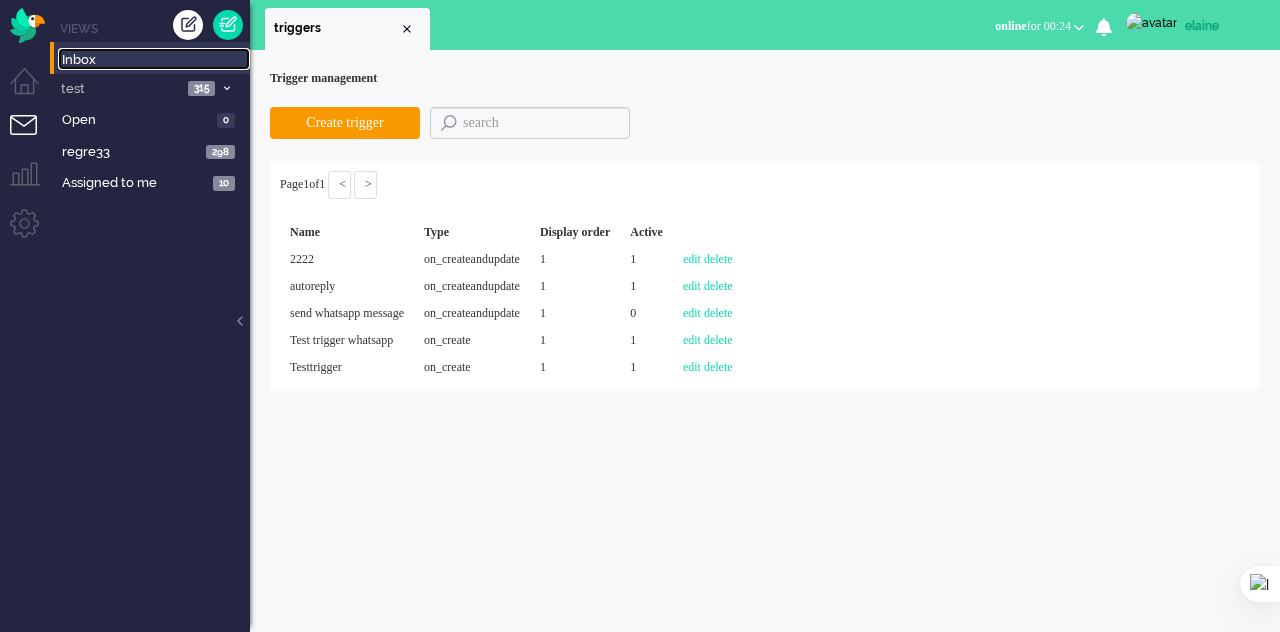 click on "Inbox" at bounding box center [156, 60] 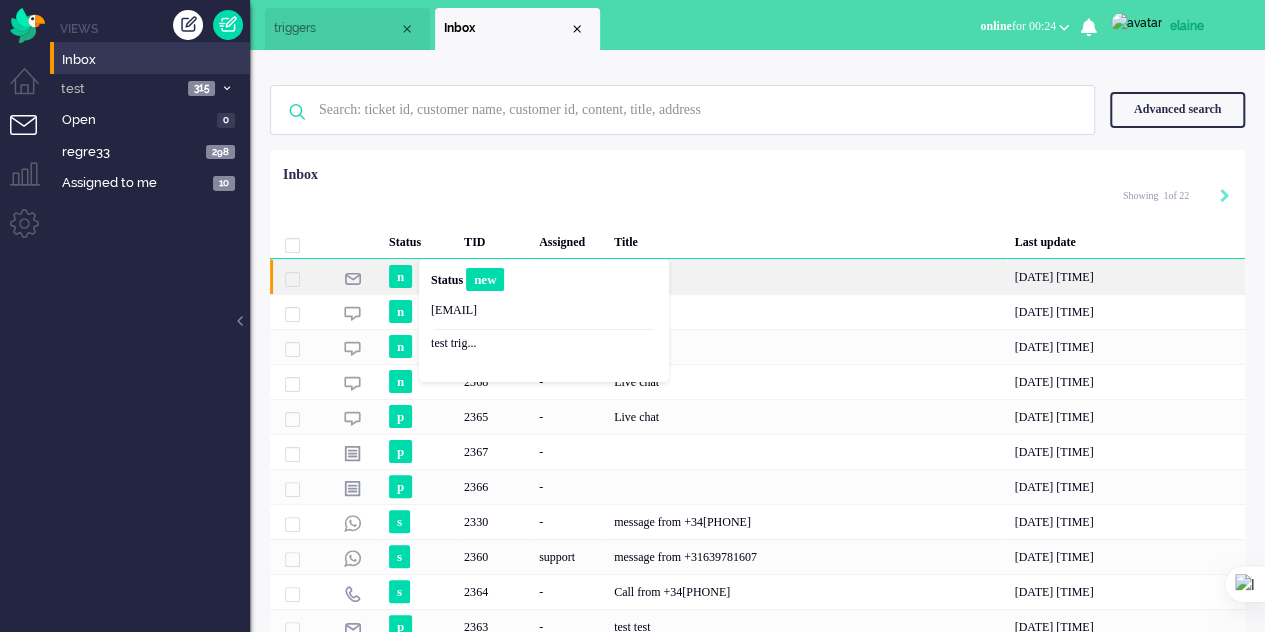 click on "n" at bounding box center (400, 276) 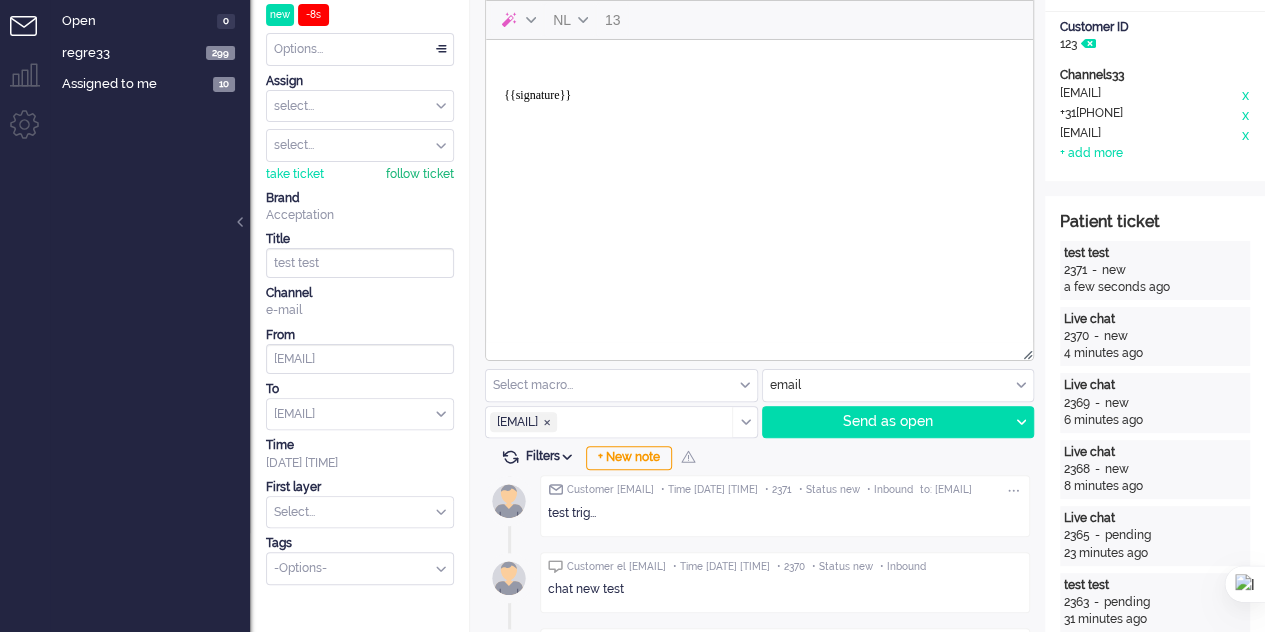 scroll, scrollTop: 0, scrollLeft: 0, axis: both 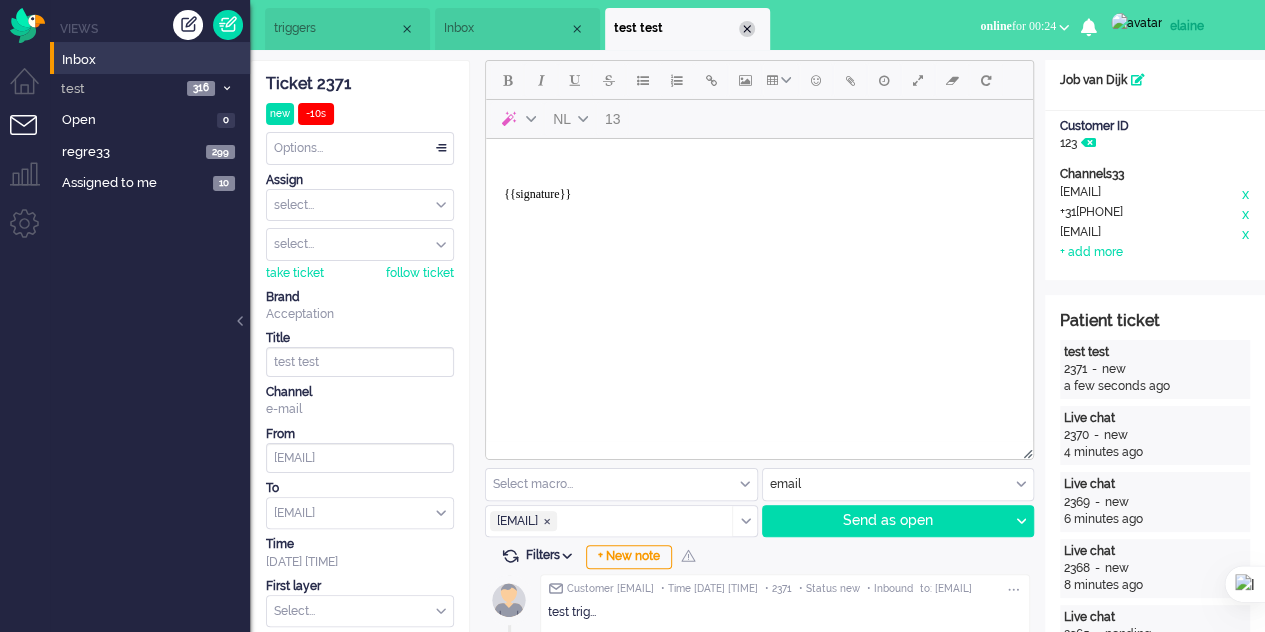 click at bounding box center (747, 29) 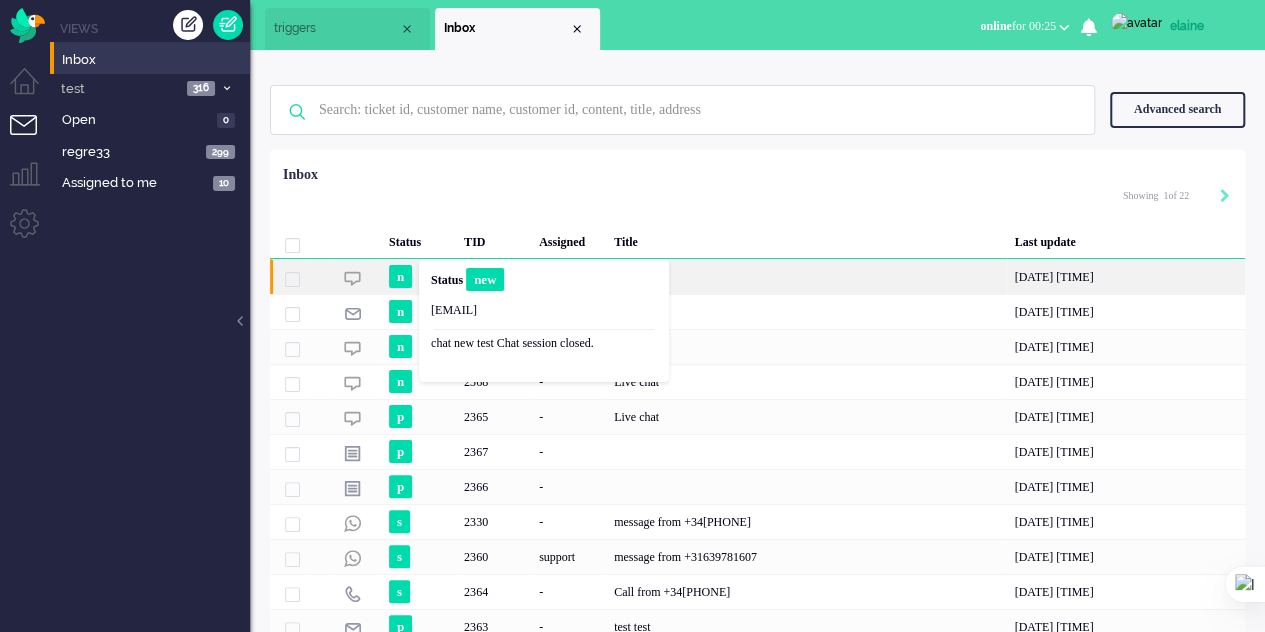 click on "n" at bounding box center [400, 276] 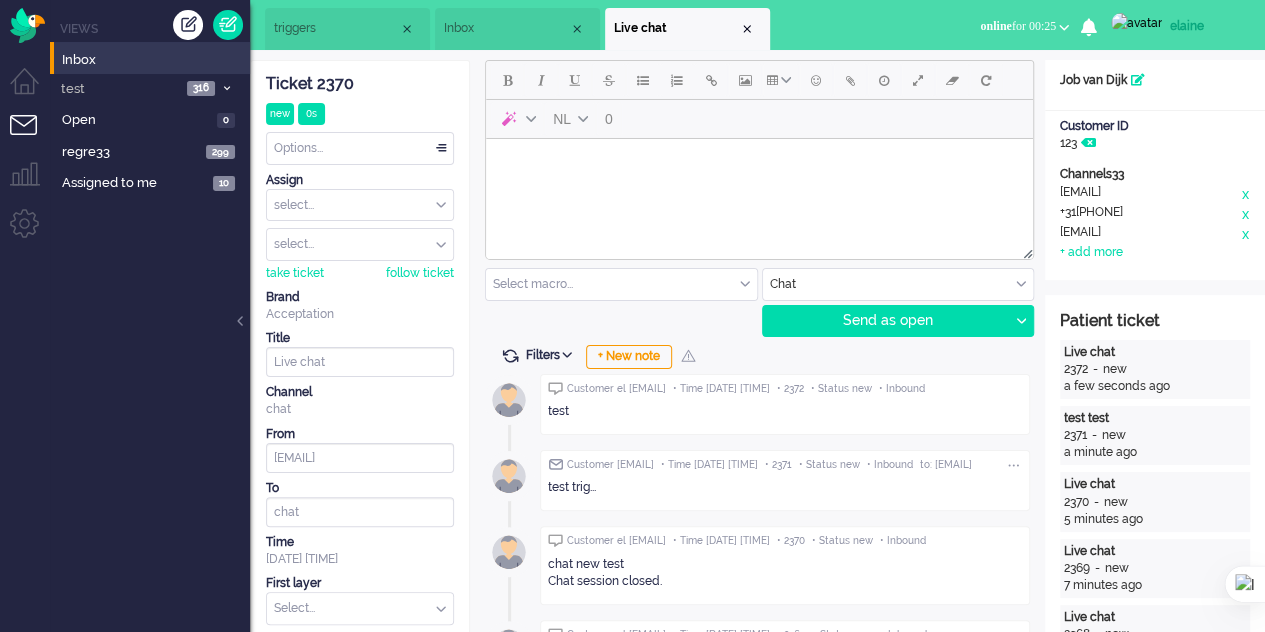 scroll, scrollTop: 0, scrollLeft: 0, axis: both 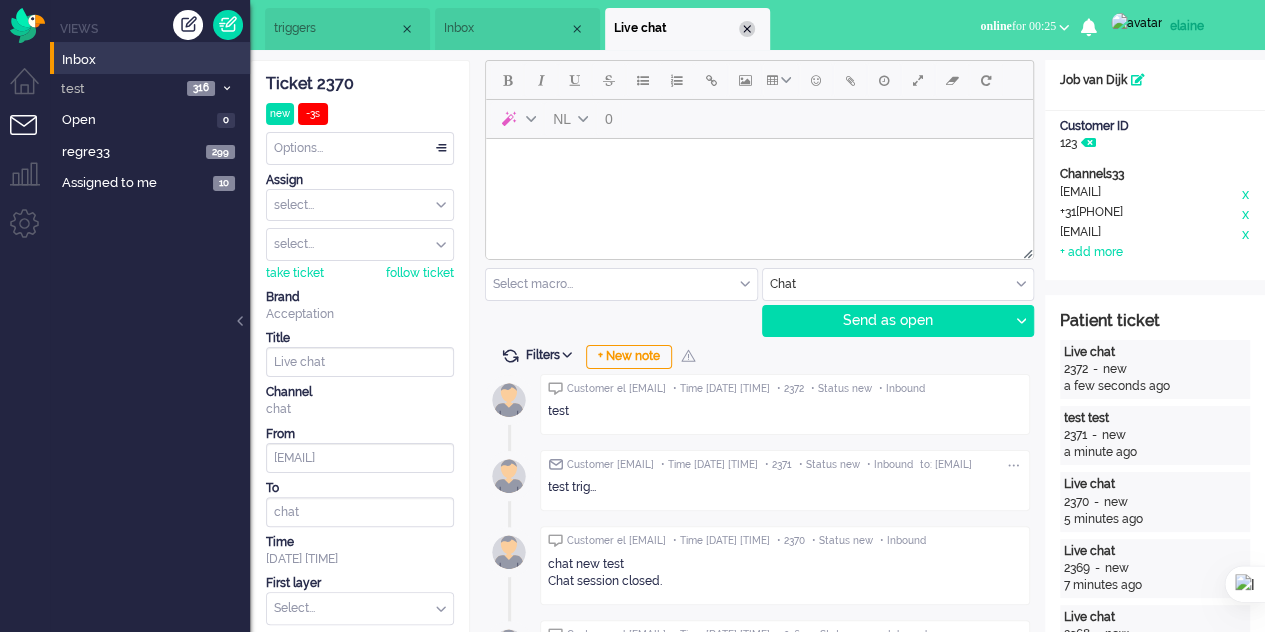 click at bounding box center (747, 29) 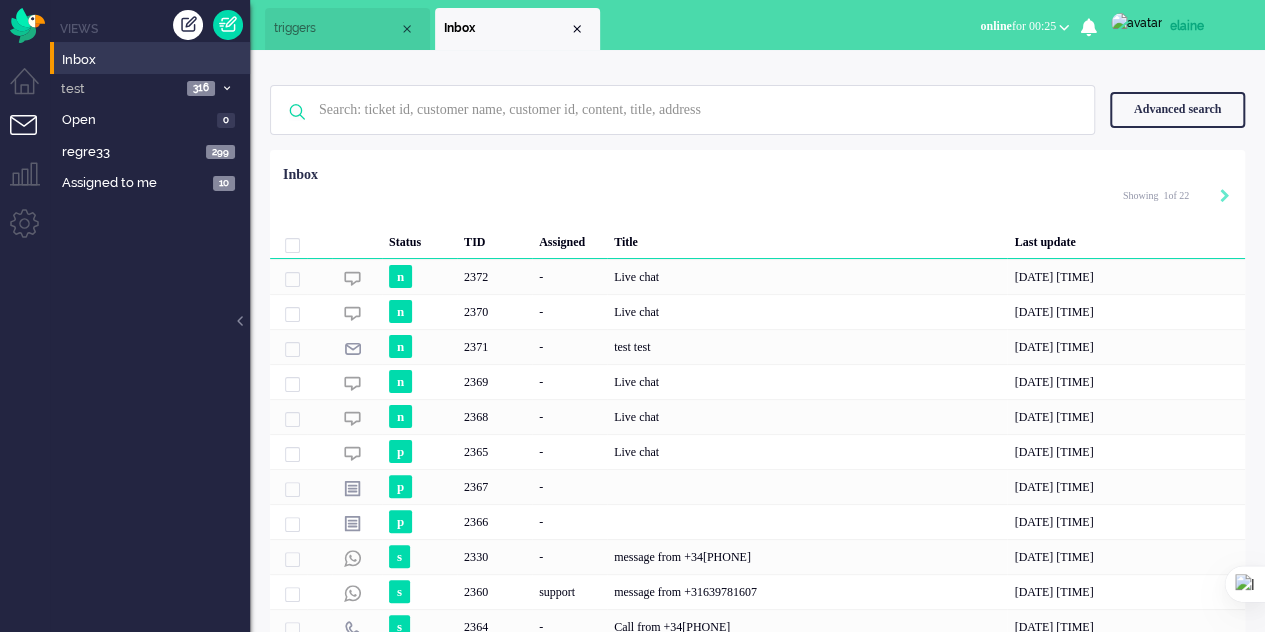 click on "triggers" at bounding box center [347, 29] 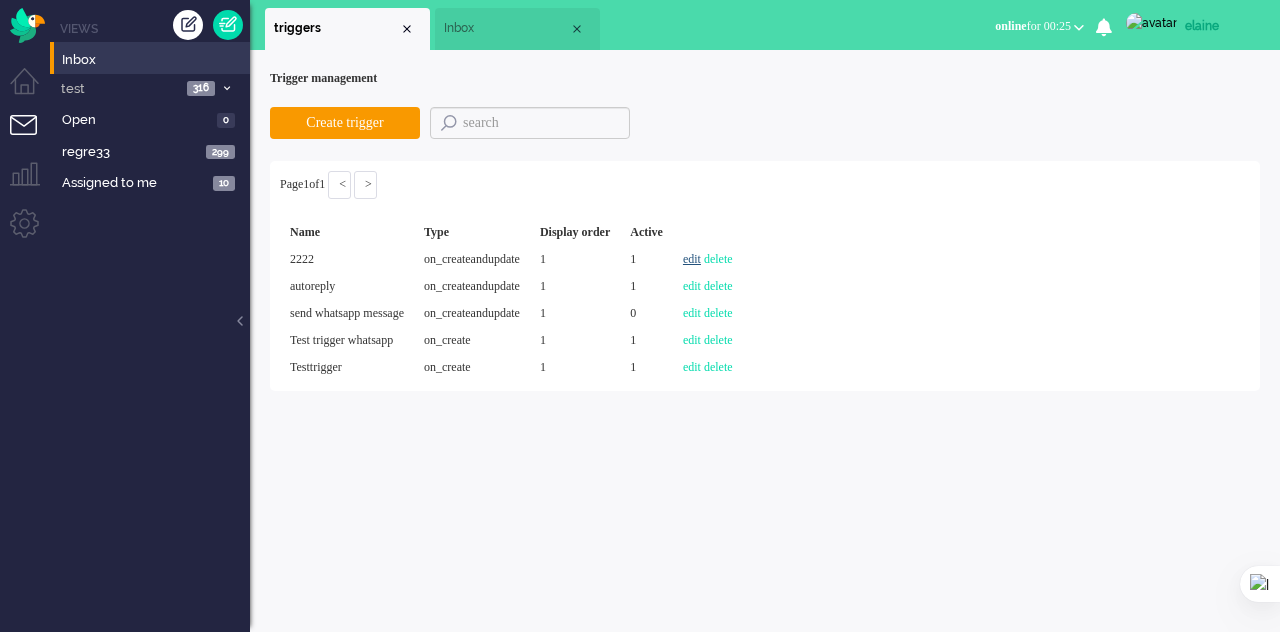 click on "edit" at bounding box center (692, 259) 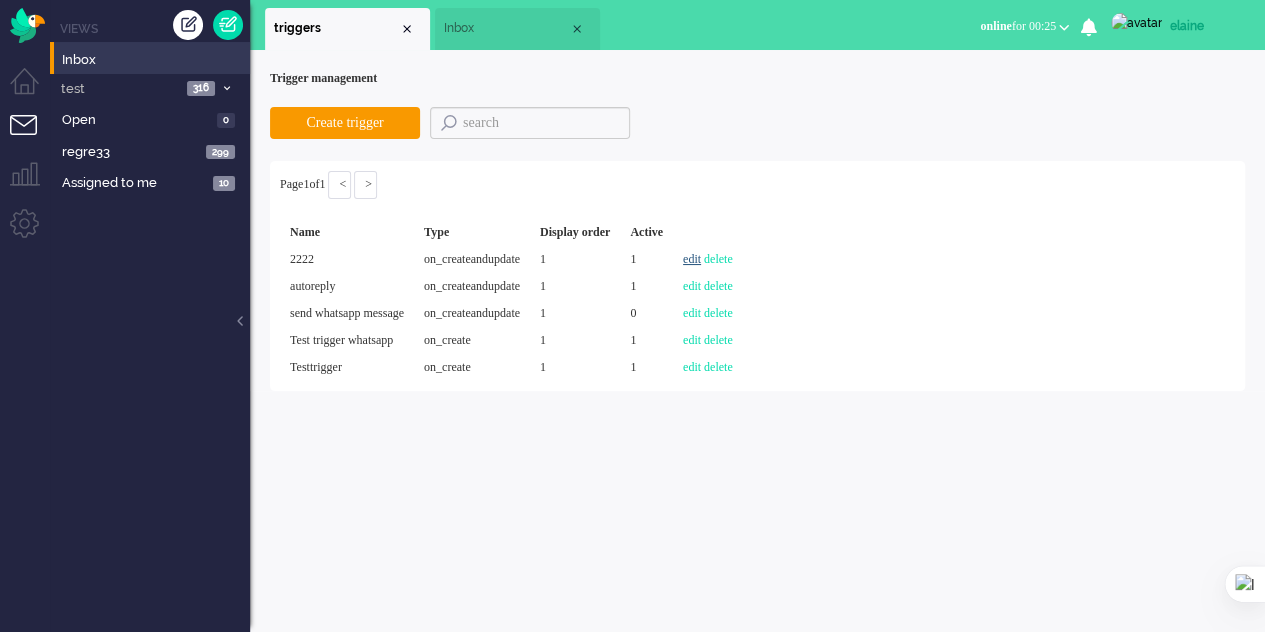 select on "channel_id" 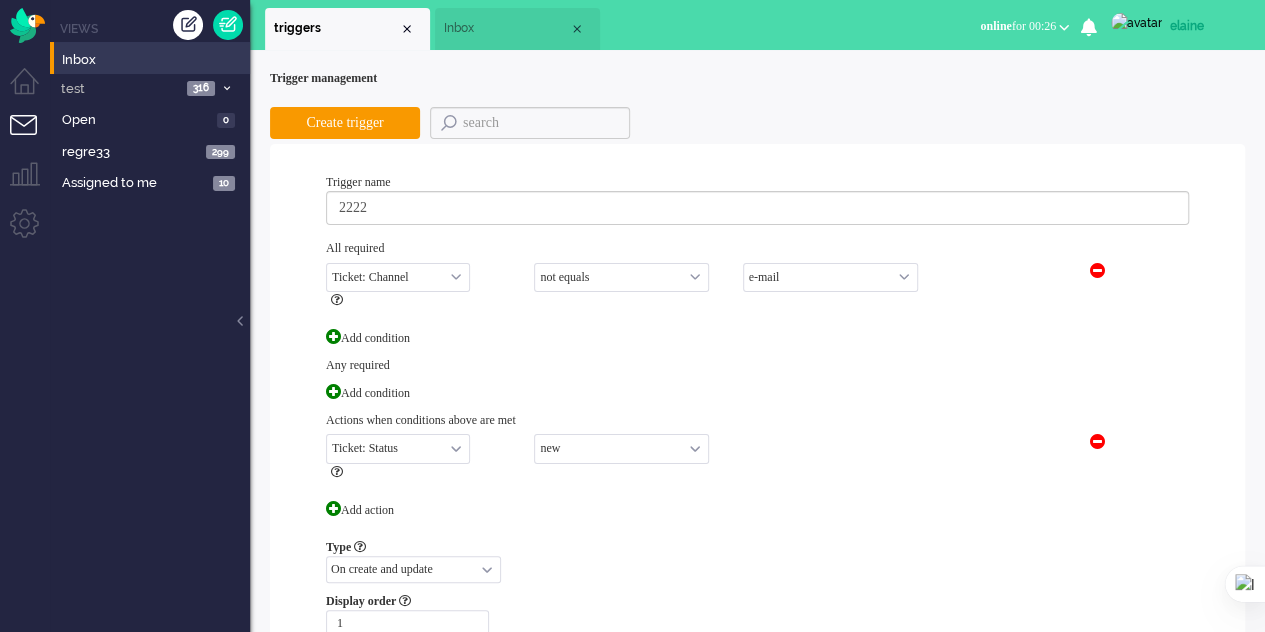 click on "Inbox" at bounding box center [517, 29] 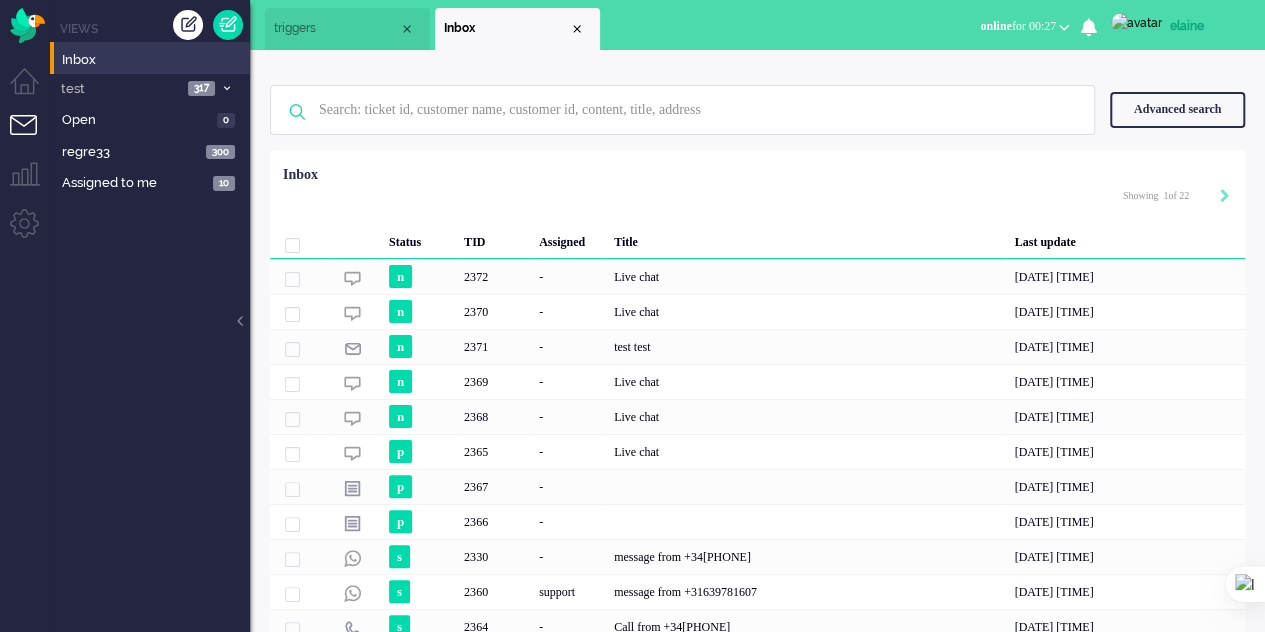 click on "triggers" at bounding box center [347, 29] 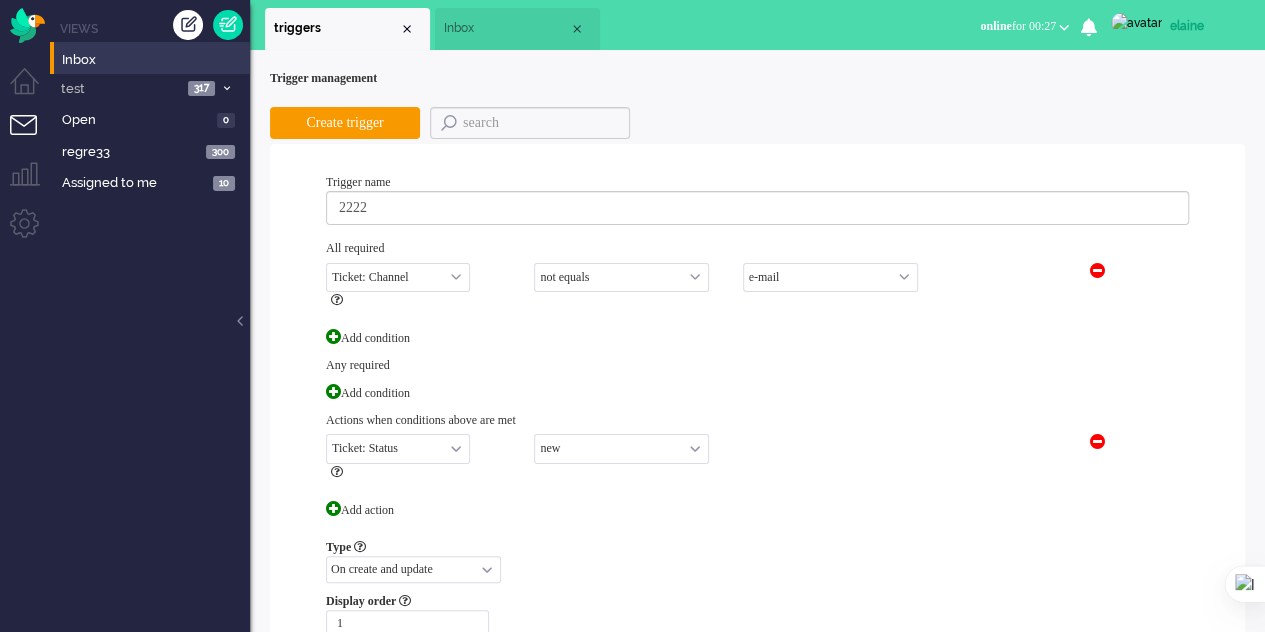 click on "new open pending holding solved closed" at bounding box center [621, 448] 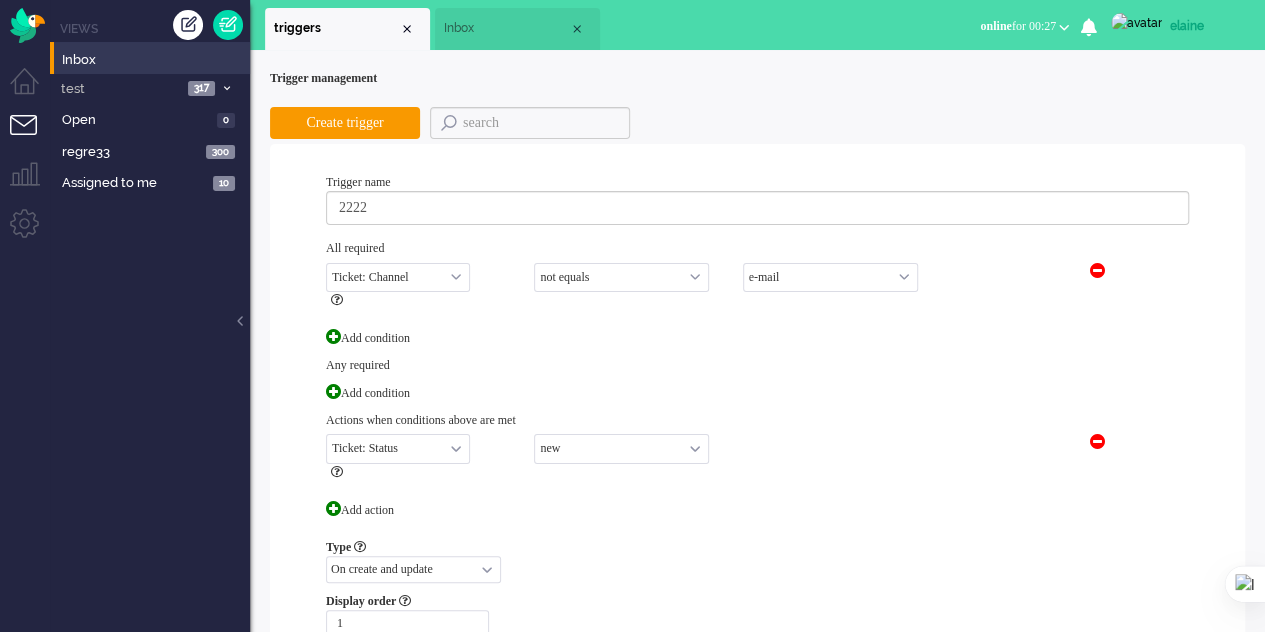 select on "open" 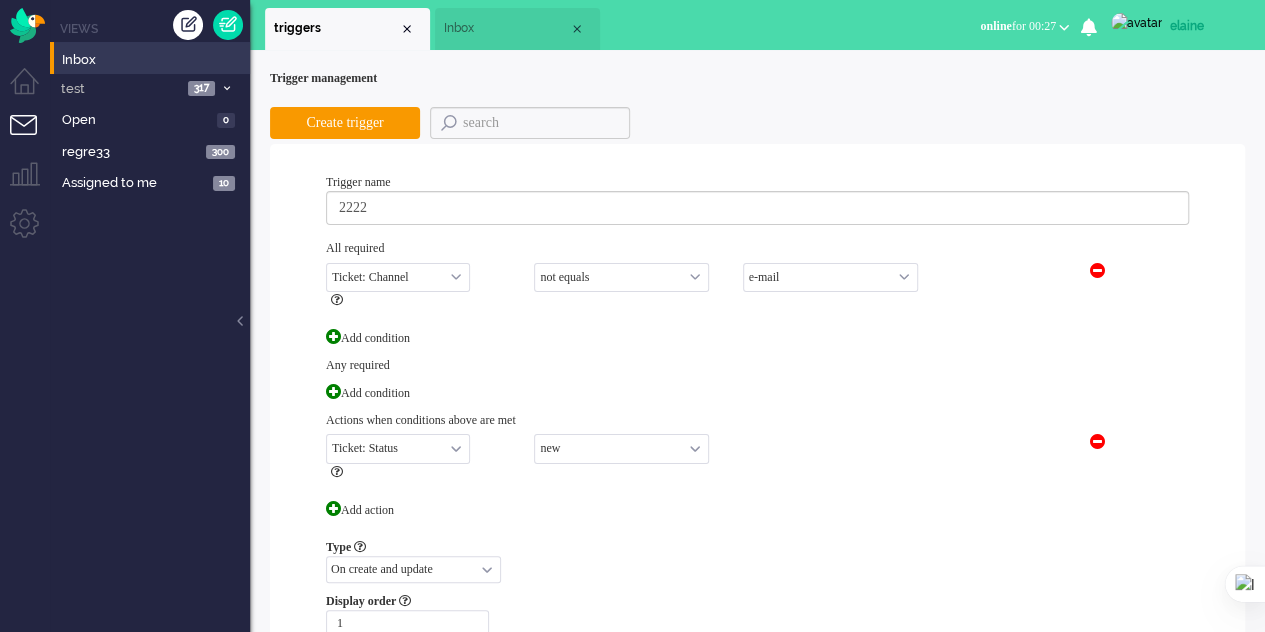 click on "new open pending holding solved closed" at bounding box center [621, 448] 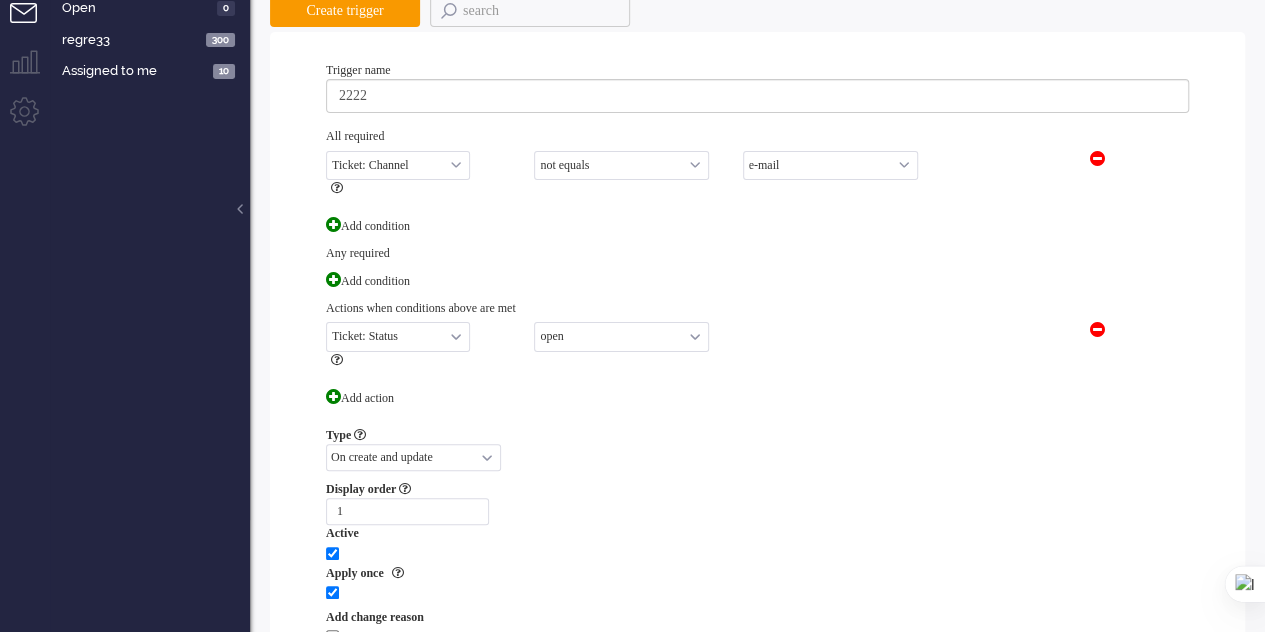 scroll, scrollTop: 300, scrollLeft: 0, axis: vertical 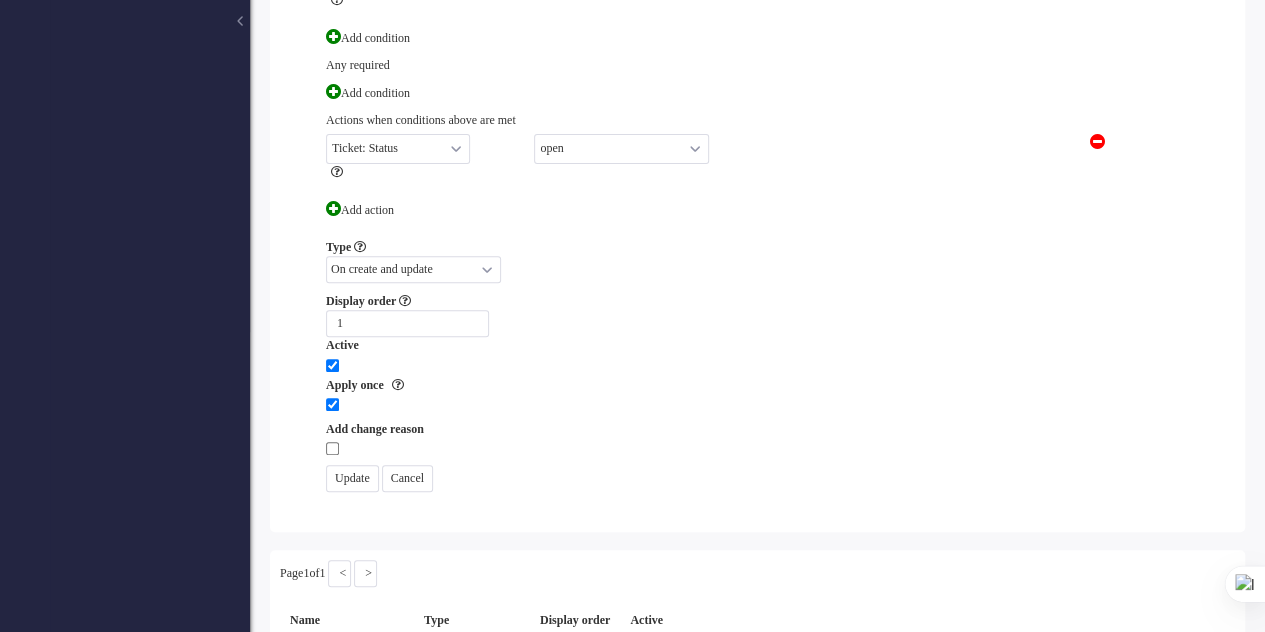 click on "Update" at bounding box center [352, 478] 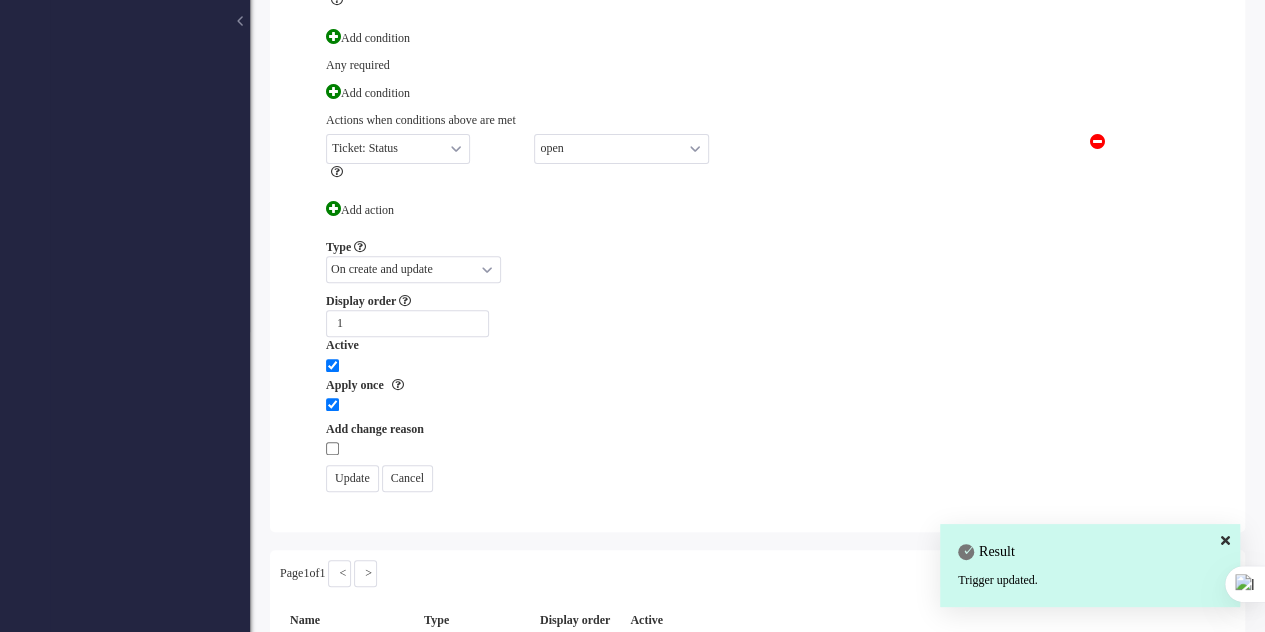 click on "Update" at bounding box center [352, 478] 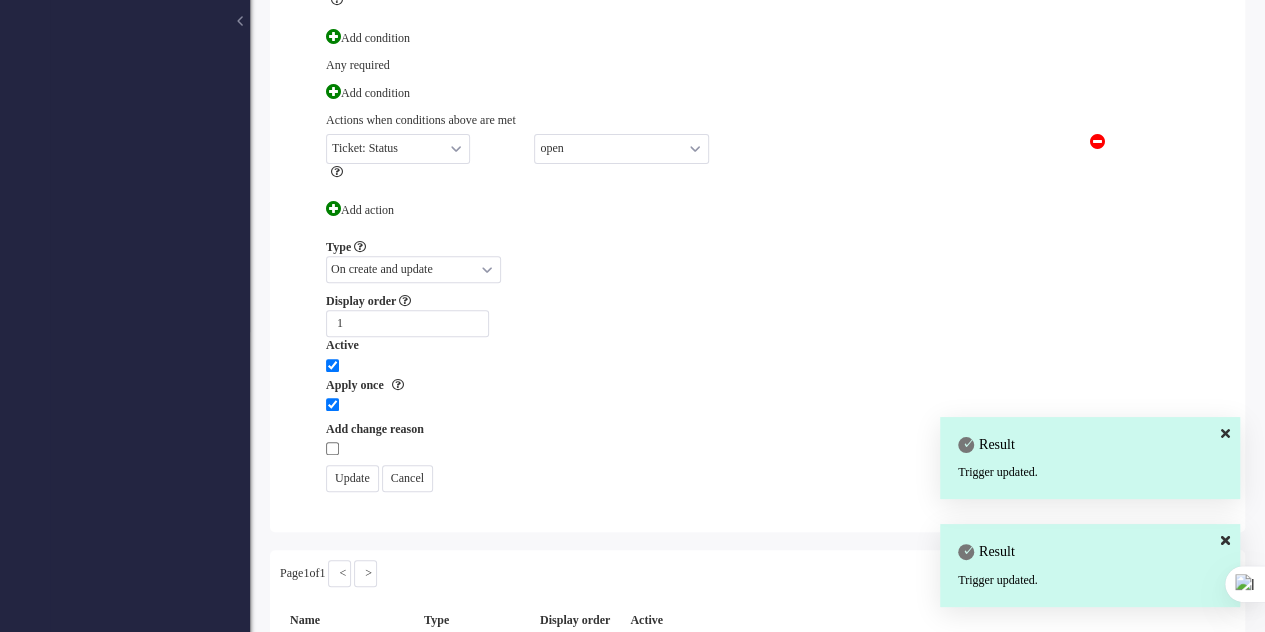 scroll, scrollTop: 0, scrollLeft: 0, axis: both 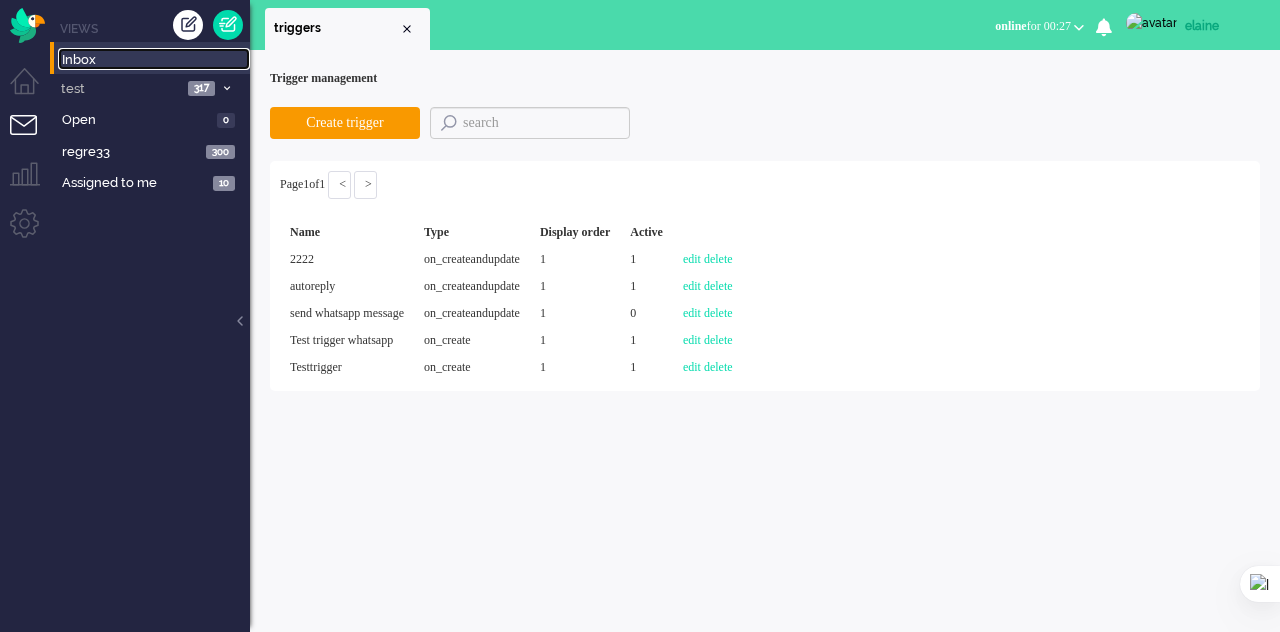click on "Inbox" at bounding box center (156, 60) 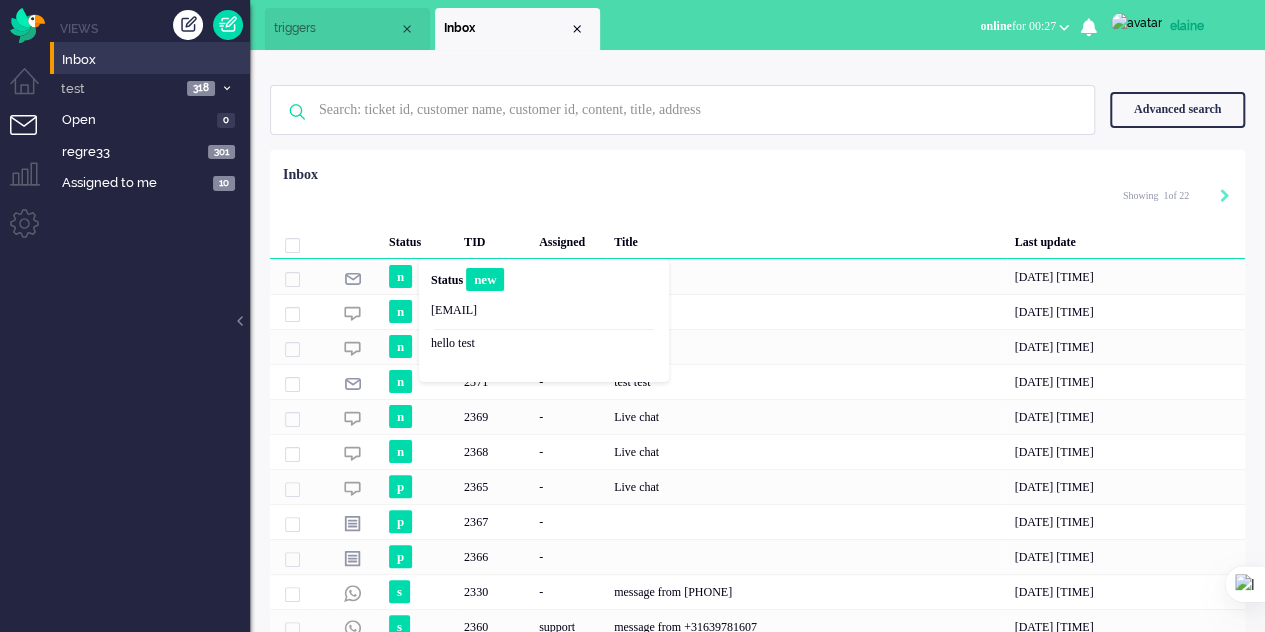 click on "Status                                new" at bounding box center (544, 284) 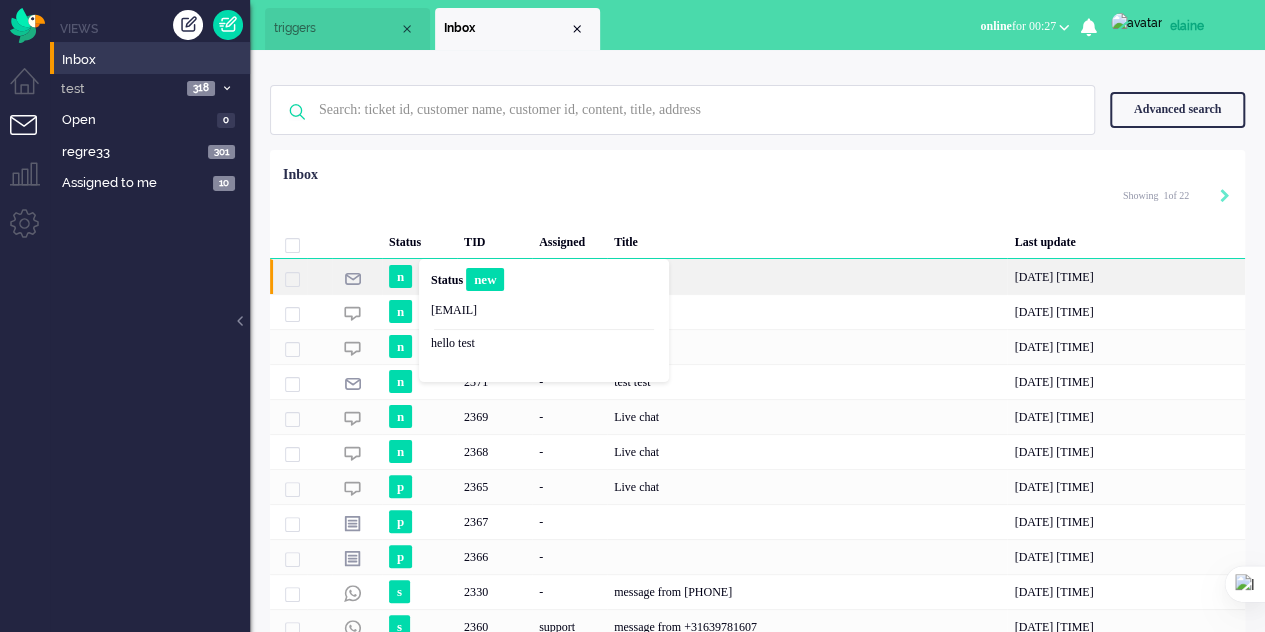 click on "test test" 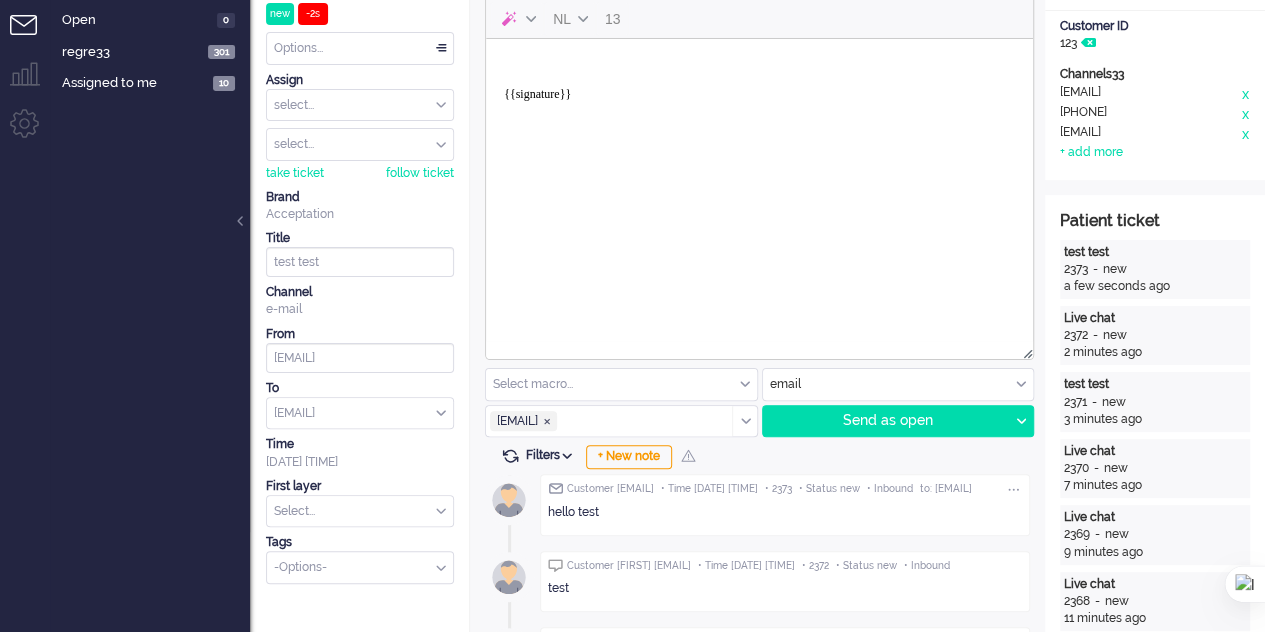 scroll, scrollTop: 0, scrollLeft: 0, axis: both 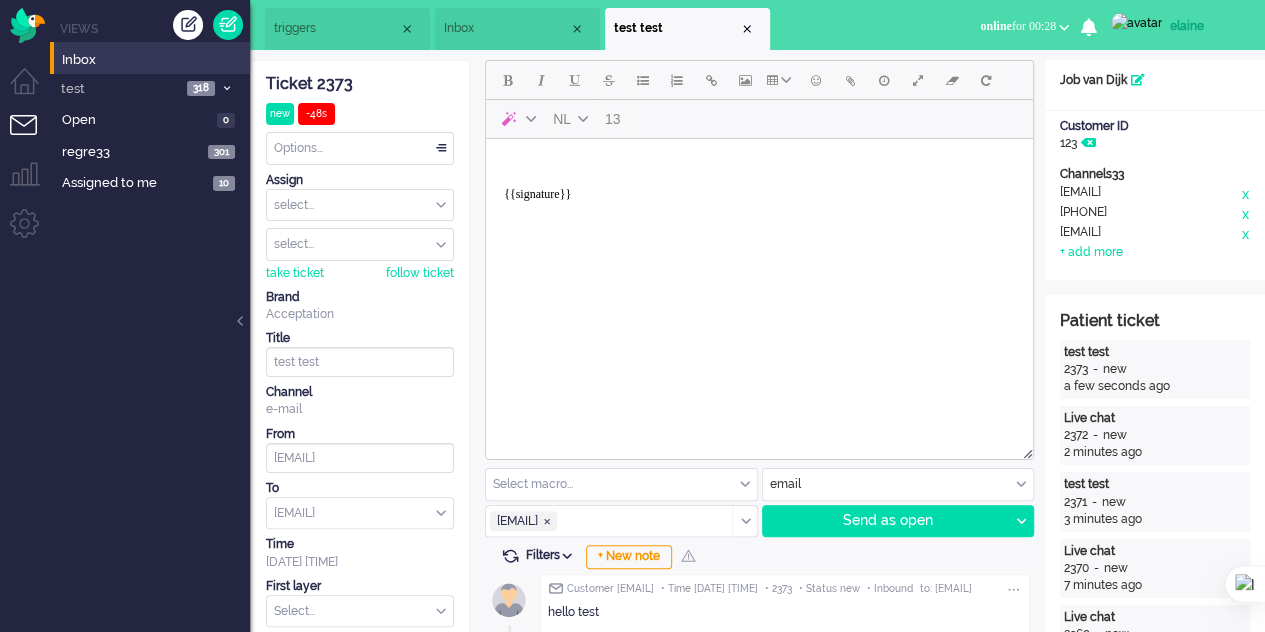 click on "Inbox" at bounding box center (506, 28) 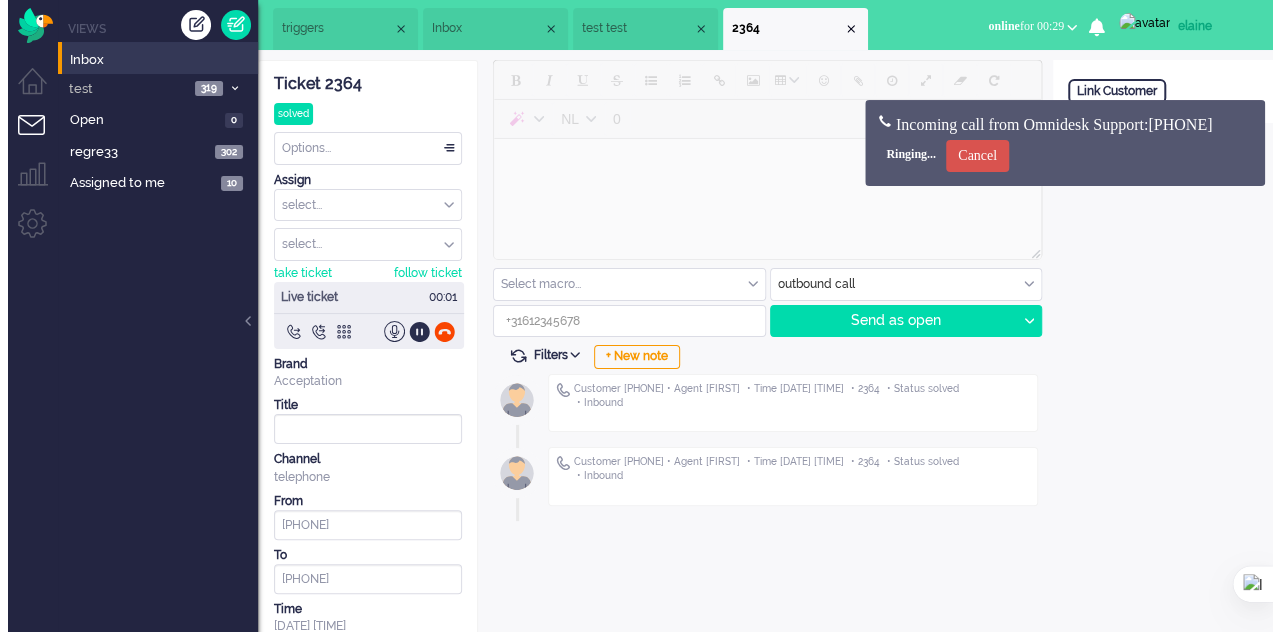 scroll, scrollTop: 0, scrollLeft: 0, axis: both 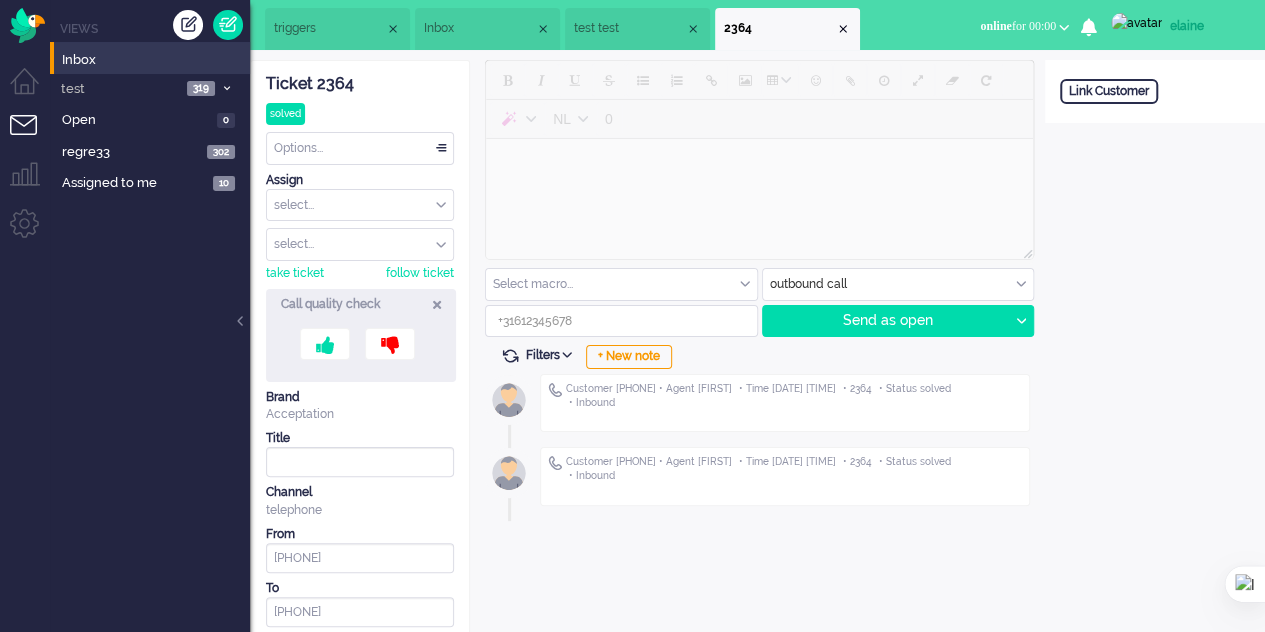 click on "Inbox" at bounding box center [479, 28] 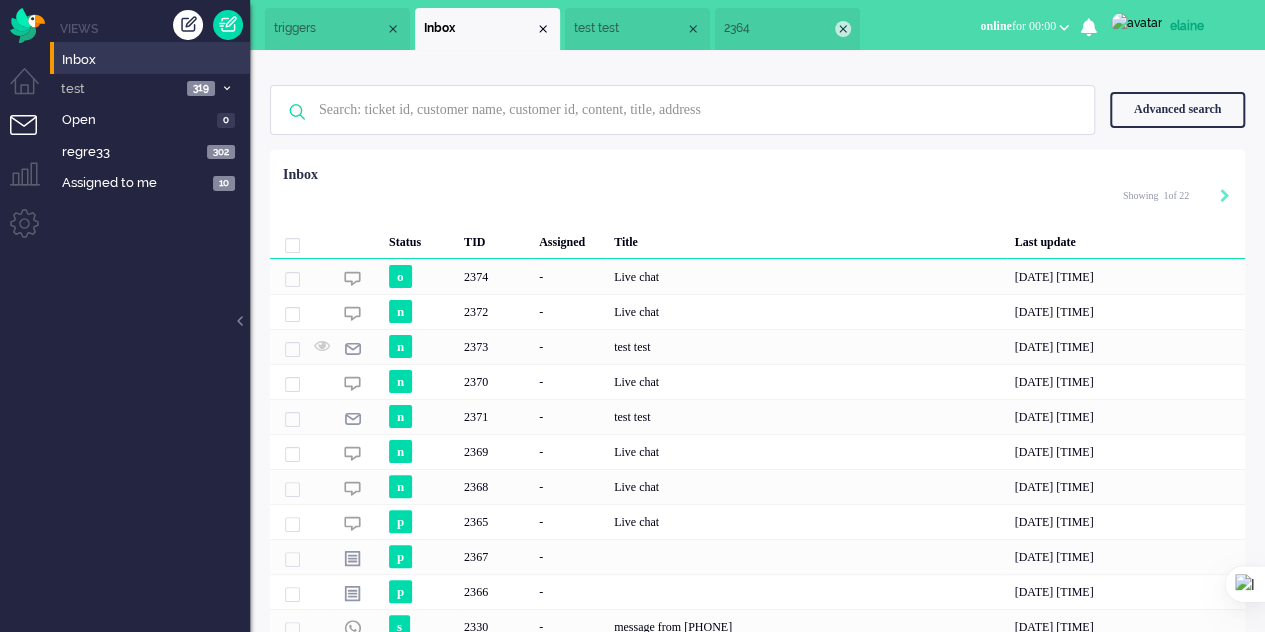 click at bounding box center (843, 29) 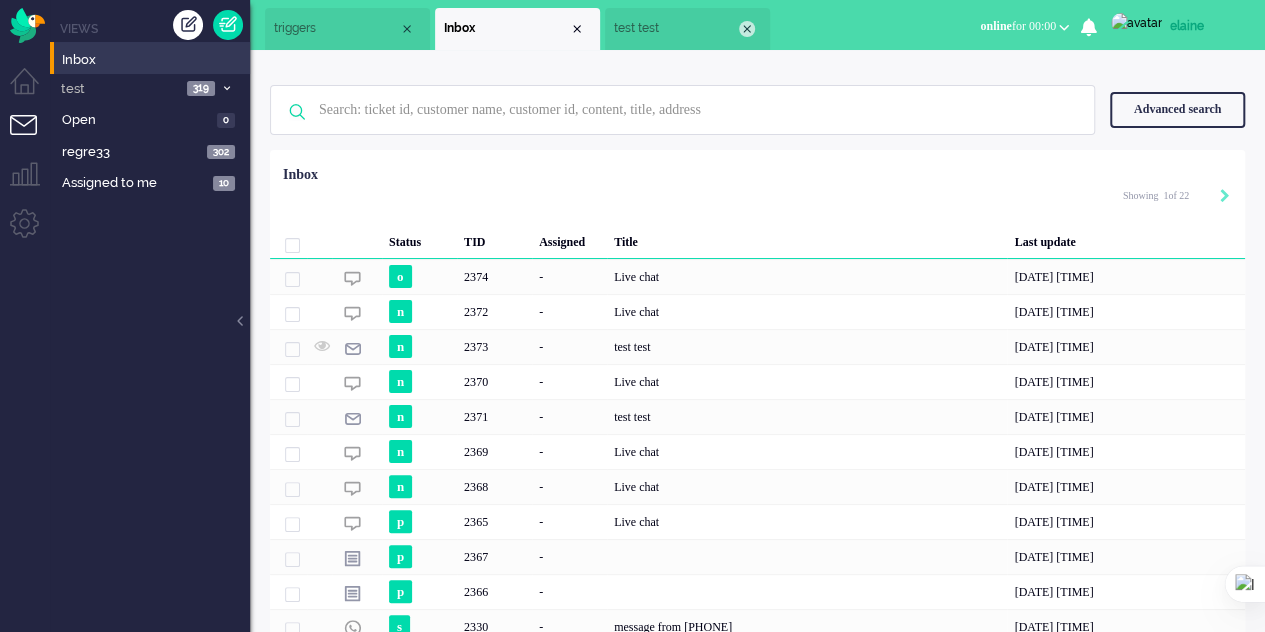 click at bounding box center [747, 29] 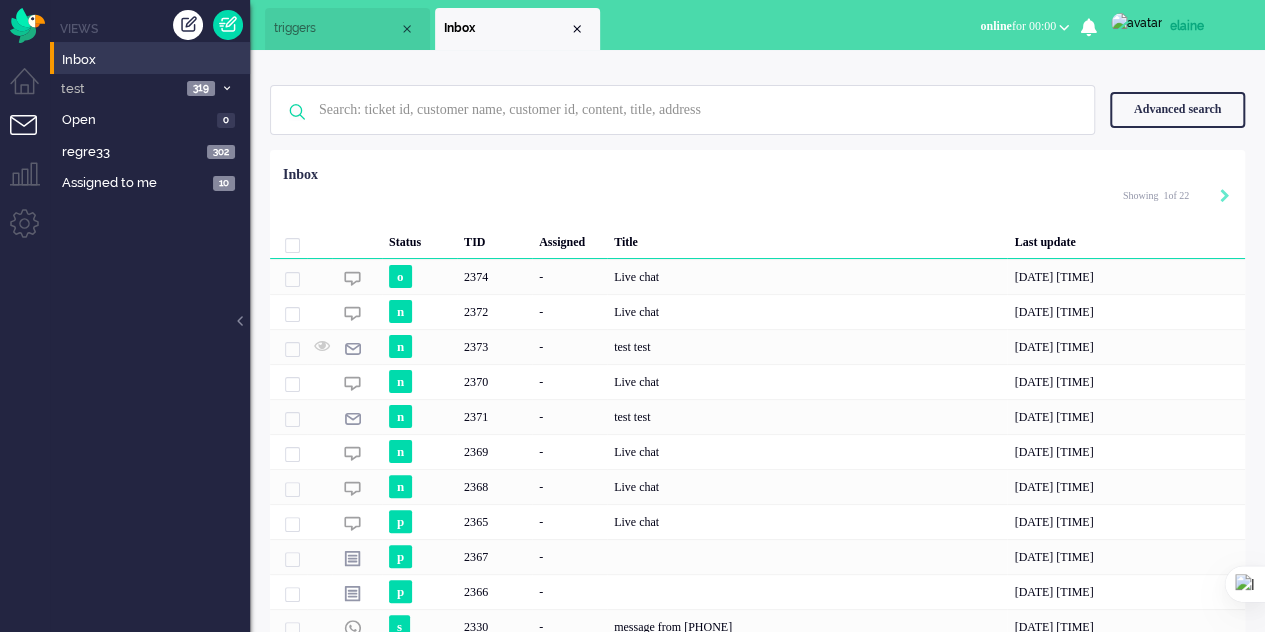click on "triggers" at bounding box center [336, 28] 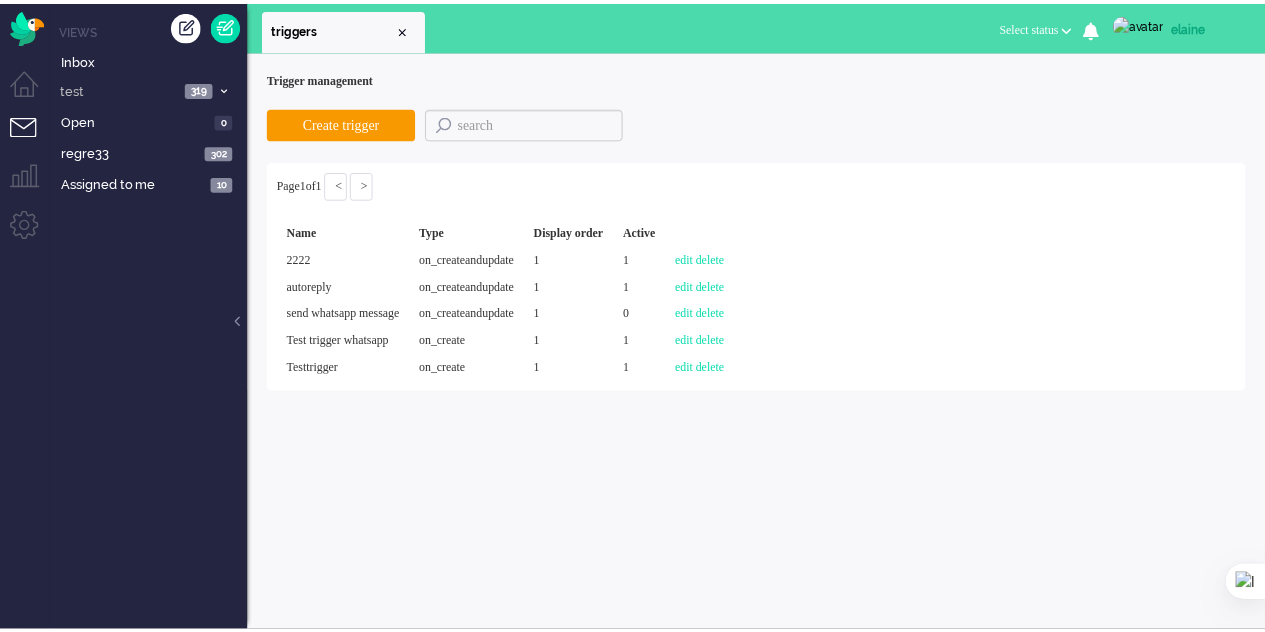 scroll, scrollTop: 0, scrollLeft: 0, axis: both 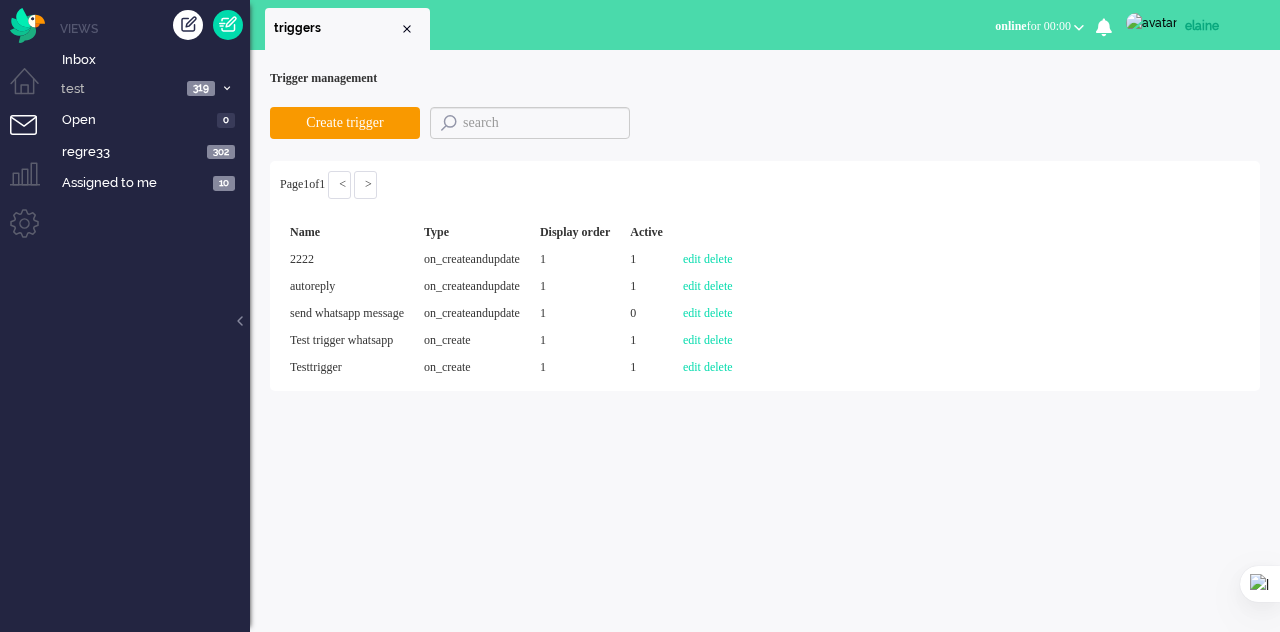 click at bounding box center [32, 137] 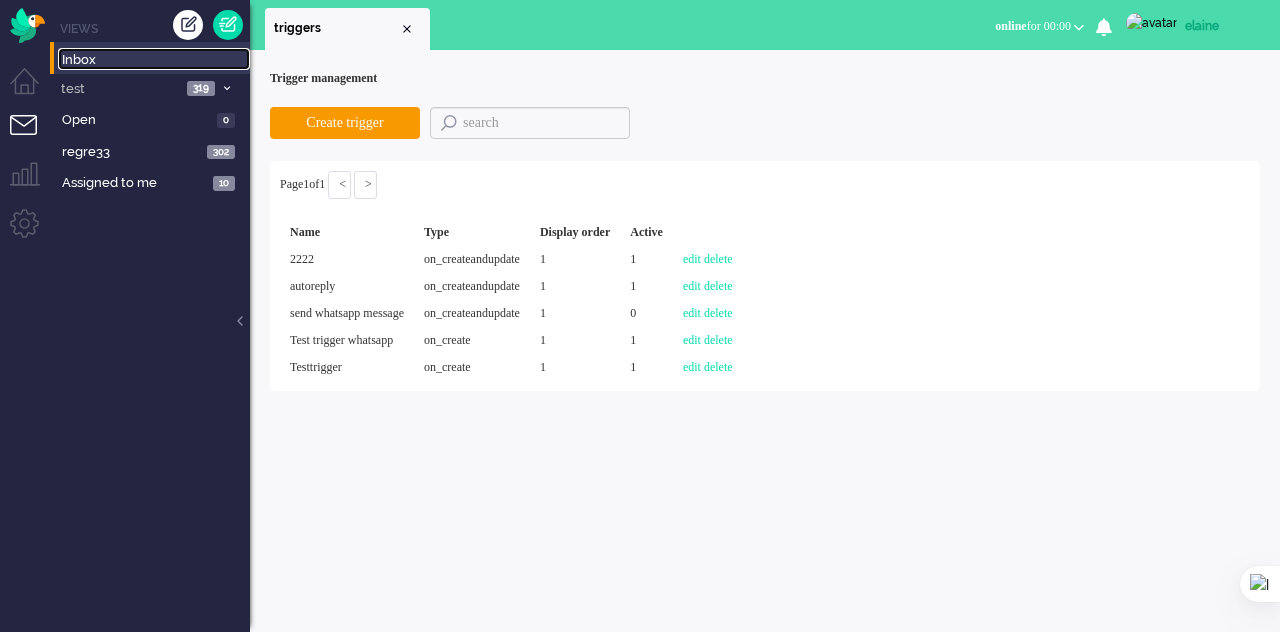 click on "Inbox" at bounding box center (156, 60) 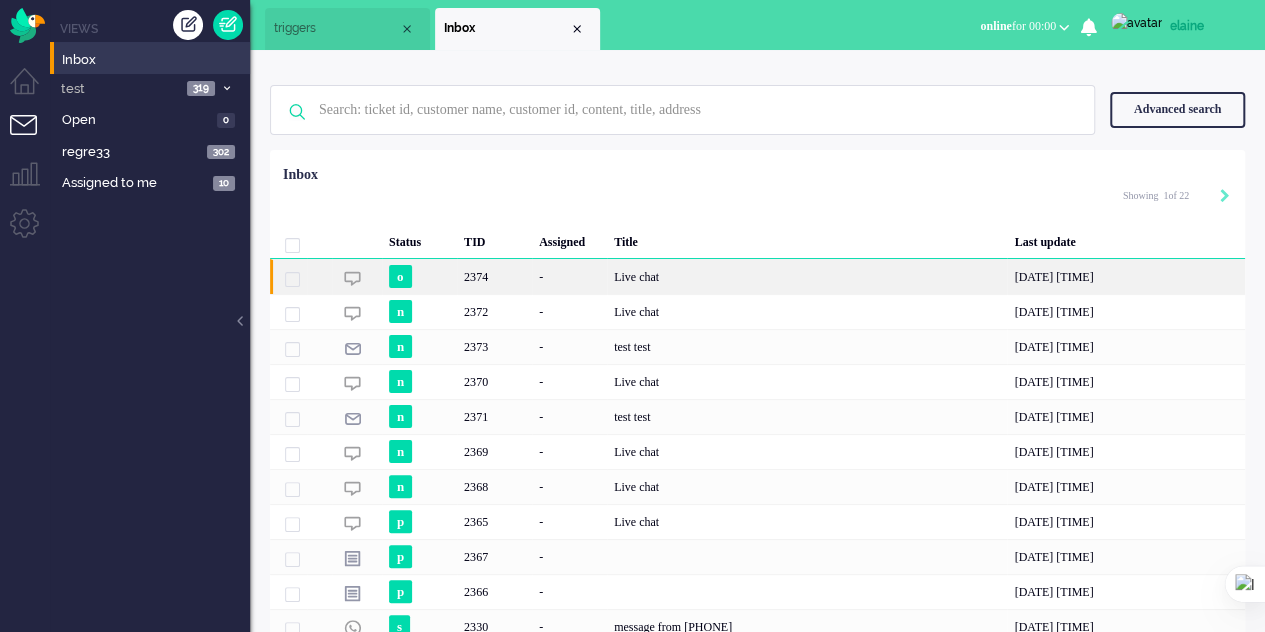 click on "Live chat" 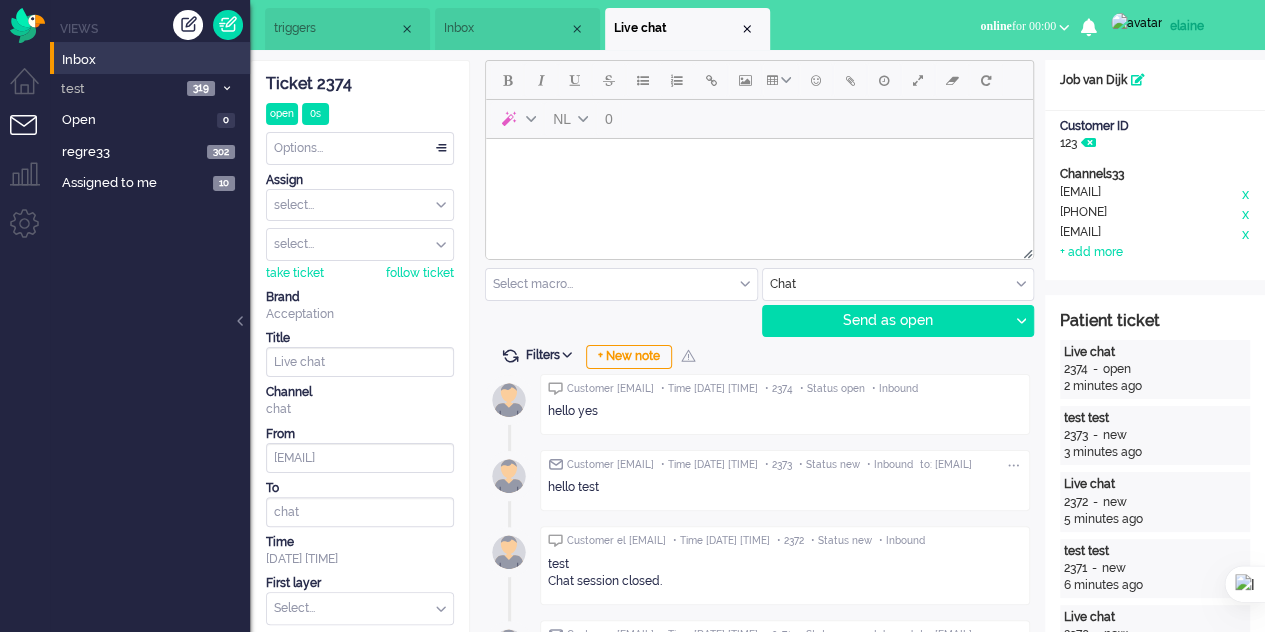 scroll, scrollTop: 0, scrollLeft: 0, axis: both 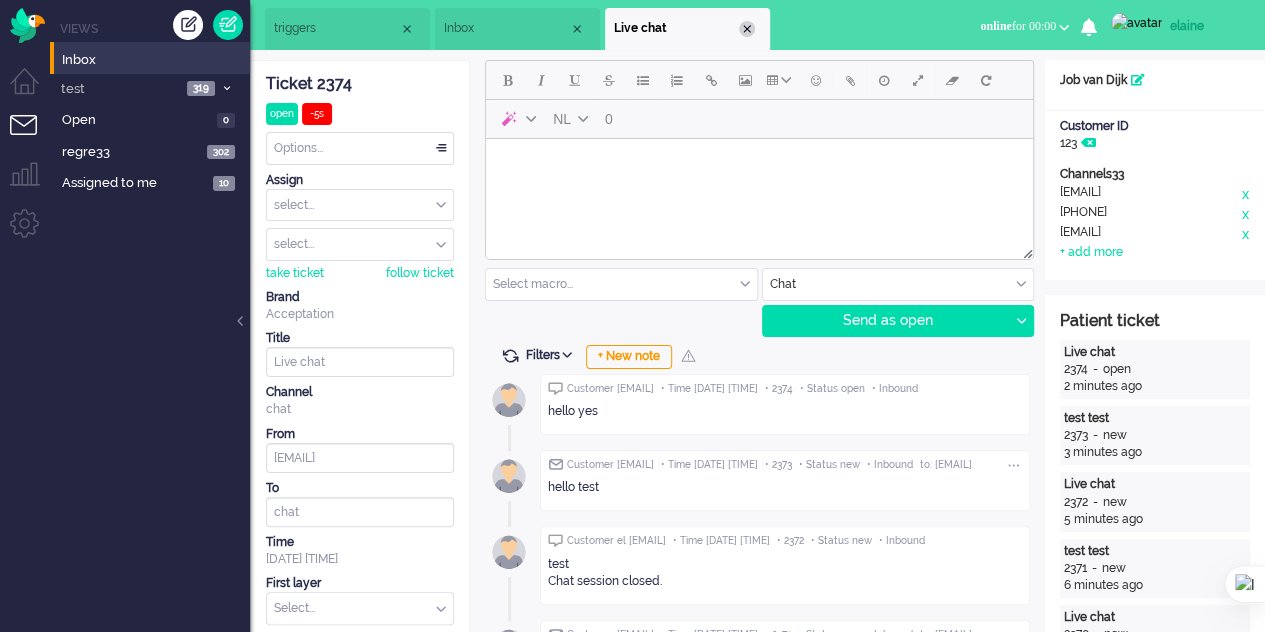 click at bounding box center [747, 29] 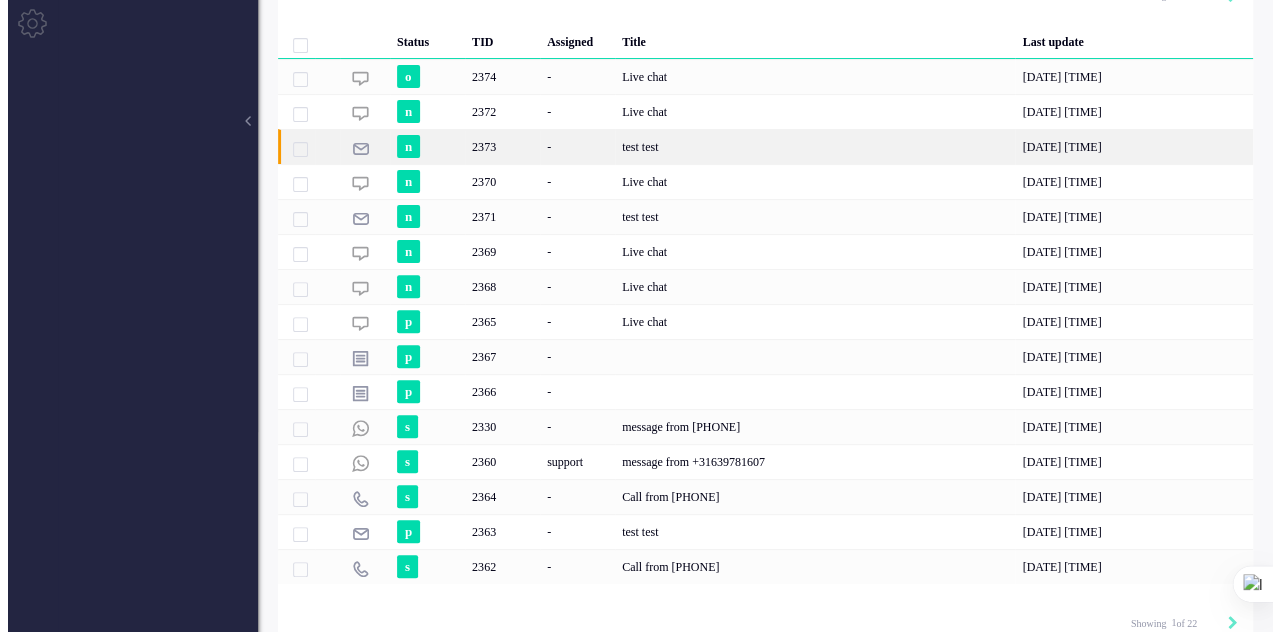 scroll, scrollTop: 0, scrollLeft: 0, axis: both 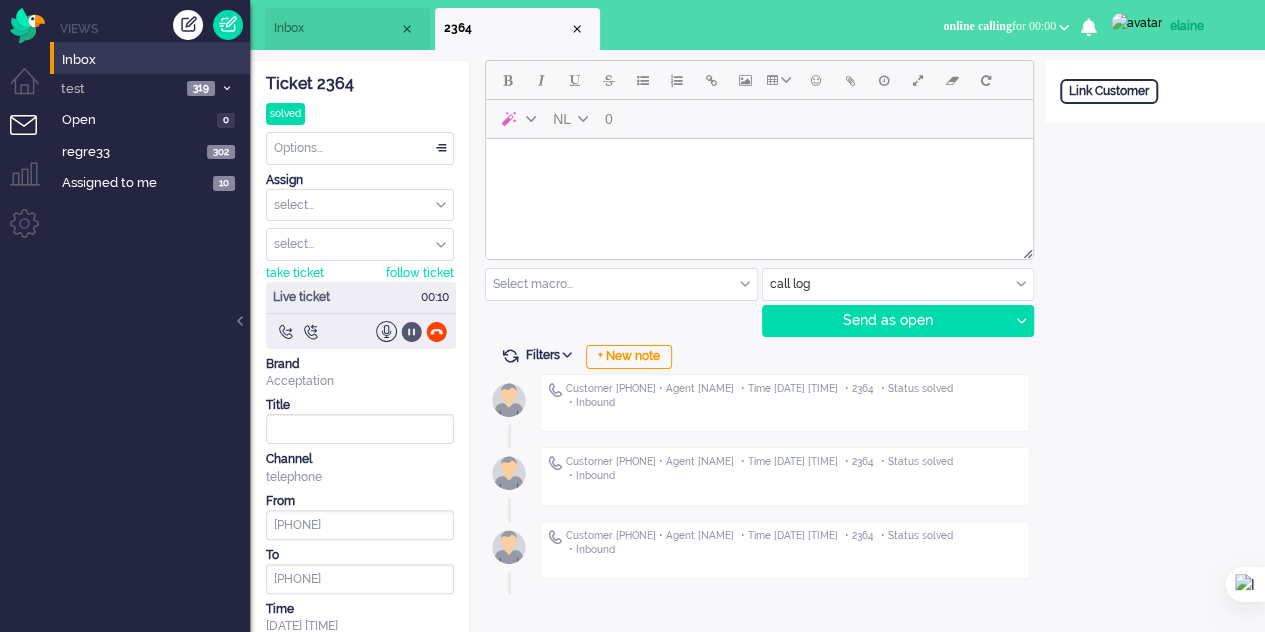 click 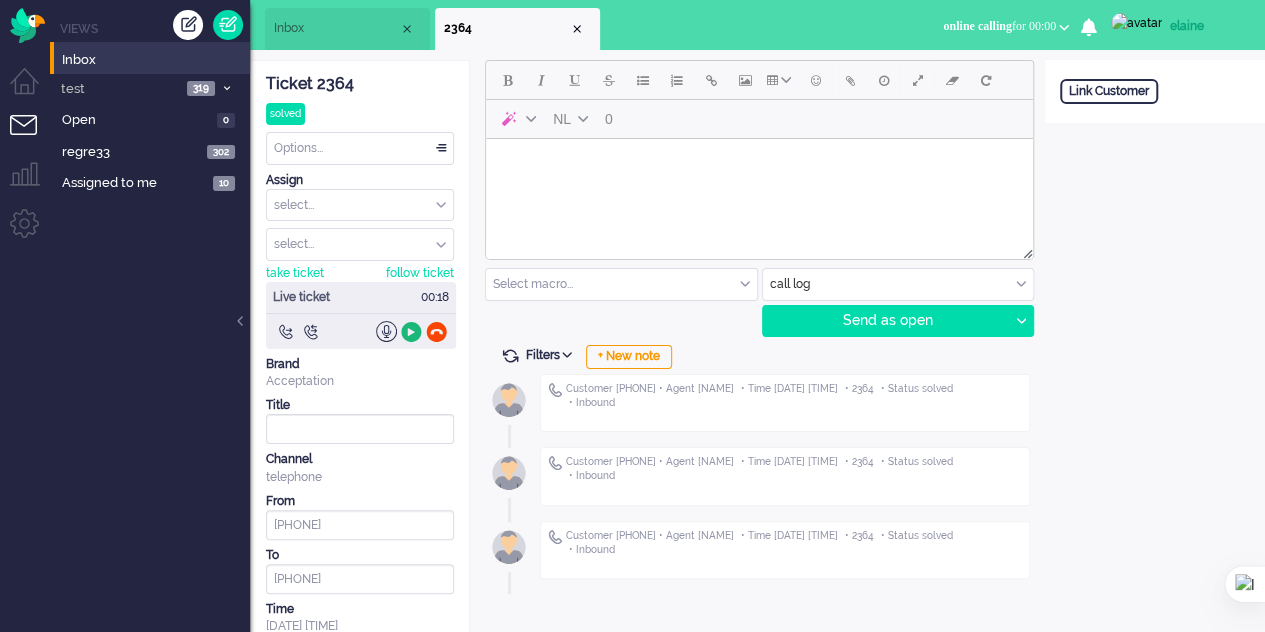 click 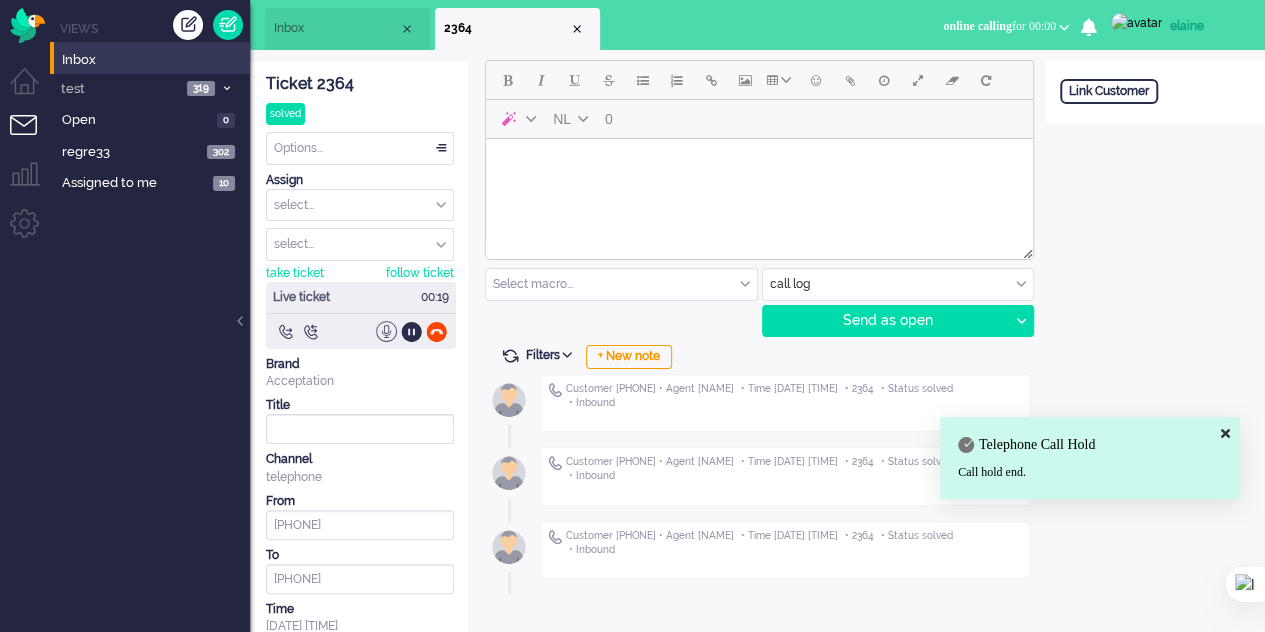 click 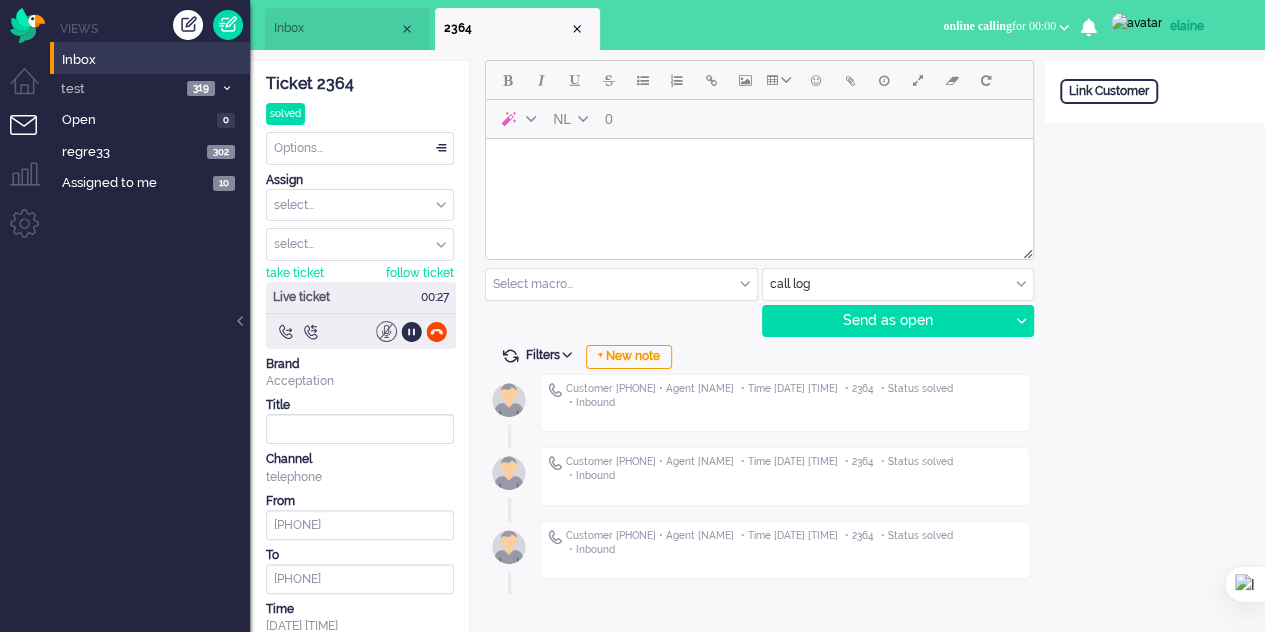click 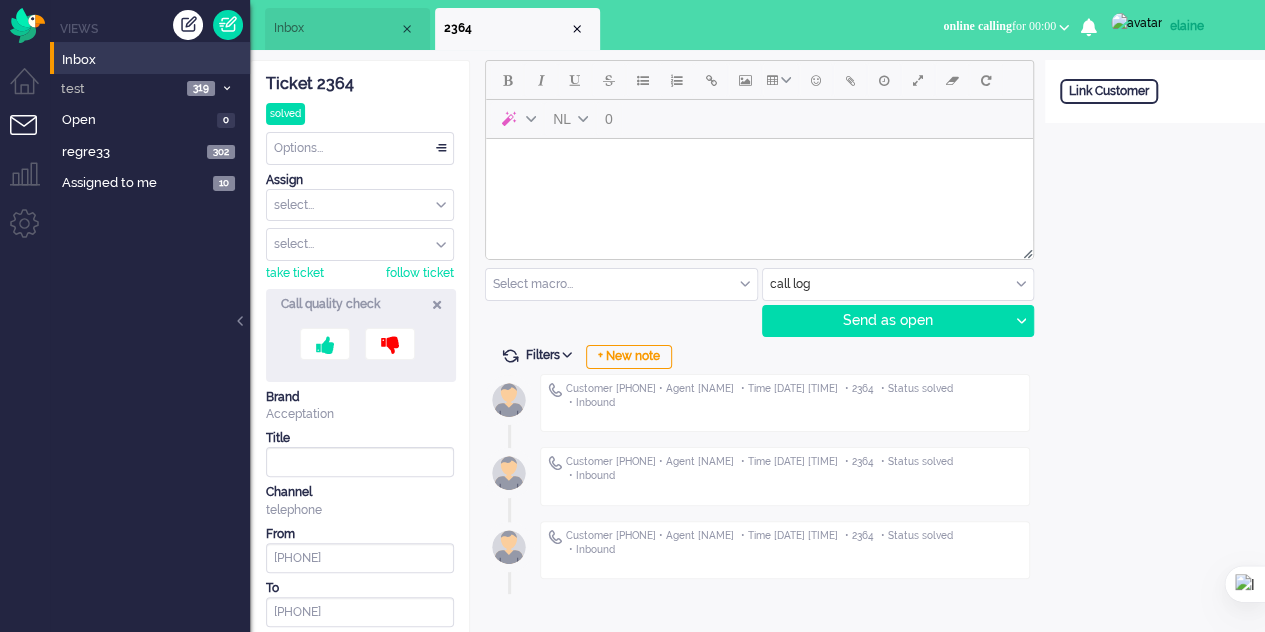 click on "Call quality check" 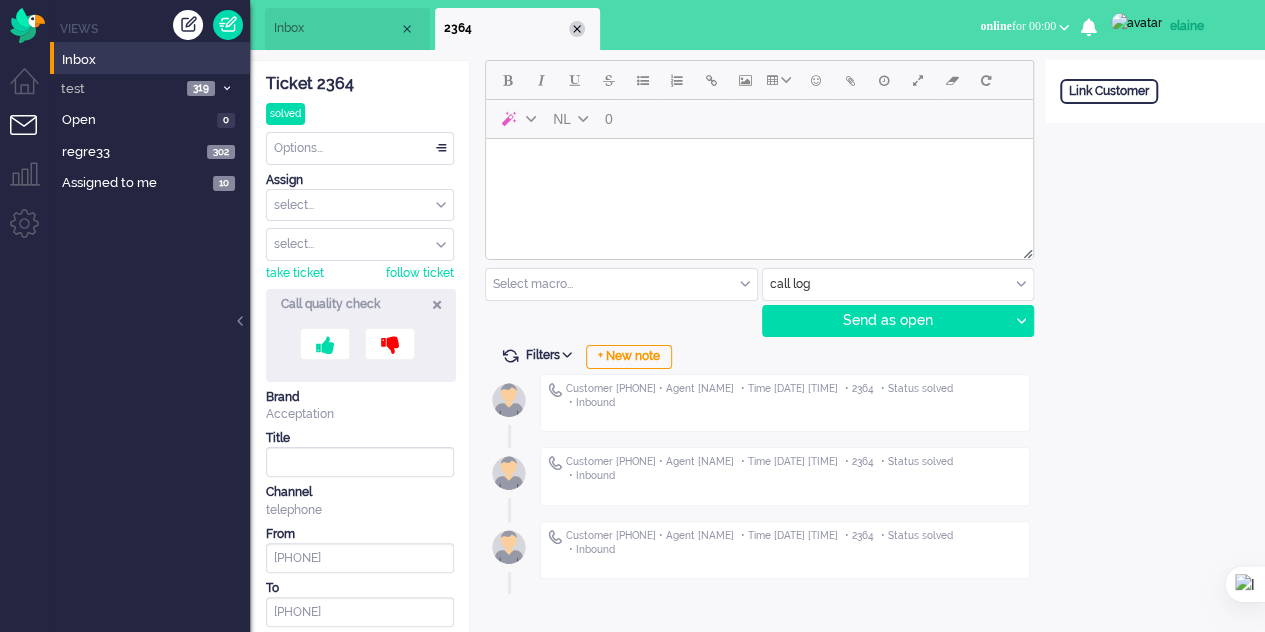 click at bounding box center [577, 29] 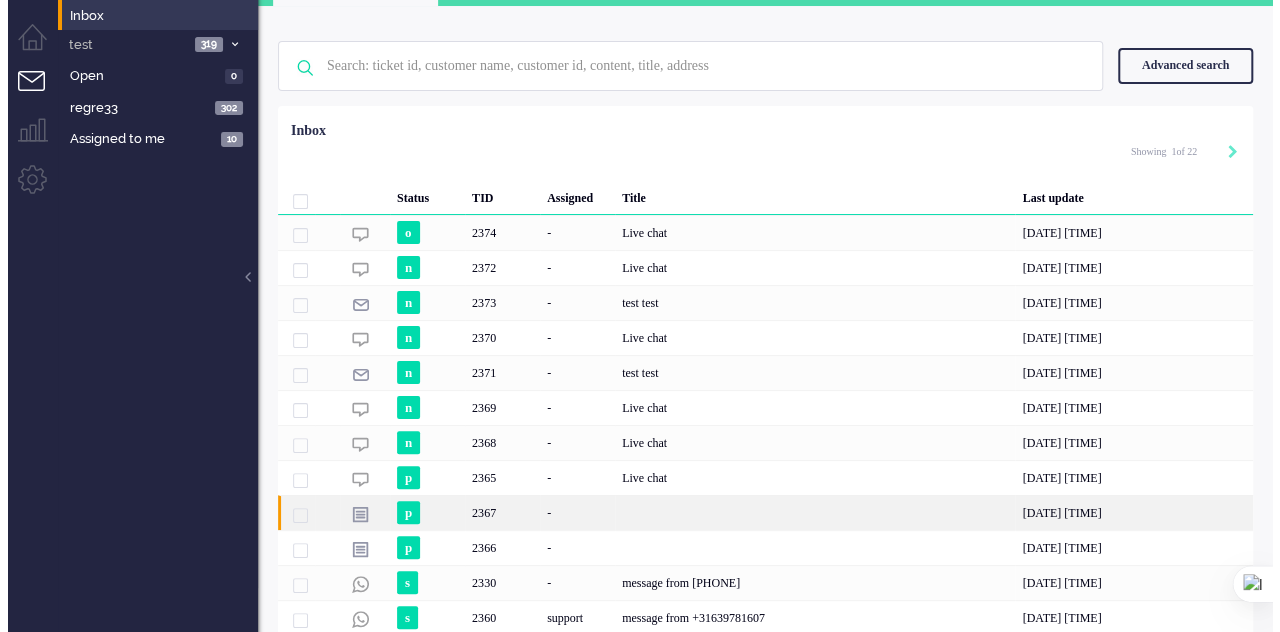 scroll, scrollTop: 0, scrollLeft: 0, axis: both 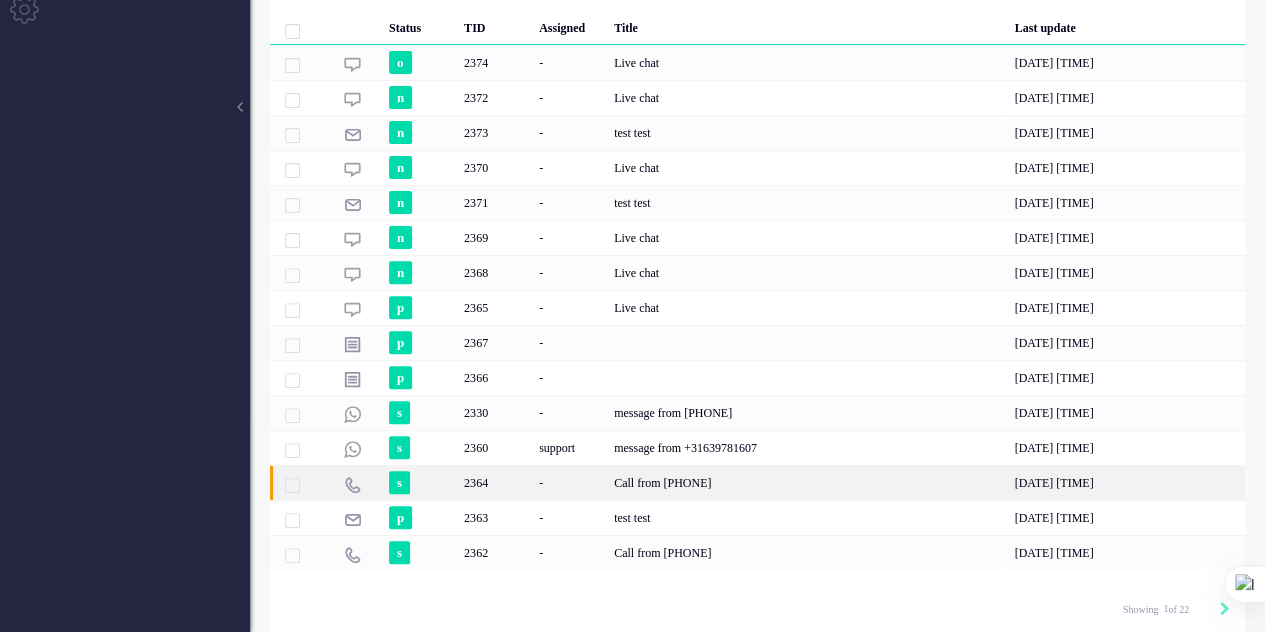 click on "Call from [PHONE]" 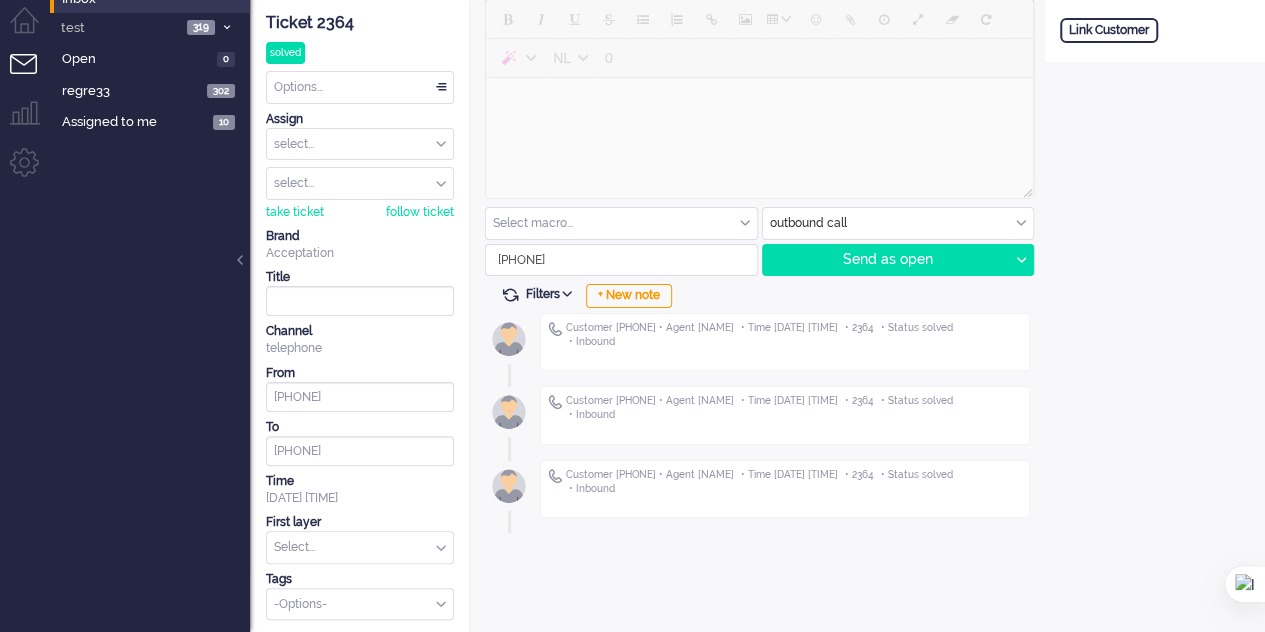scroll, scrollTop: 0, scrollLeft: 0, axis: both 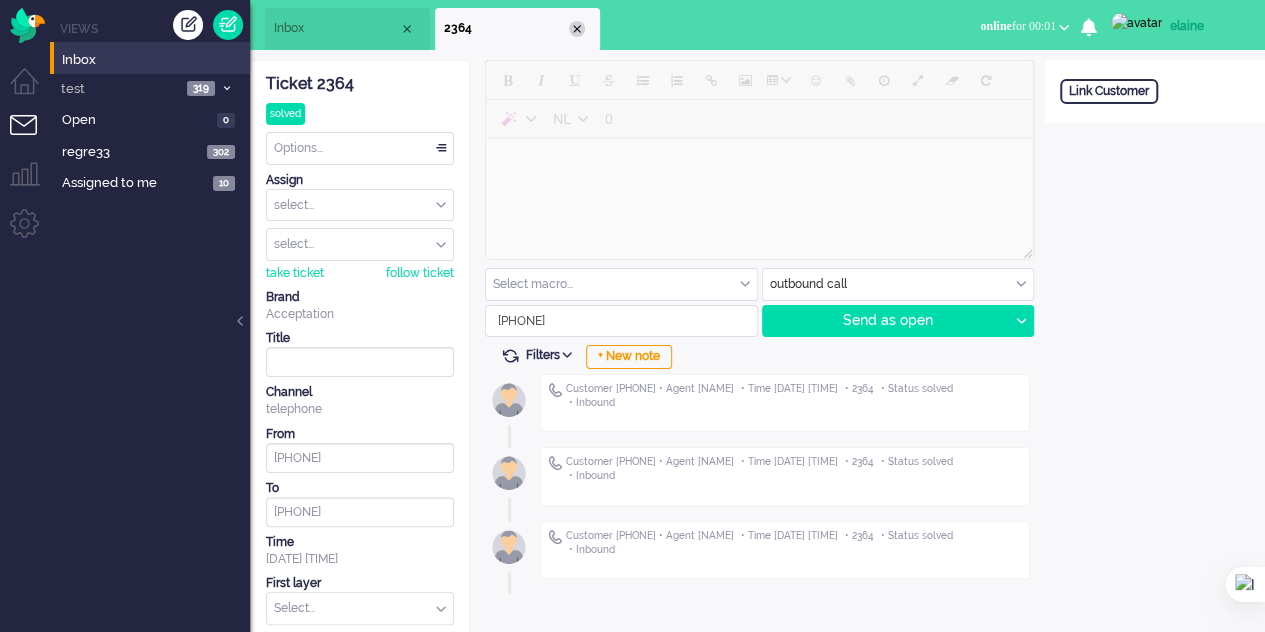 click on "2364" at bounding box center [517, 29] 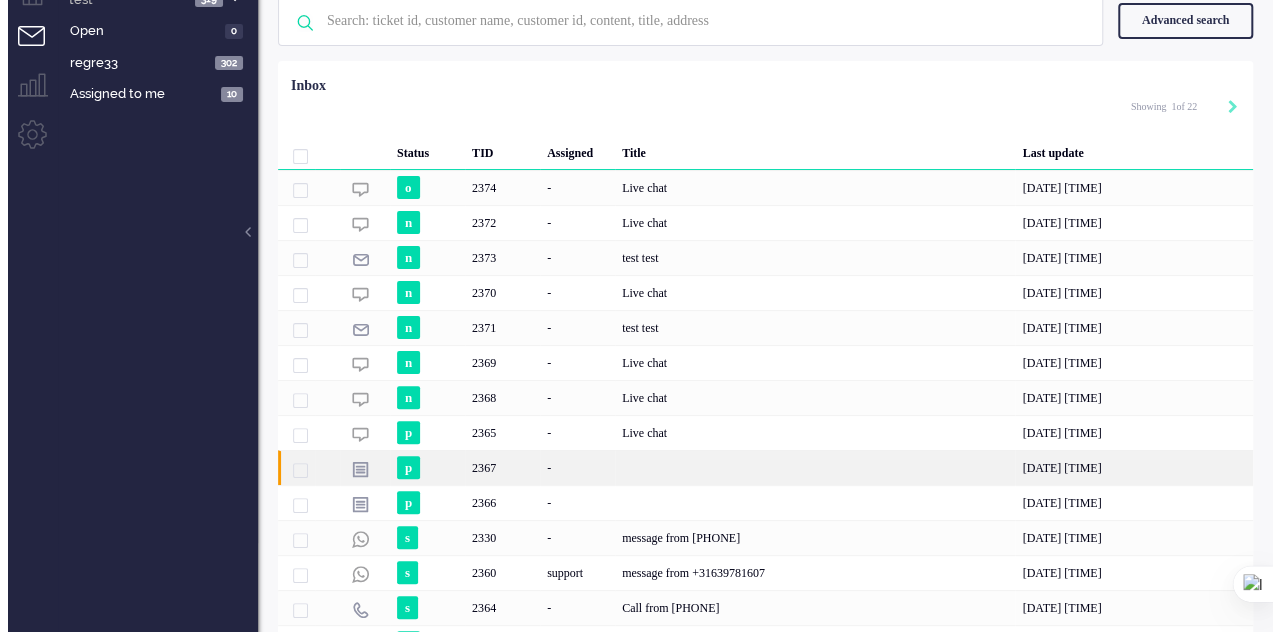 scroll, scrollTop: 0, scrollLeft: 0, axis: both 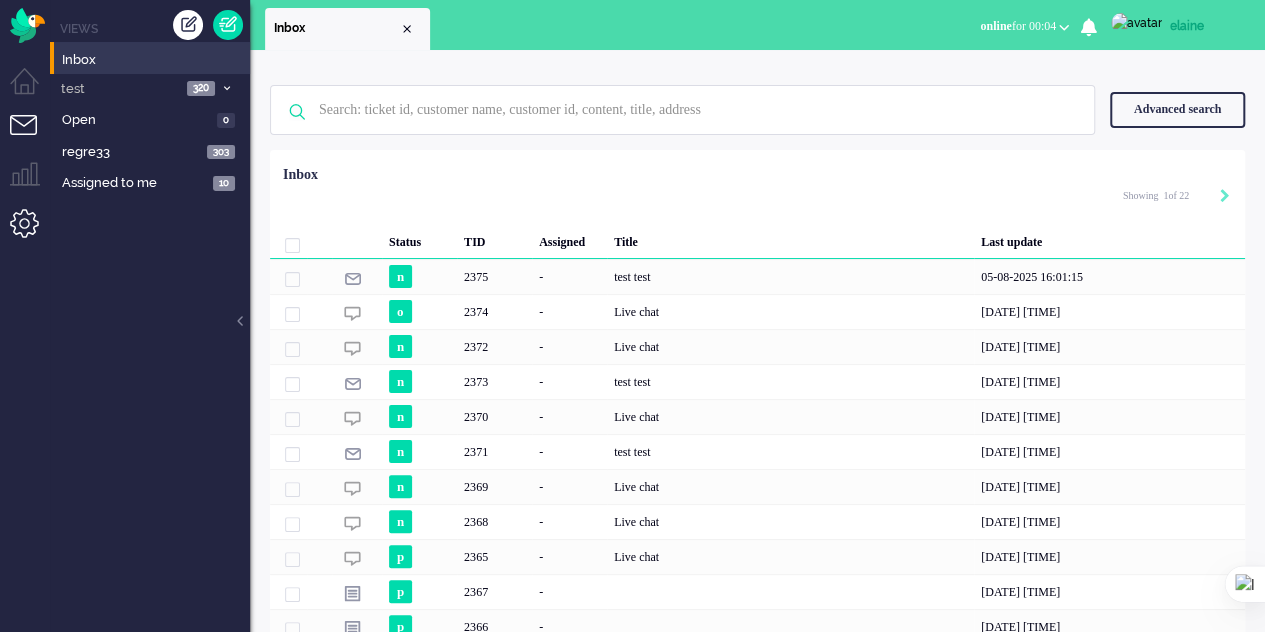 click at bounding box center (32, 231) 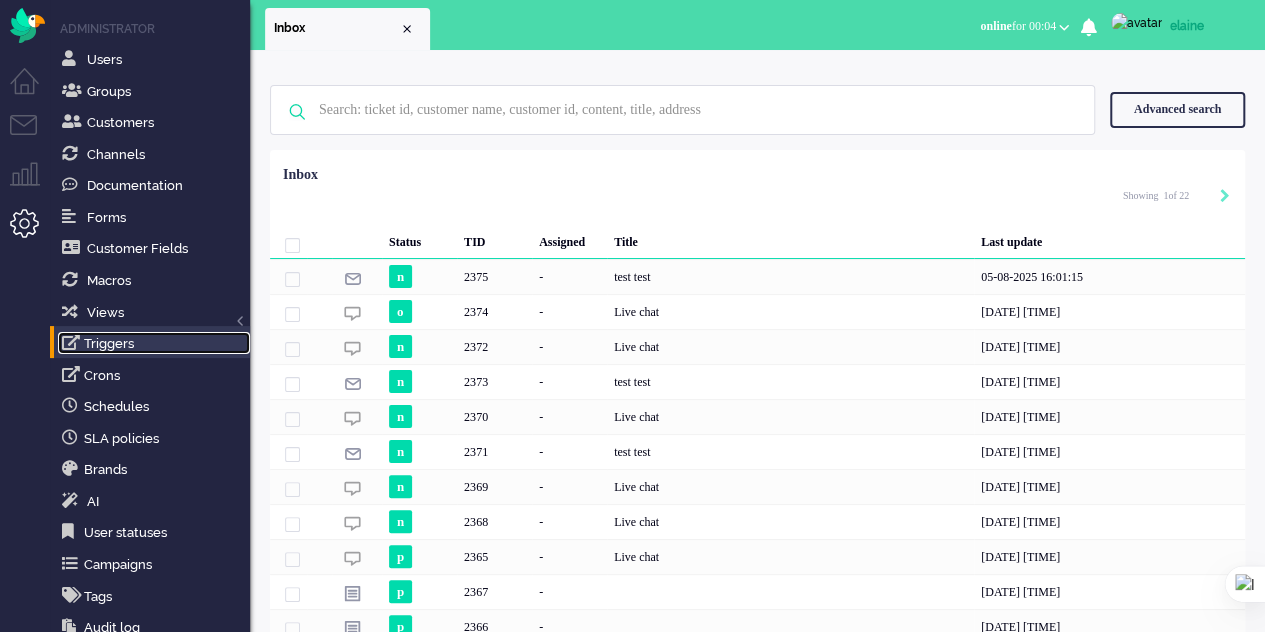 click on "Triggers" at bounding box center [154, 343] 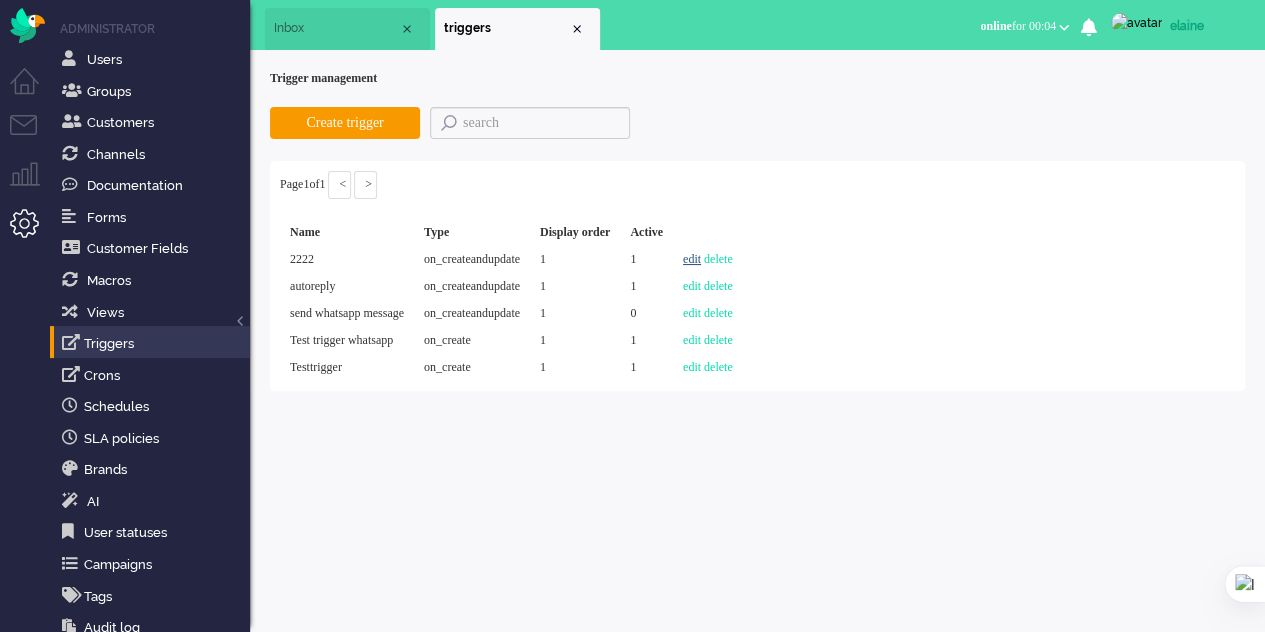 click on "edit" at bounding box center (692, 259) 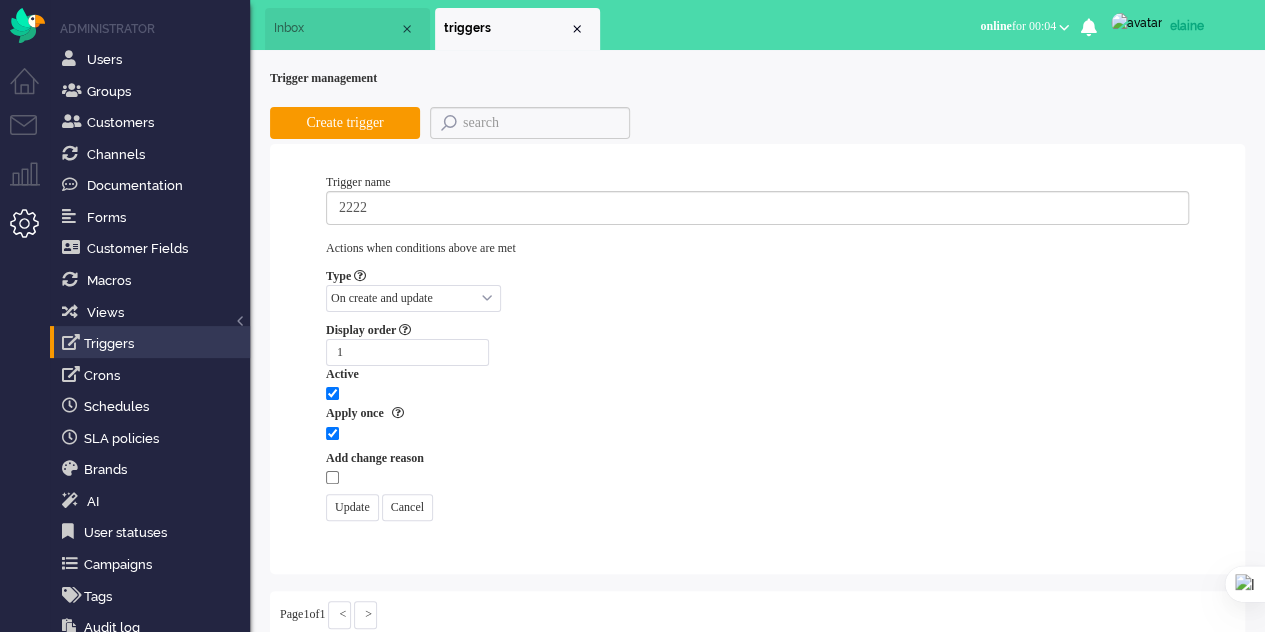 select on "channel_id" 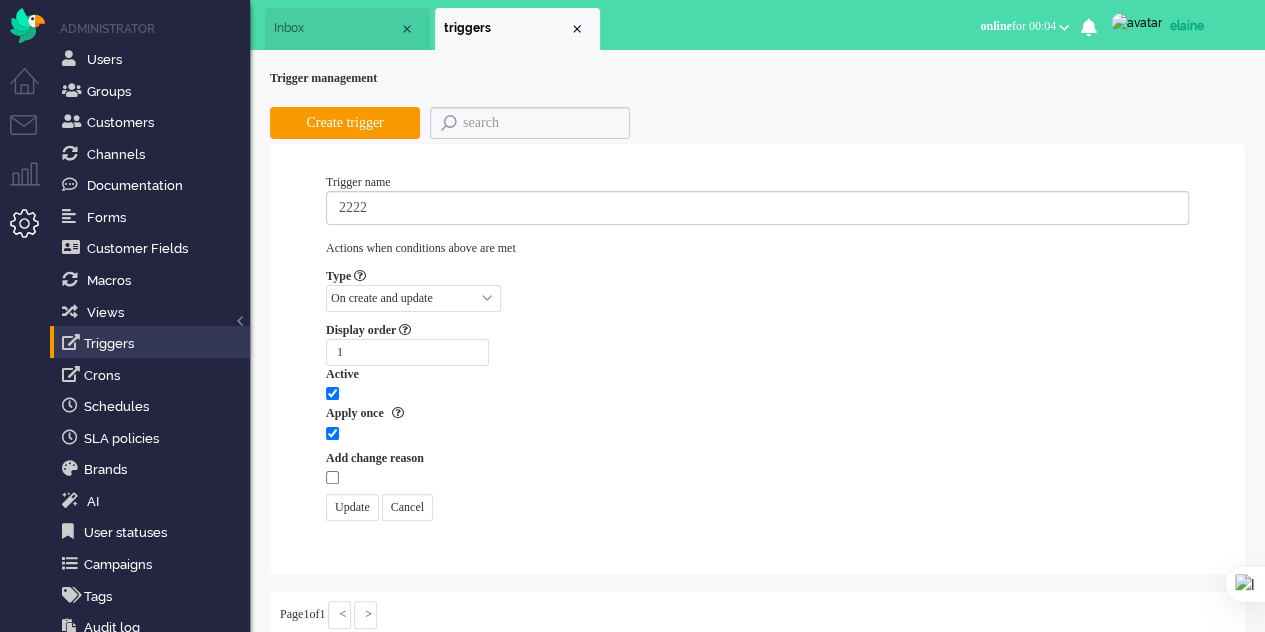 select on "not equals" 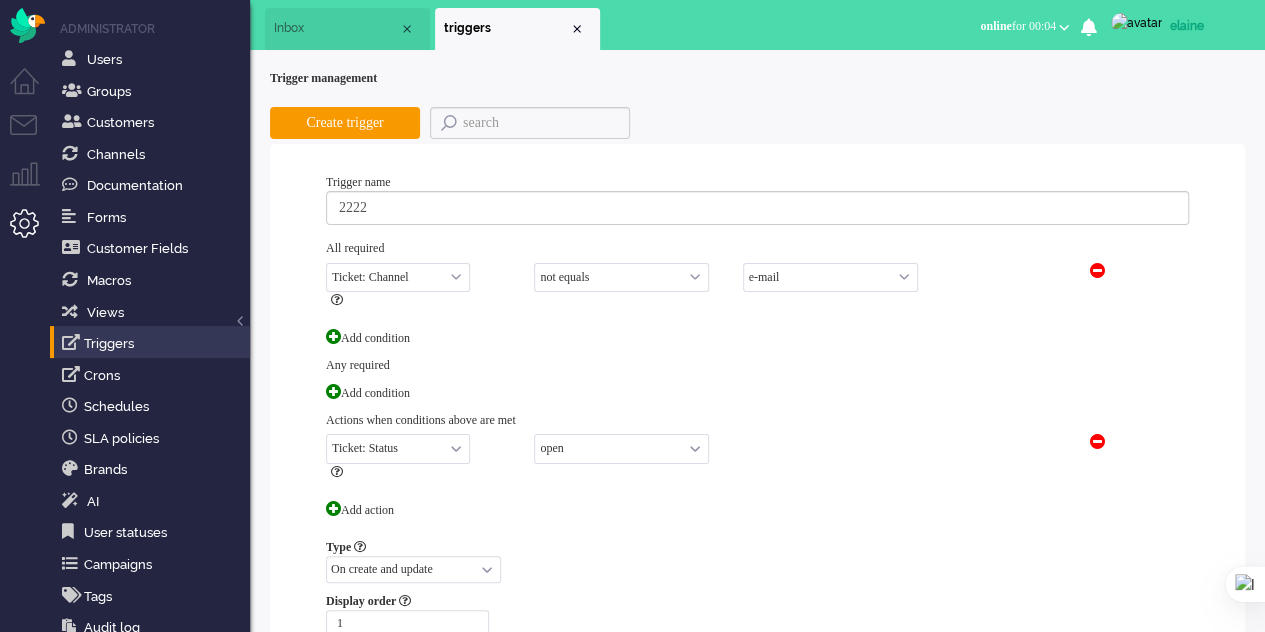 click on "e-mail telephone facebook twitter facebook_pm twitter_pm telephone outbound chat whatsapp sms chatbot note instagram" at bounding box center [830, 277] 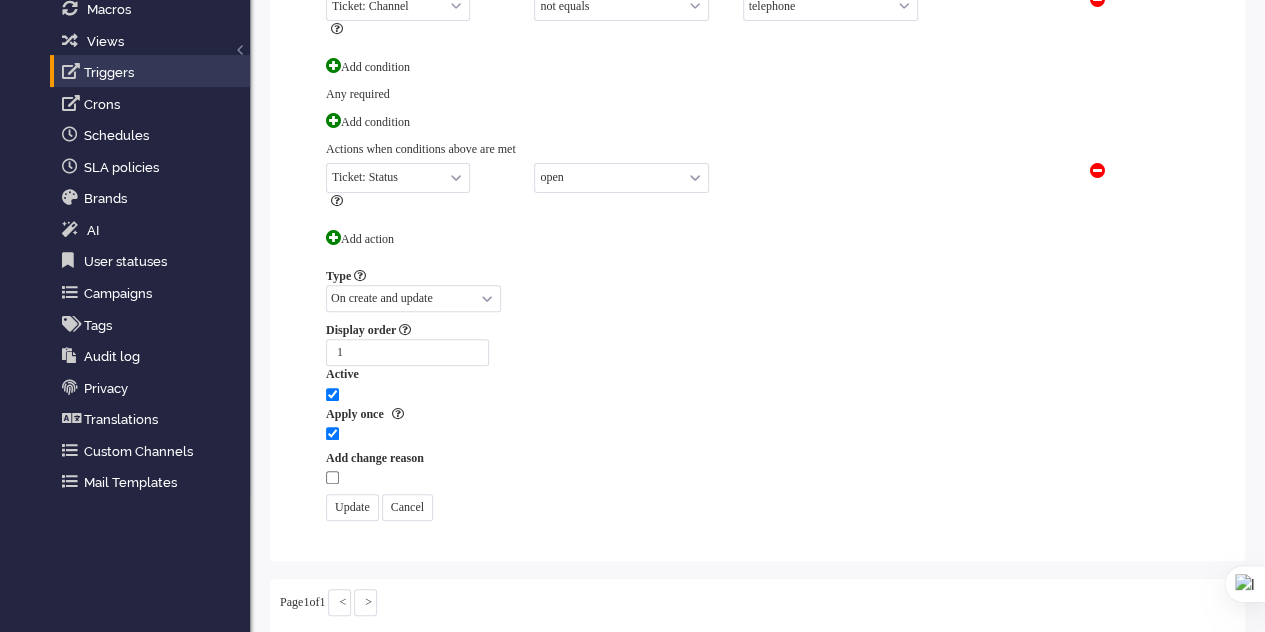 scroll, scrollTop: 300, scrollLeft: 0, axis: vertical 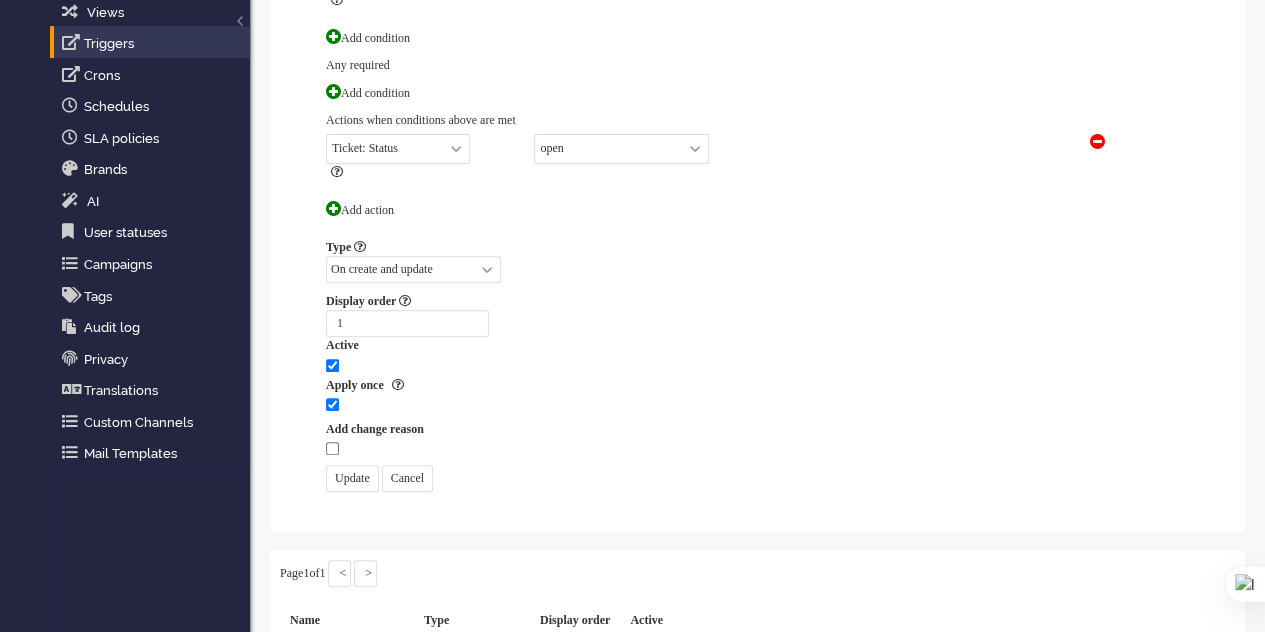 click on "Update" at bounding box center [352, 478] 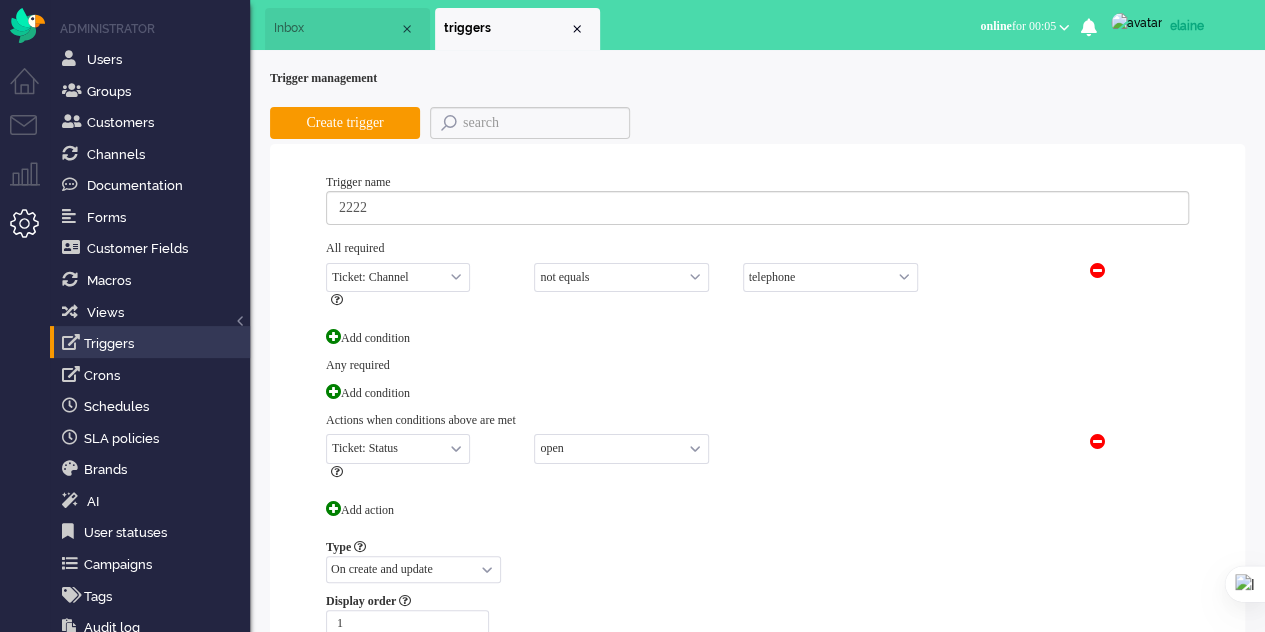 click on "Inbox" at bounding box center (347, 29) 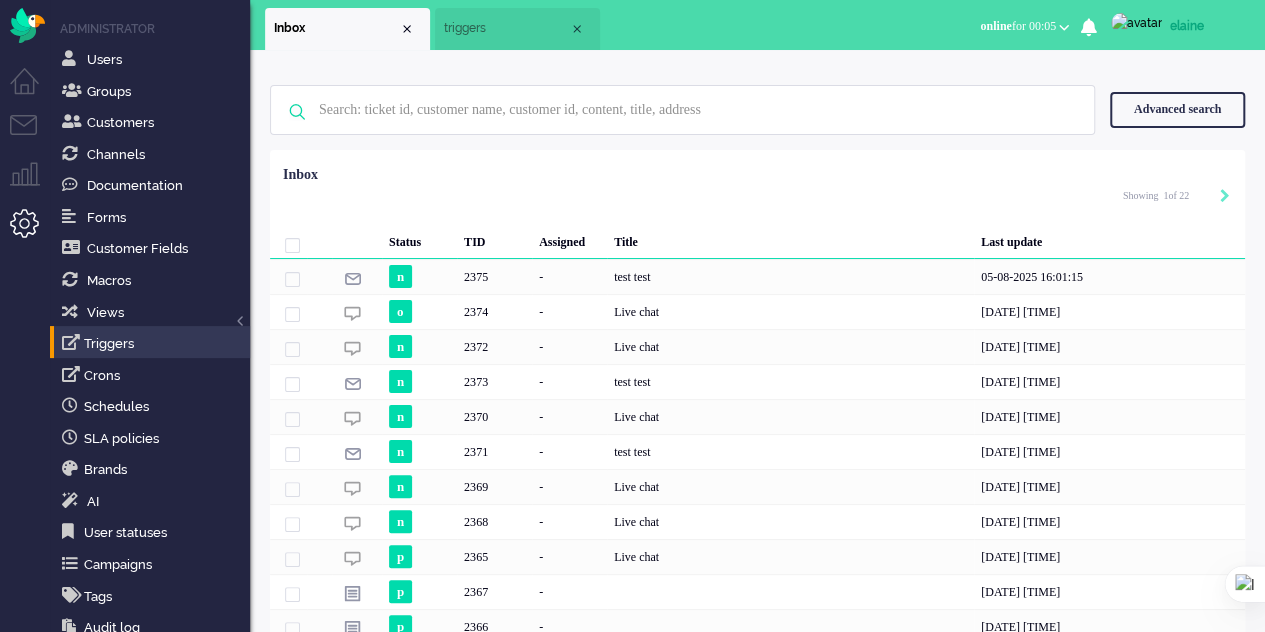 click on "triggers" at bounding box center (506, 28) 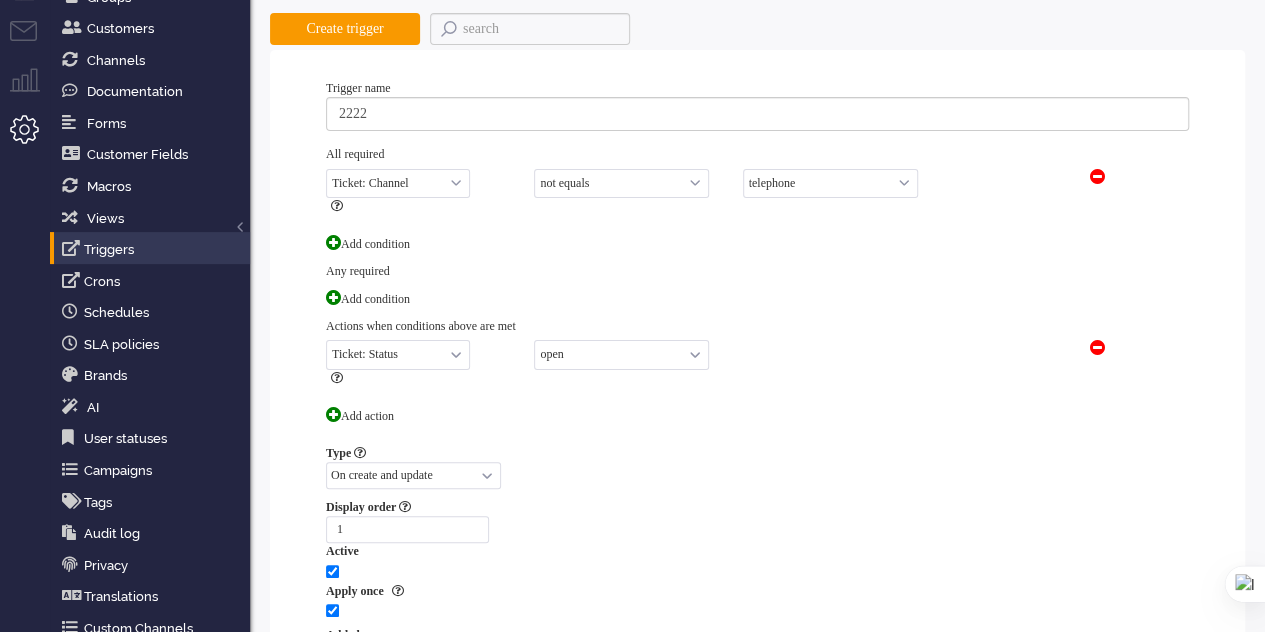scroll, scrollTop: 200, scrollLeft: 0, axis: vertical 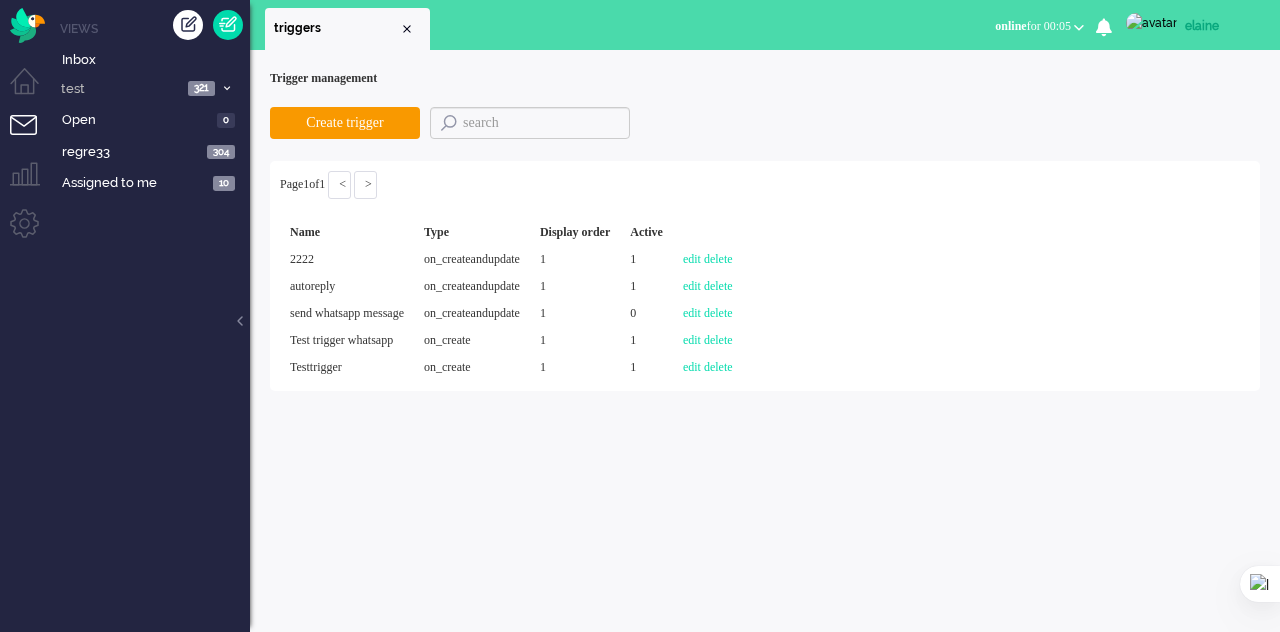 click at bounding box center [32, 137] 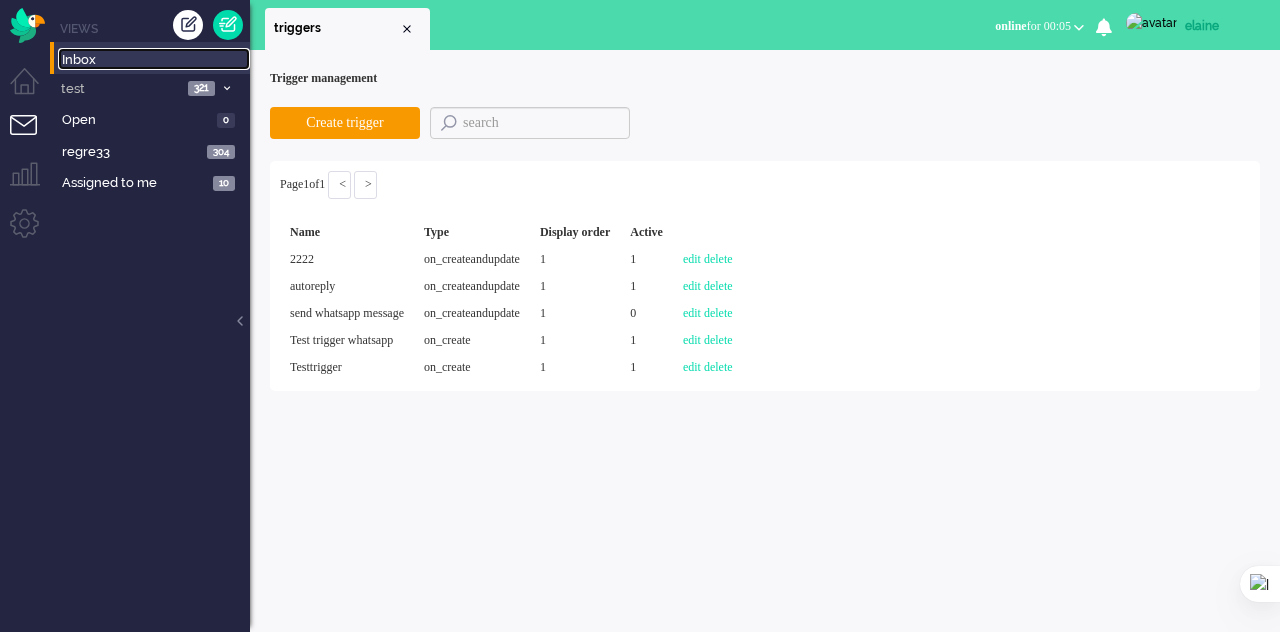click on "Inbox" at bounding box center (156, 60) 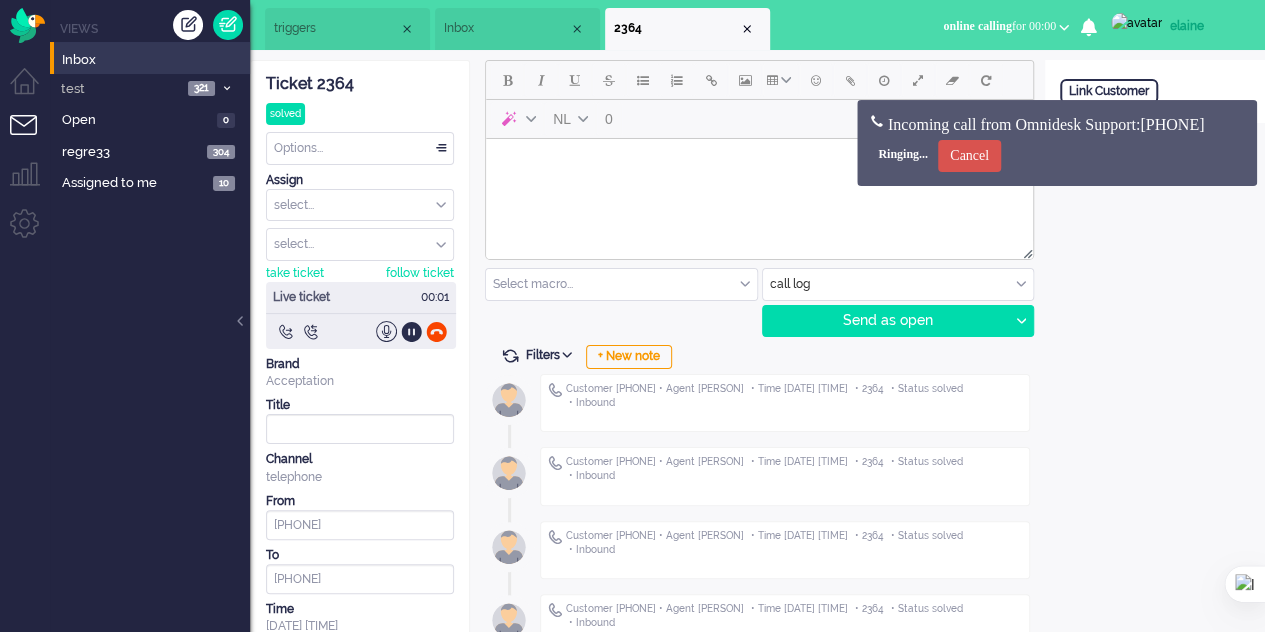scroll, scrollTop: 0, scrollLeft: 0, axis: both 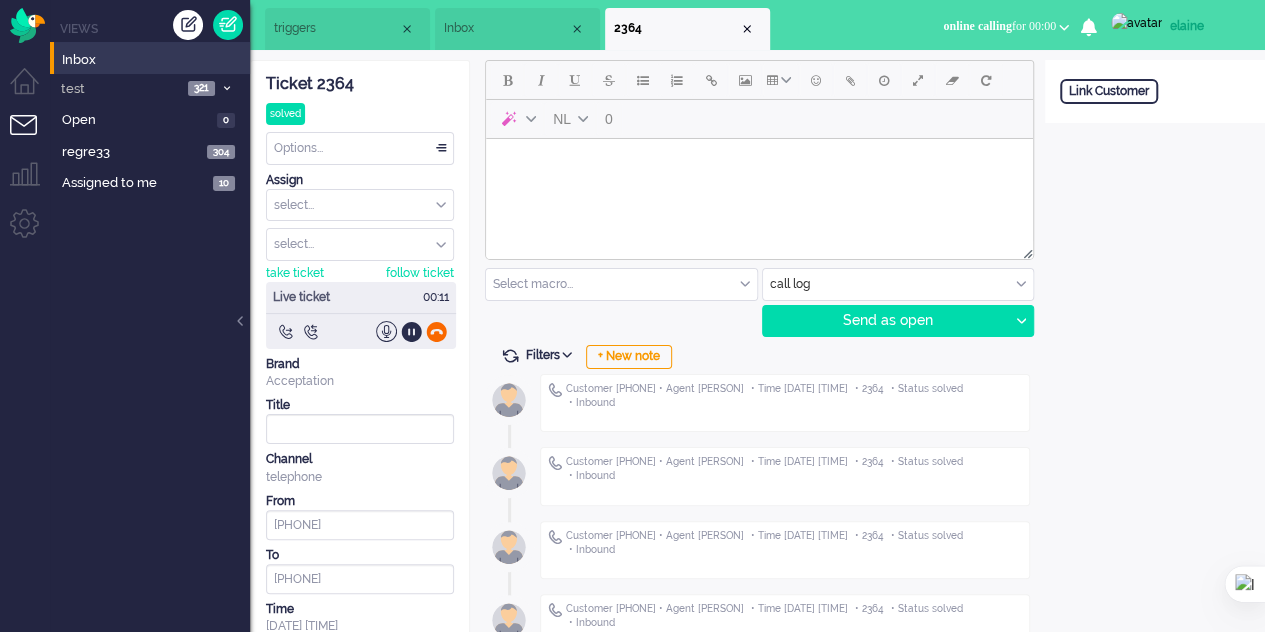 click 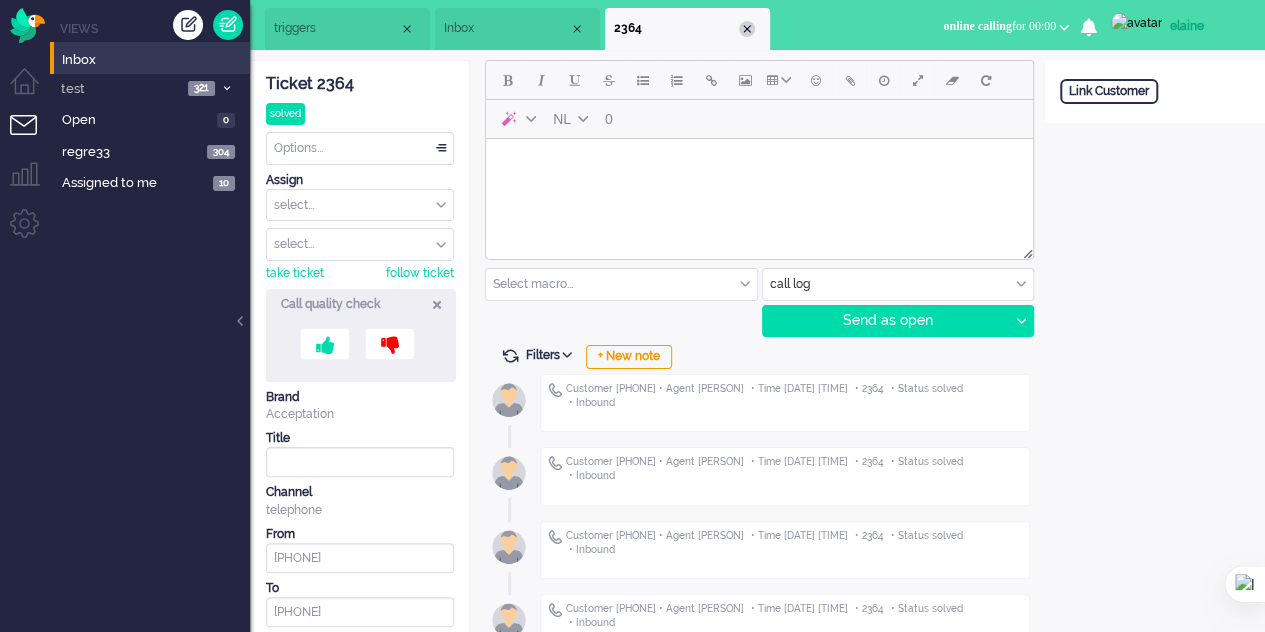 click at bounding box center [747, 29] 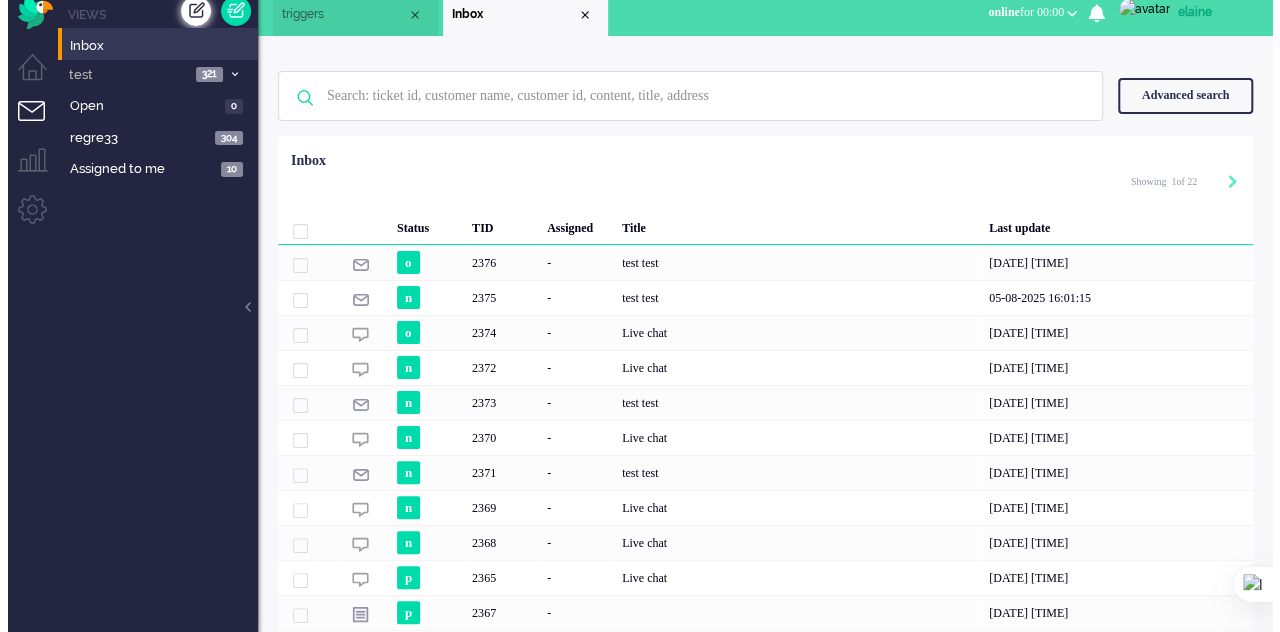 scroll, scrollTop: 0, scrollLeft: 0, axis: both 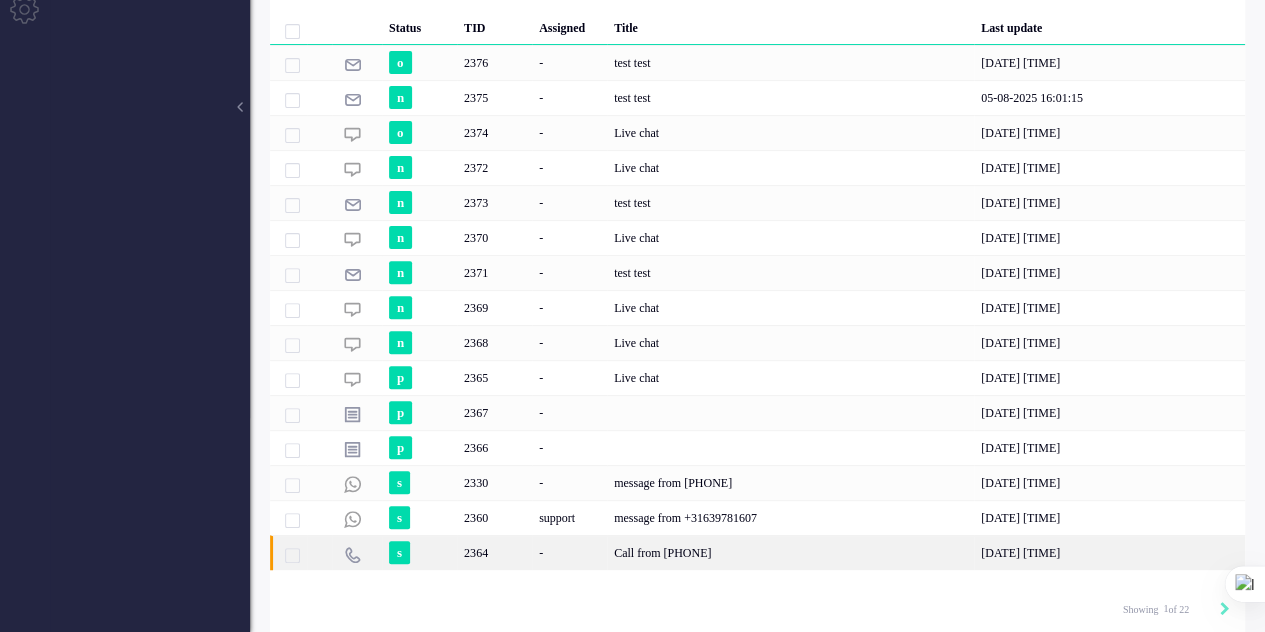 click on "-" 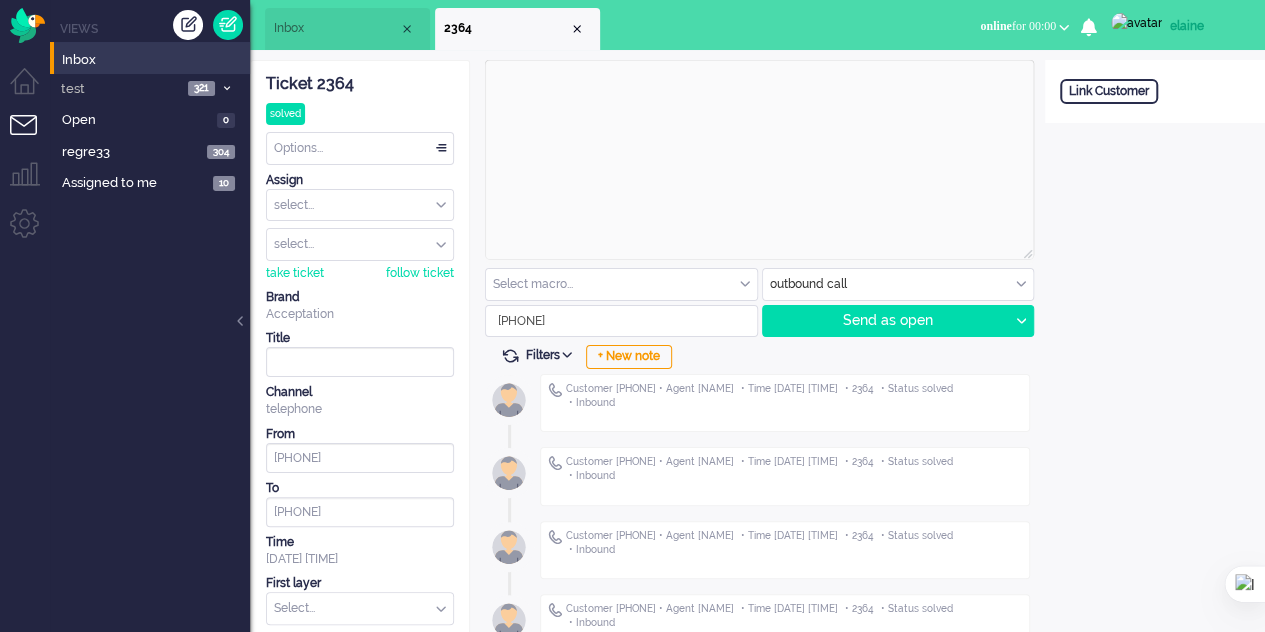 scroll, scrollTop: 0, scrollLeft: 0, axis: both 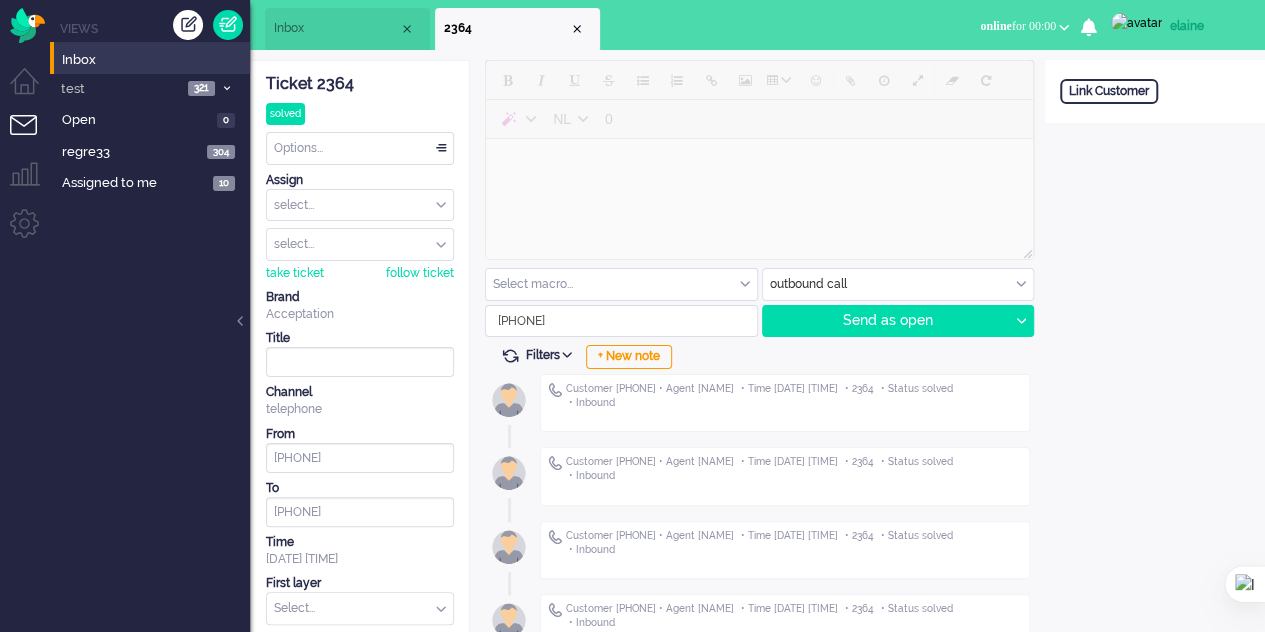 click on "2364" at bounding box center (517, 29) 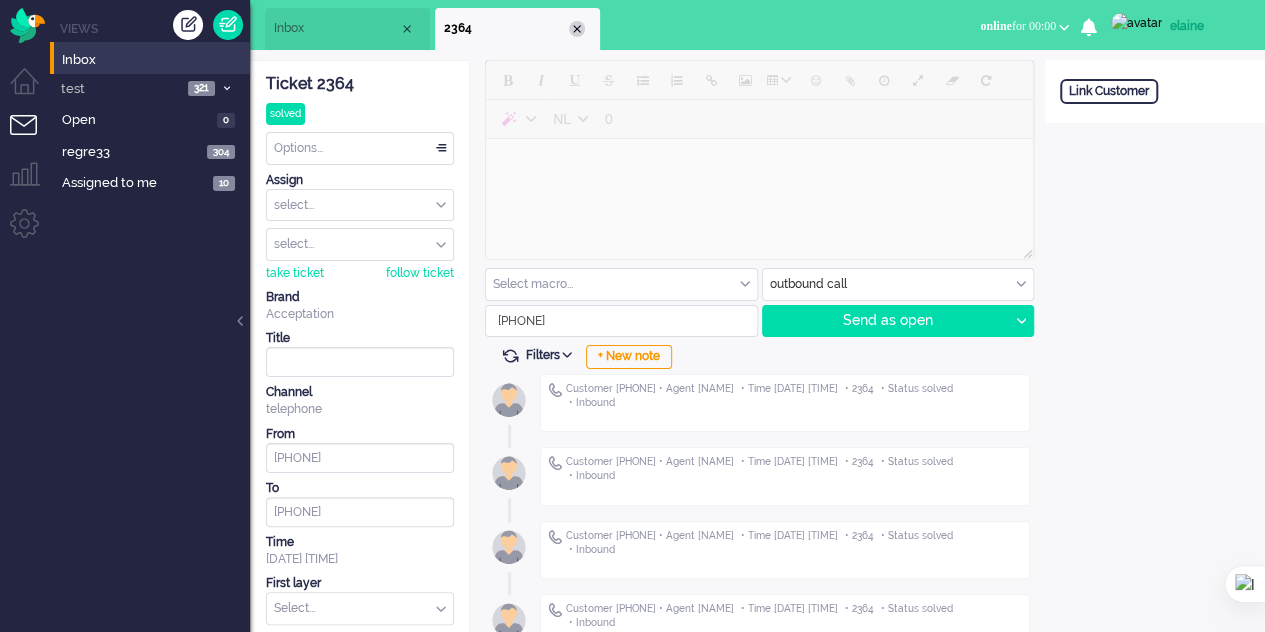 click at bounding box center (577, 29) 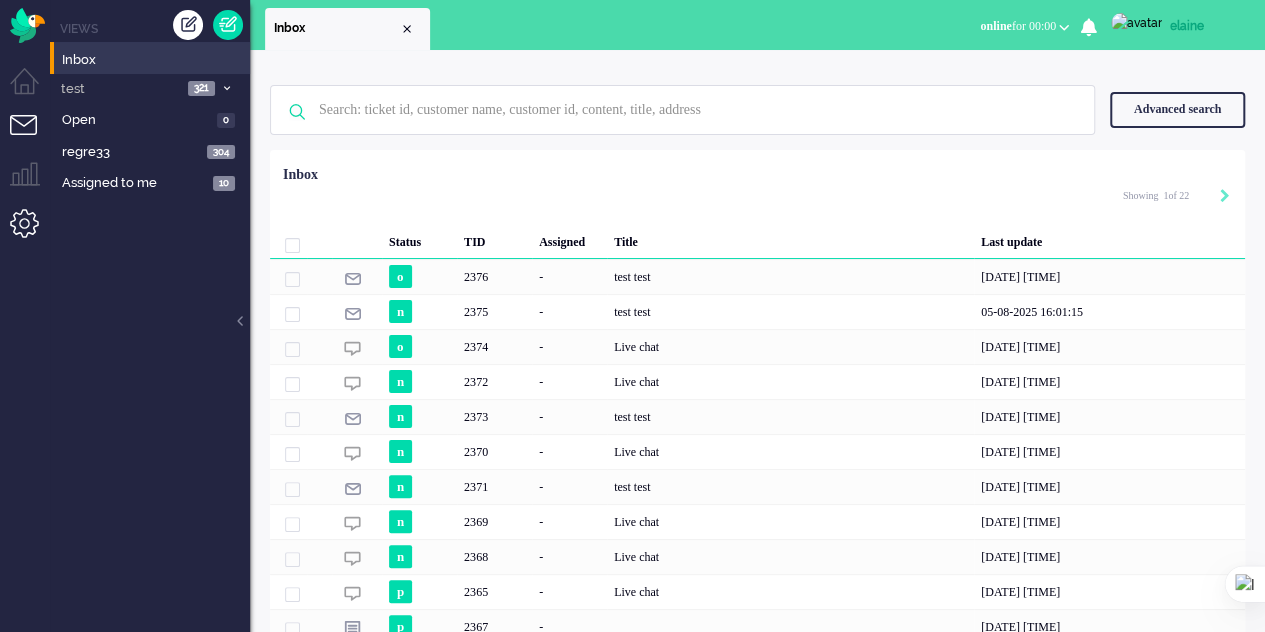 click at bounding box center (32, 231) 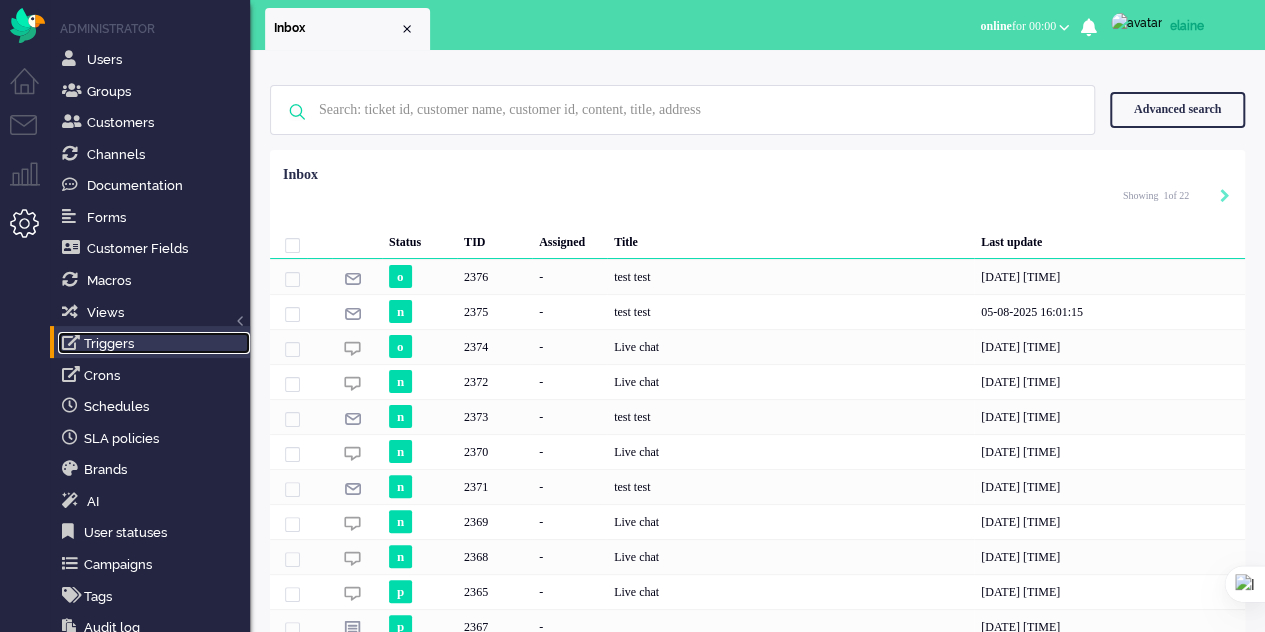 click on "Triggers" at bounding box center [154, 343] 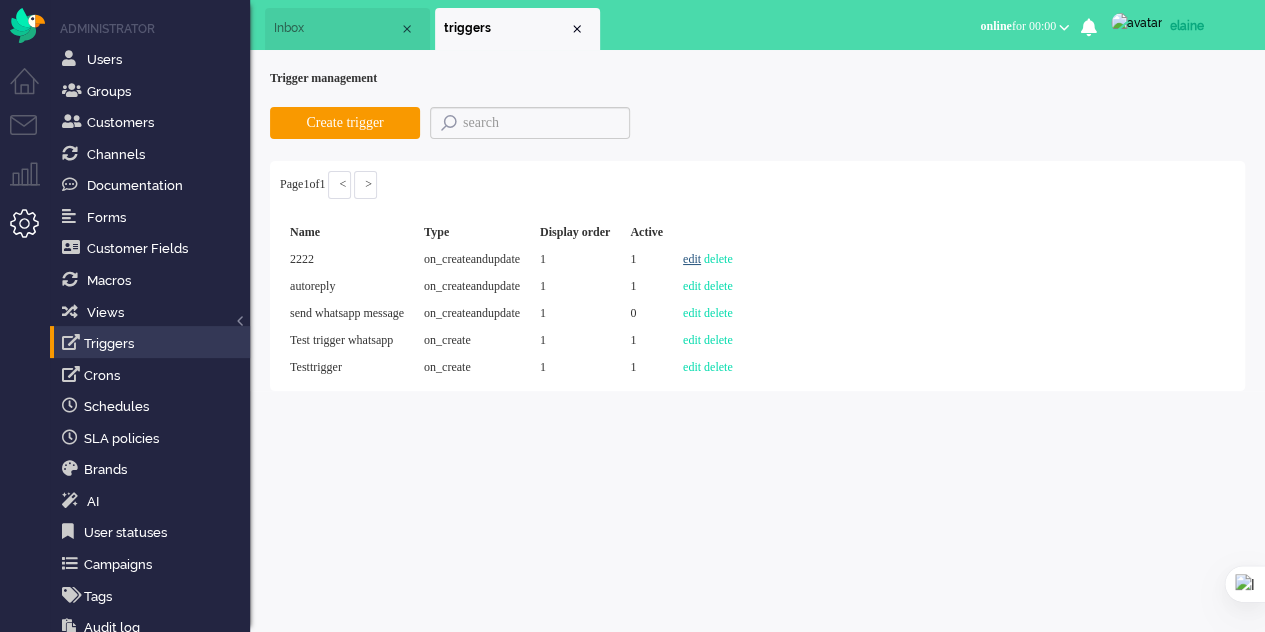 click on "edit" at bounding box center (692, 259) 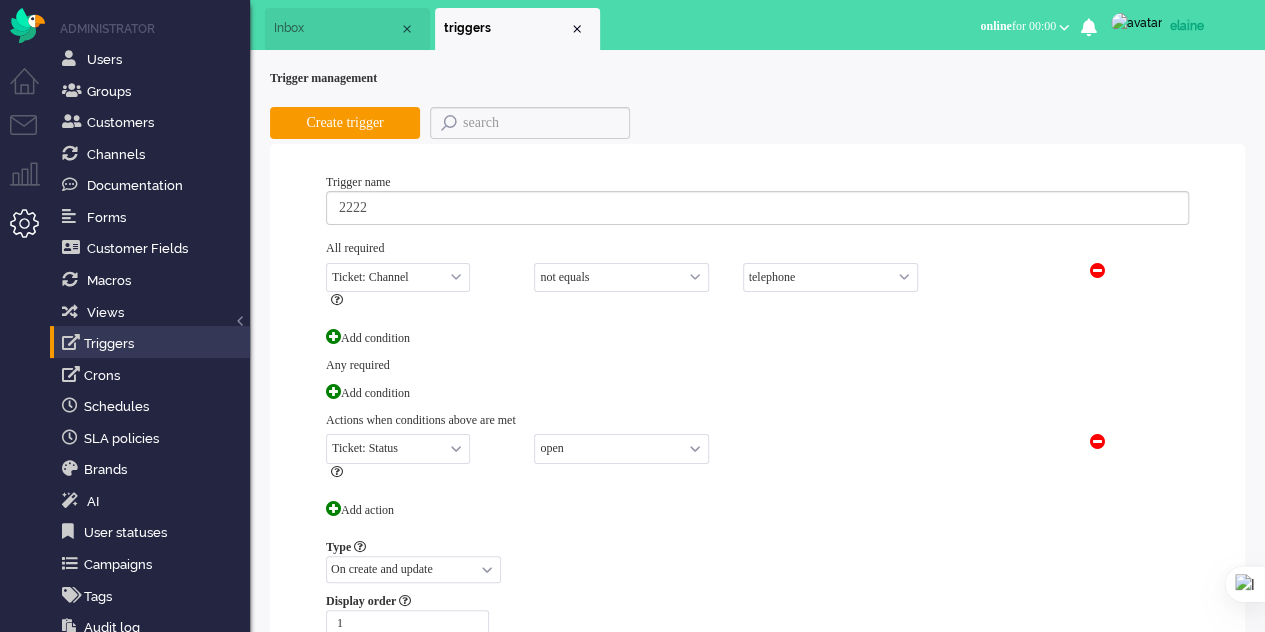 click on "e-mail telephone facebook twitter facebook_pm twitter_pm telephone outbound chat whatsapp sms chatbot note instagram" at bounding box center [830, 277] 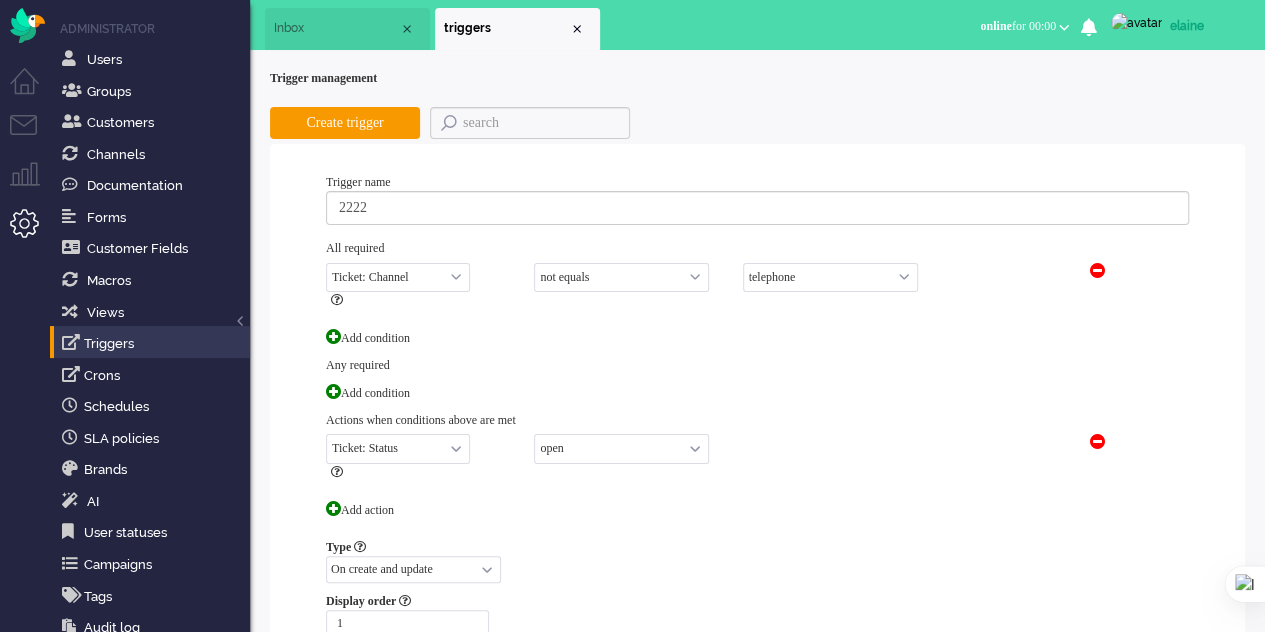 select on "8" 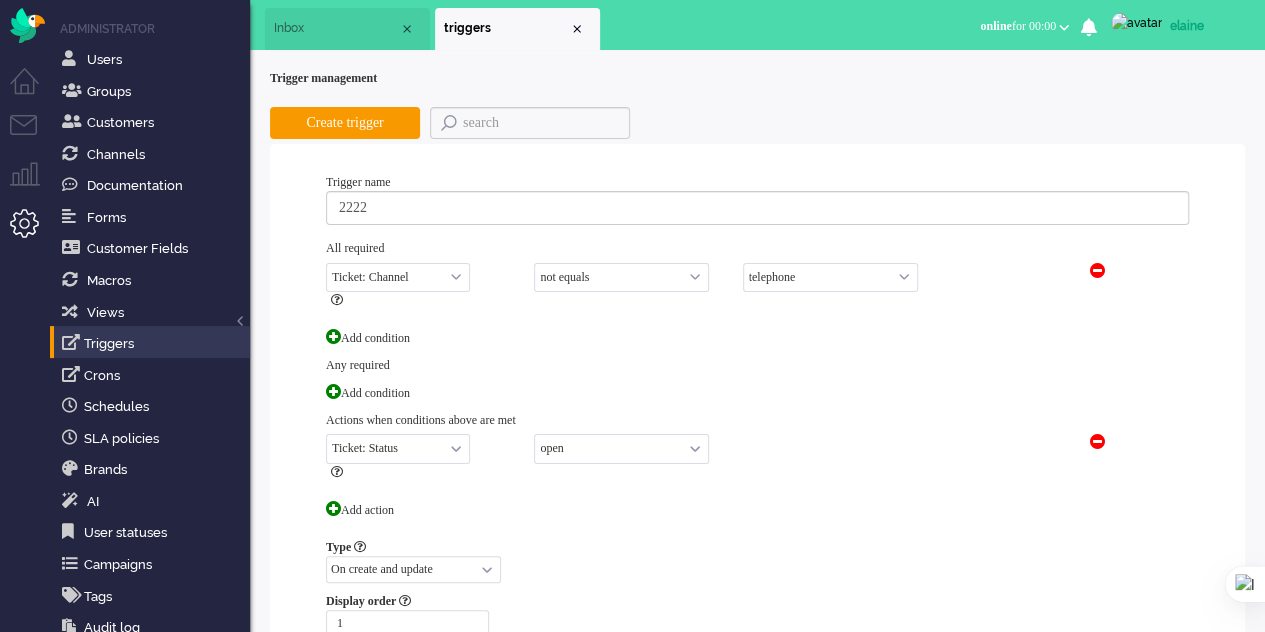 click on "e-mail telephone facebook twitter facebook_pm twitter_pm telephone outbound chat whatsapp sms chatbot note instagram" at bounding box center (830, 277) 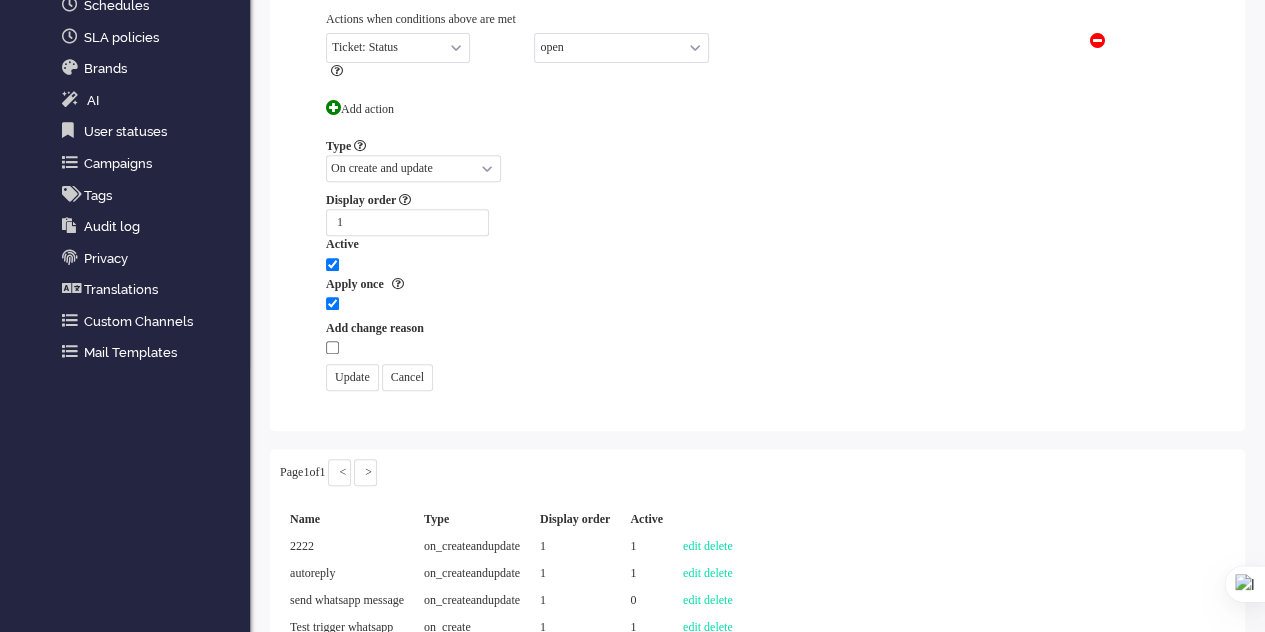 scroll, scrollTop: 438, scrollLeft: 0, axis: vertical 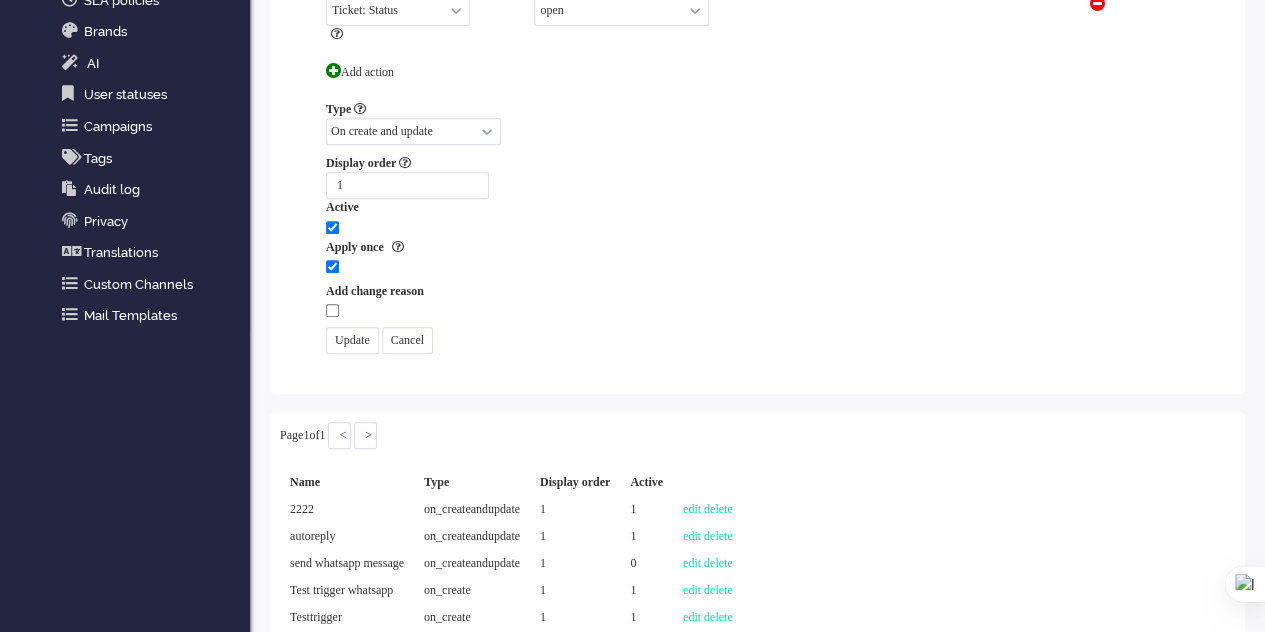 click on "Update" at bounding box center [352, 340] 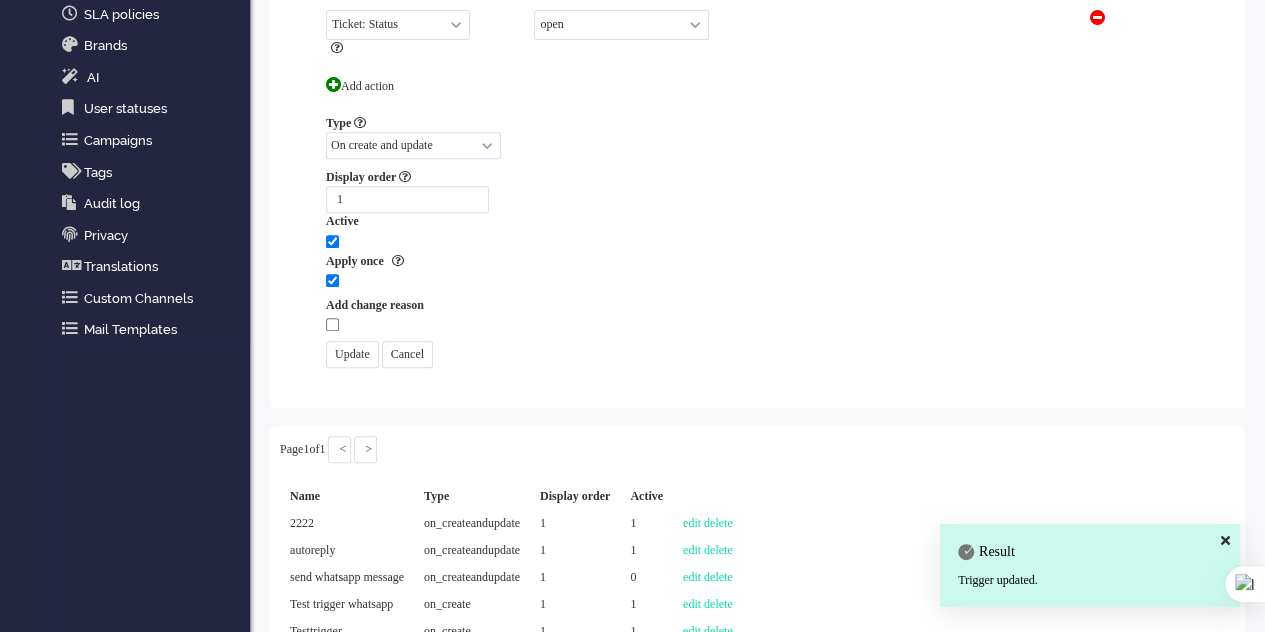 scroll, scrollTop: 438, scrollLeft: 0, axis: vertical 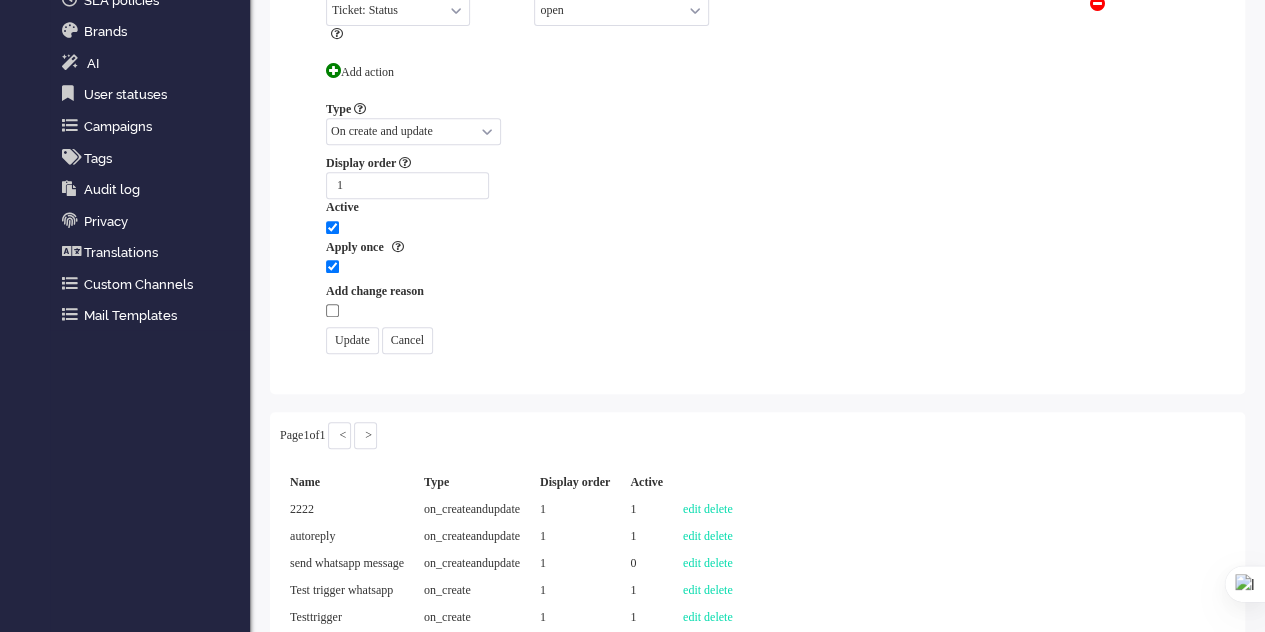 click on "Update" at bounding box center (352, 340) 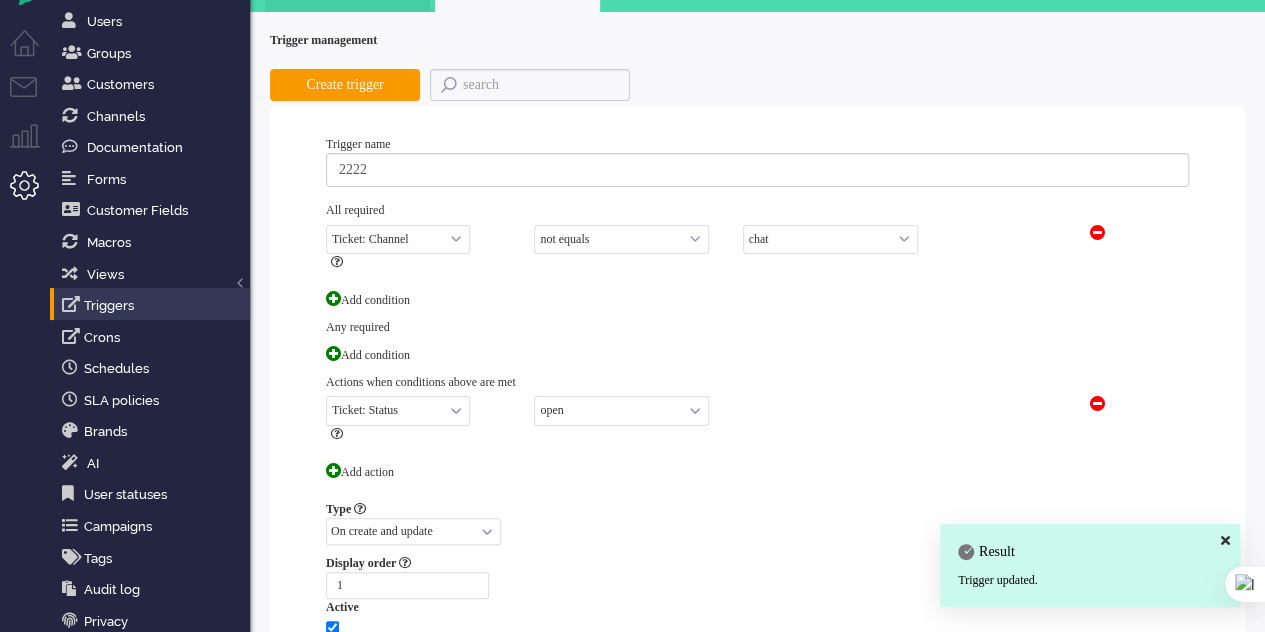 scroll, scrollTop: 0, scrollLeft: 0, axis: both 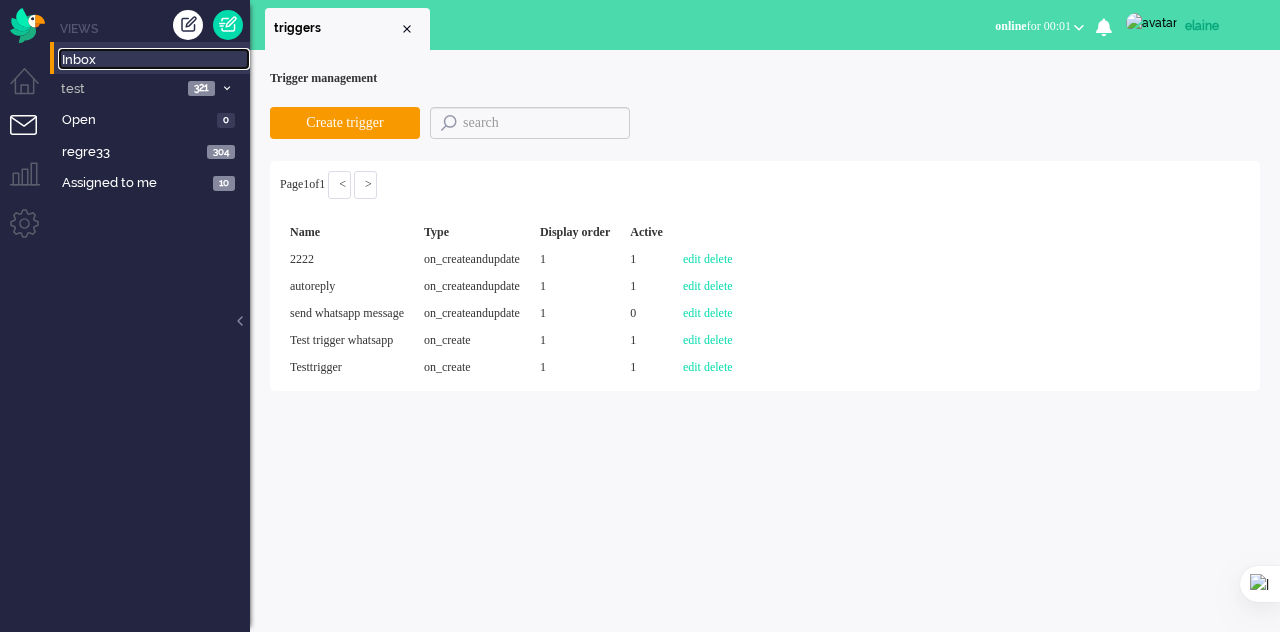 click on "Inbox" at bounding box center (156, 60) 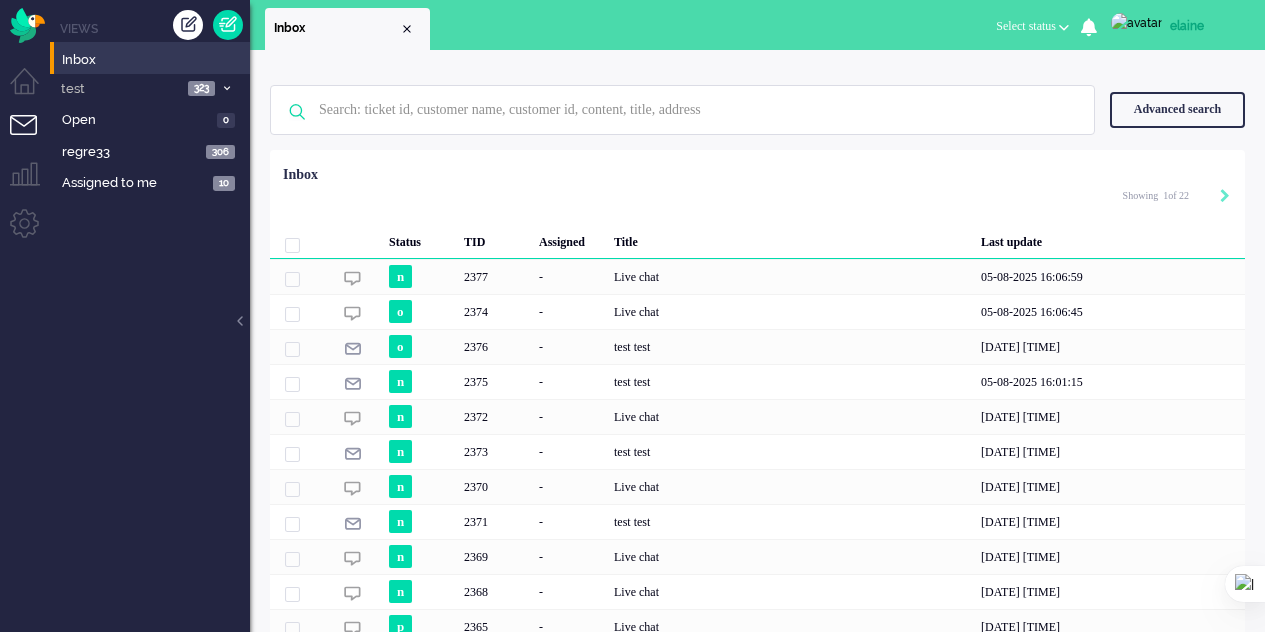 scroll, scrollTop: 0, scrollLeft: 0, axis: both 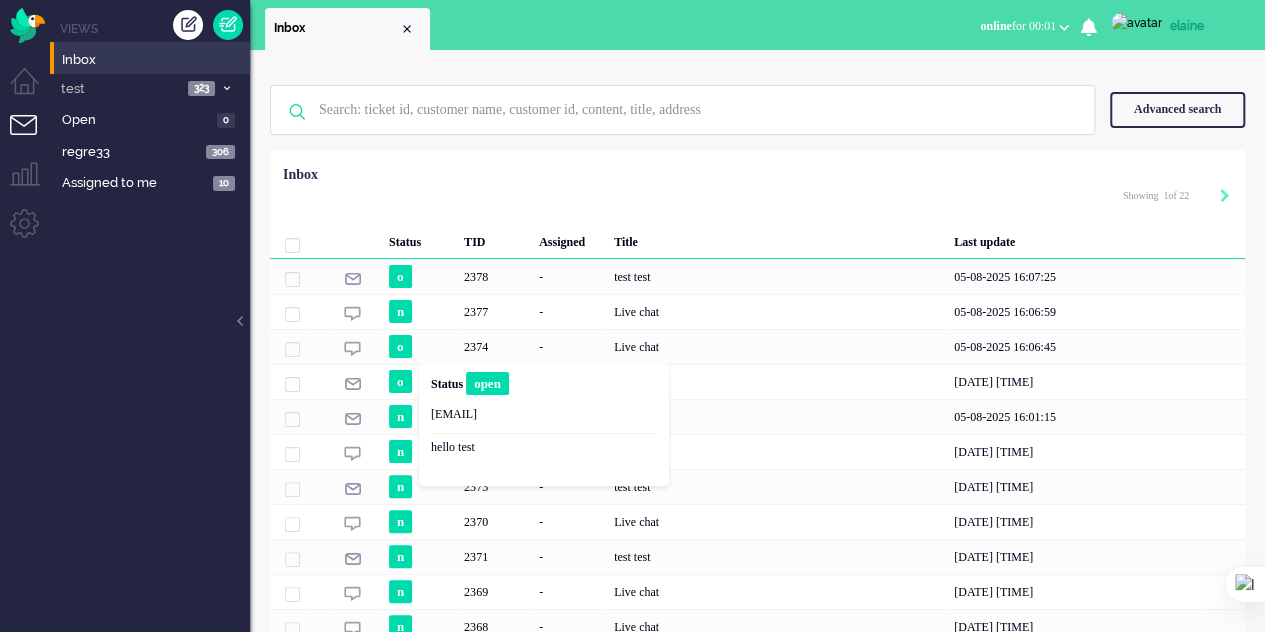 click on "Status                                open" at bounding box center (544, 388) 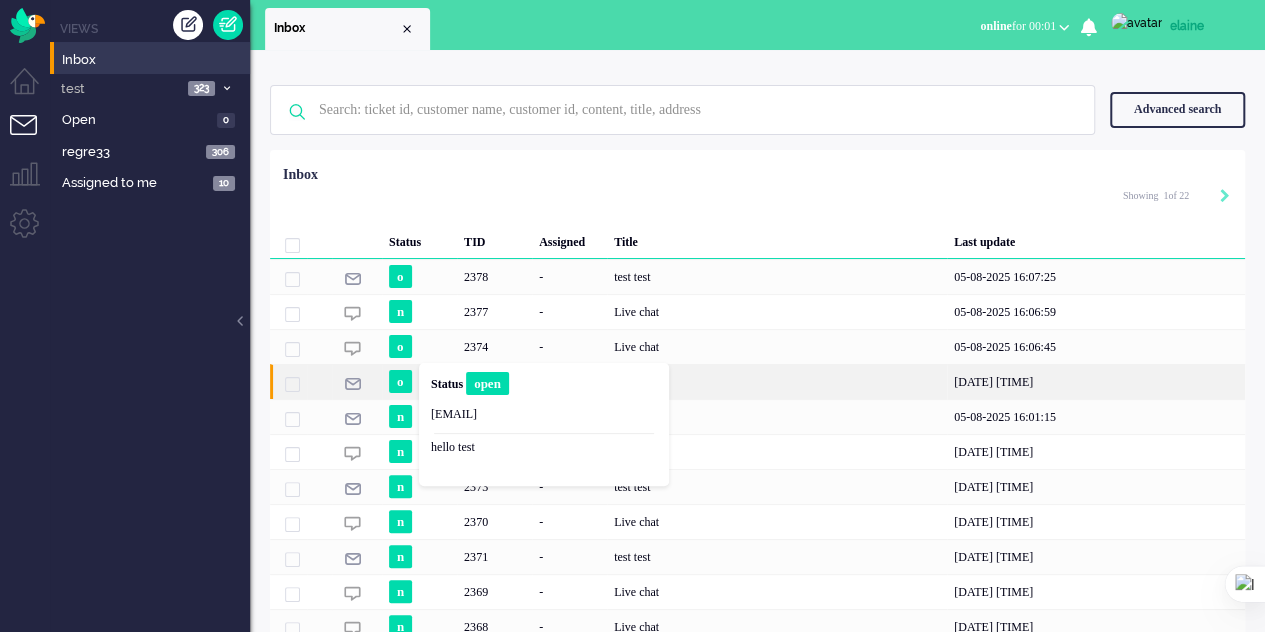 click on "test test" 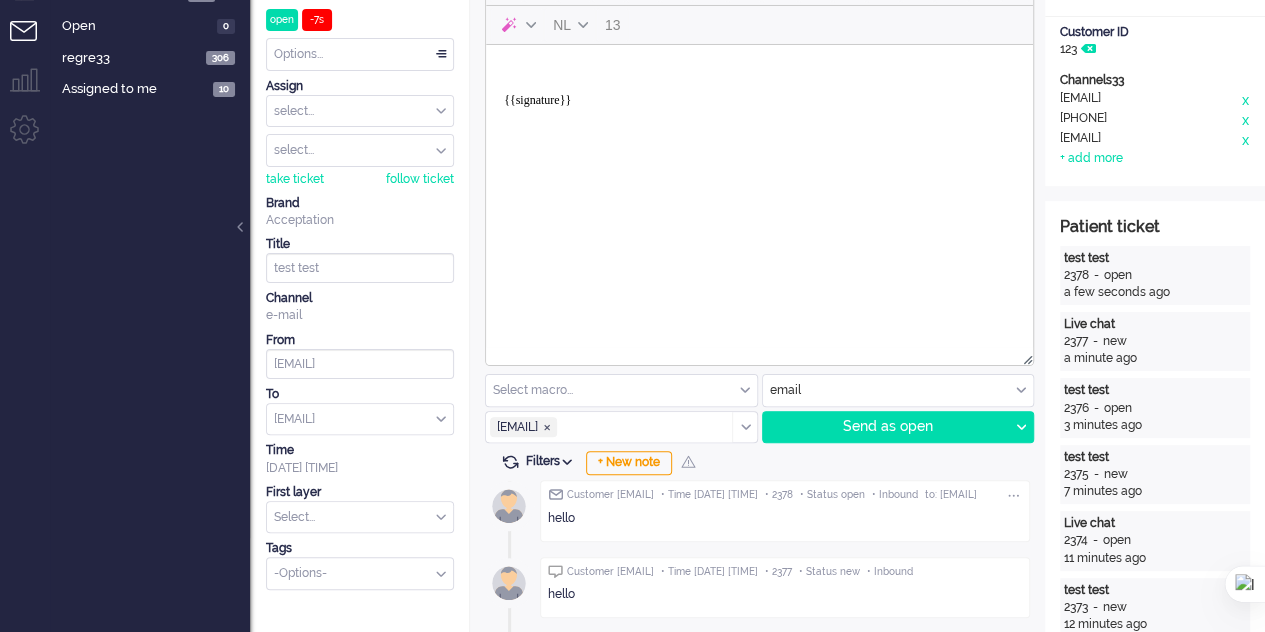 scroll, scrollTop: 0, scrollLeft: 0, axis: both 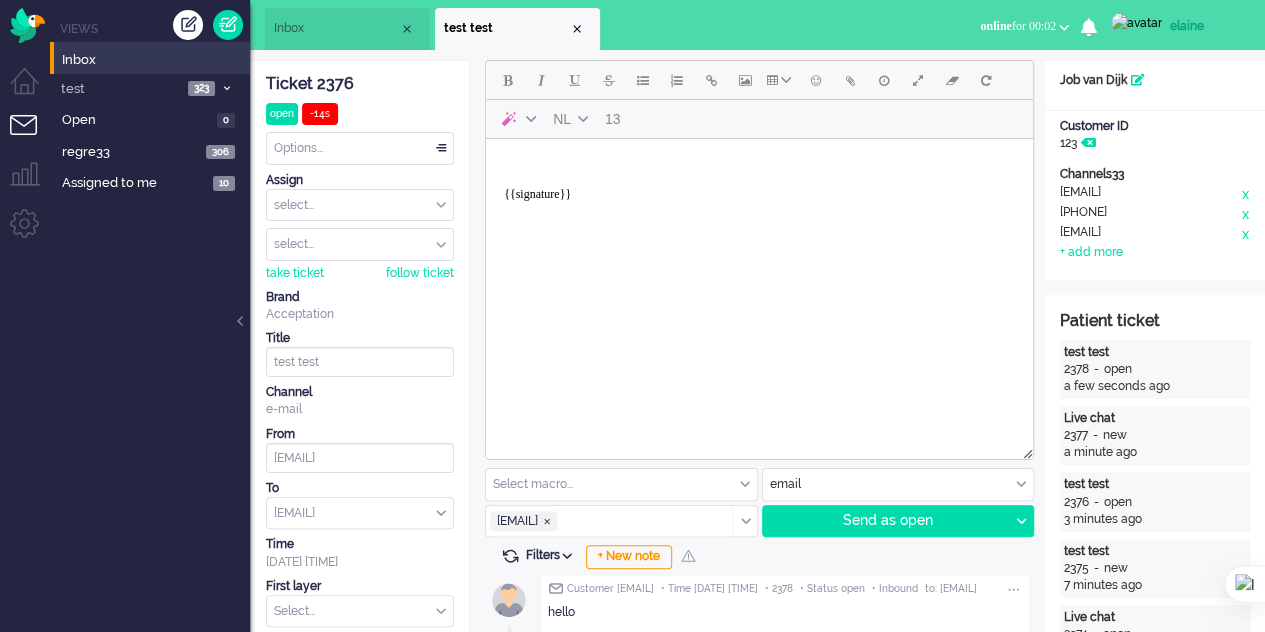 click on "Inbox" at bounding box center (336, 28) 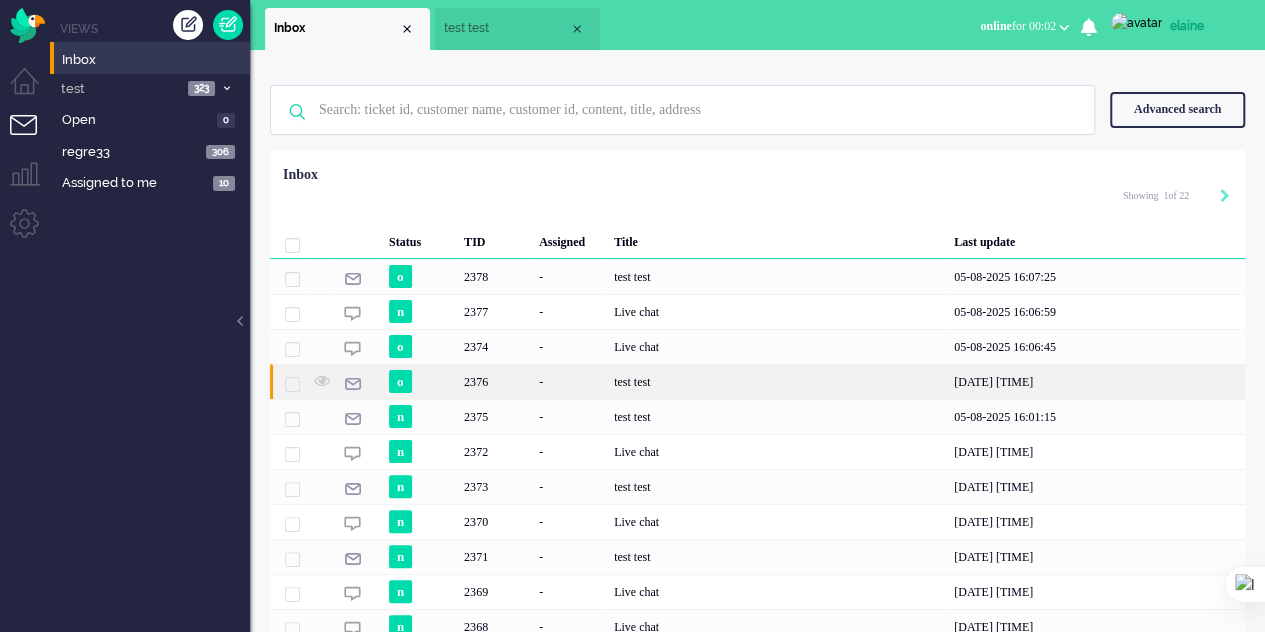 click on "o" 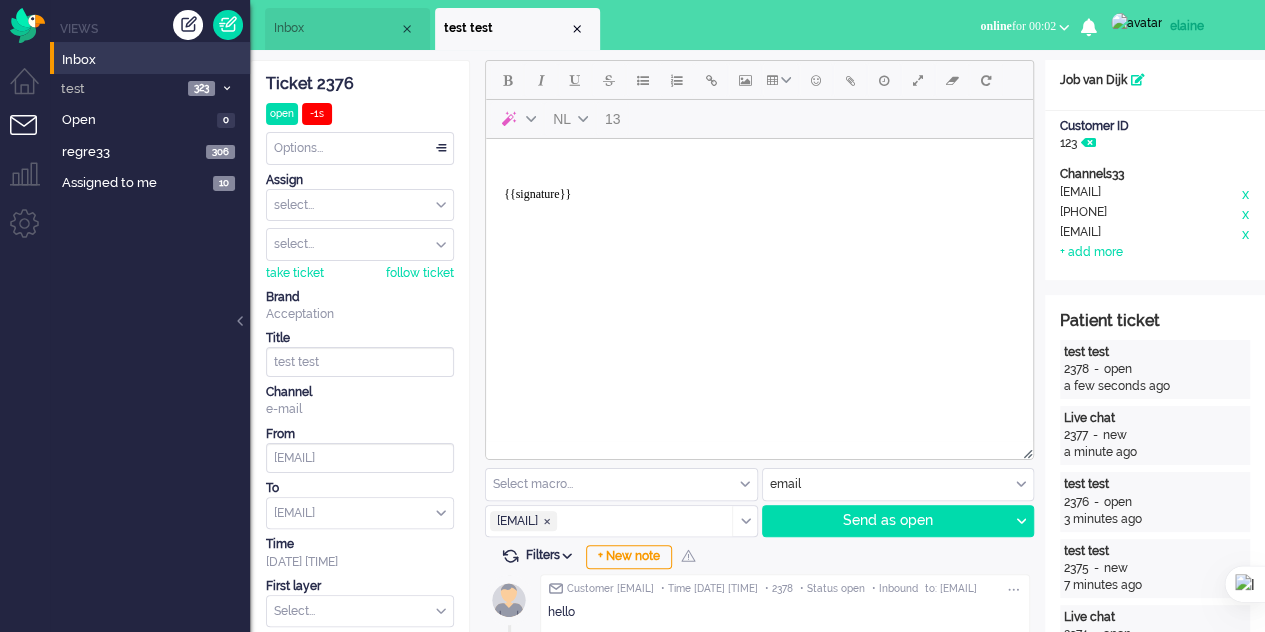 click on "{{signature}}" at bounding box center [759, 187] 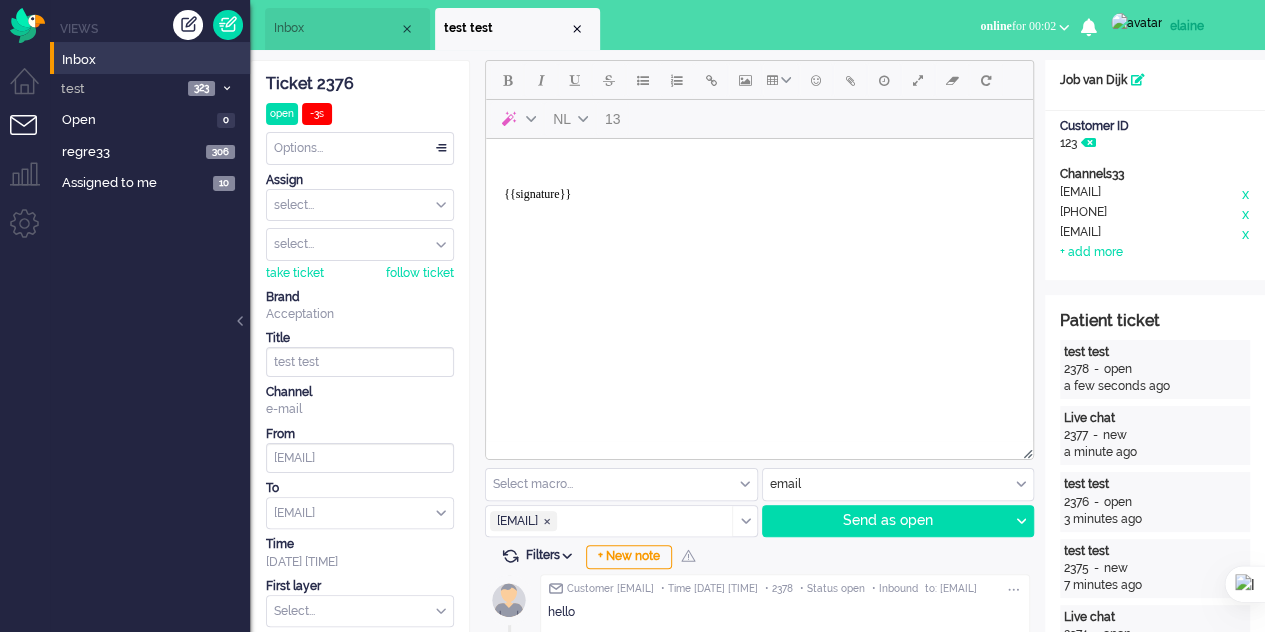 type 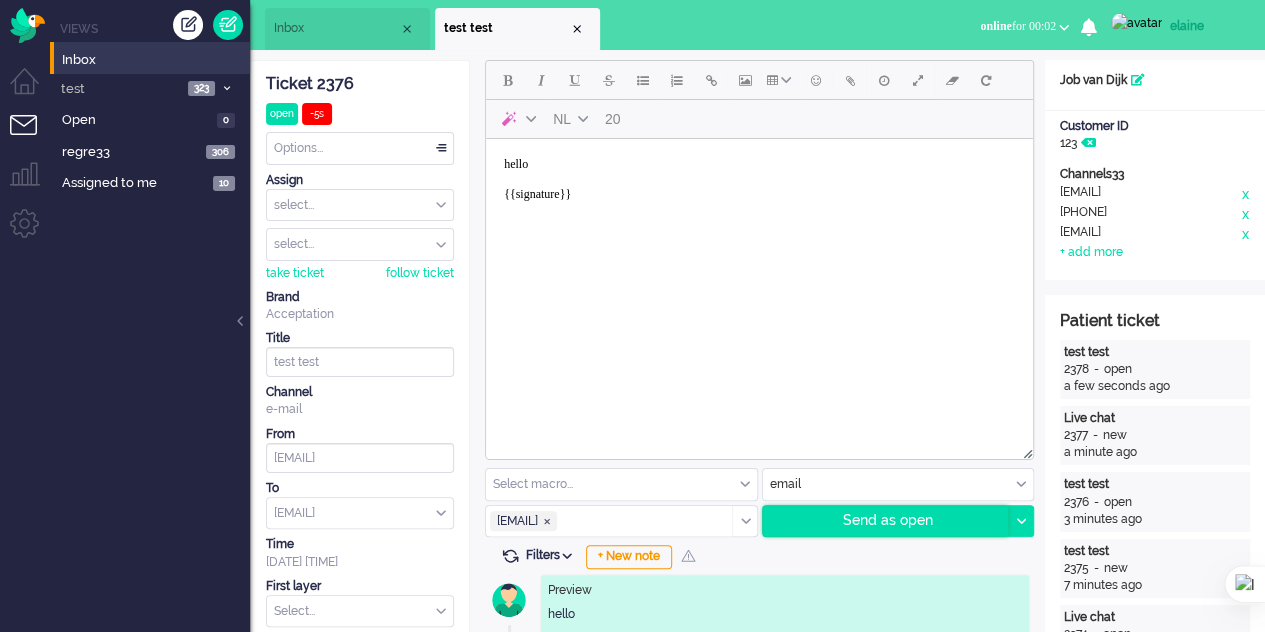 click on "Send as open" at bounding box center [886, 521] 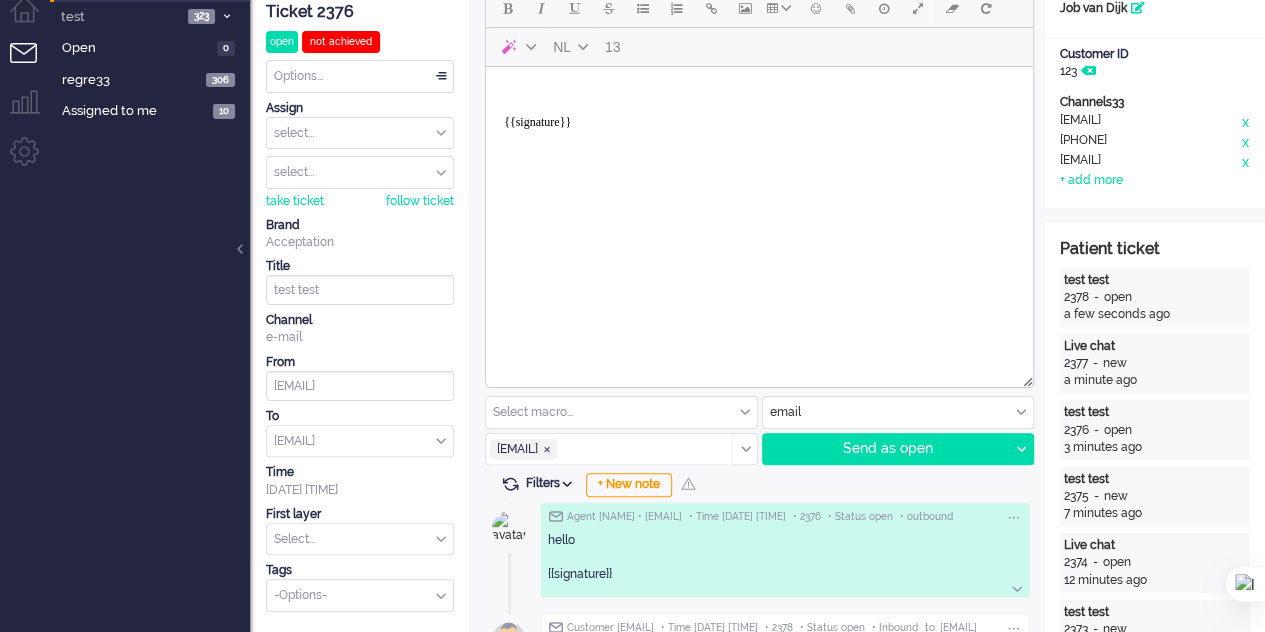 scroll, scrollTop: 0, scrollLeft: 0, axis: both 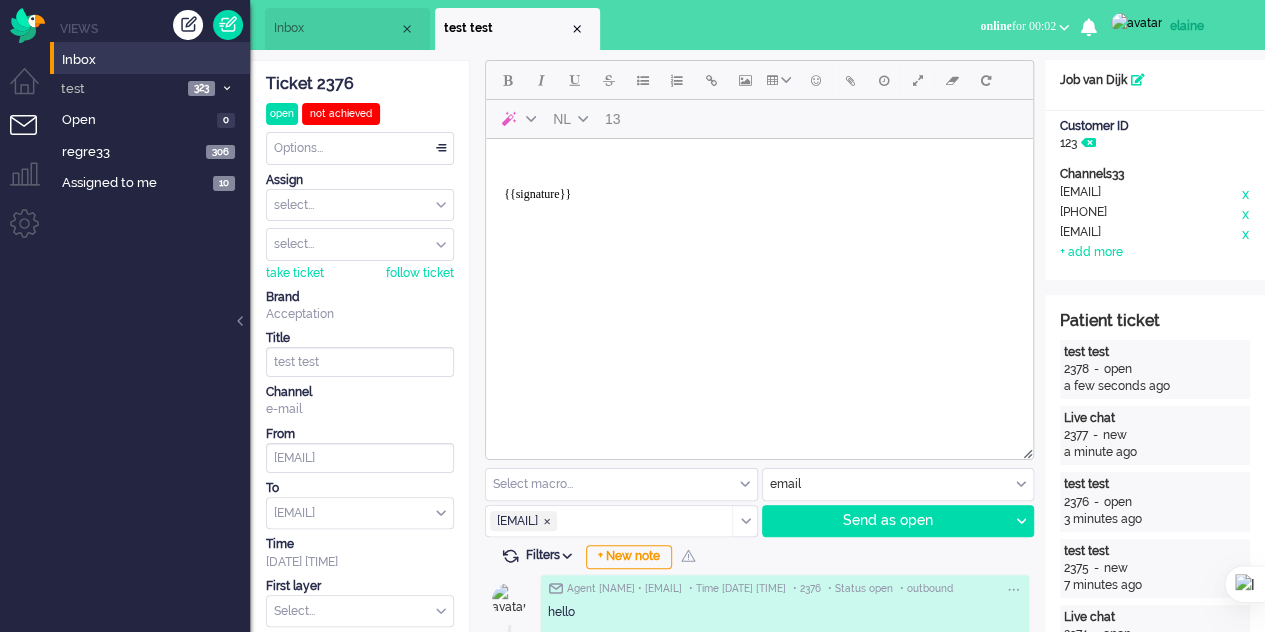 click on "Inbox" at bounding box center (336, 28) 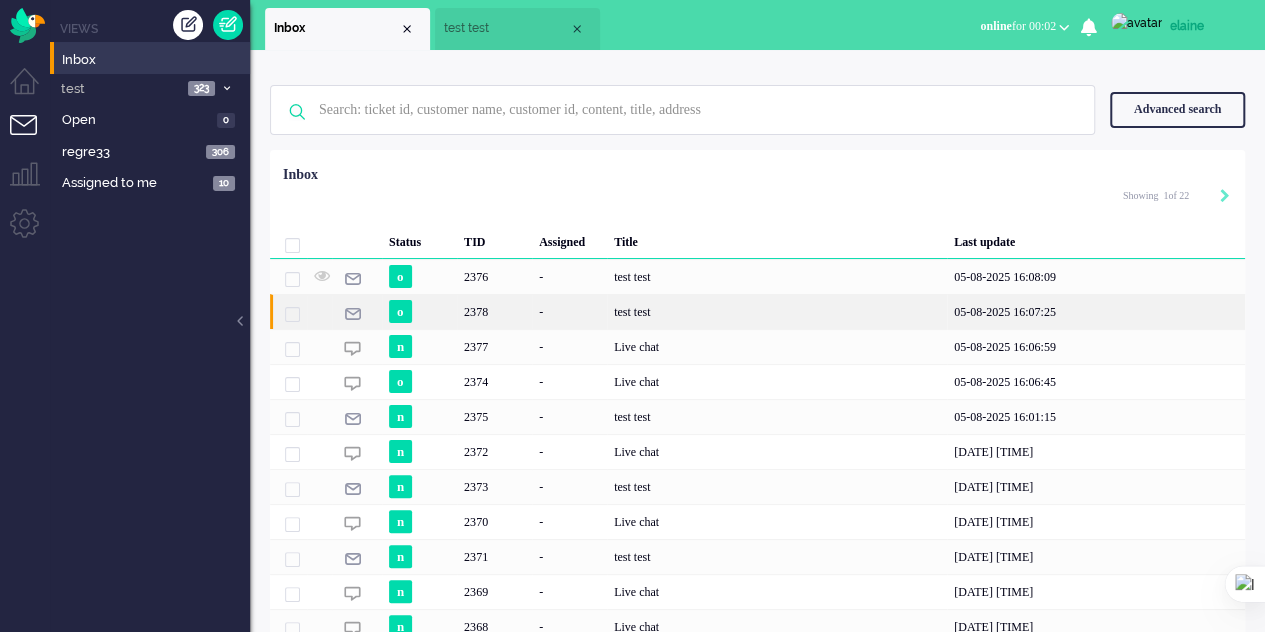 click on "test test" 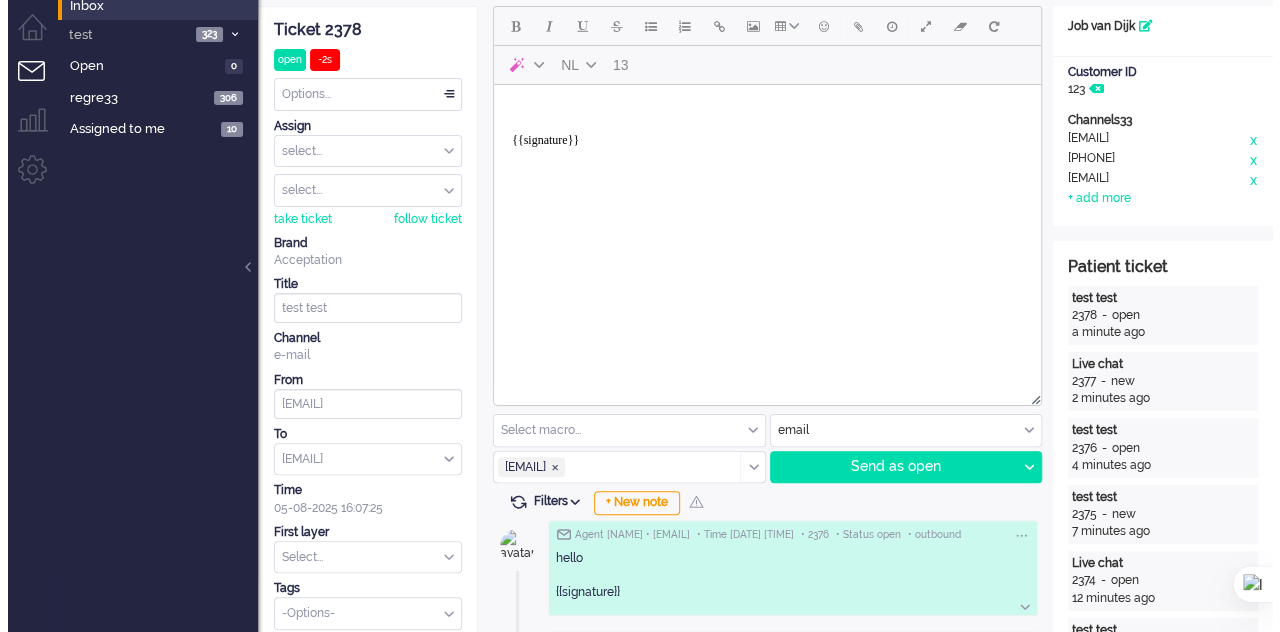 scroll, scrollTop: 0, scrollLeft: 0, axis: both 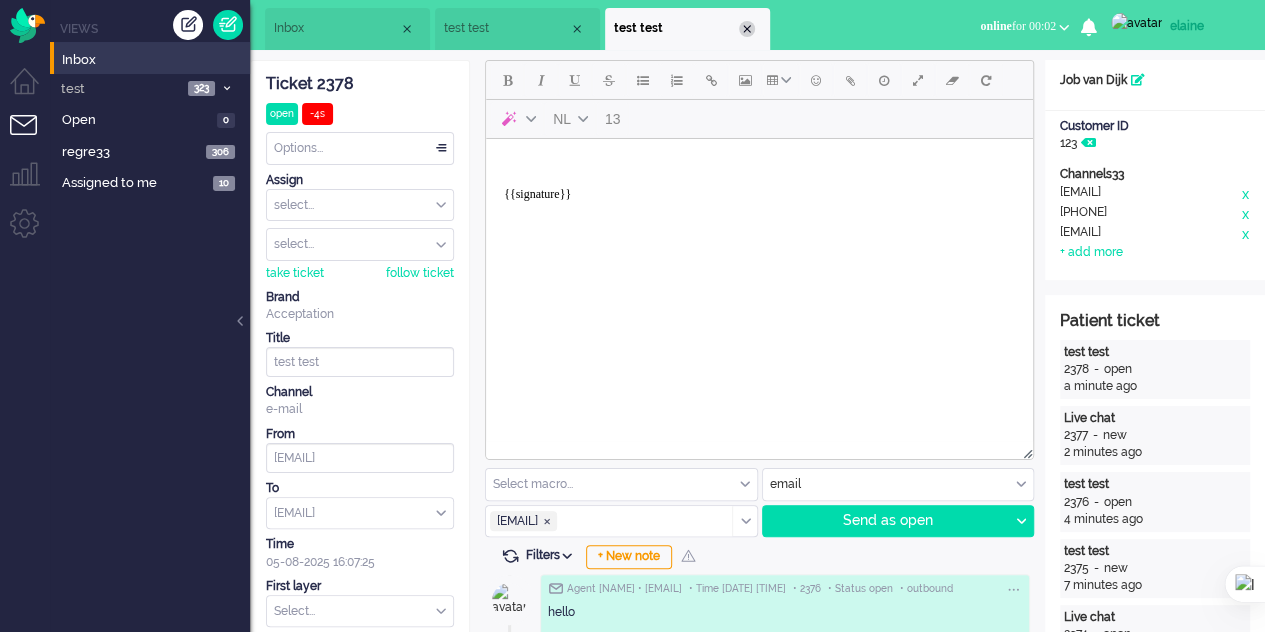 click at bounding box center [747, 29] 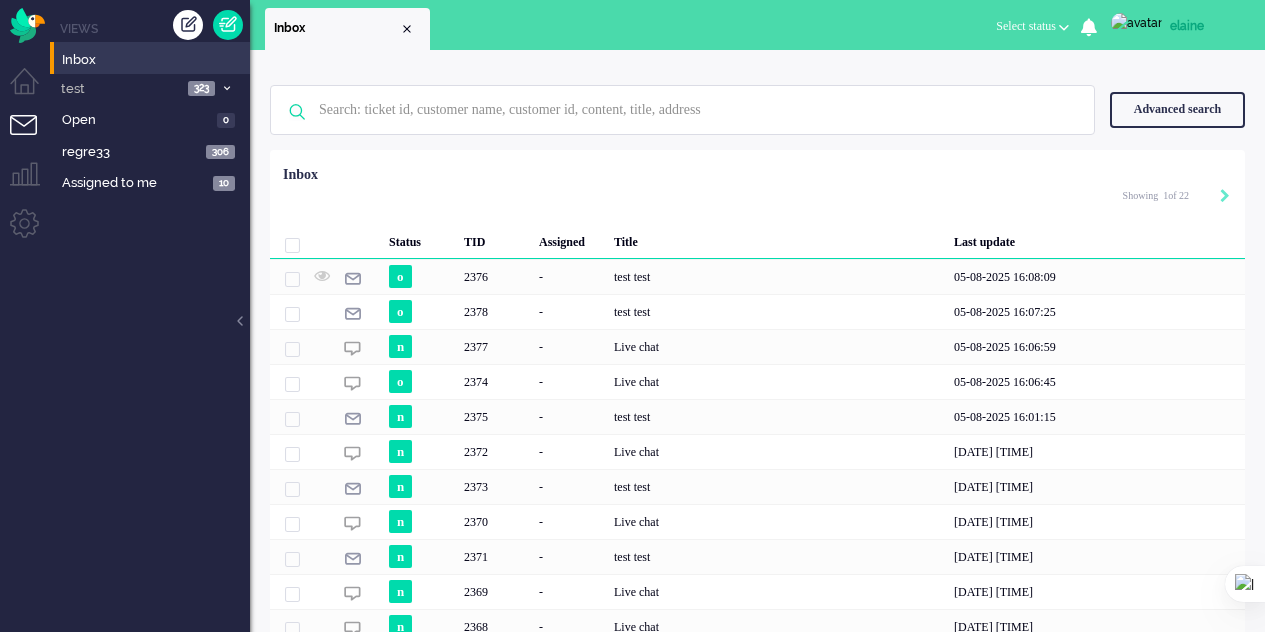 scroll, scrollTop: 0, scrollLeft: 0, axis: both 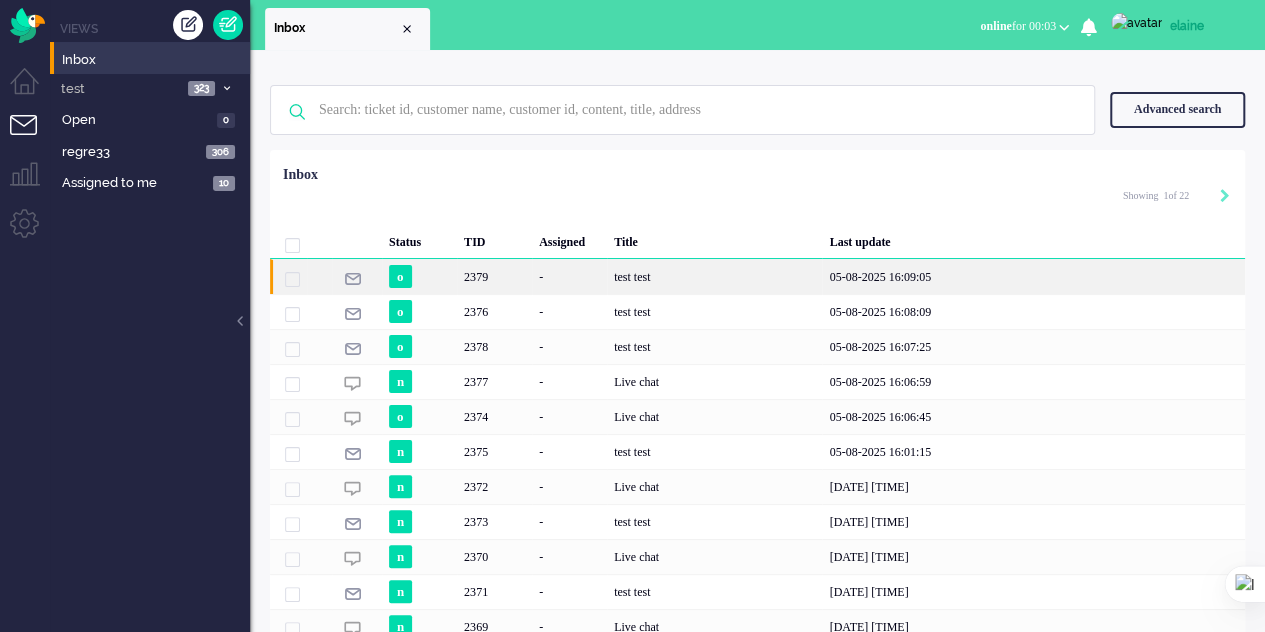 click on "test test" 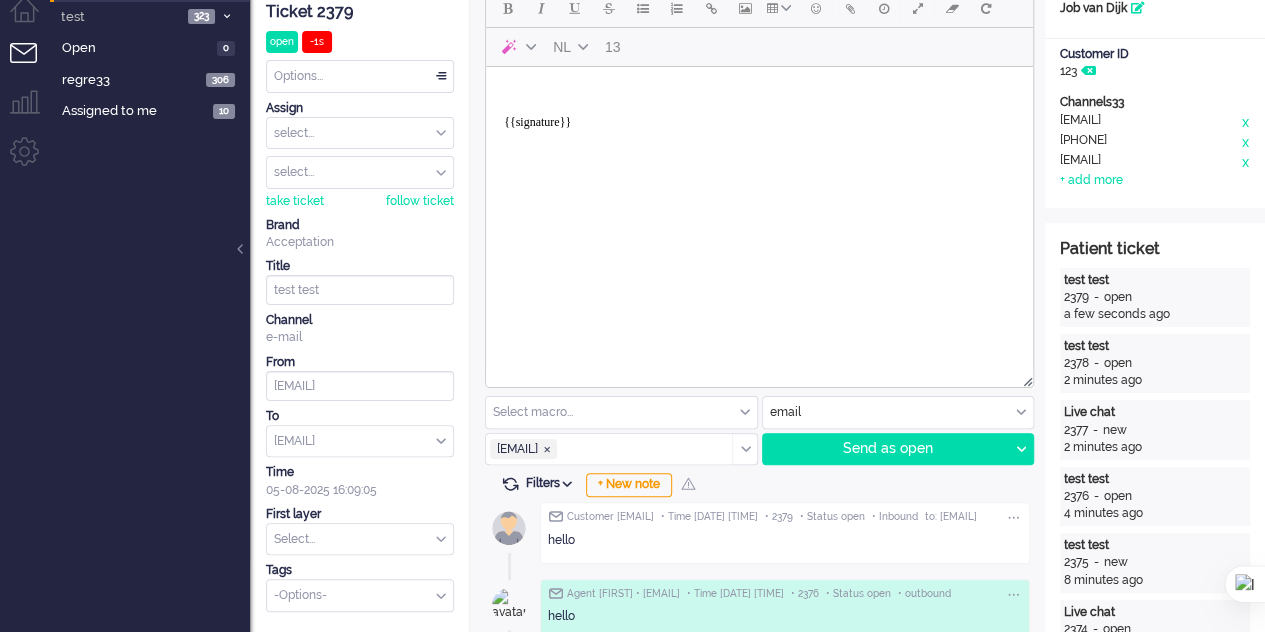 scroll, scrollTop: 0, scrollLeft: 0, axis: both 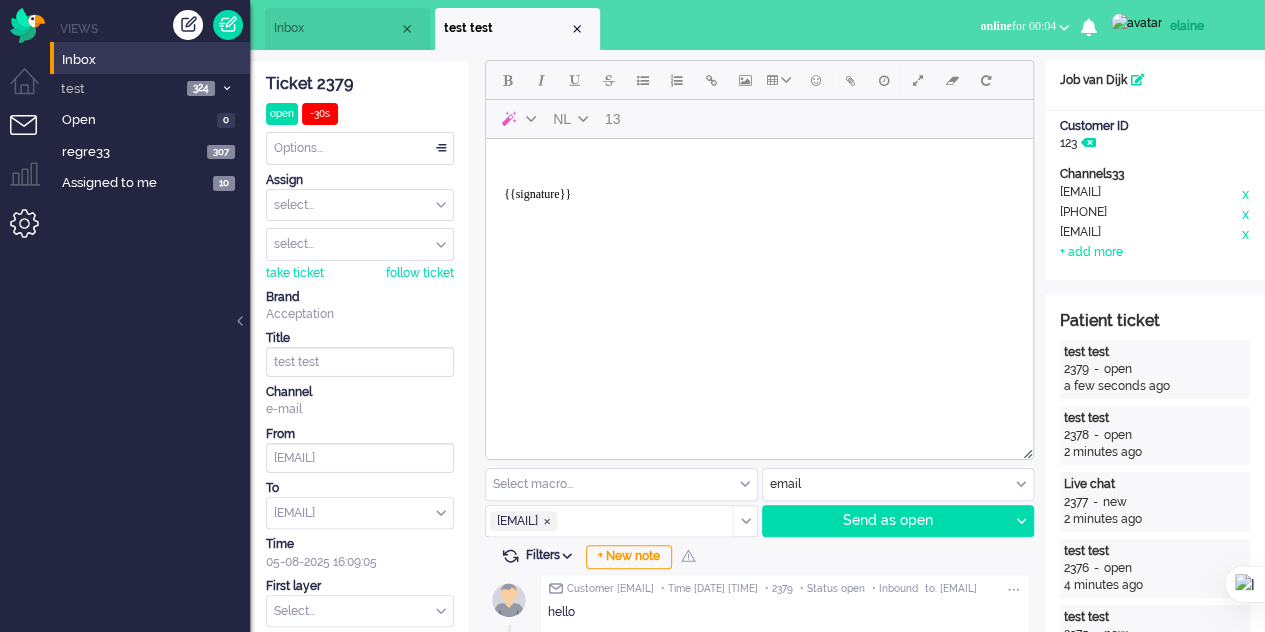 click at bounding box center [32, 231] 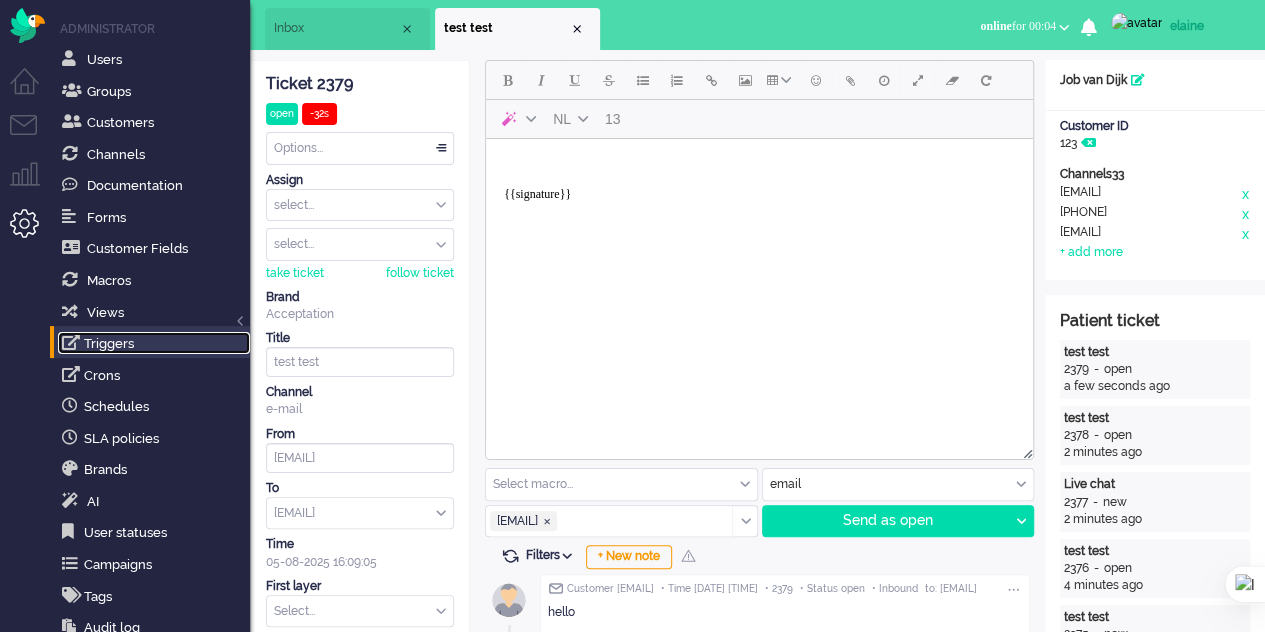 click on "Triggers" at bounding box center (154, 343) 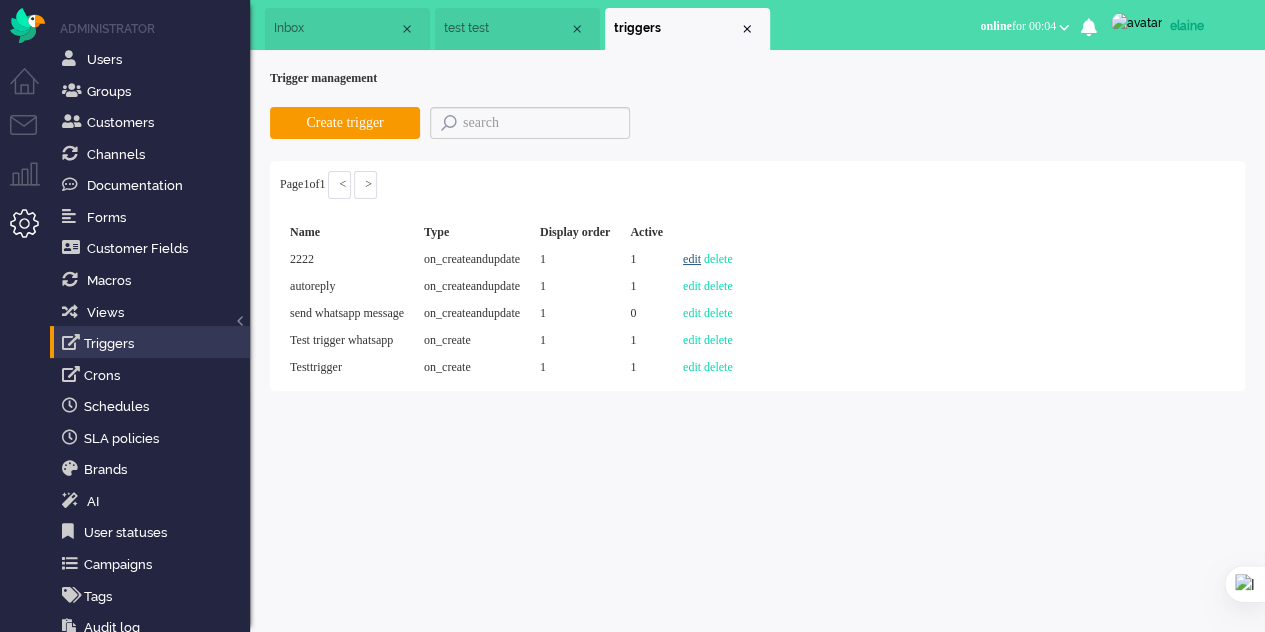 click on "edit" at bounding box center (692, 259) 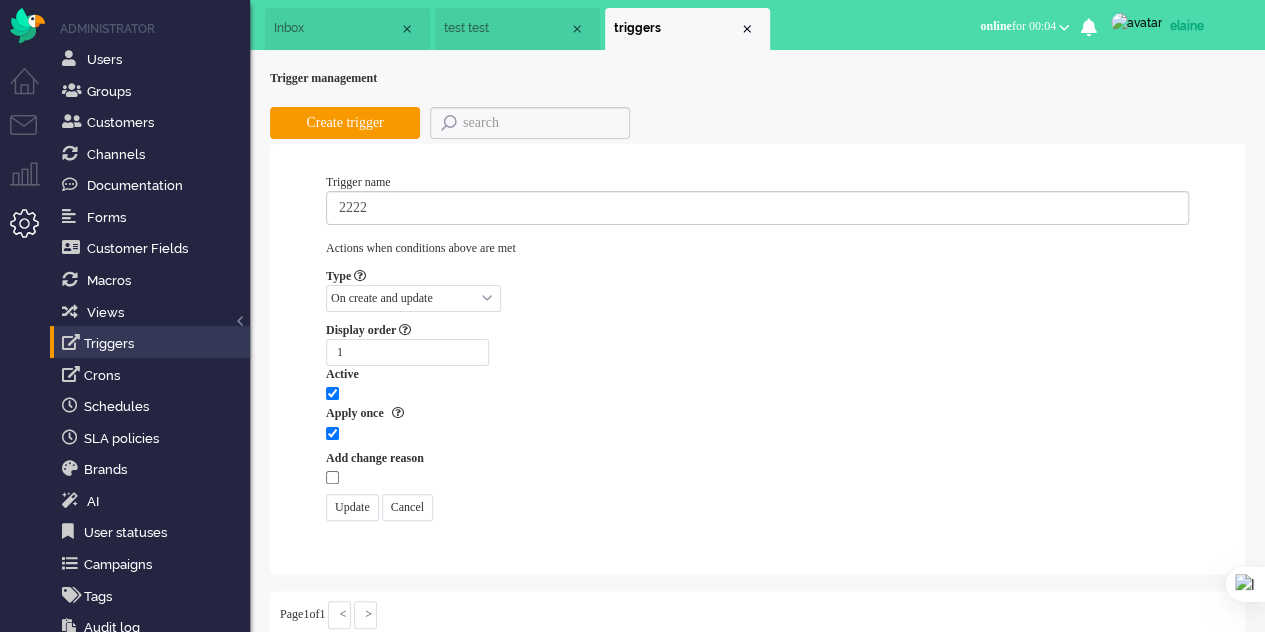 select on "channel_id" 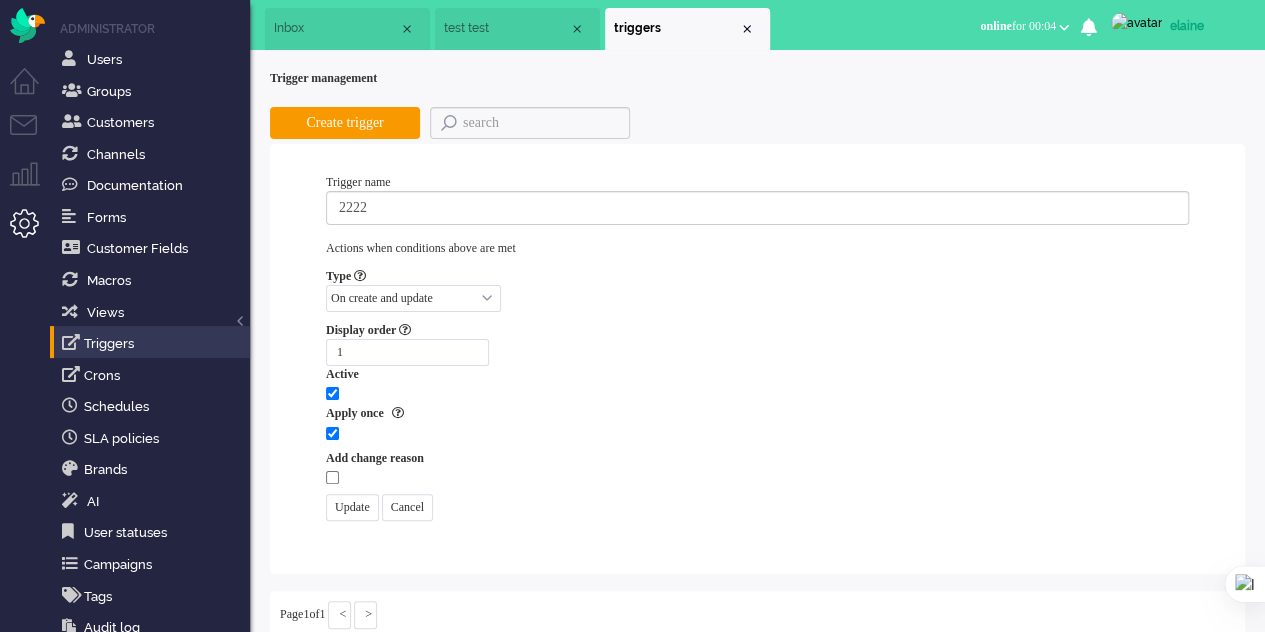 select on "not equals" 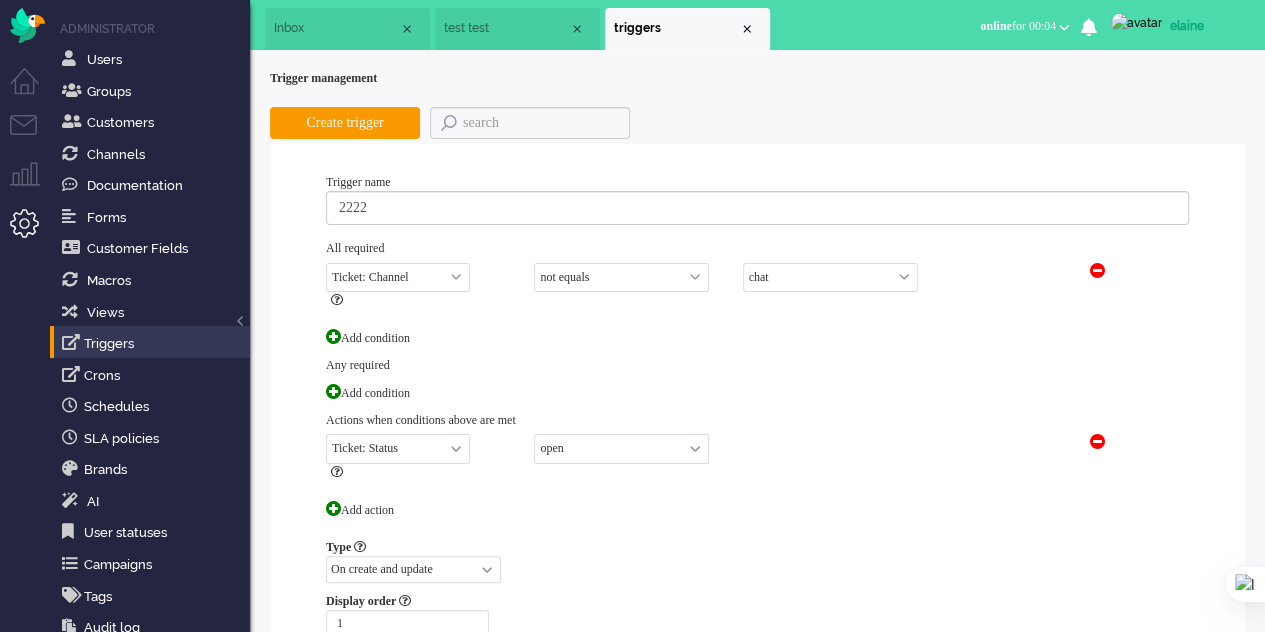 click on "e-mail telephone facebook twitter facebook_pm twitter_pm telephone outbound chat whatsapp sms chatbot note instagram" at bounding box center (830, 277) 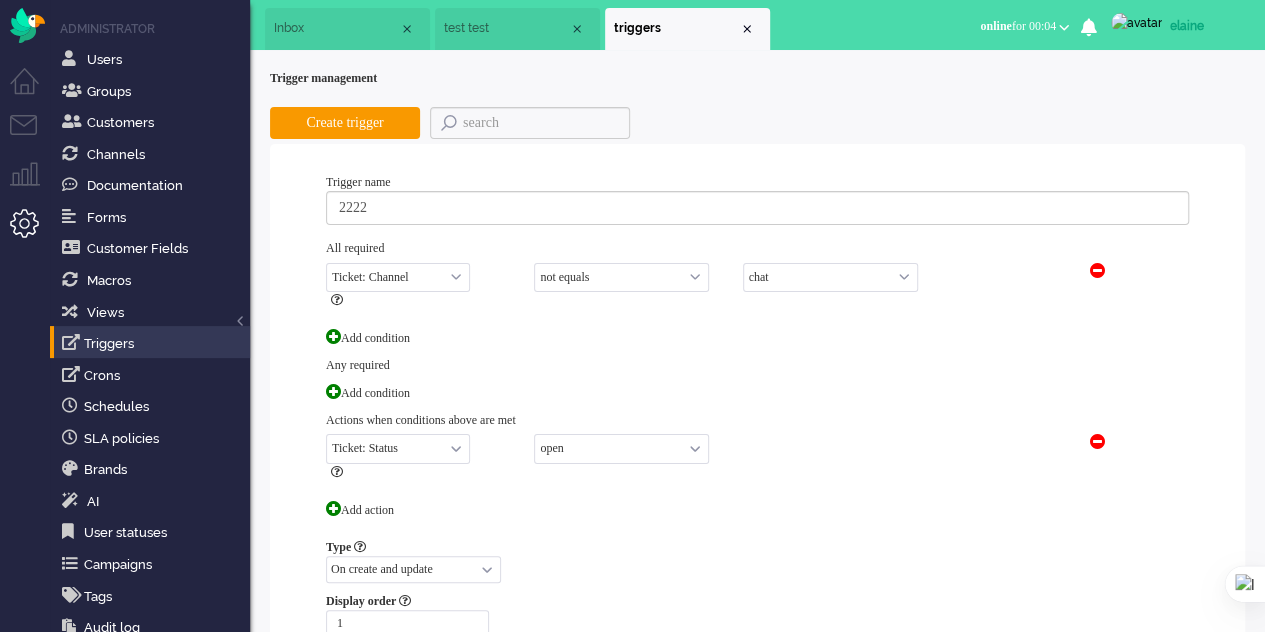 select on "12" 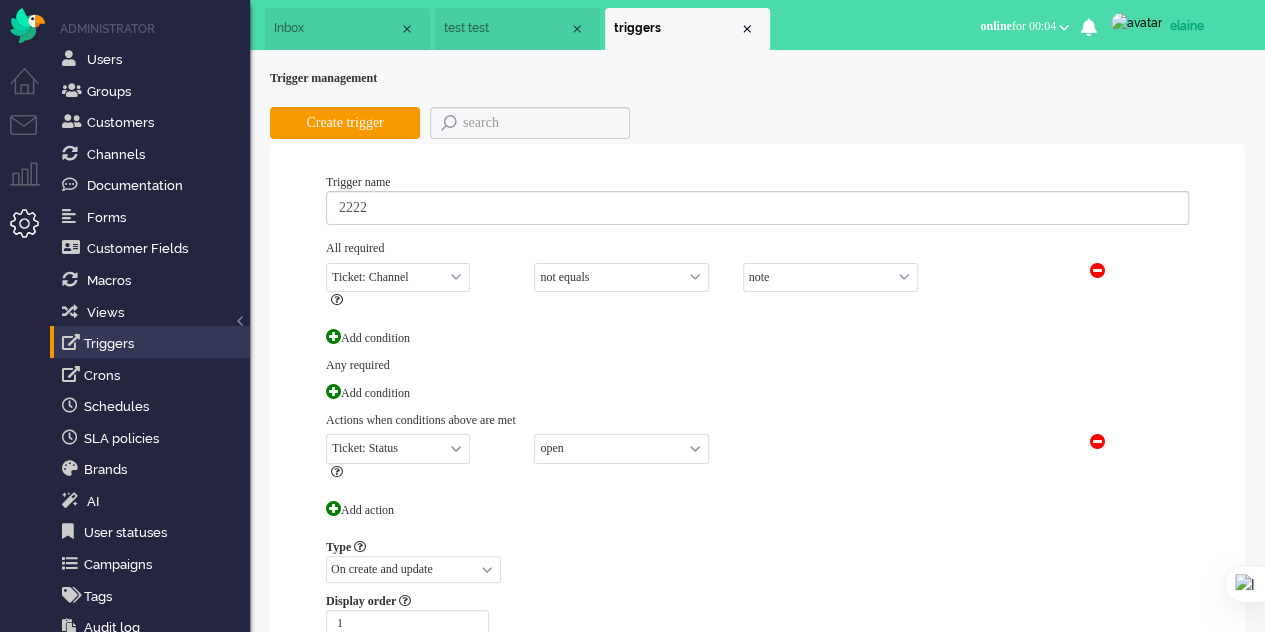 click on "e-mail telephone facebook twitter facebook_pm twitter_pm telephone outbound chat whatsapp sms chatbot note instagram" at bounding box center (830, 277) 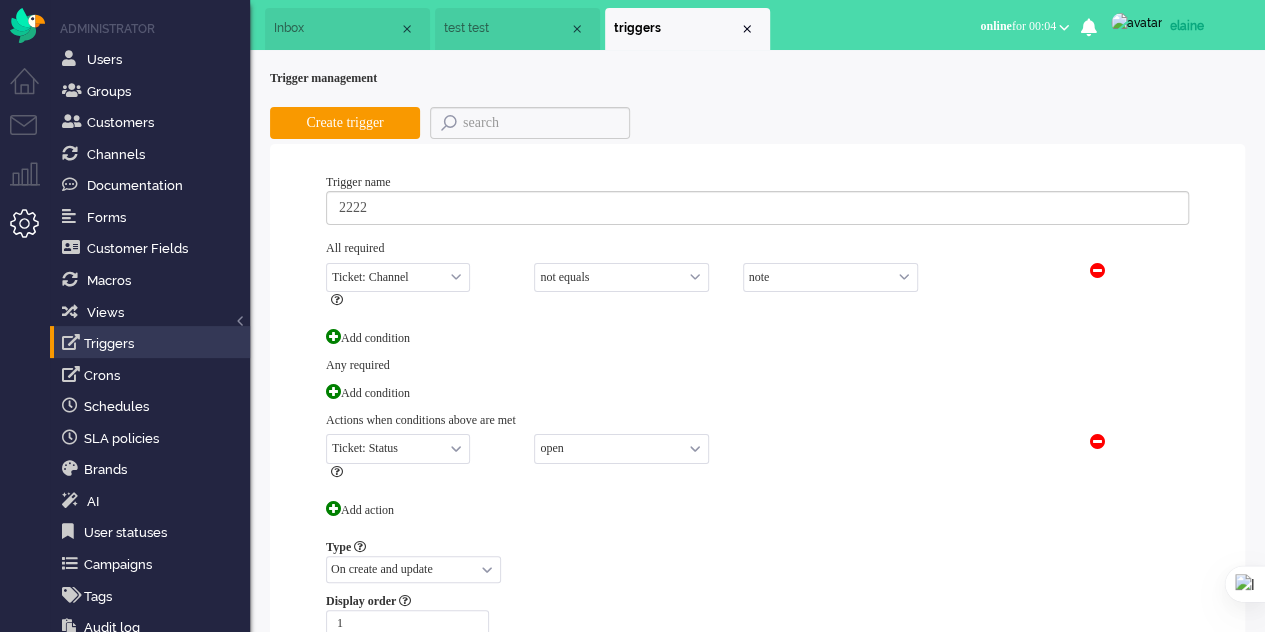 scroll, scrollTop: 300, scrollLeft: 0, axis: vertical 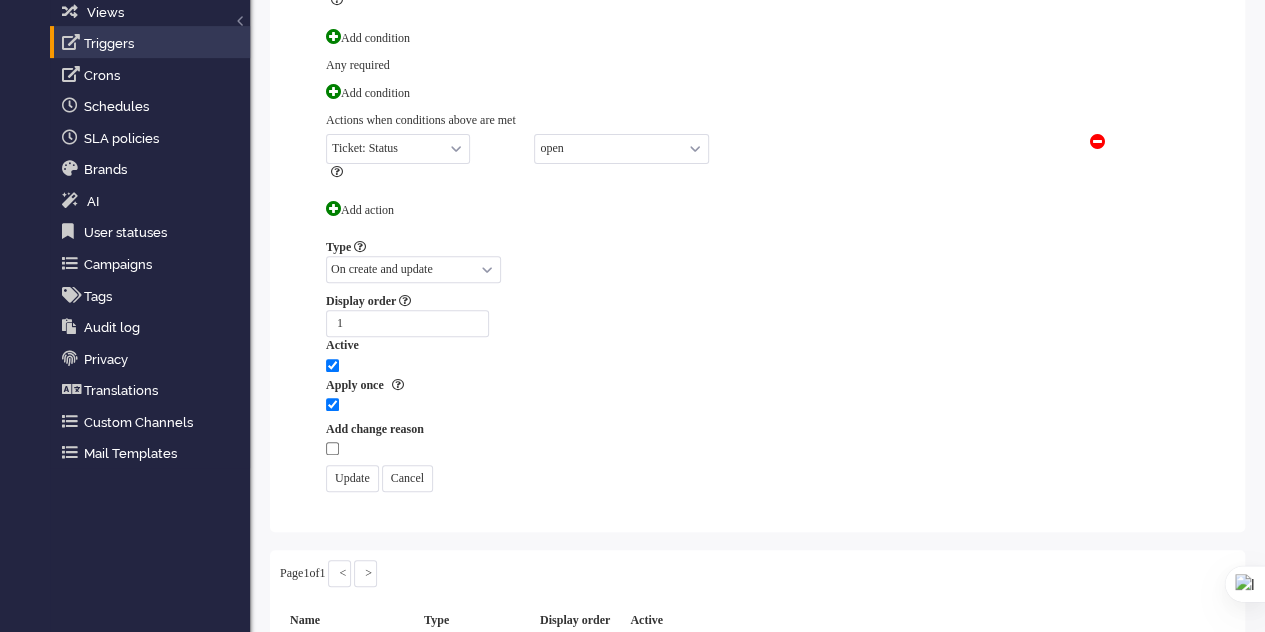 click on "Update" at bounding box center (352, 478) 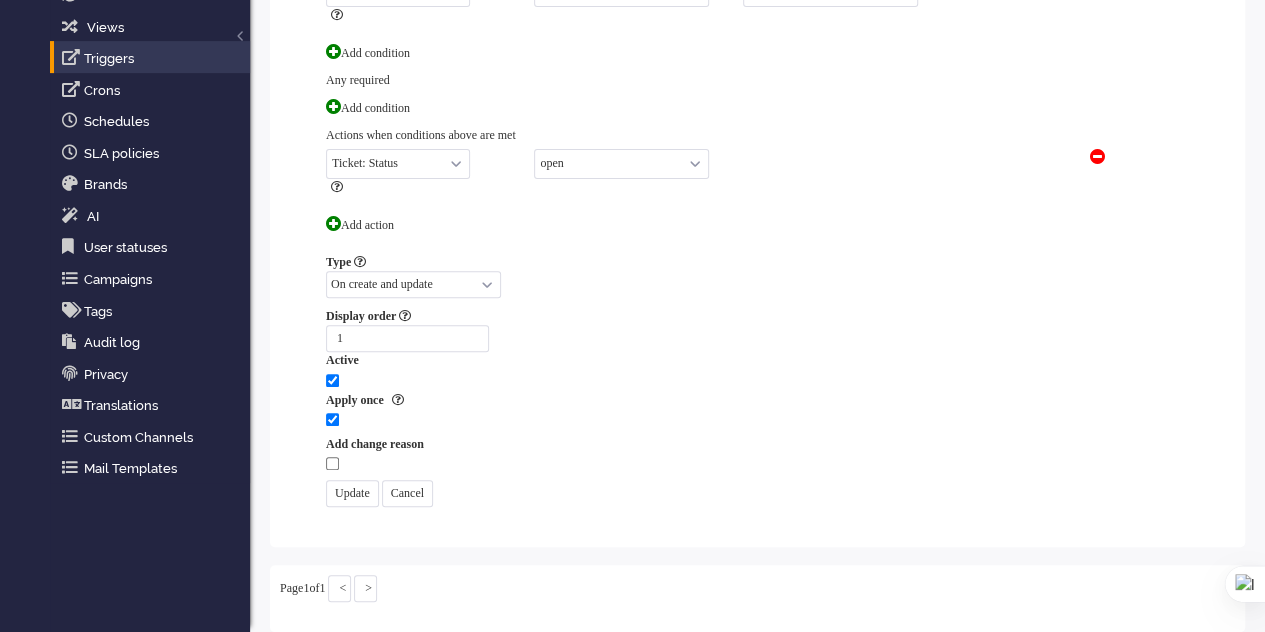 scroll, scrollTop: 300, scrollLeft: 0, axis: vertical 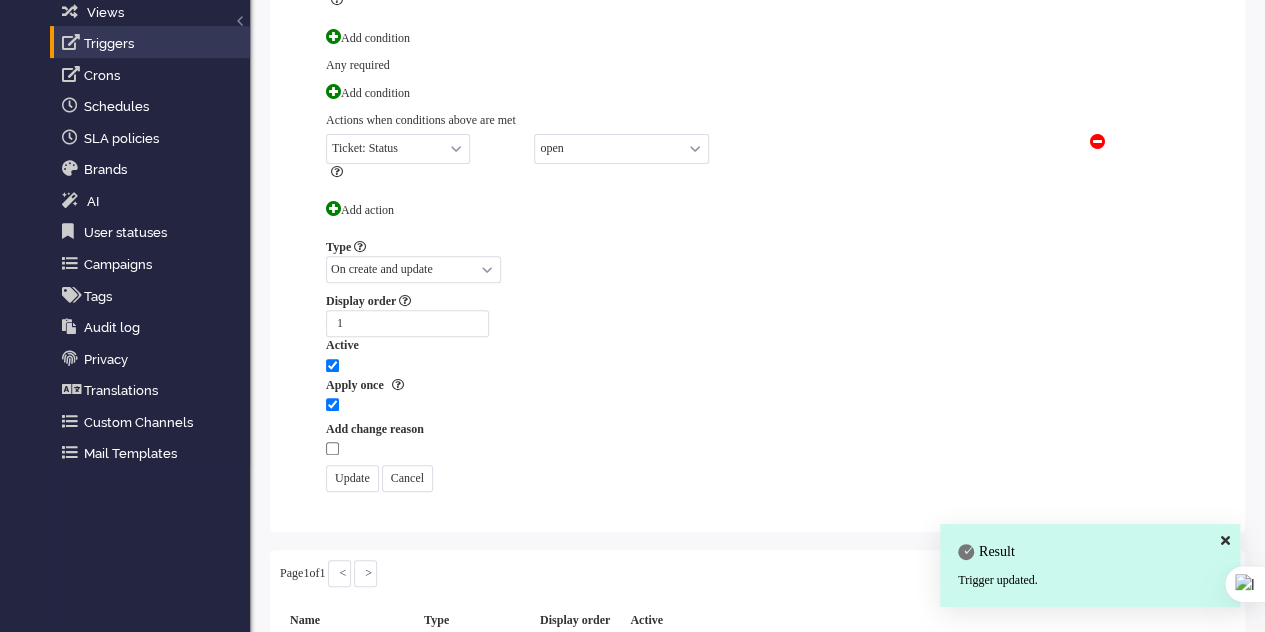 click on "Update" at bounding box center [352, 478] 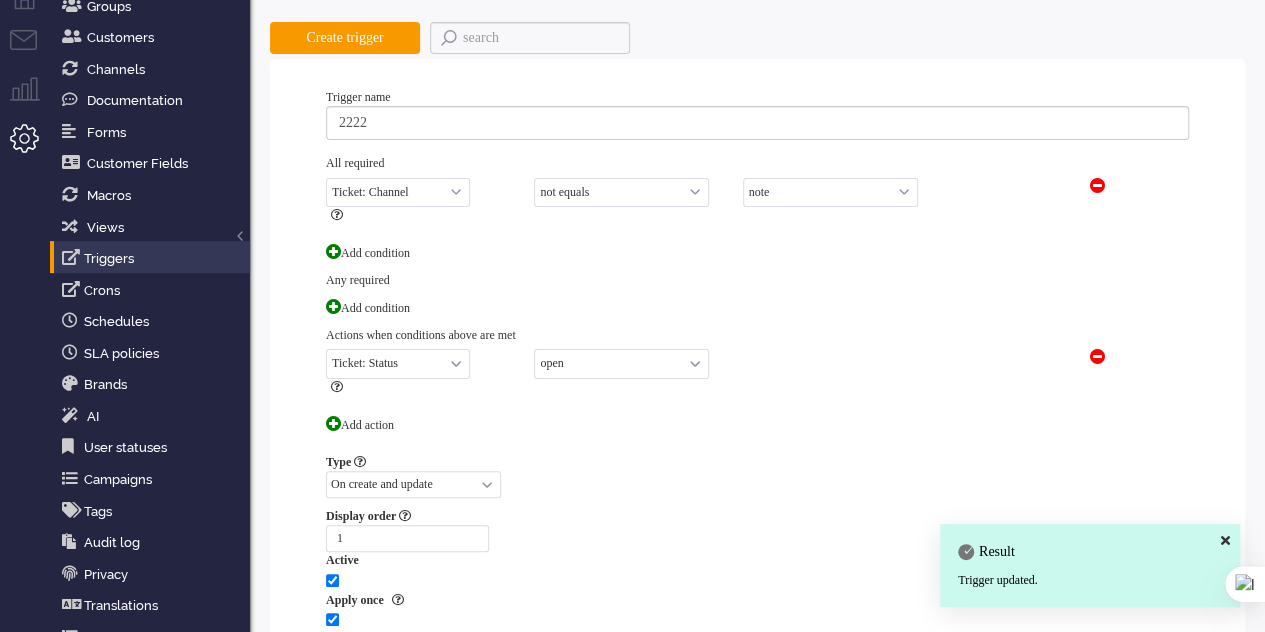 scroll, scrollTop: 0, scrollLeft: 0, axis: both 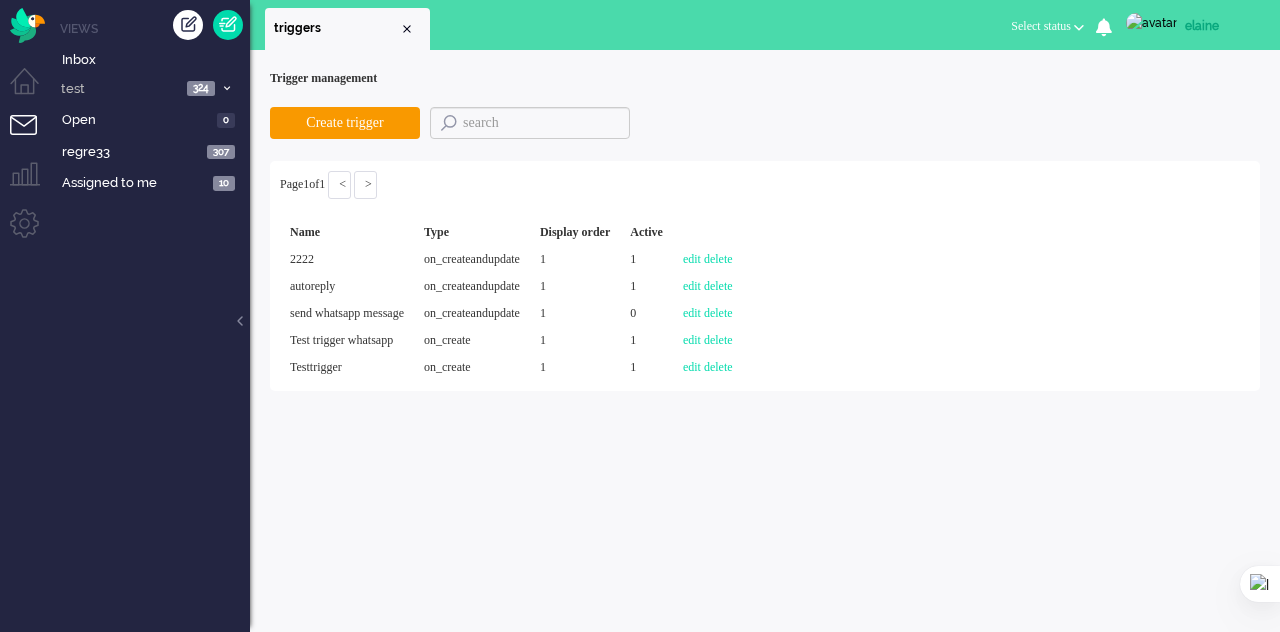 click at bounding box center [32, 137] 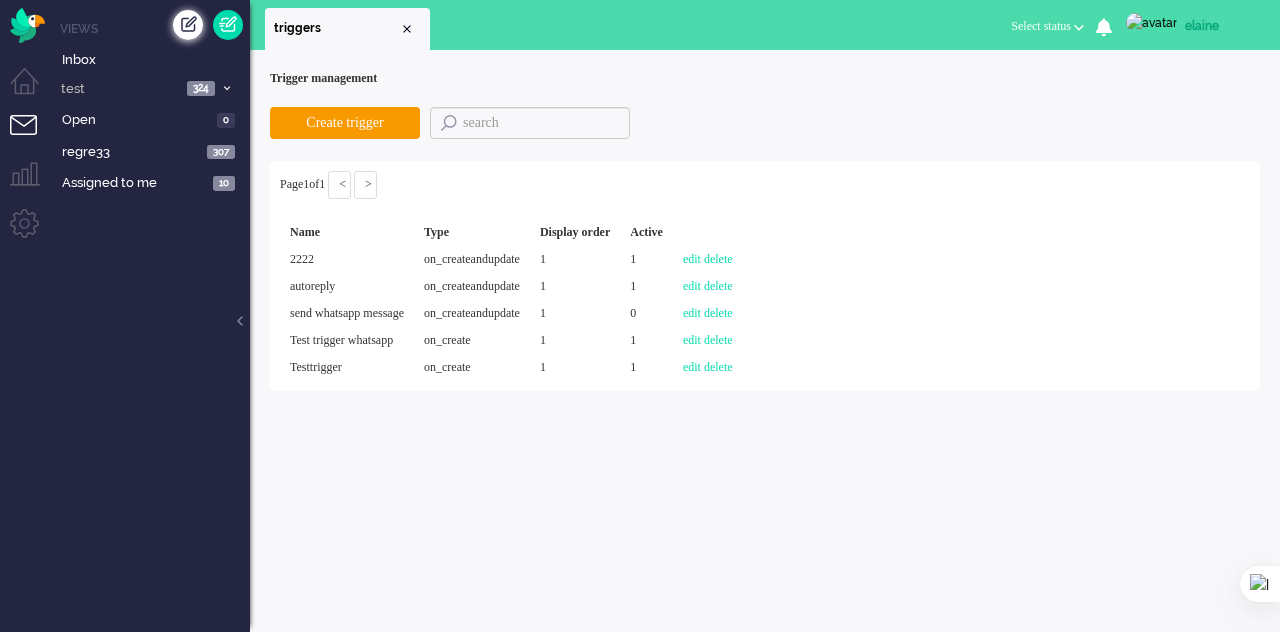 click at bounding box center [188, 25] 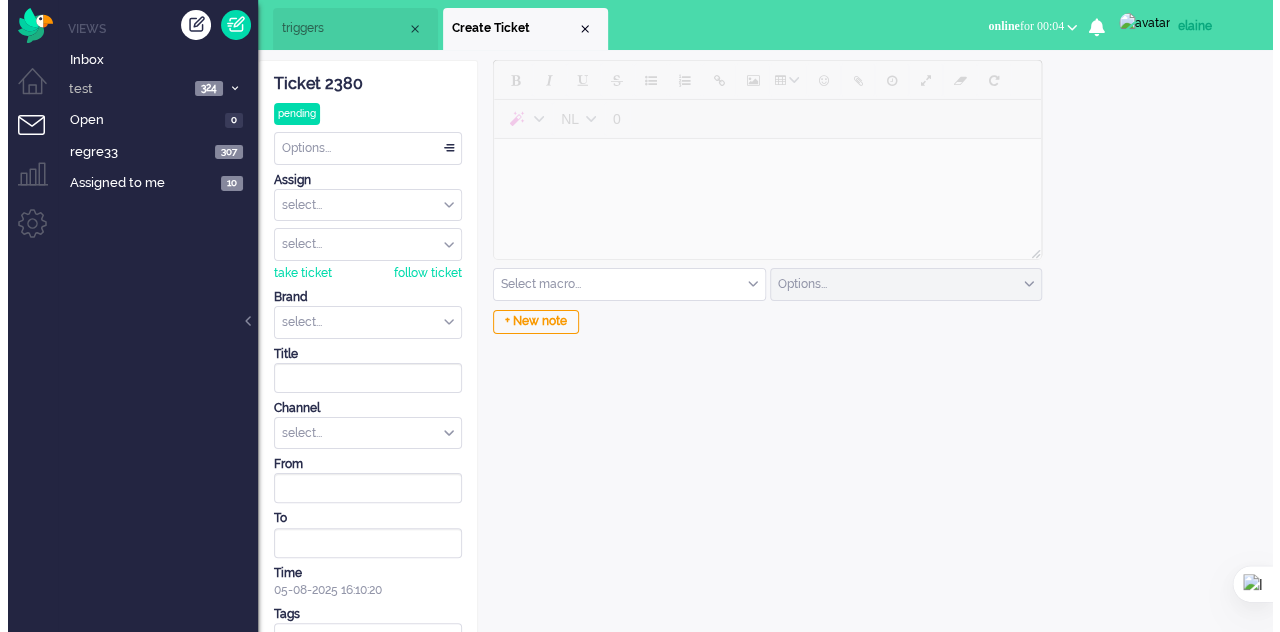 scroll, scrollTop: 0, scrollLeft: 0, axis: both 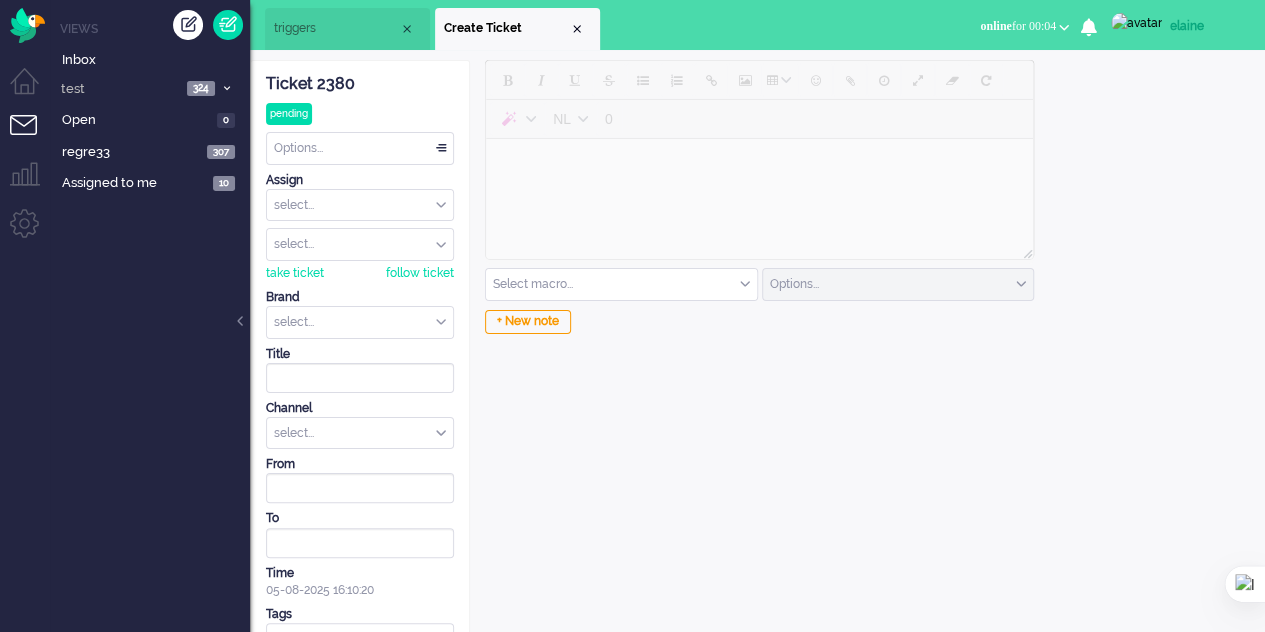 click at bounding box center [360, 322] 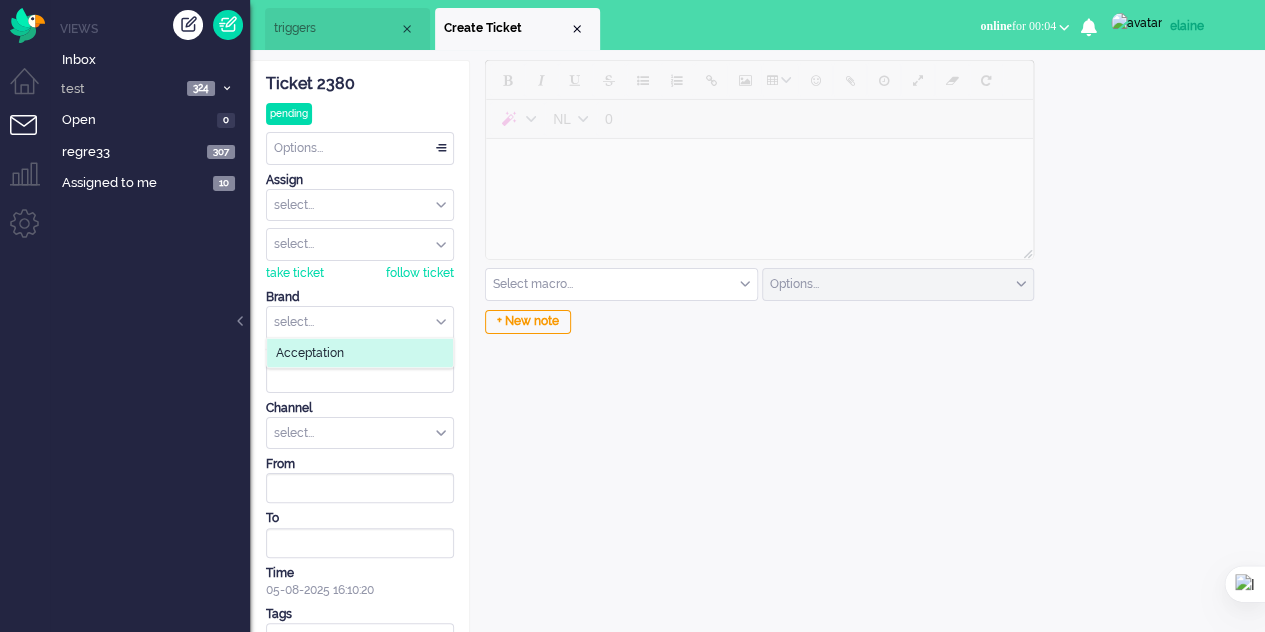 click on "Acceptation" 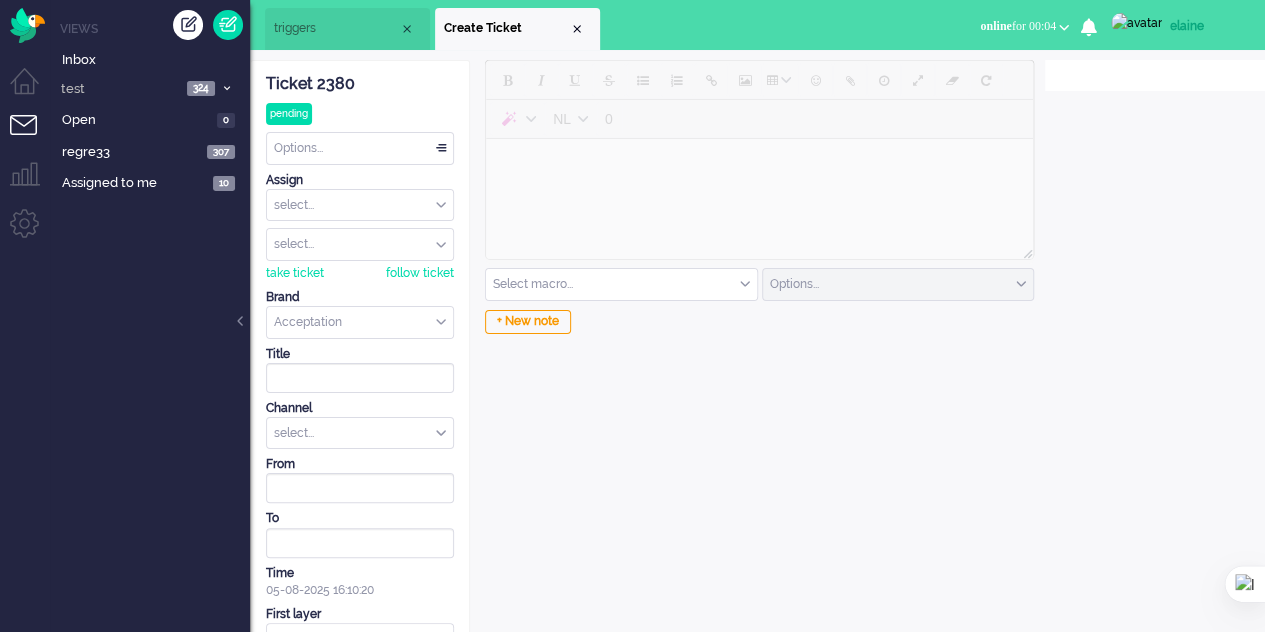 click on "select..." at bounding box center (360, 433) 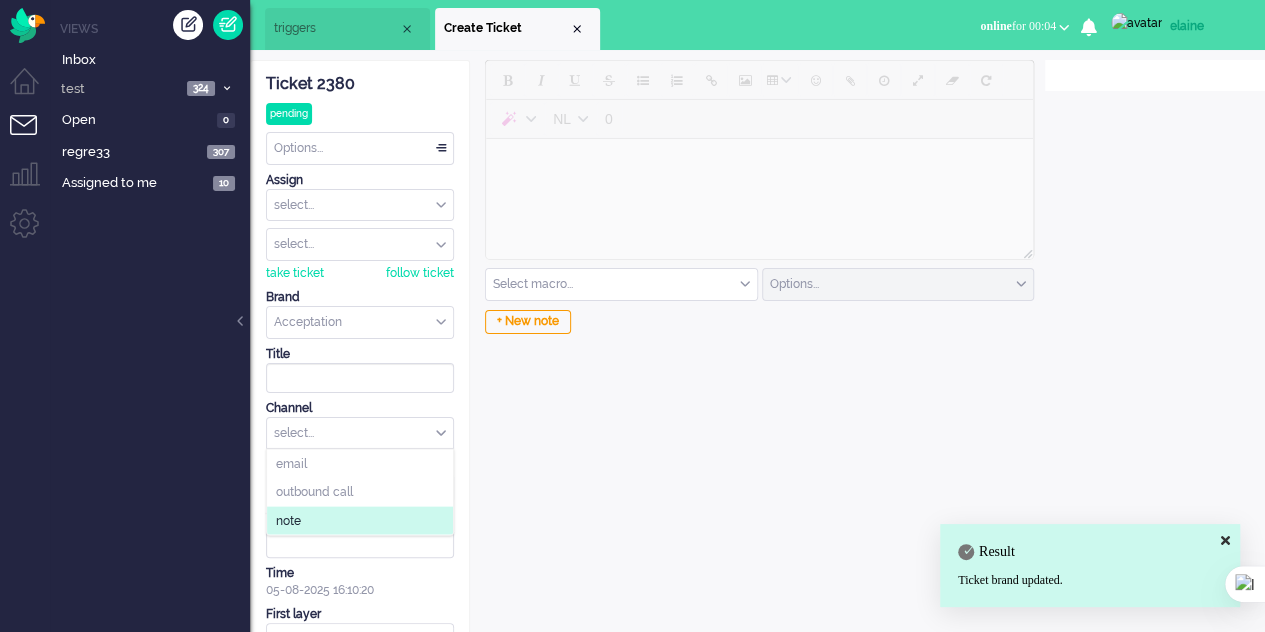 click on "note" 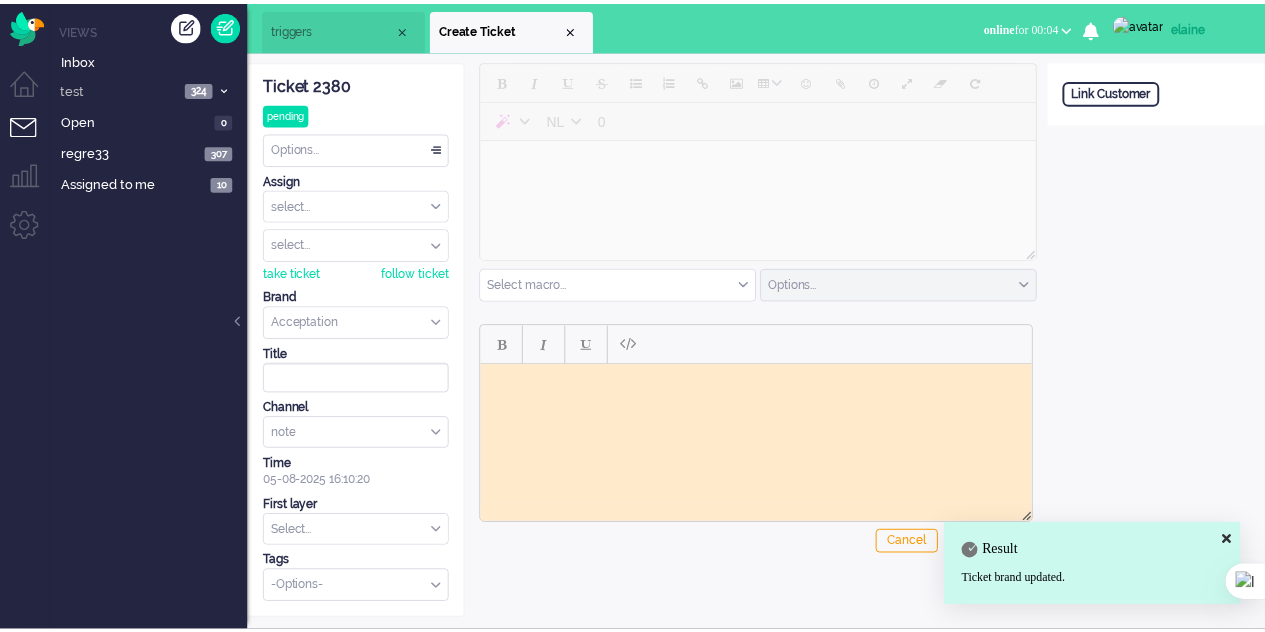 scroll, scrollTop: 0, scrollLeft: 0, axis: both 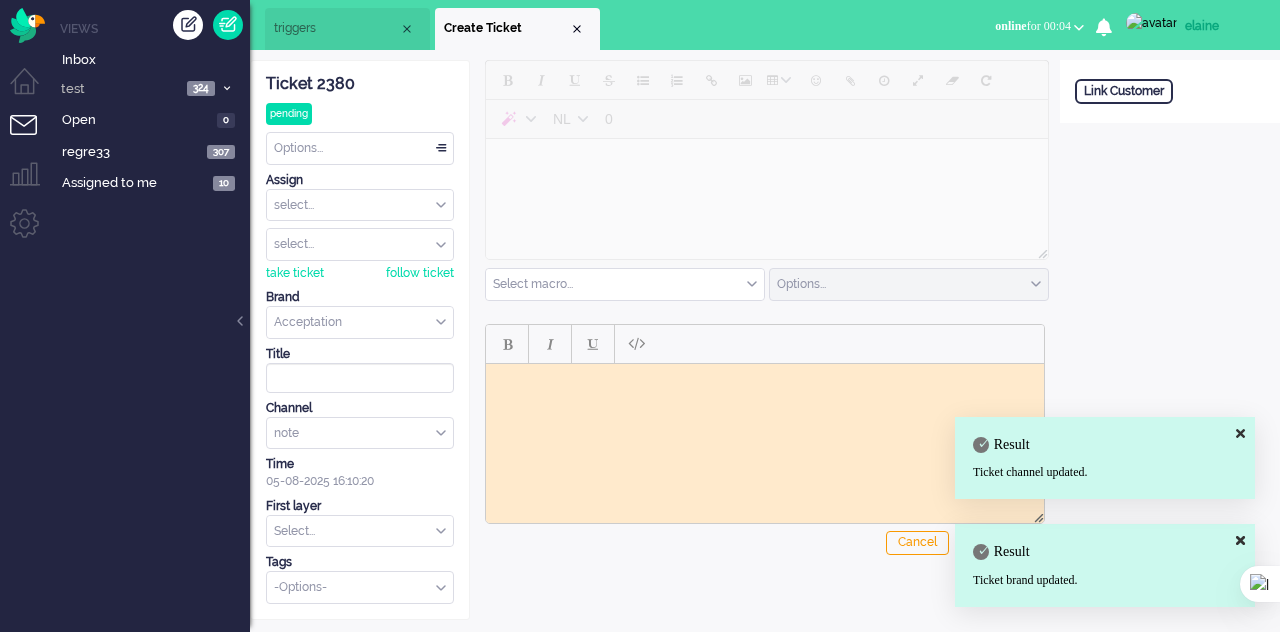 click at bounding box center [765, 378] 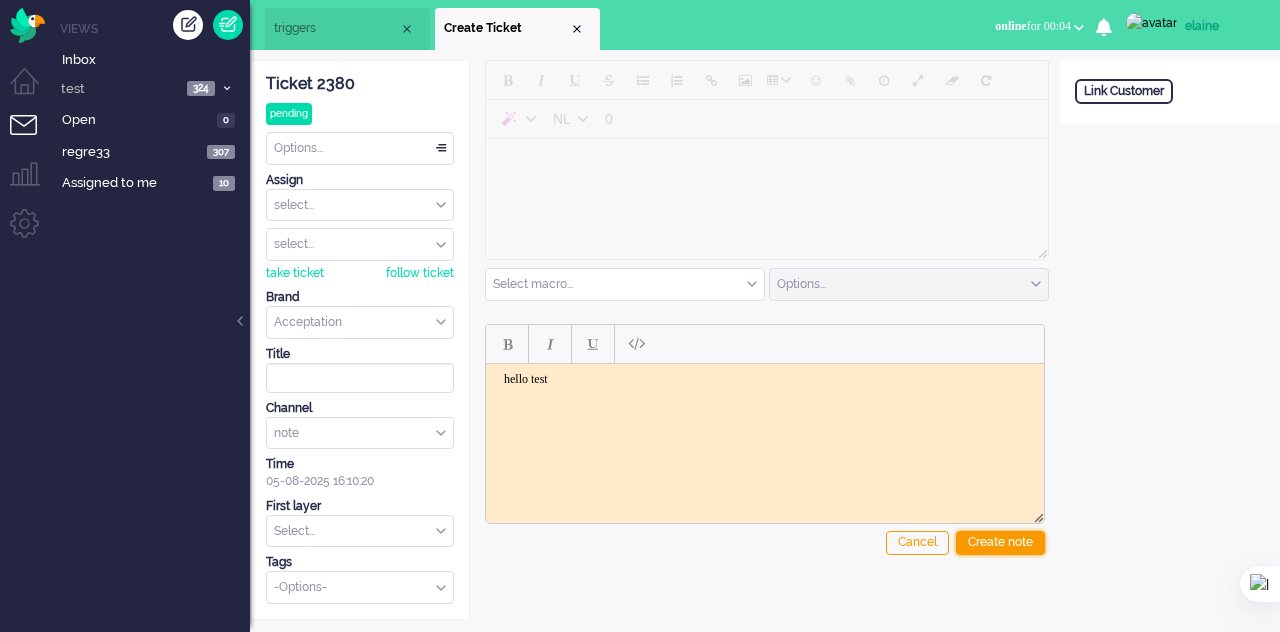 click on "Create note" at bounding box center [1000, 543] 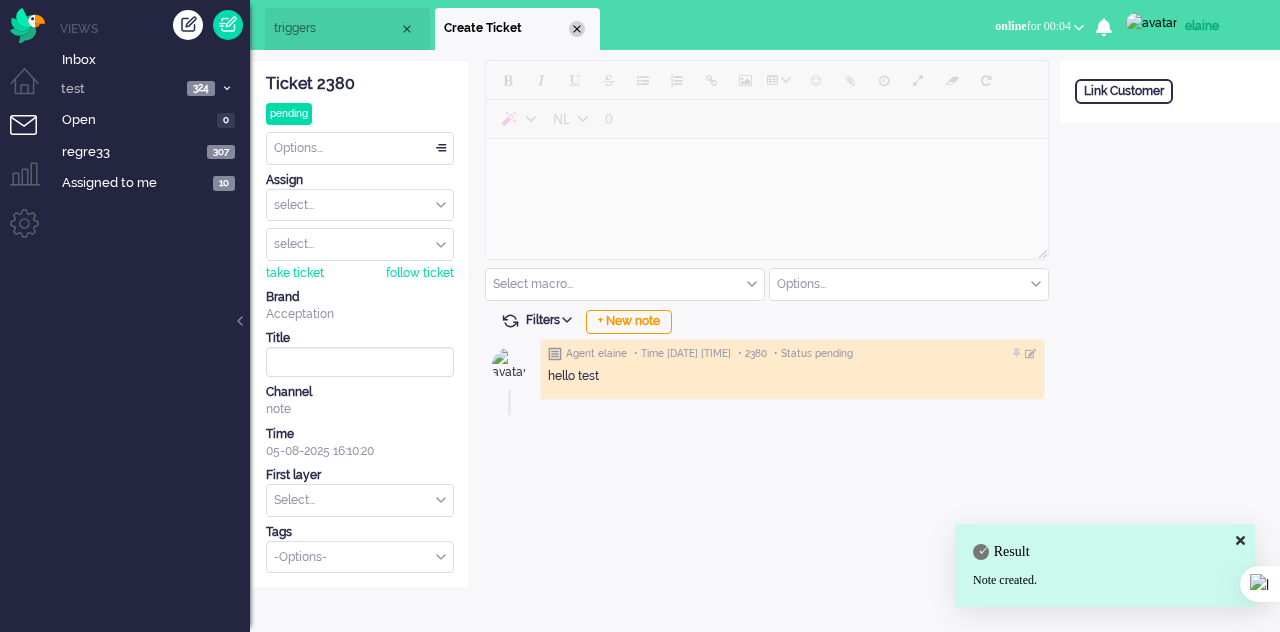 click at bounding box center (577, 29) 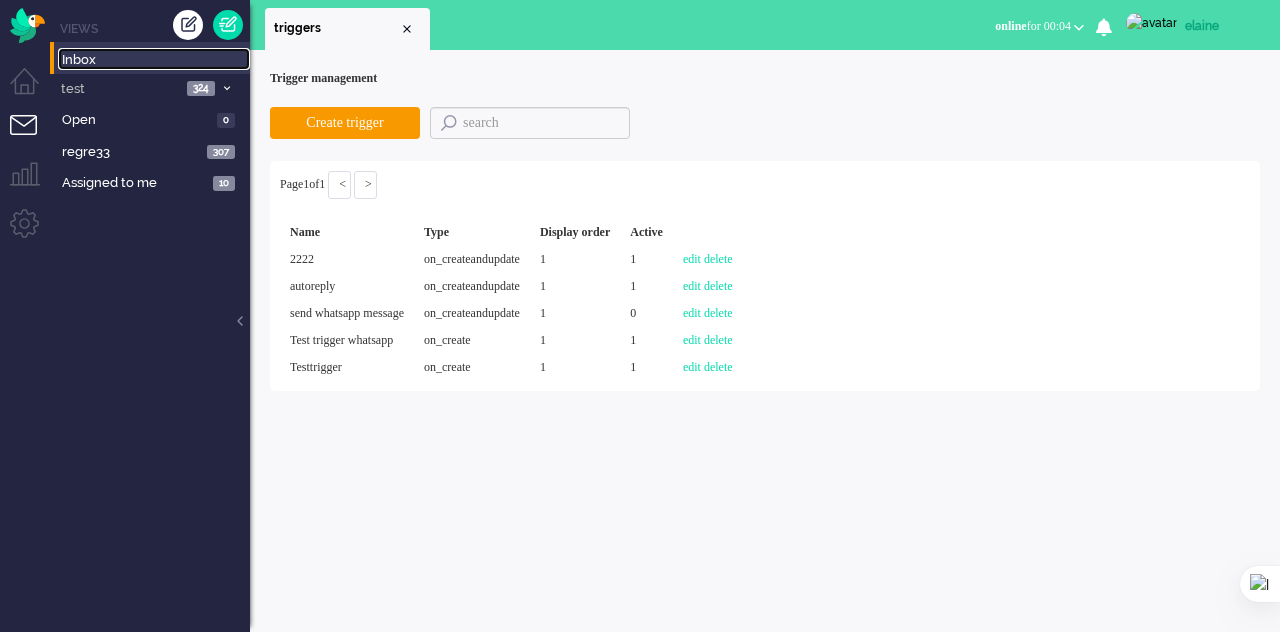 click on "Inbox" at bounding box center (156, 60) 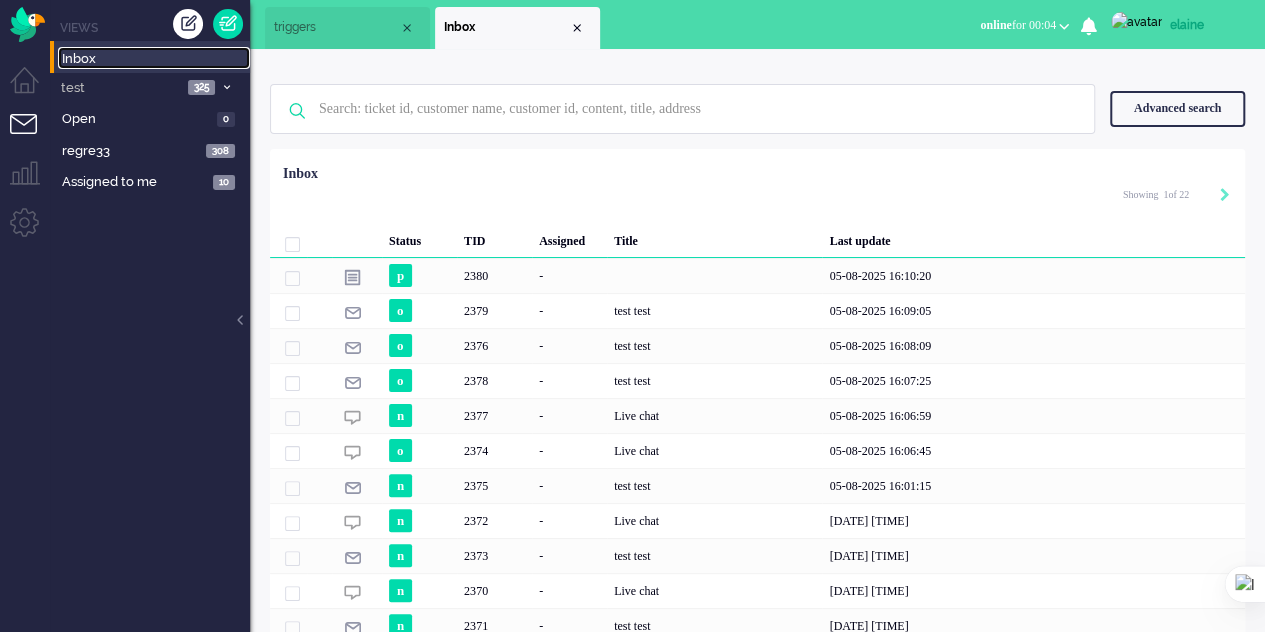 scroll, scrollTop: 0, scrollLeft: 0, axis: both 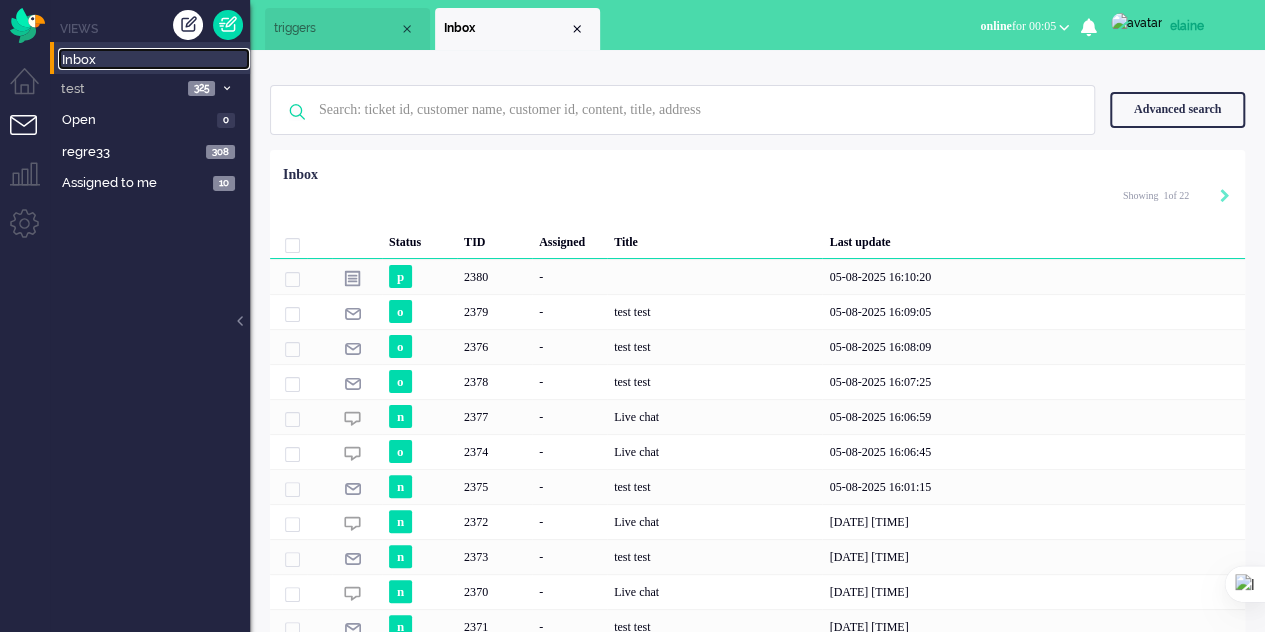 click on "triggers" at bounding box center [336, 28] 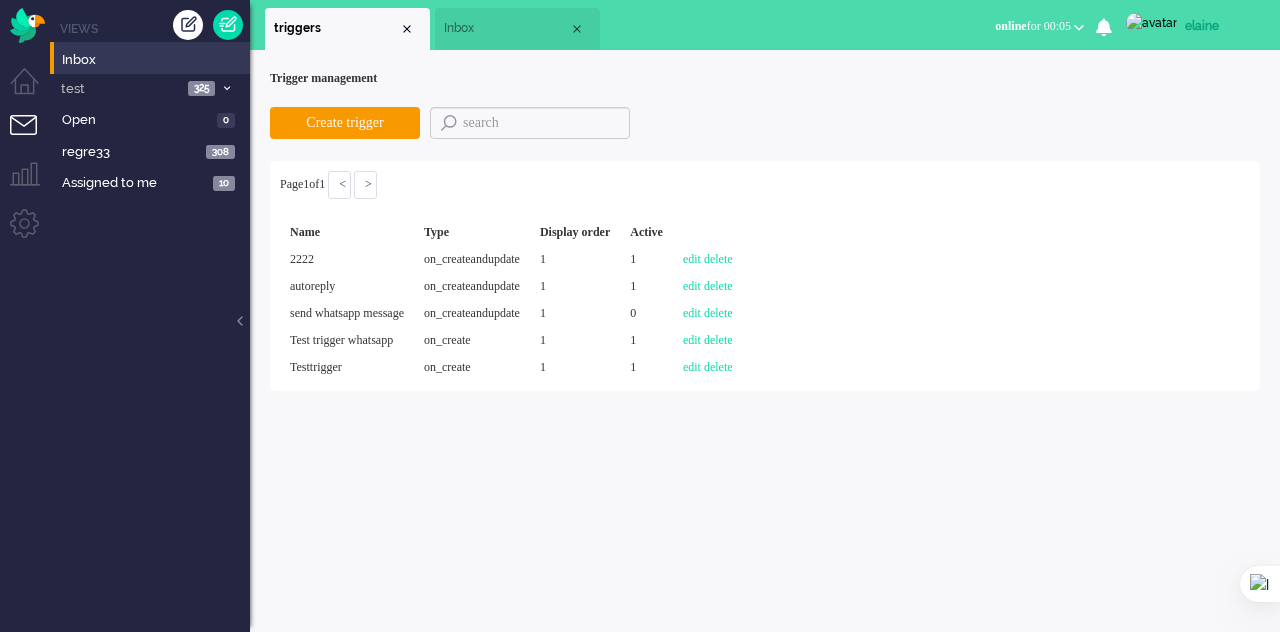 click on "edit   delete" at bounding box center [708, 259] 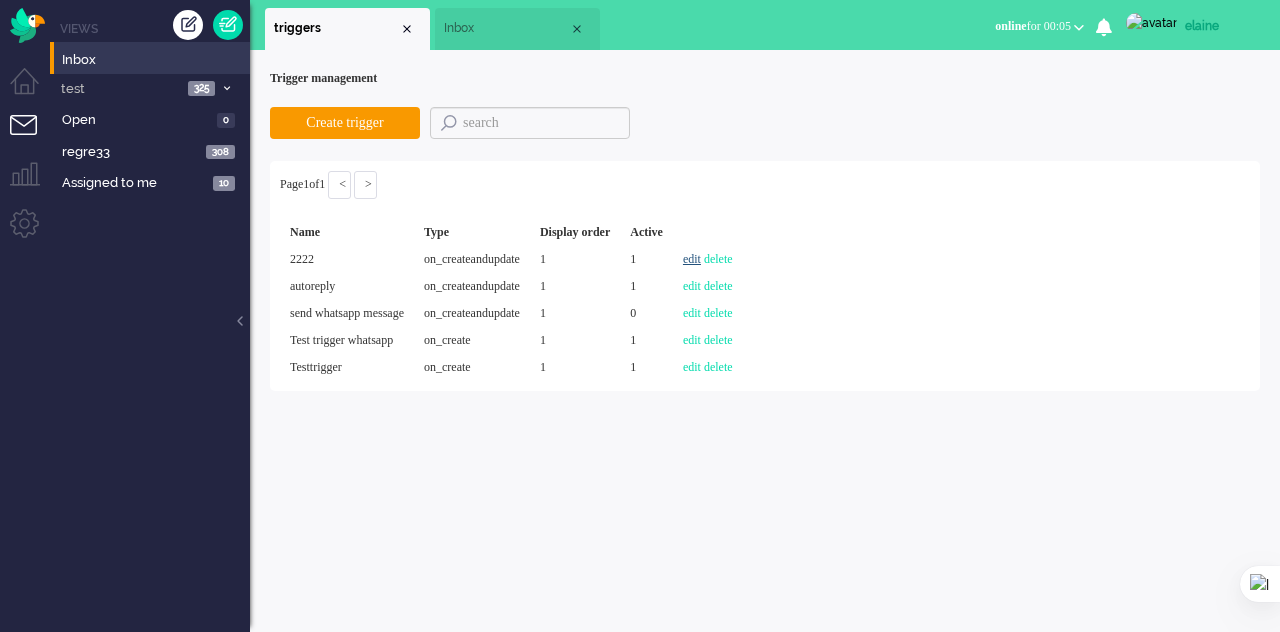 click on "edit" at bounding box center [692, 259] 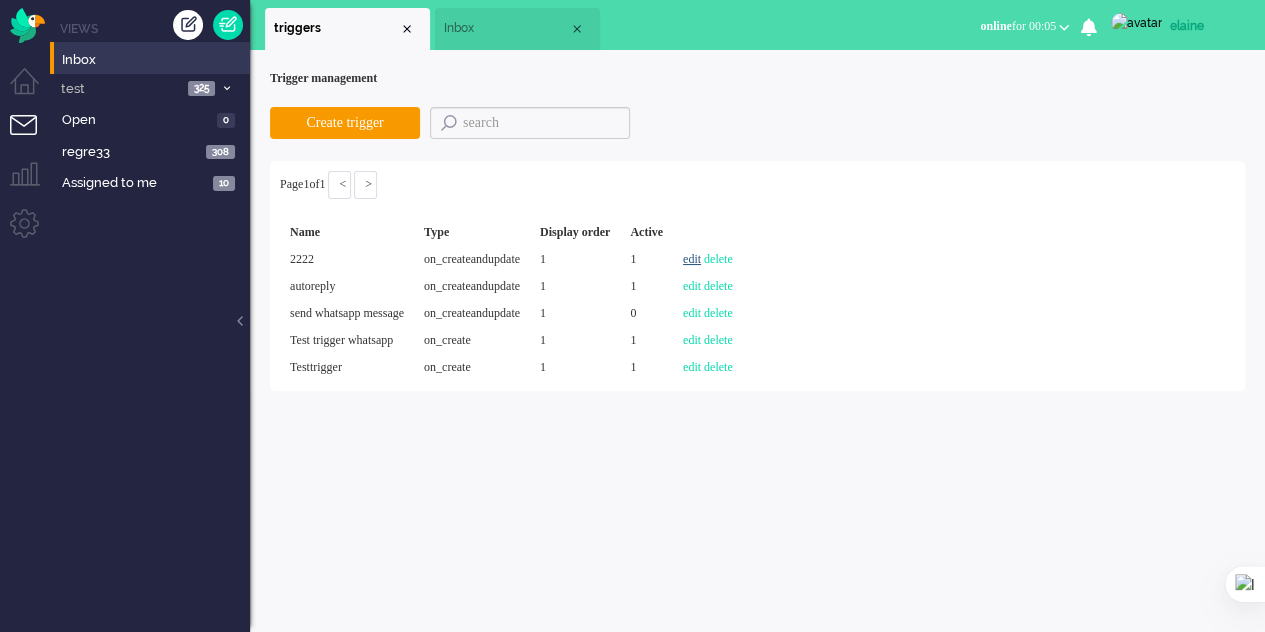 select on "channel_id" 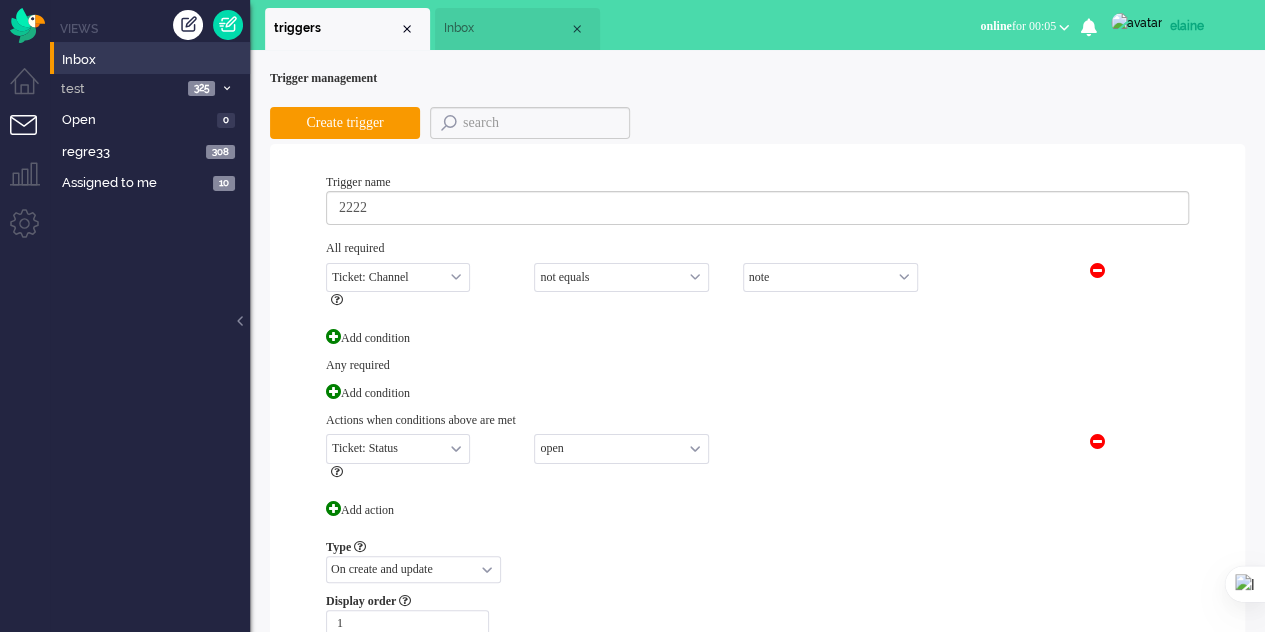 click on "Select... 							 Ticket: Brand Ticket: Channel Ticket: Group Ticket: External address Ticket: Internal address Ticket: Tags Ticket: Form Ticket: Form field option Ticket: Form field not set Ticket: Title Ticket: Content Ticket: Status Ticket: Direction Ticket: Priority Ticket: Last update customer Ticket: custom variable Ticket: Last updated at schedule match Ticket: grade by customer Ticket: Action per external address once per period Ticket: In widget Ticket: Has linked customer Customer Custom: customer Customer Custom: elaine Customer Custom: jasi Customer Custom: love Customer Custom: mami Customer Custom: mari Customer Custom: maria Customer Custom: mariaoo Customer Custom: mat" at bounding box center [398, 277] 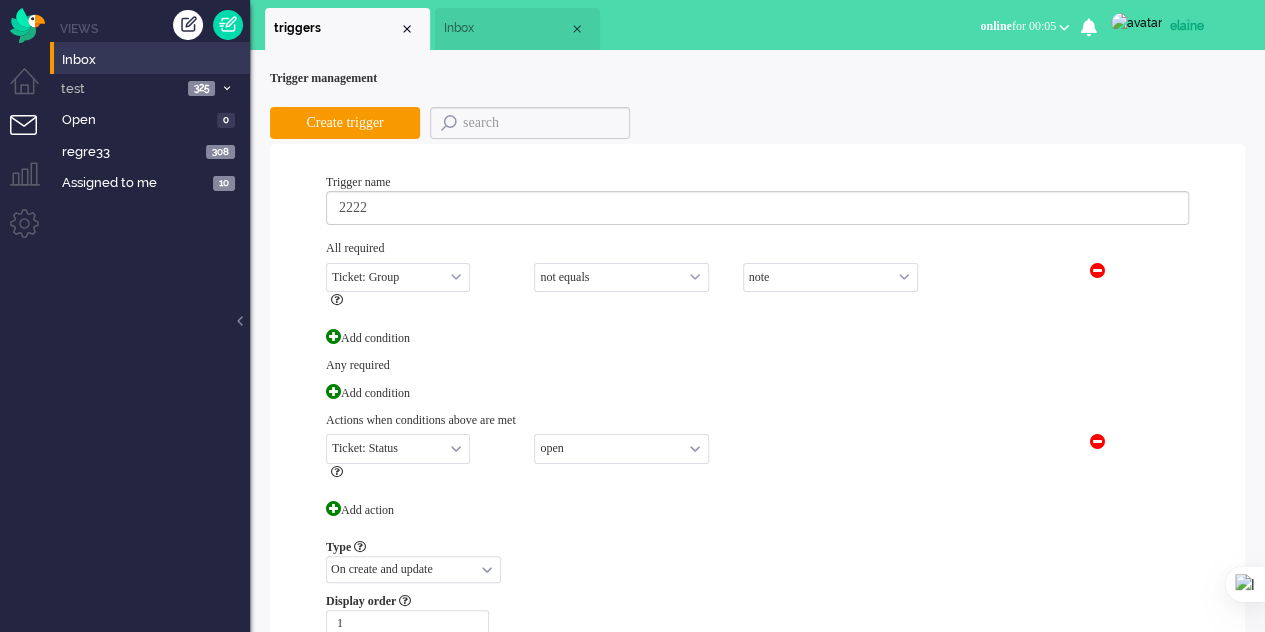 click on "Select... 							 Ticket: Brand Ticket: Channel Ticket: Group Ticket: External address Ticket: Internal address Ticket: Tags Ticket: Form Ticket: Form field option Ticket: Form field not set Ticket: Title Ticket: Content Ticket: Status Ticket: Direction Ticket: Priority Ticket: Last update customer Ticket: custom variable Ticket: Last updated at schedule match Ticket: grade by customer Ticket: Action per external address once per period Ticket: In widget Ticket: Has linked customer Customer Custom: customer Customer Custom: elaine Customer Custom: jasi Customer Custom: love Customer Custom: mami Customer Custom: mari Customer Custom: maria Customer Custom: mariaoo Customer Custom: mat" at bounding box center [398, 277] 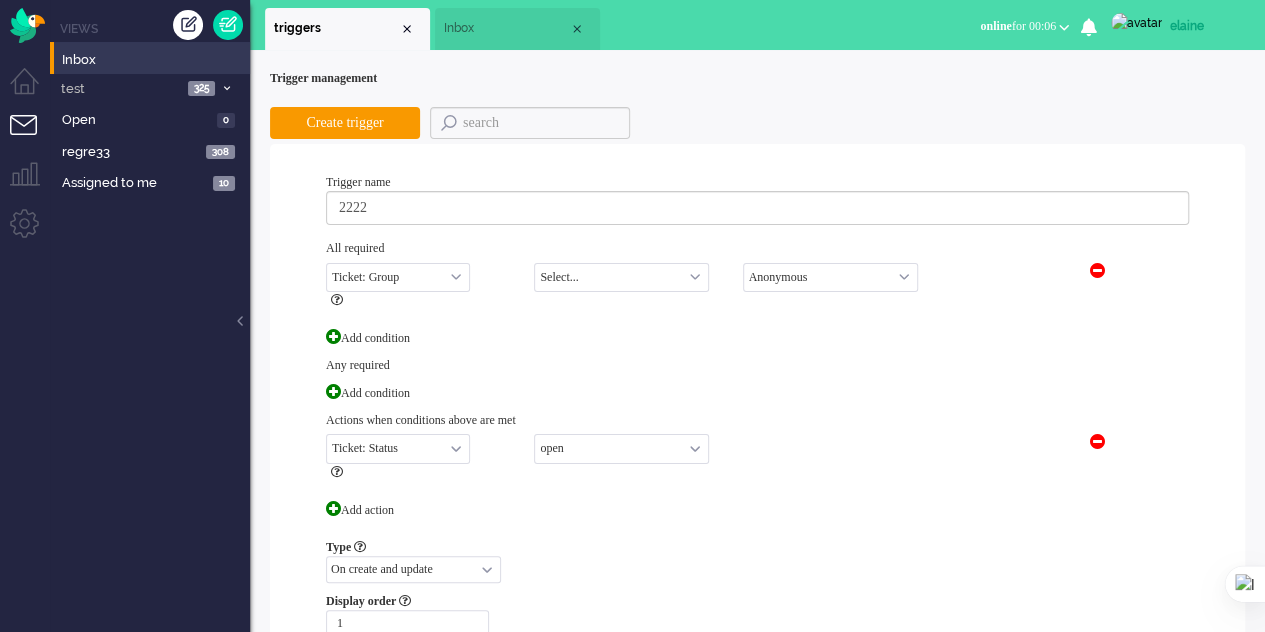 click on "Select... 							 Ticket: Brand Ticket: Channel Ticket: Group Ticket: External address Ticket: Internal address Ticket: Tags Ticket: Form Ticket: Form field option Ticket: Form field not set Ticket: Title Ticket: Content Ticket: Status Ticket: Direction Ticket: Priority Ticket: Last update customer Ticket: custom variable Ticket: Last updated at schedule match Ticket: grade by customer Ticket: Action per external address once per period Ticket: In widget Ticket: Has linked customer Customer Custom: customer Customer Custom: elaine Customer Custom: jasi Customer Custom: love Customer Custom: mami Customer Custom: mari Customer Custom: maria Customer Custom: mariaoo Customer Custom: mat" at bounding box center [398, 277] 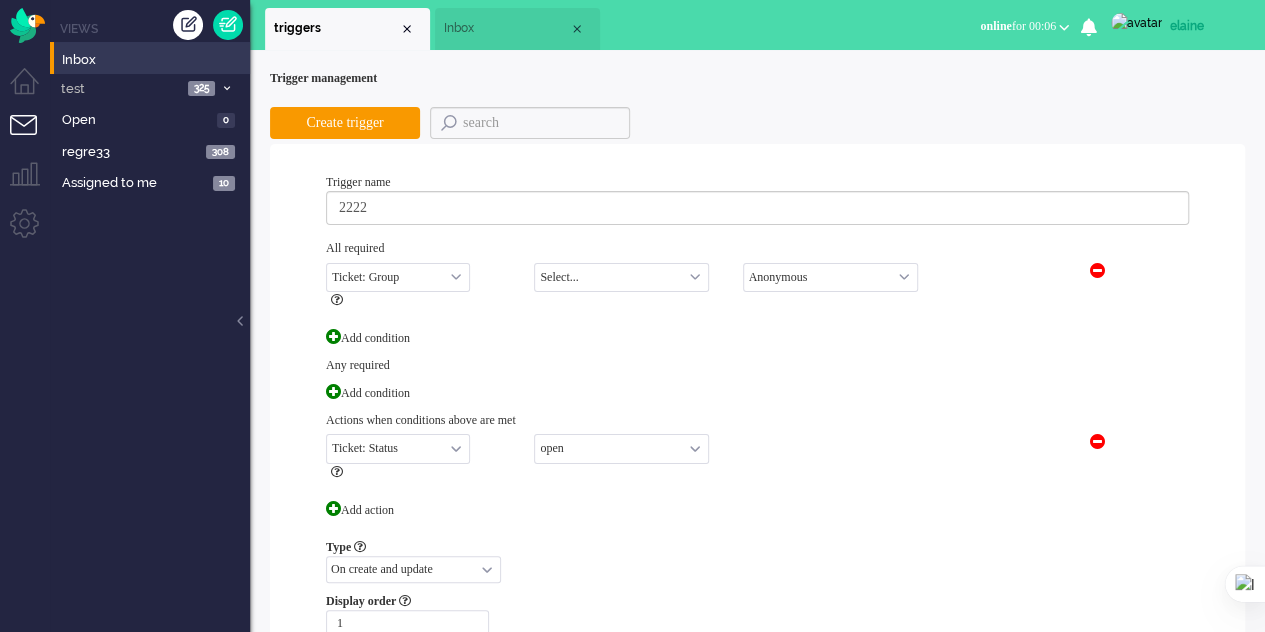 select on "external_address" 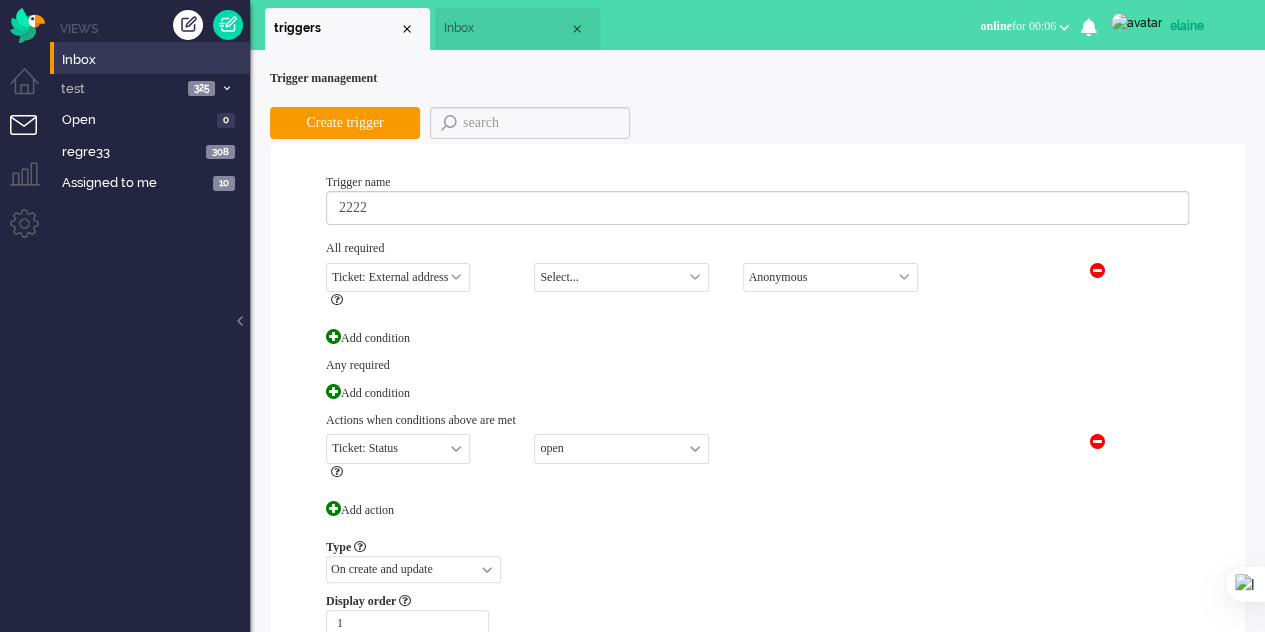 click on "Select... 							 Ticket: Brand Ticket: Channel Ticket: Group Ticket: External address Ticket: Internal address Ticket: Tags Ticket: Form Ticket: Form field option Ticket: Form field not set Ticket: Title Ticket: Content Ticket: Status Ticket: Direction Ticket: Priority Ticket: Last update customer Ticket: custom variable Ticket: Last updated at schedule match Ticket: grade by customer Ticket: Action per external address once per period Ticket: In widget Ticket: Has linked customer Customer Custom: customer Customer Custom: elaine Customer Custom: jasi Customer Custom: love Customer Custom: mami Customer Custom: mari Customer Custom: maria Customer Custom: mariaoo Customer Custom: mat" at bounding box center (398, 277) 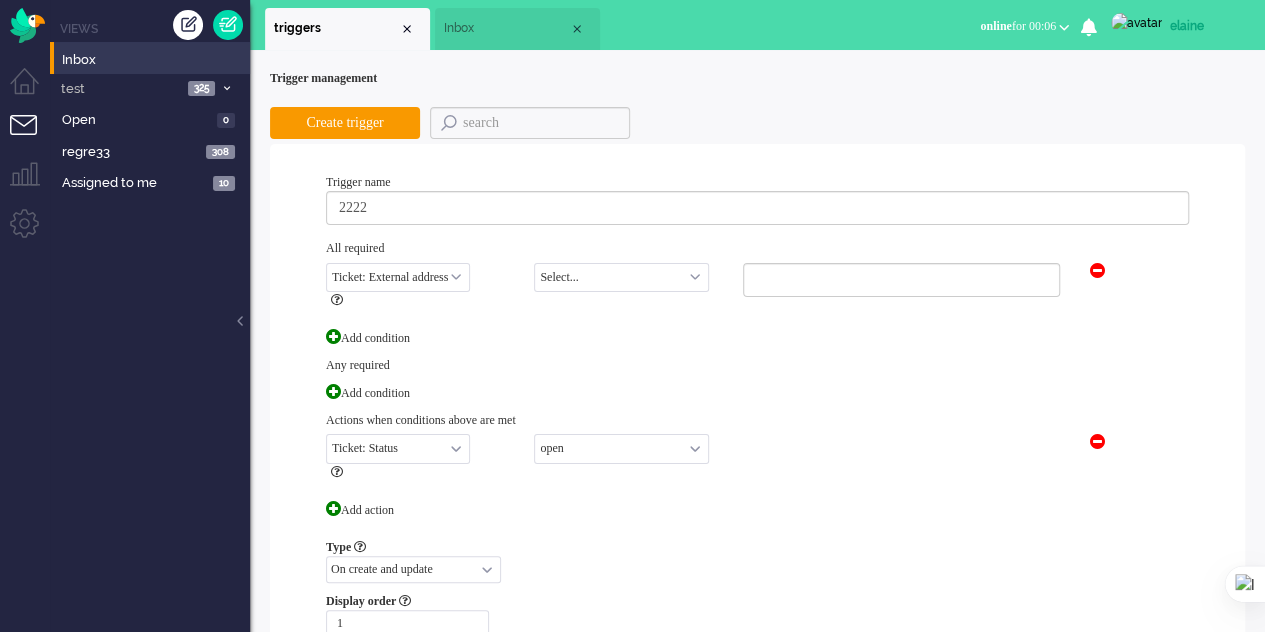 click on "Select... 										 equals not equals starts with ends with" at bounding box center (621, 277) 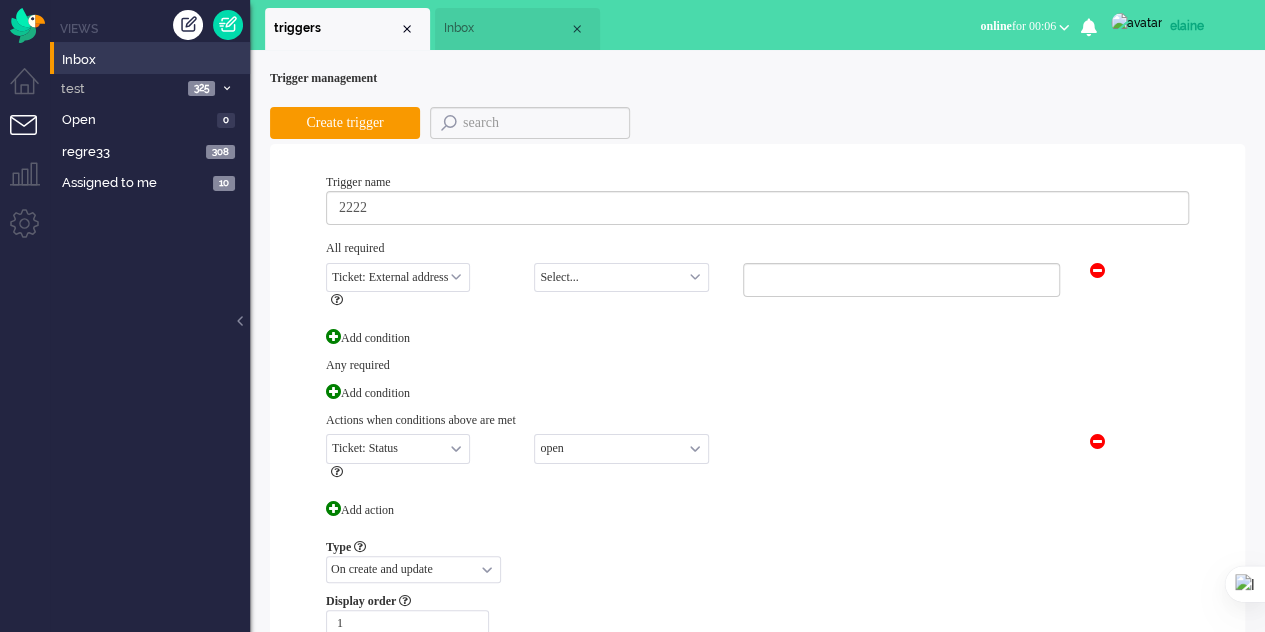 select on "equals" 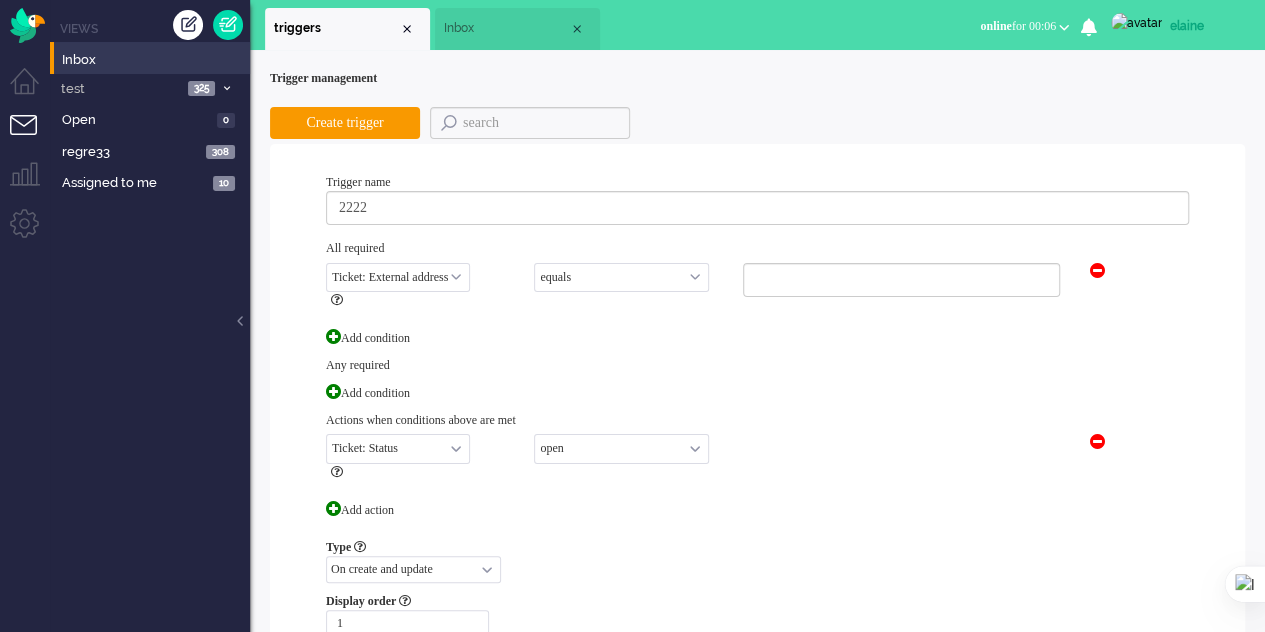 click on "Select... 										 equals not equals starts with ends with" at bounding box center [621, 277] 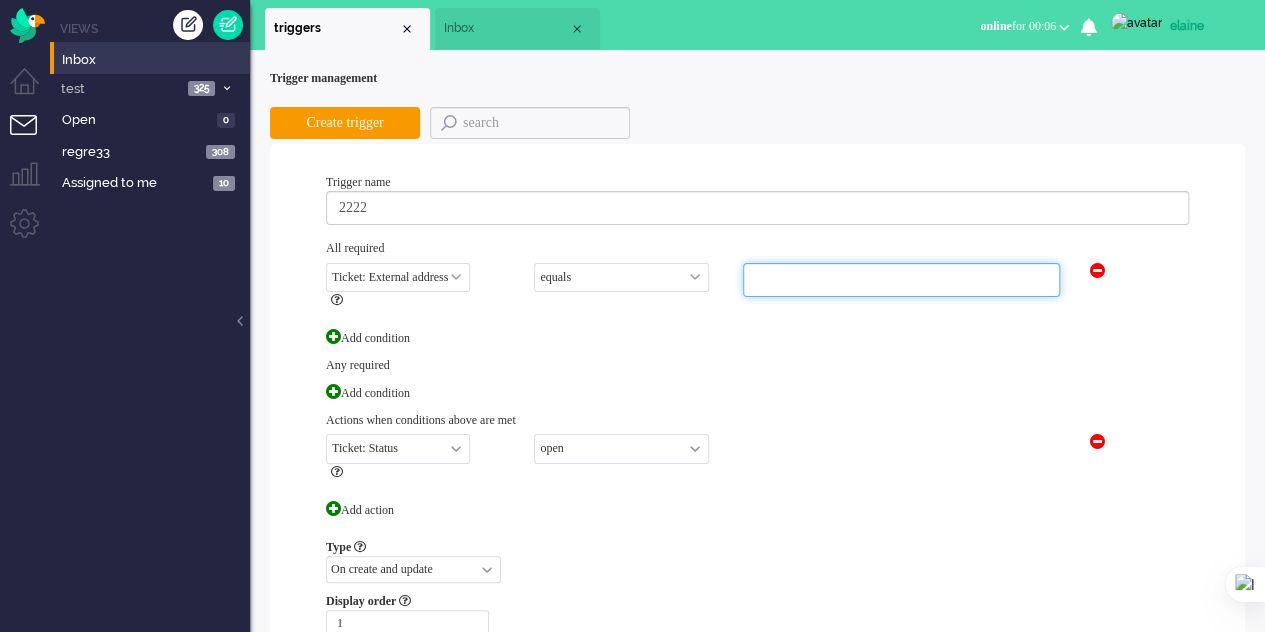click at bounding box center (901, 280) 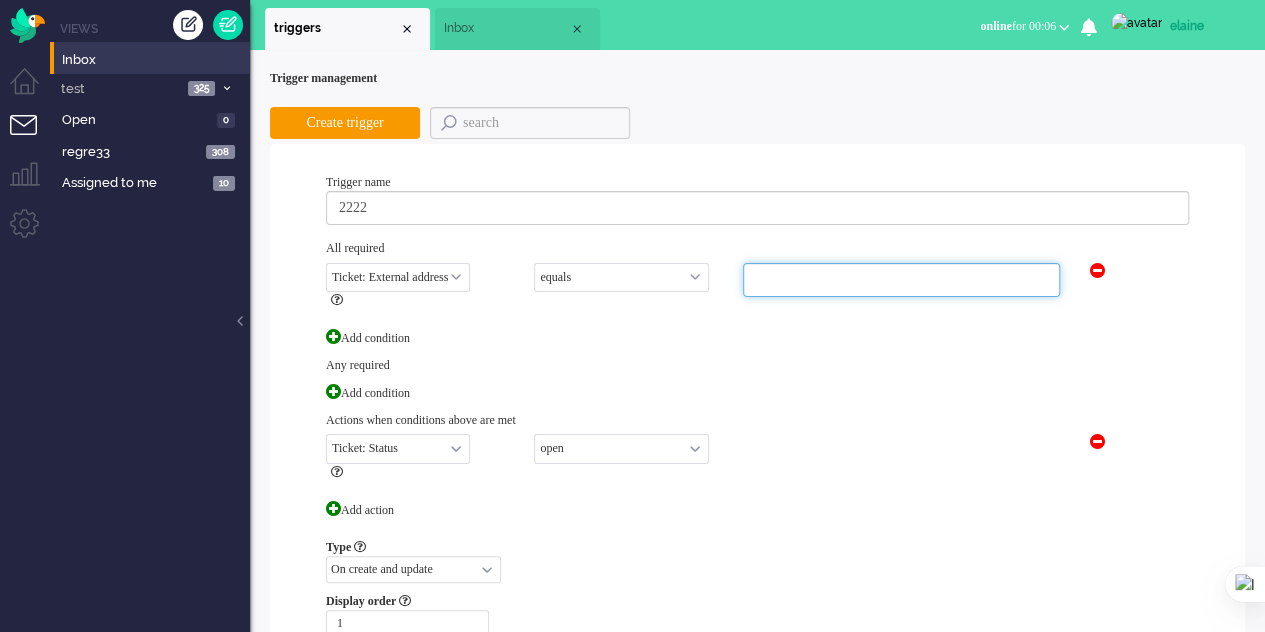 type on "[EMAIL]" 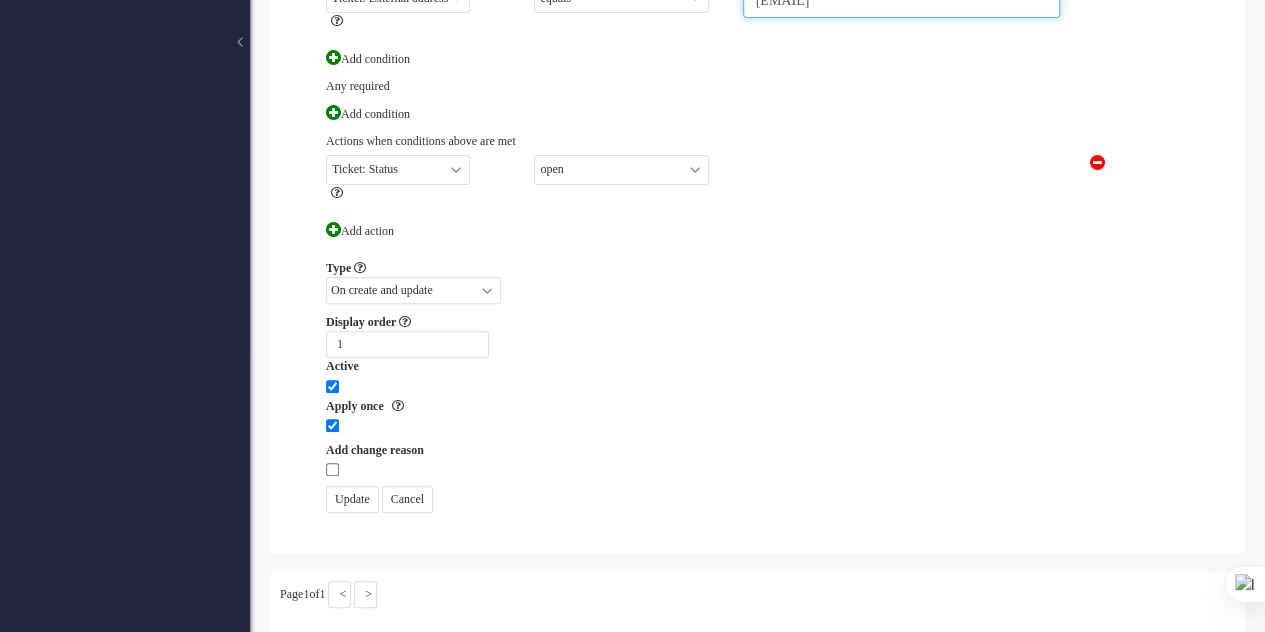 scroll, scrollTop: 300, scrollLeft: 0, axis: vertical 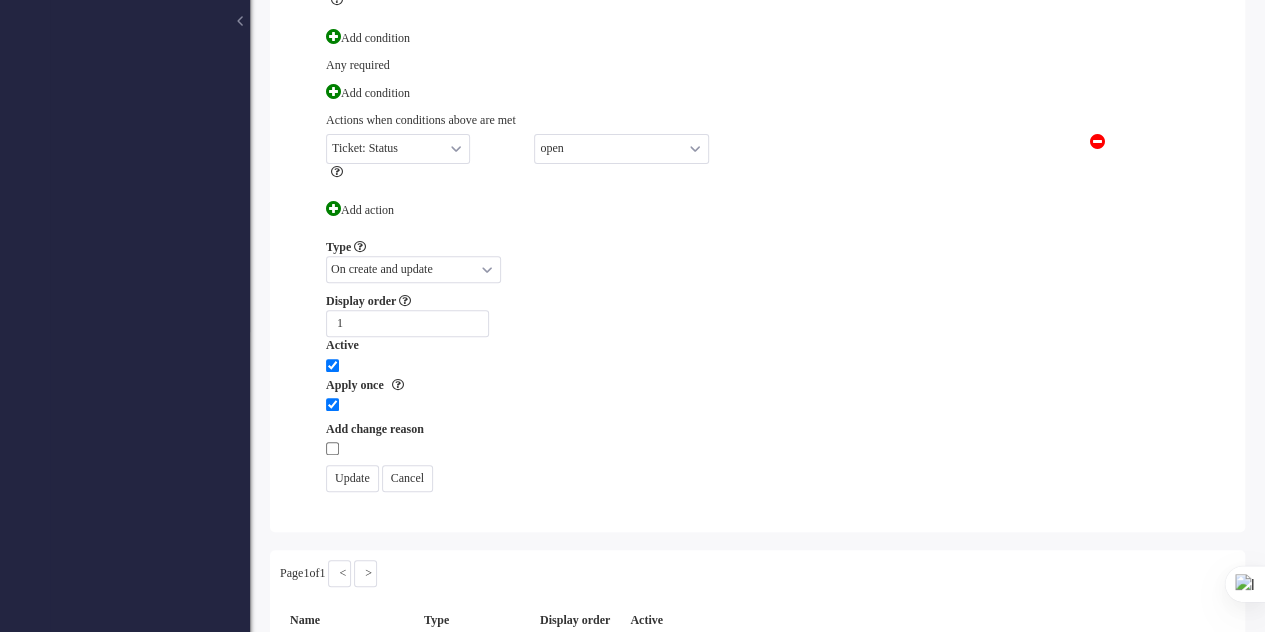 click on "Update" at bounding box center [352, 478] 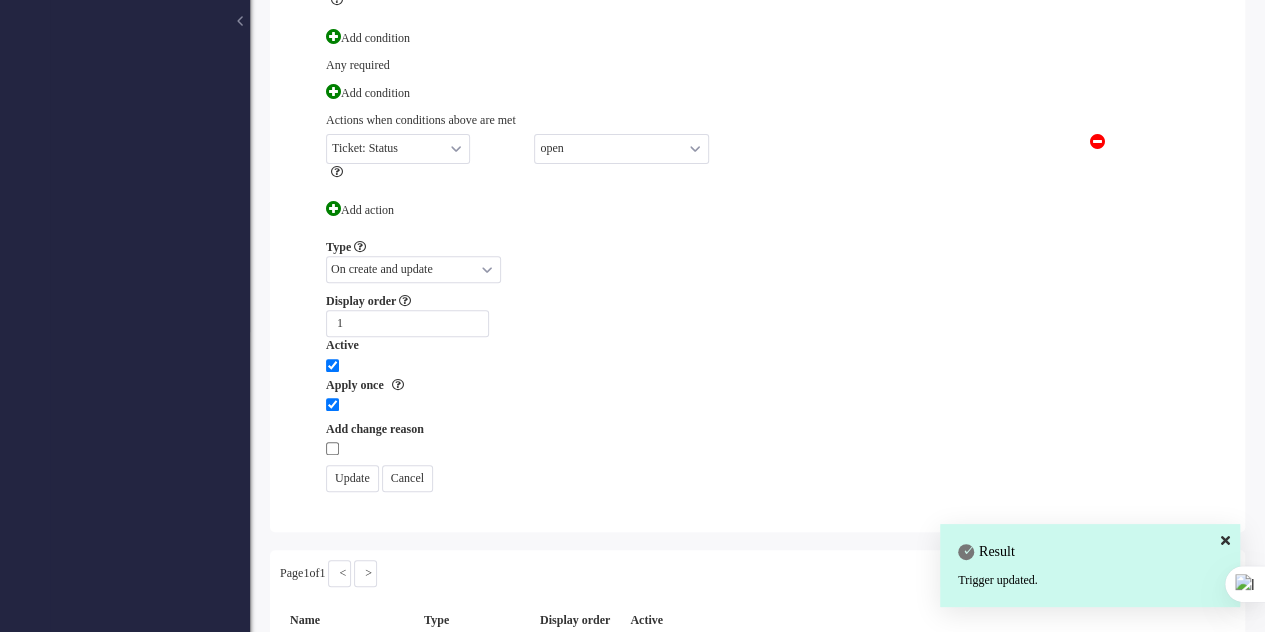 scroll, scrollTop: 0, scrollLeft: 0, axis: both 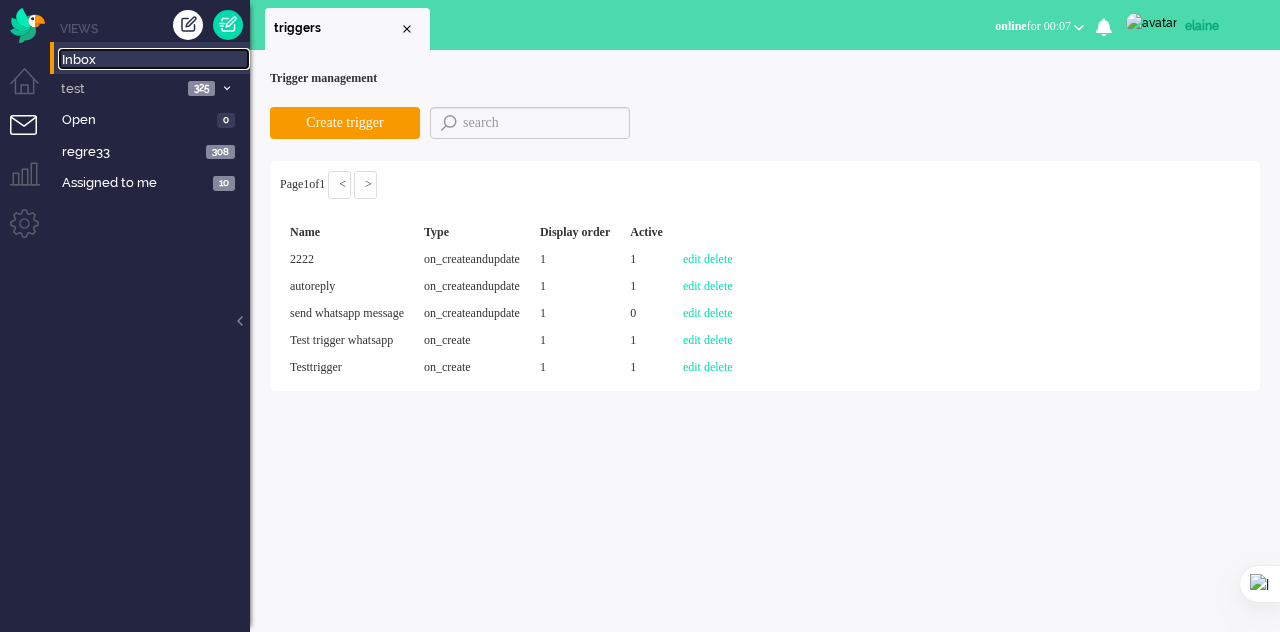 click on "Inbox" at bounding box center (156, 60) 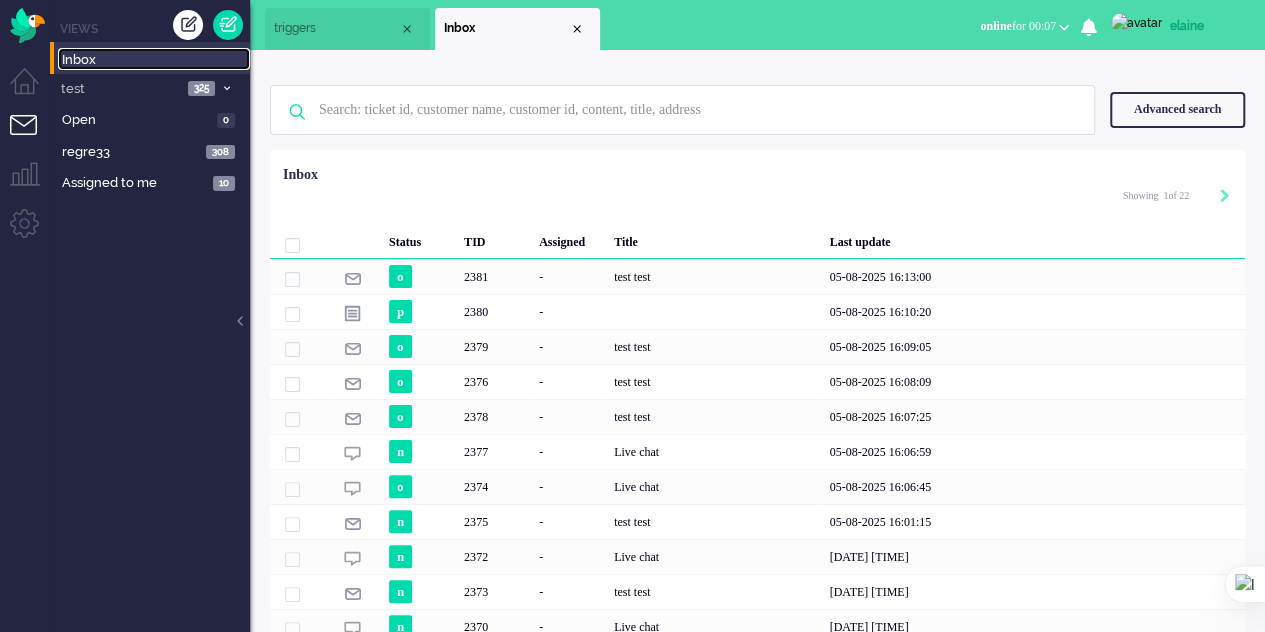 click on "triggers" at bounding box center (336, 28) 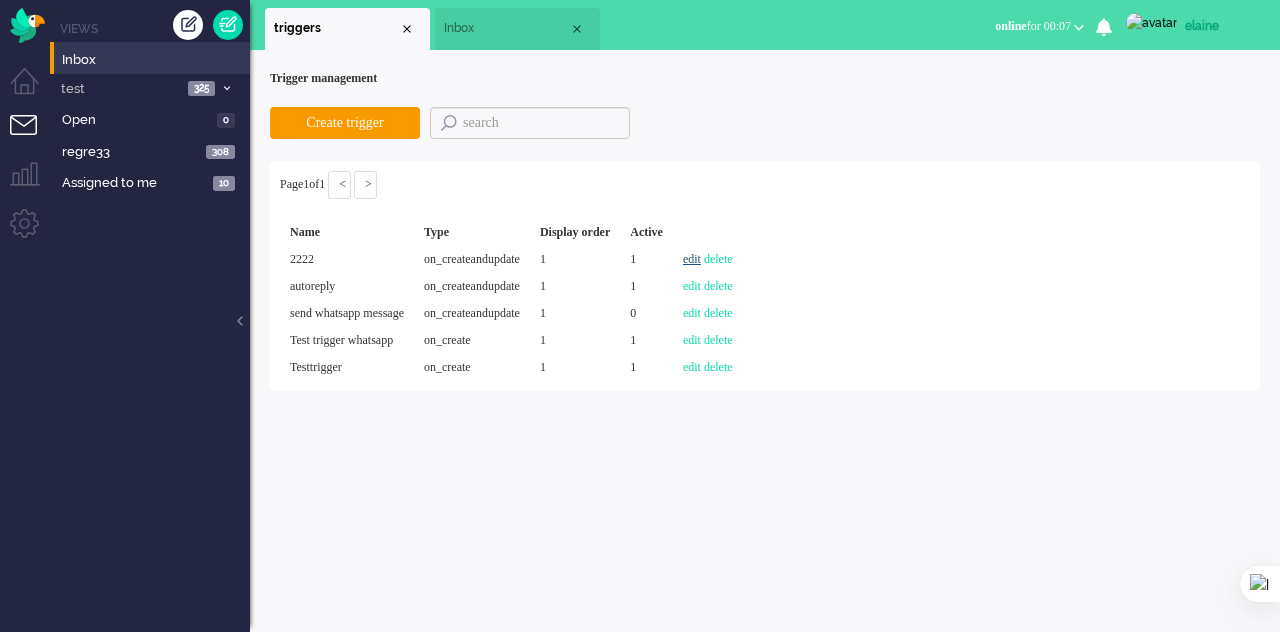 click on "edit" at bounding box center [692, 259] 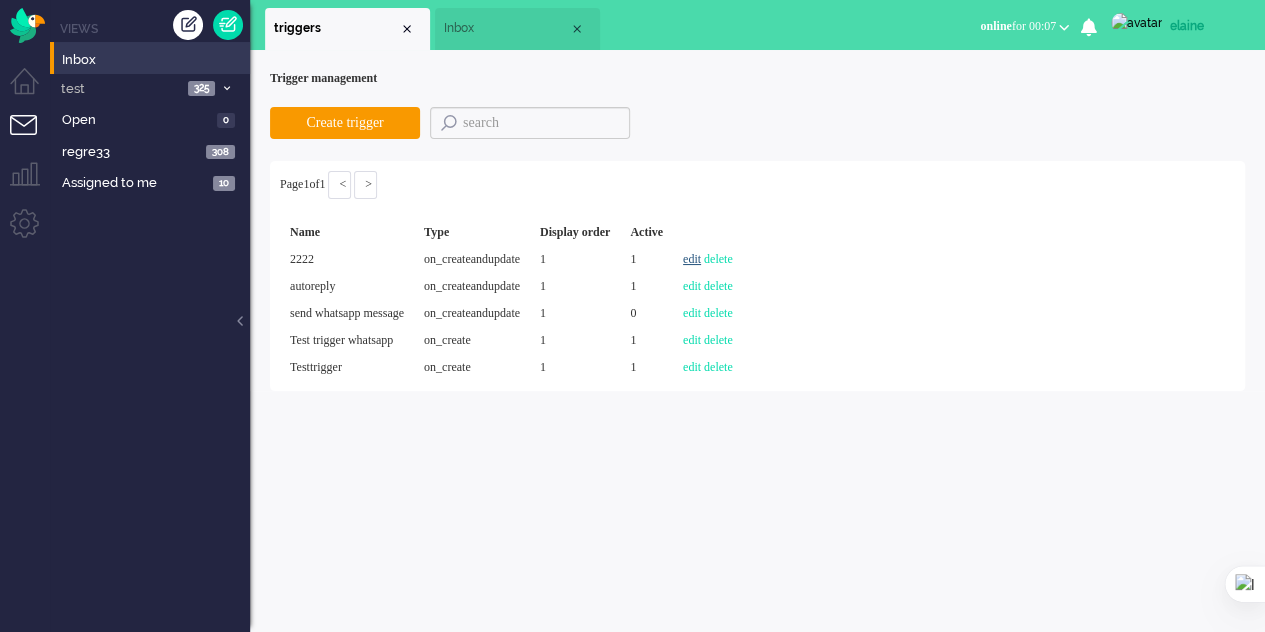 select on "external_address" 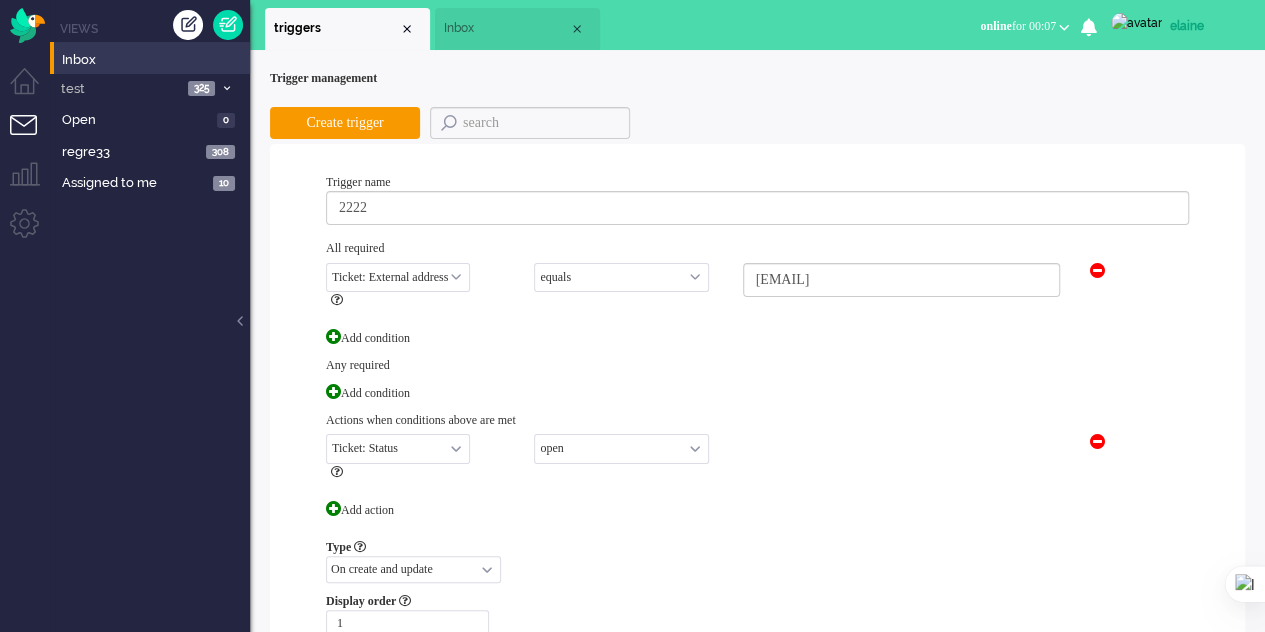 click on "Select... 										 equals not equals starts with ends with" at bounding box center (621, 277) 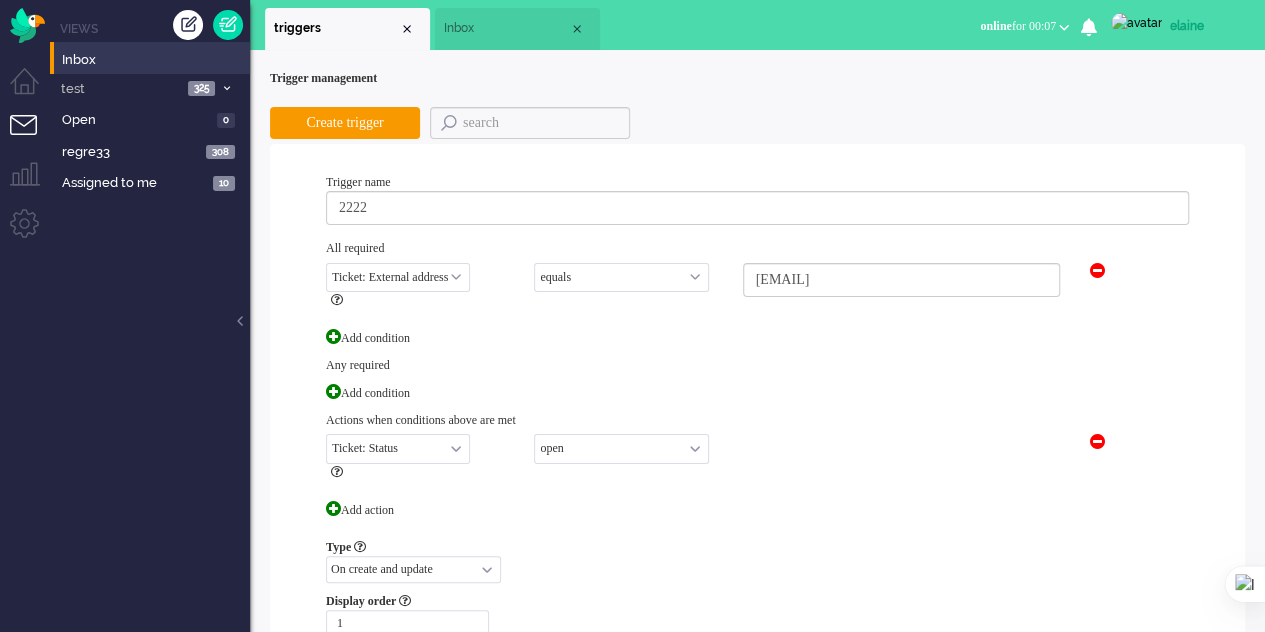 select on "not equals" 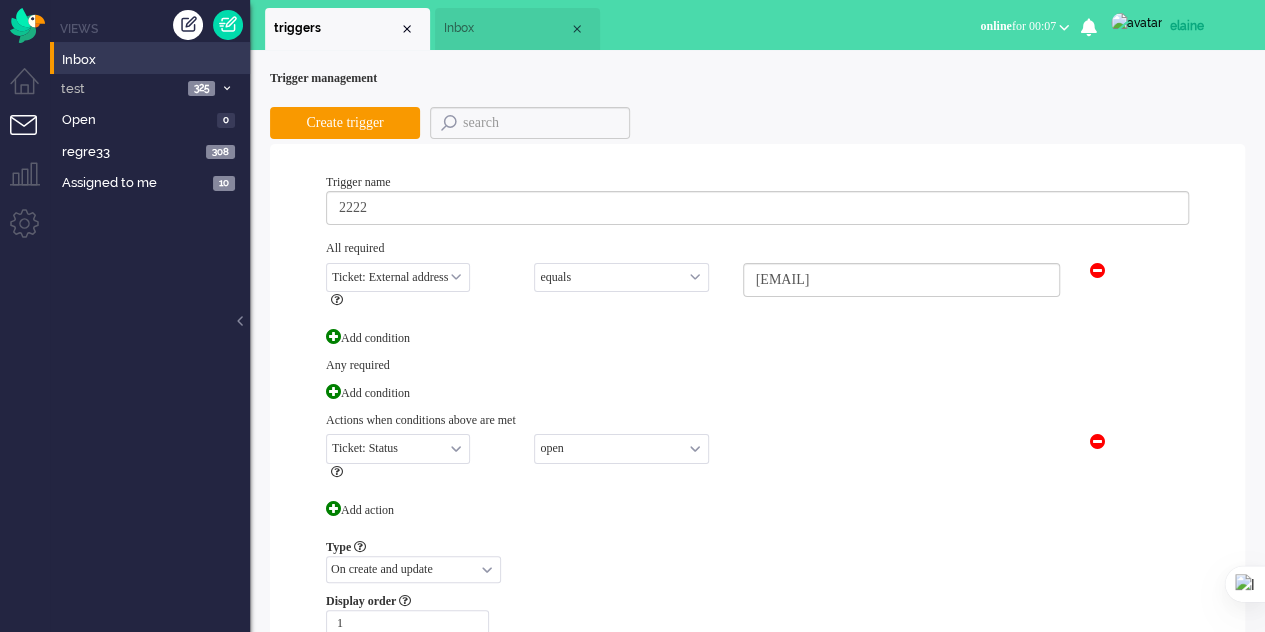 click on "Select... 										 equals not equals starts with ends with" at bounding box center (621, 277) 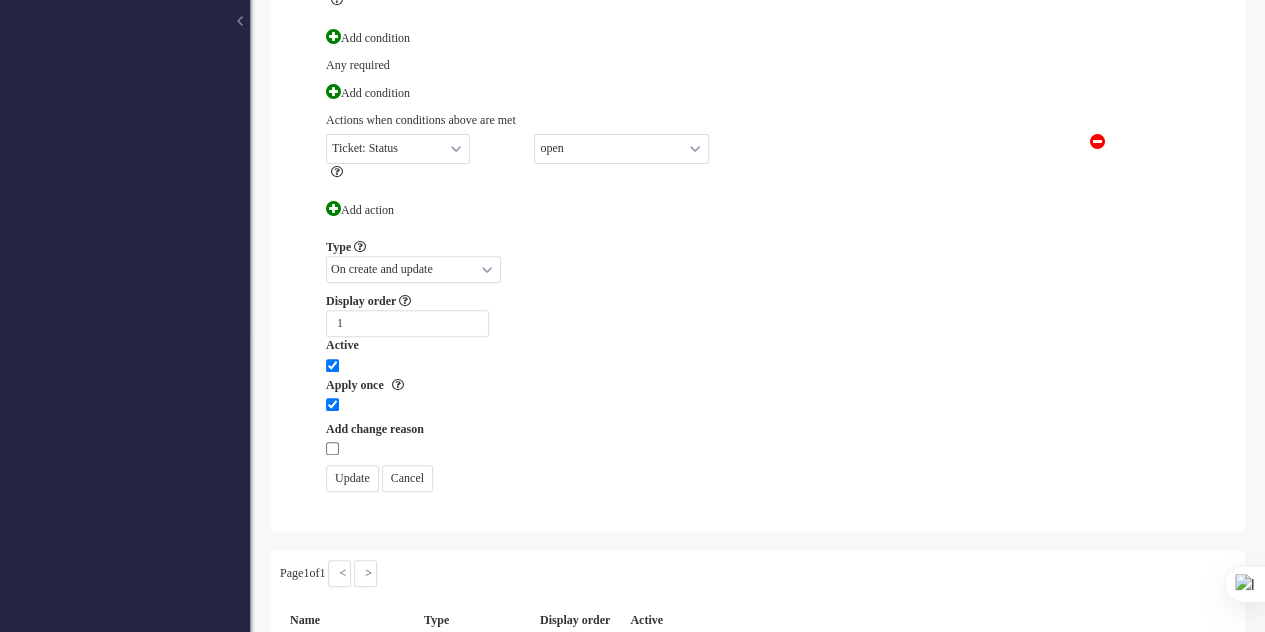 click on "Update" at bounding box center (352, 478) 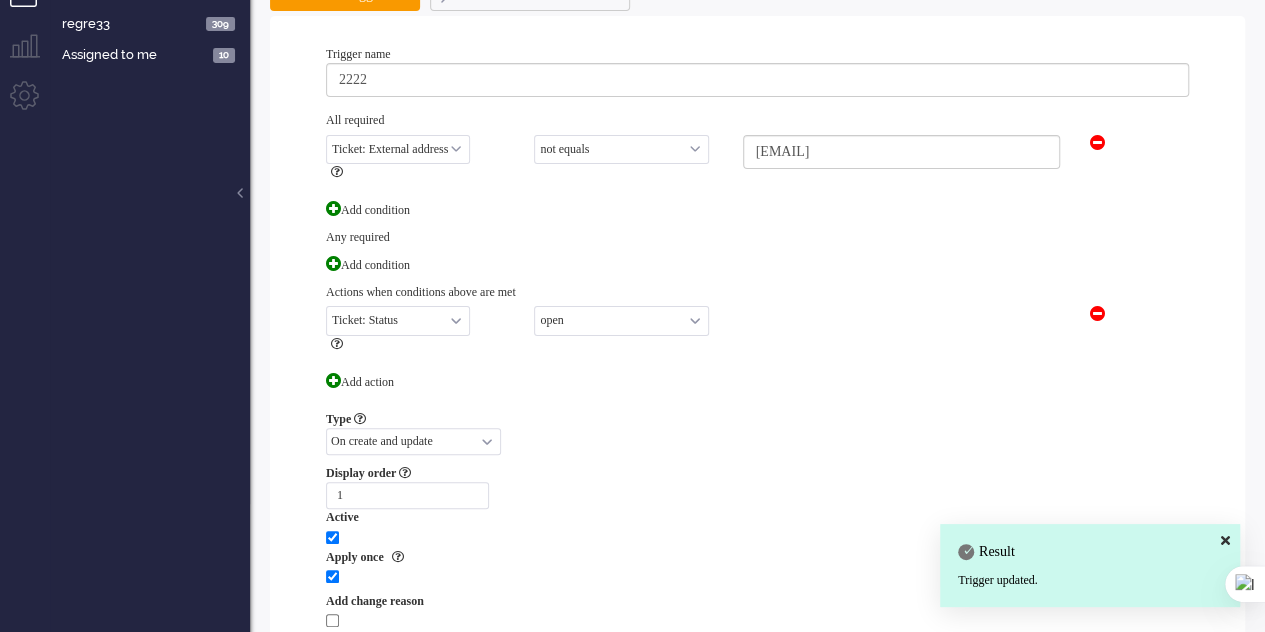 scroll, scrollTop: 0, scrollLeft: 0, axis: both 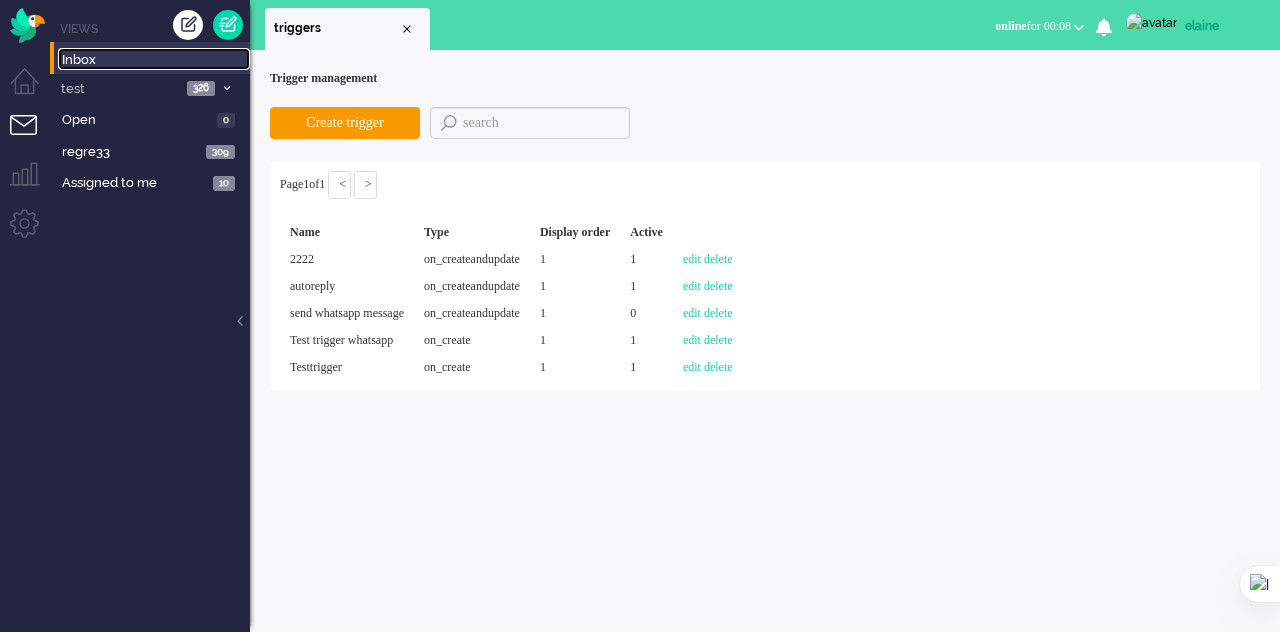 click on "Inbox" at bounding box center (156, 60) 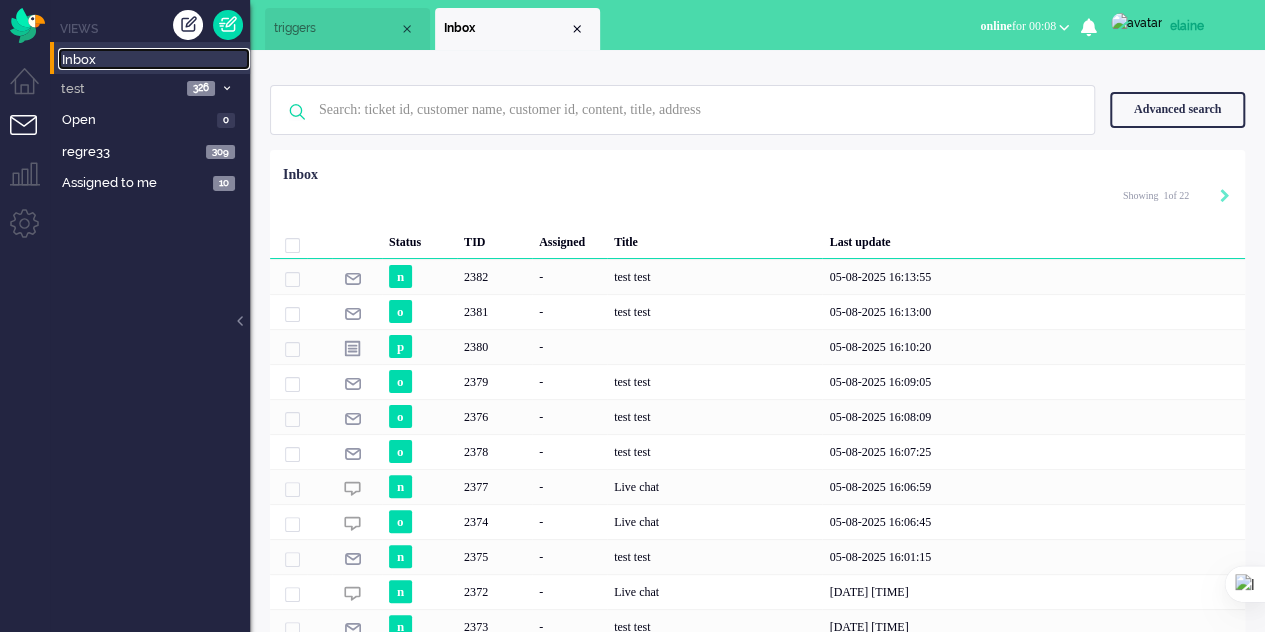 click on "triggers" at bounding box center (336, 28) 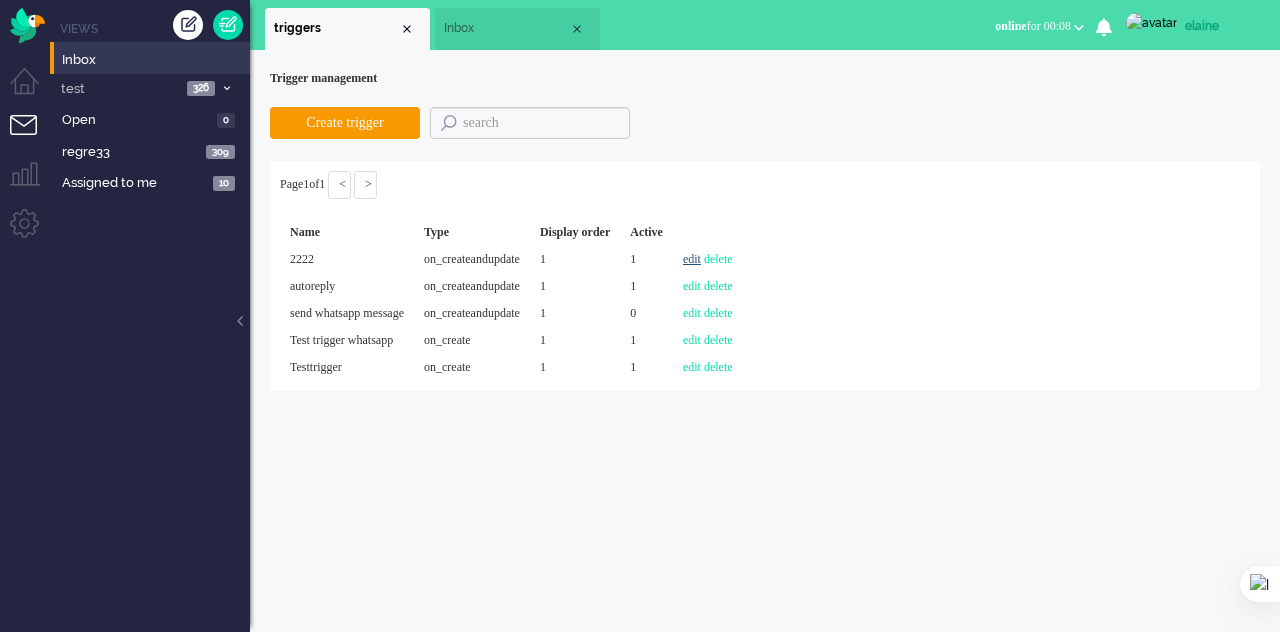 click on "edit" at bounding box center [692, 259] 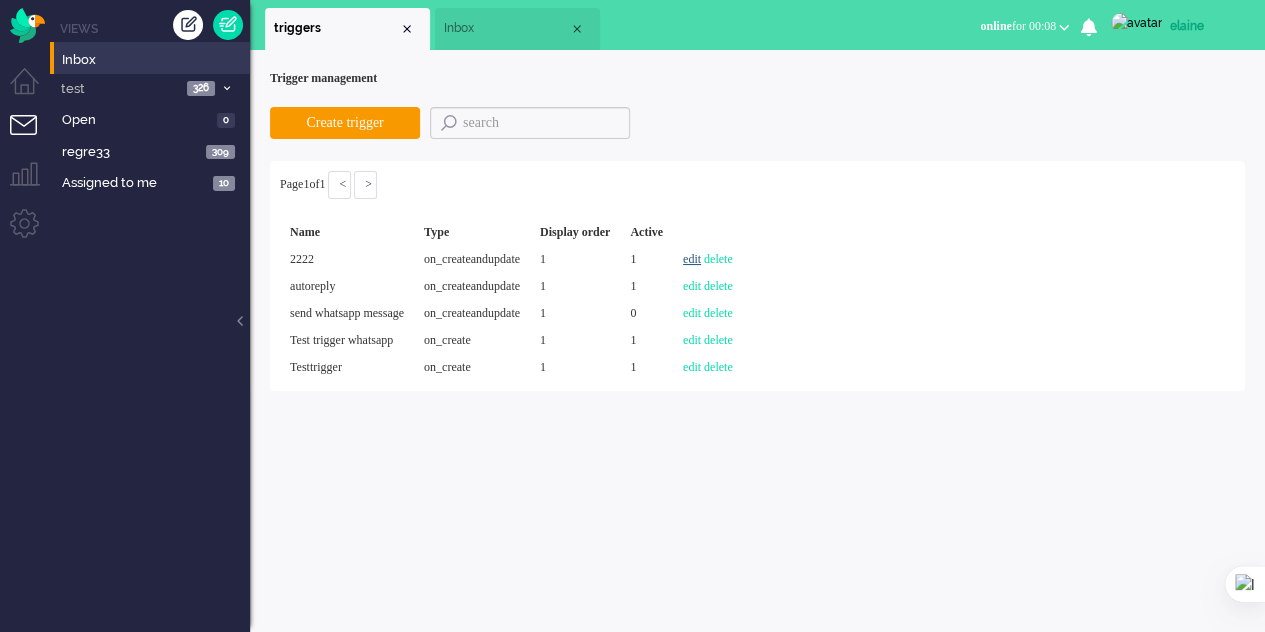 select on "external_address" 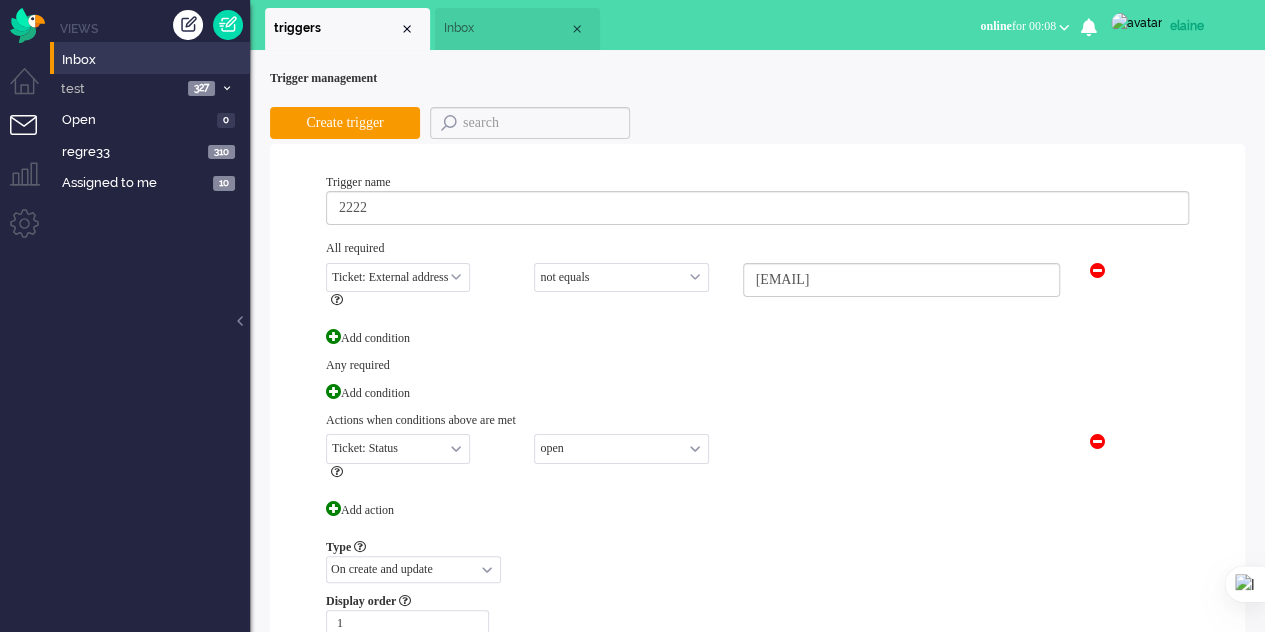 click on "Select... 										 equals not equals starts with ends with" at bounding box center [621, 277] 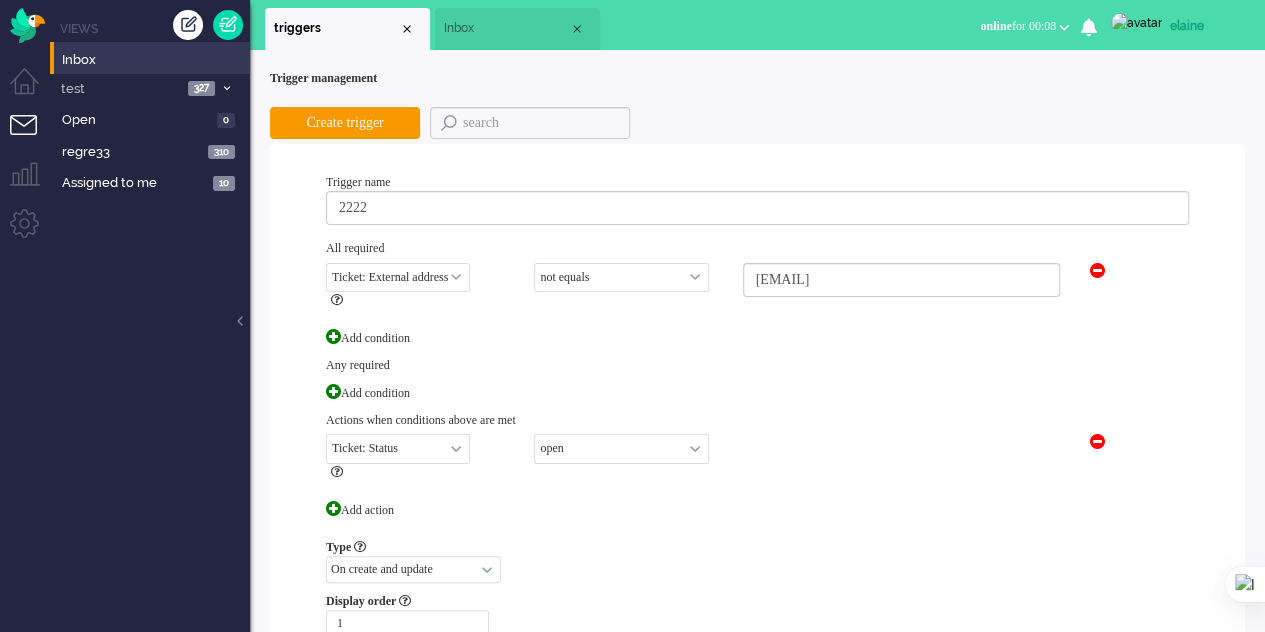 select on "starts with" 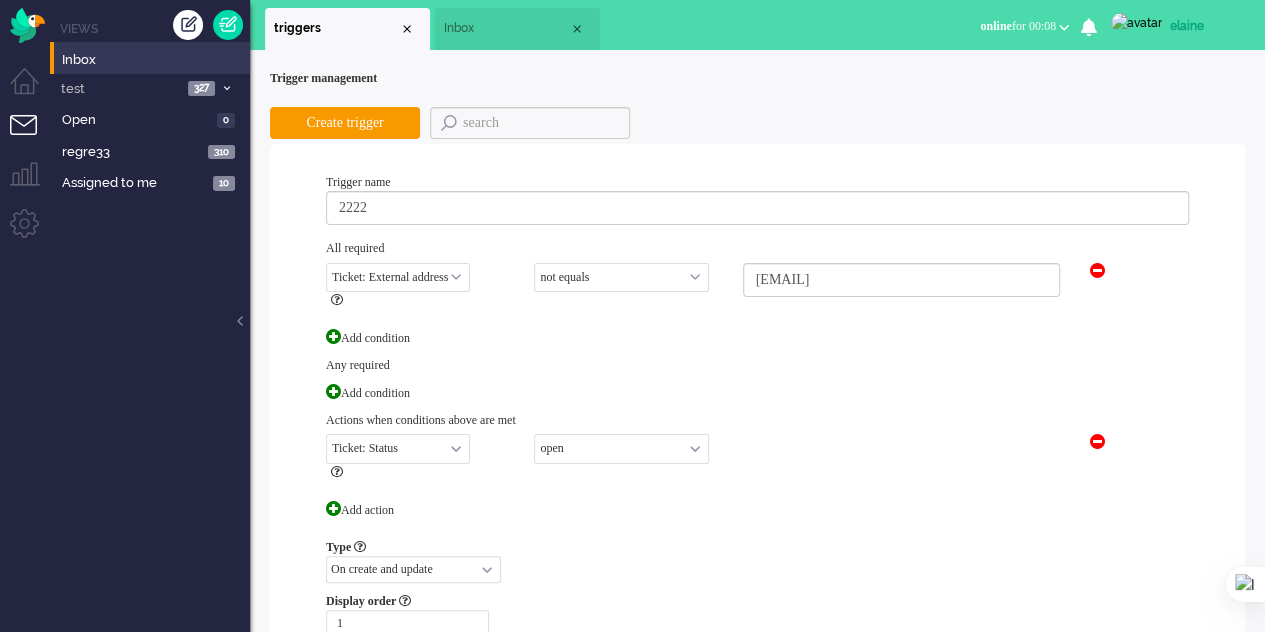 click on "Select... 										 equals not equals starts with ends with" at bounding box center (621, 277) 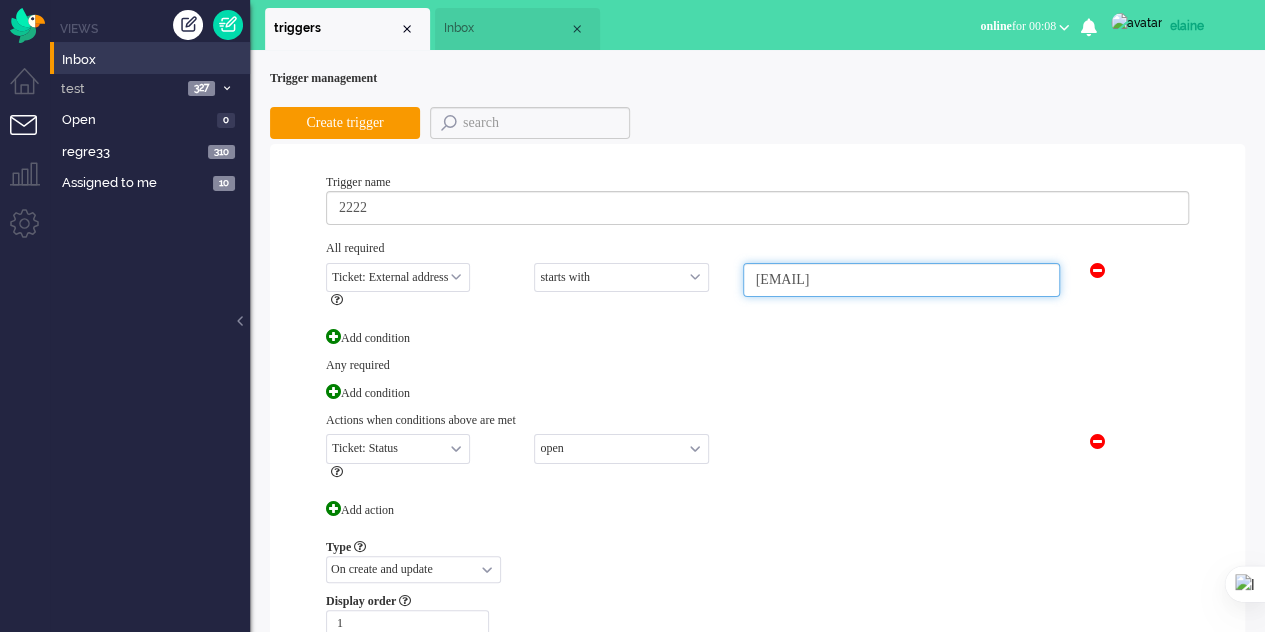 click on "[EMAIL]" at bounding box center (901, 280) 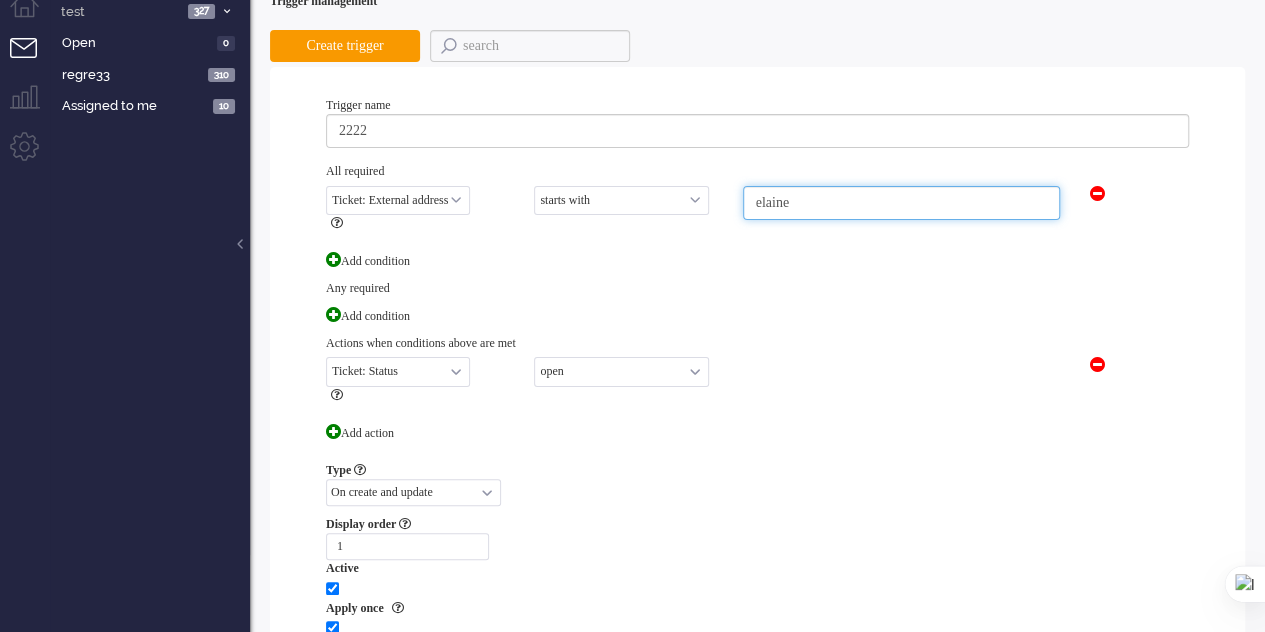 scroll, scrollTop: 300, scrollLeft: 0, axis: vertical 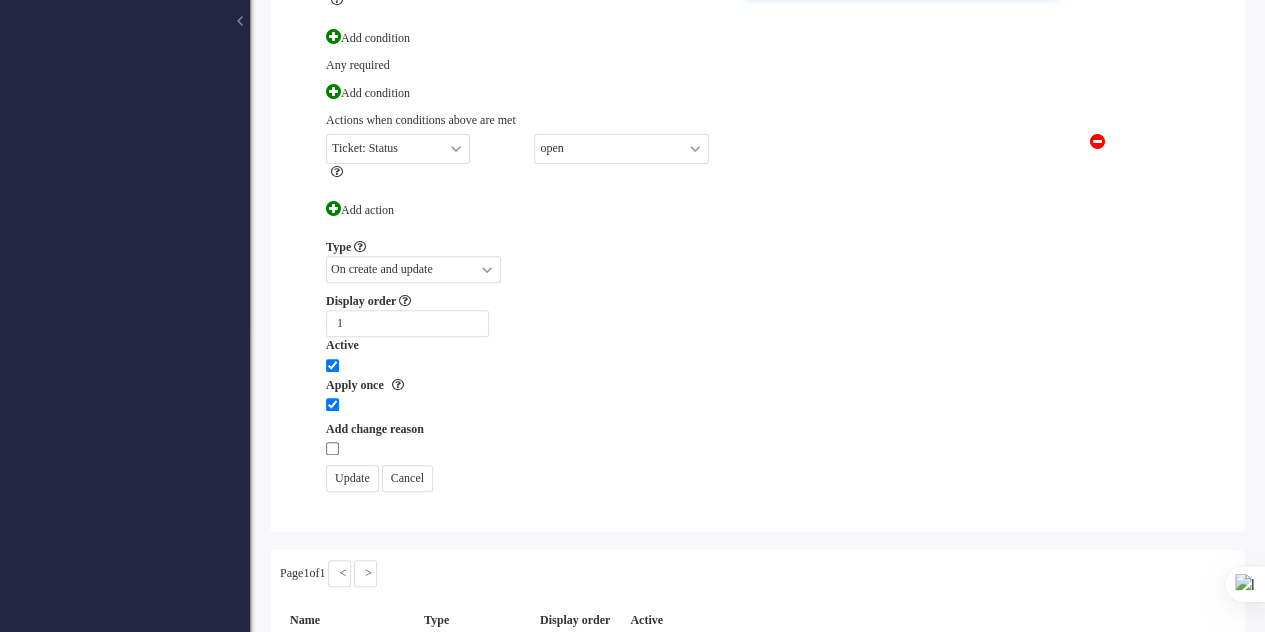 type on "elaine" 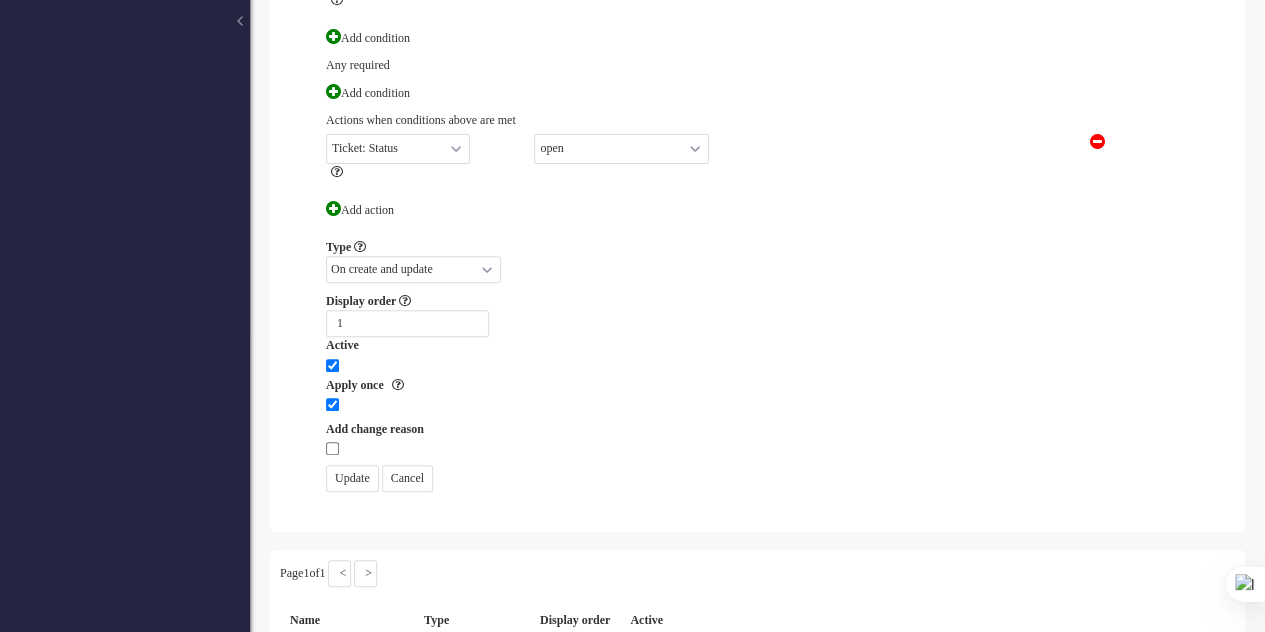 click on "Update" at bounding box center (352, 478) 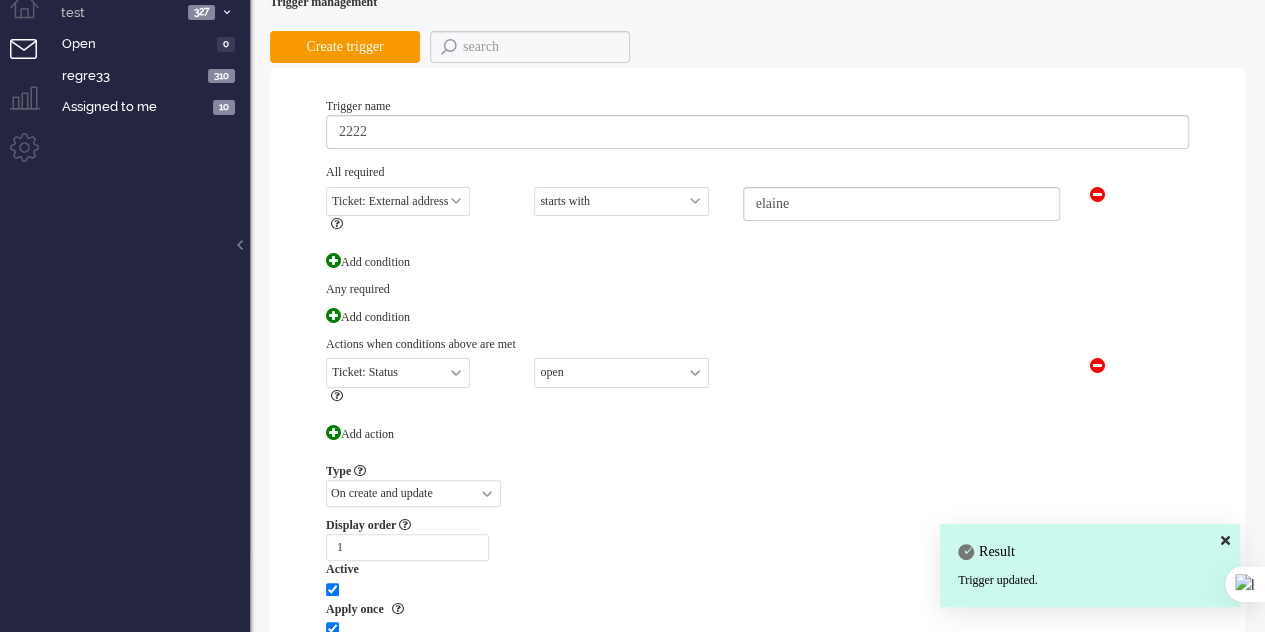 scroll, scrollTop: 0, scrollLeft: 0, axis: both 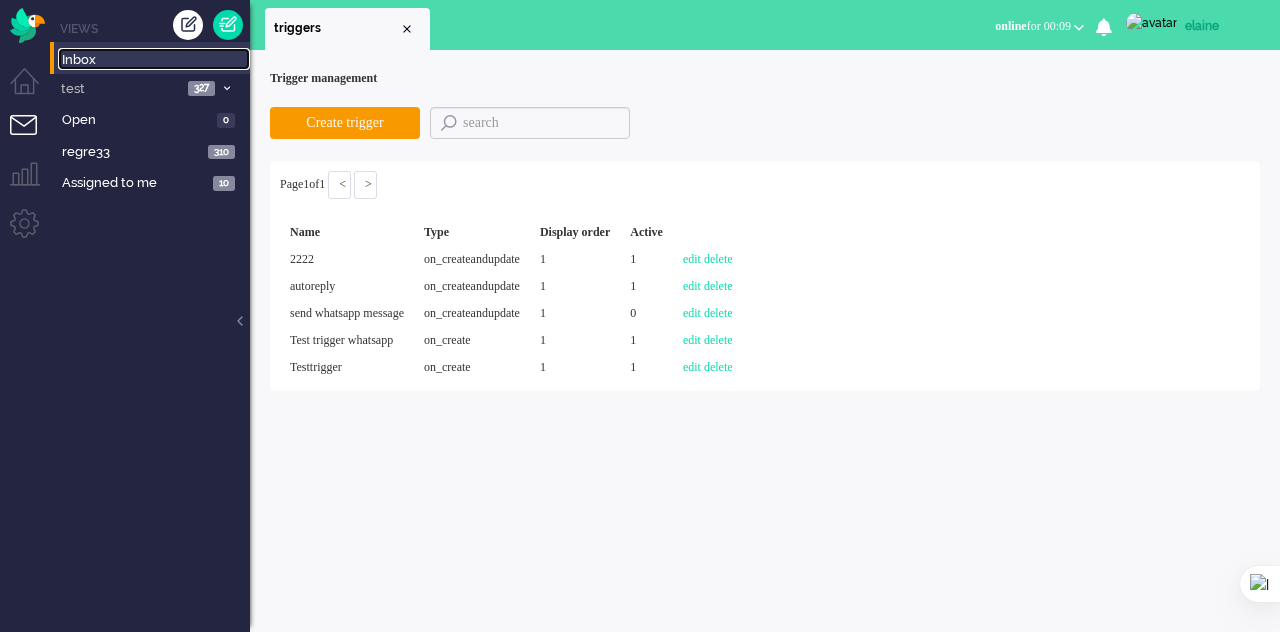 click on "Inbox" at bounding box center [156, 60] 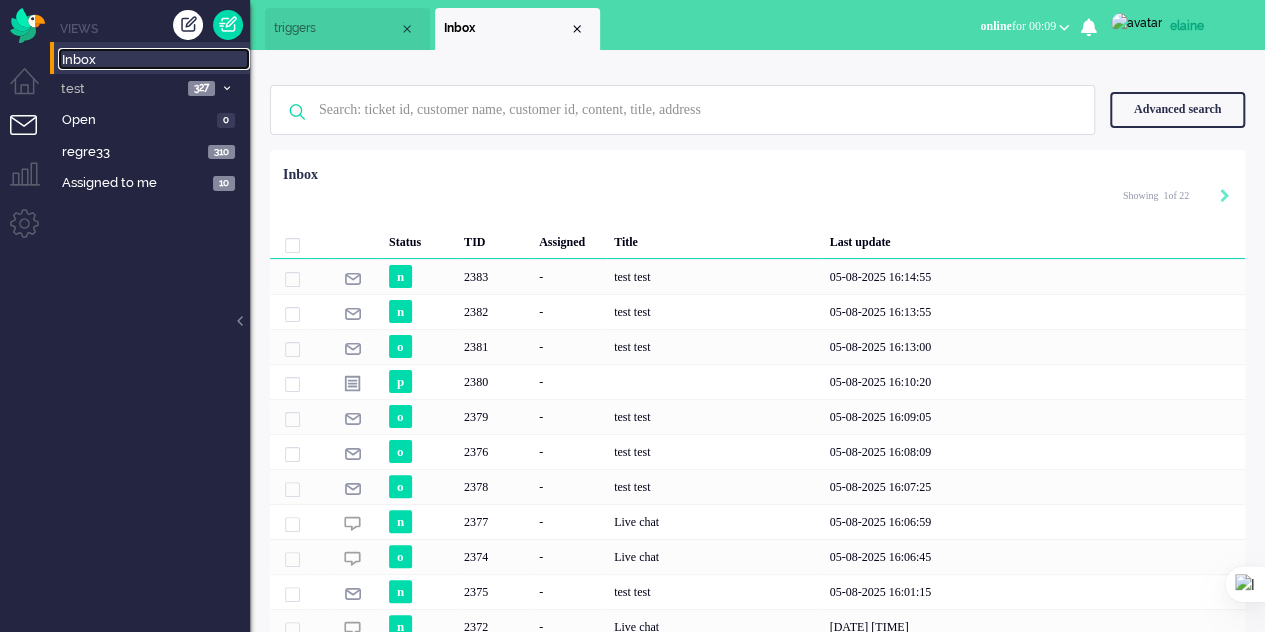 click on "triggers" at bounding box center (336, 28) 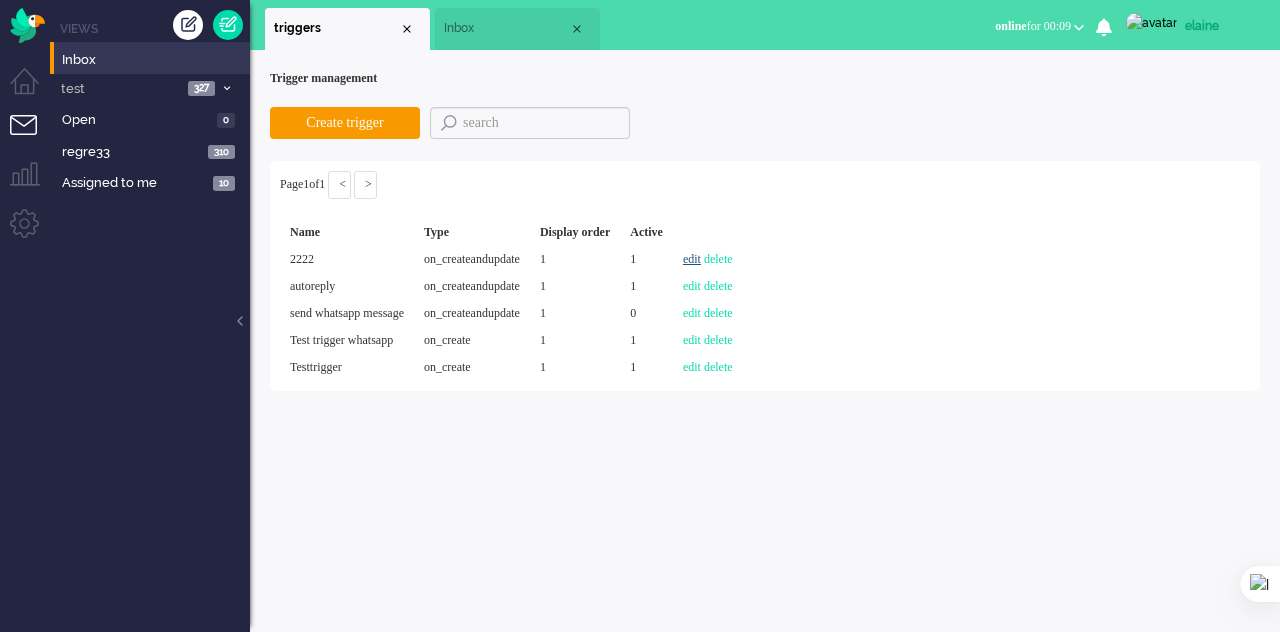 click on "edit" at bounding box center (692, 259) 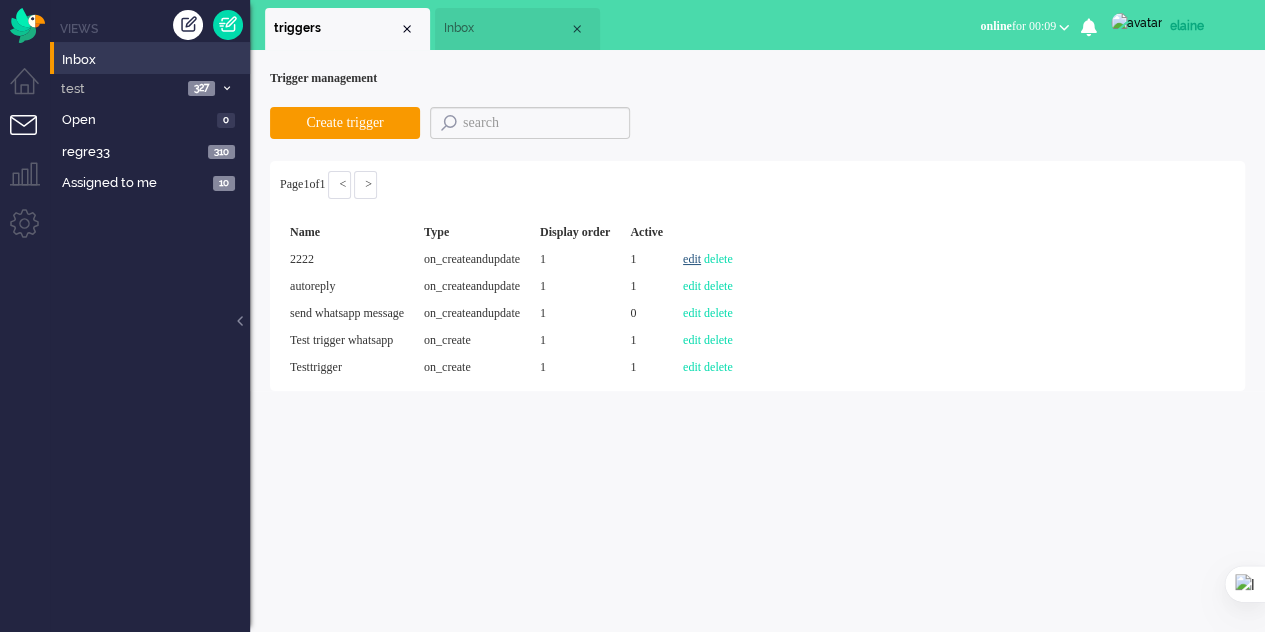 select on "external_address" 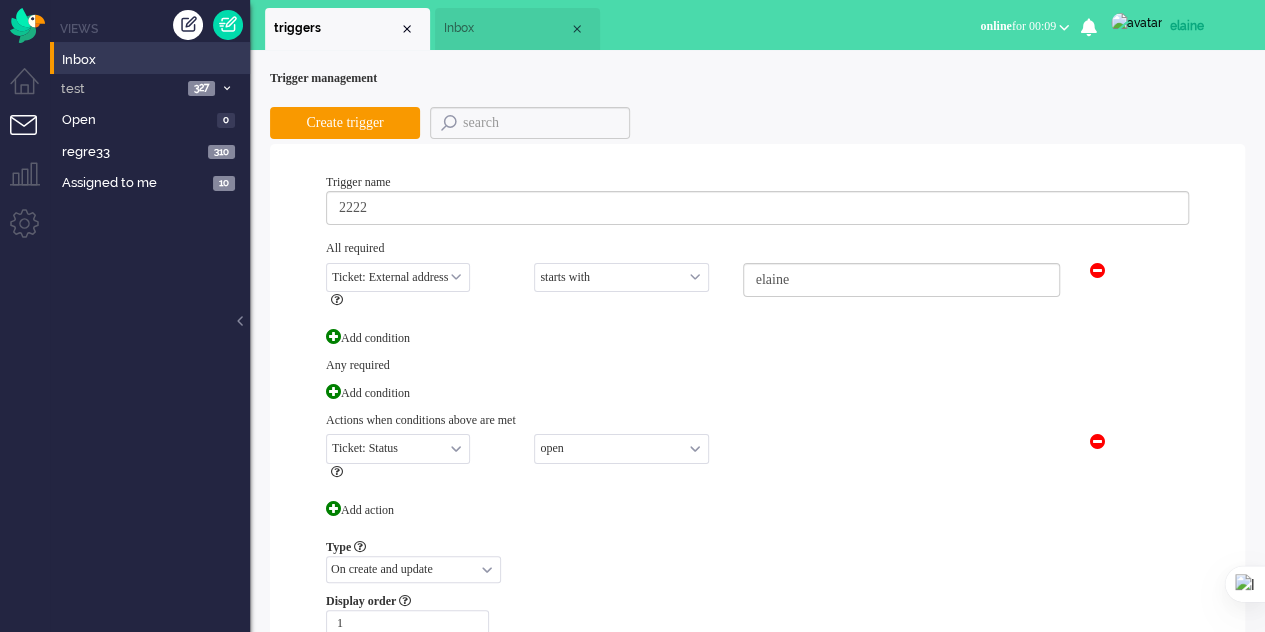 click on "Inbox" at bounding box center (506, 28) 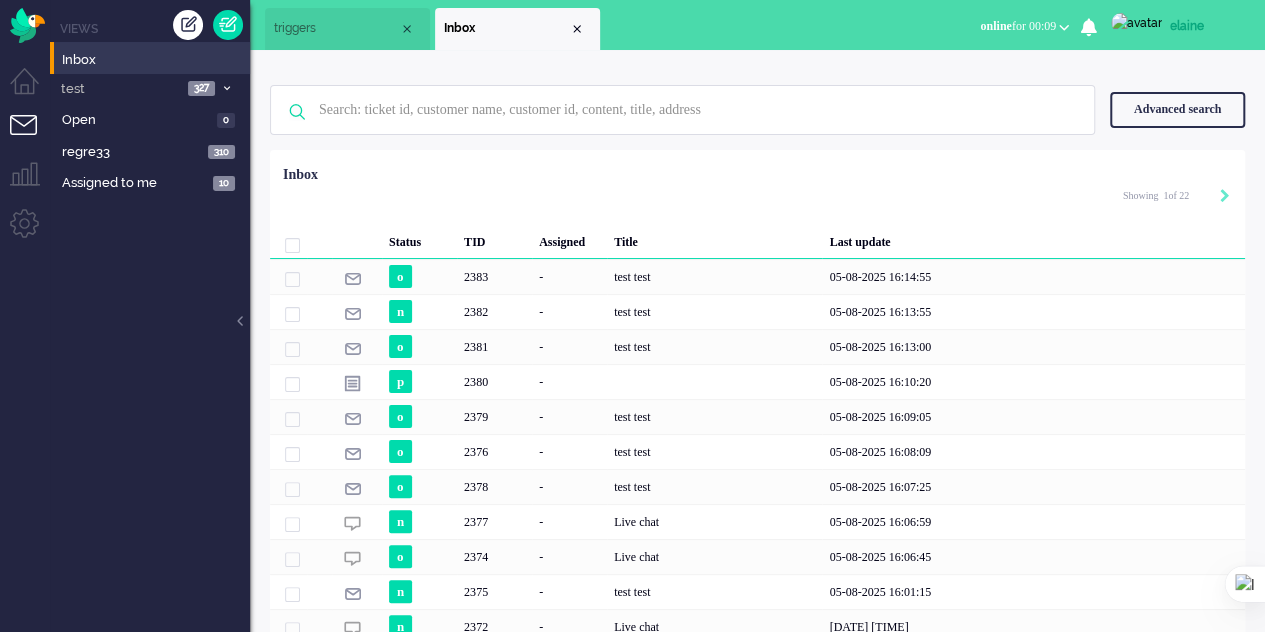 click on "triggers" at bounding box center (347, 29) 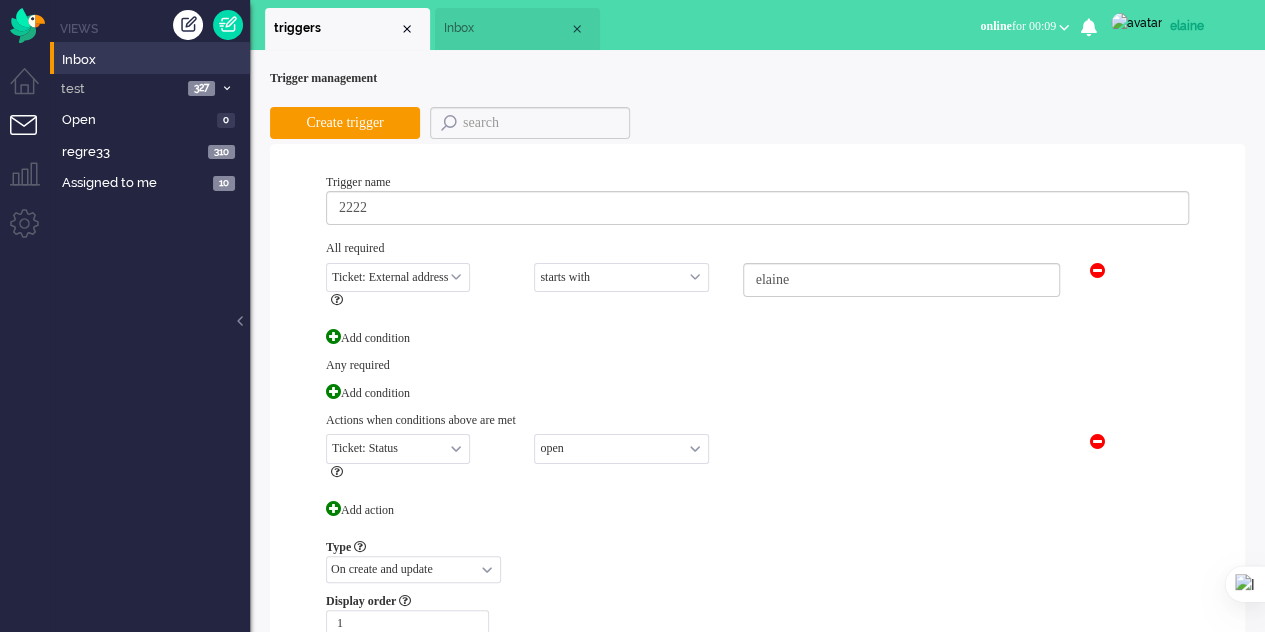 click on "Select... 										 equals not equals starts with ends with" at bounding box center [621, 277] 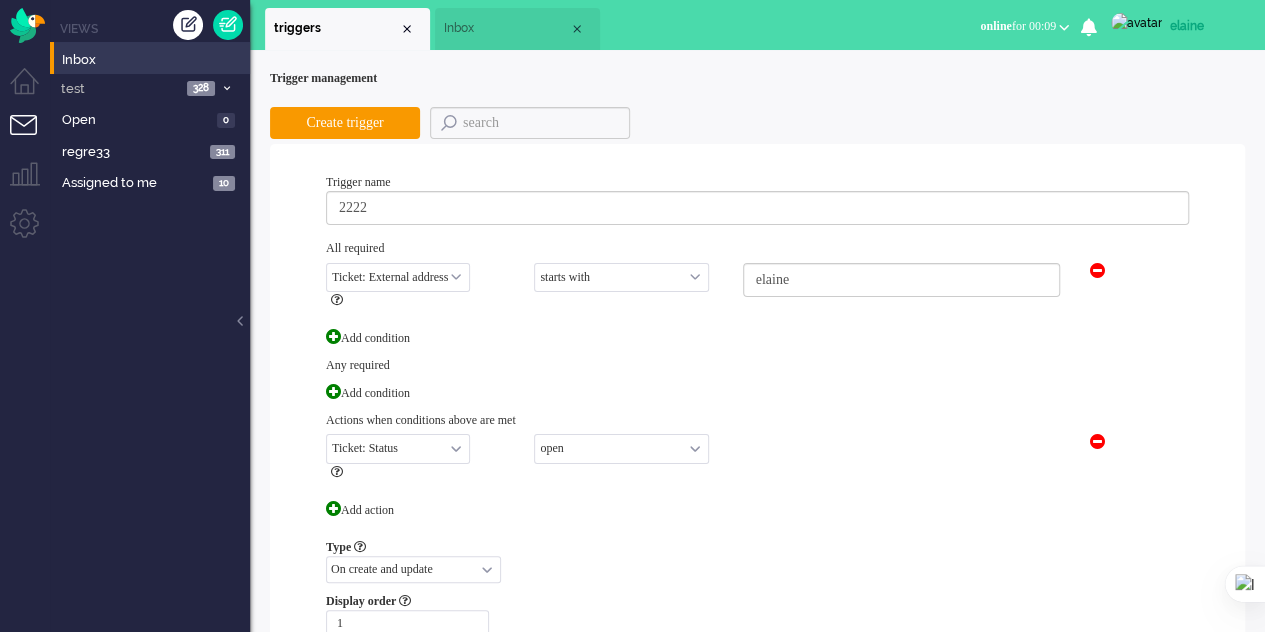 select on "ends with" 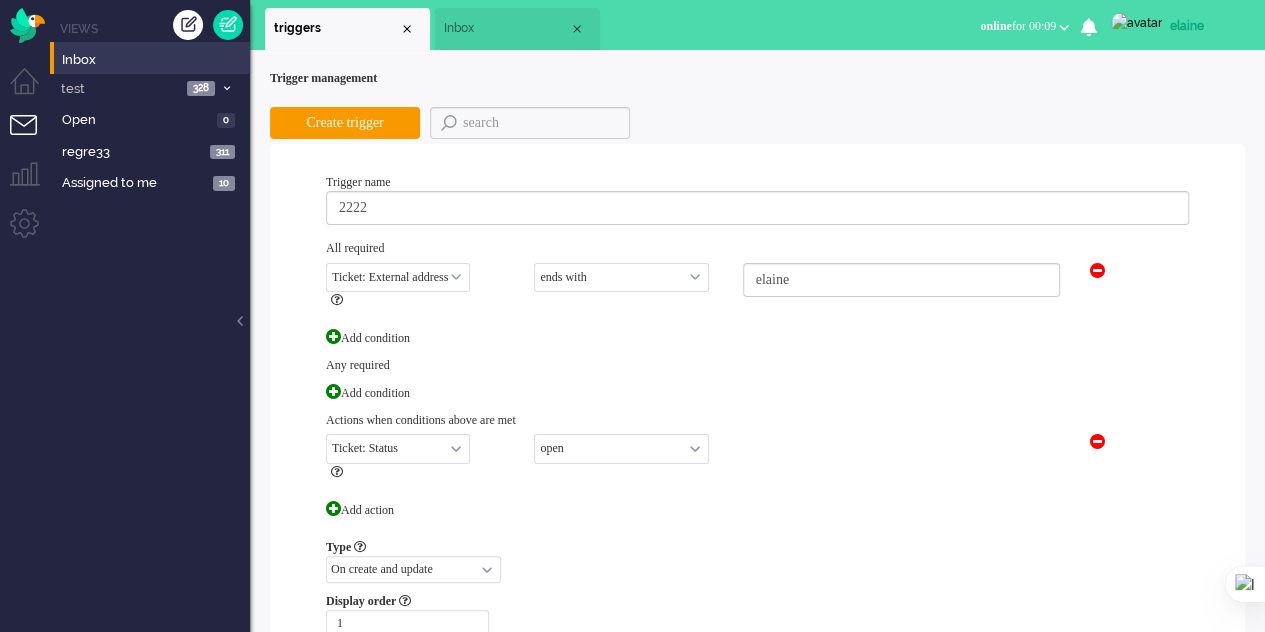 click on "Select... 										 equals not equals starts with ends with" at bounding box center [621, 277] 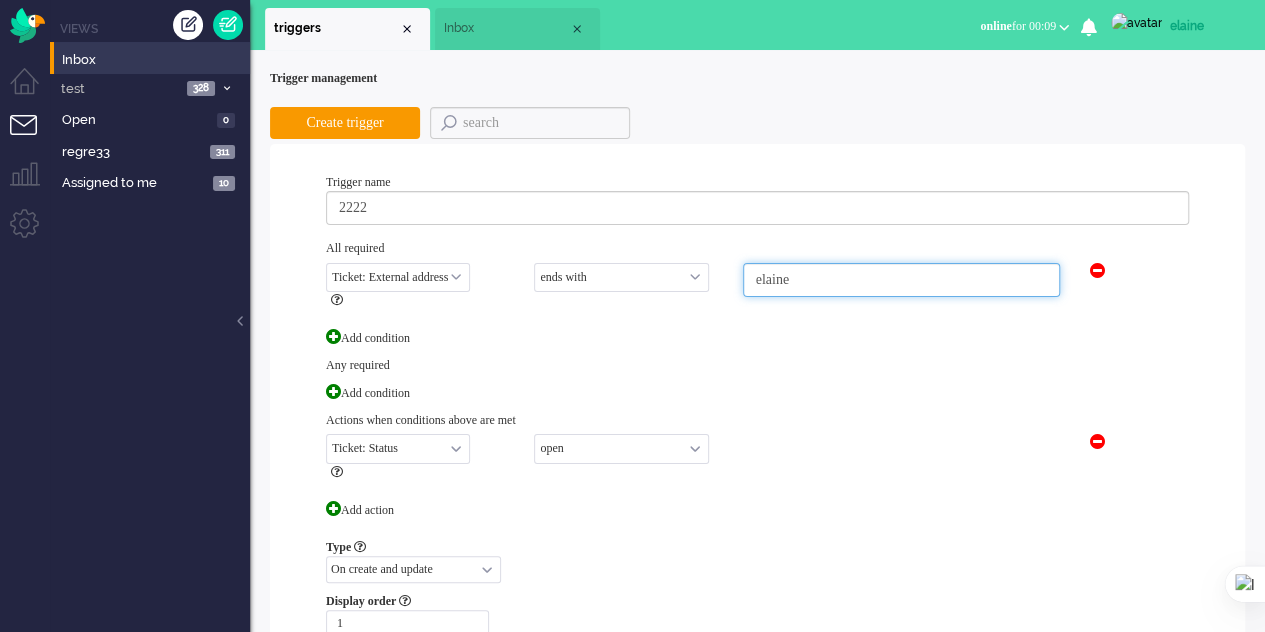 click on "elaine" at bounding box center (901, 280) 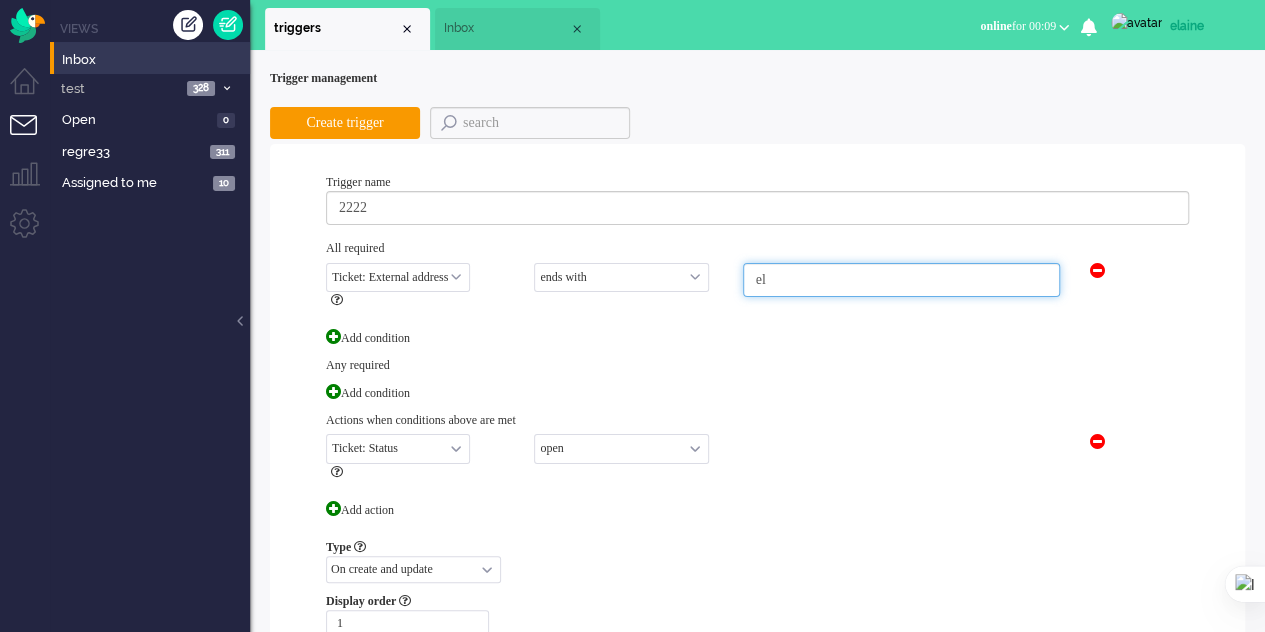 type on "e" 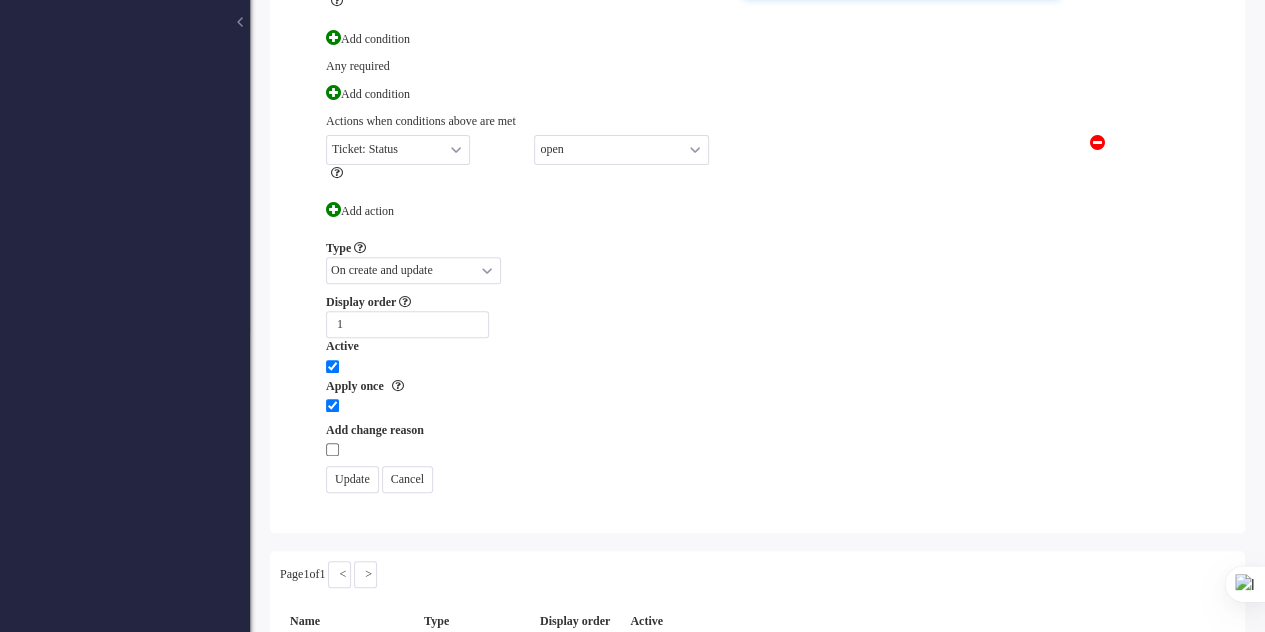 scroll, scrollTop: 300, scrollLeft: 0, axis: vertical 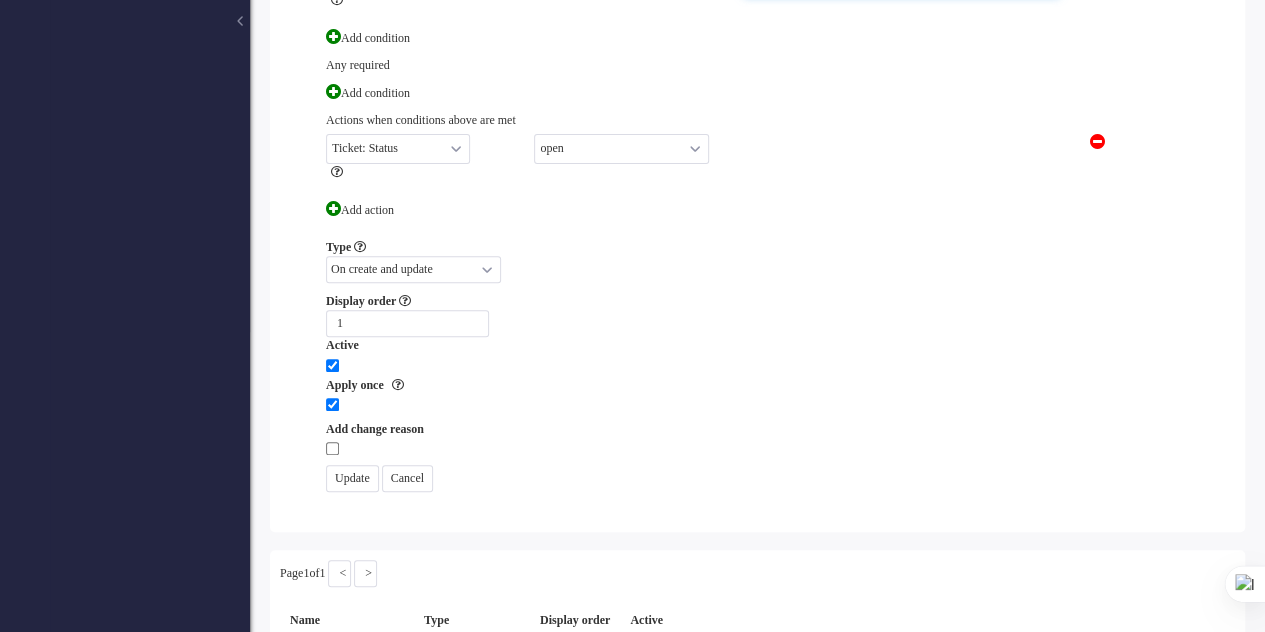 type on ".es" 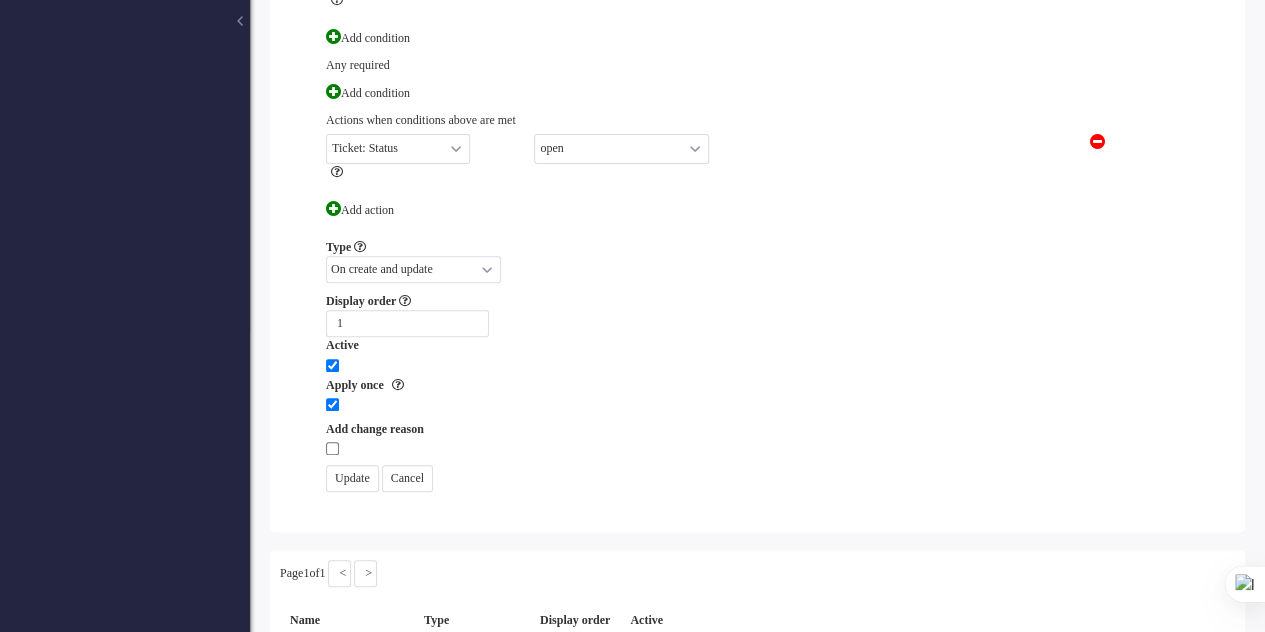 click on "Update" at bounding box center [352, 478] 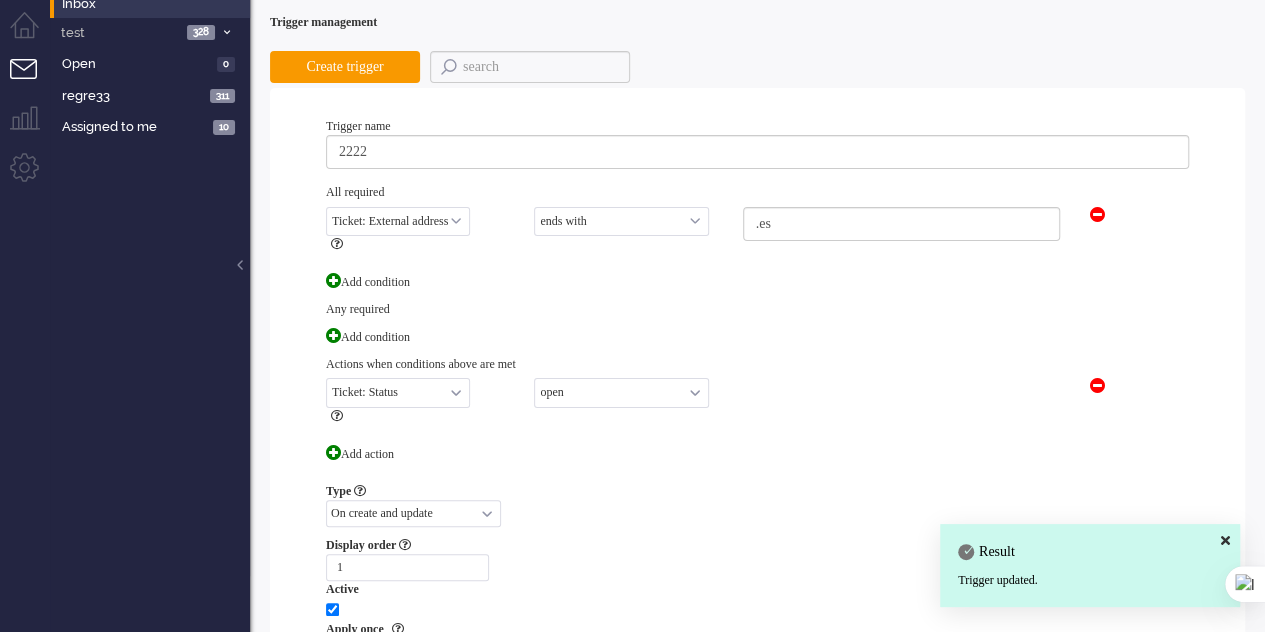 scroll, scrollTop: 0, scrollLeft: 0, axis: both 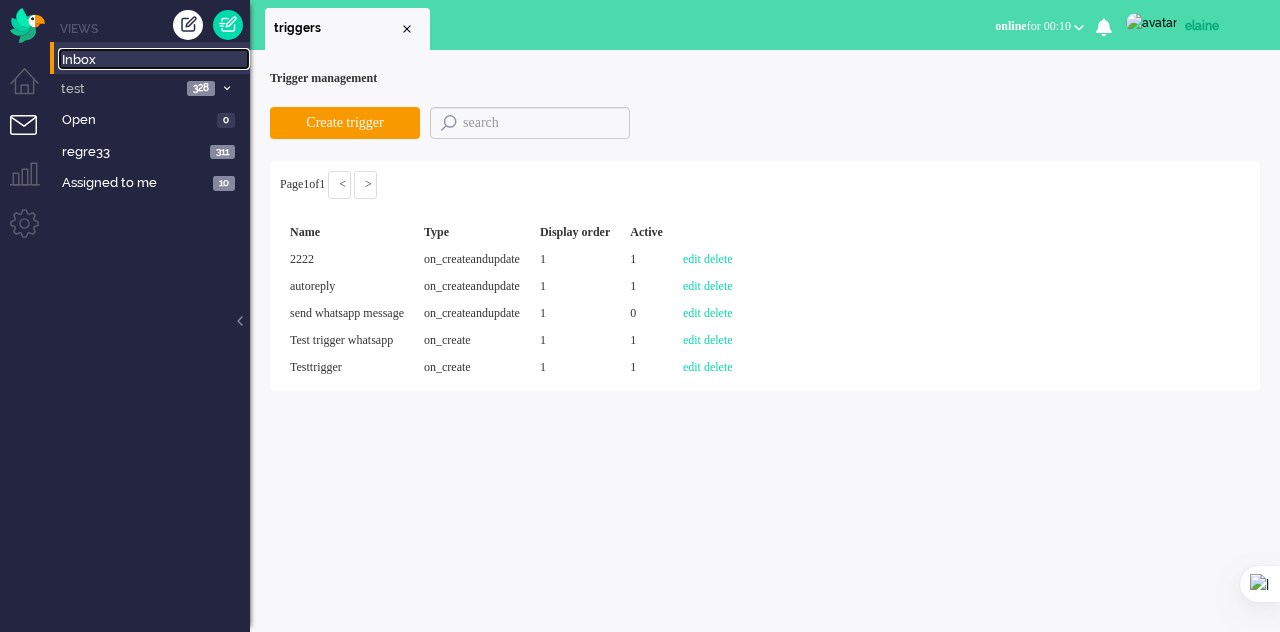 click on "Inbox" at bounding box center (156, 60) 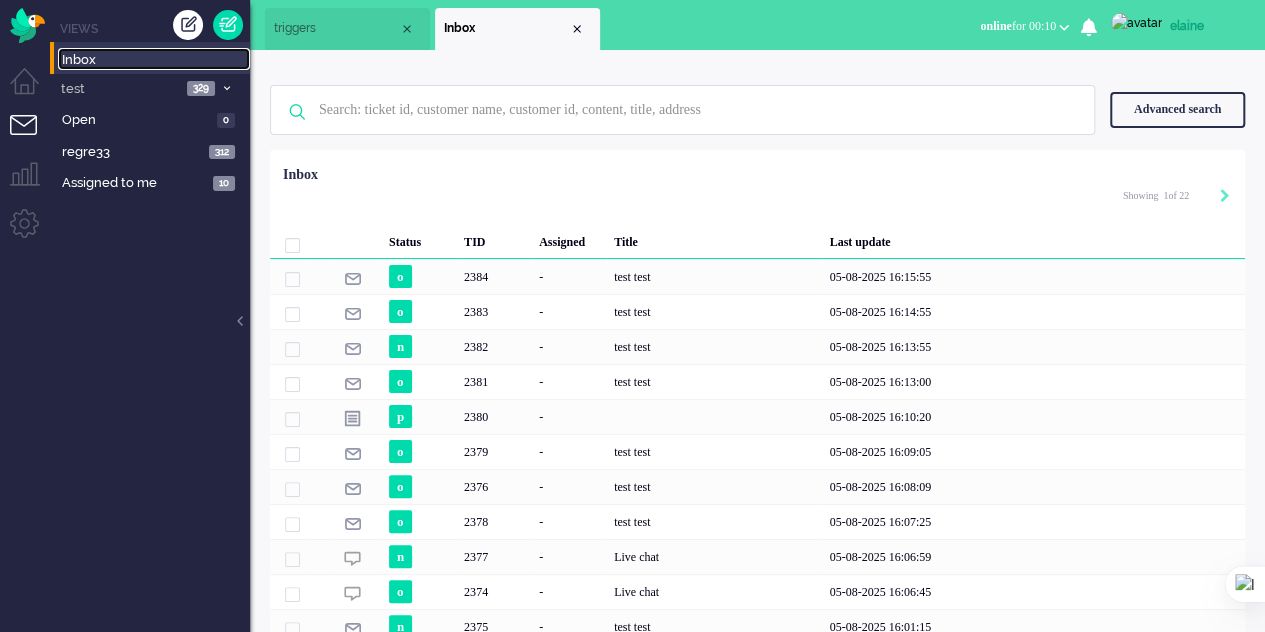 click on "triggers" at bounding box center [336, 28] 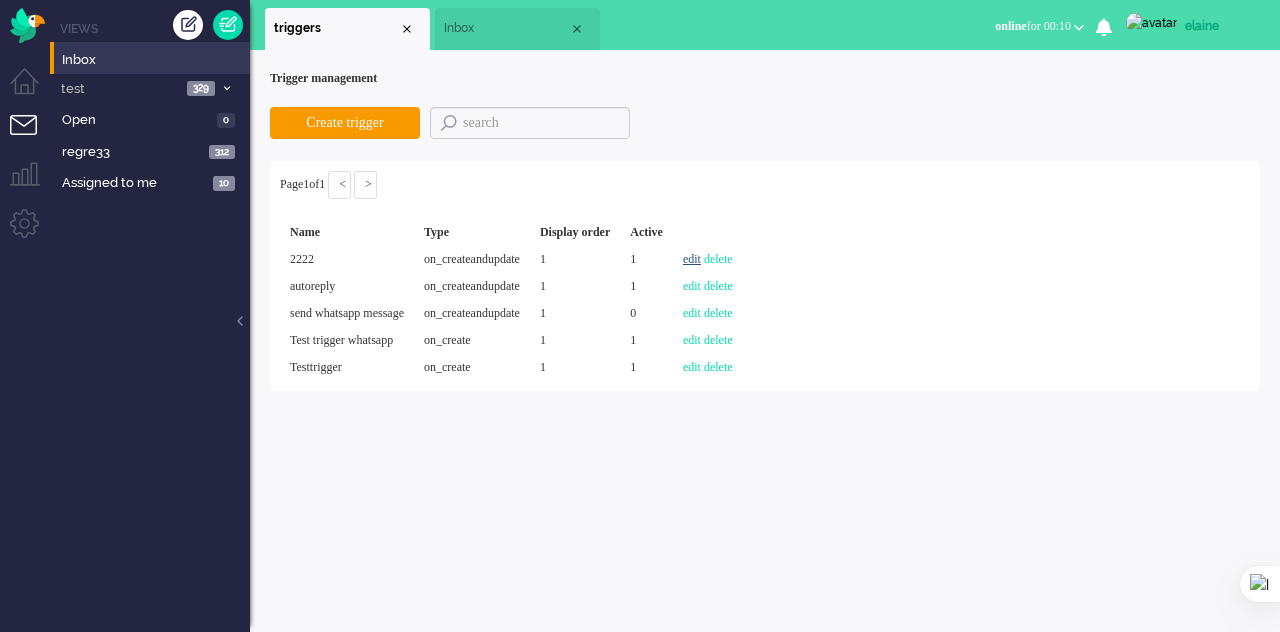 click on "edit" at bounding box center [692, 259] 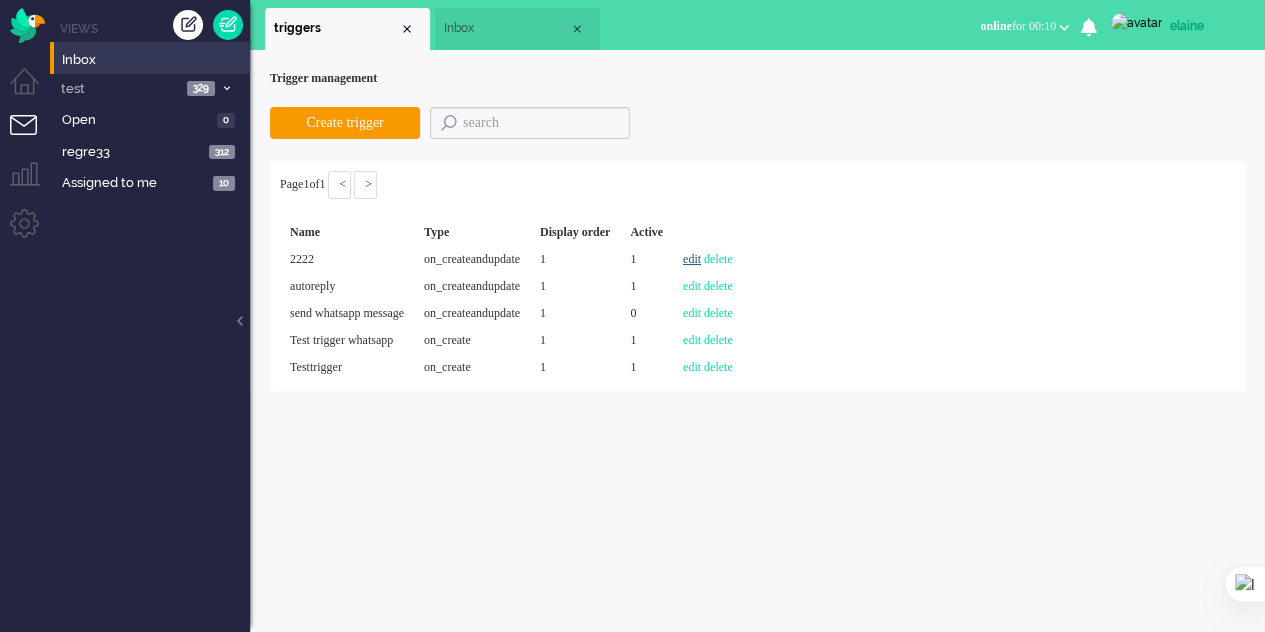 select on "external_address" 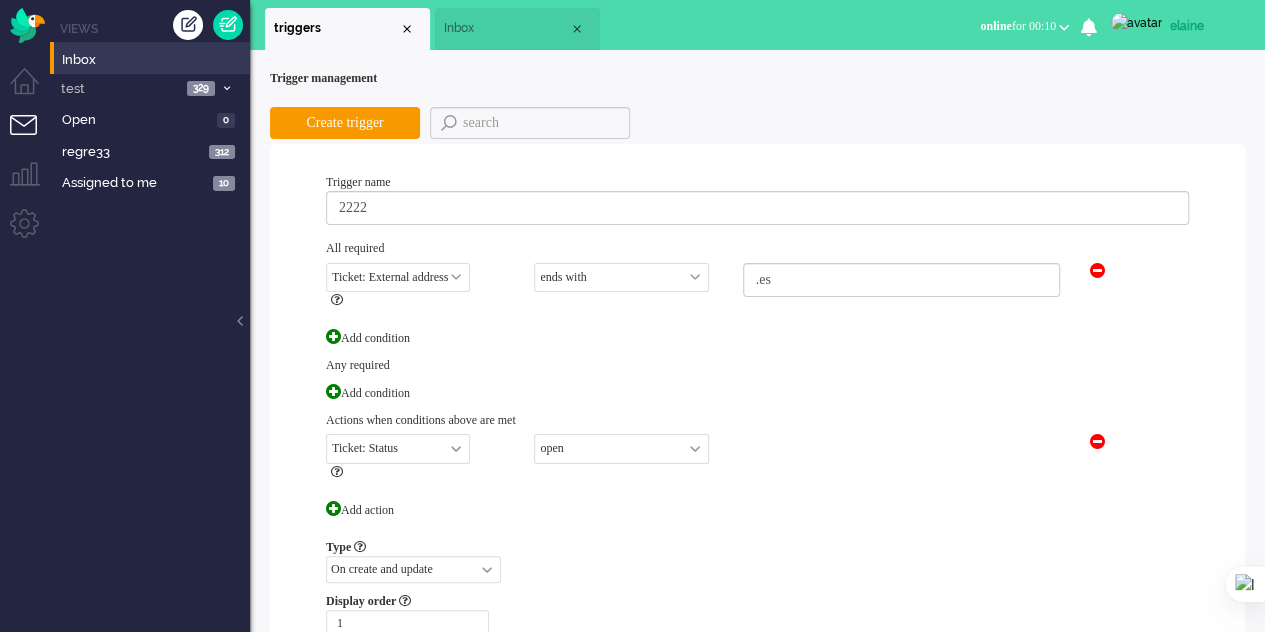 click on "Select... 							 Ticket: Brand Ticket: Channel Ticket: Group Ticket: External address Ticket: Internal address Ticket: Tags Ticket: Form Ticket: Form field option Ticket: Form field not set Ticket: Title Ticket: Content Ticket: Status Ticket: Direction Ticket: Priority Ticket: Last update customer Ticket: custom variable Ticket: Last updated at schedule match Ticket: grade by customer Ticket: Action per external address once per period Ticket: In widget Ticket: Has linked customer Customer Custom: customer Customer Custom: elaine Customer Custom: jasi Customer Custom: love Customer Custom: mami Customer Custom: mari Customer Custom: maria Customer Custom: mariaoo Customer Custom: mat" at bounding box center [398, 277] 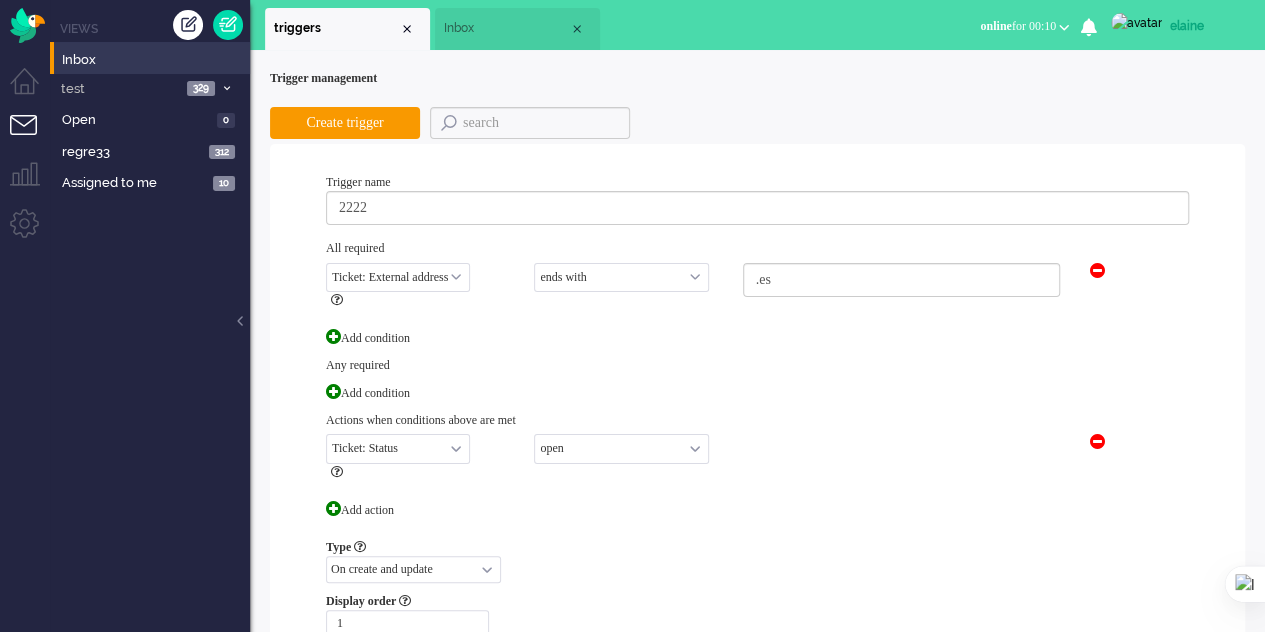 select on "internal_address" 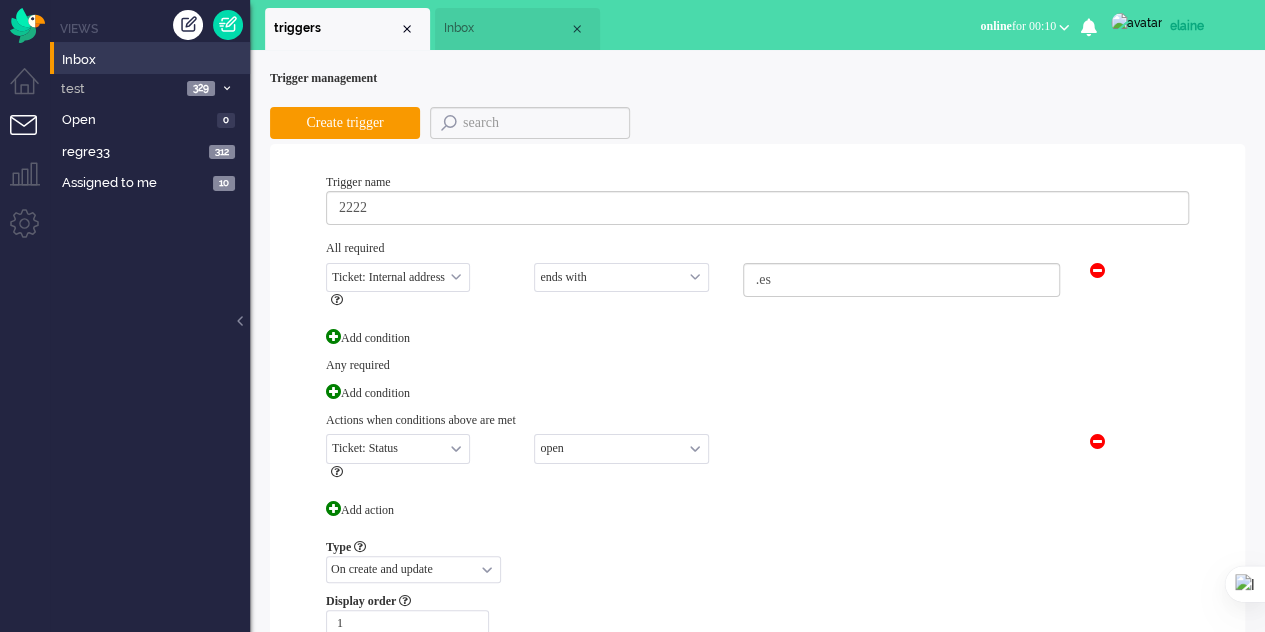 click on "Select... 							 Ticket: Brand Ticket: Channel Ticket: Group Ticket: External address Ticket: Internal address Ticket: Tags Ticket: Form Ticket: Form field option Ticket: Form field not set Ticket: Title Ticket: Content Ticket: Status Ticket: Direction Ticket: Priority Ticket: Last update customer Ticket: custom variable Ticket: Last updated at schedule match Ticket: grade by customer Ticket: Action per external address once per period Ticket: In widget Ticket: Has linked customer Customer Custom: customer Customer Custom: elaine Customer Custom: jasi Customer Custom: love Customer Custom: mami Customer Custom: mari Customer Custom: maria Customer Custom: mariaoo Customer Custom: mat" at bounding box center [398, 277] 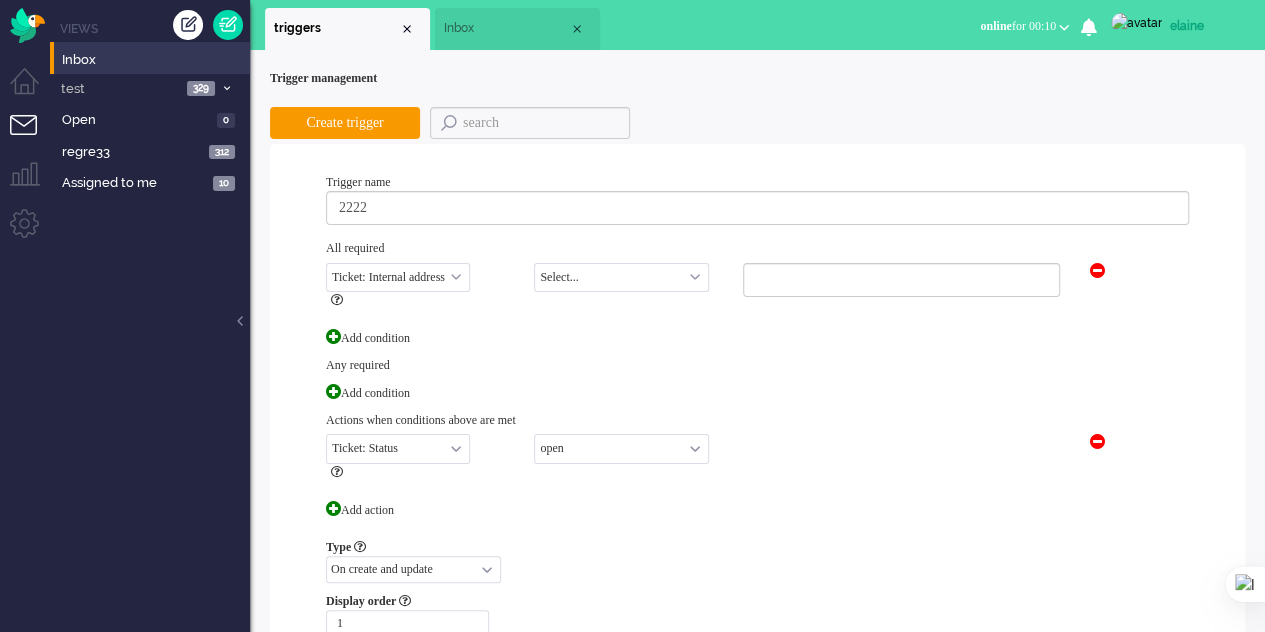 click on "Select... 										 equals not equals starts with ends with" at bounding box center (621, 277) 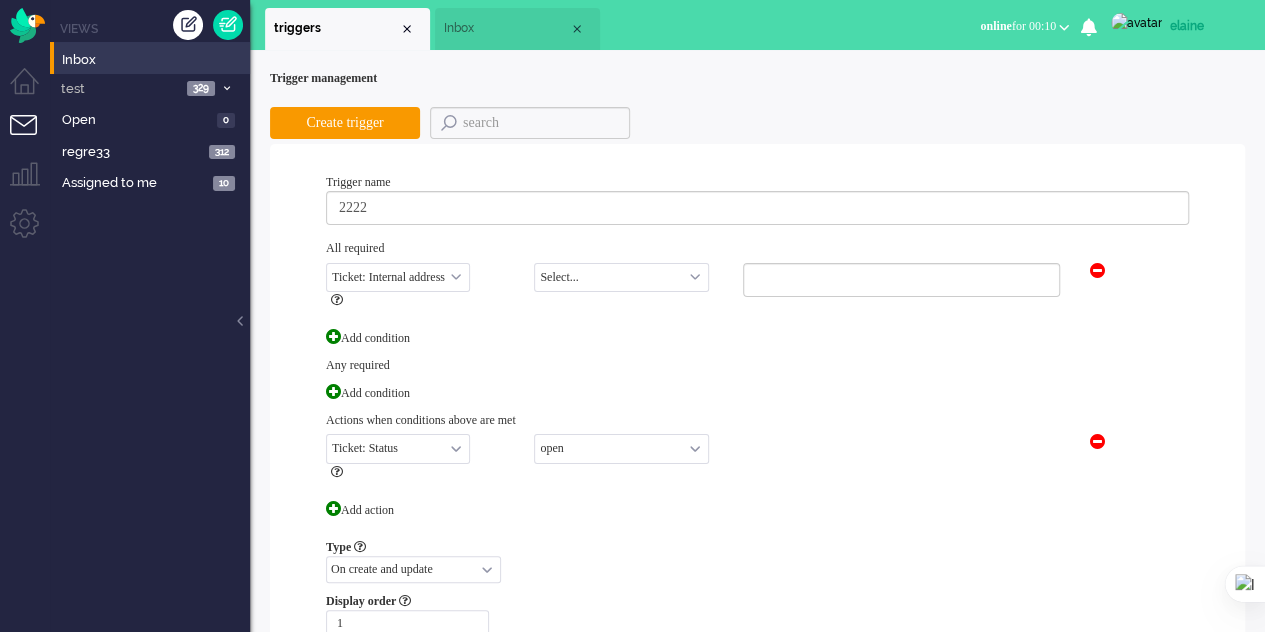 select on "equals" 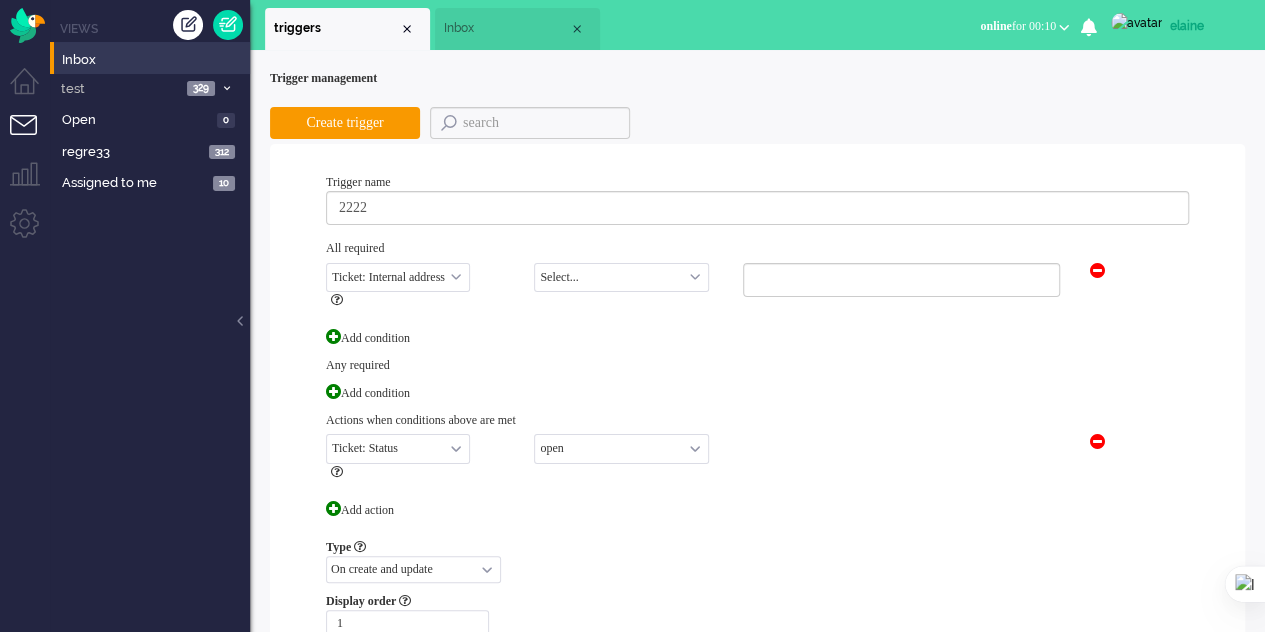 click on "Select... 										 equals not equals starts with ends with" at bounding box center (621, 277) 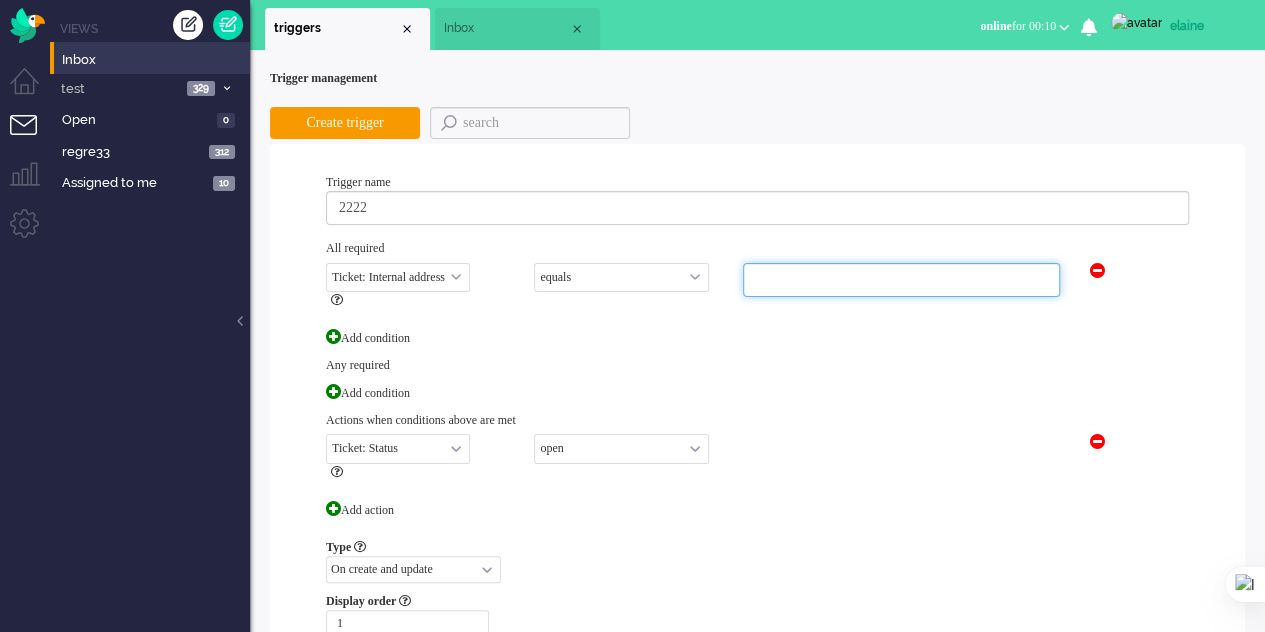 click at bounding box center (901, 280) 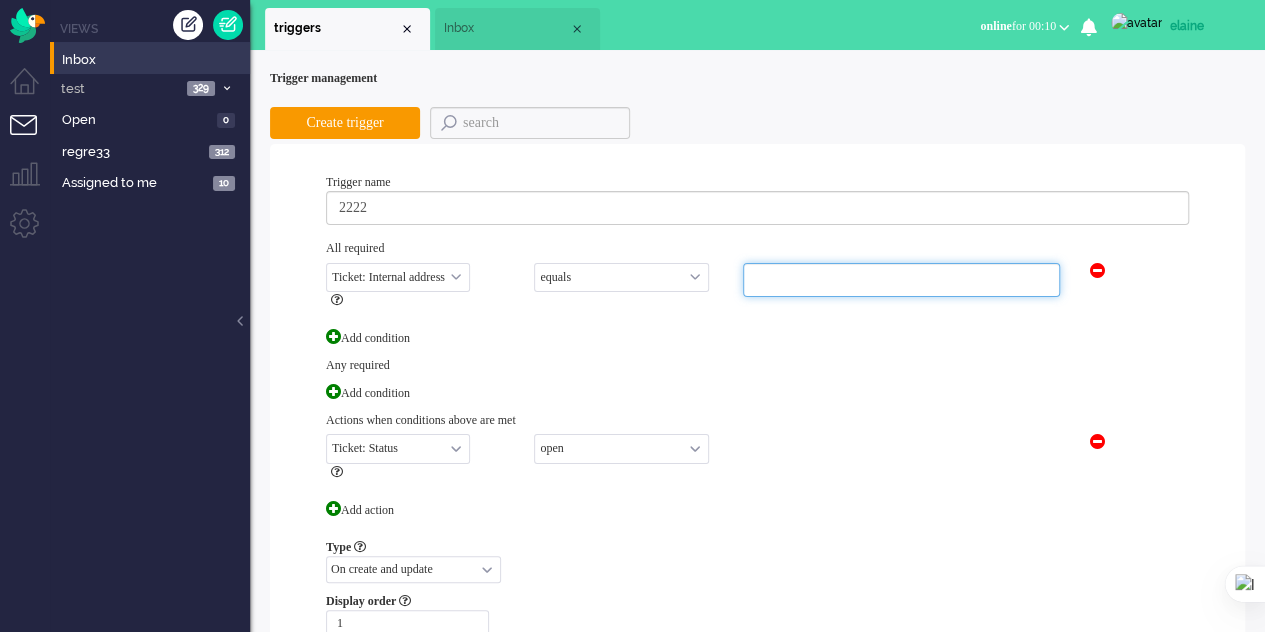 type on "[EMAIL]" 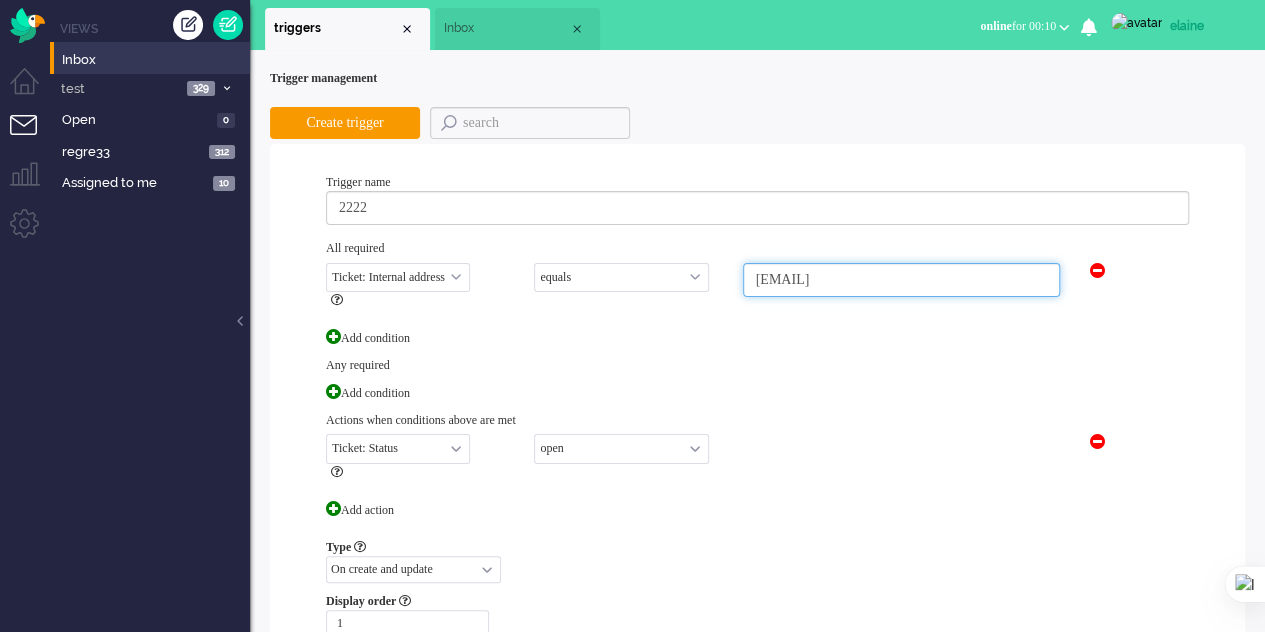 click on "Inbox" at bounding box center (506, 28) 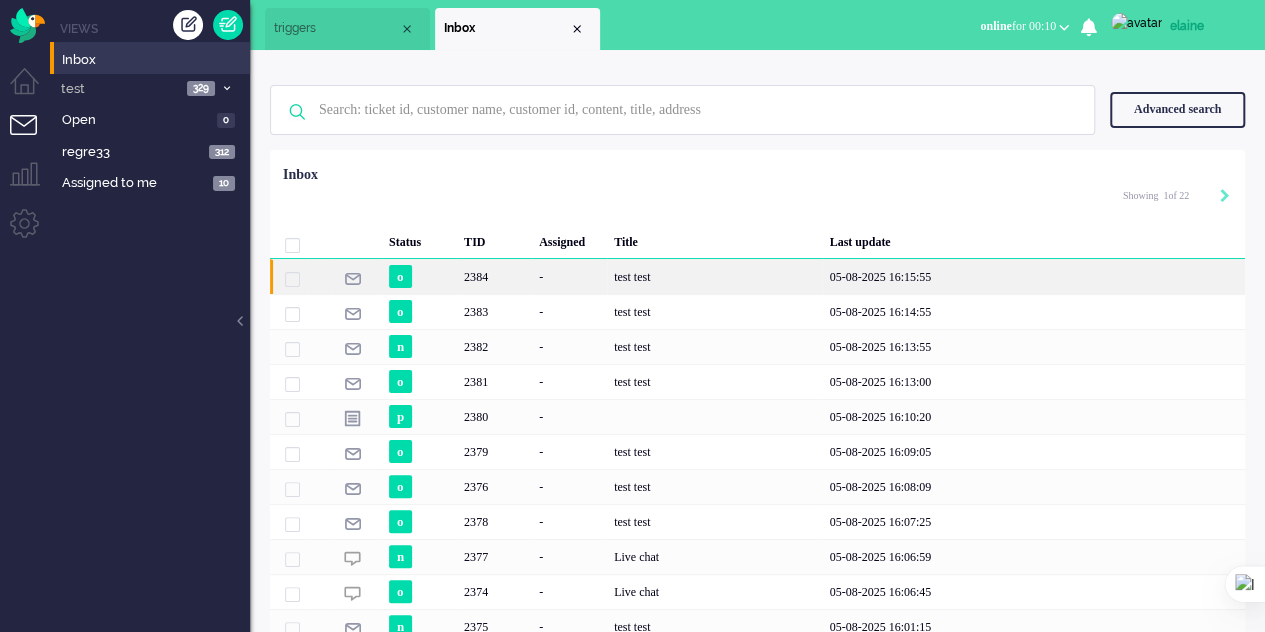 click on "-" 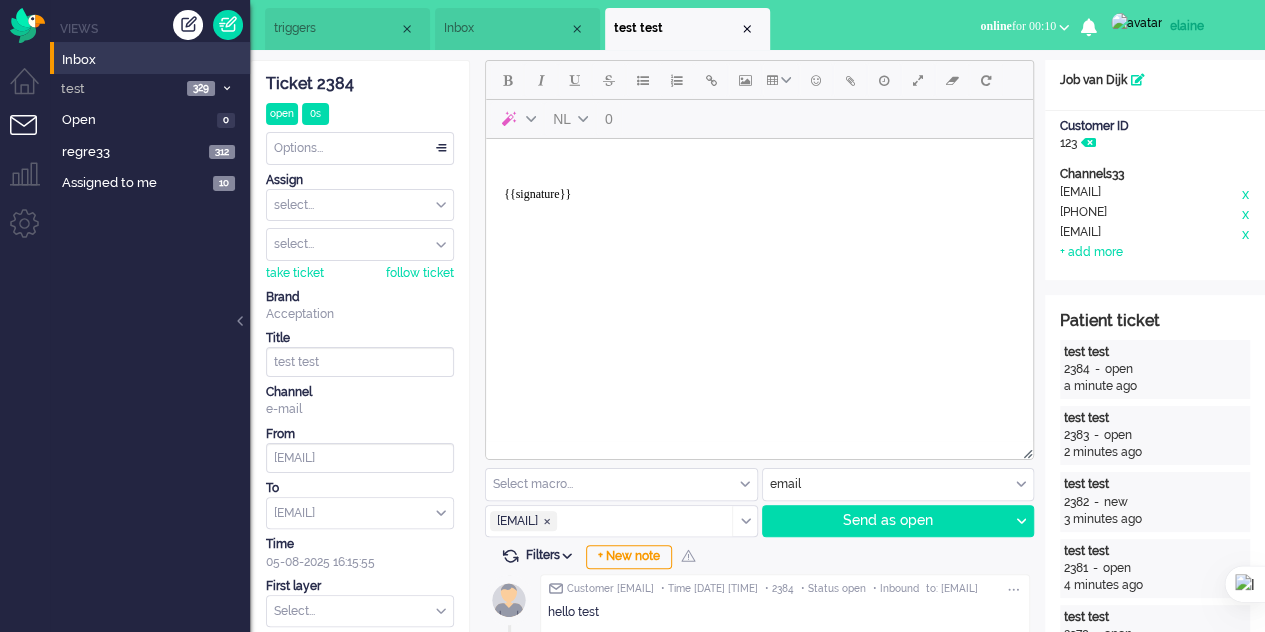 scroll, scrollTop: 0, scrollLeft: 0, axis: both 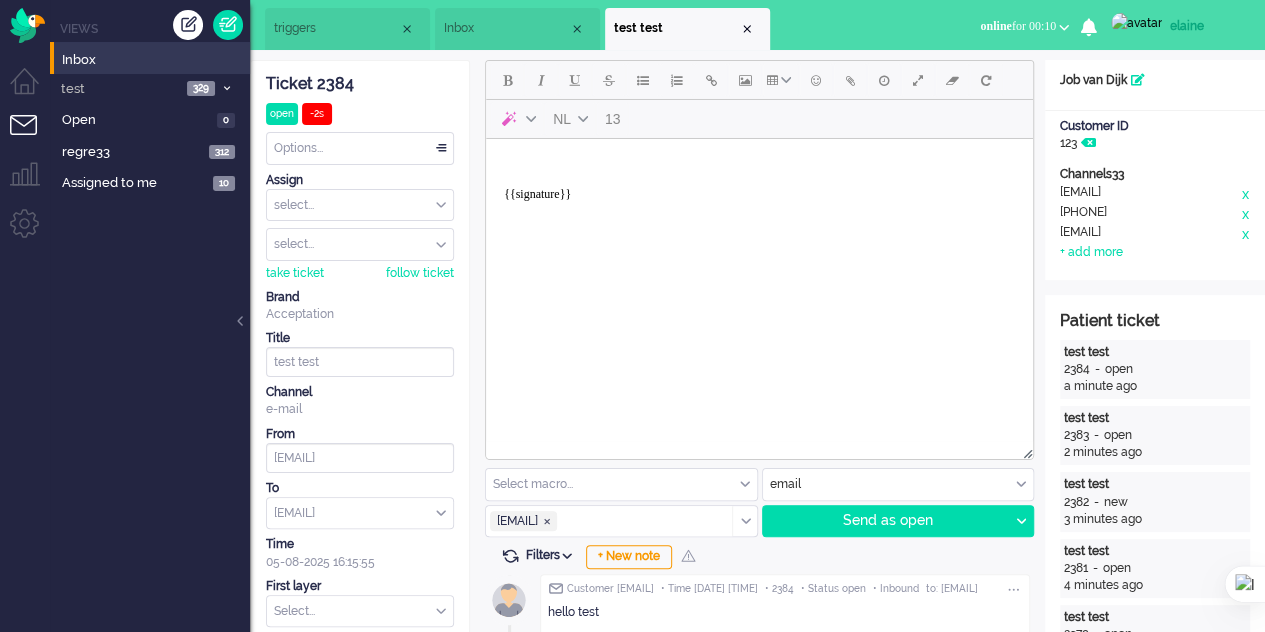 click on "Inbox" at bounding box center [517, 29] 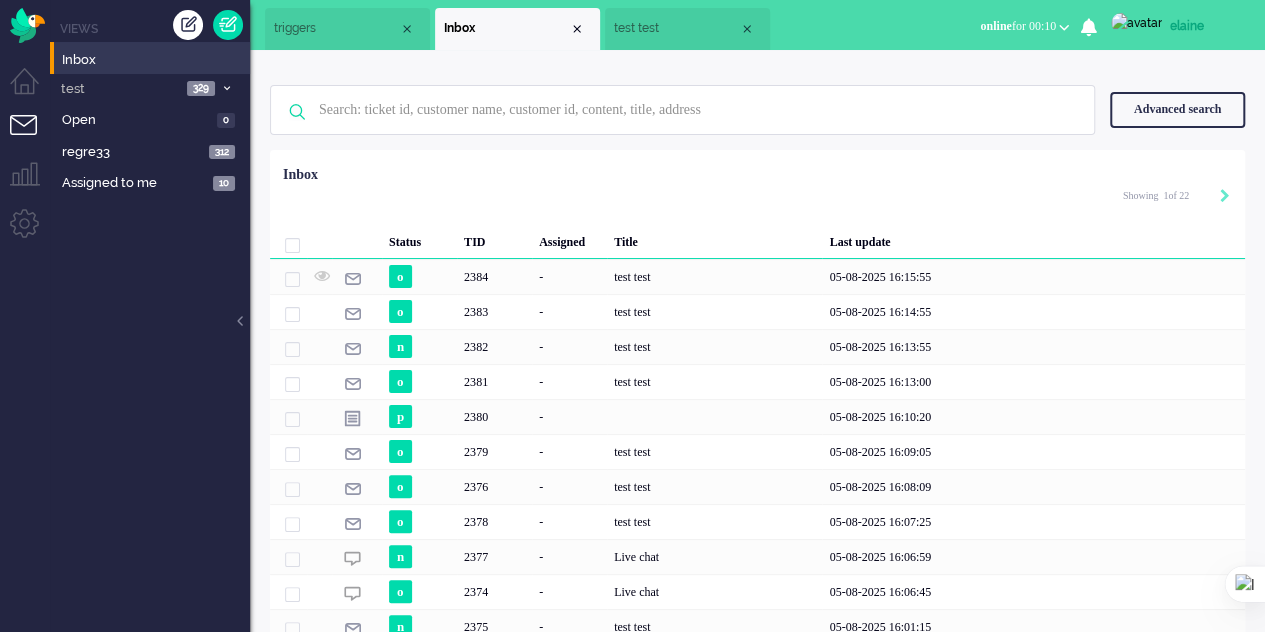click on "triggers" at bounding box center (347, 29) 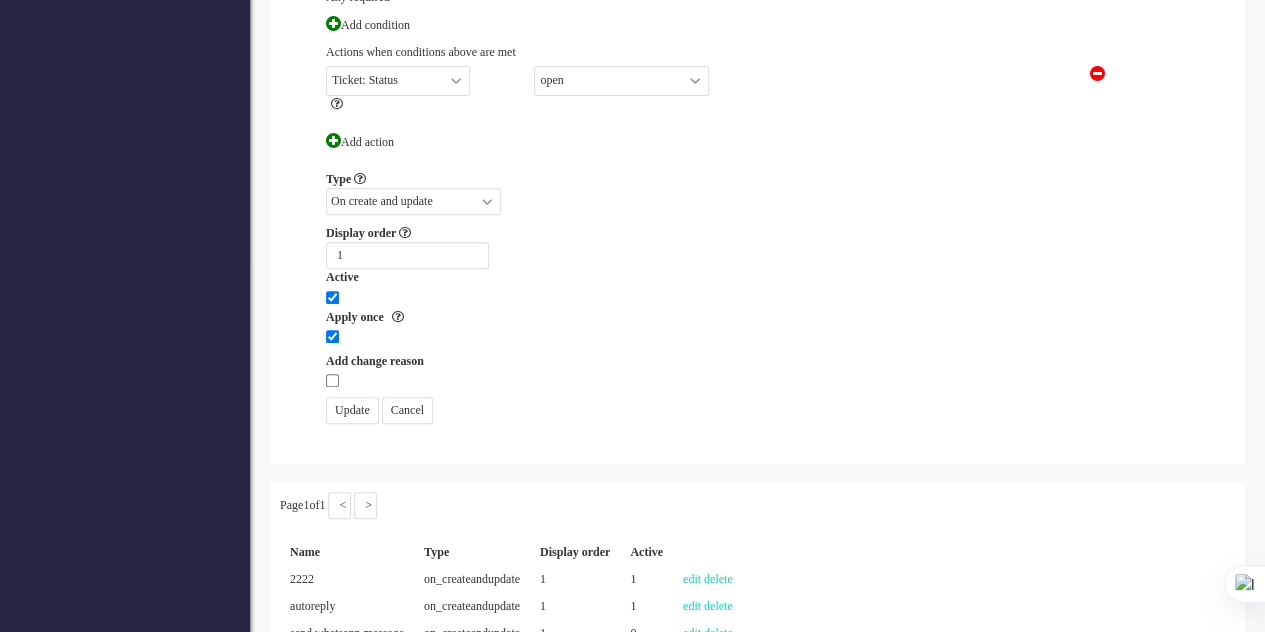 scroll, scrollTop: 438, scrollLeft: 0, axis: vertical 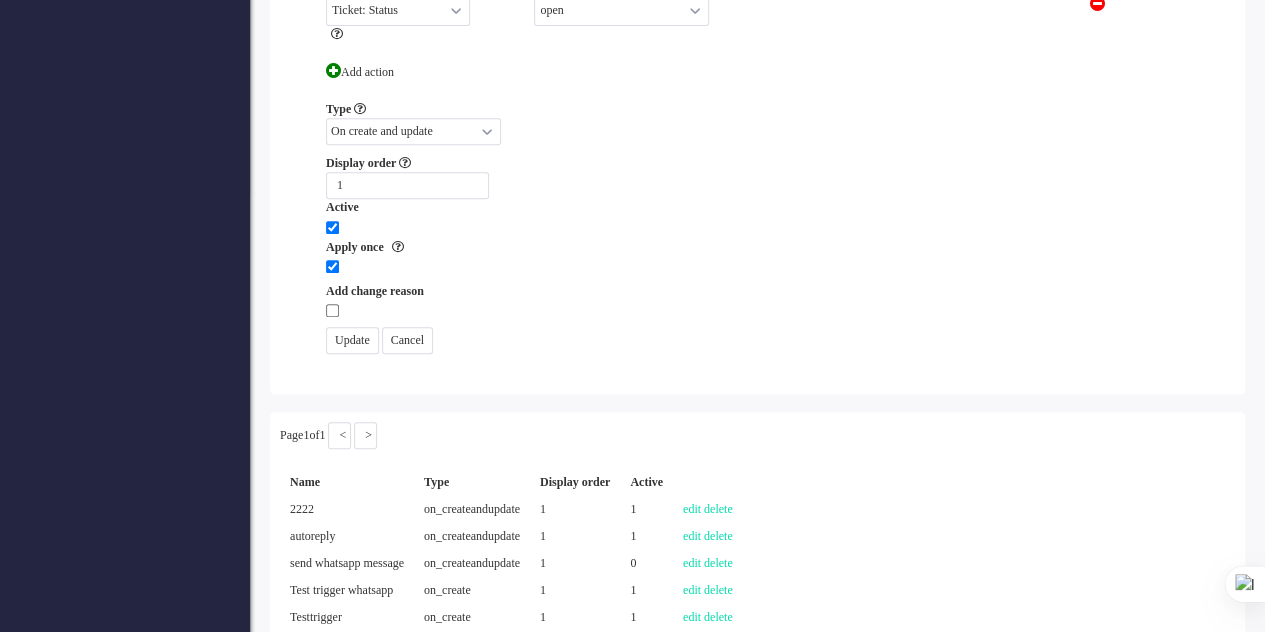 click on "Update" at bounding box center (352, 340) 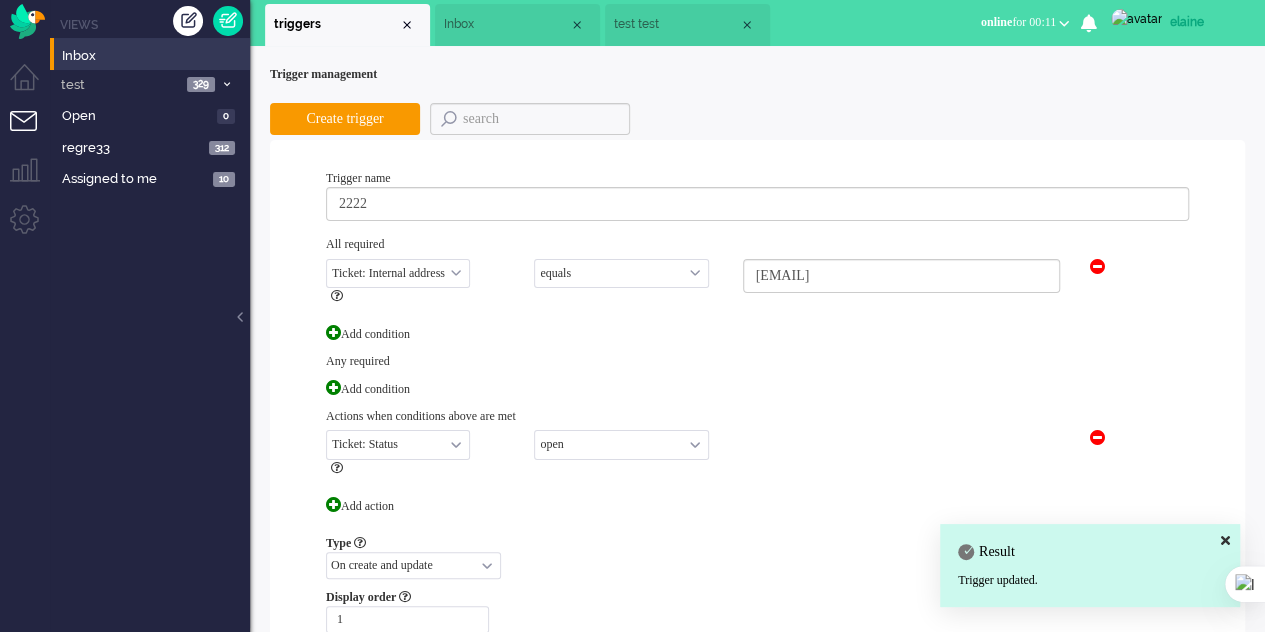 scroll, scrollTop: 0, scrollLeft: 0, axis: both 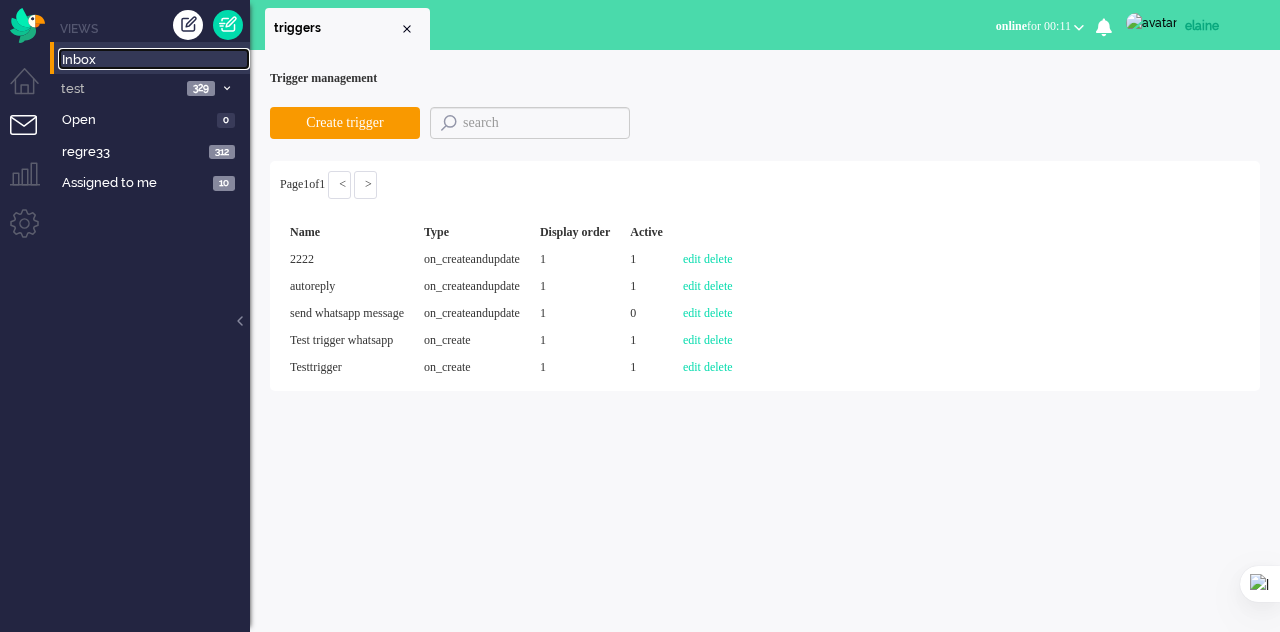 click on "Inbox" at bounding box center (156, 60) 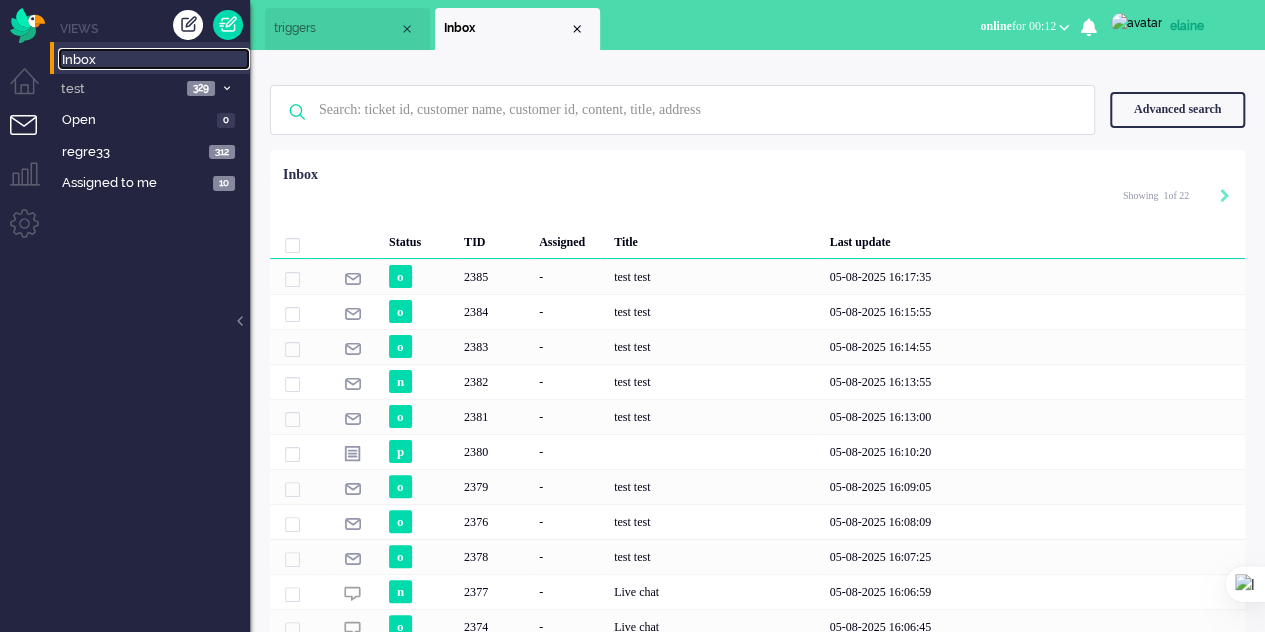 click on "triggers" at bounding box center (347, 29) 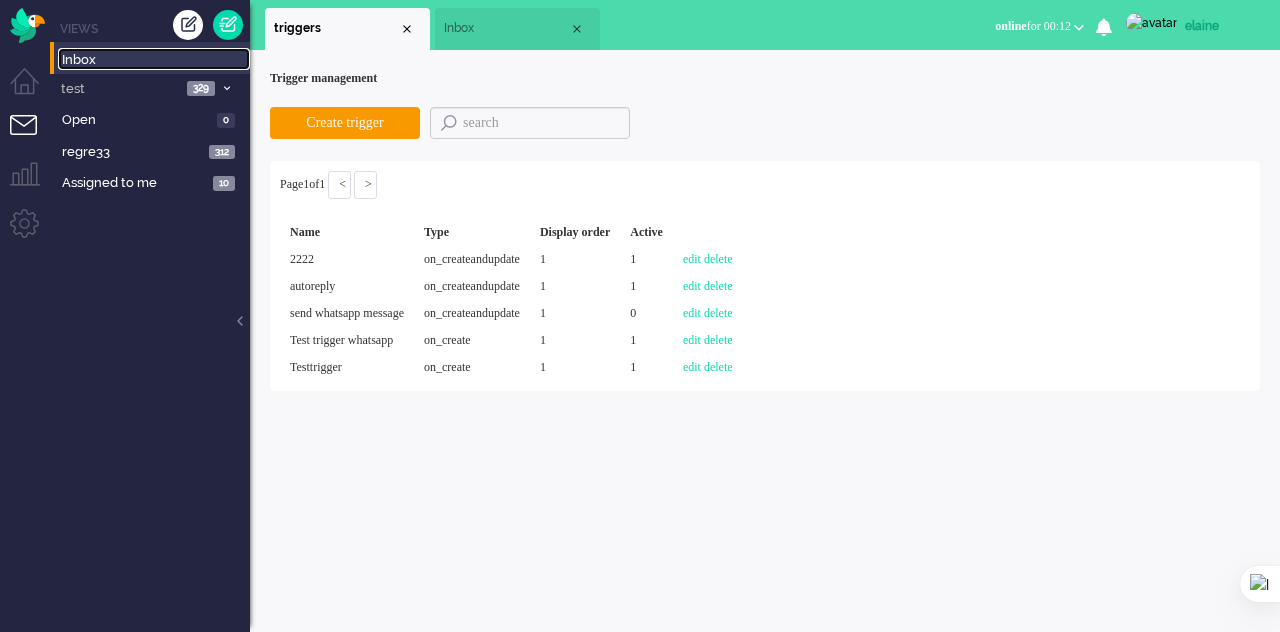 click on "Inbox" at bounding box center [517, 29] 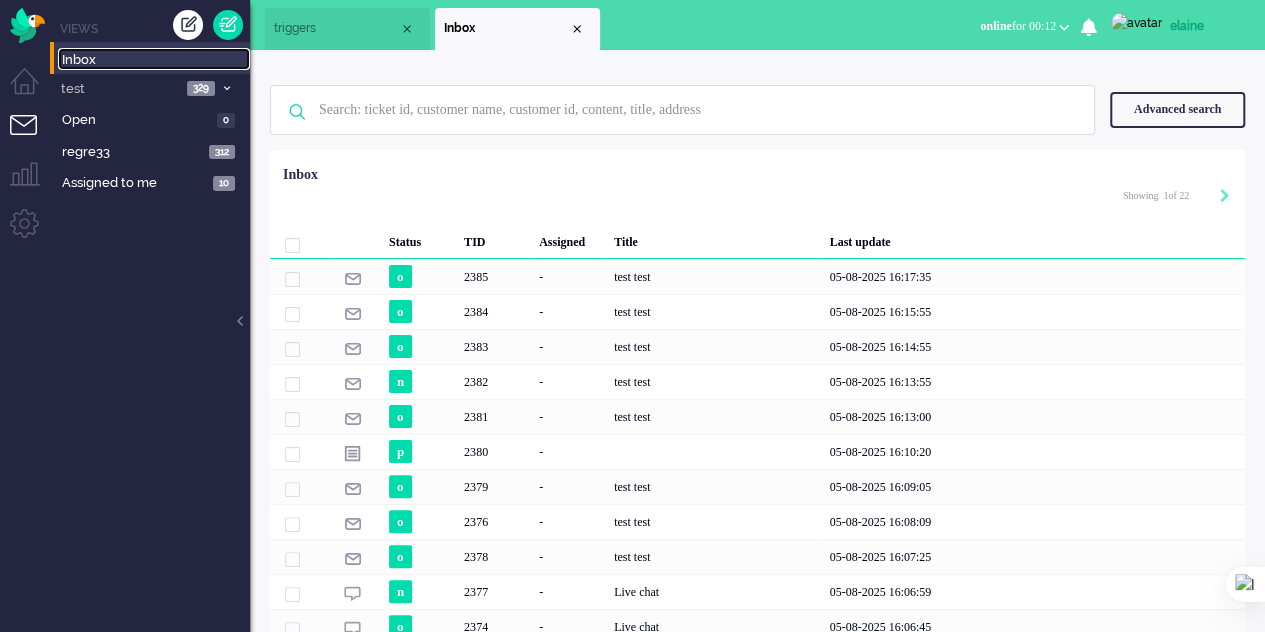 click on "triggers" at bounding box center [336, 28] 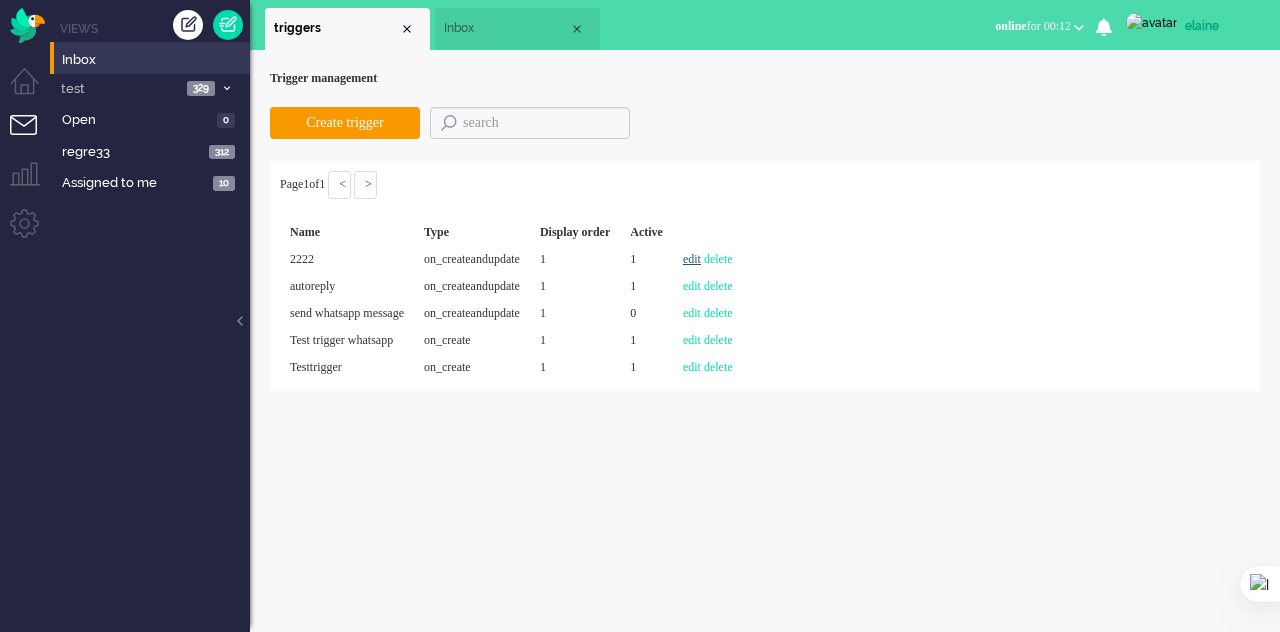 click on "edit" at bounding box center [692, 259] 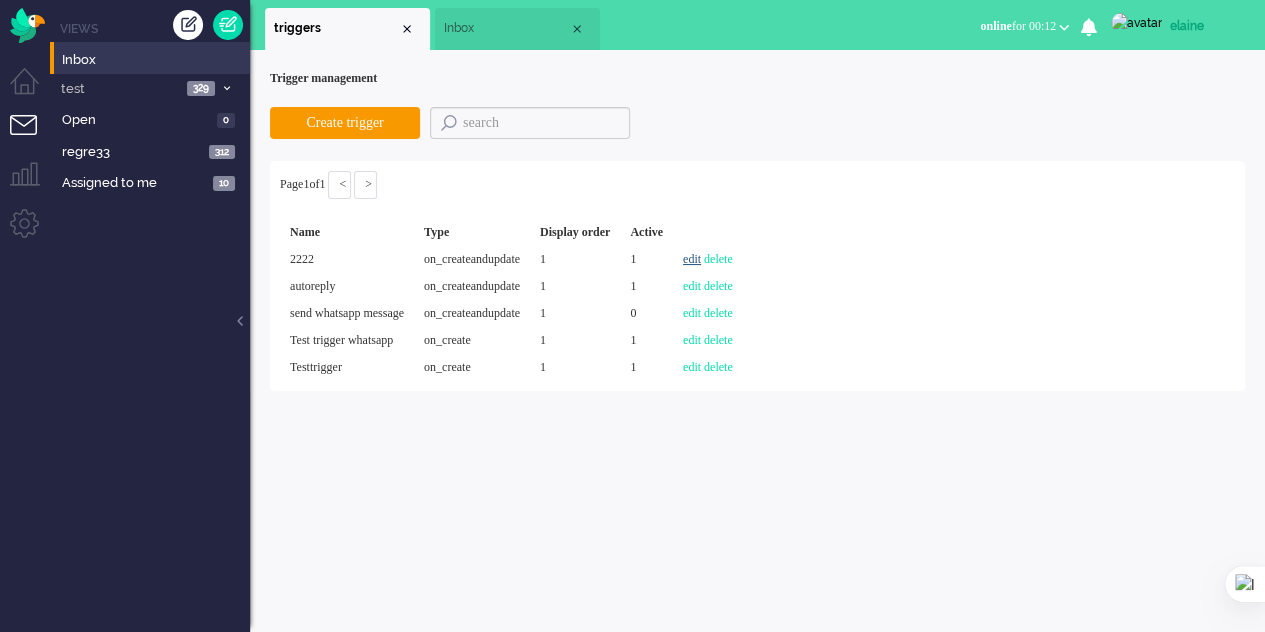 select on "internal_address" 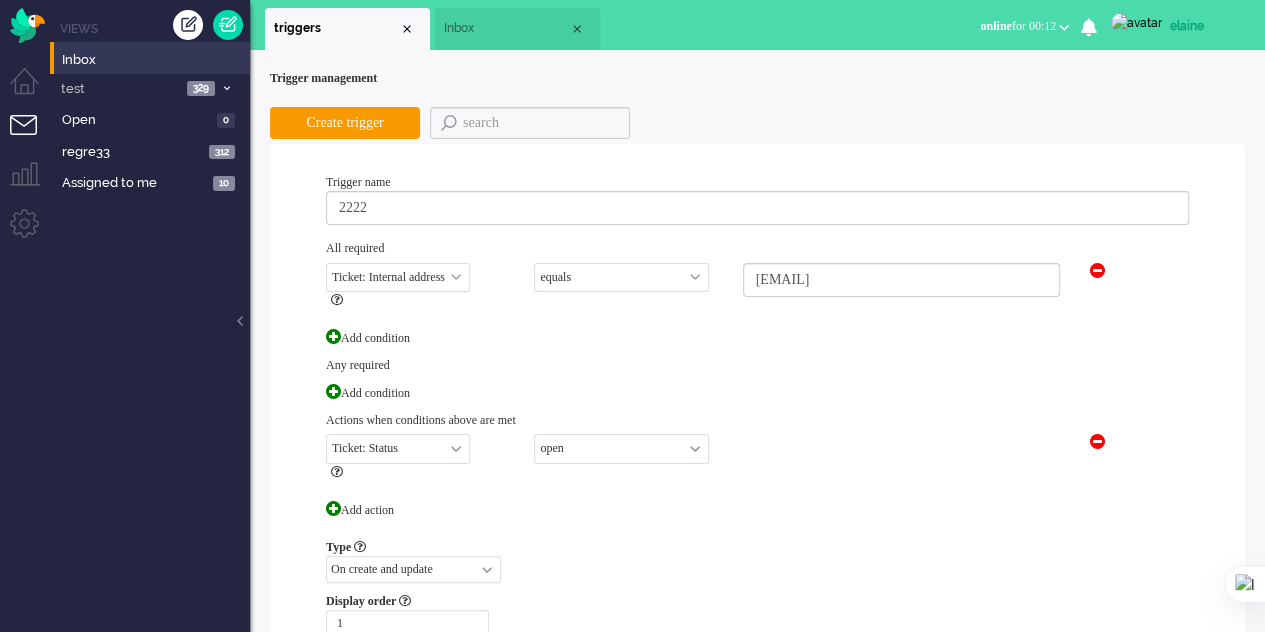 click on "Select... 										 equals not equals starts with ends with" at bounding box center (621, 277) 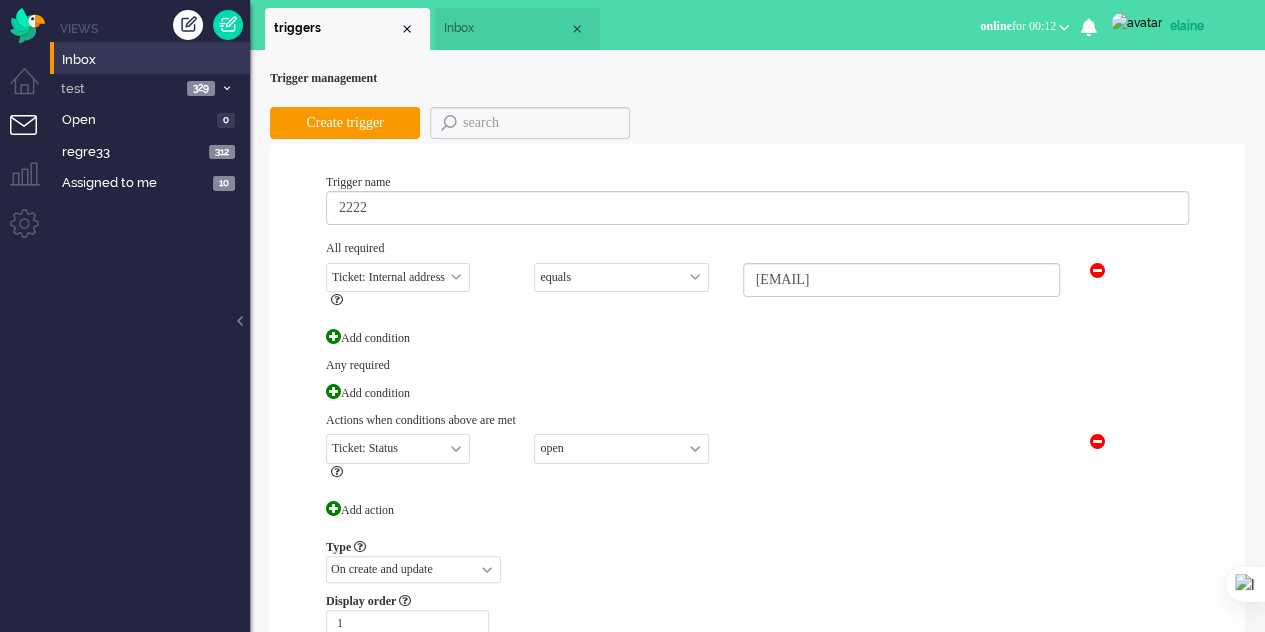 select on "not equals" 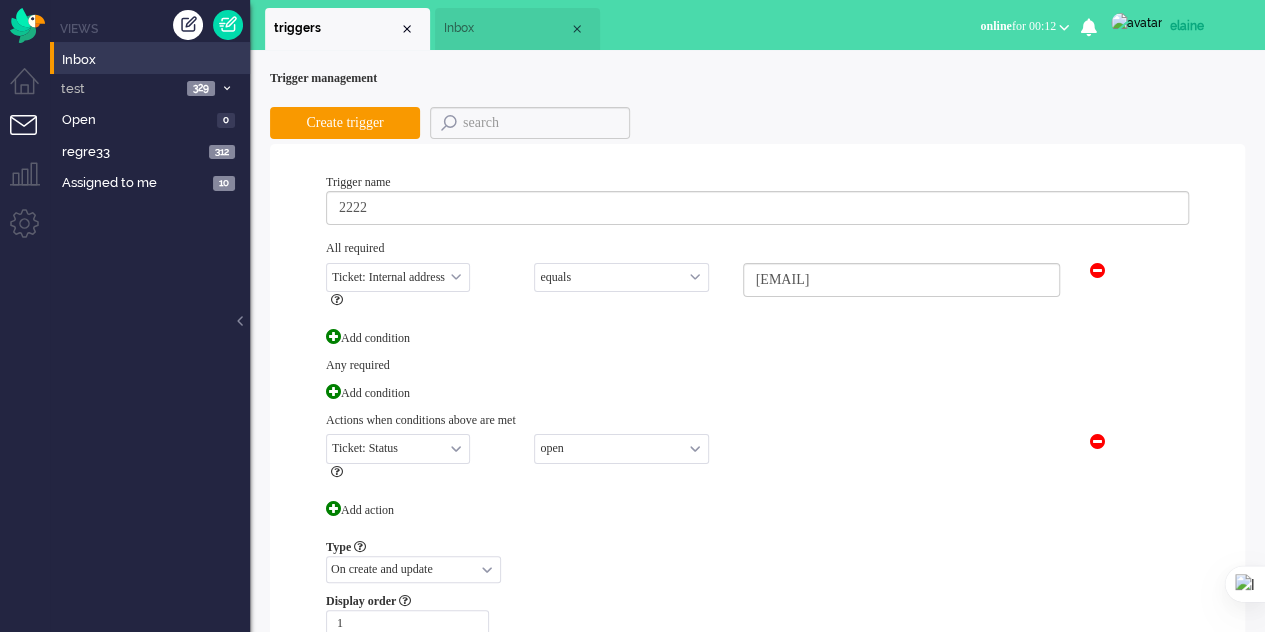 click on "Select... 										 equals not equals starts with ends with" at bounding box center [621, 277] 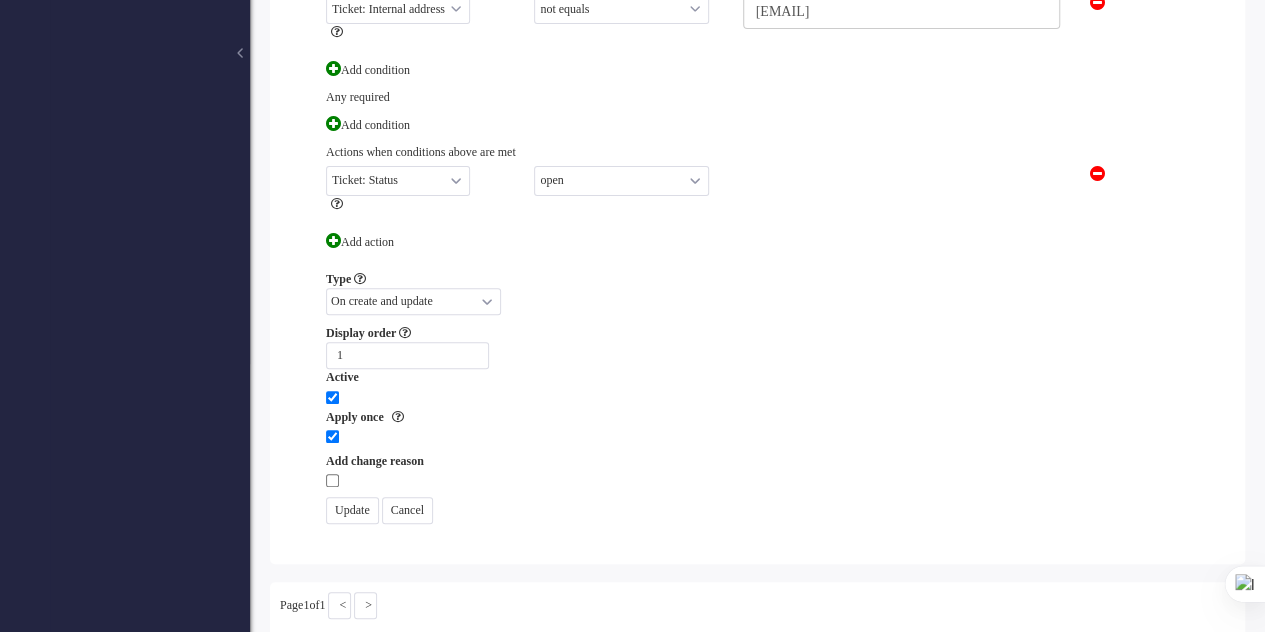 scroll, scrollTop: 300, scrollLeft: 0, axis: vertical 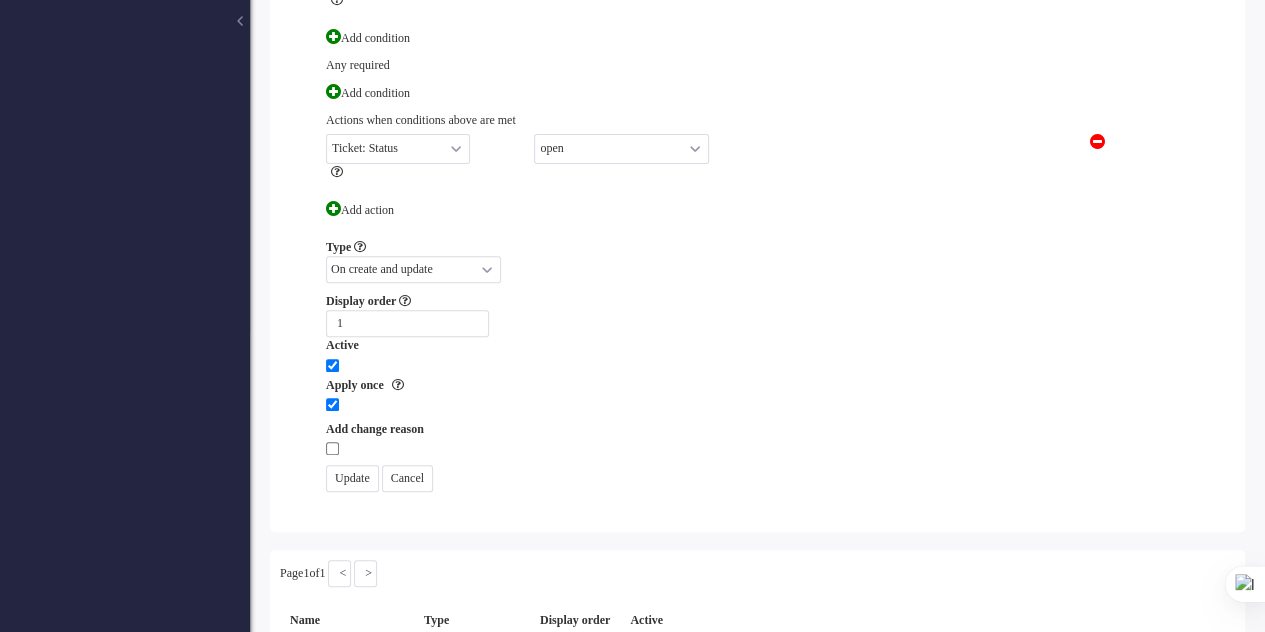 click on "Update" at bounding box center (352, 478) 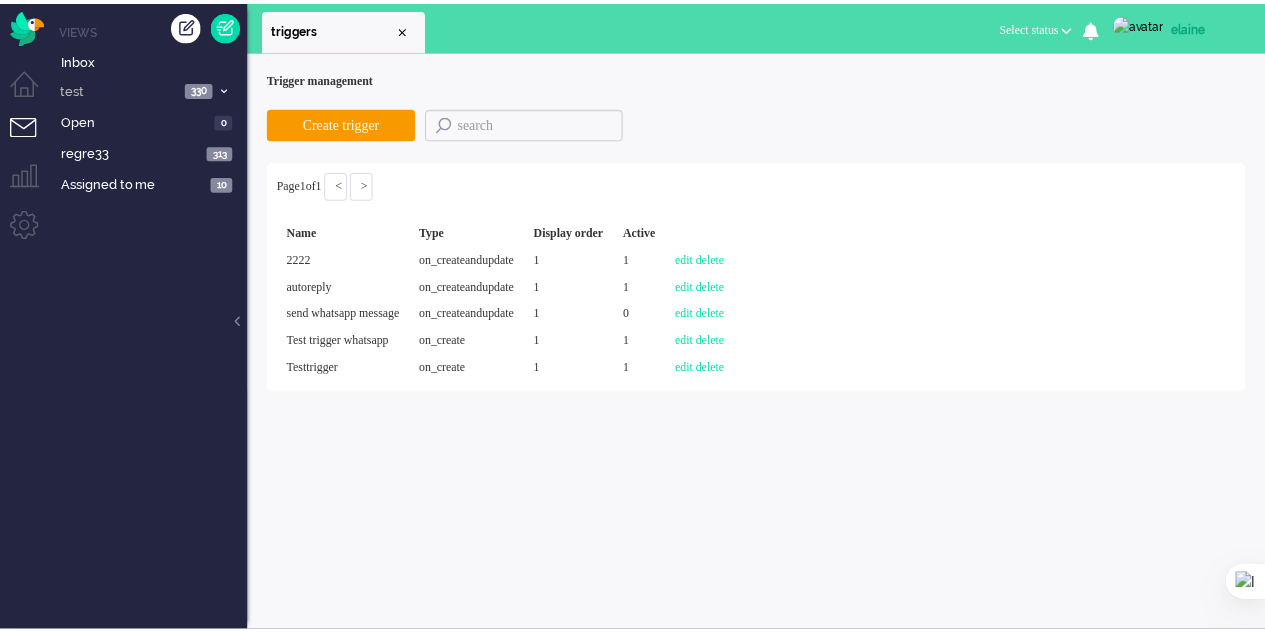 scroll, scrollTop: 0, scrollLeft: 0, axis: both 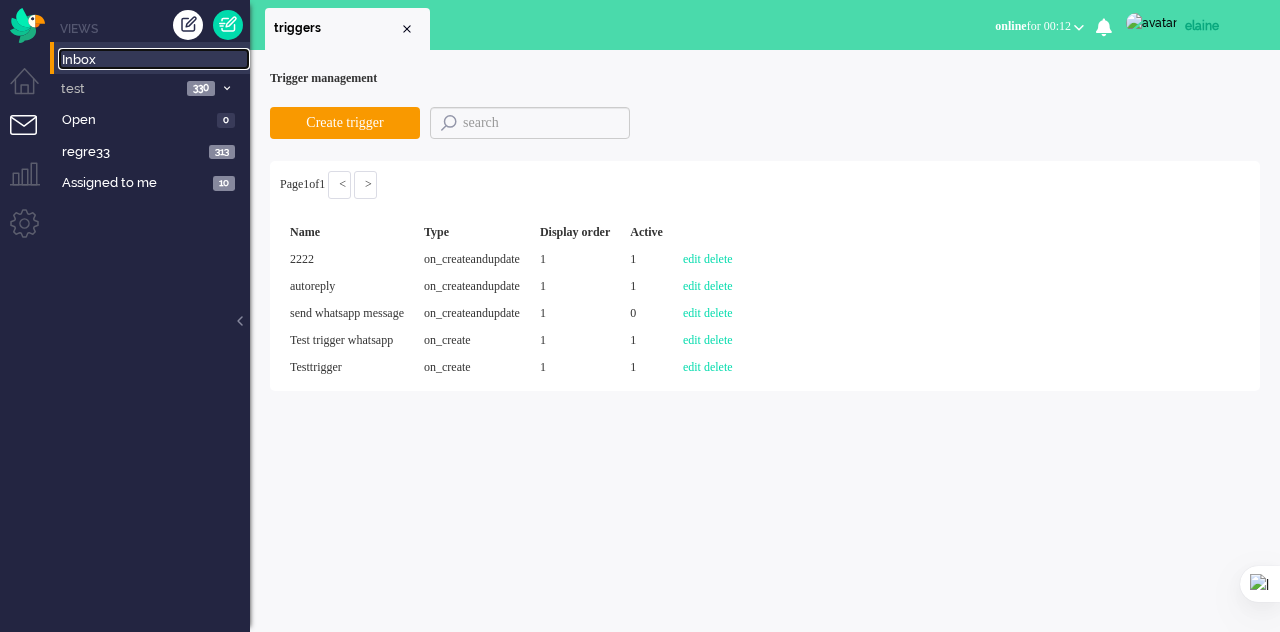 click on "Inbox" at bounding box center [156, 60] 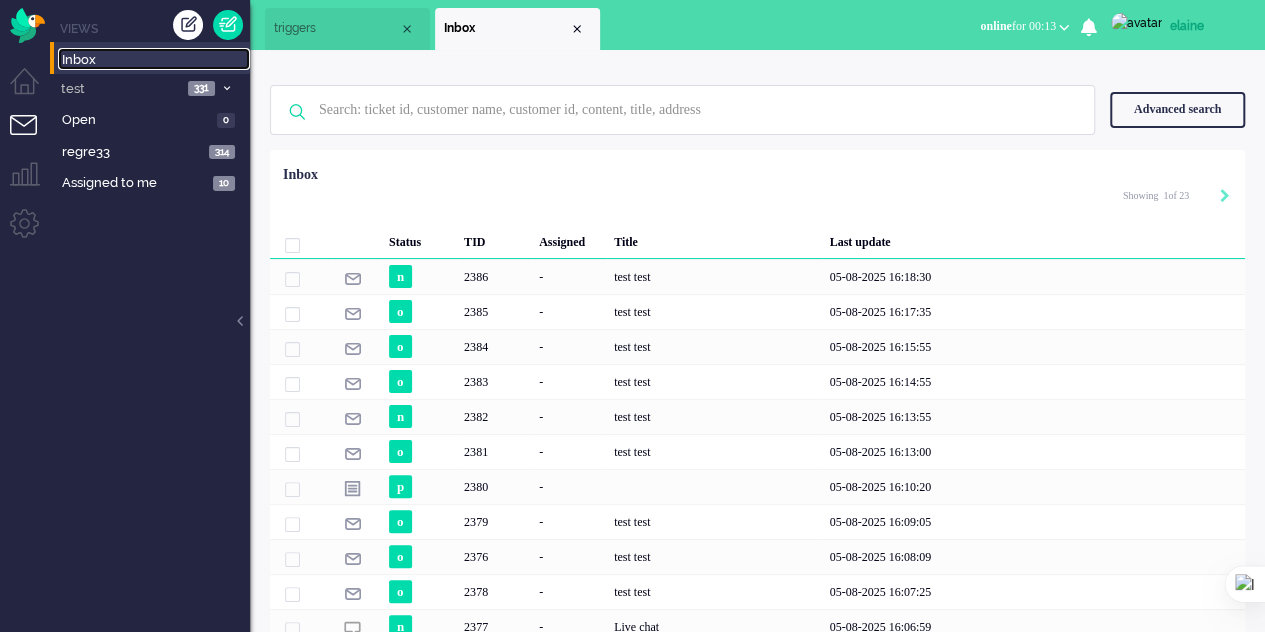 click on "triggers" at bounding box center [336, 28] 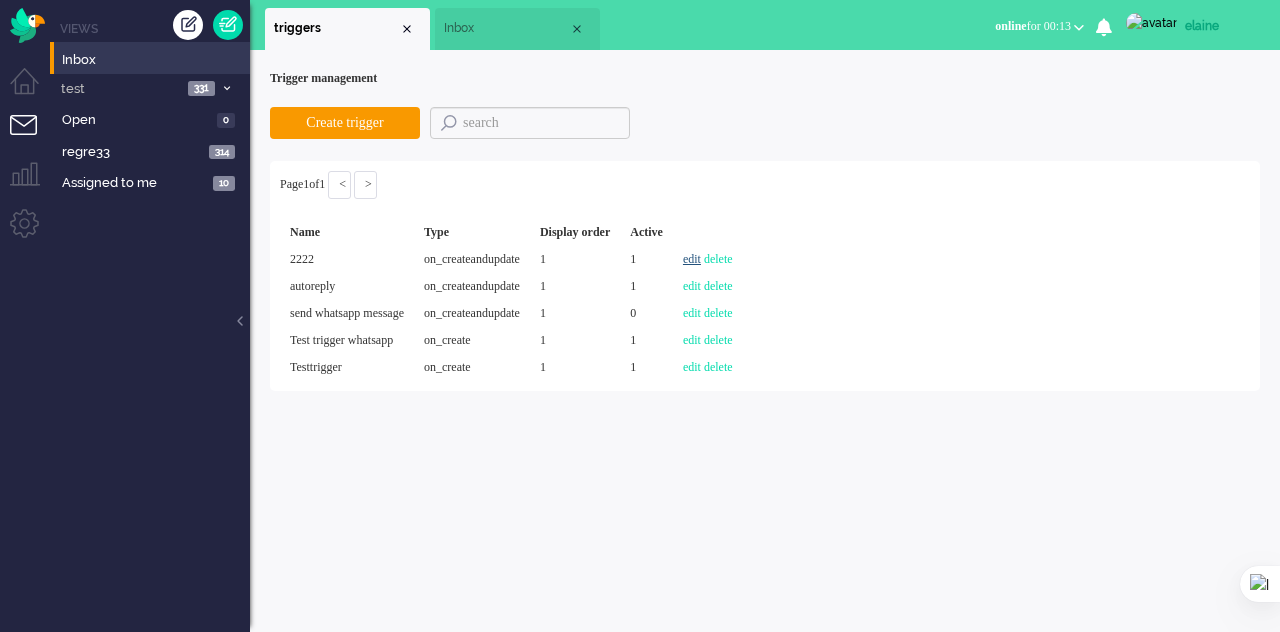 click on "edit" at bounding box center [692, 259] 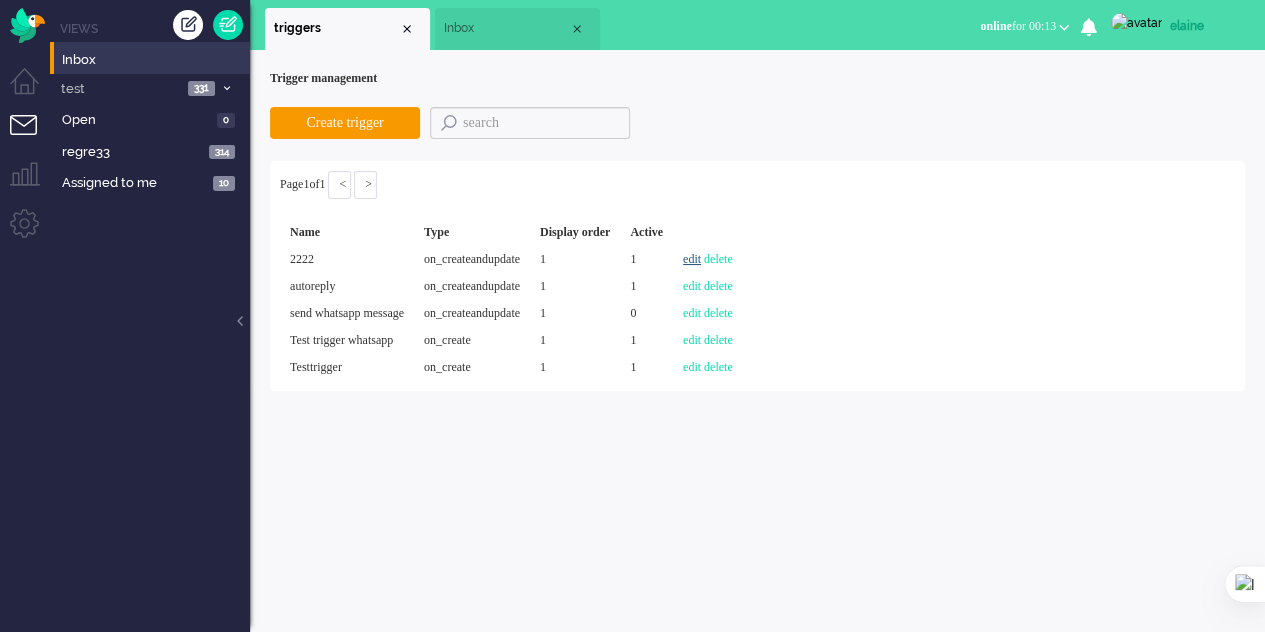 select on "internal_address" 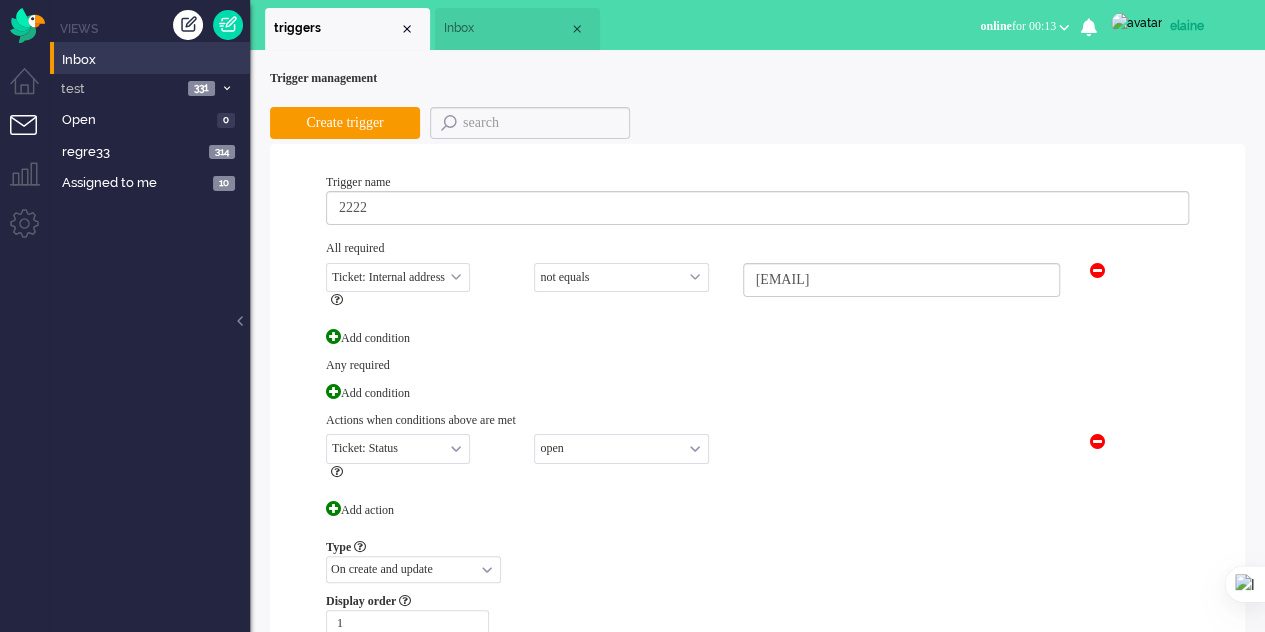 click on "Select... 										 equals not equals starts with ends with" at bounding box center [621, 277] 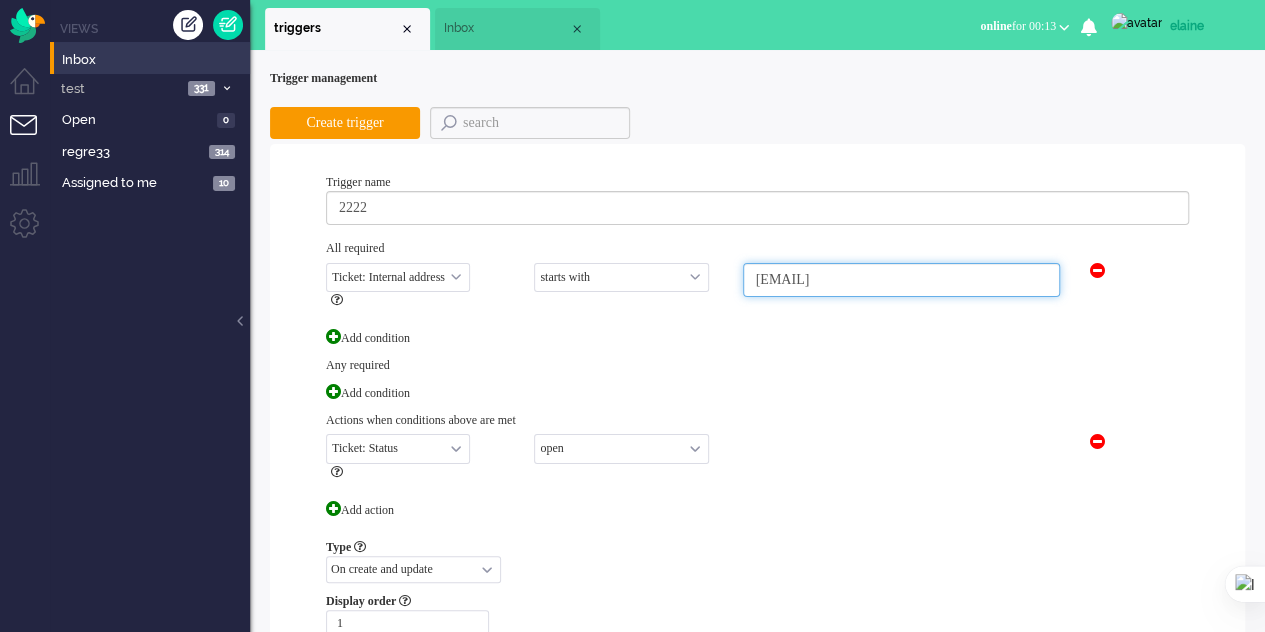 drag, startPoint x: 928, startPoint y: 273, endPoint x: 792, endPoint y: 278, distance: 136.09187 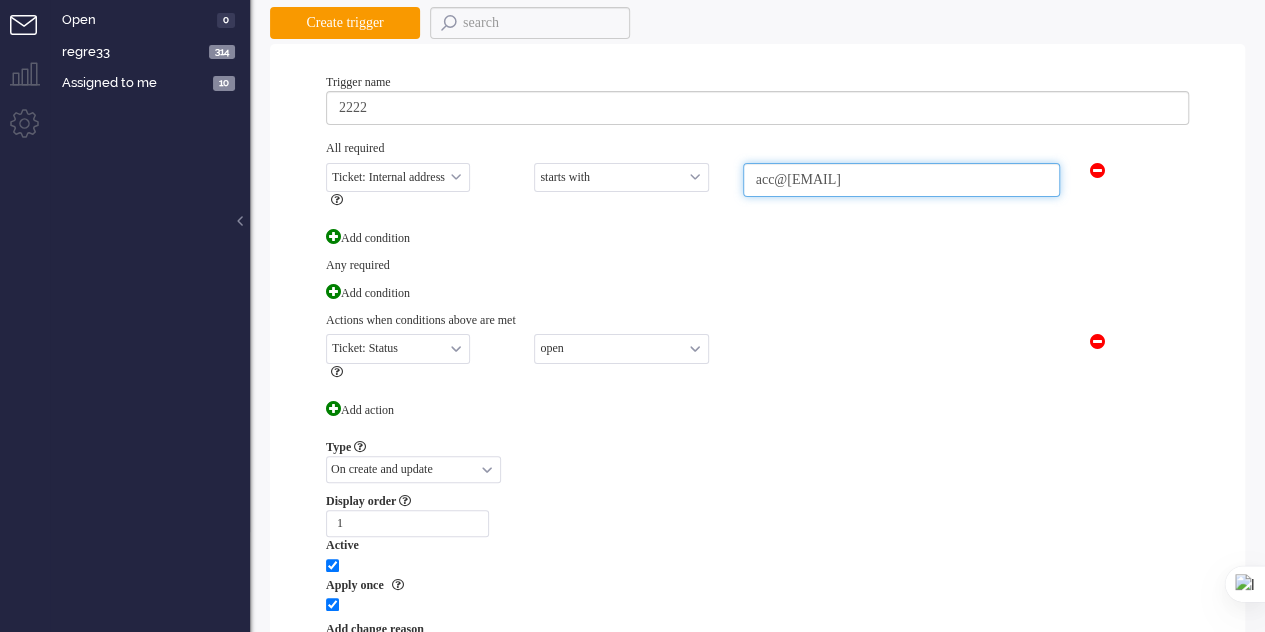 scroll, scrollTop: 200, scrollLeft: 0, axis: vertical 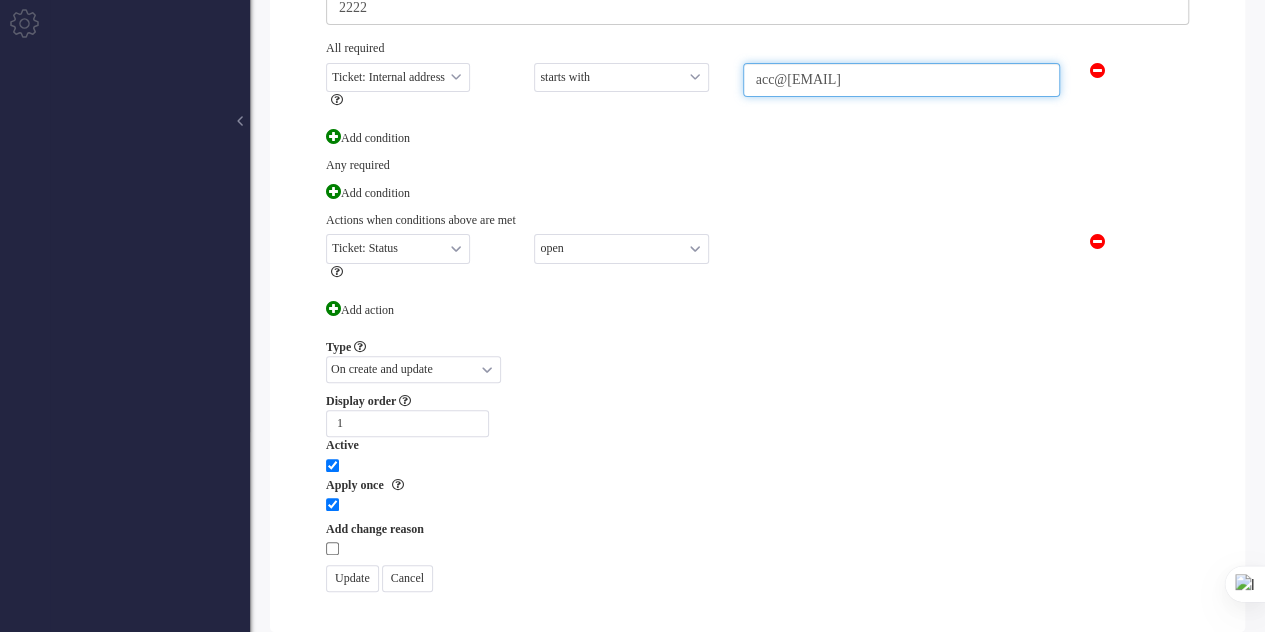 type on "acc@" 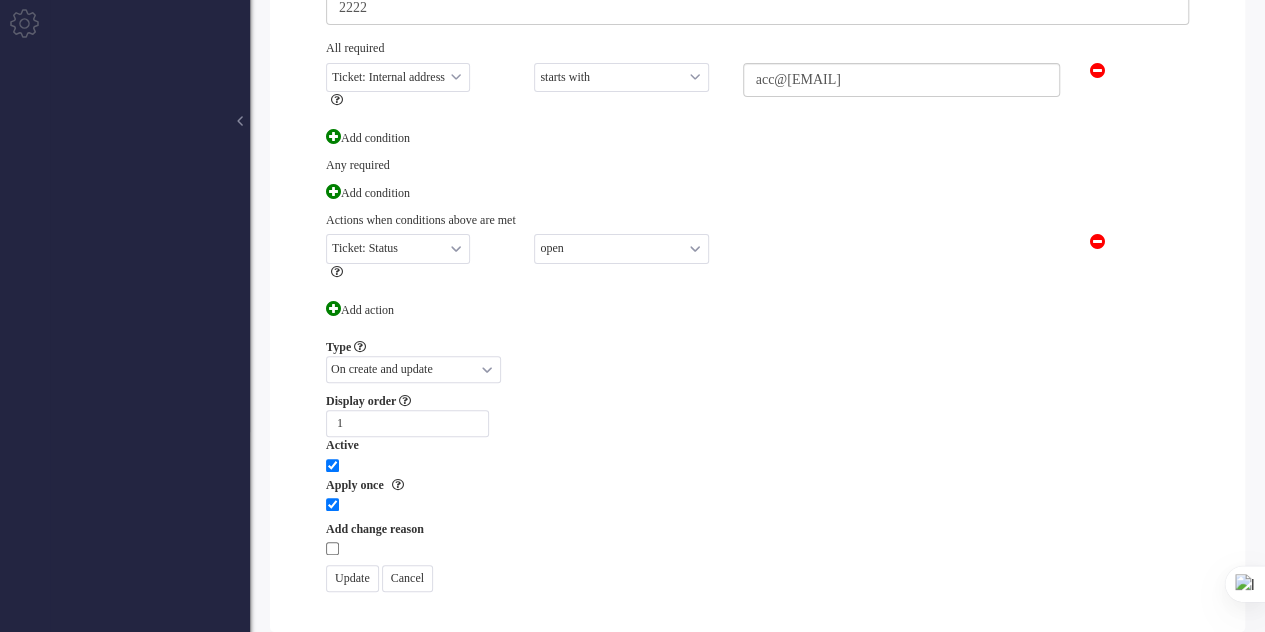 click on "Update" at bounding box center (352, 578) 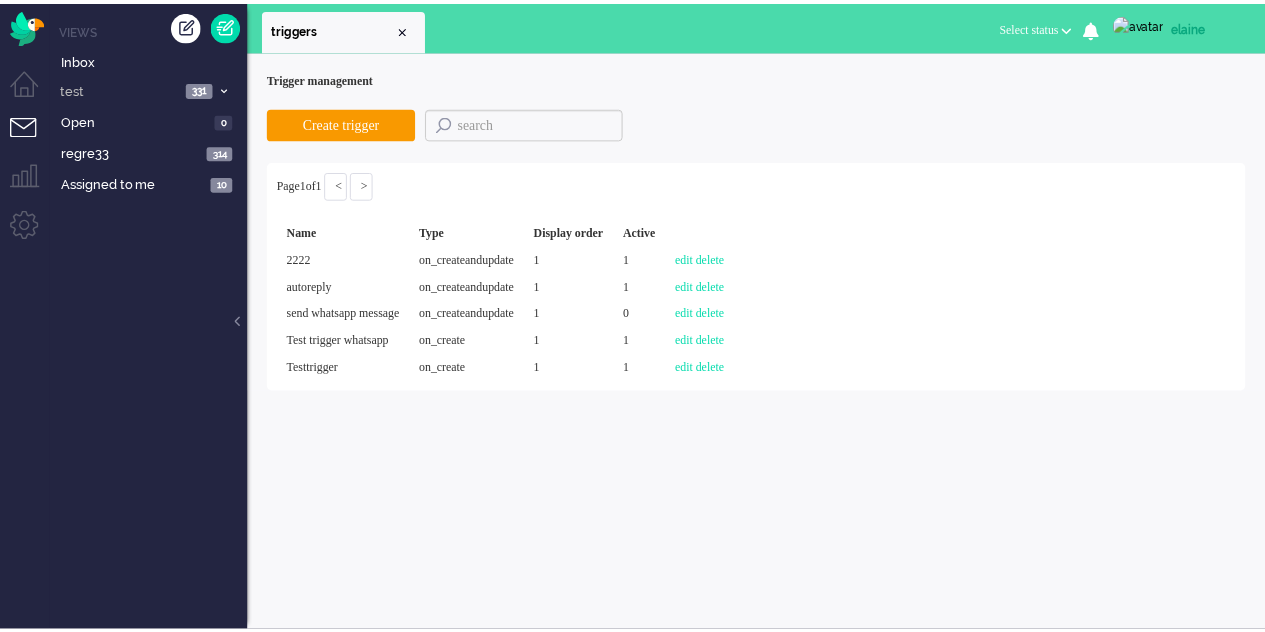 scroll, scrollTop: 0, scrollLeft: 0, axis: both 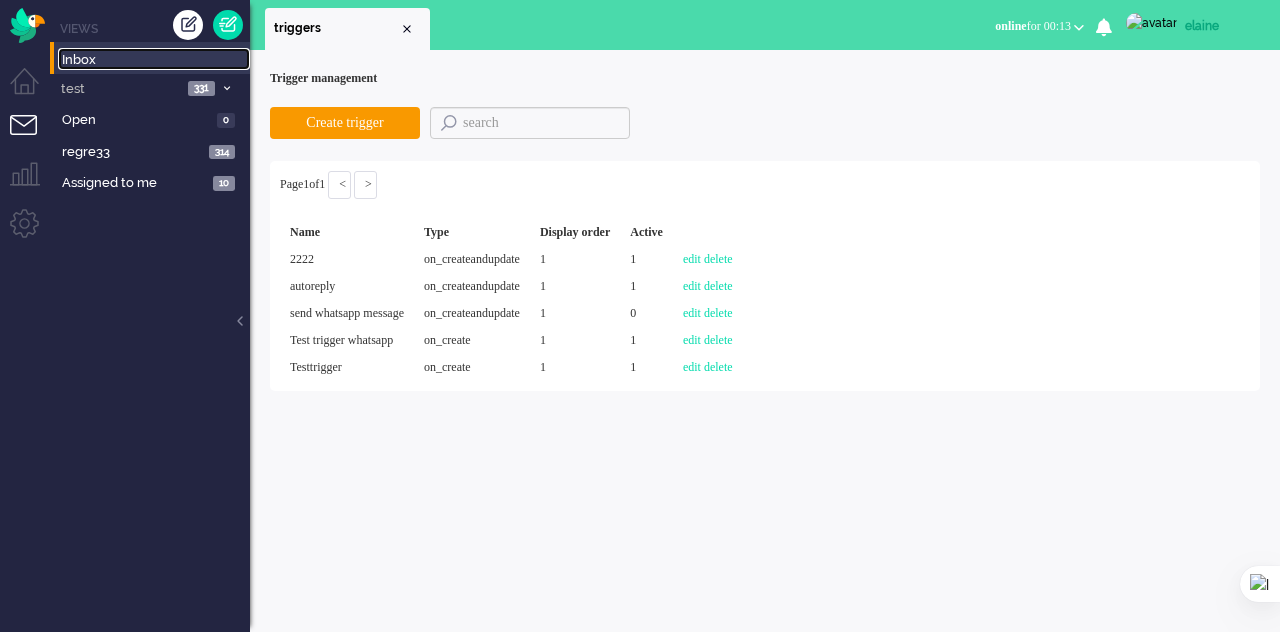click on "Inbox" at bounding box center [156, 60] 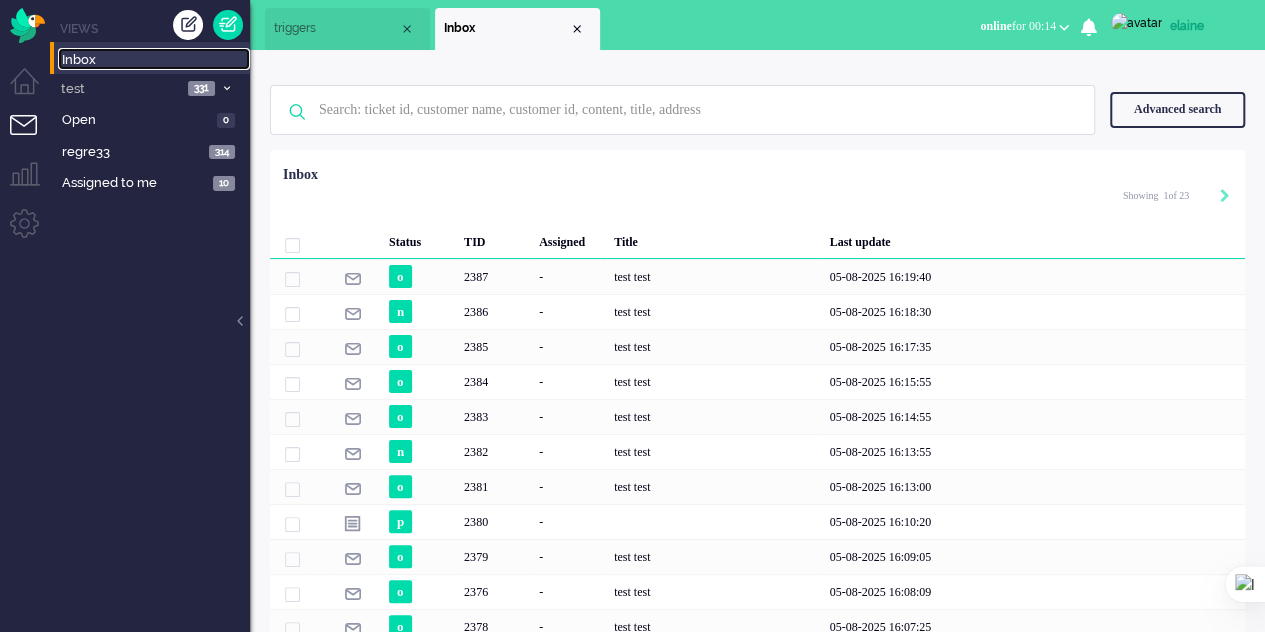 click on "triggers" at bounding box center [347, 29] 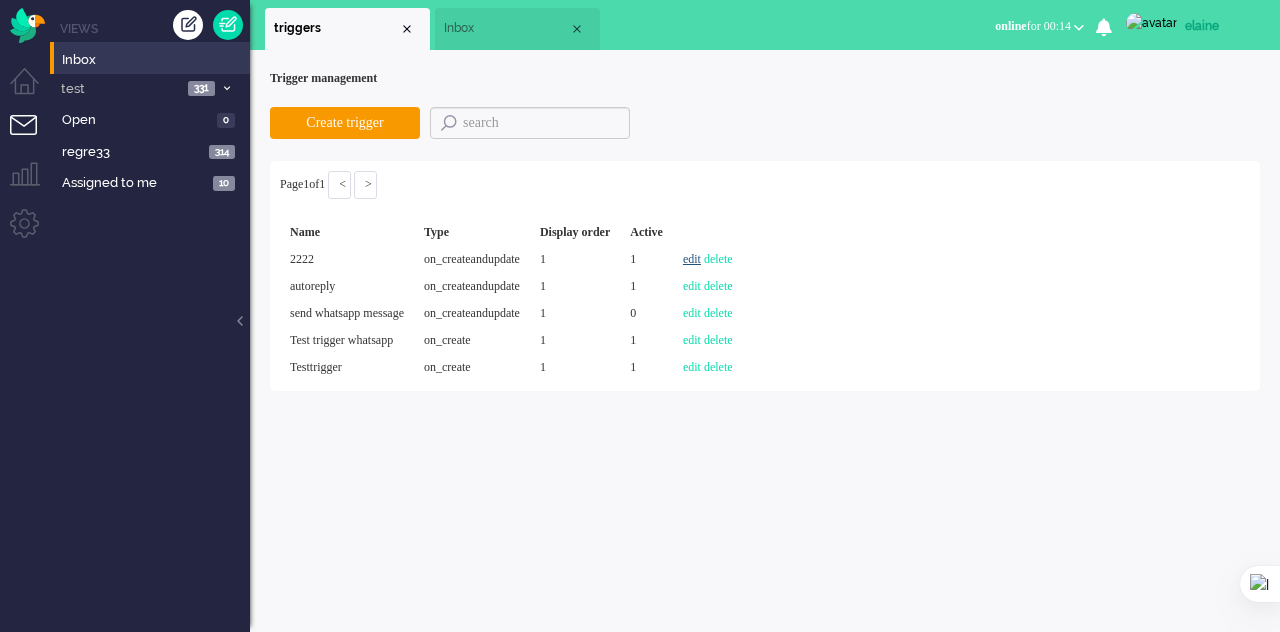 click on "edit" at bounding box center (692, 259) 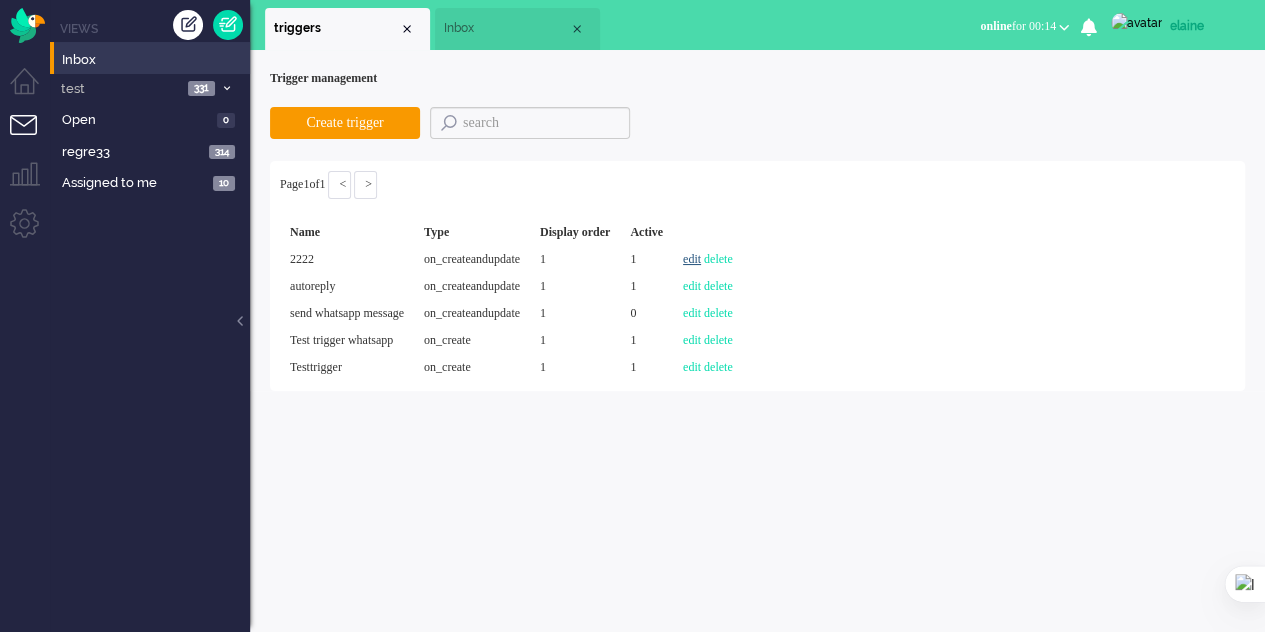 select on "internal_address" 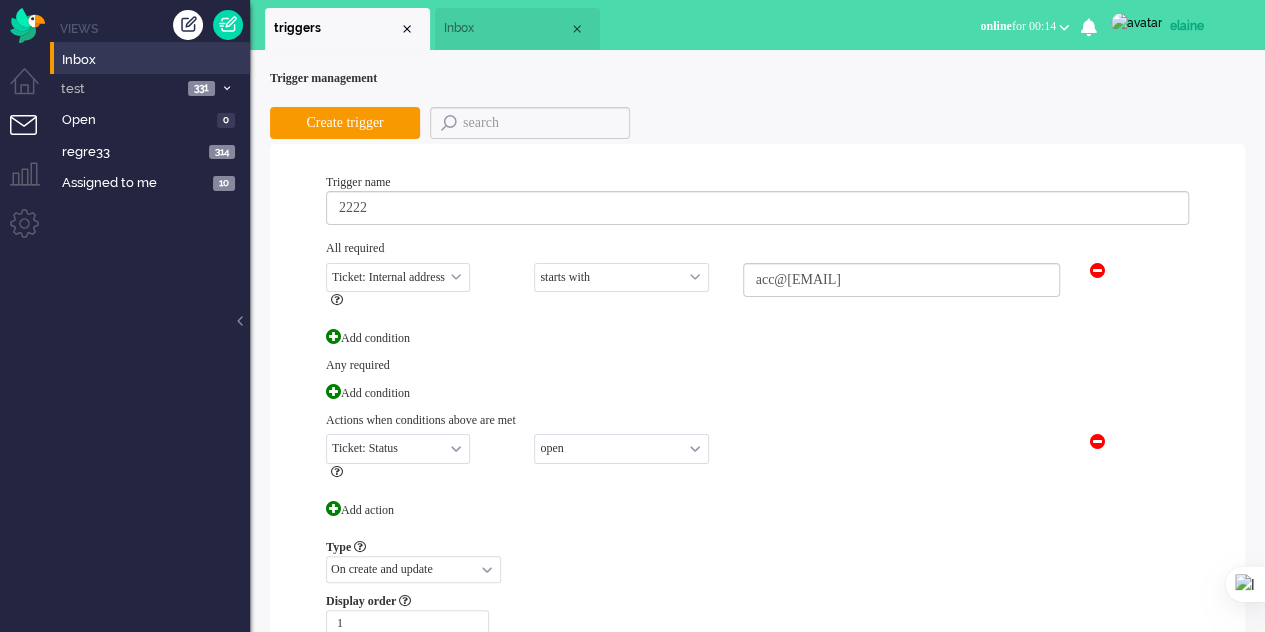 click on "Select... 										 equals not equals starts with ends with" at bounding box center [621, 277] 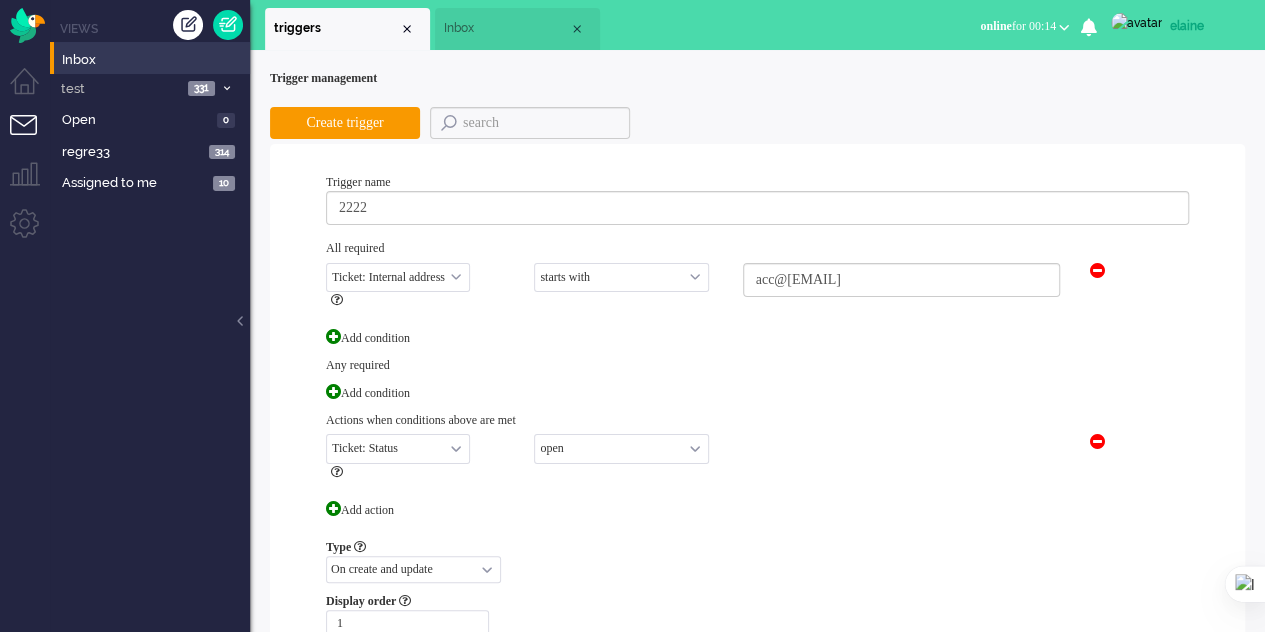 select on "ends with" 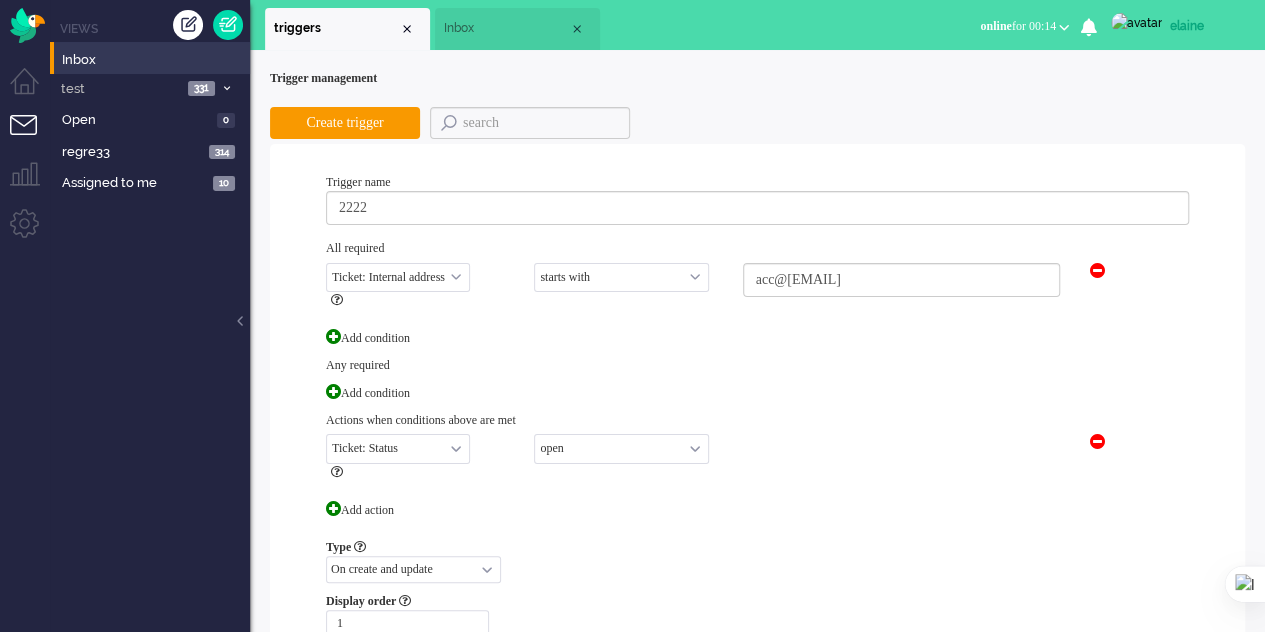 click on "Select... 										 equals not equals starts with ends with" at bounding box center [621, 277] 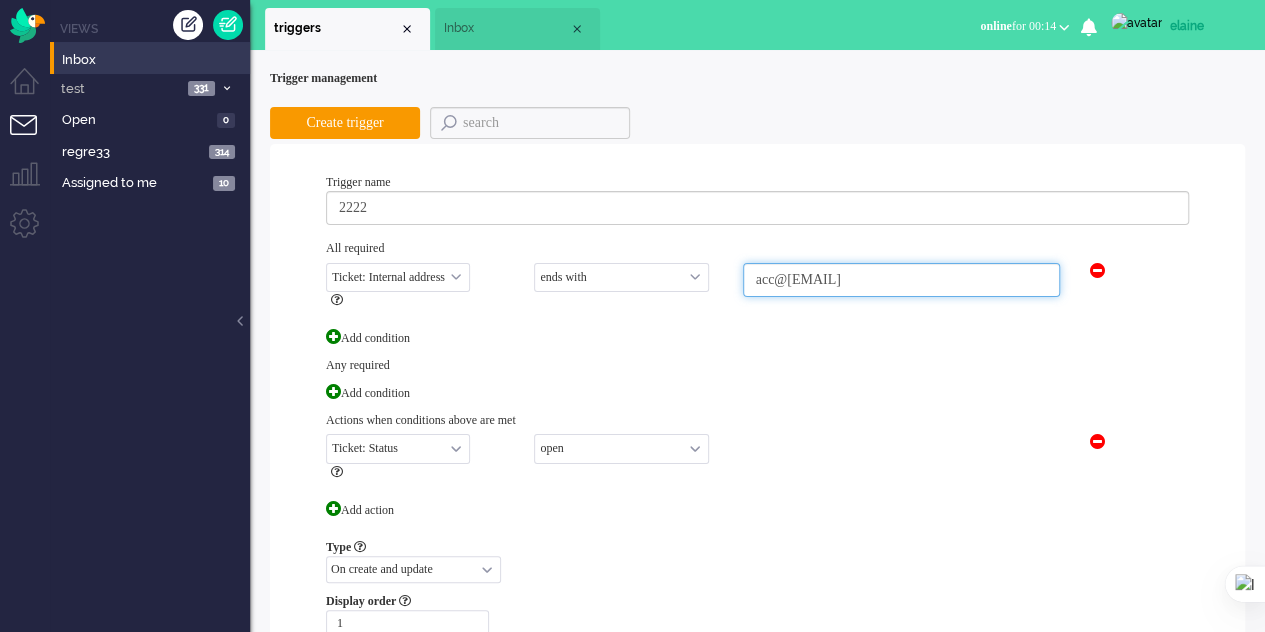 drag, startPoint x: 808, startPoint y: 281, endPoint x: 746, endPoint y: 276, distance: 62.201286 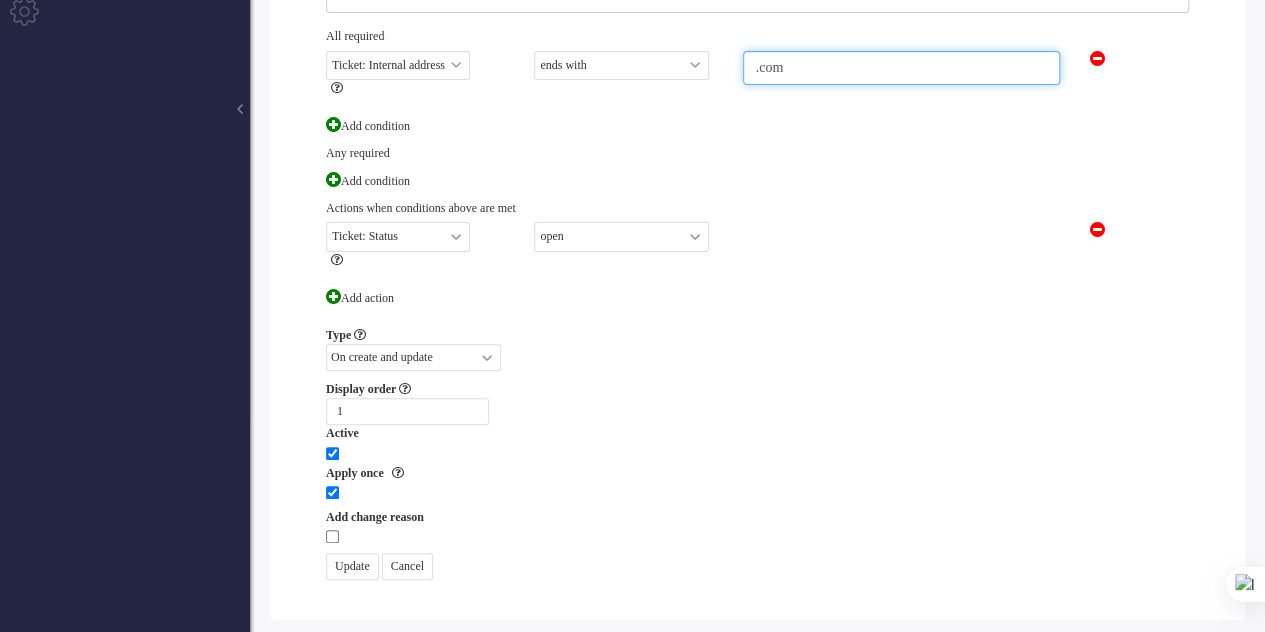 scroll, scrollTop: 300, scrollLeft: 0, axis: vertical 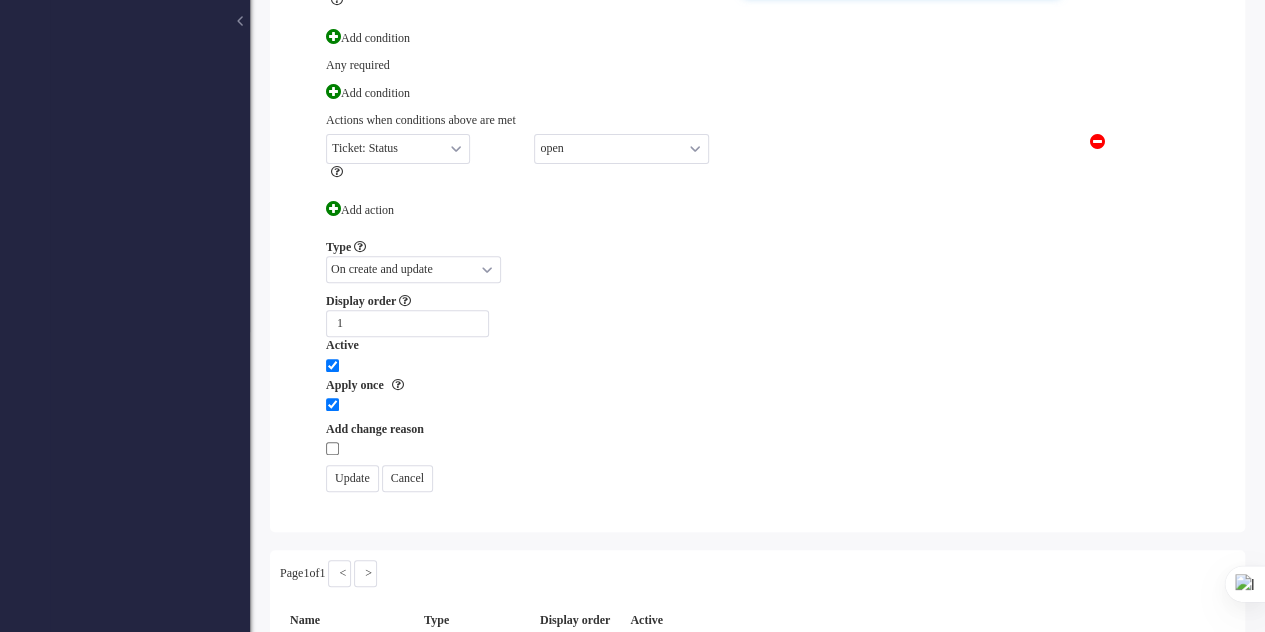 type on ".com" 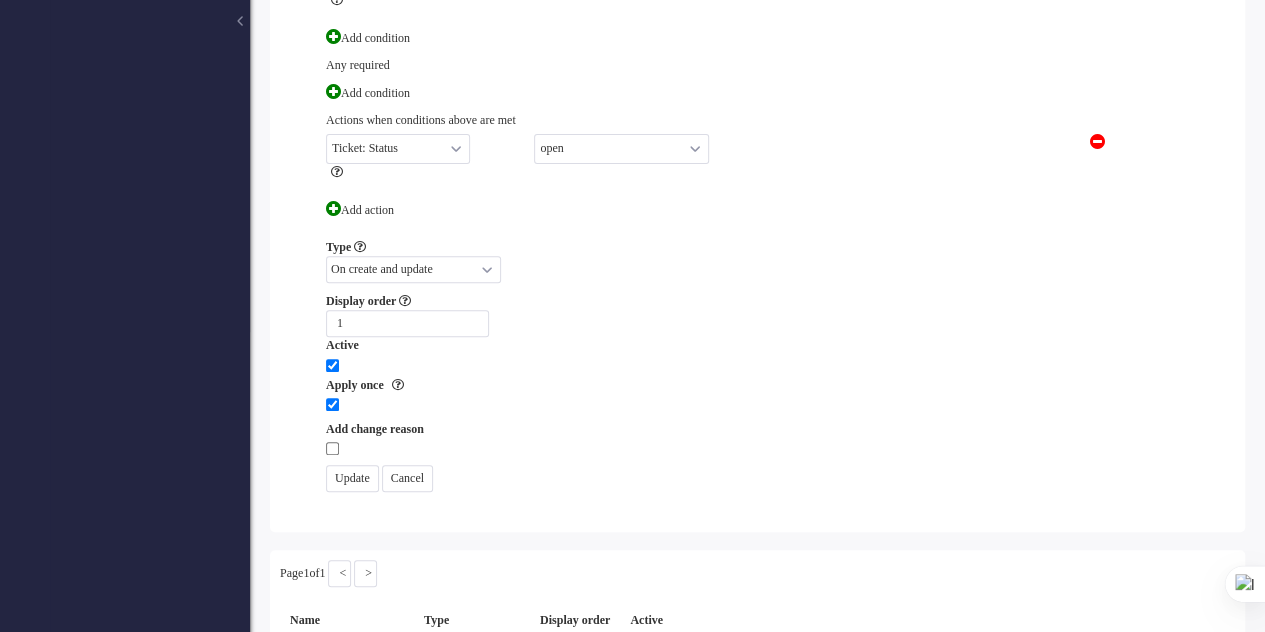 click on "Update" at bounding box center (352, 478) 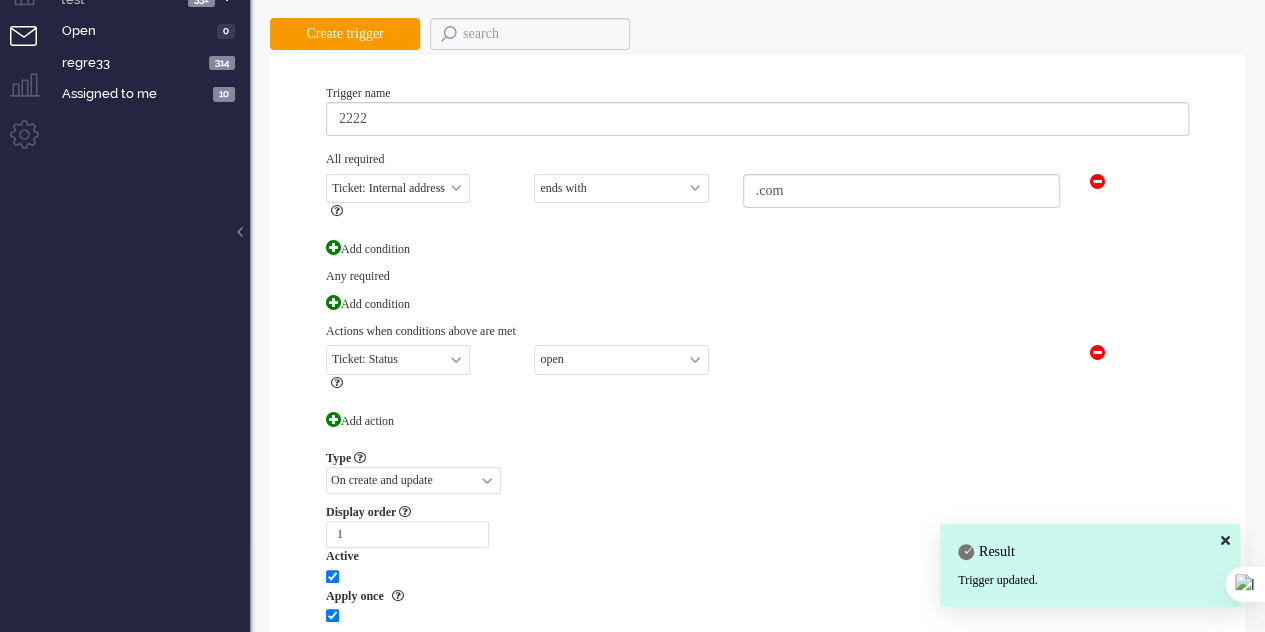 scroll, scrollTop: 0, scrollLeft: 0, axis: both 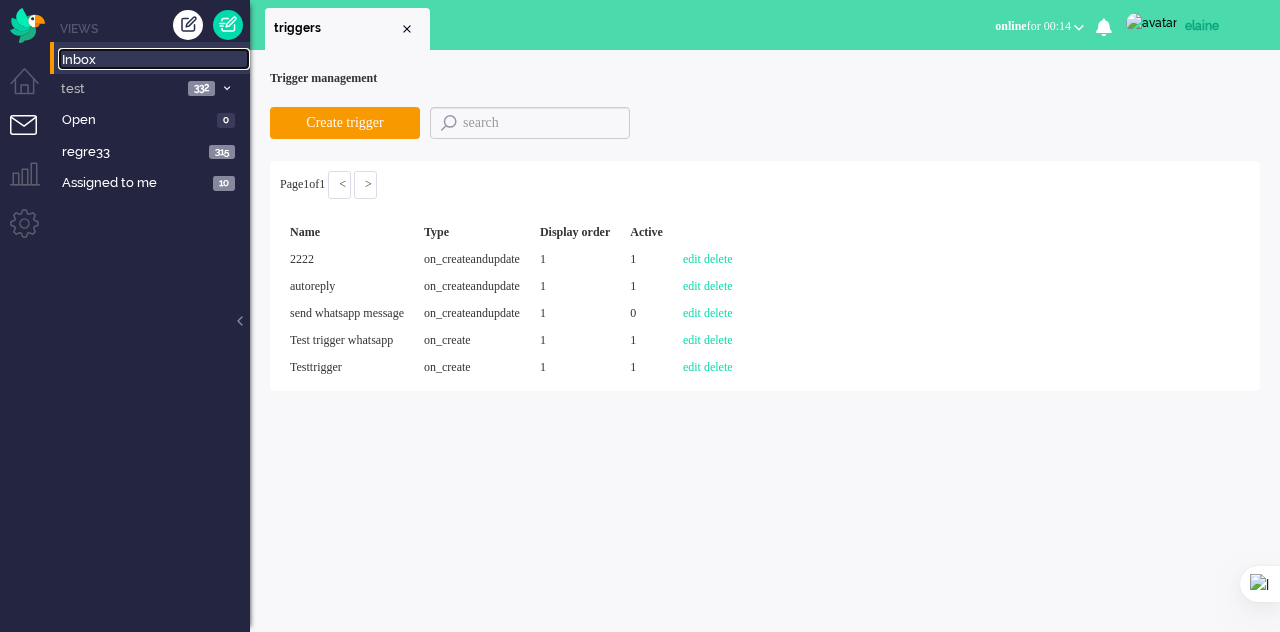 click on "Inbox" at bounding box center [156, 60] 